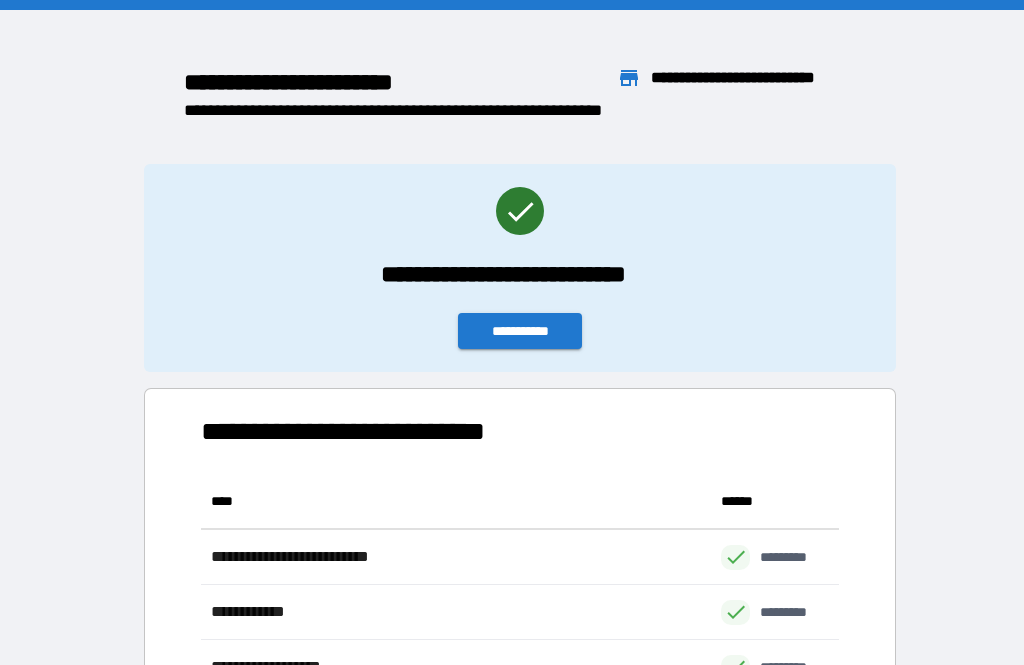 scroll, scrollTop: 64, scrollLeft: 0, axis: vertical 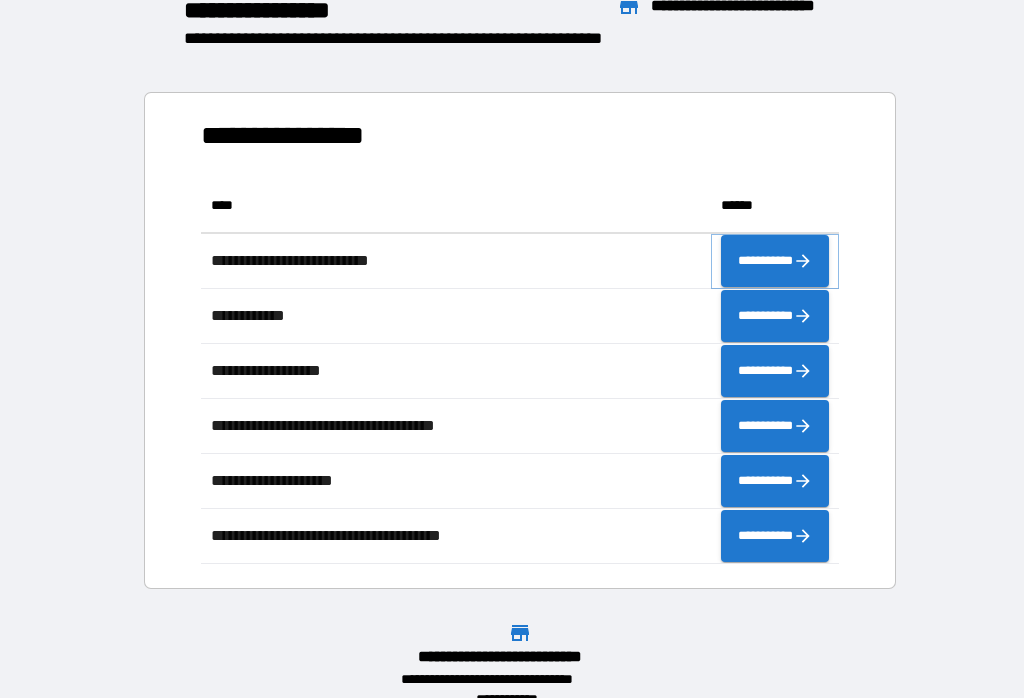 click on "**********" at bounding box center (775, 261) 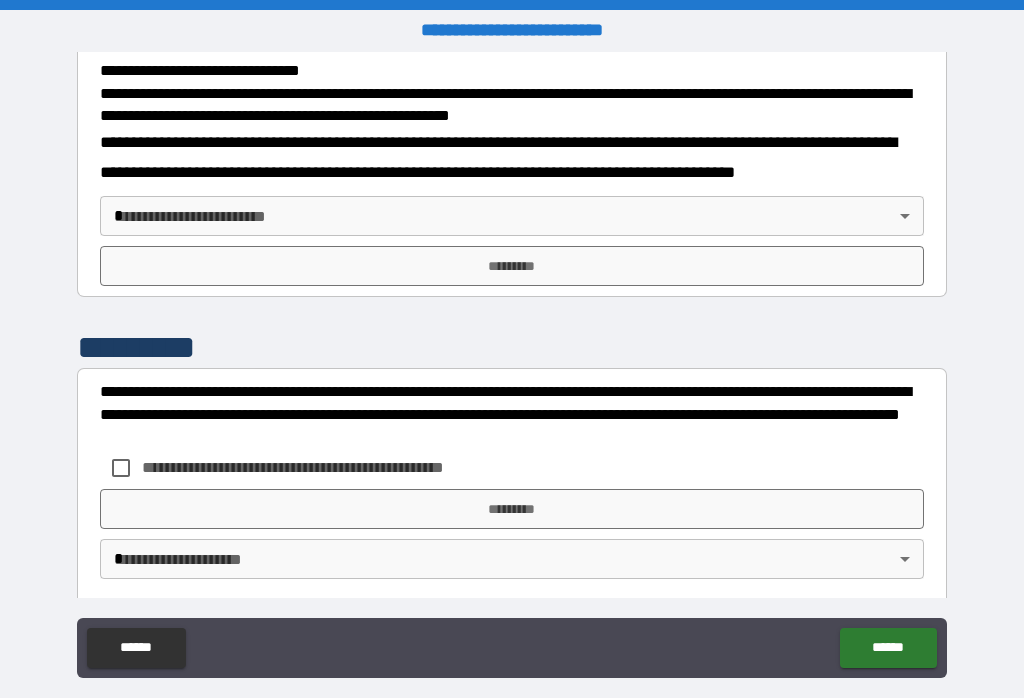 scroll, scrollTop: 717, scrollLeft: 0, axis: vertical 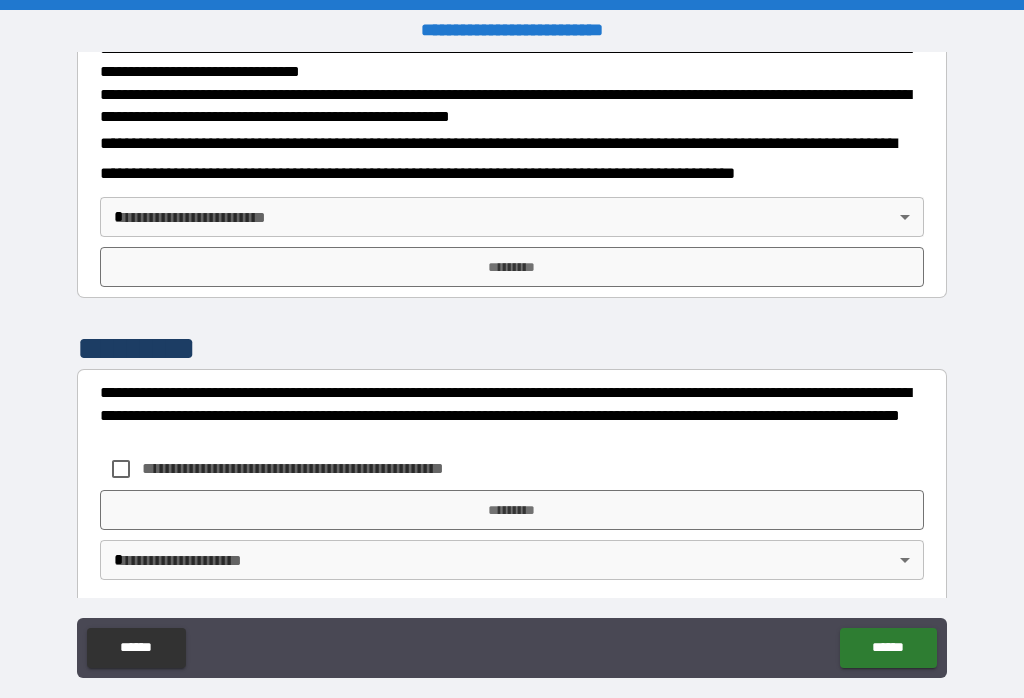 click on "**********" at bounding box center (512, 364) 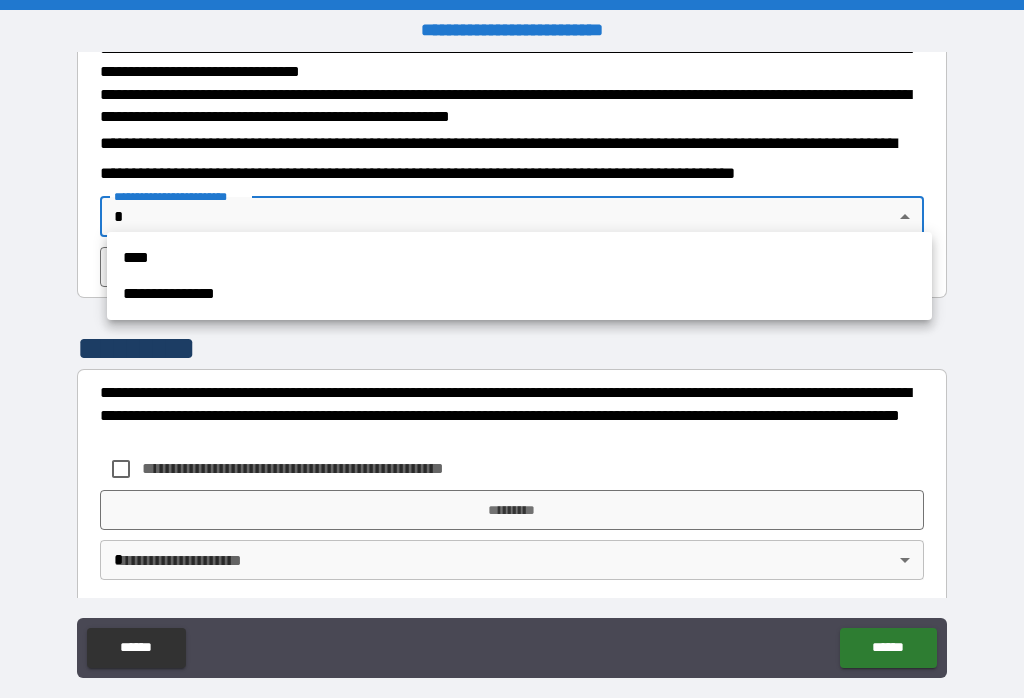 click on "****" at bounding box center (519, 258) 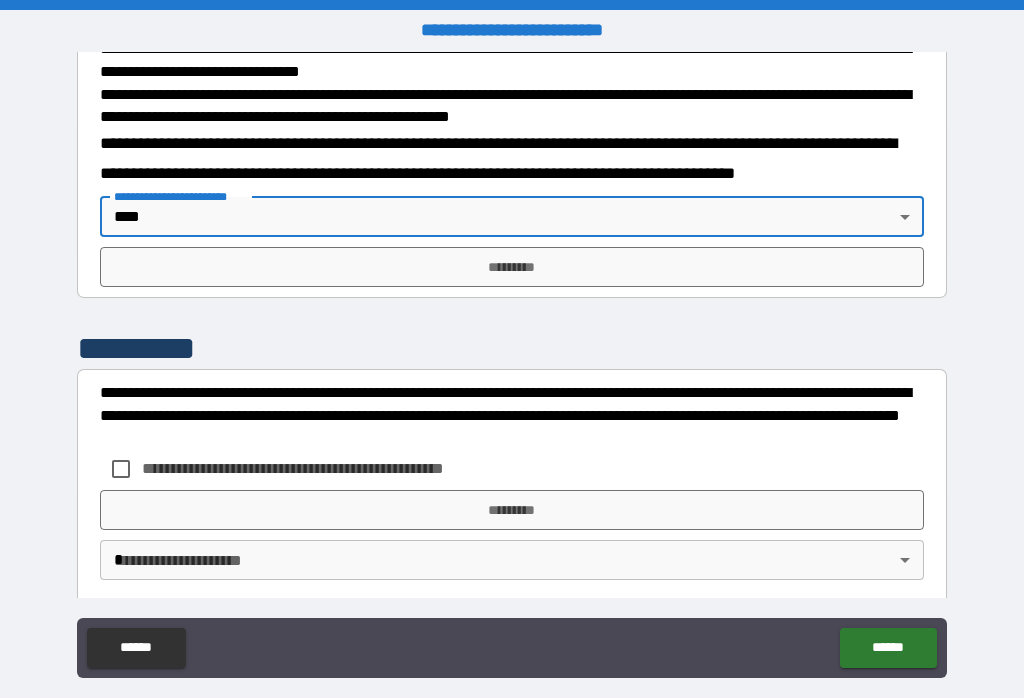 type on "****" 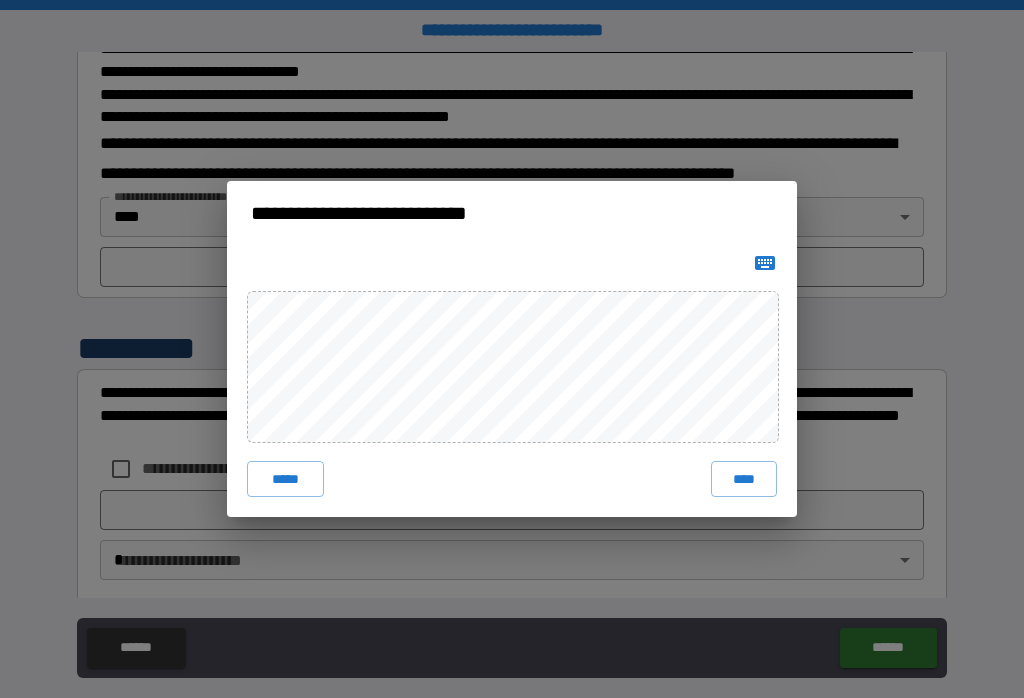 click on "****" at bounding box center [744, 479] 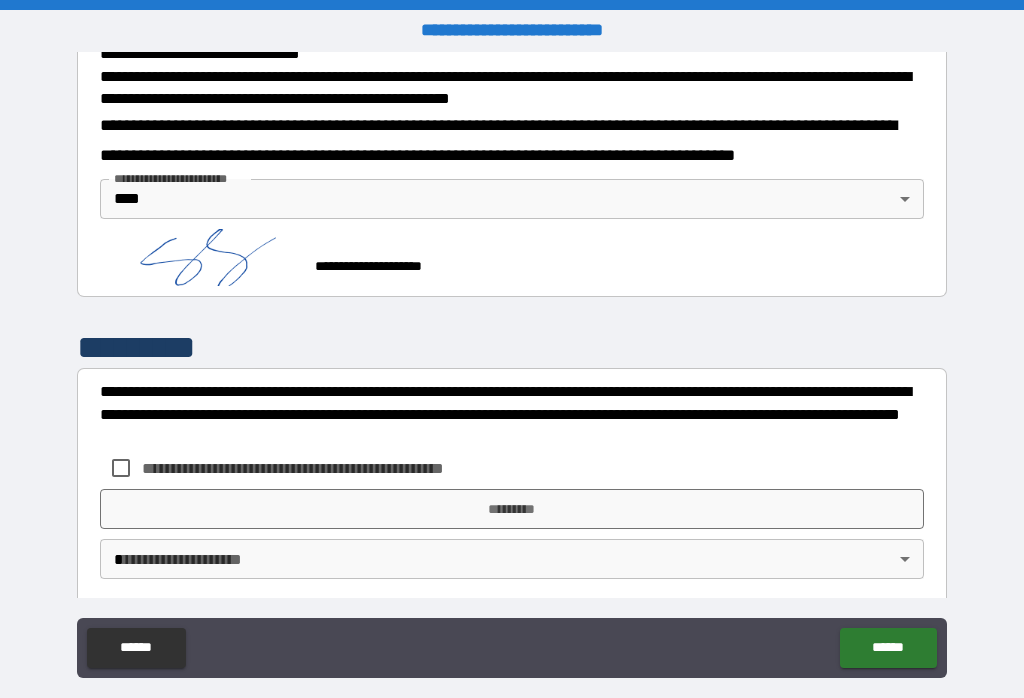 scroll, scrollTop: 734, scrollLeft: 0, axis: vertical 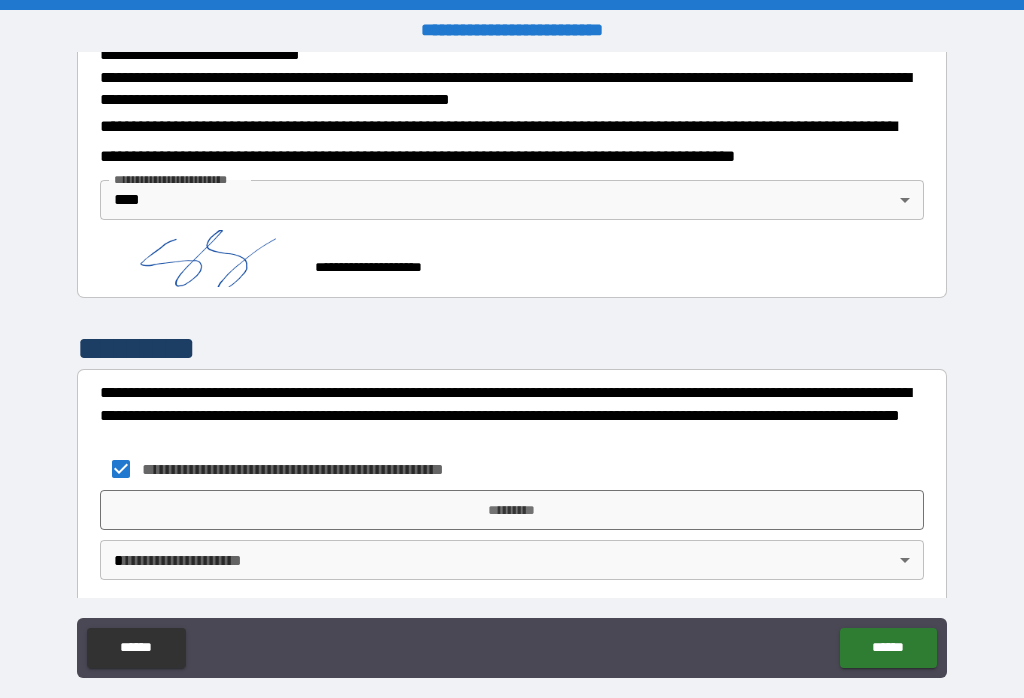 click on "**********" at bounding box center (512, 364) 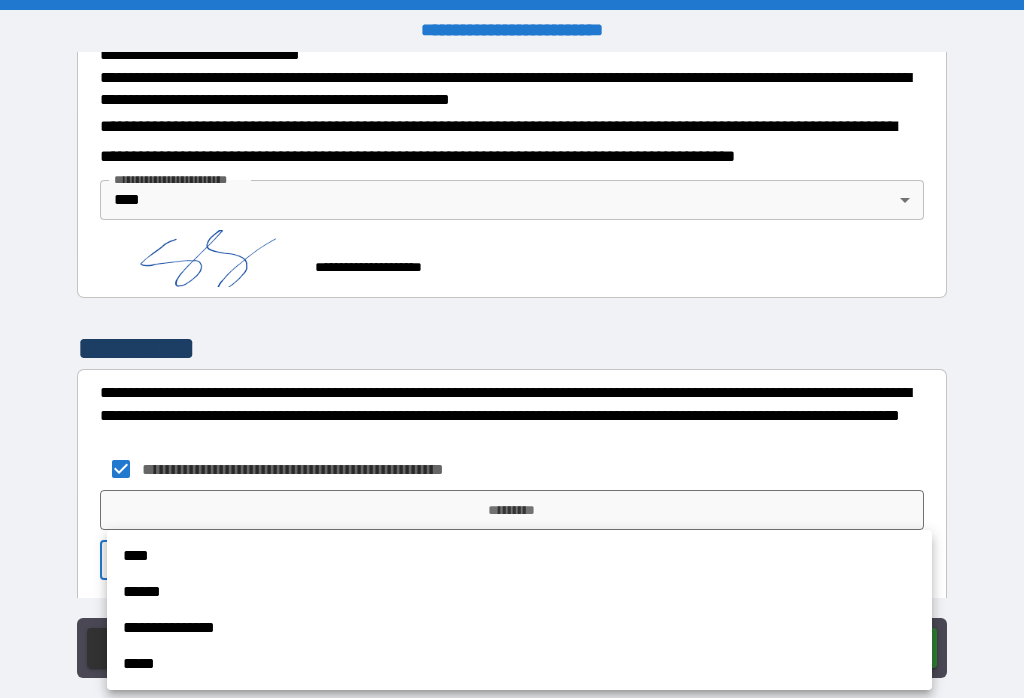 click on "****" at bounding box center (519, 556) 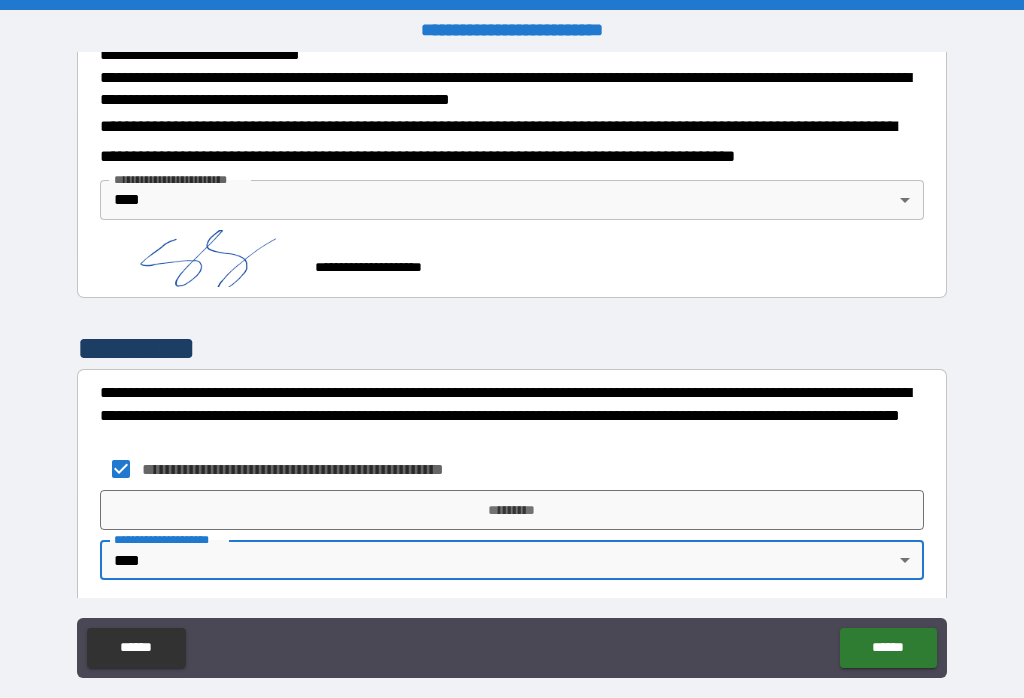 type on "****" 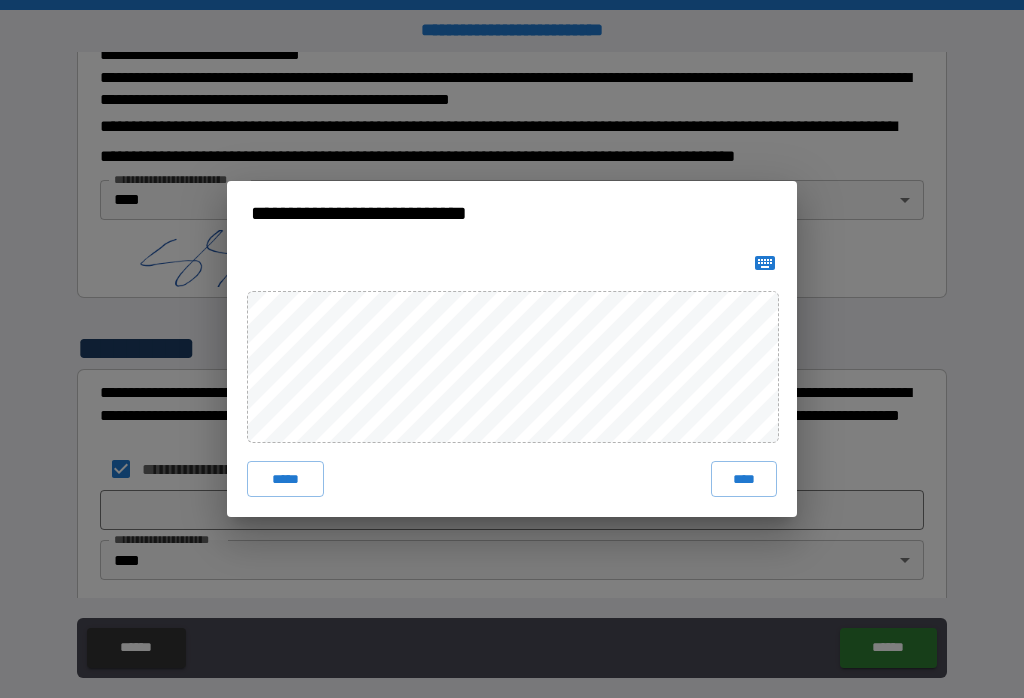 click on "*****" at bounding box center (285, 479) 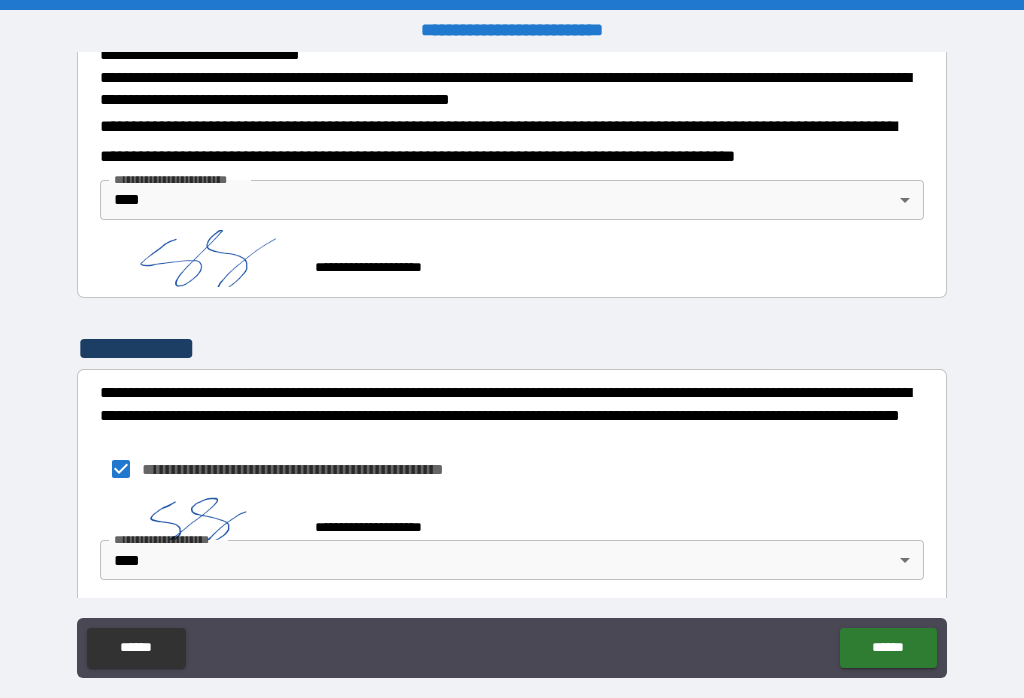 scroll, scrollTop: 724, scrollLeft: 0, axis: vertical 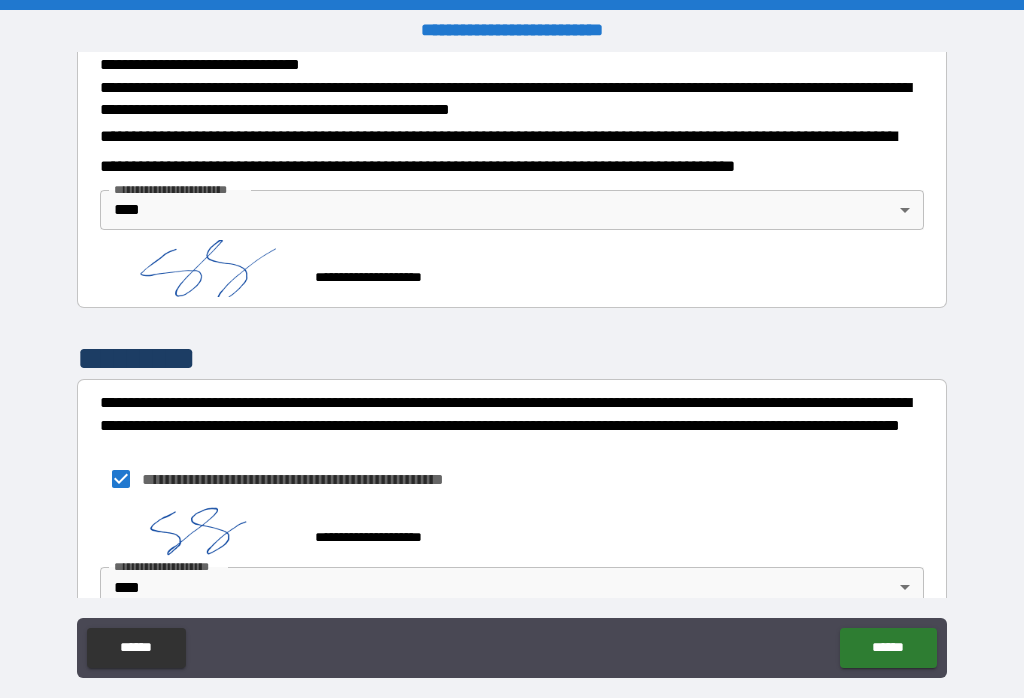 click on "******" at bounding box center [888, 648] 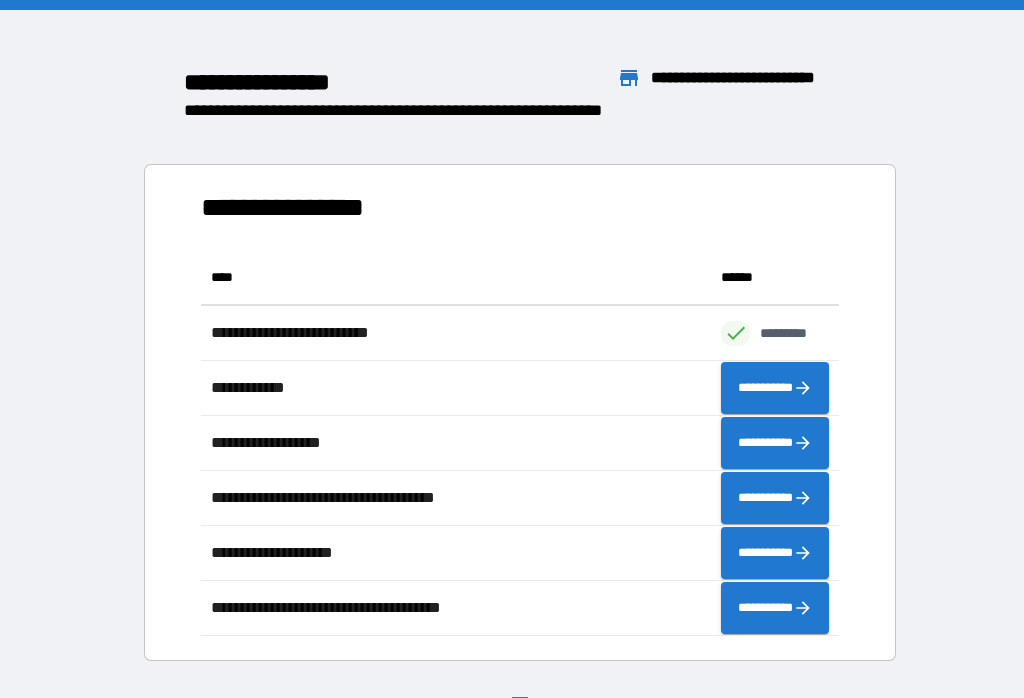 scroll, scrollTop: 386, scrollLeft: 638, axis: both 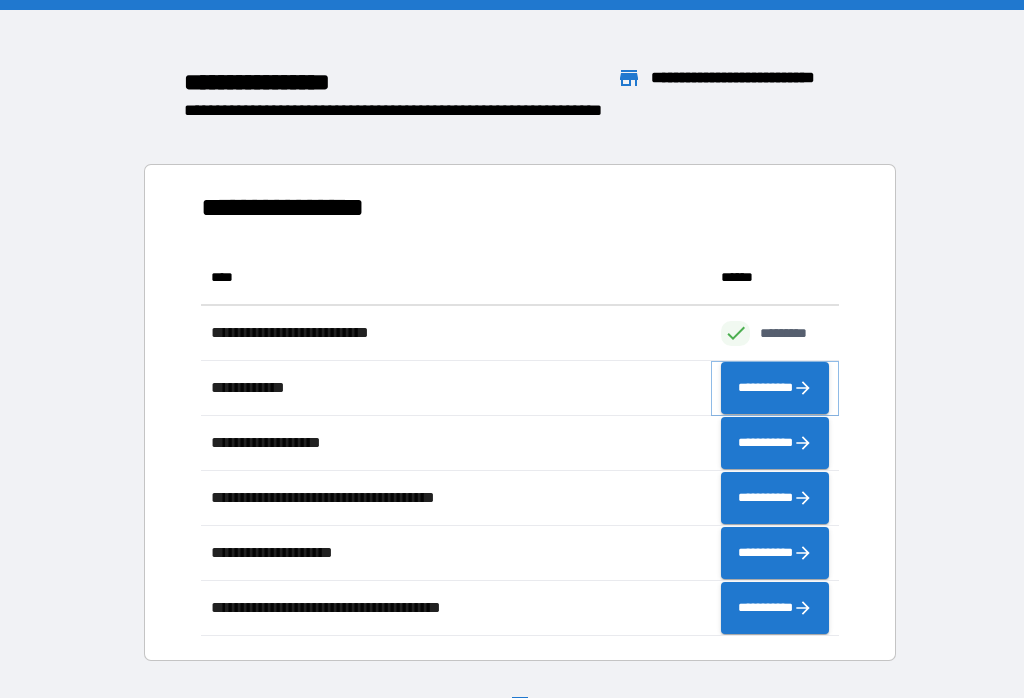 click 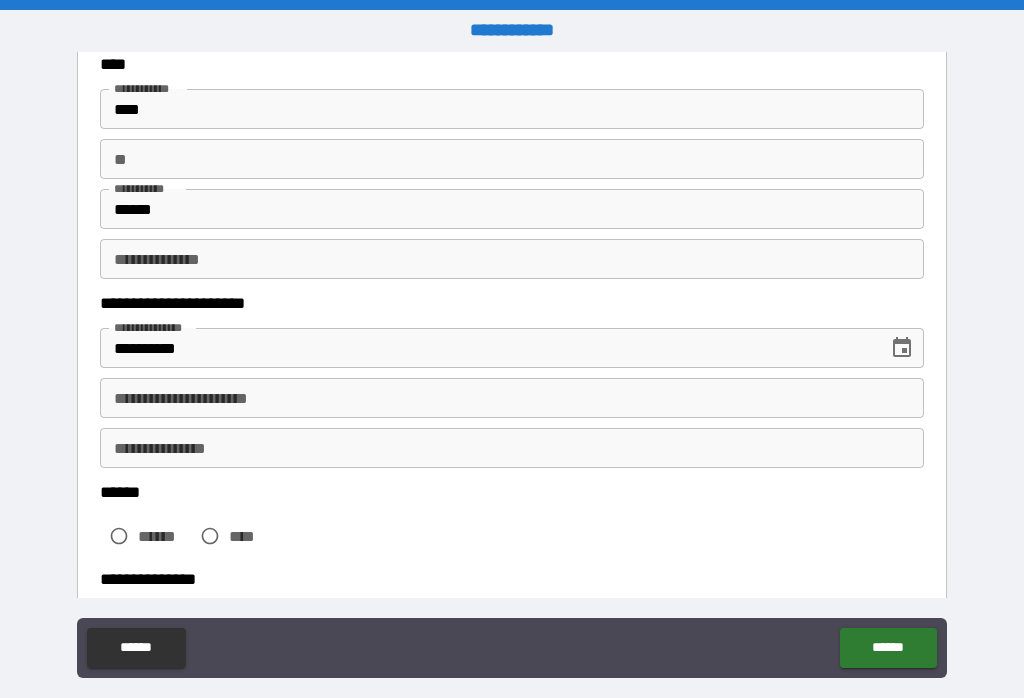 scroll, scrollTop: 115, scrollLeft: 0, axis: vertical 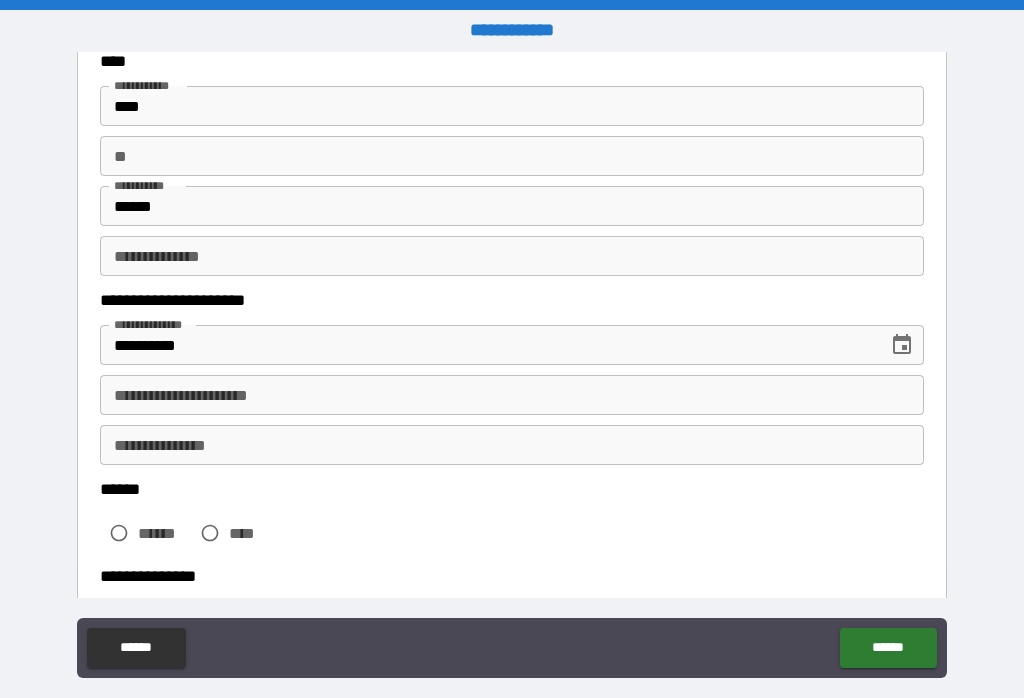 click on "**********" at bounding box center [512, 395] 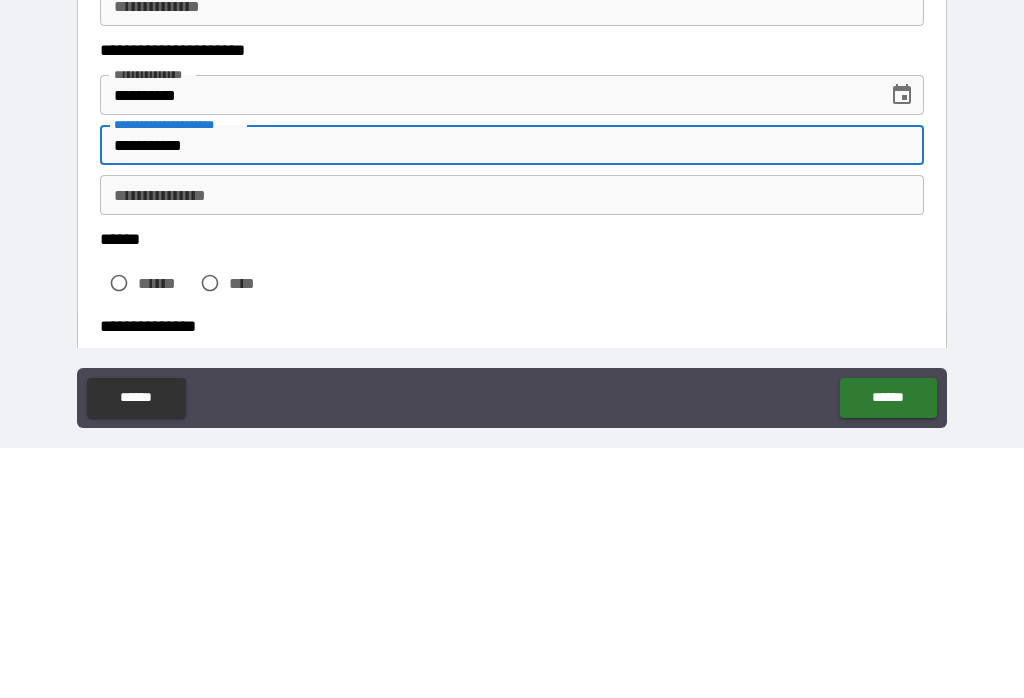 type on "**********" 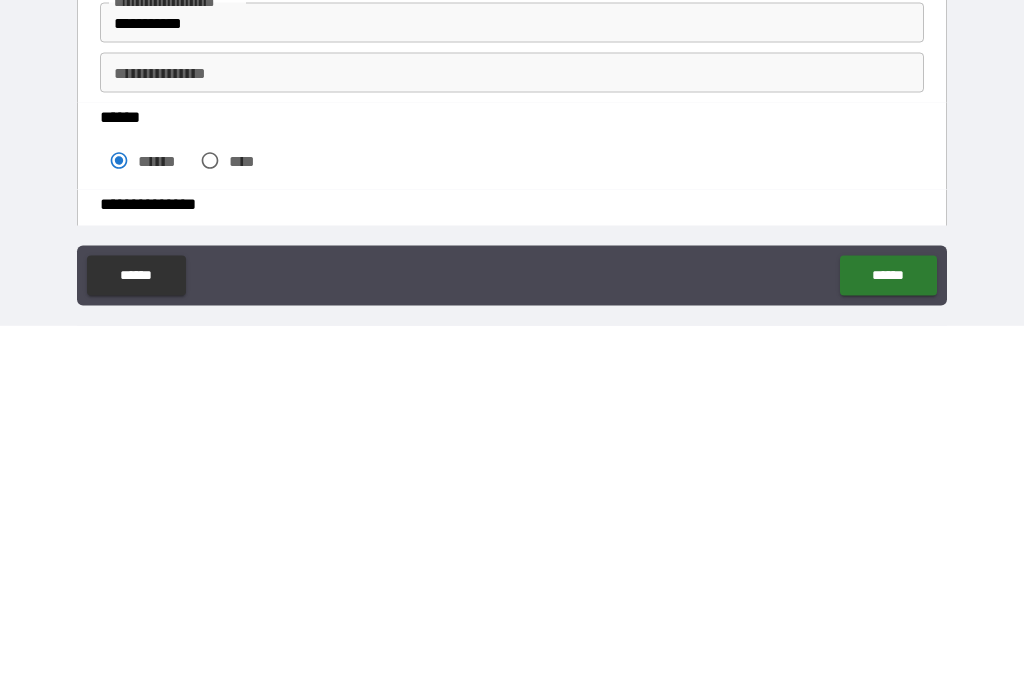 scroll, scrollTop: 31, scrollLeft: 0, axis: vertical 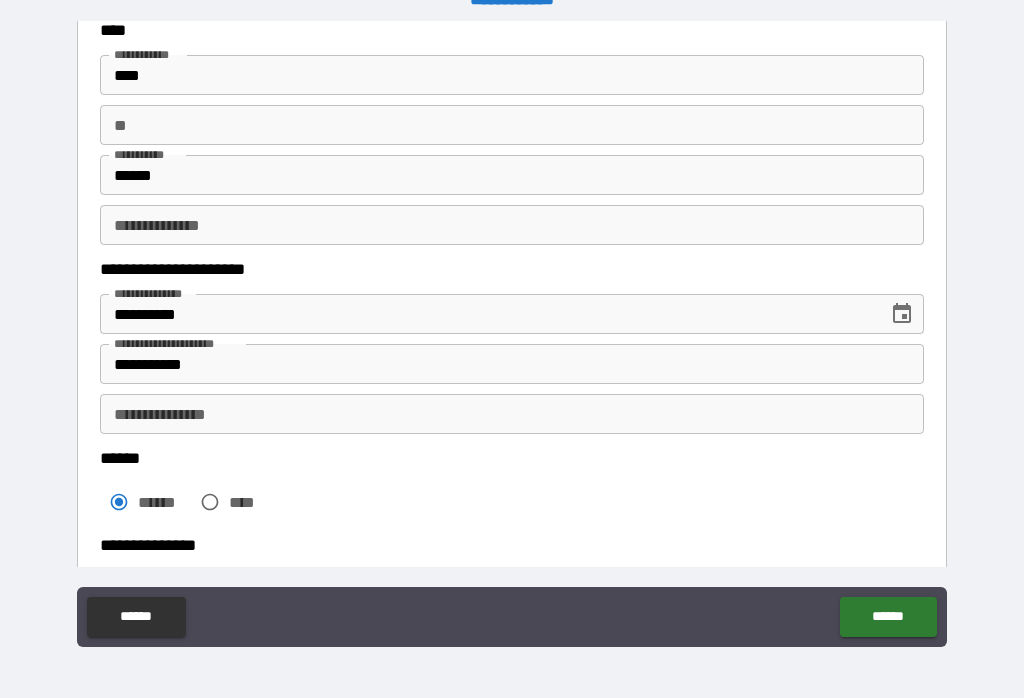 click on "**********" at bounding box center [512, 414] 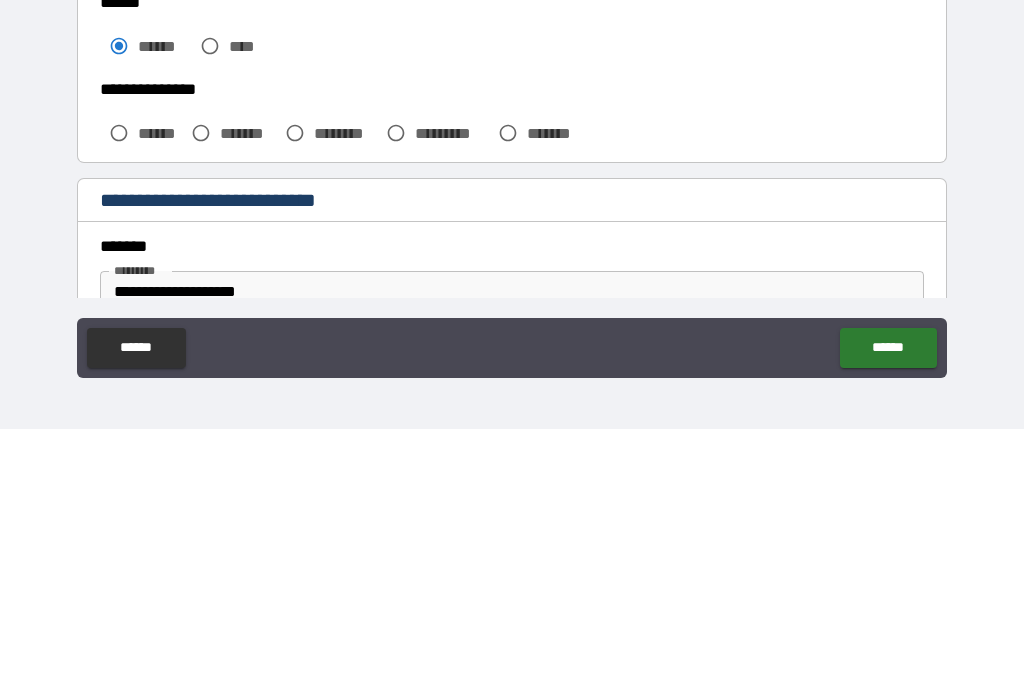 scroll, scrollTop: 303, scrollLeft: 0, axis: vertical 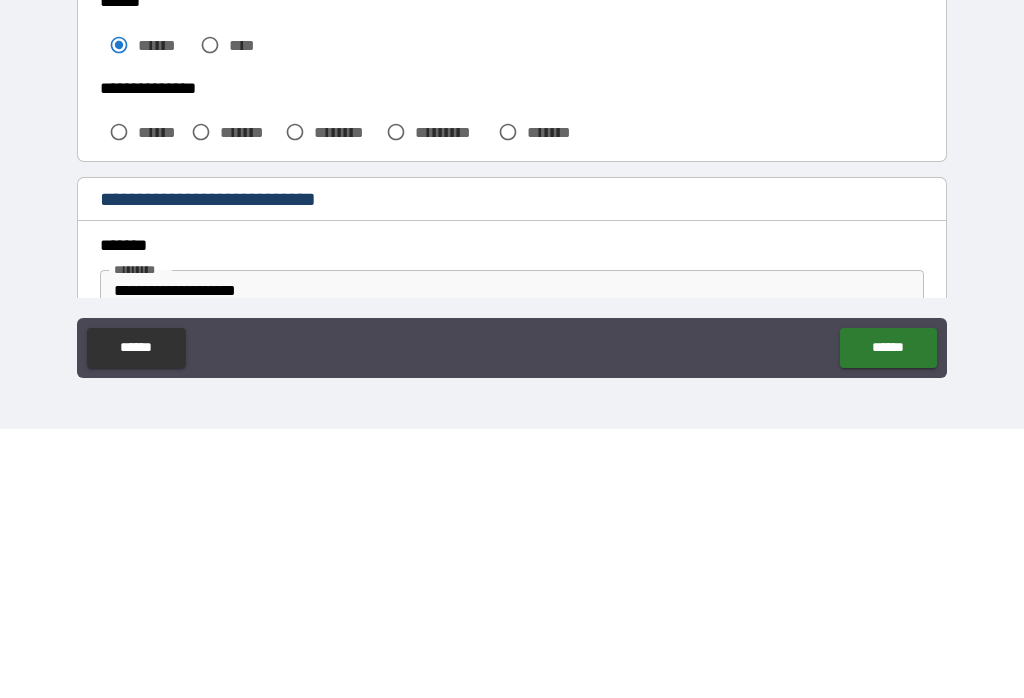 type on "**********" 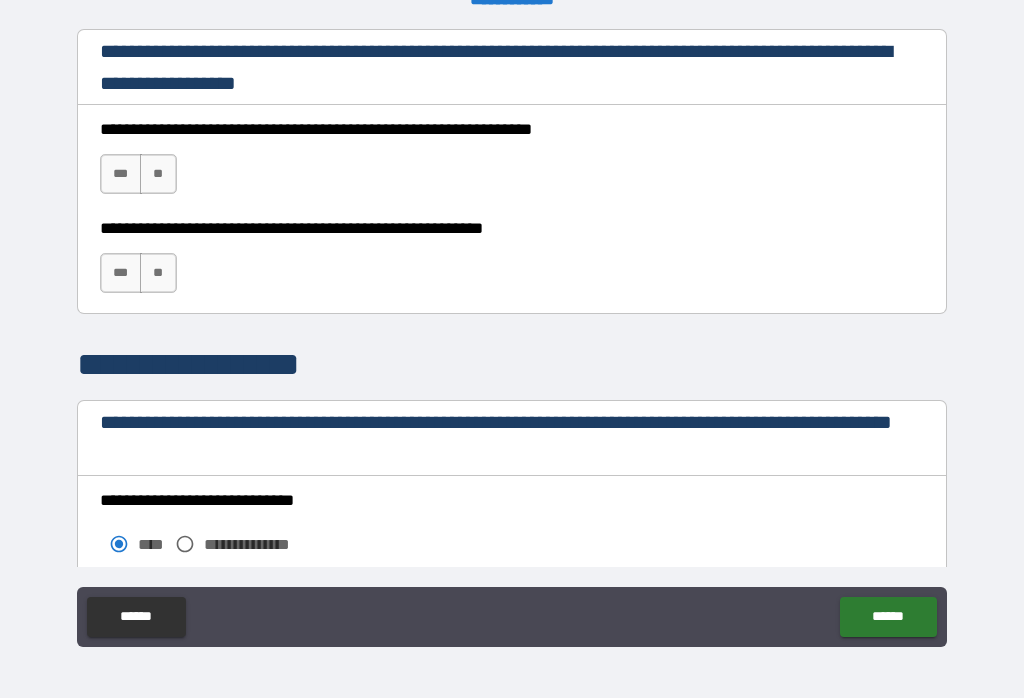 scroll, scrollTop: 1350, scrollLeft: 0, axis: vertical 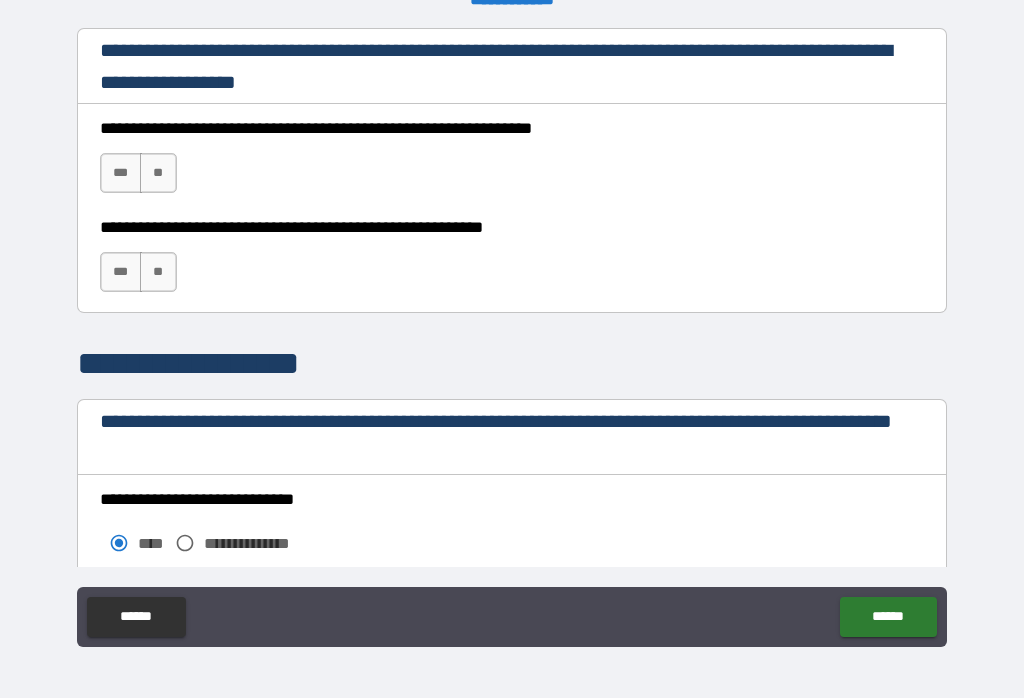 click on "***" at bounding box center (121, 173) 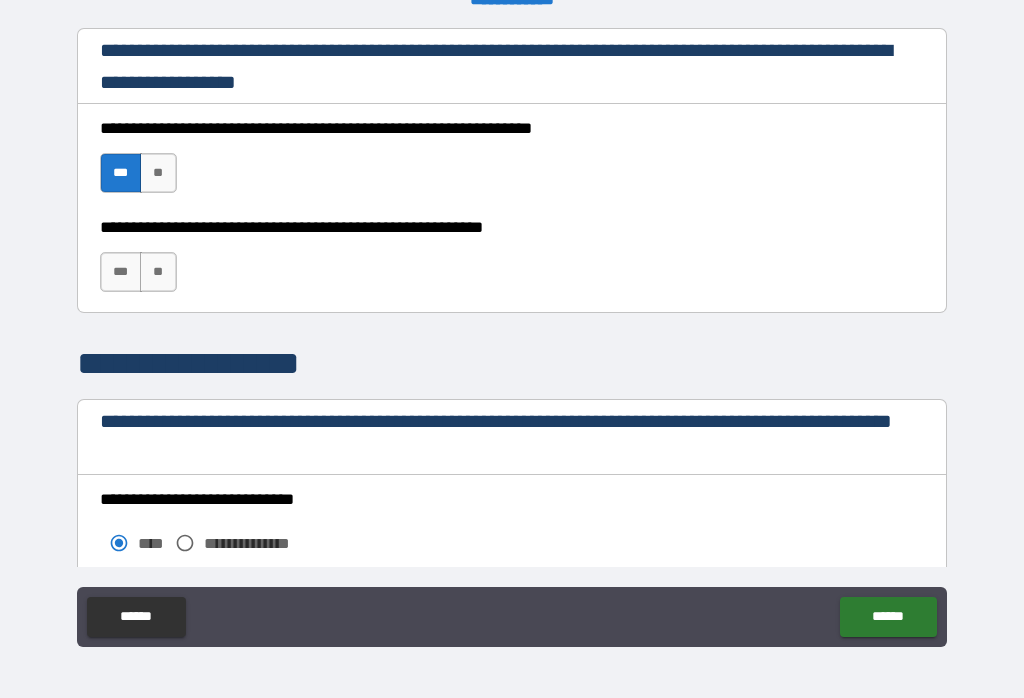 click on "***" at bounding box center [121, 272] 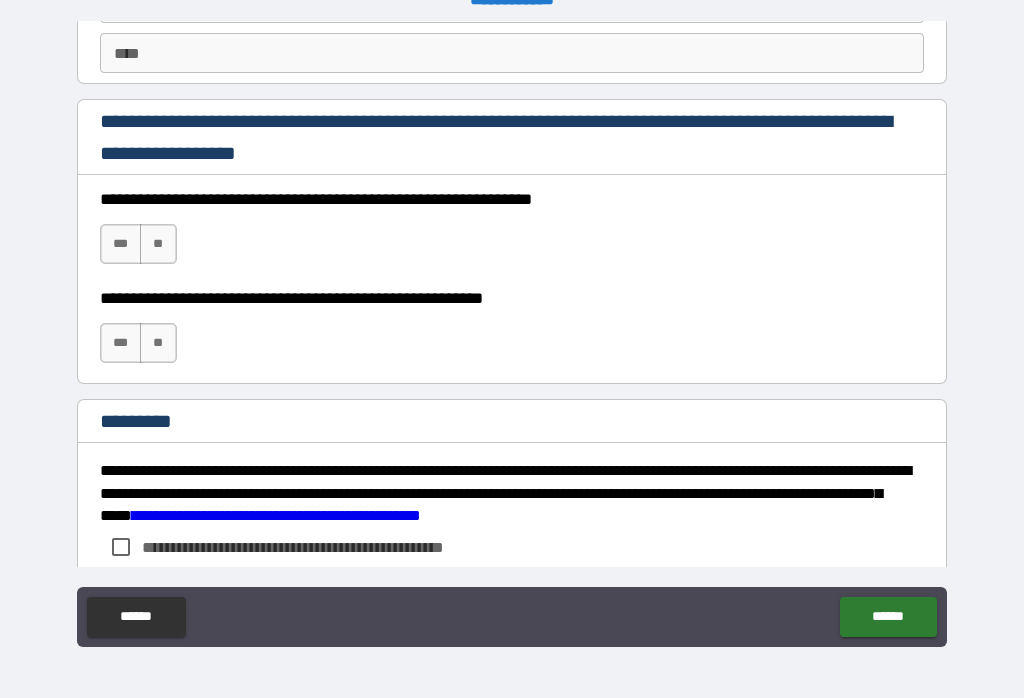 scroll, scrollTop: 2921, scrollLeft: 0, axis: vertical 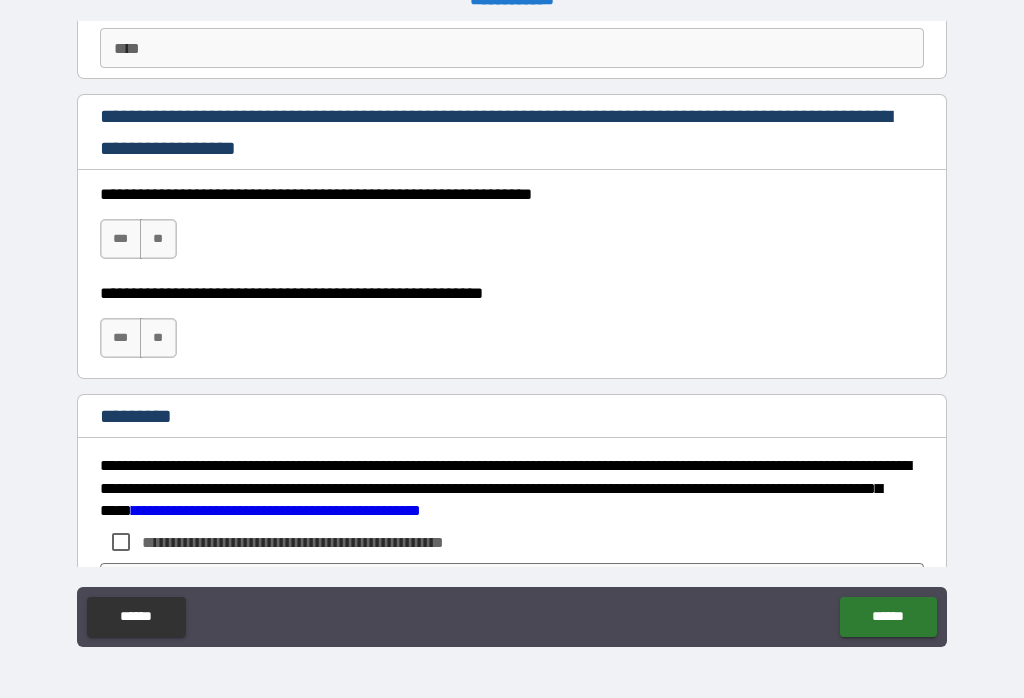 click on "***" at bounding box center (121, 239) 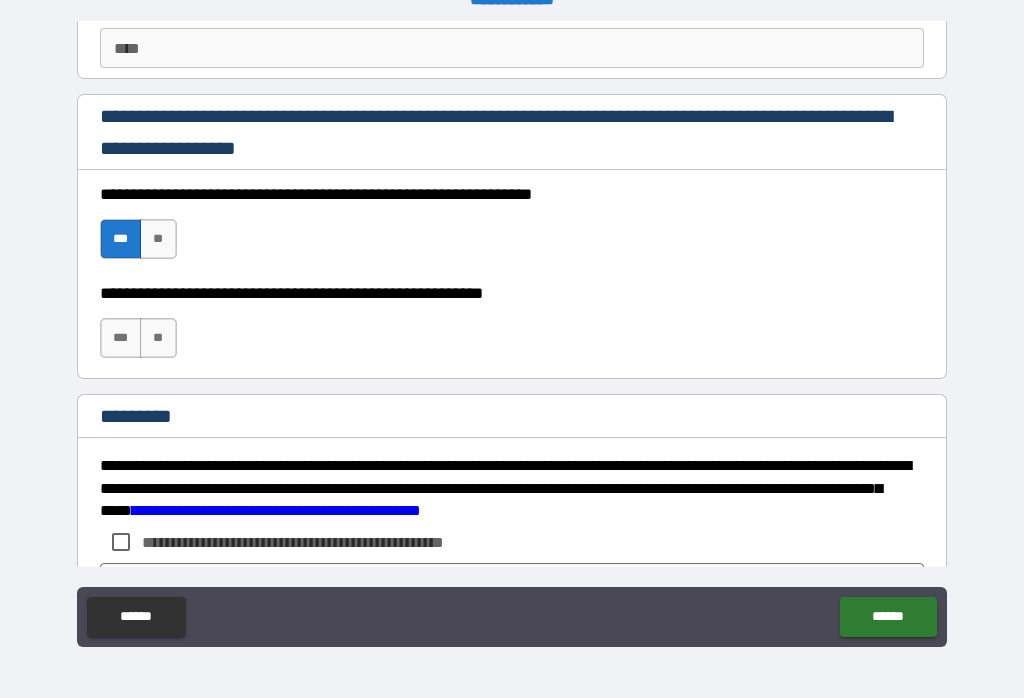 click on "***" at bounding box center [121, 338] 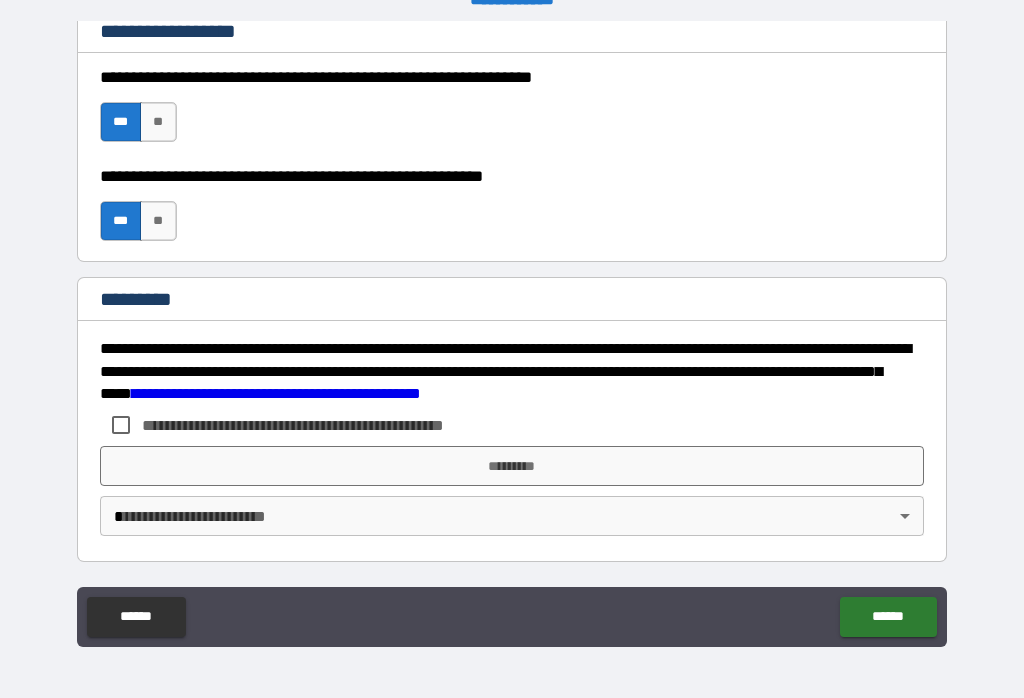 scroll, scrollTop: 3038, scrollLeft: 0, axis: vertical 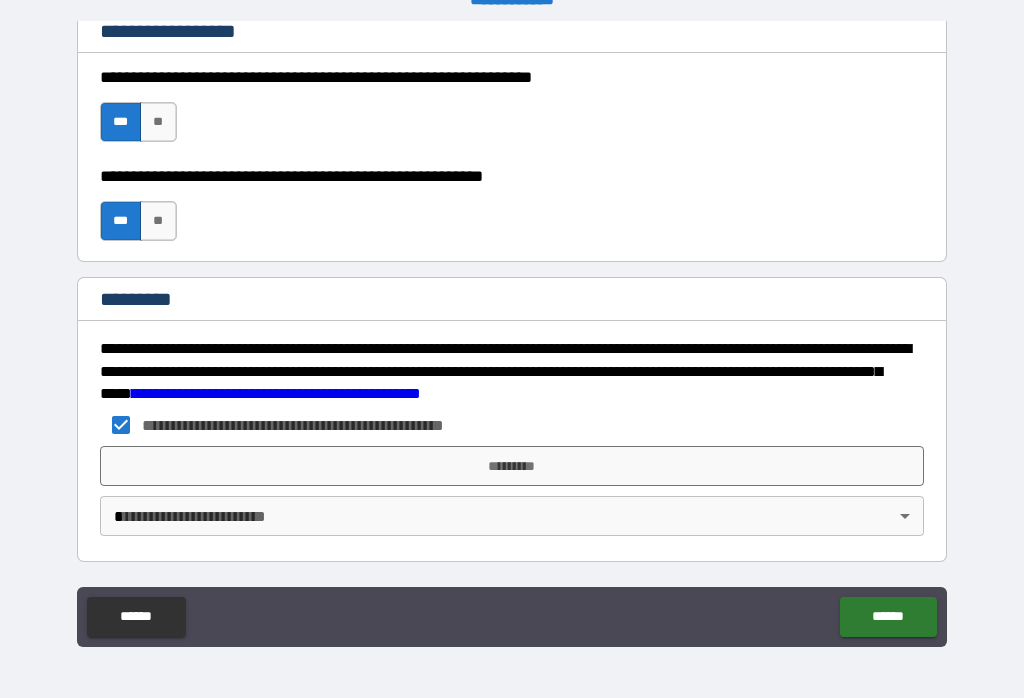 click on "*********" at bounding box center (512, 466) 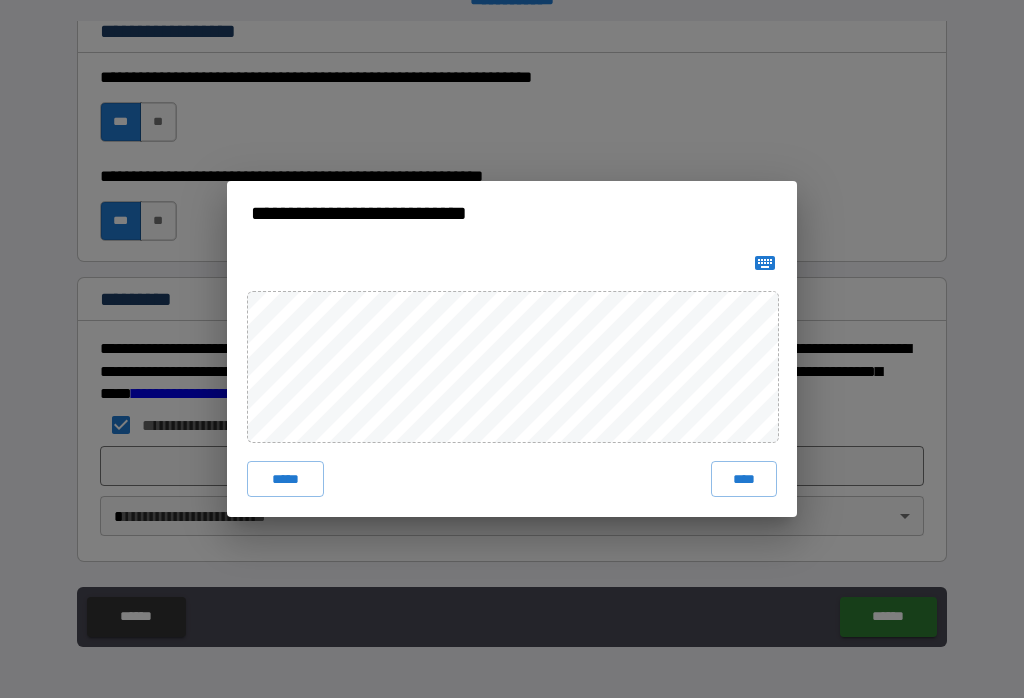 click on "*****" at bounding box center [285, 479] 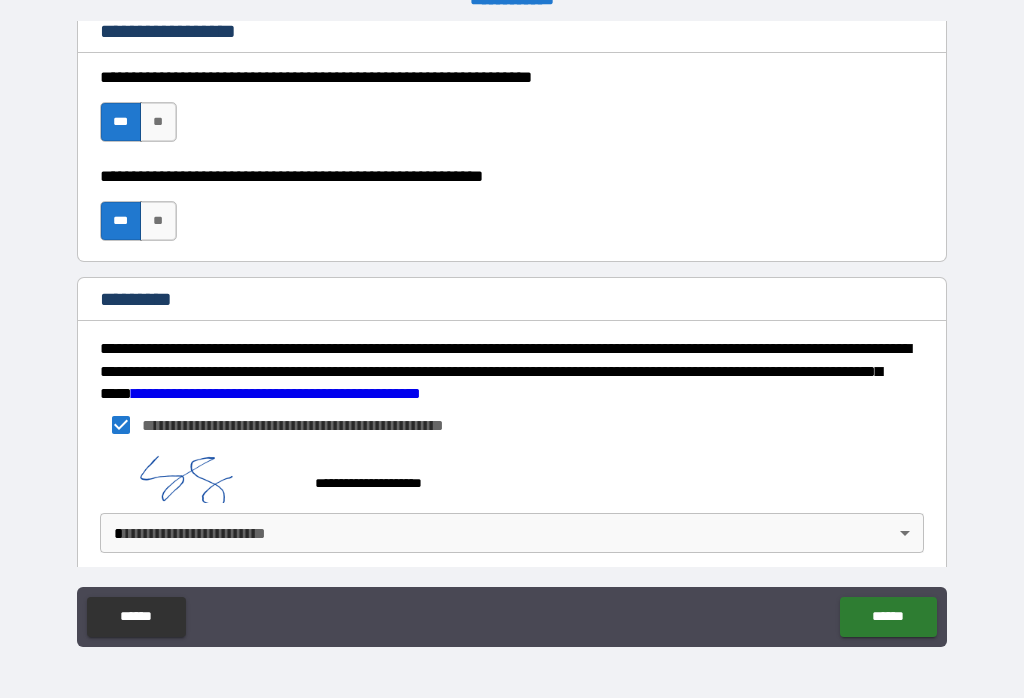 click on "**********" at bounding box center [512, 333] 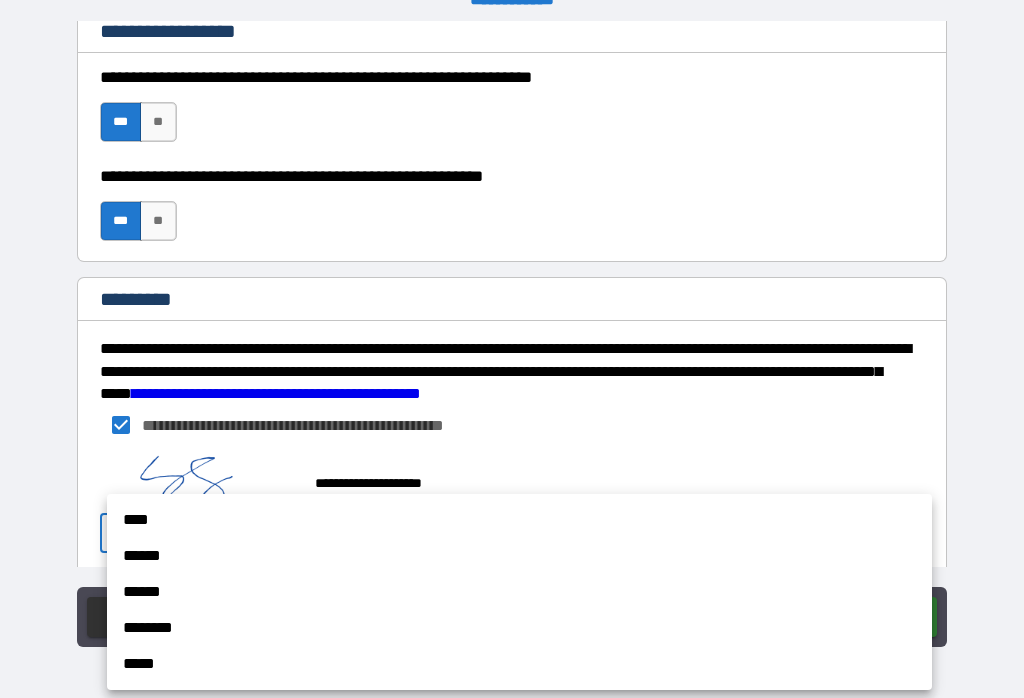 click on "****" at bounding box center [519, 520] 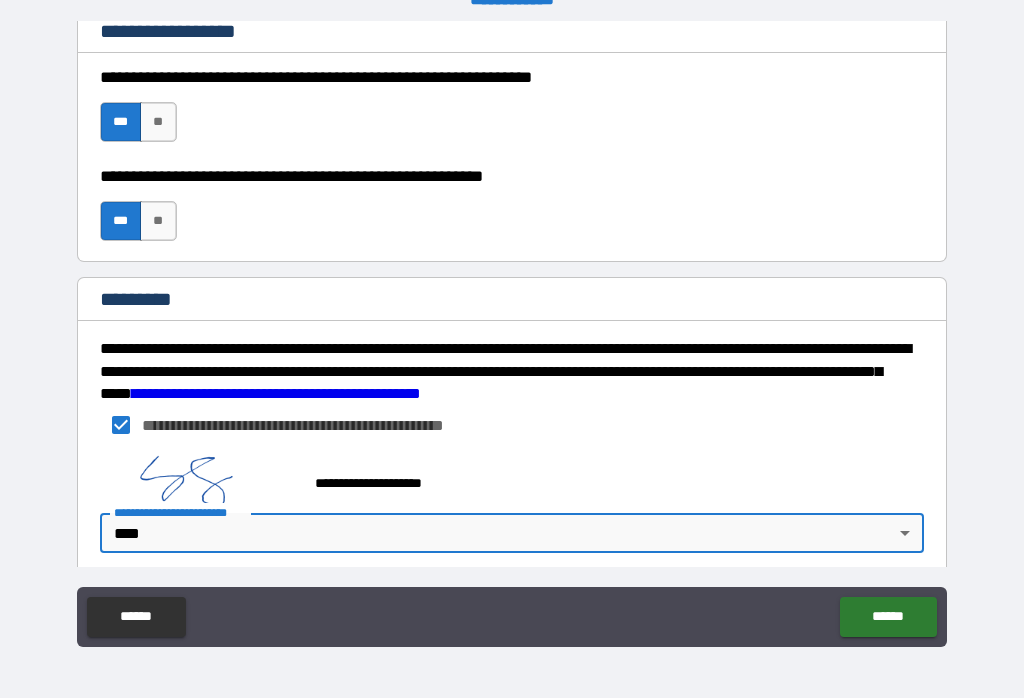 click on "******" 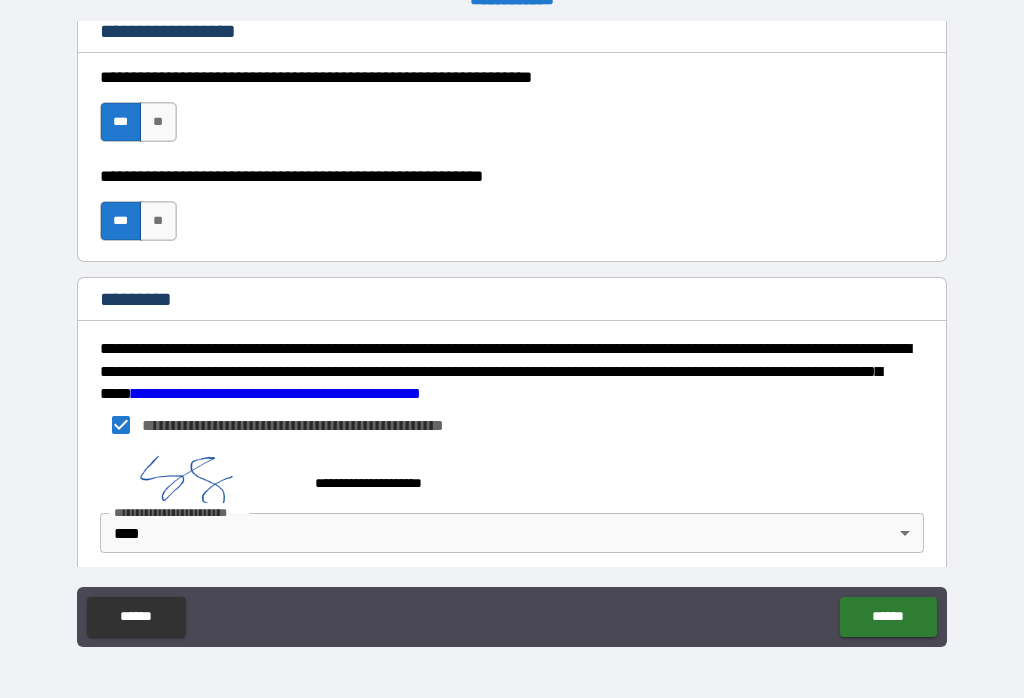 click on "******" at bounding box center (888, 617) 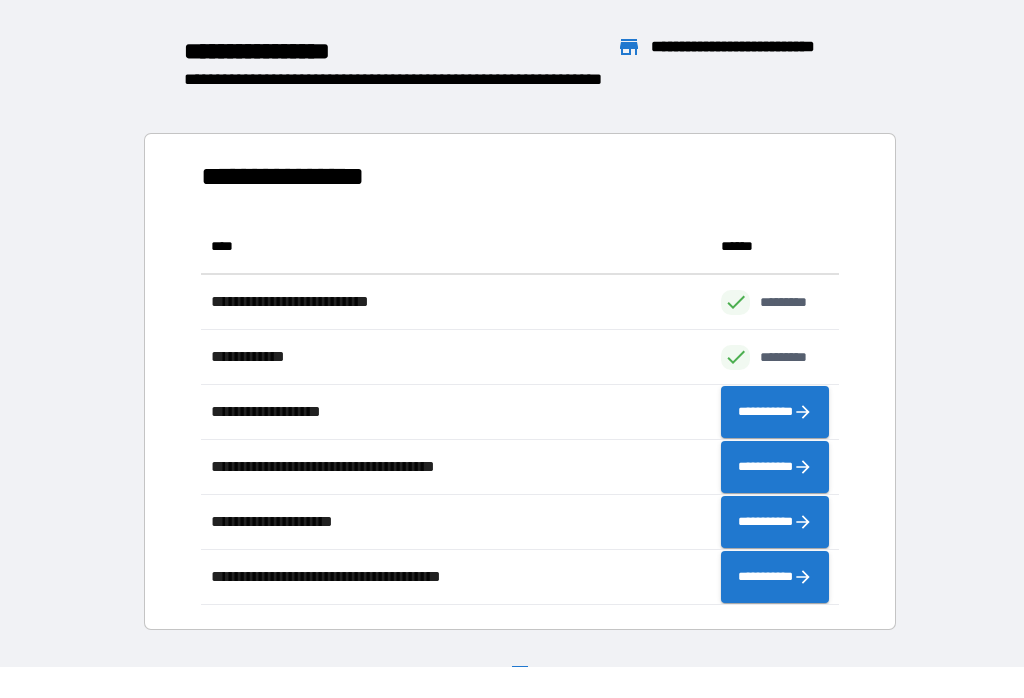 scroll, scrollTop: 1, scrollLeft: 1, axis: both 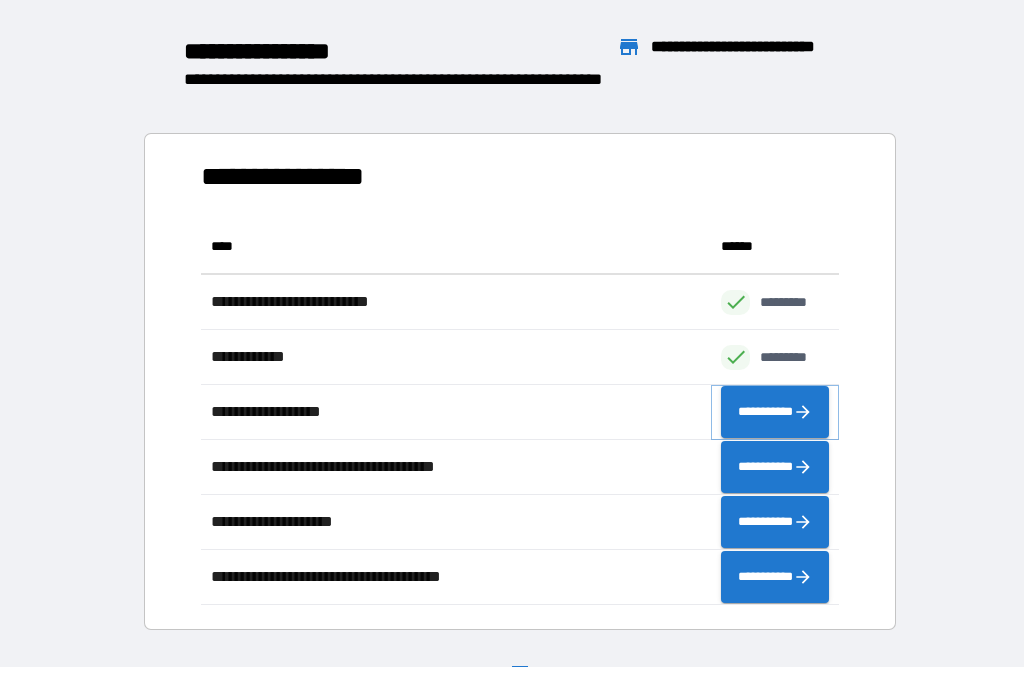 click 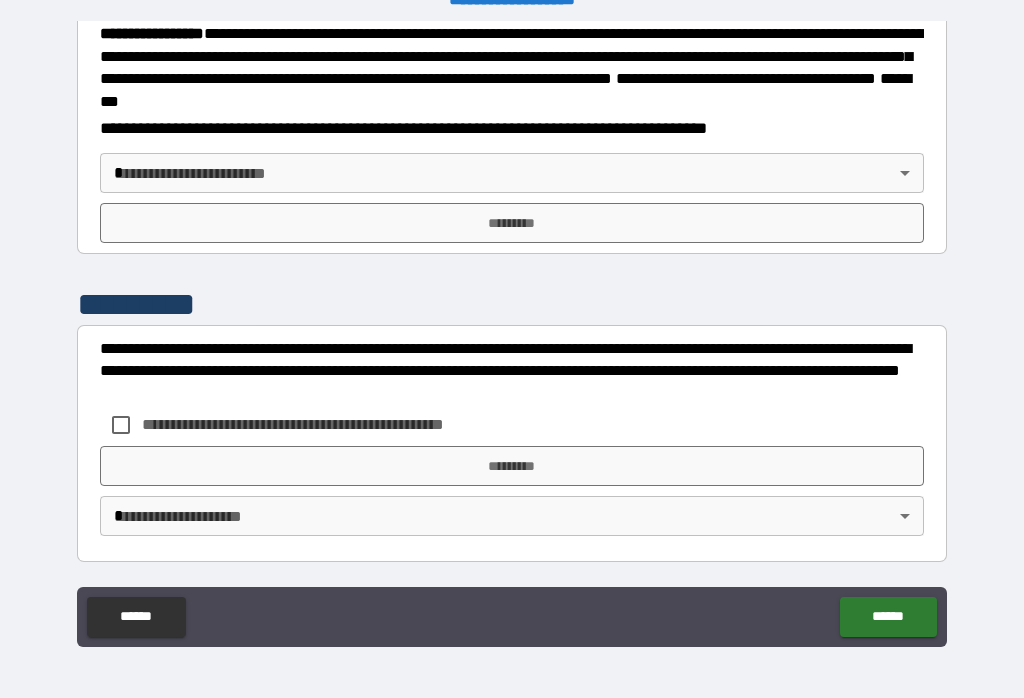 click on "**********" at bounding box center (512, 333) 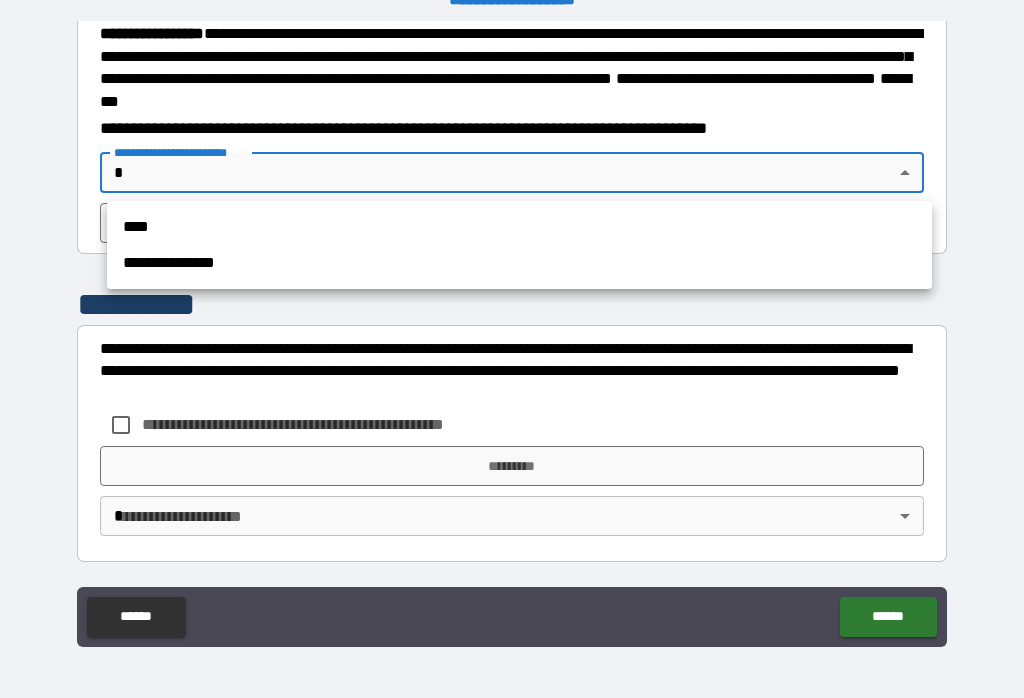 click at bounding box center (512, 349) 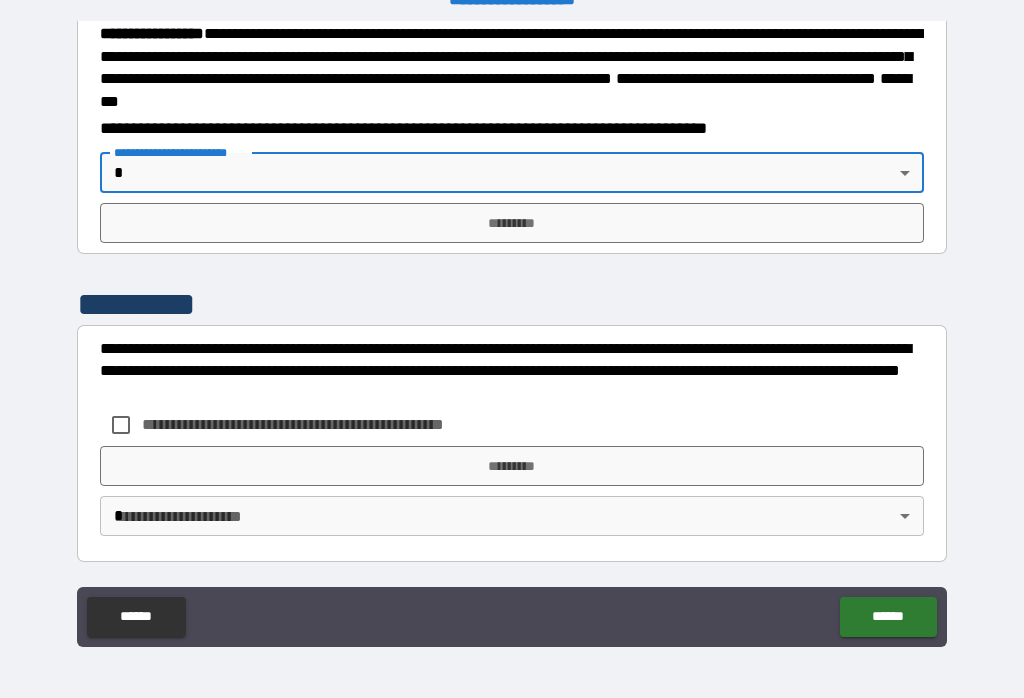 click on "**********" at bounding box center [512, 183] 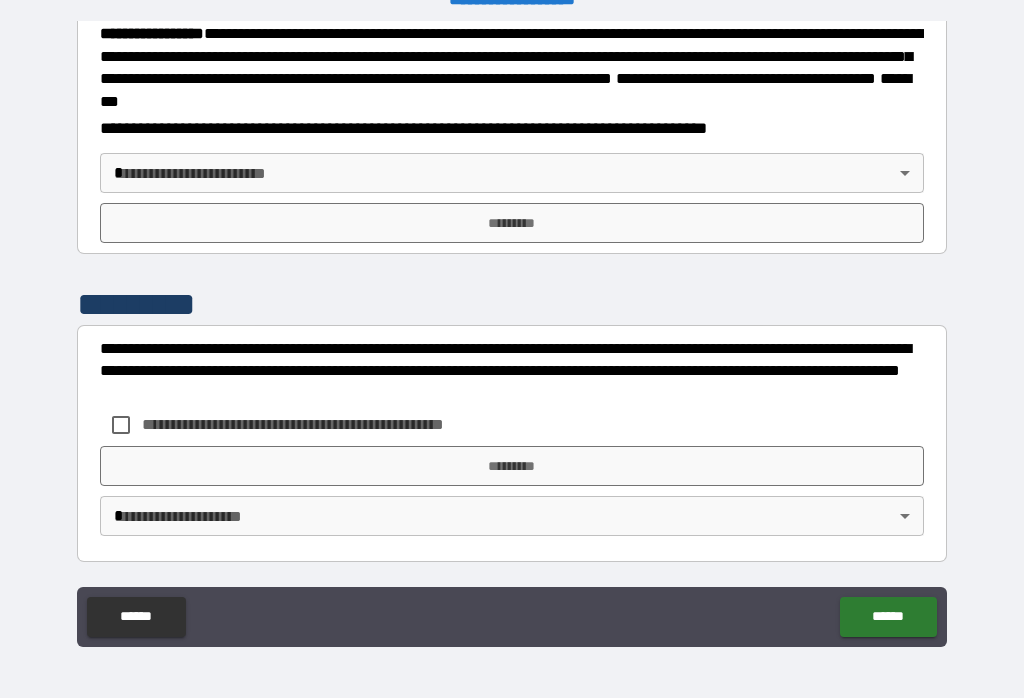 click on "**********" at bounding box center [512, 333] 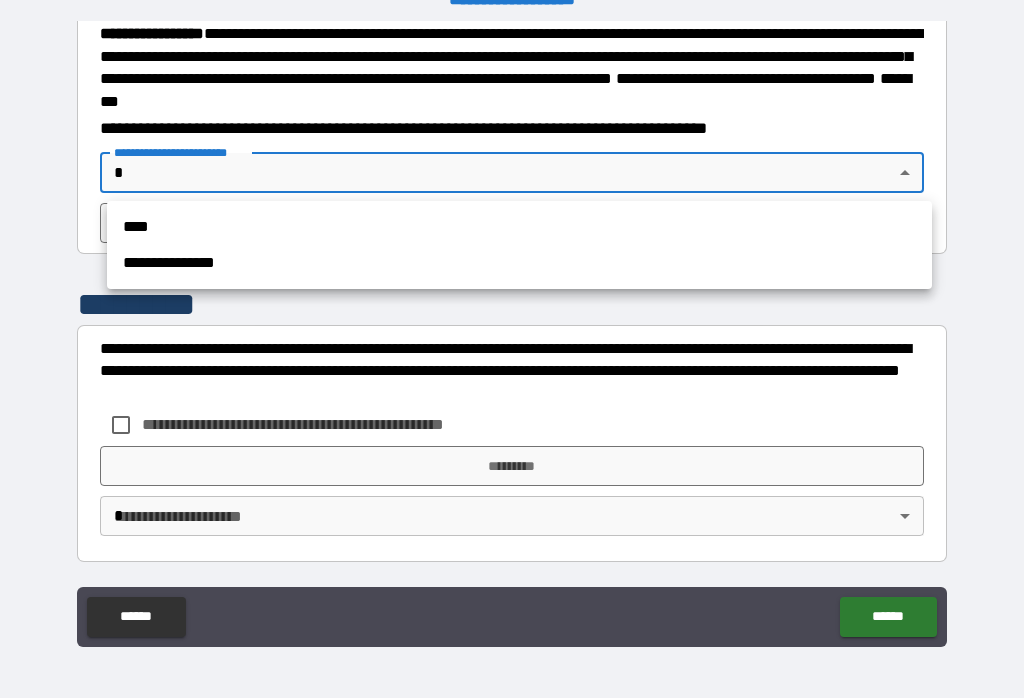 click on "****" at bounding box center (519, 227) 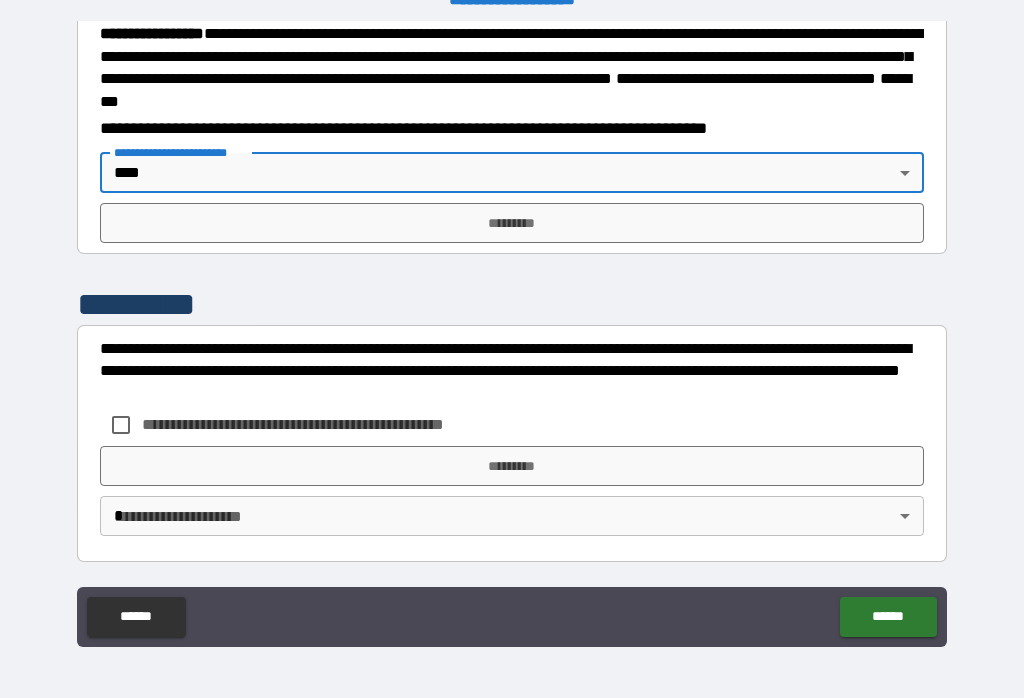 click on "*********" at bounding box center [512, 223] 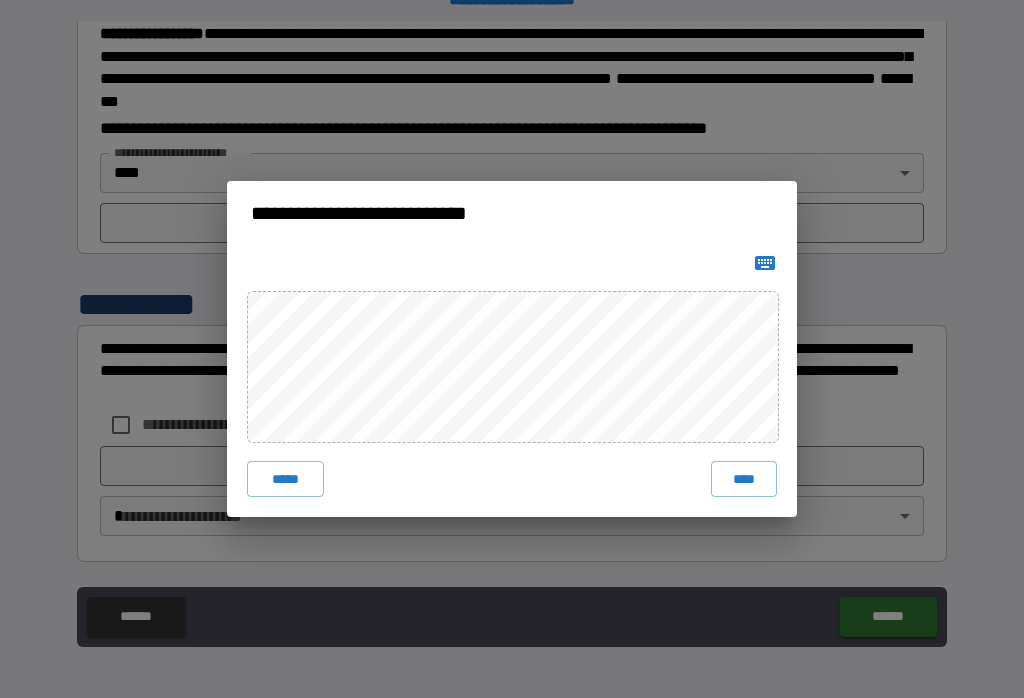 click on "****" at bounding box center (744, 479) 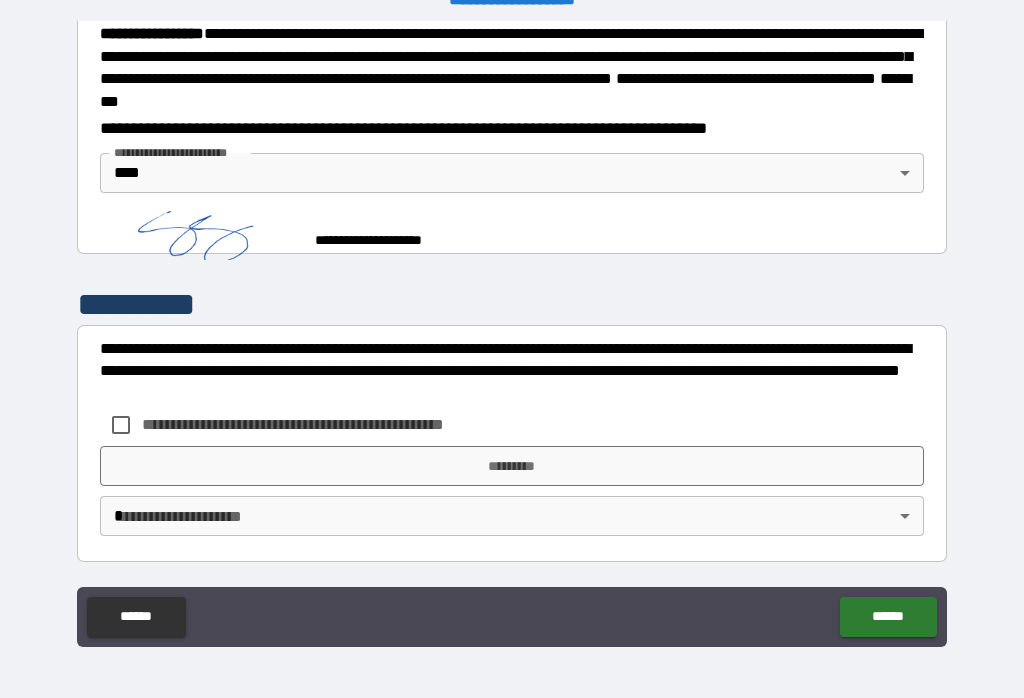 scroll, scrollTop: 2289, scrollLeft: 0, axis: vertical 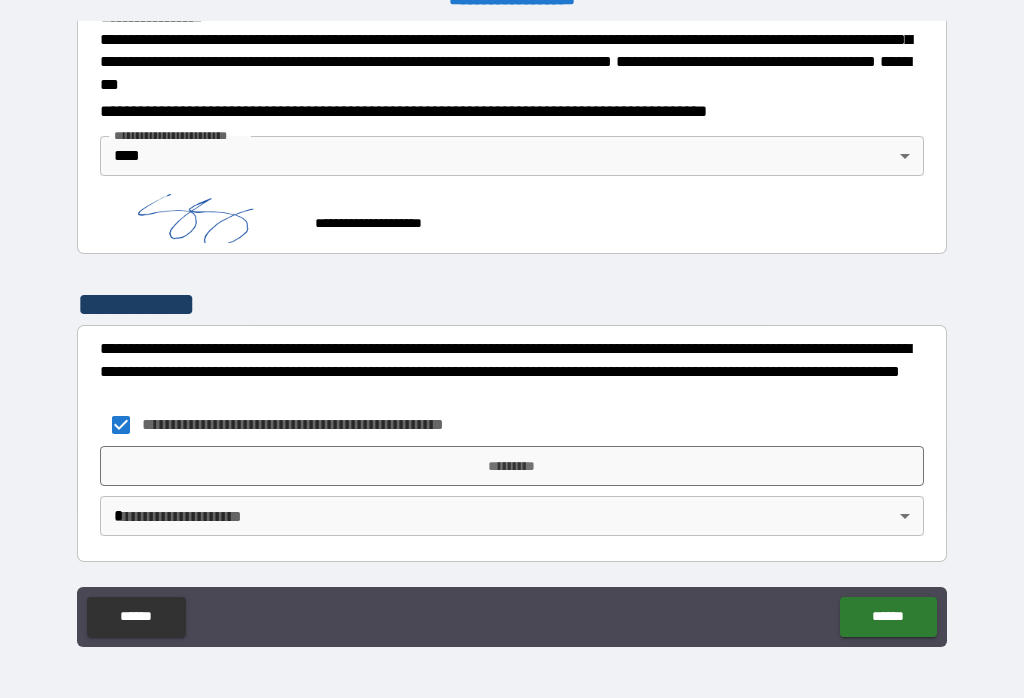 click on "*********" at bounding box center [512, 466] 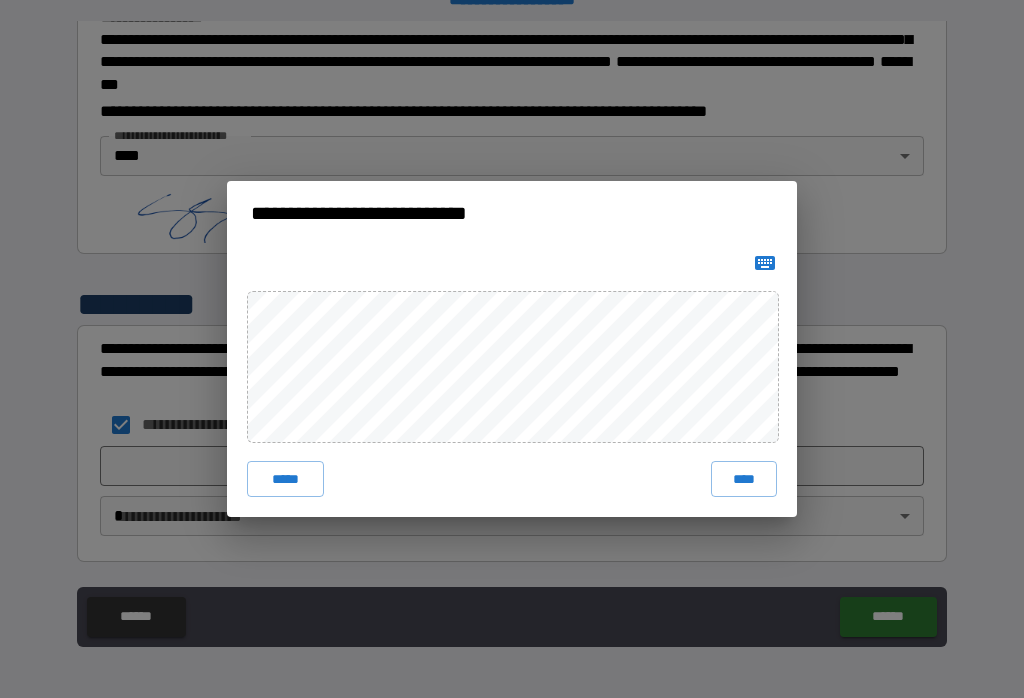 click on "****" at bounding box center (744, 479) 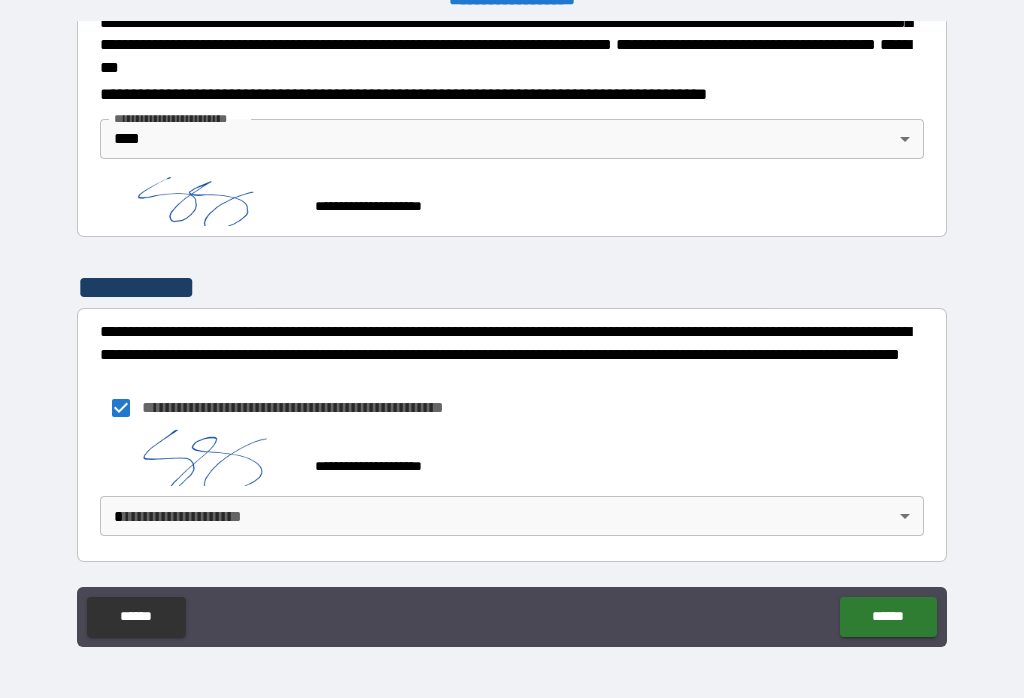 scroll, scrollTop: 2306, scrollLeft: 0, axis: vertical 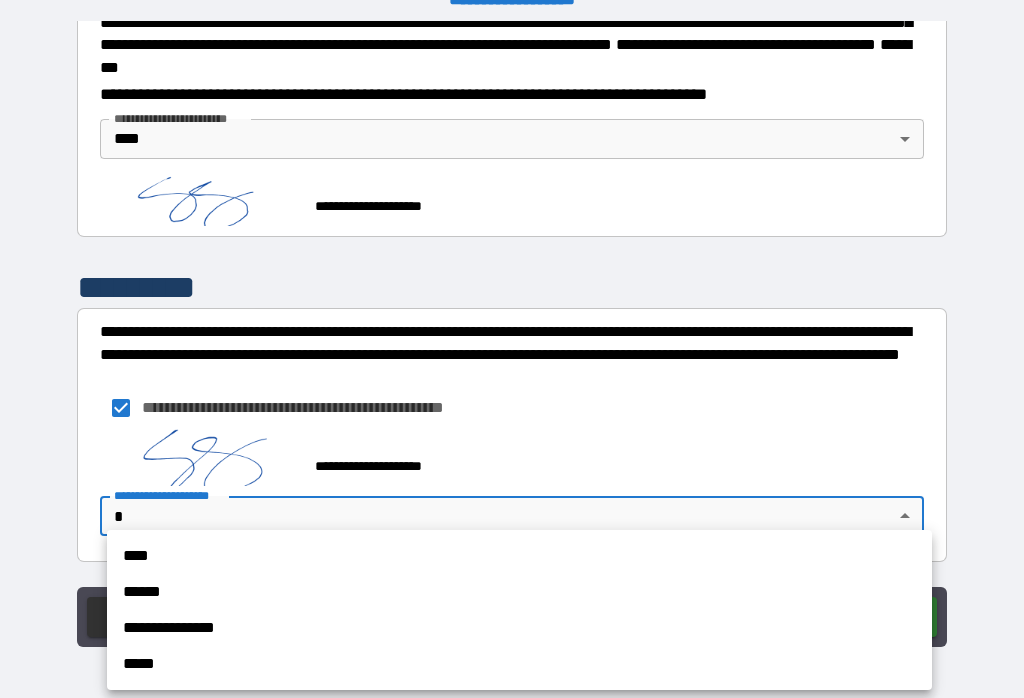 click on "****" at bounding box center (519, 556) 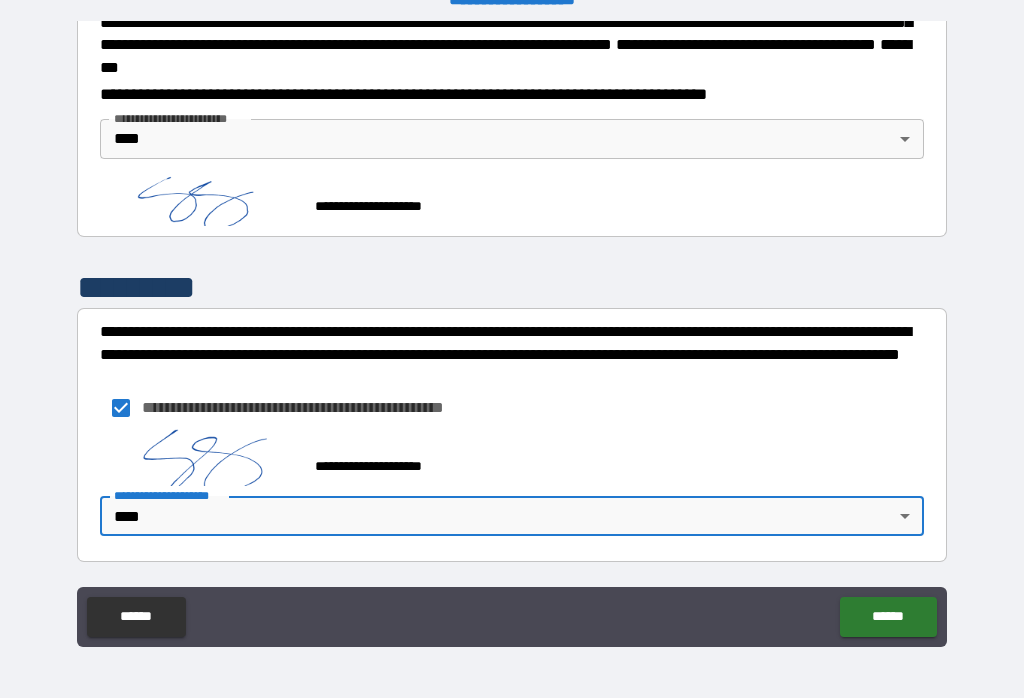 click on "******" at bounding box center (888, 617) 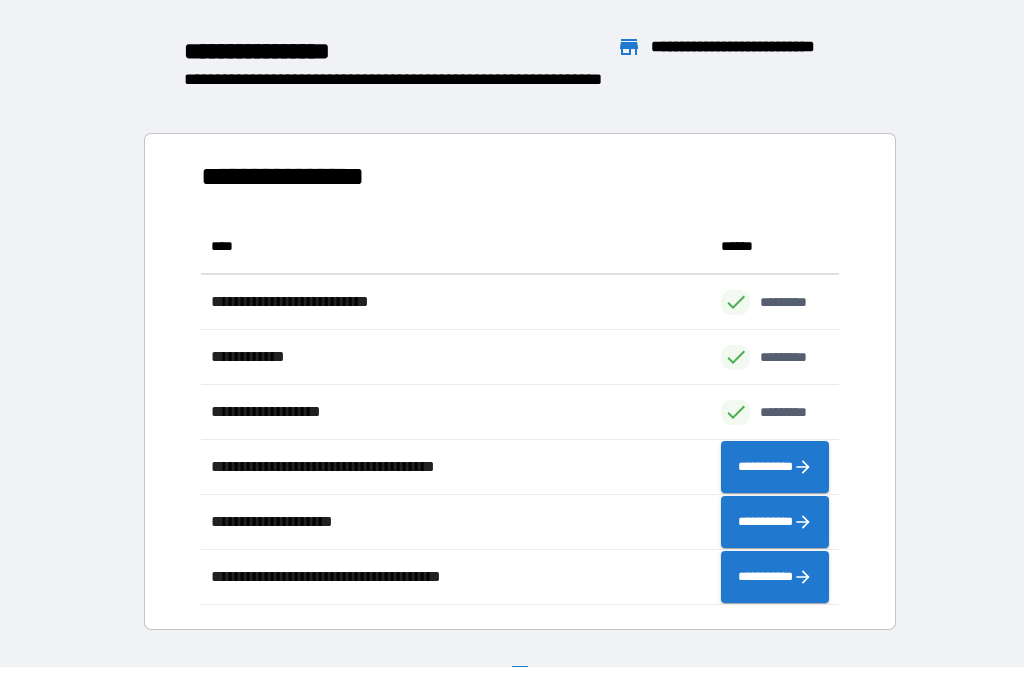scroll, scrollTop: 1, scrollLeft: 1, axis: both 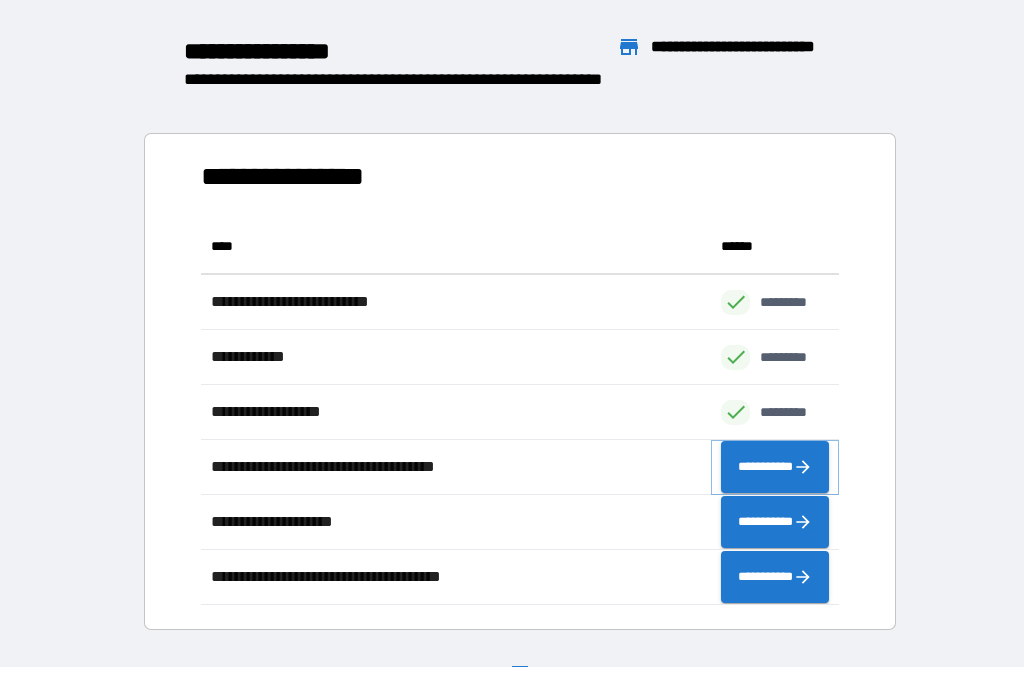 click on "**********" at bounding box center (775, 467) 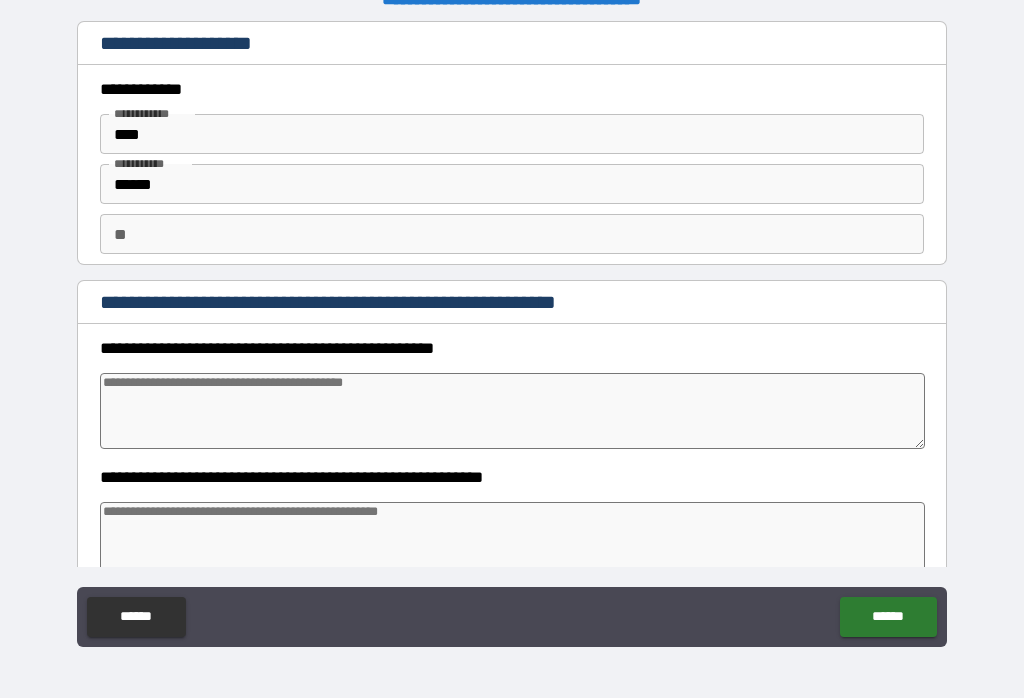 type on "*" 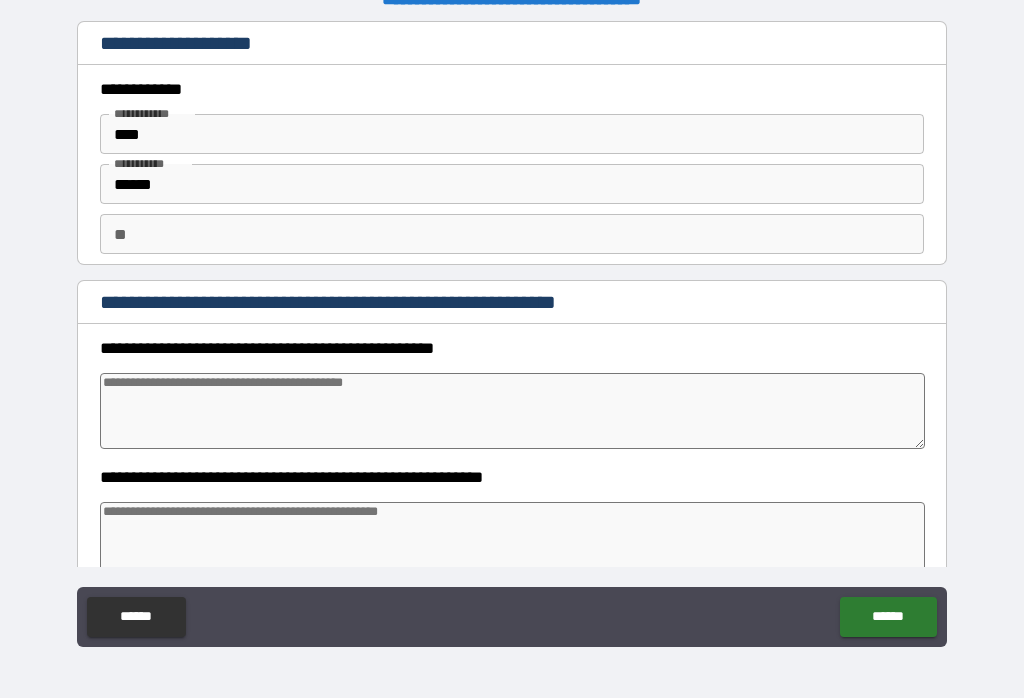 type on "*" 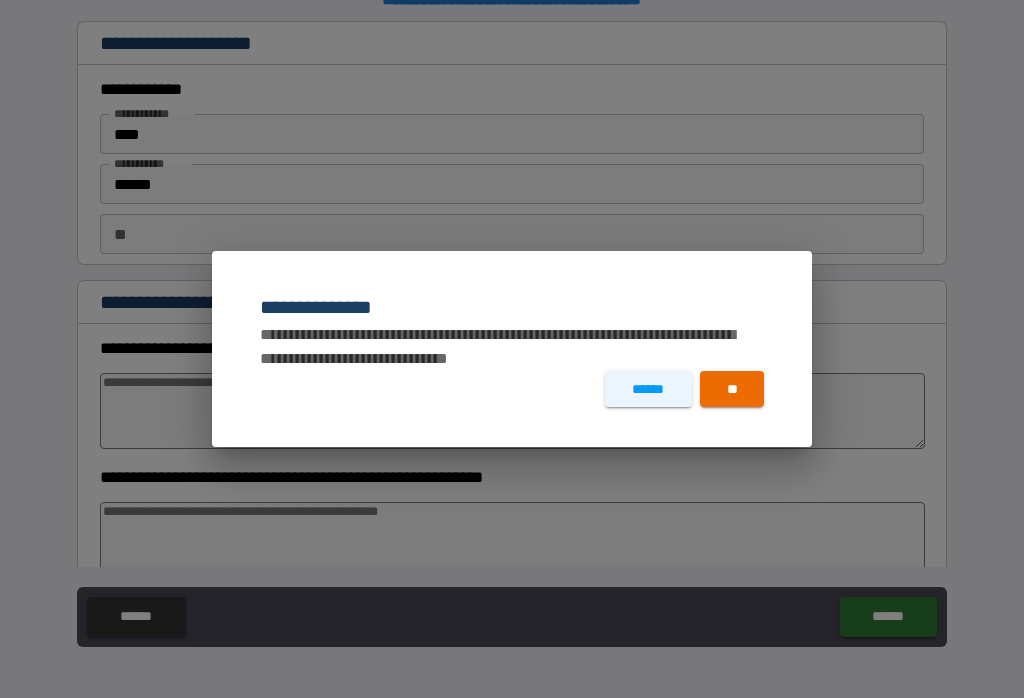 type on "*" 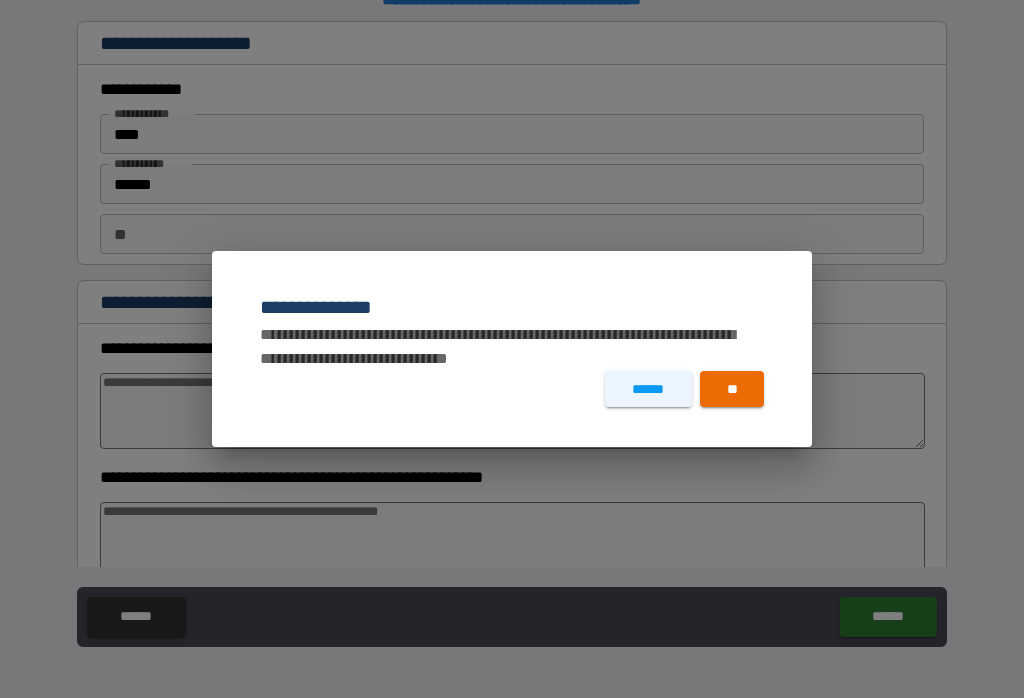type on "*" 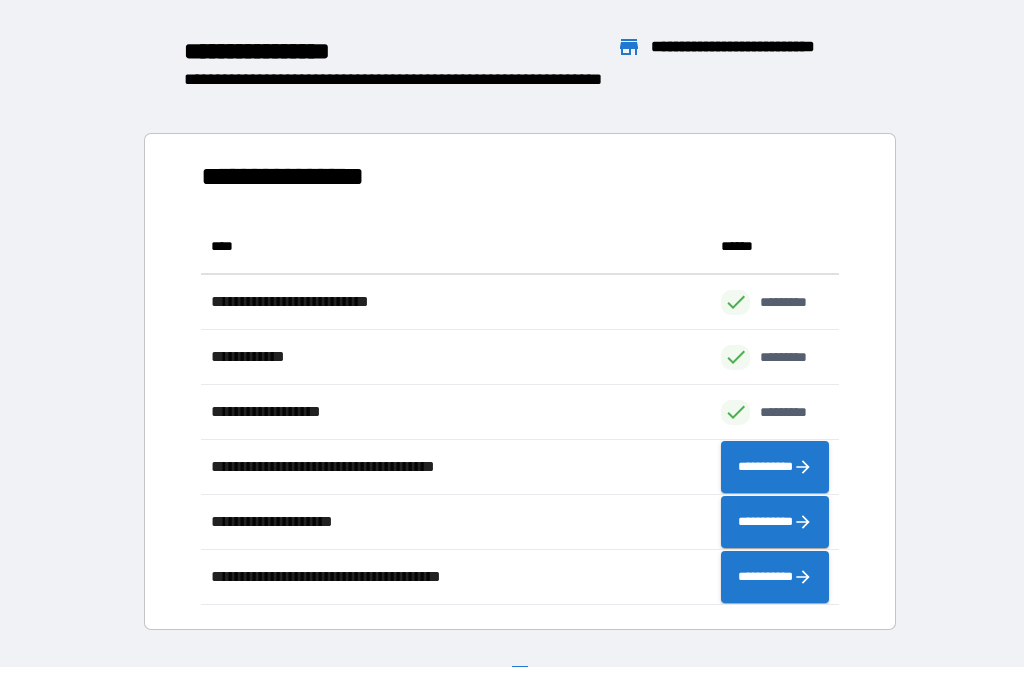 scroll, scrollTop: 386, scrollLeft: 638, axis: both 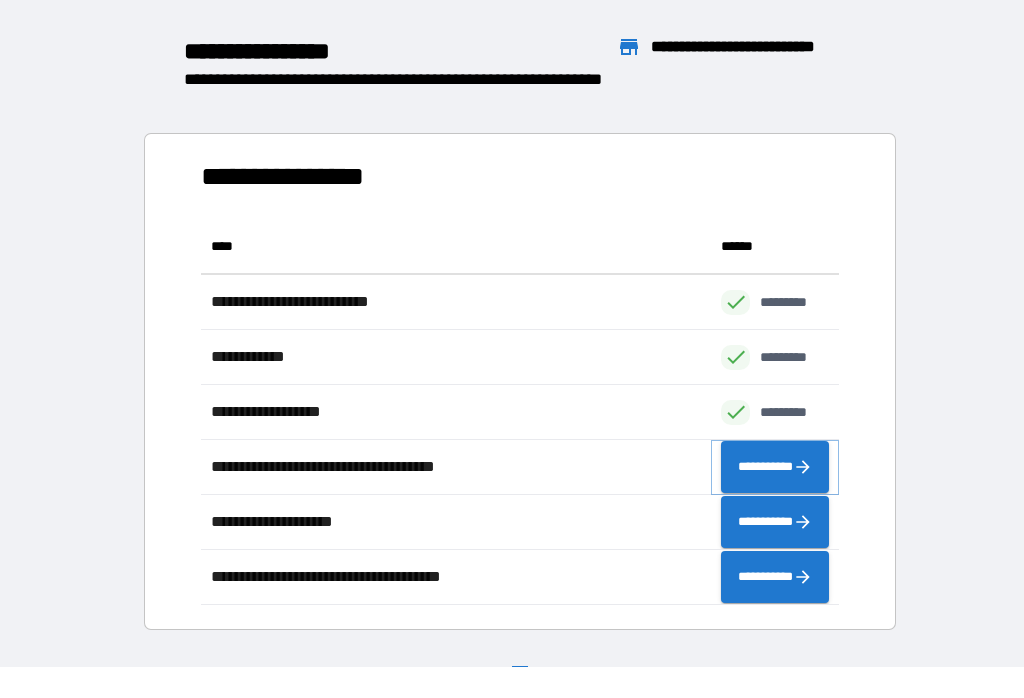 click on "**********" at bounding box center (775, 467) 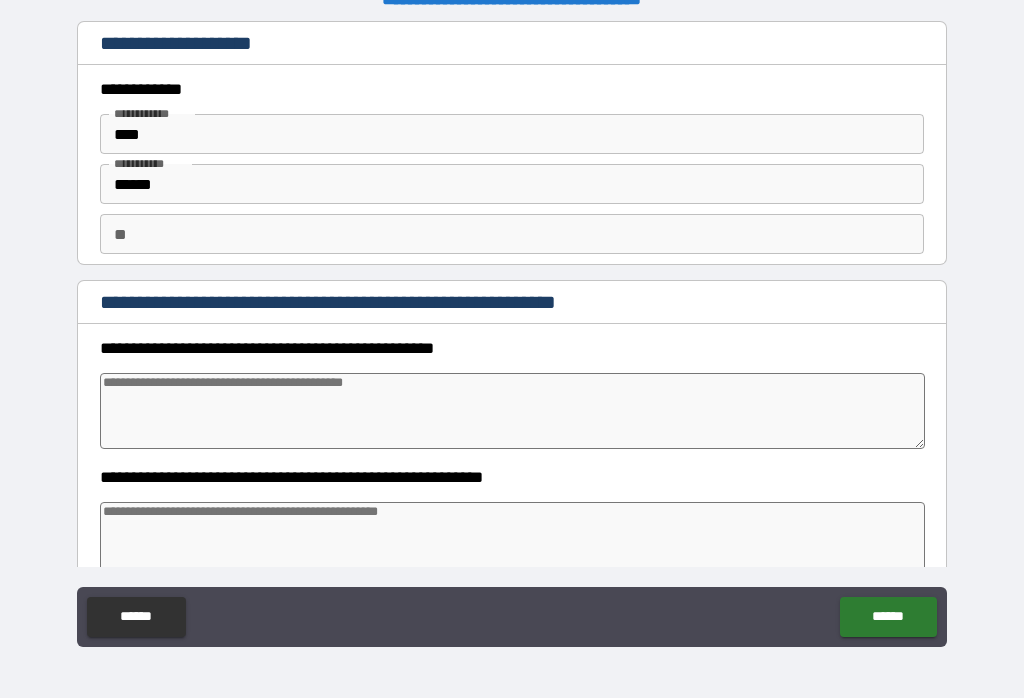 type on "*" 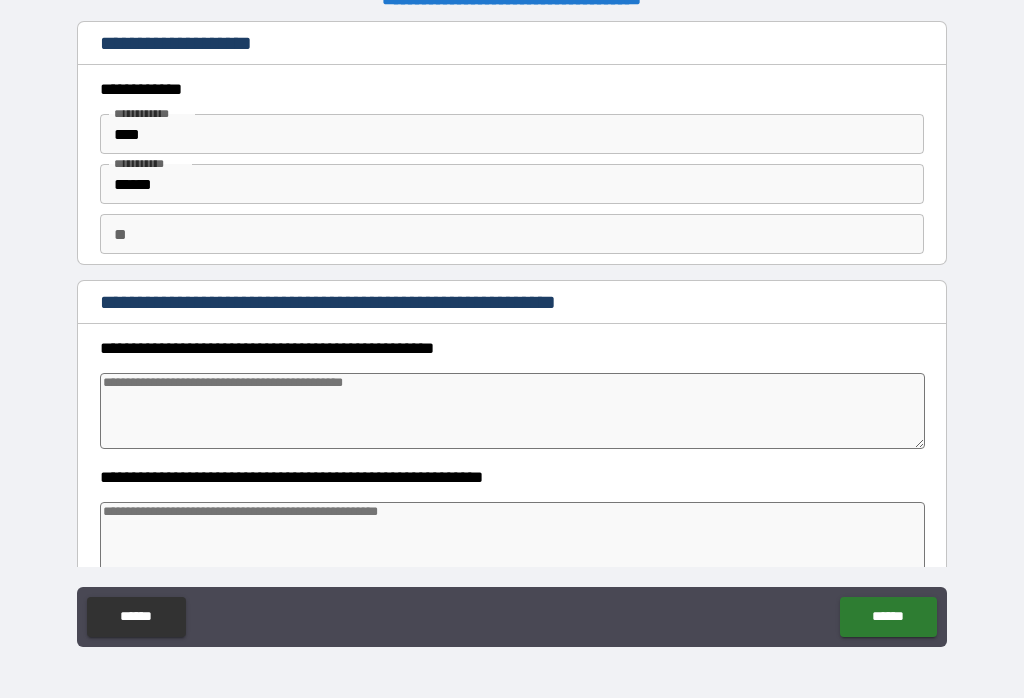 type on "*" 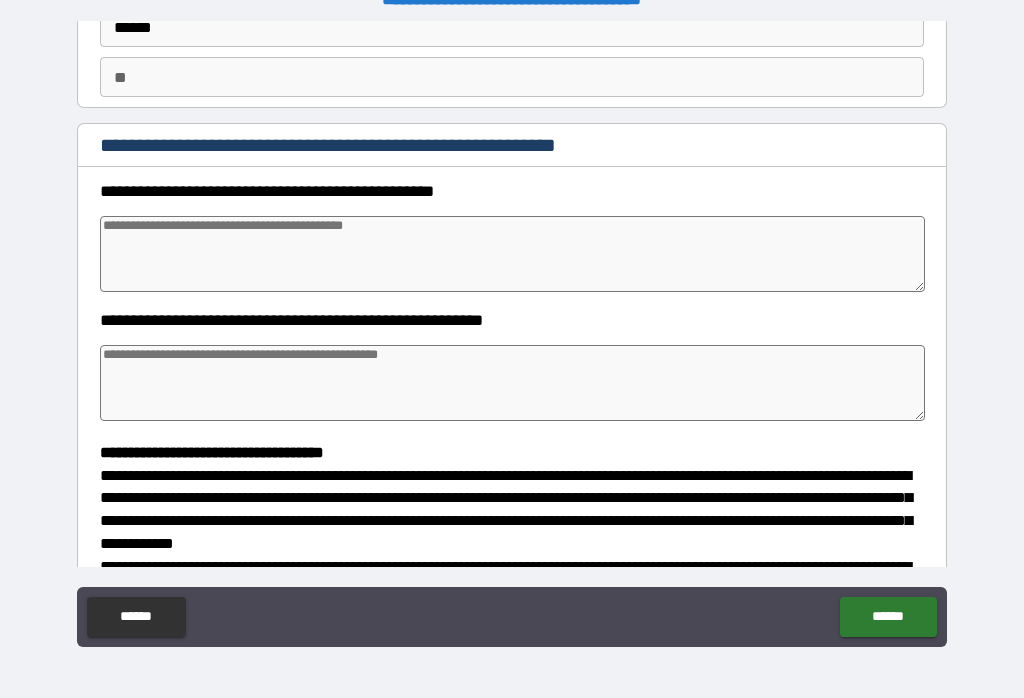scroll, scrollTop: 159, scrollLeft: 0, axis: vertical 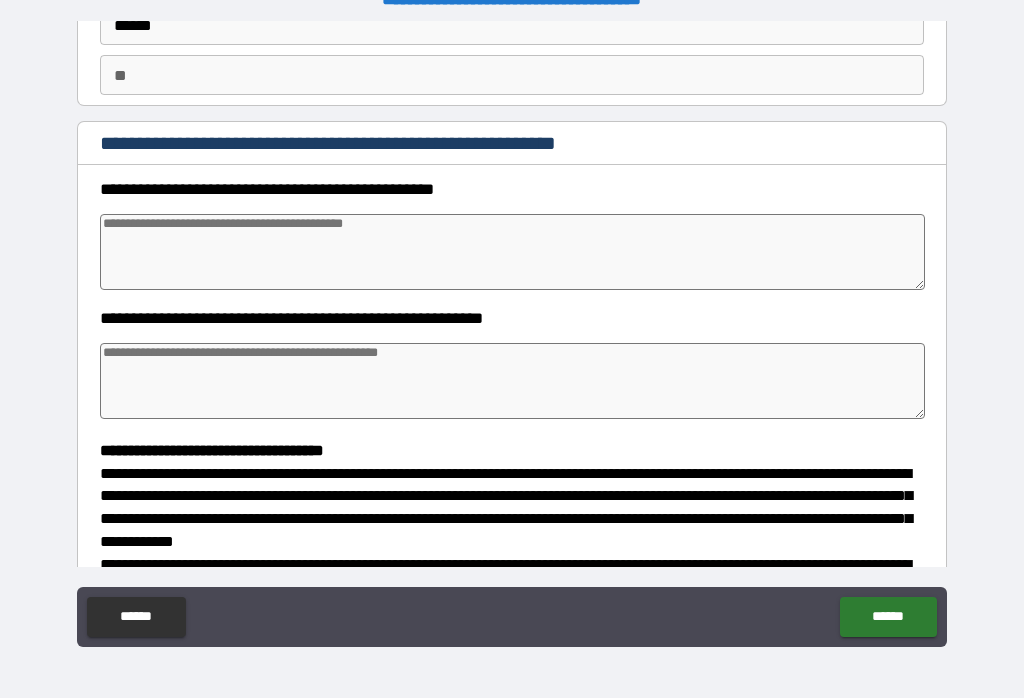 click at bounding box center (513, 252) 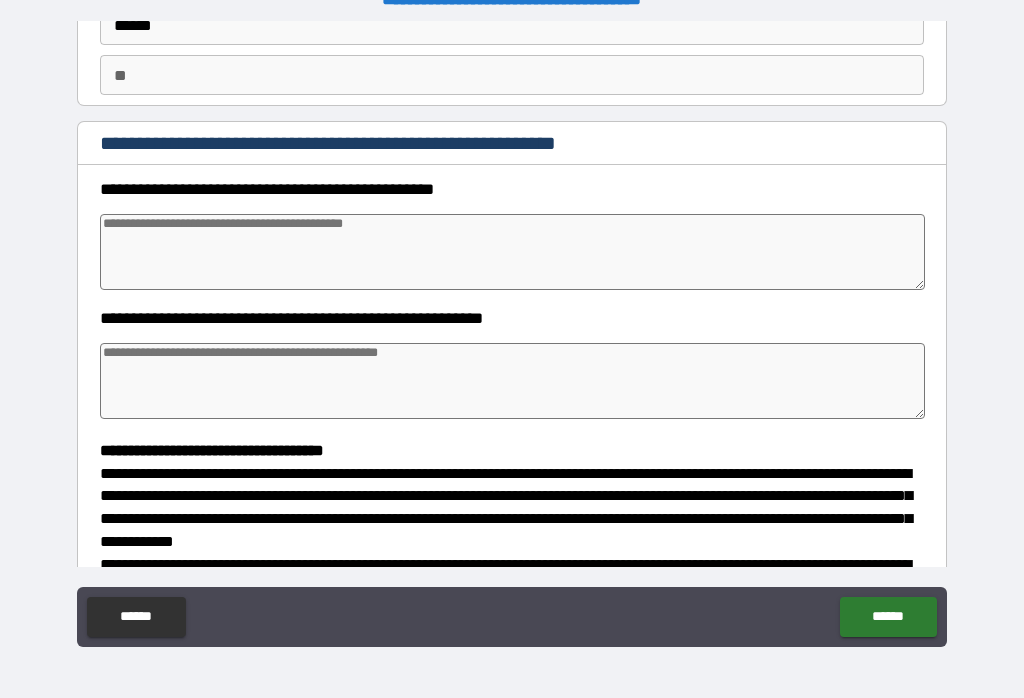 type on "*" 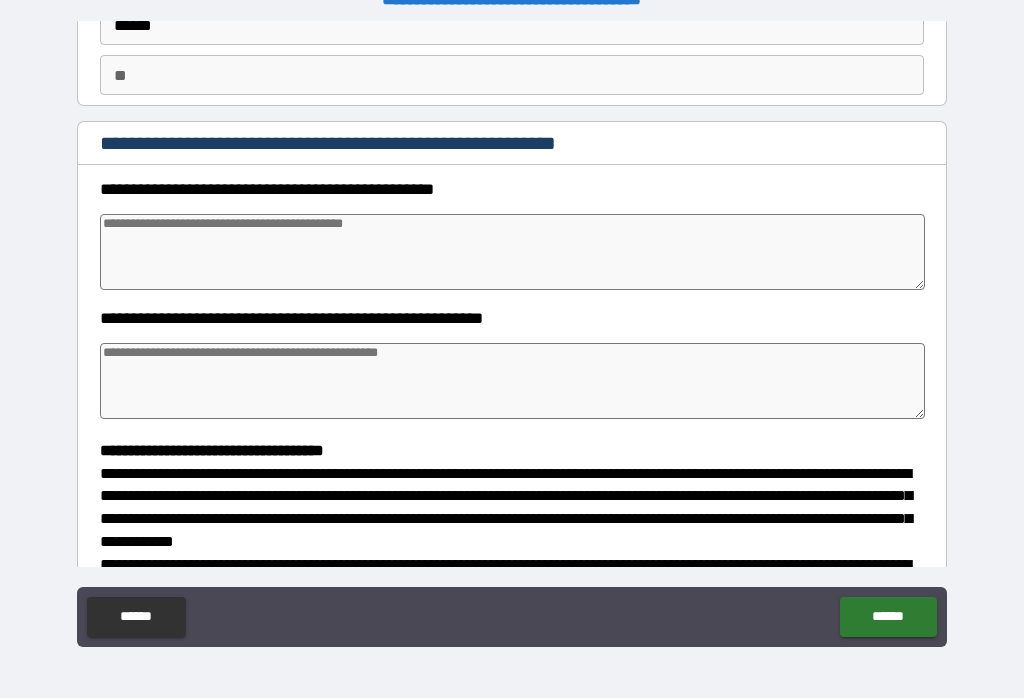 type on "*" 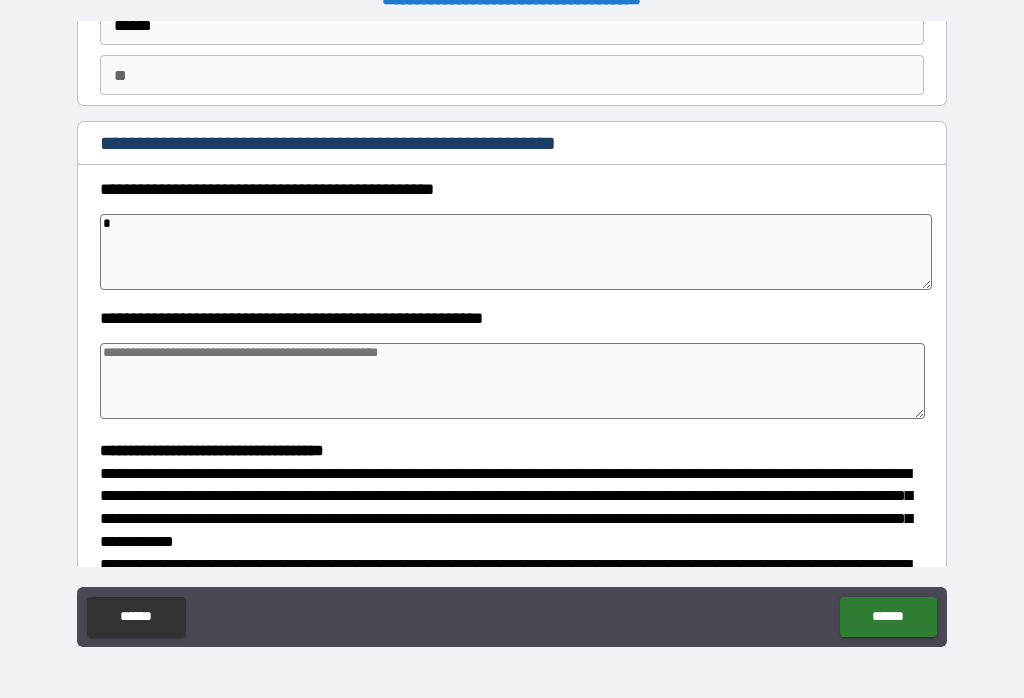 type on "**" 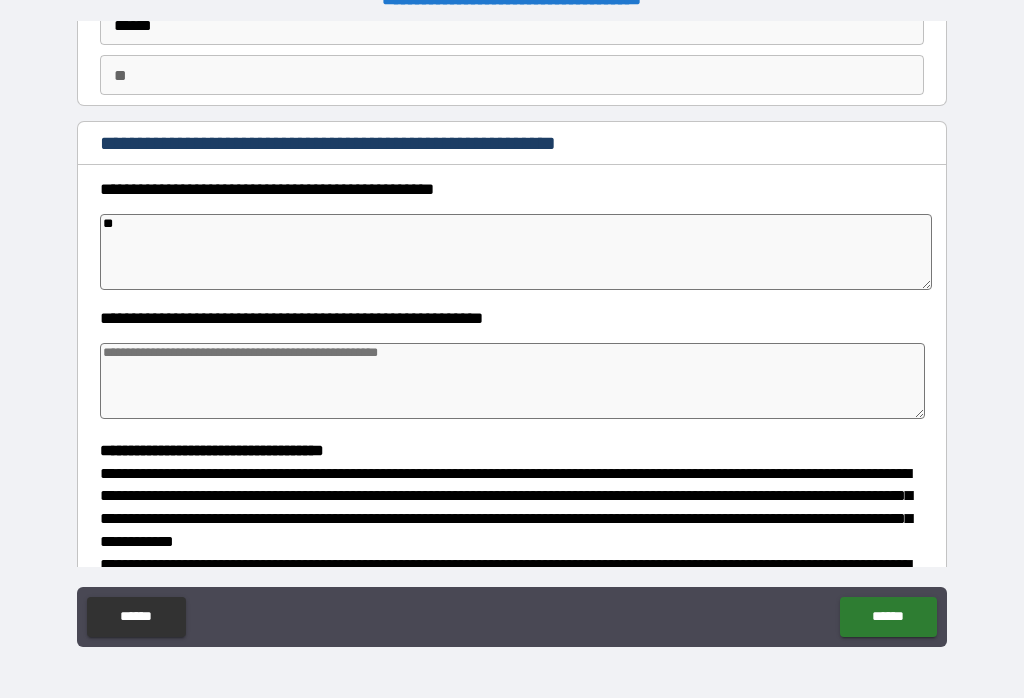 type on "*" 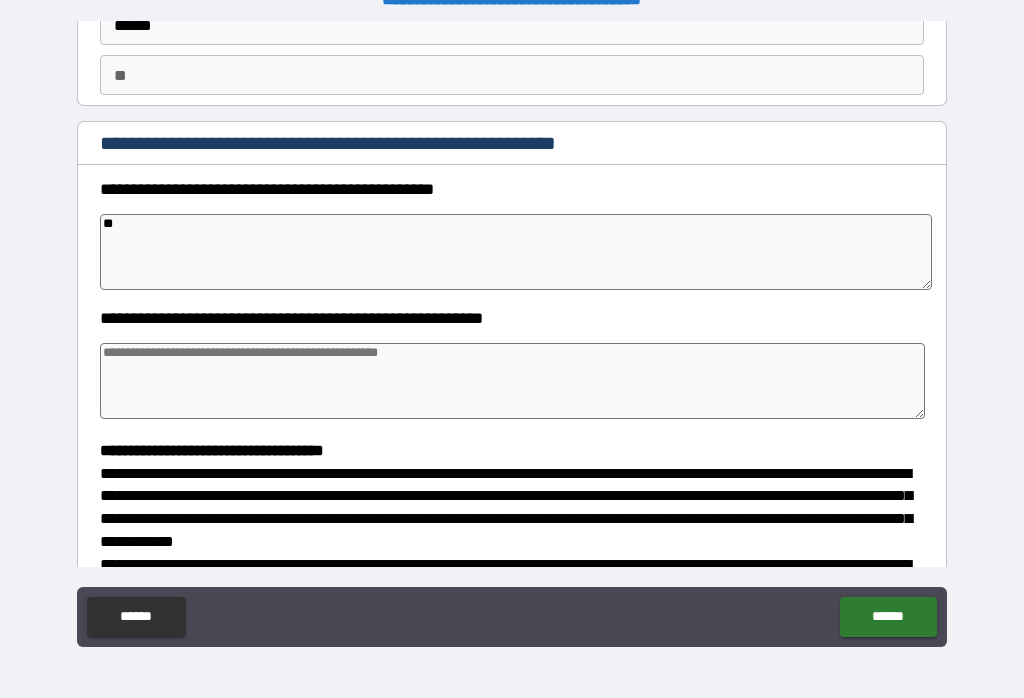 type on "*" 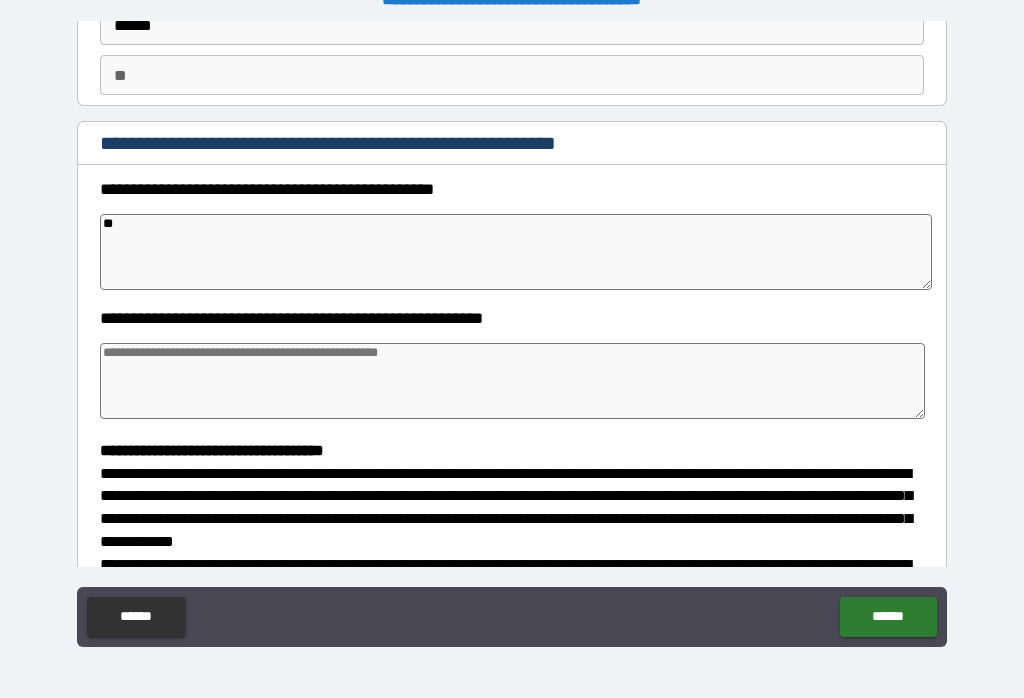 type on "*" 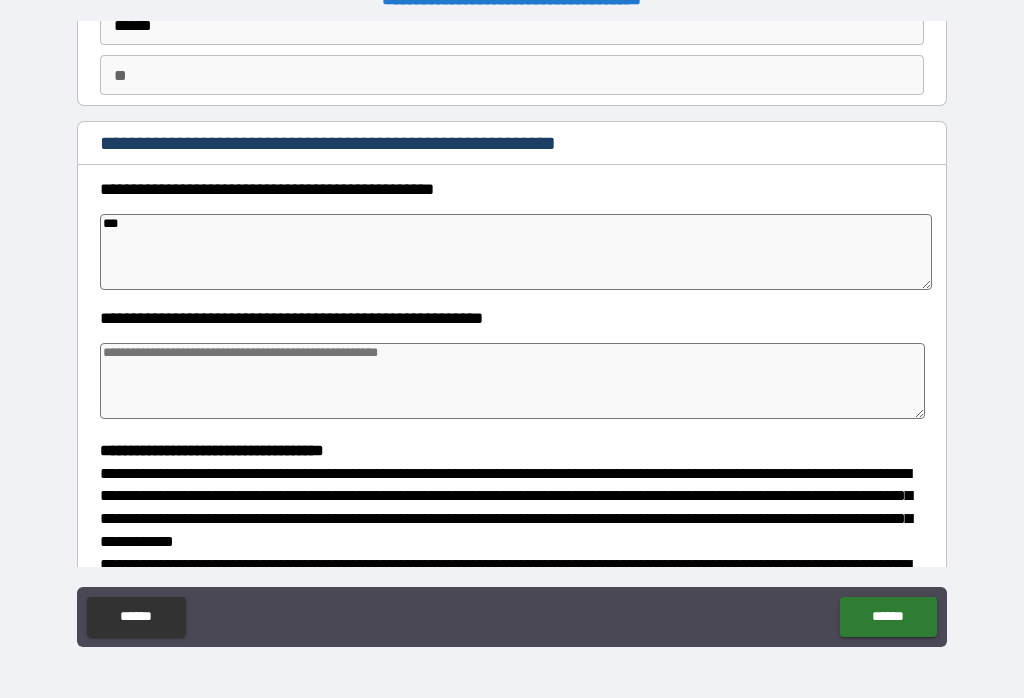 type on "*" 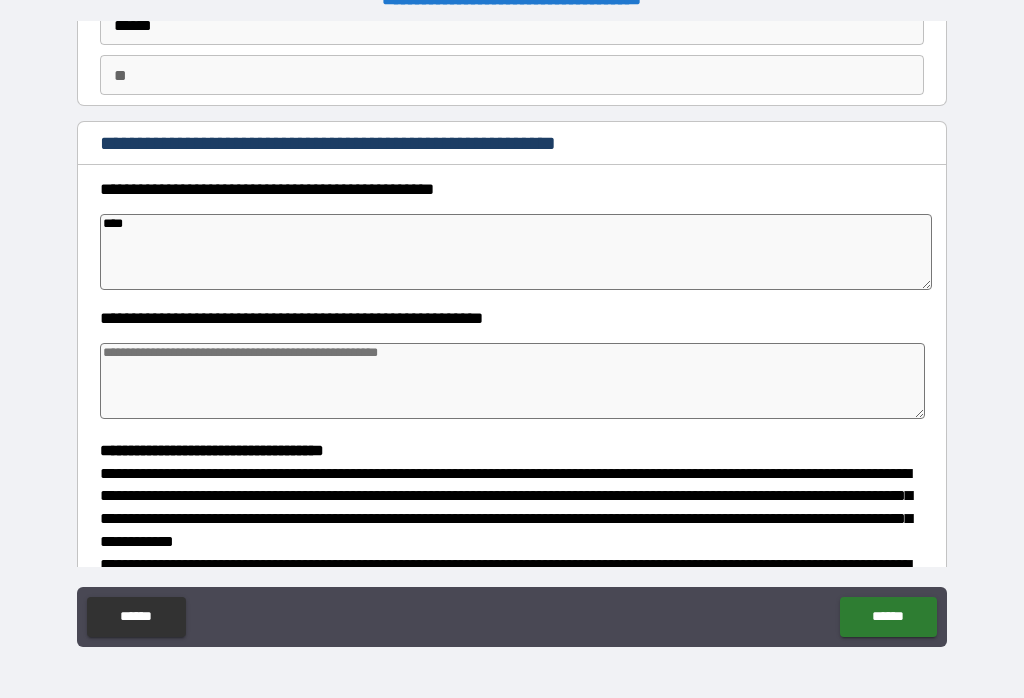 type on "*" 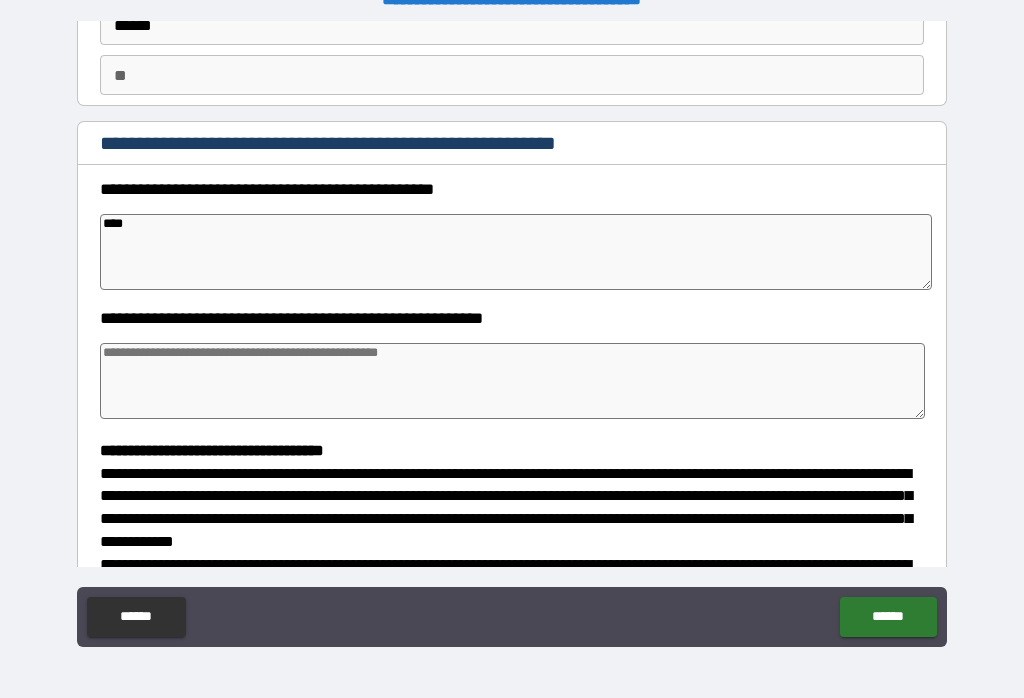 type on "****" 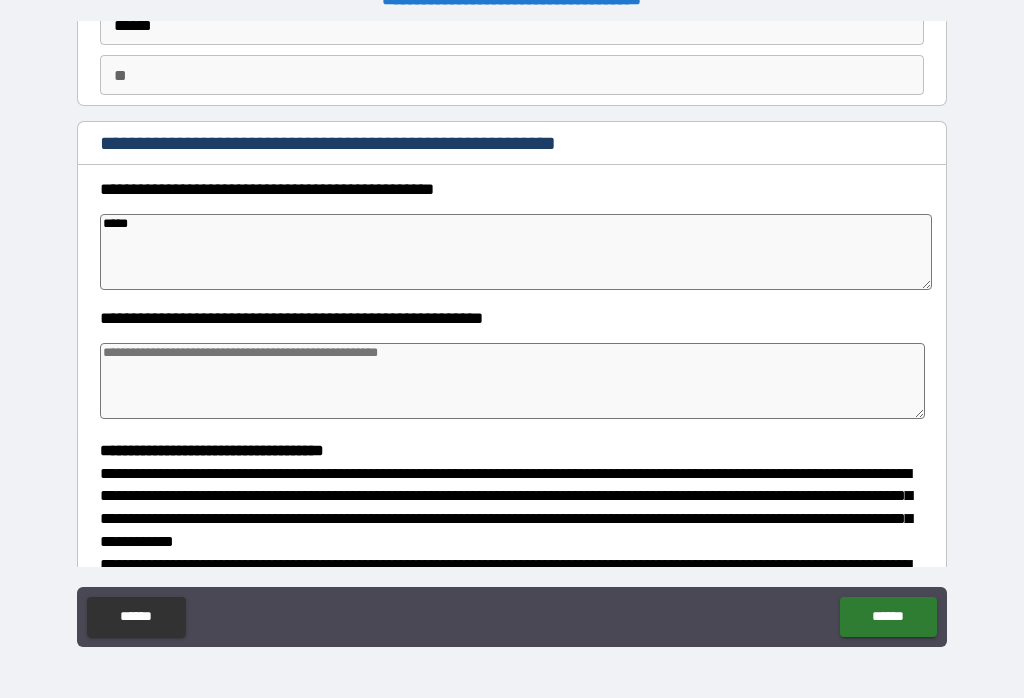 type on "*" 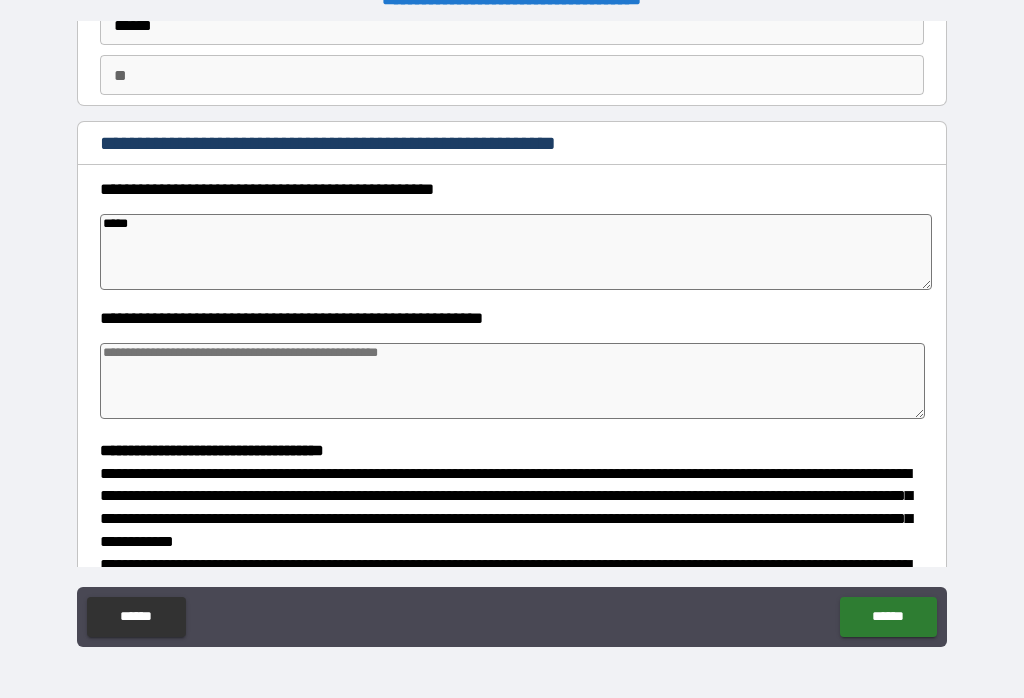 type on "*" 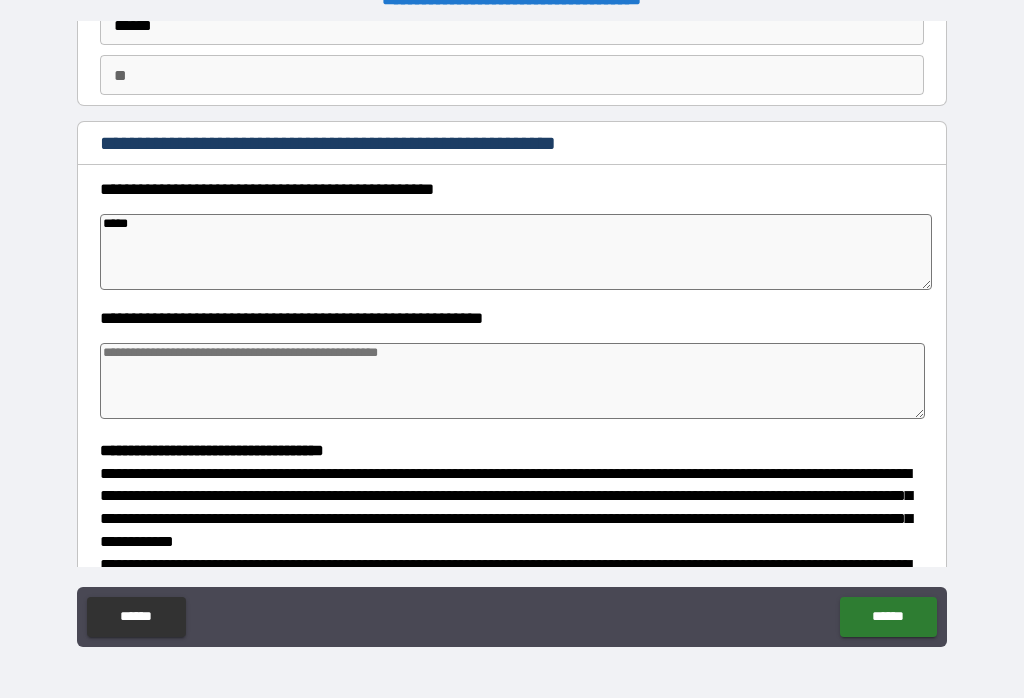 type on "*" 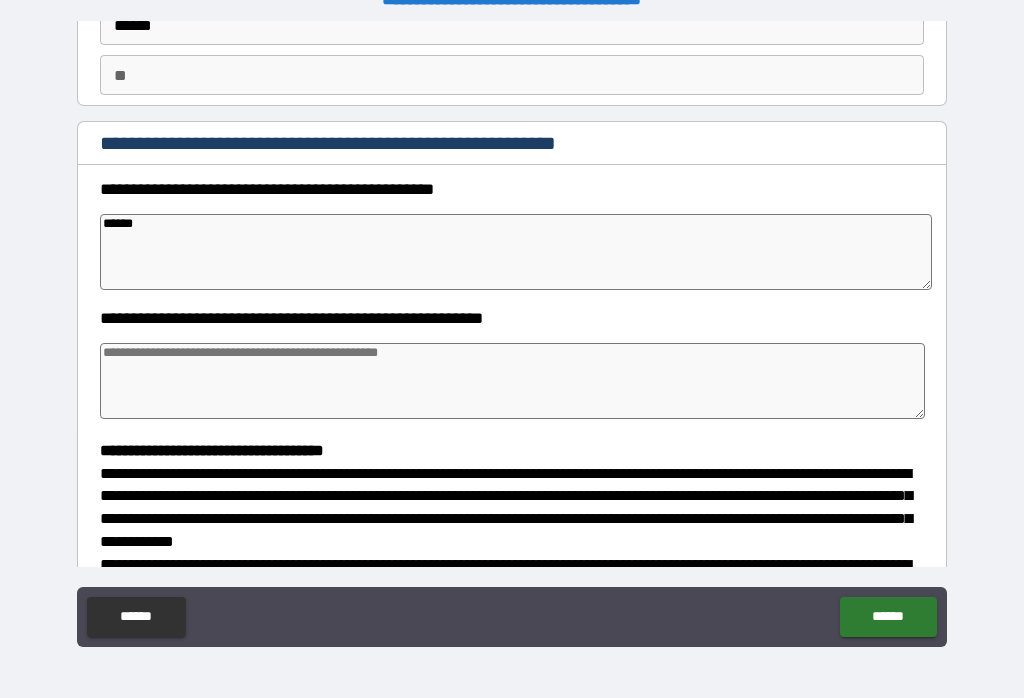 type on "*" 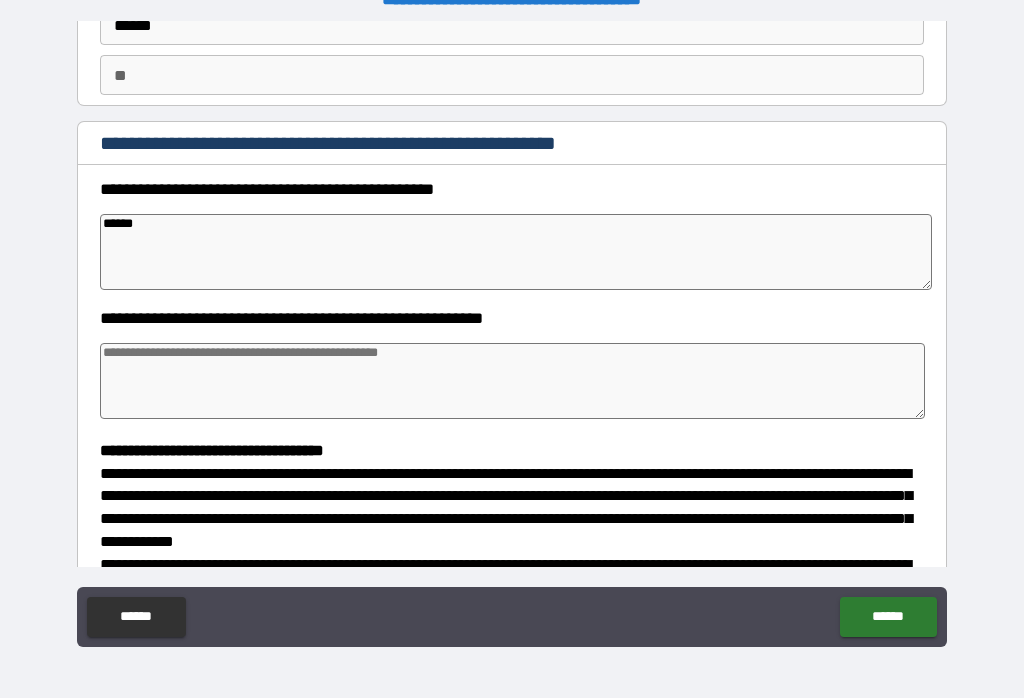 type on "*" 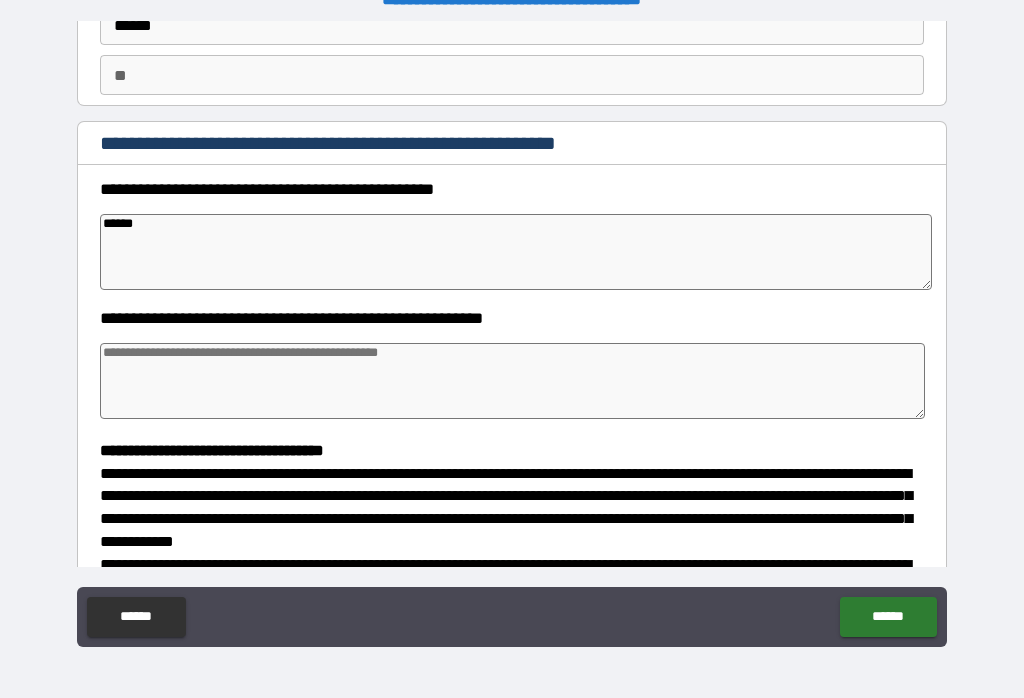 type on "*" 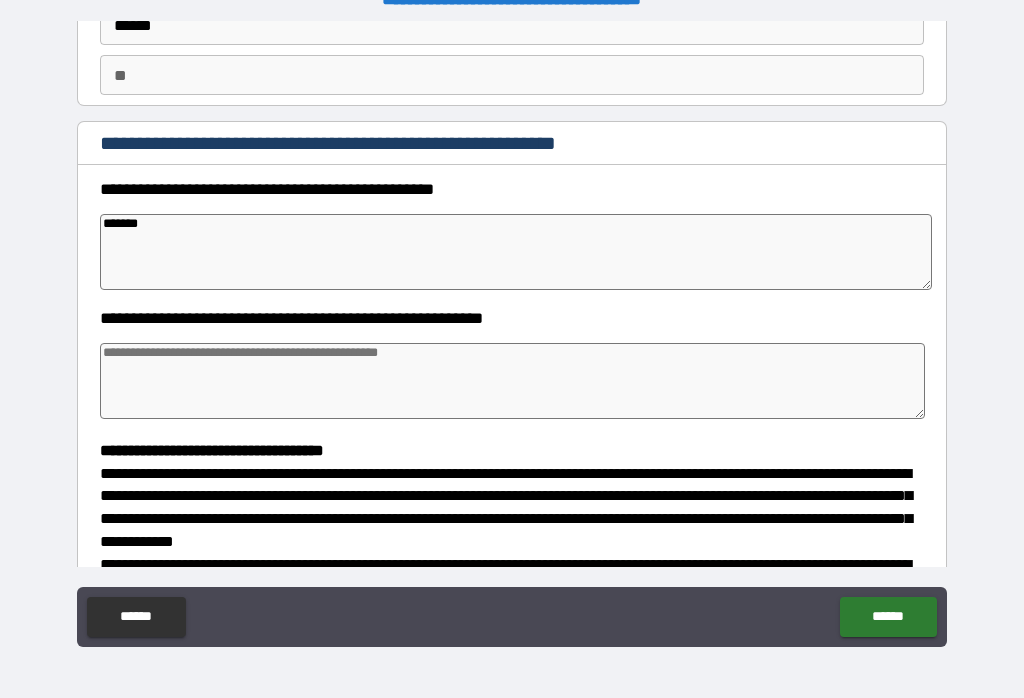 type on "*" 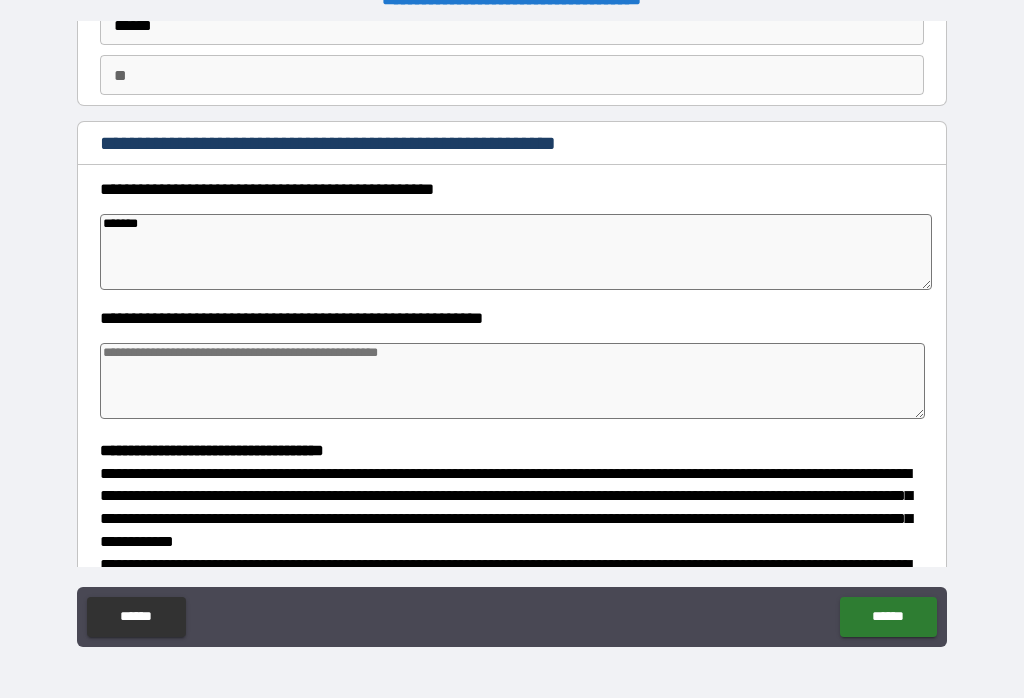 type on "*" 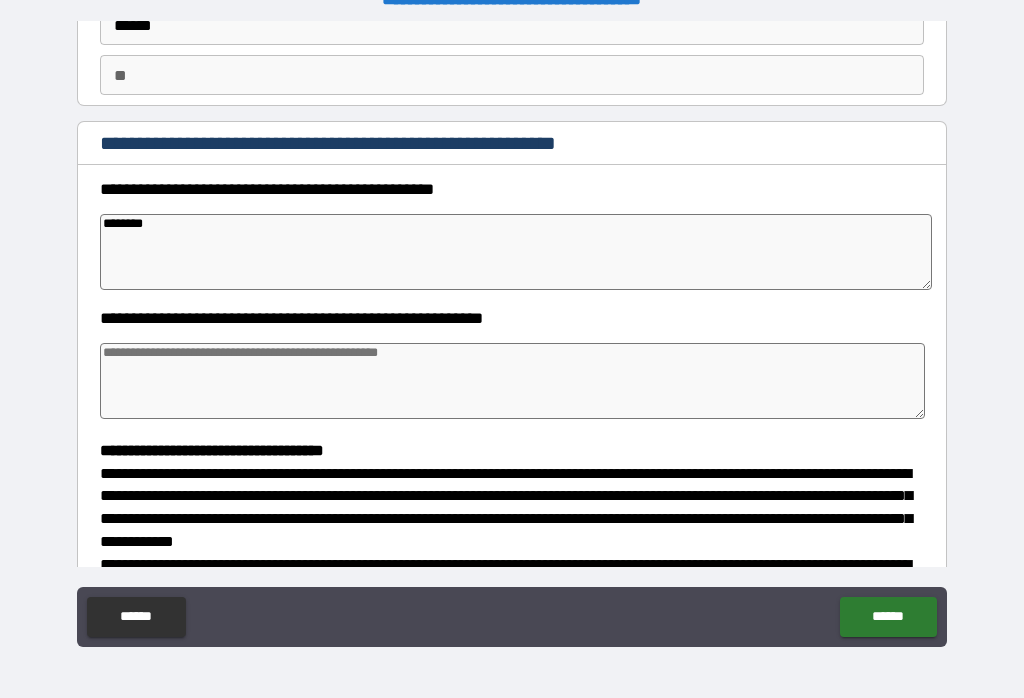 type on "*" 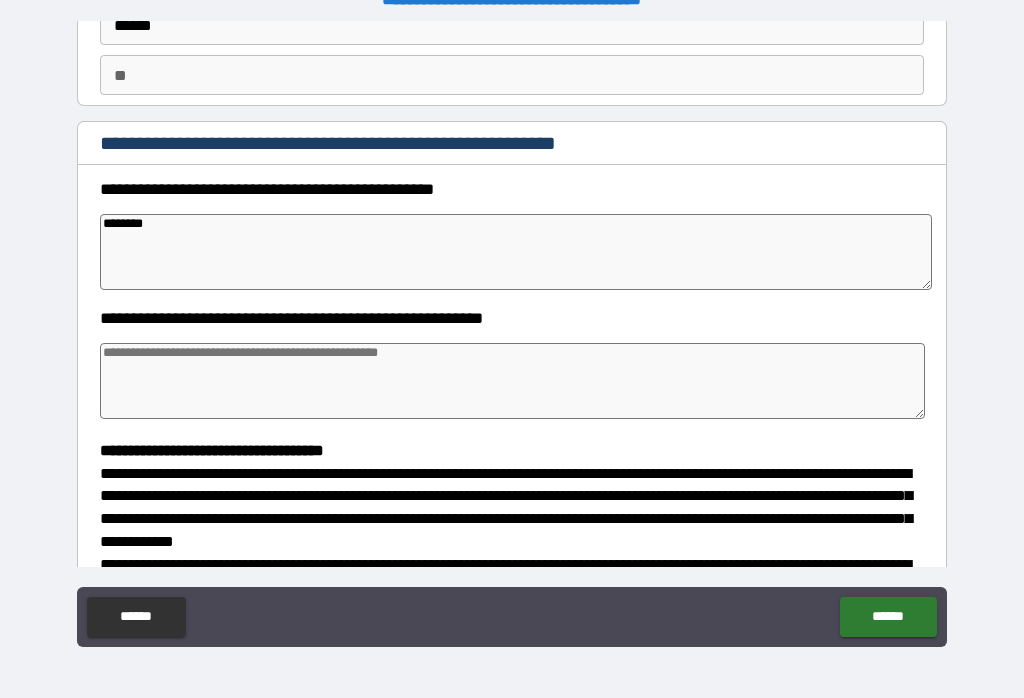 type on "*" 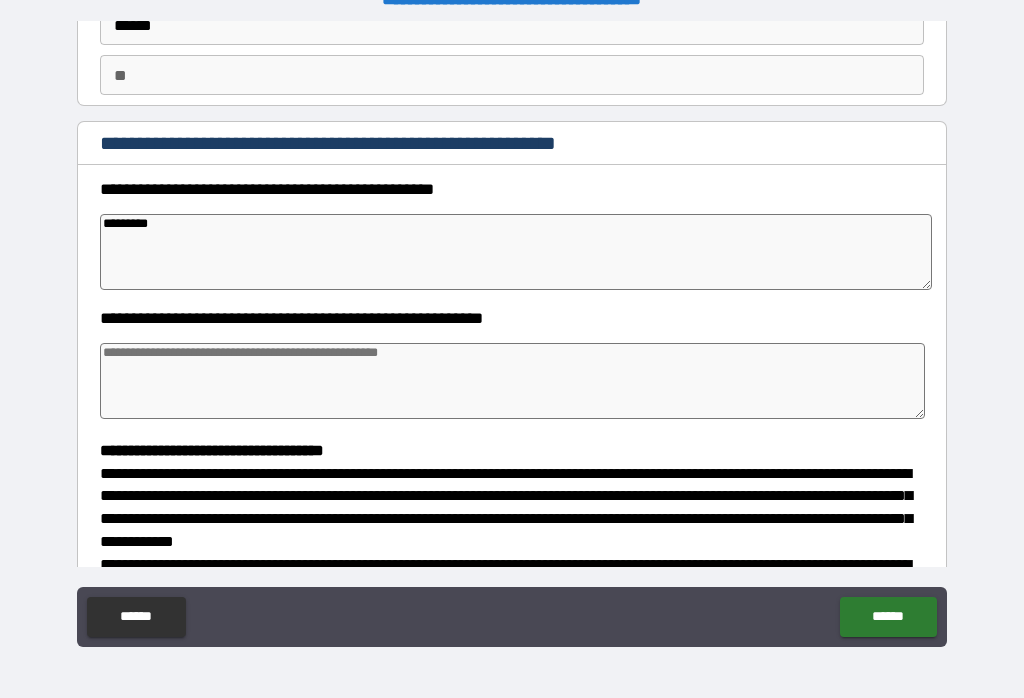 type on "**********" 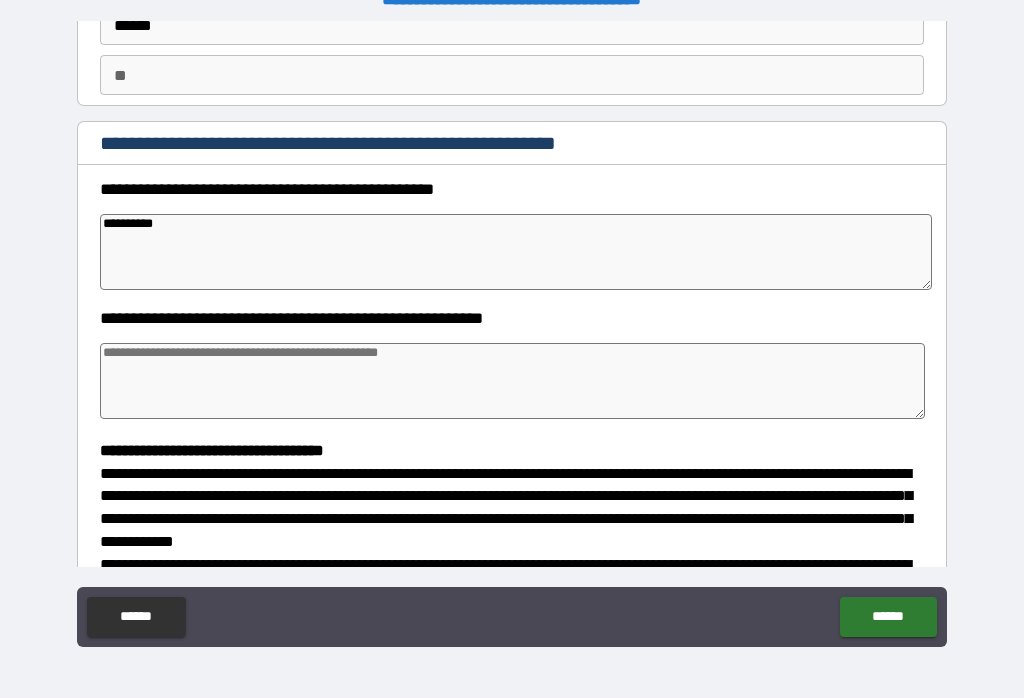 type on "*" 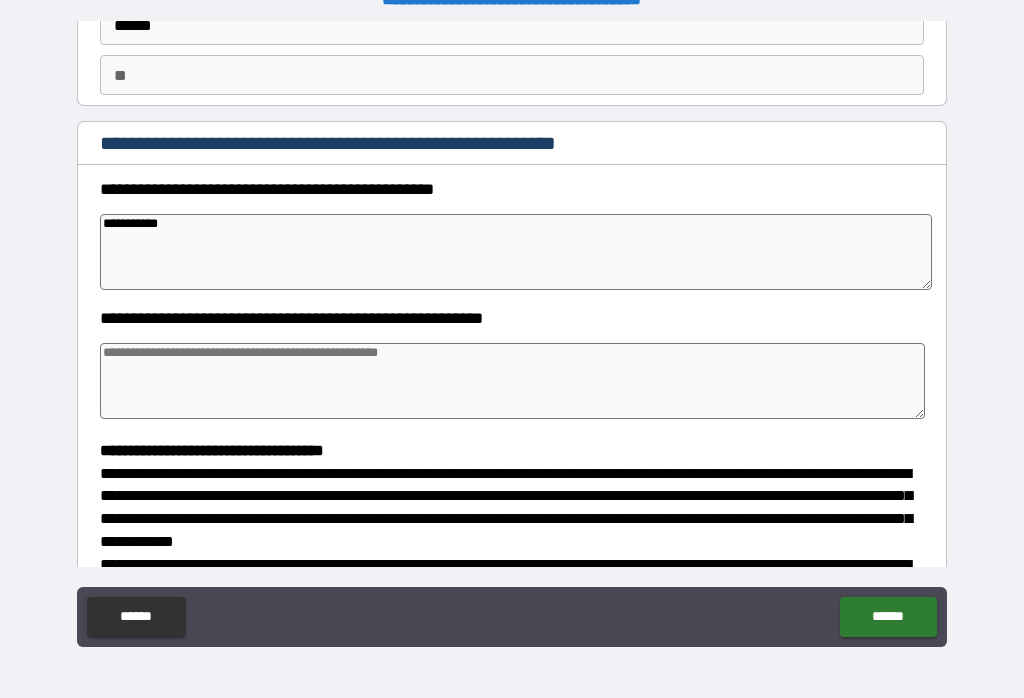 type on "*" 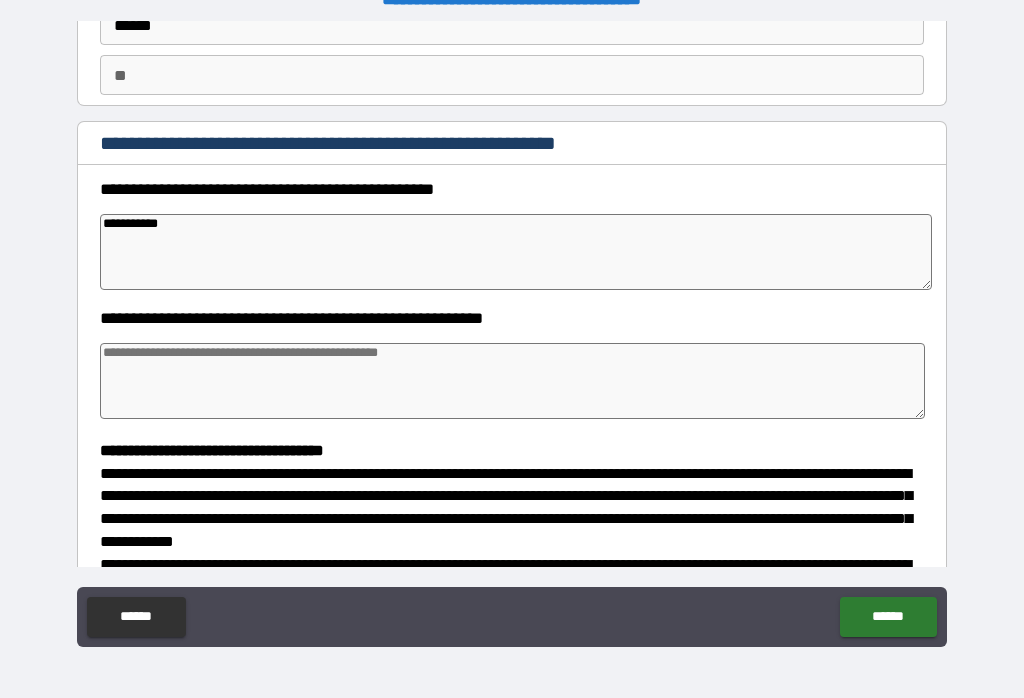 type on "*" 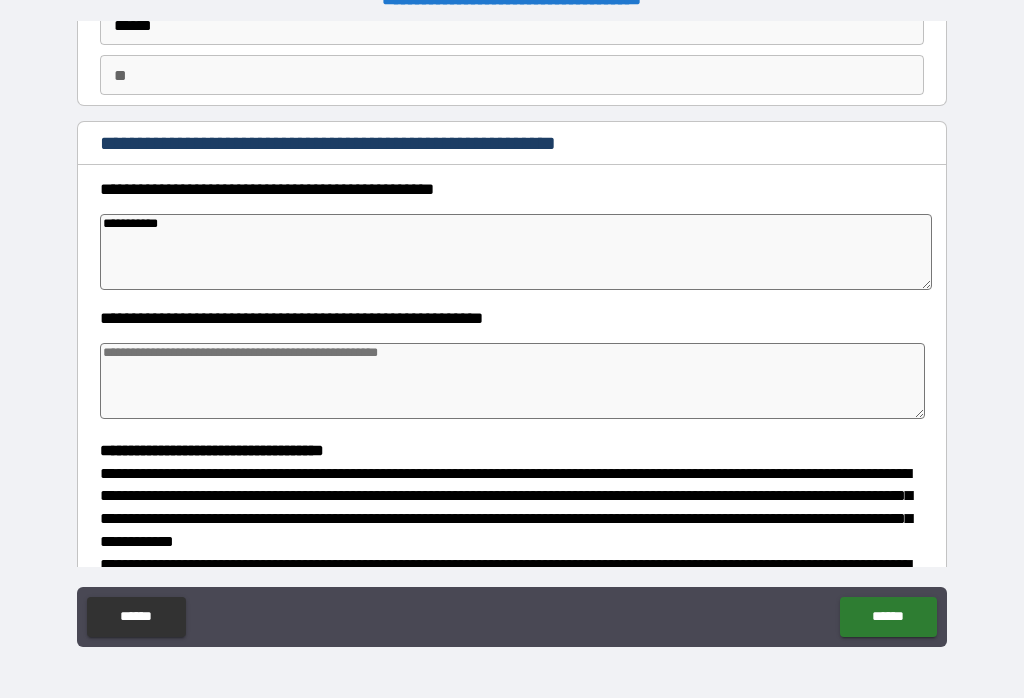type on "*" 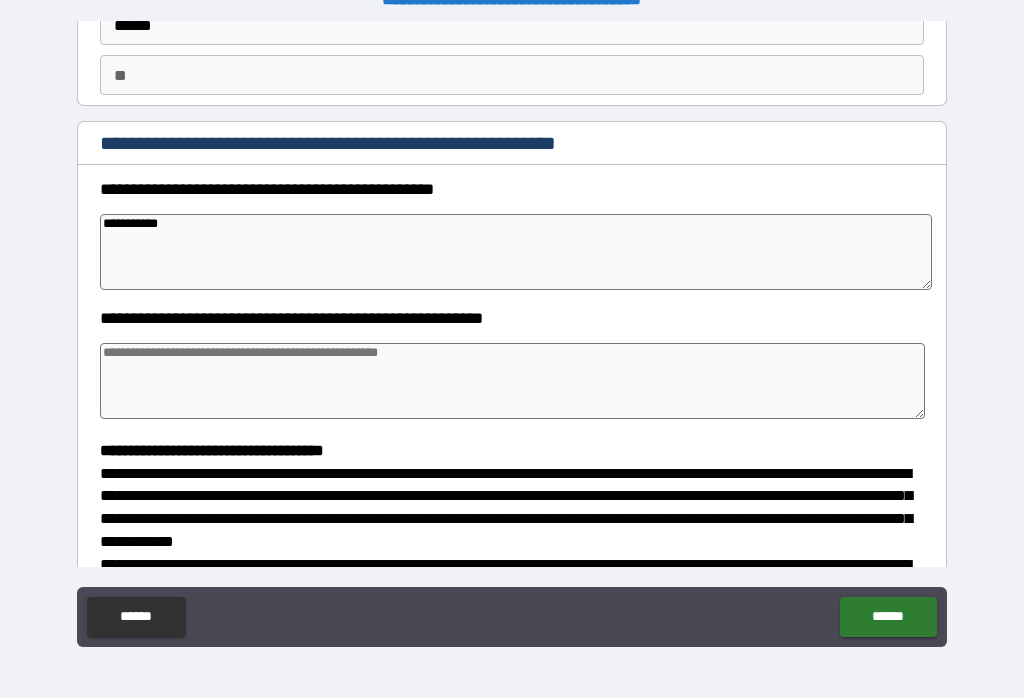 type on "**********" 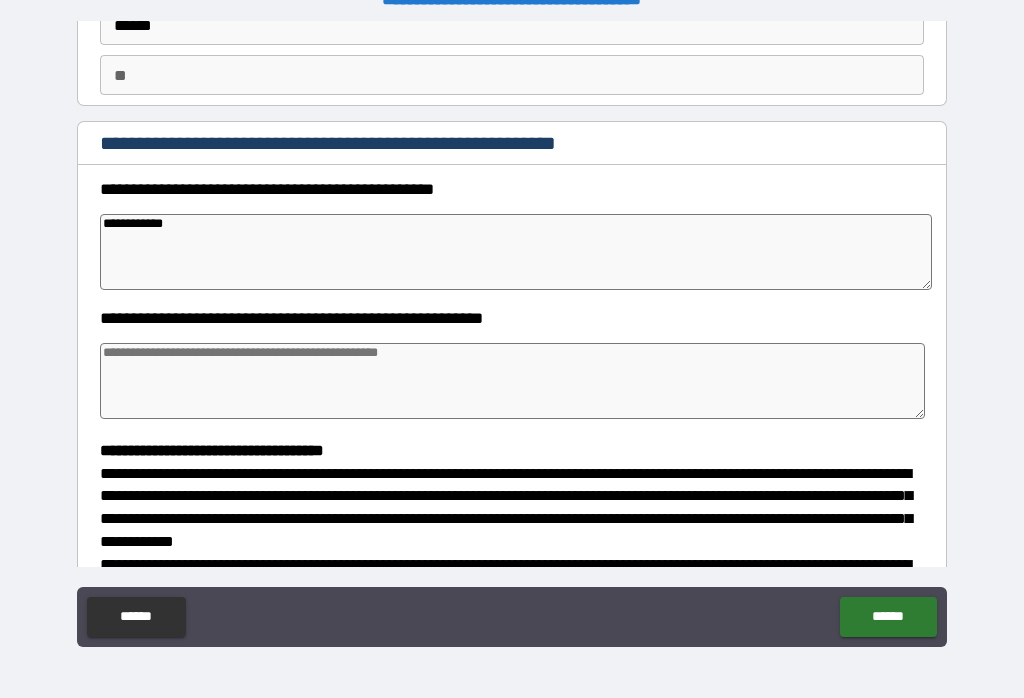type on "*" 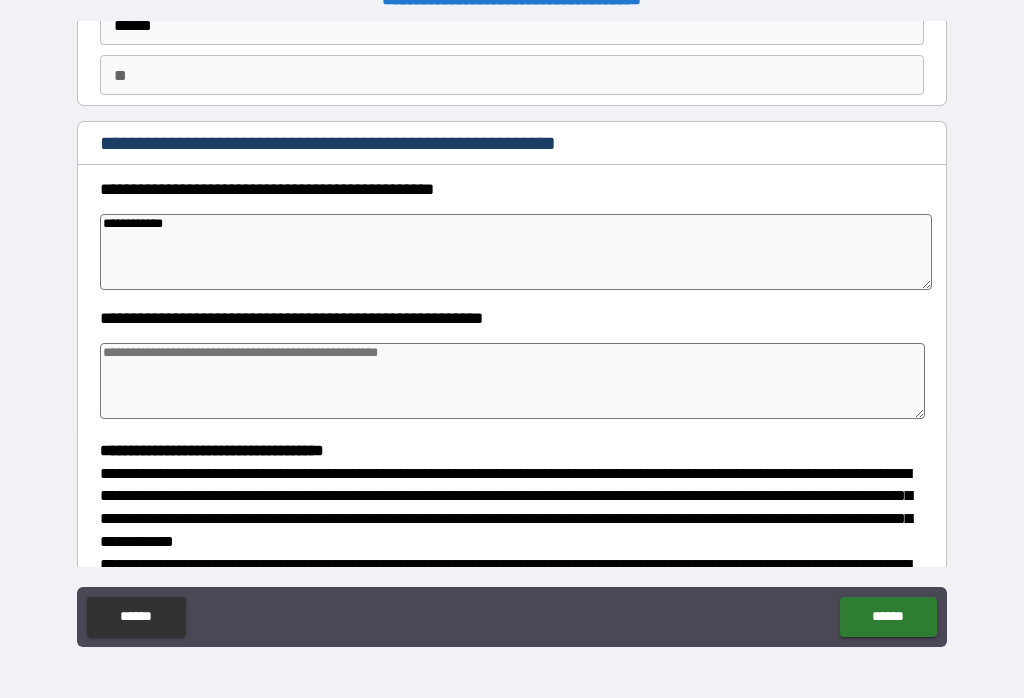 type on "*" 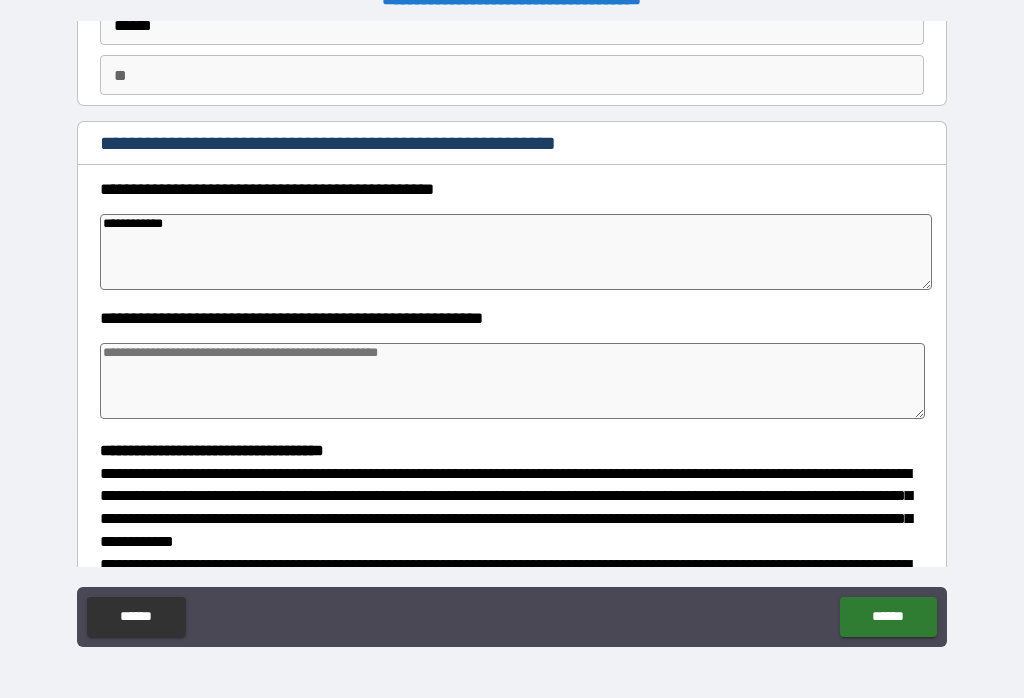 type on "*" 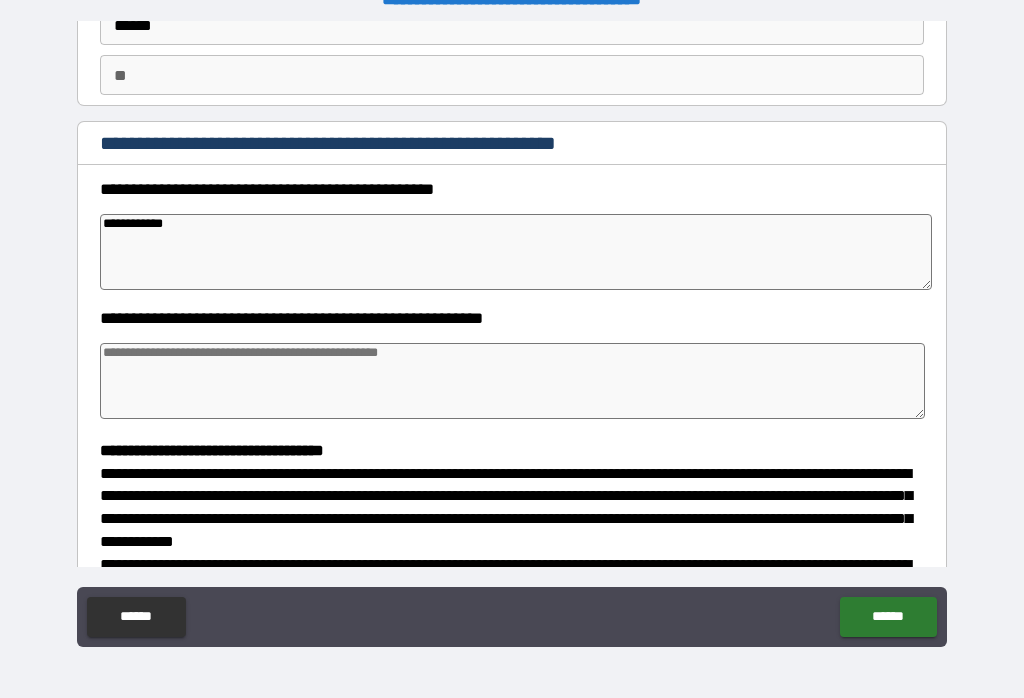 type on "**********" 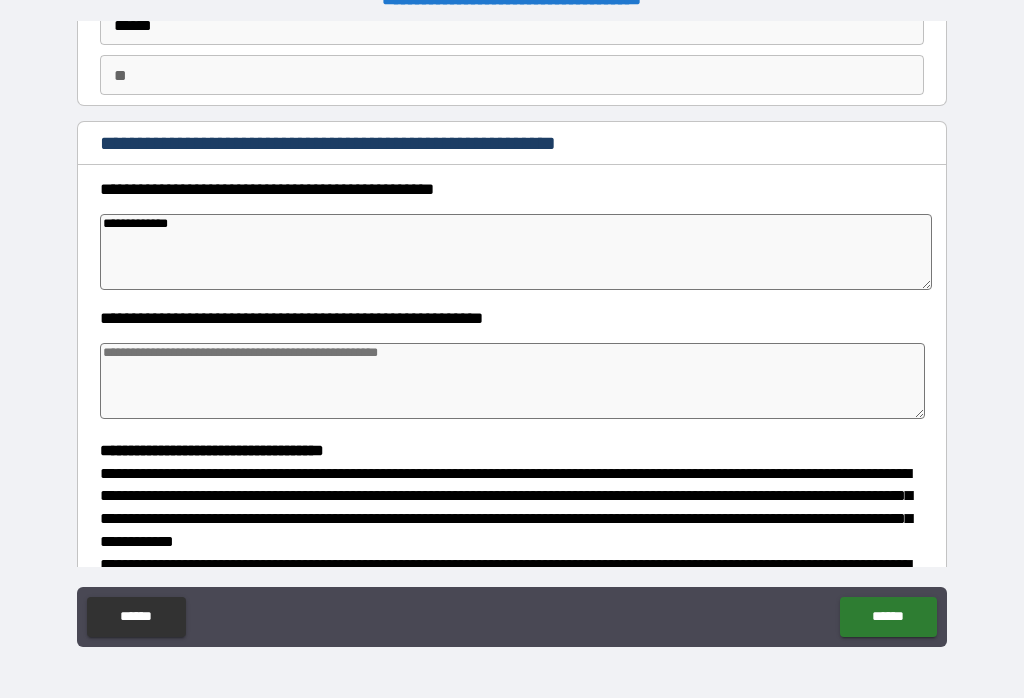 type on "*" 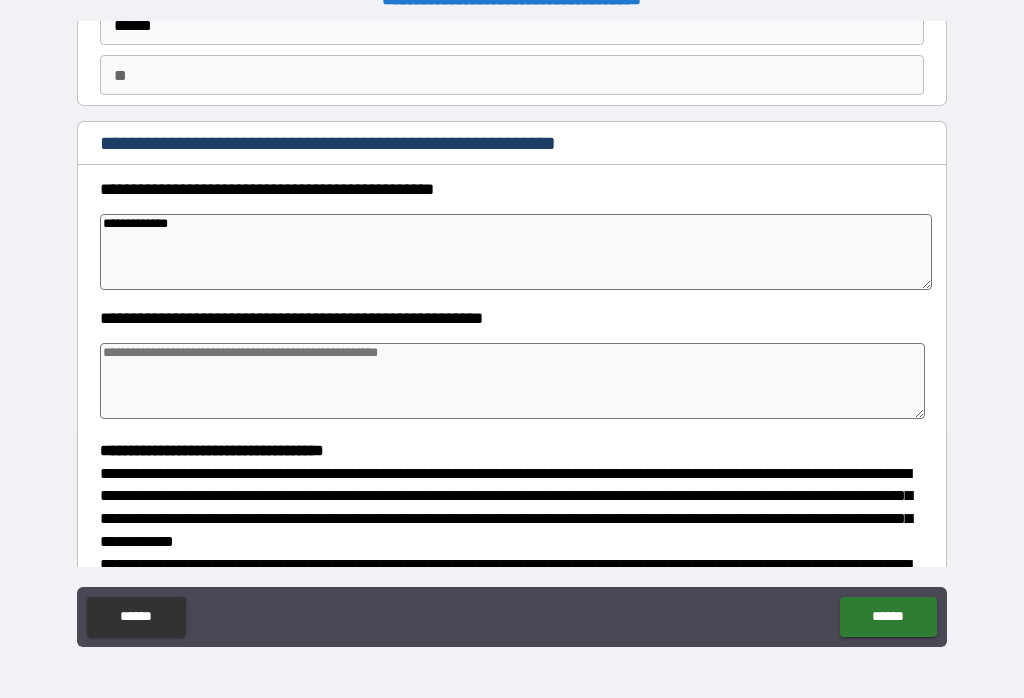 type on "**********" 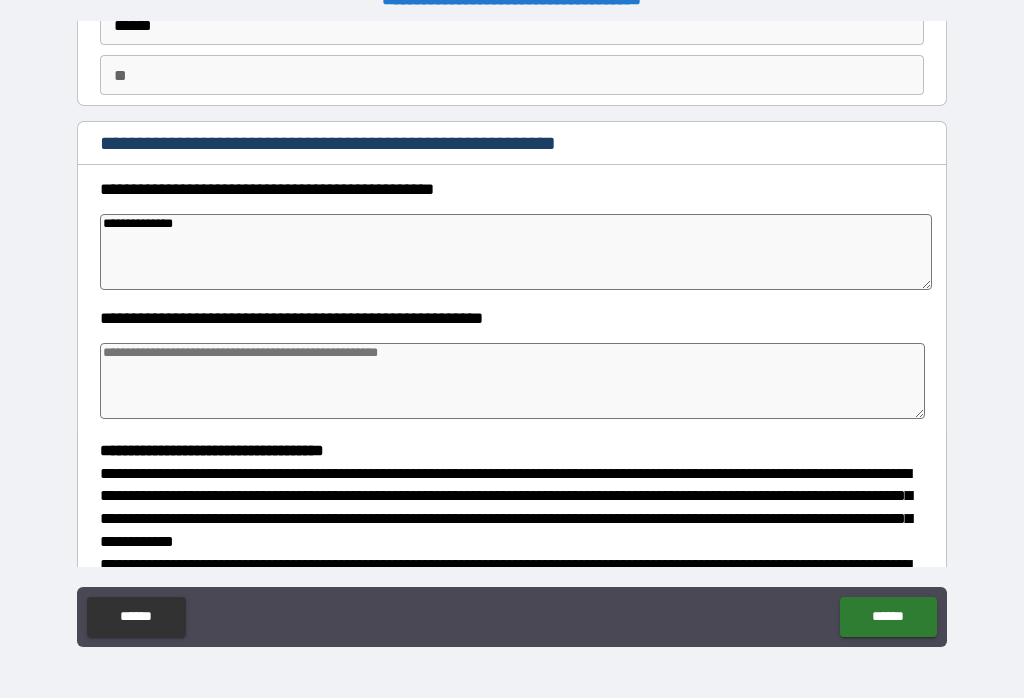 type on "*" 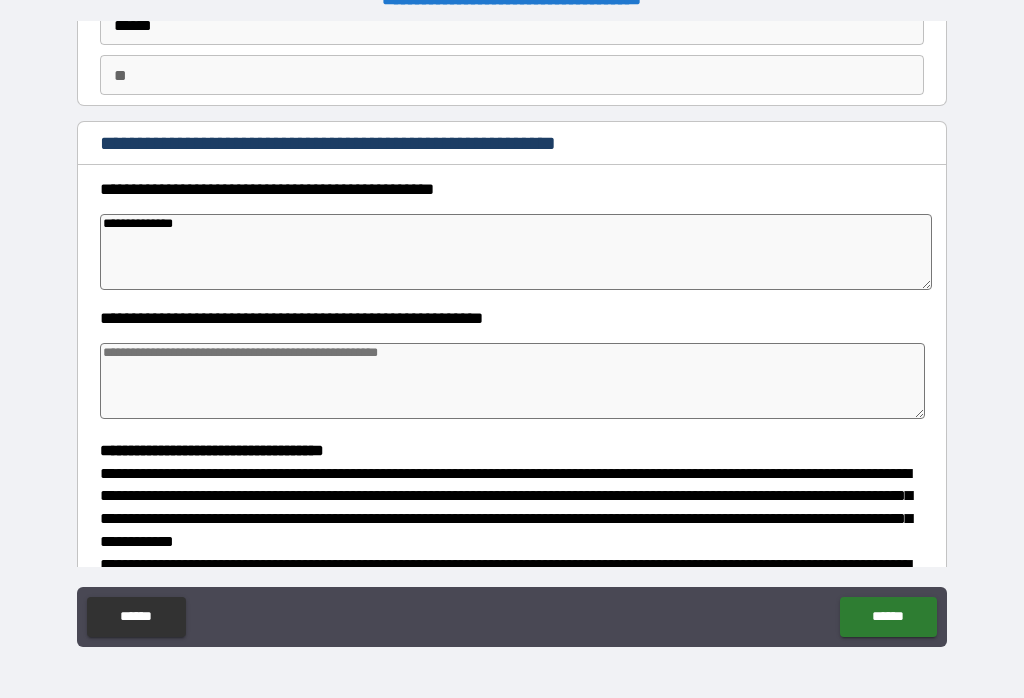 type on "*" 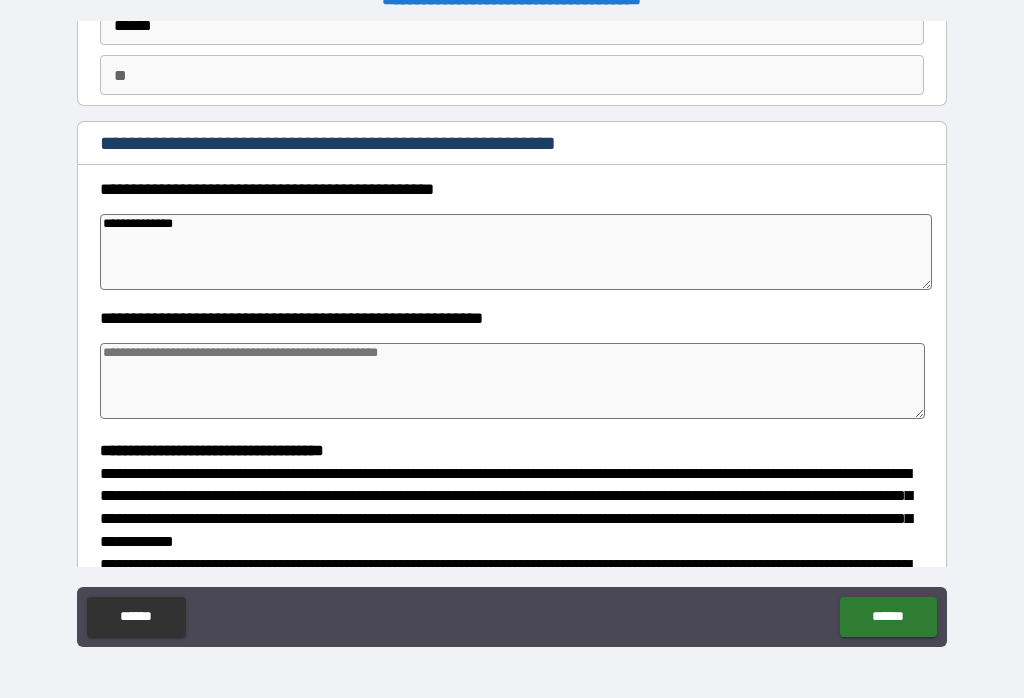 type on "*" 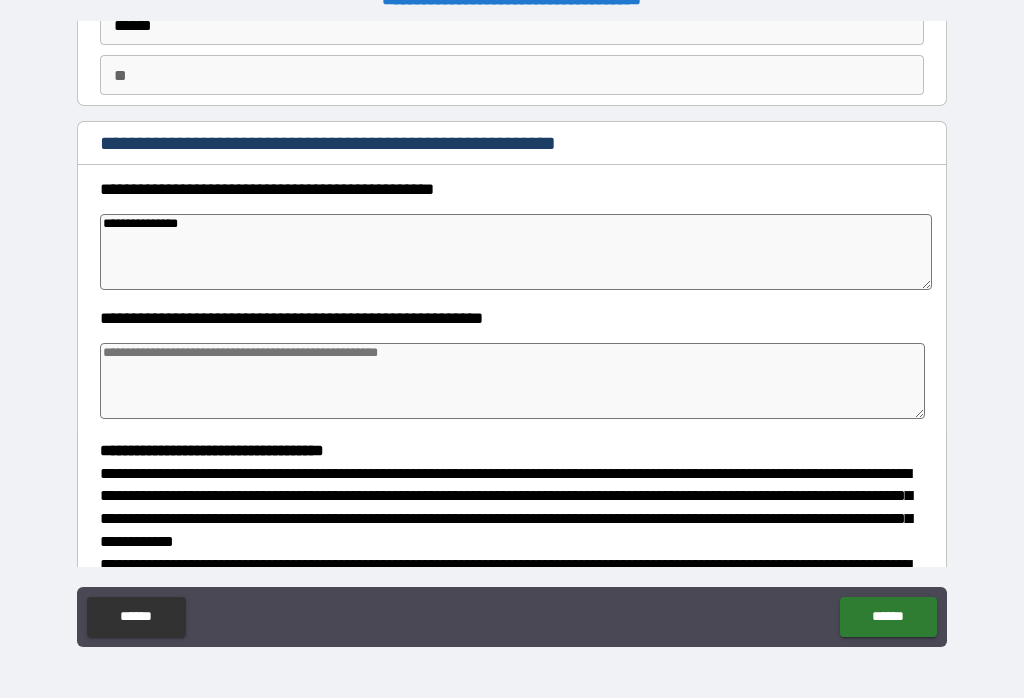 type on "*" 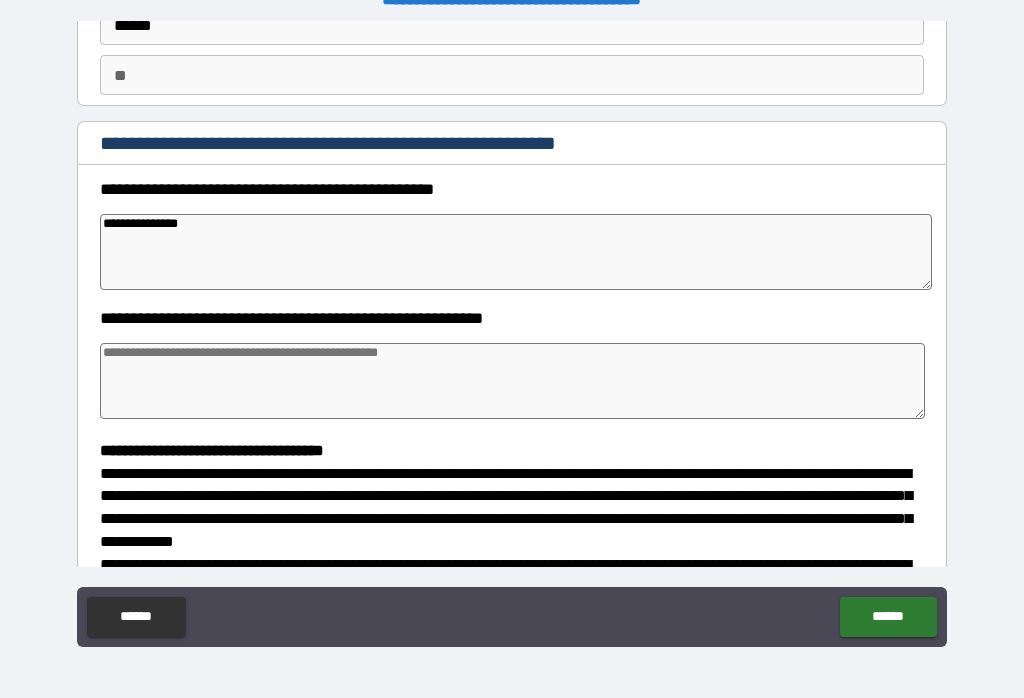 type on "**********" 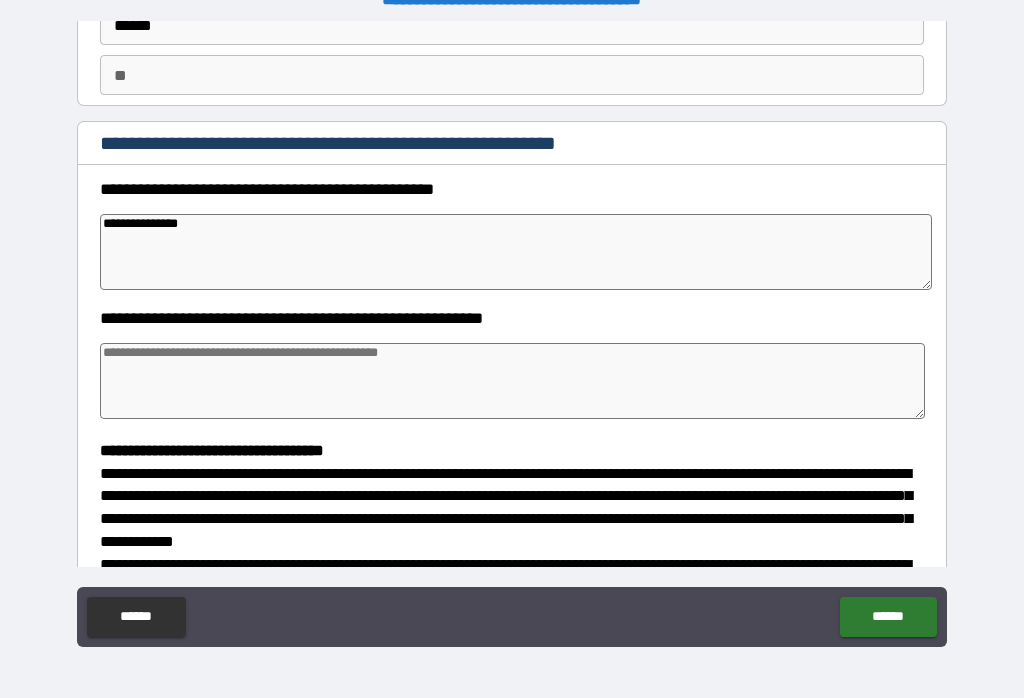 type on "*" 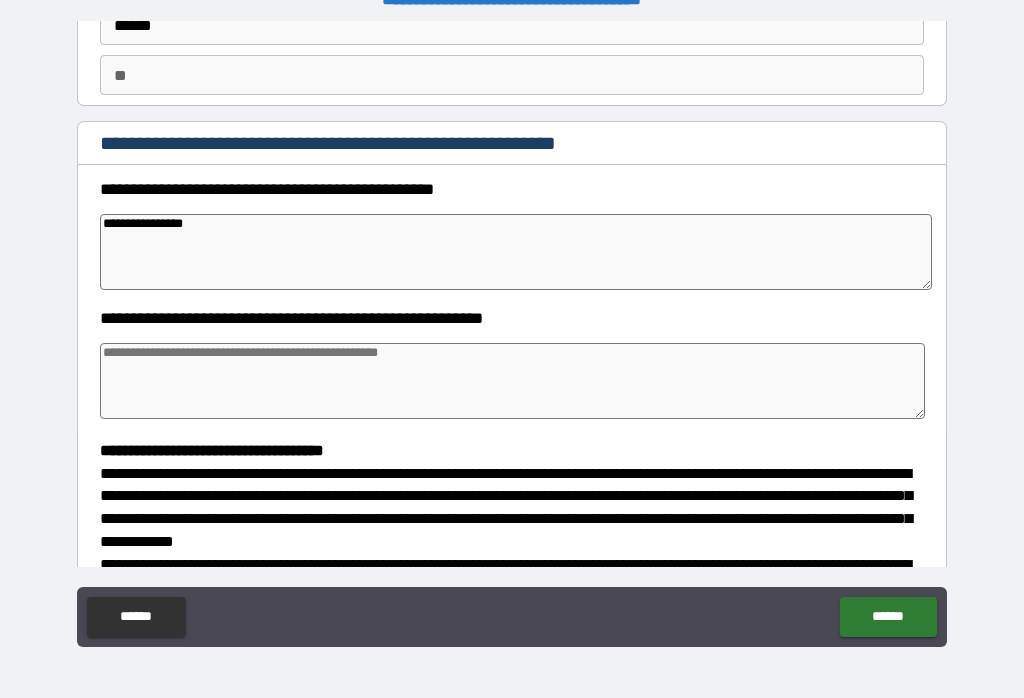 type on "**********" 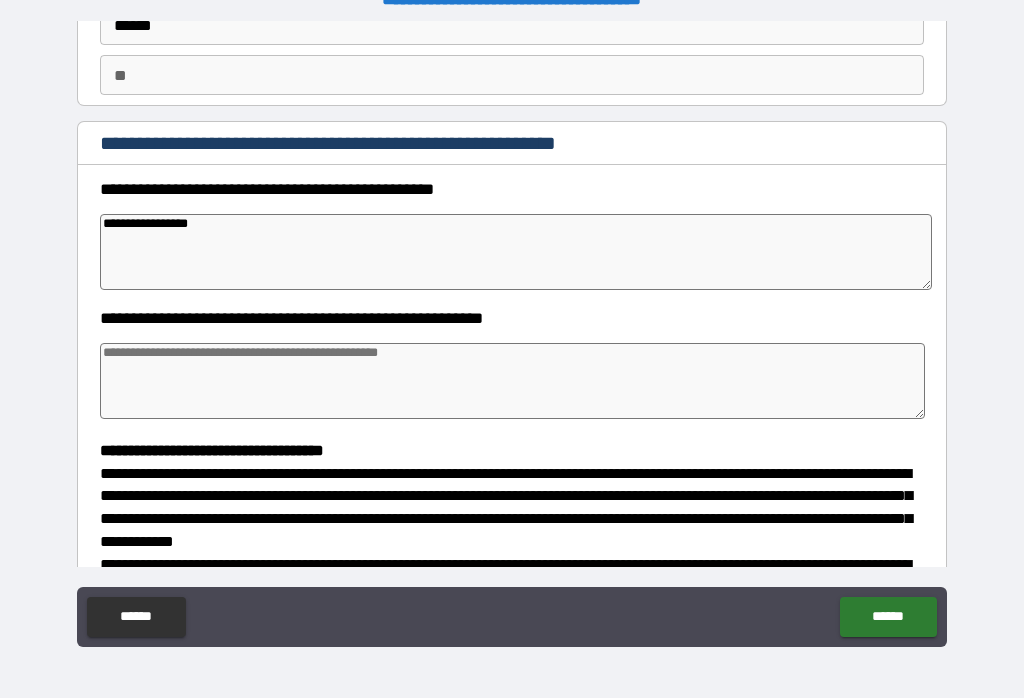 type on "*" 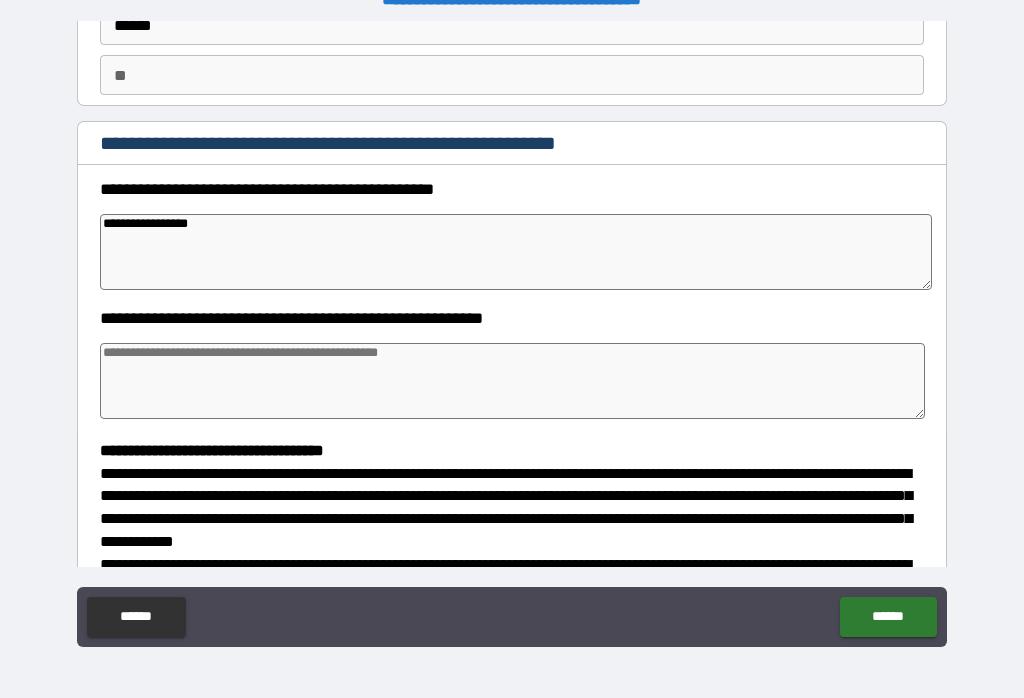 type on "**********" 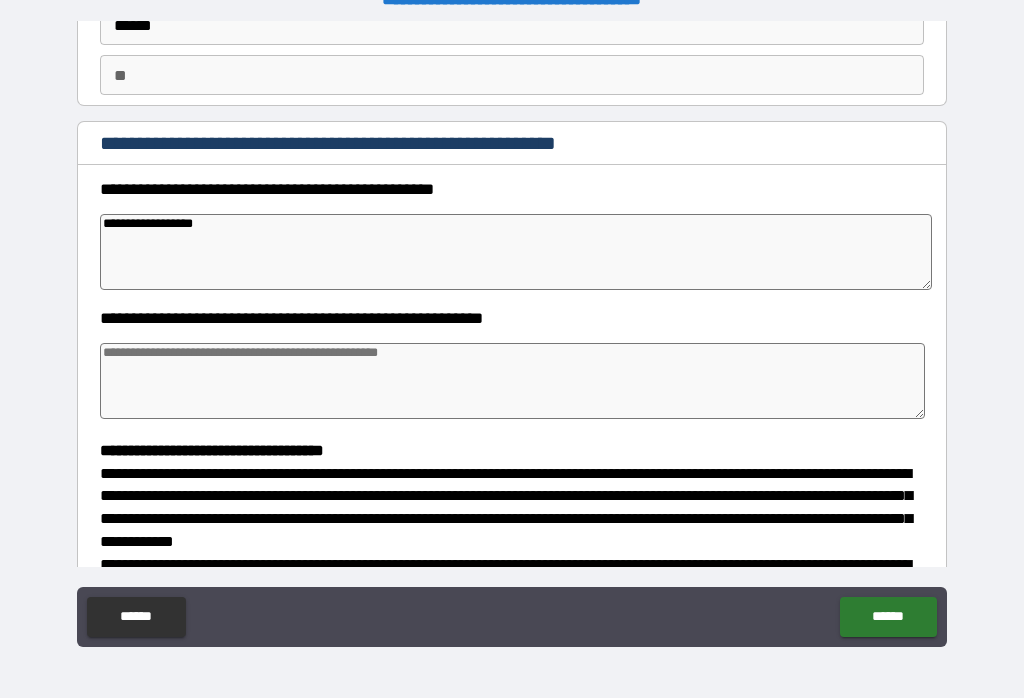 type on "*" 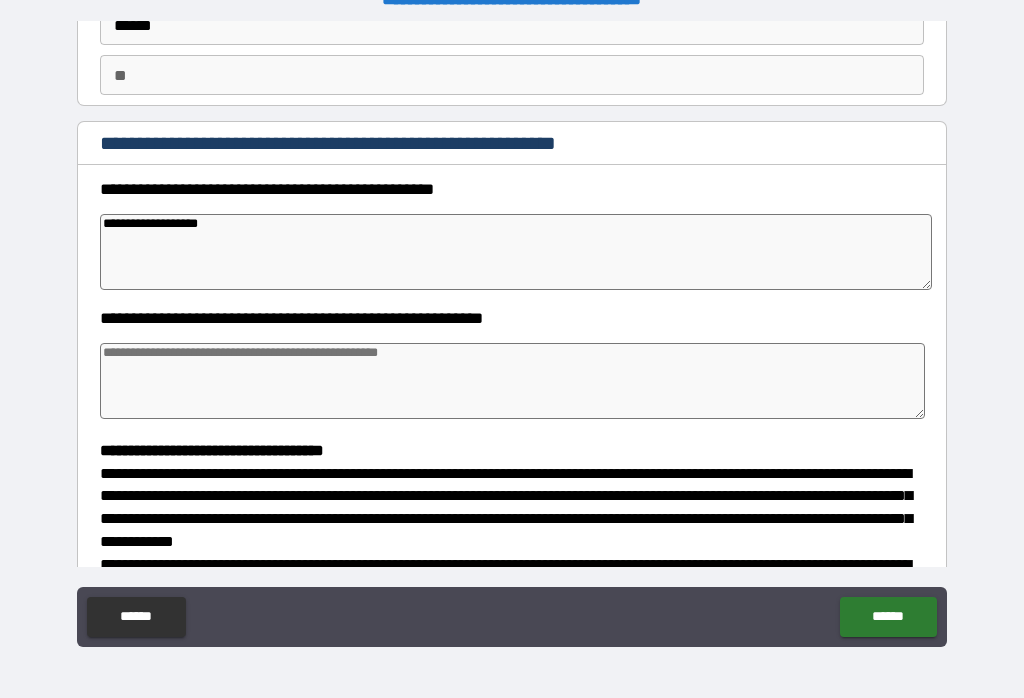 type on "**********" 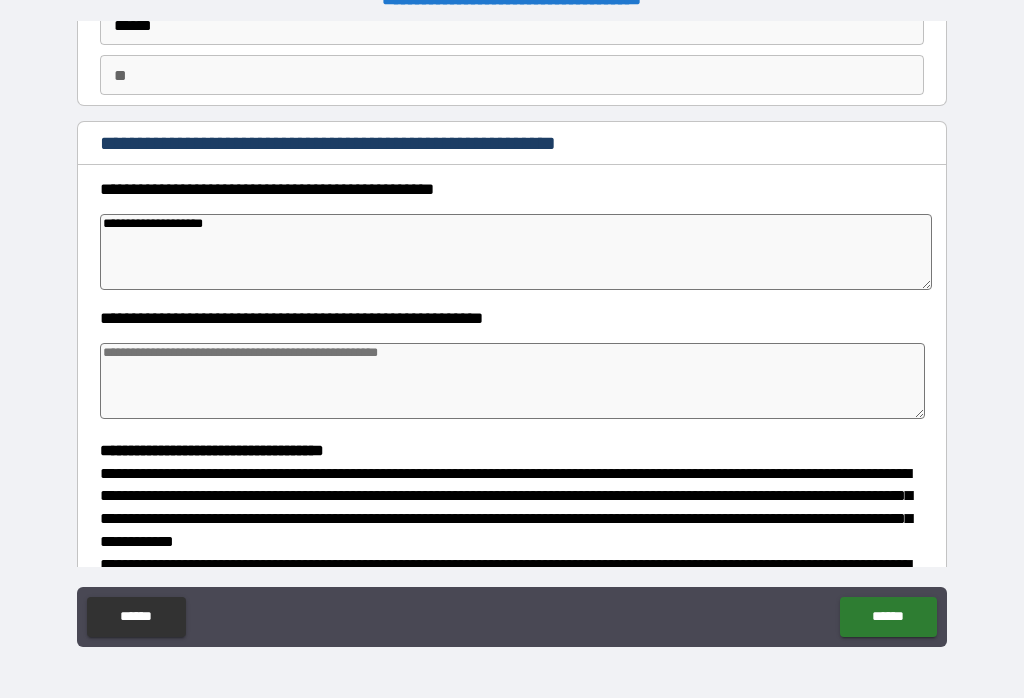 type on "*" 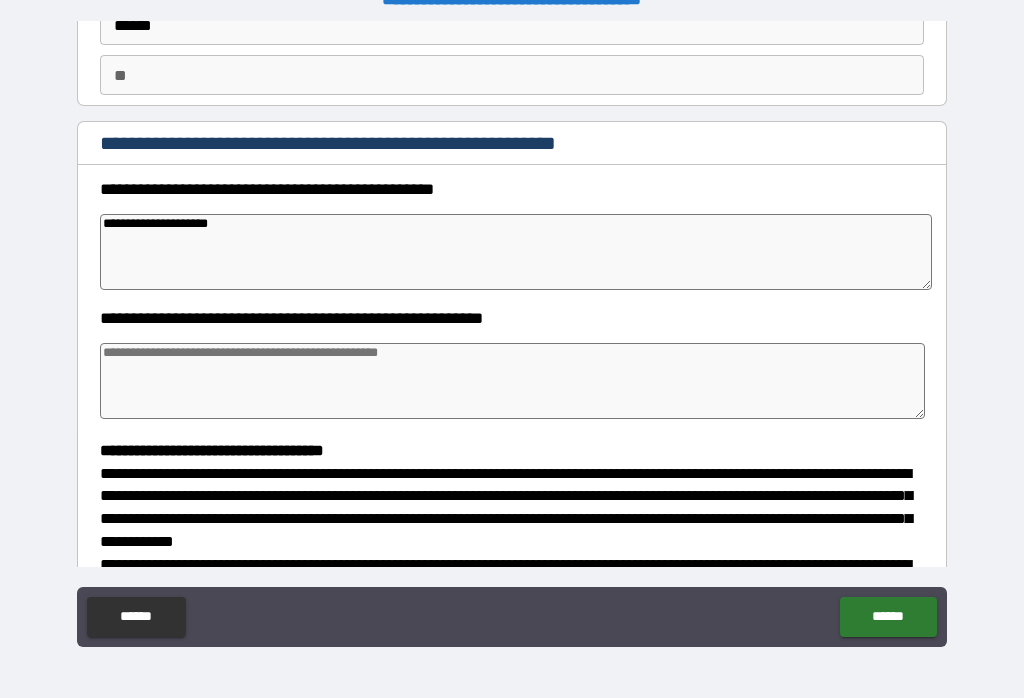 type on "*" 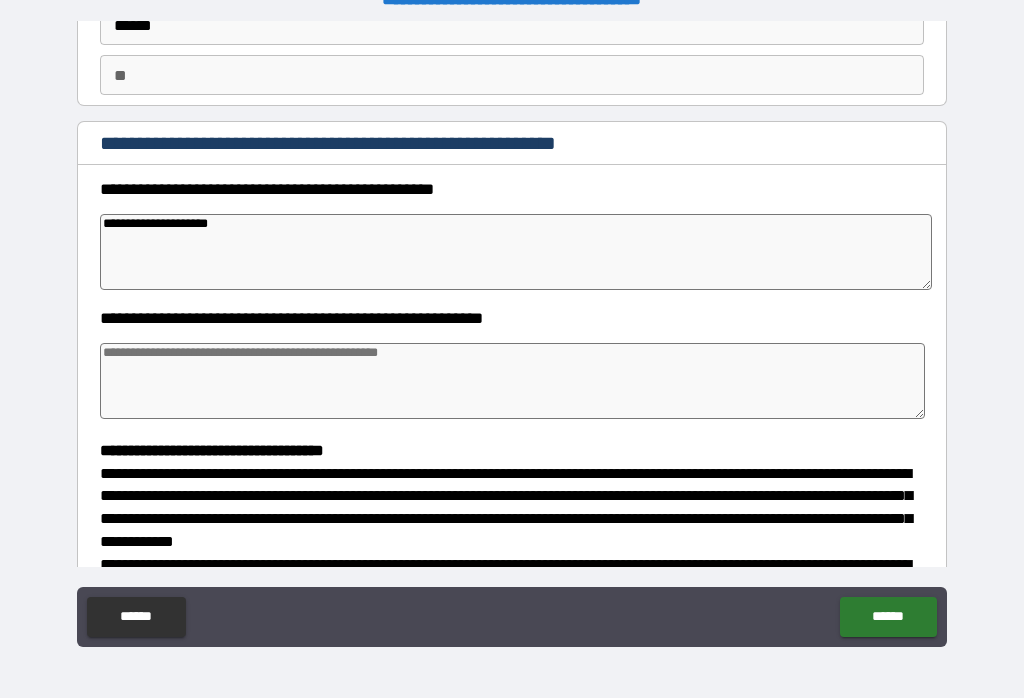type on "**********" 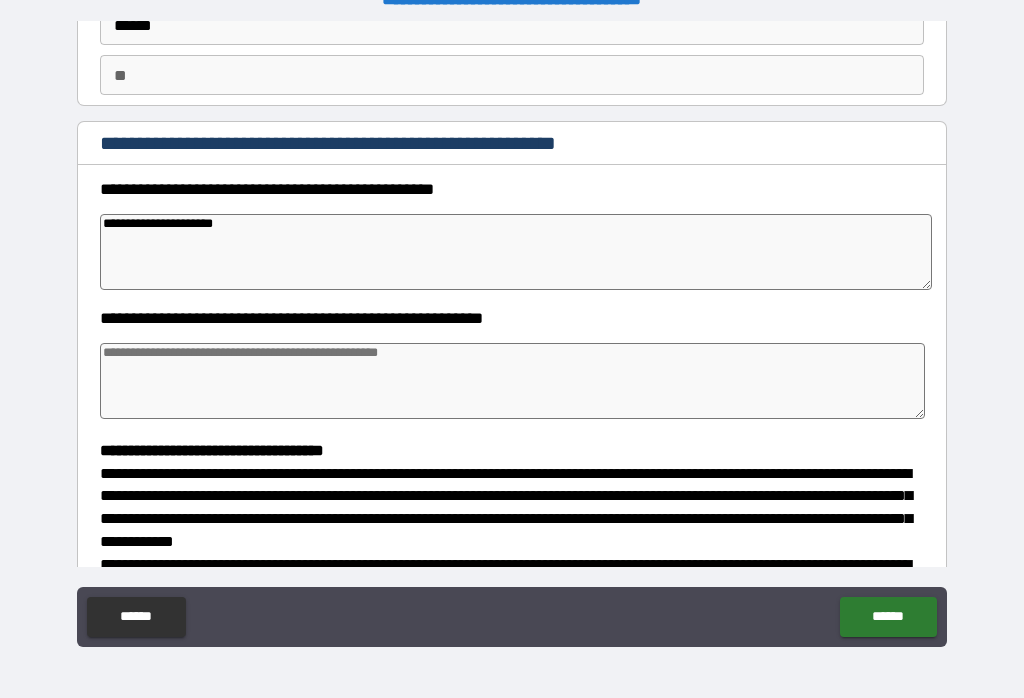 type on "*" 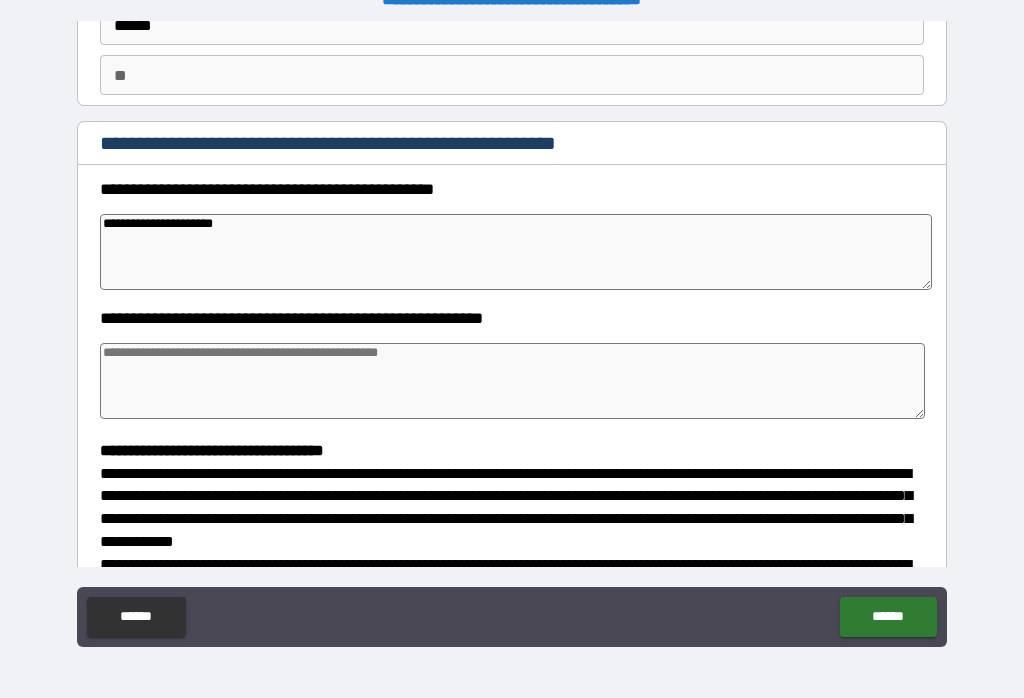 type on "**********" 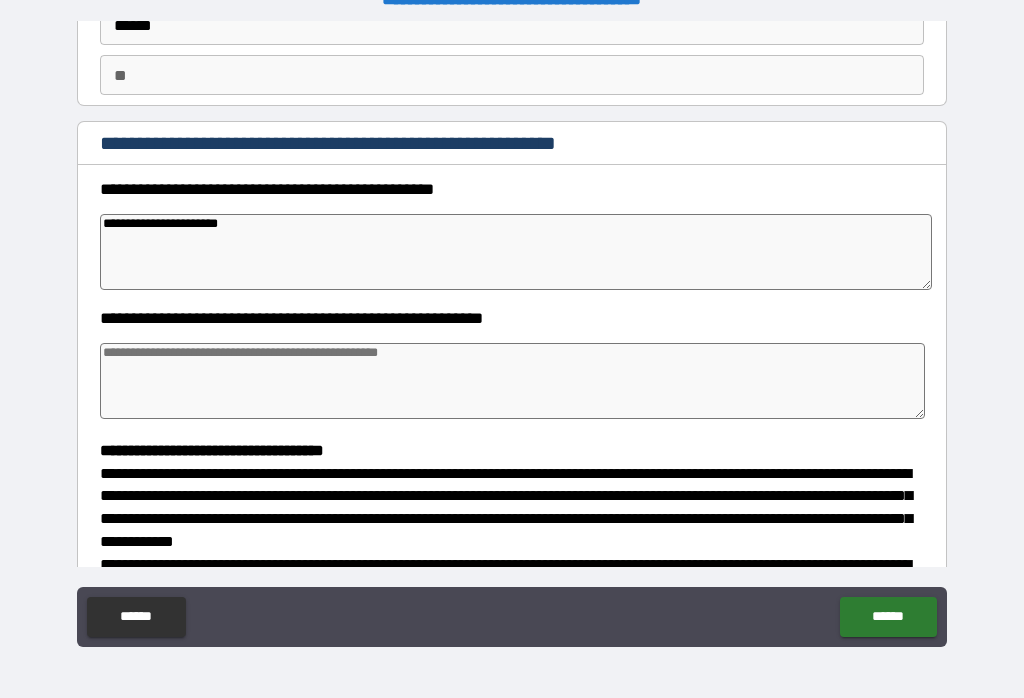 type on "*" 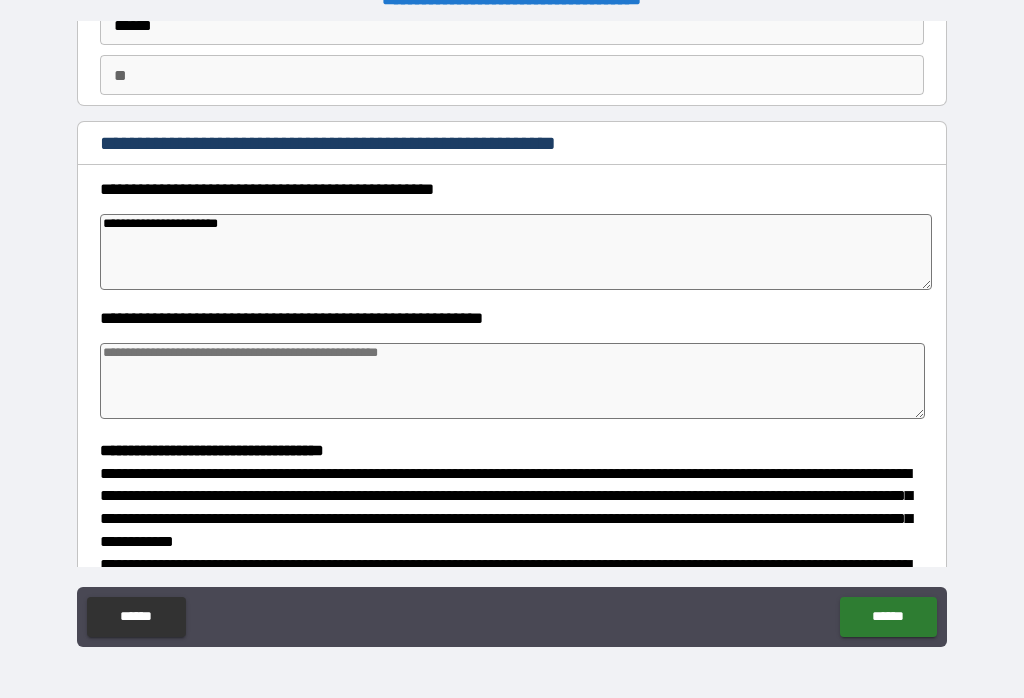 type on "*" 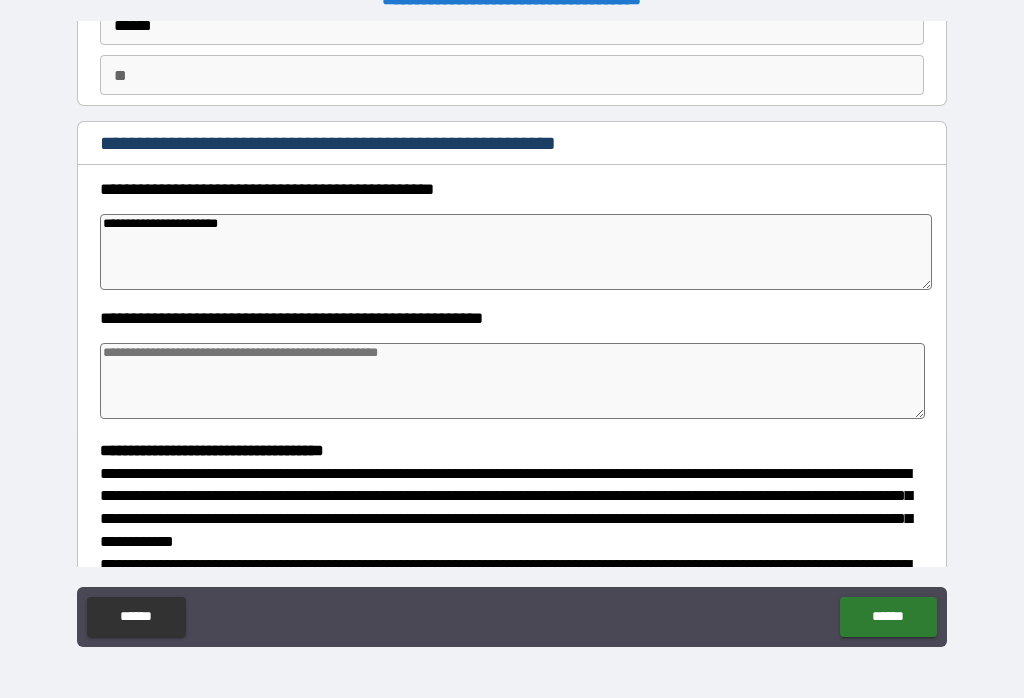 type on "*" 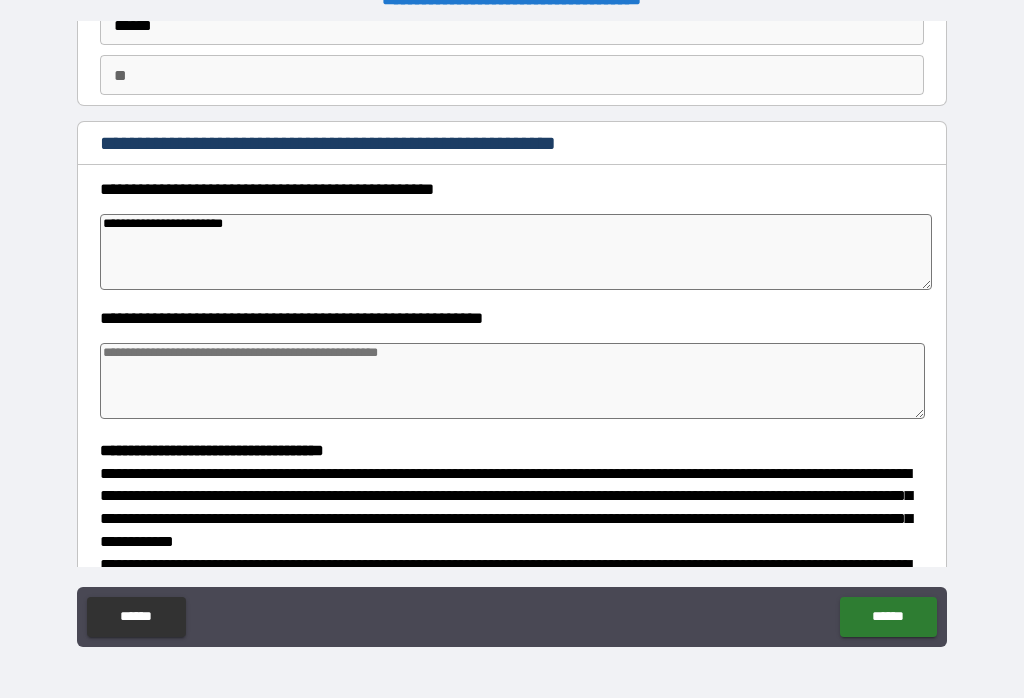 type on "*" 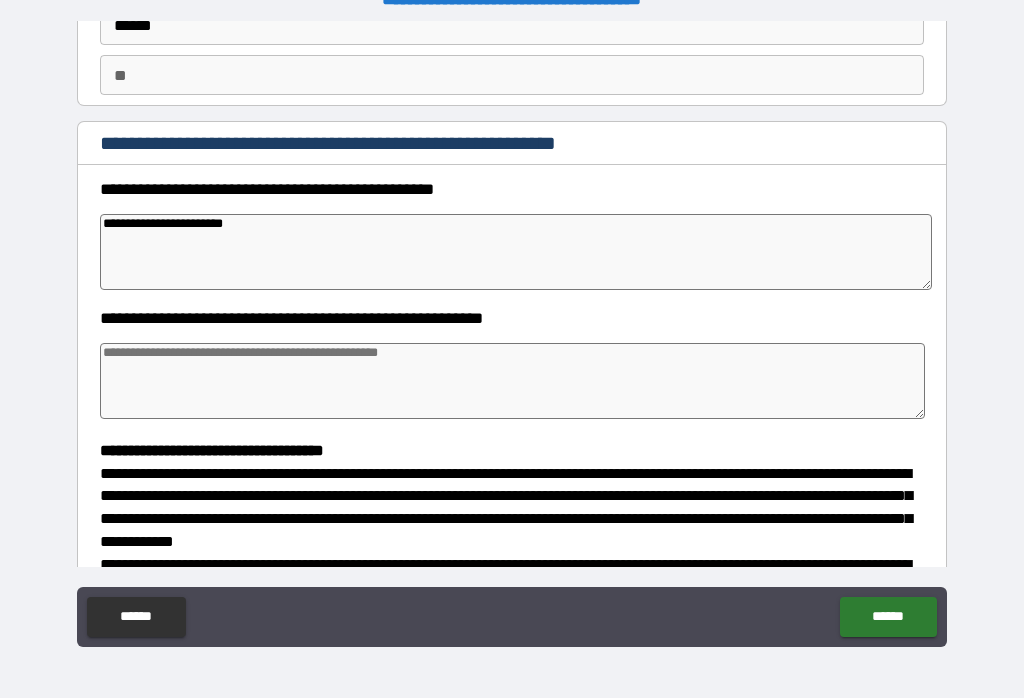 type on "*" 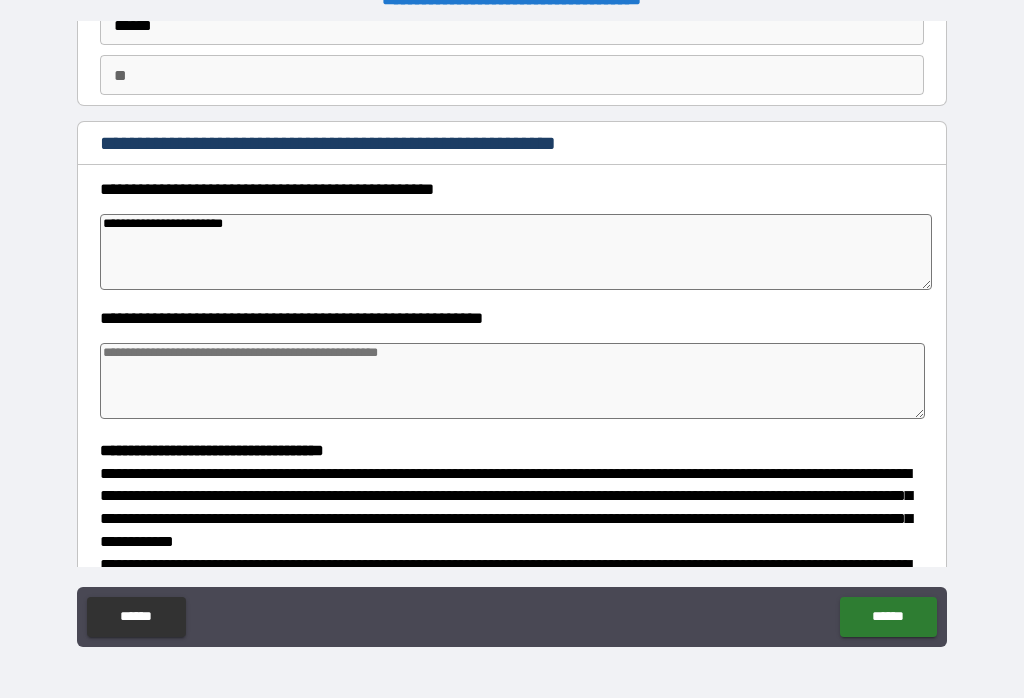 type on "**********" 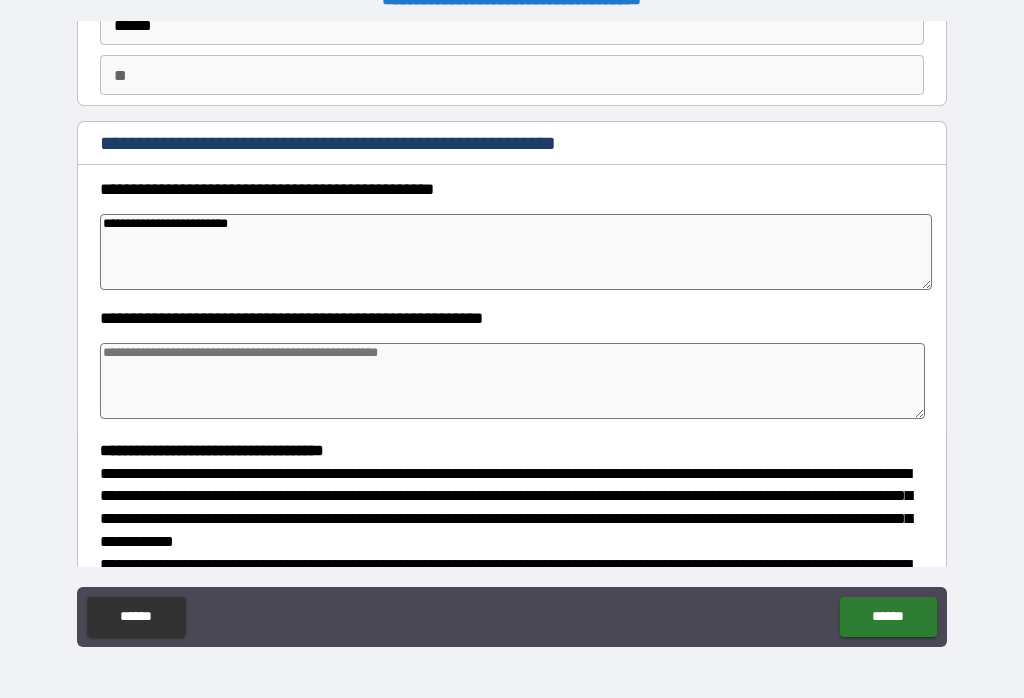 type on "*" 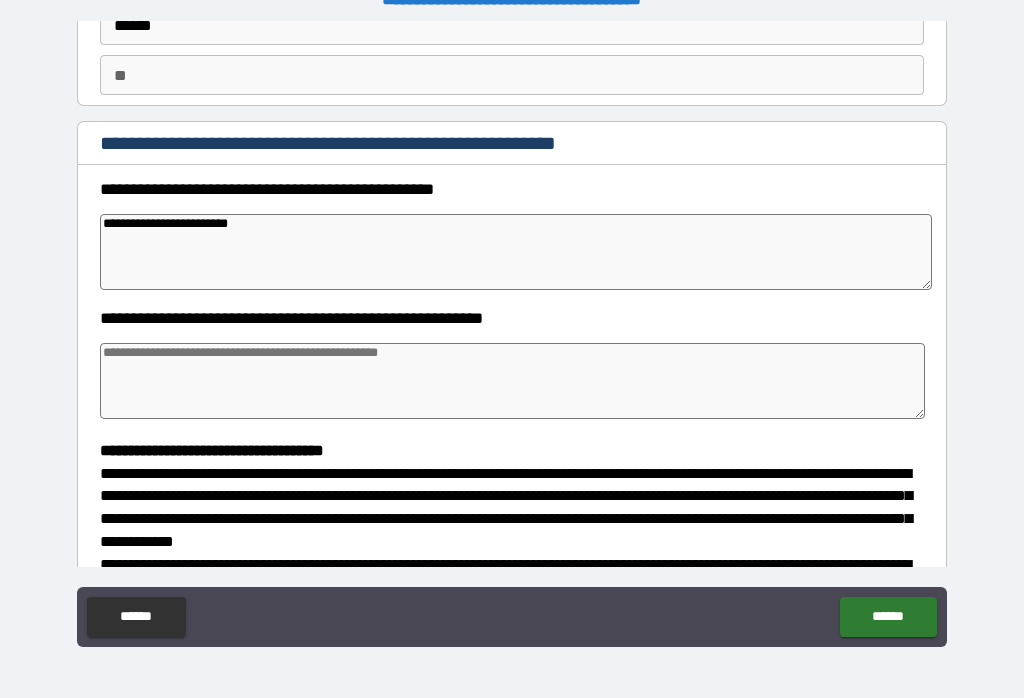 type on "*" 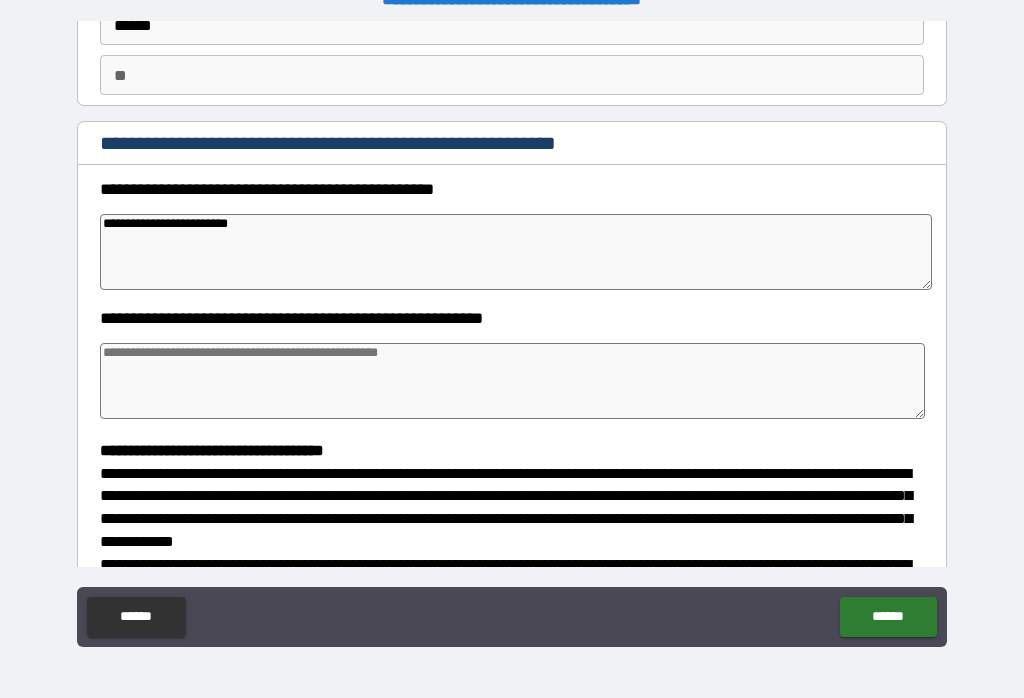 type on "*" 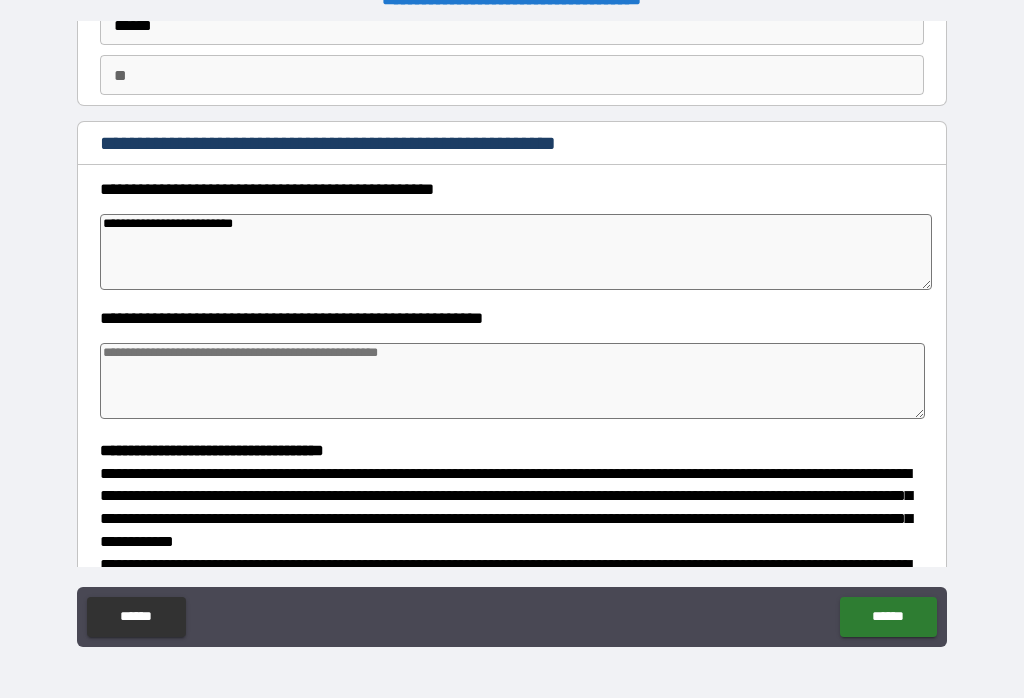 type on "*" 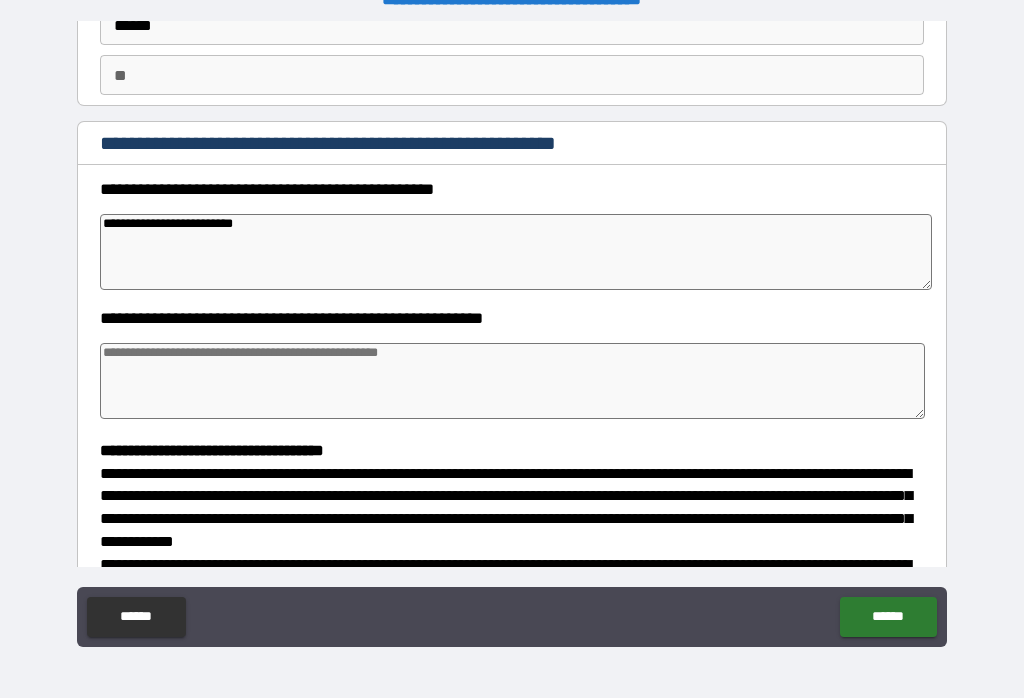 type on "*" 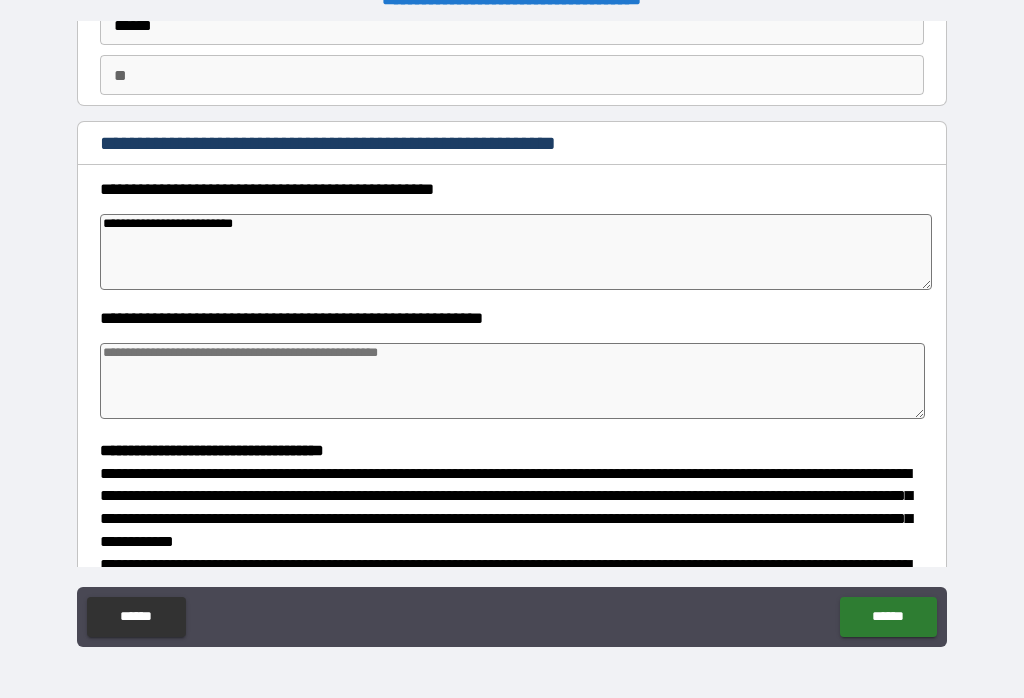 type on "*" 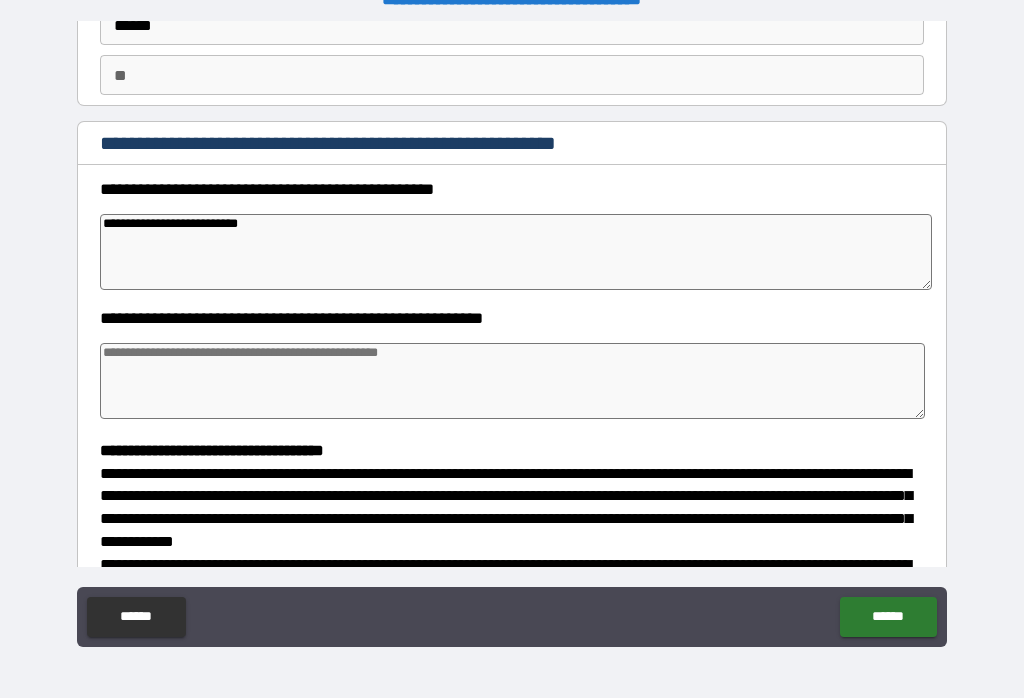 type on "*" 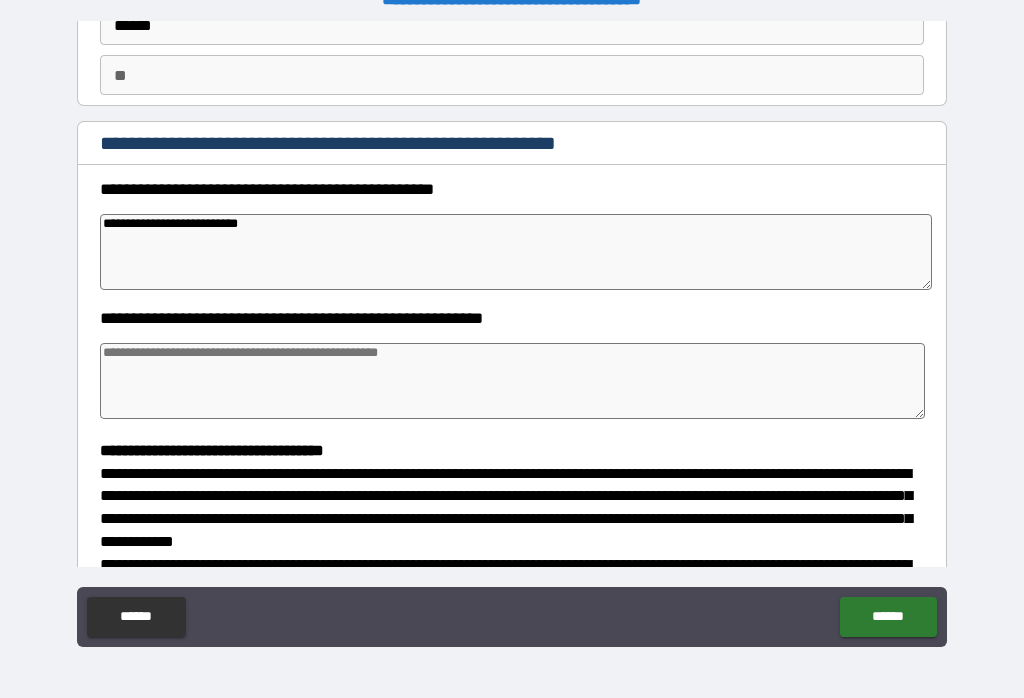 type on "*" 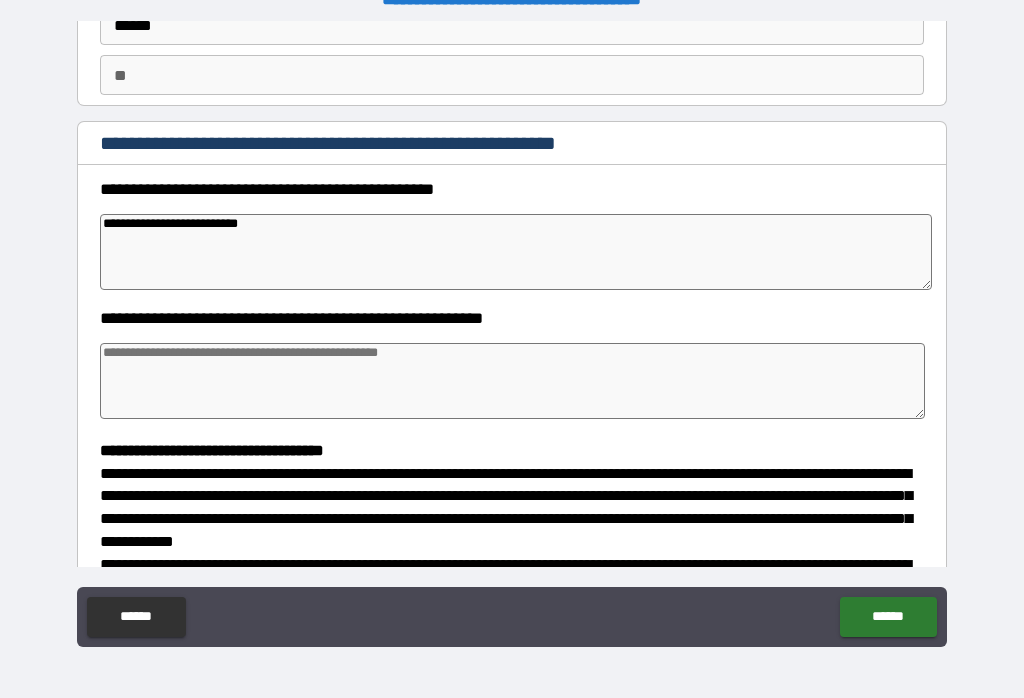type on "*" 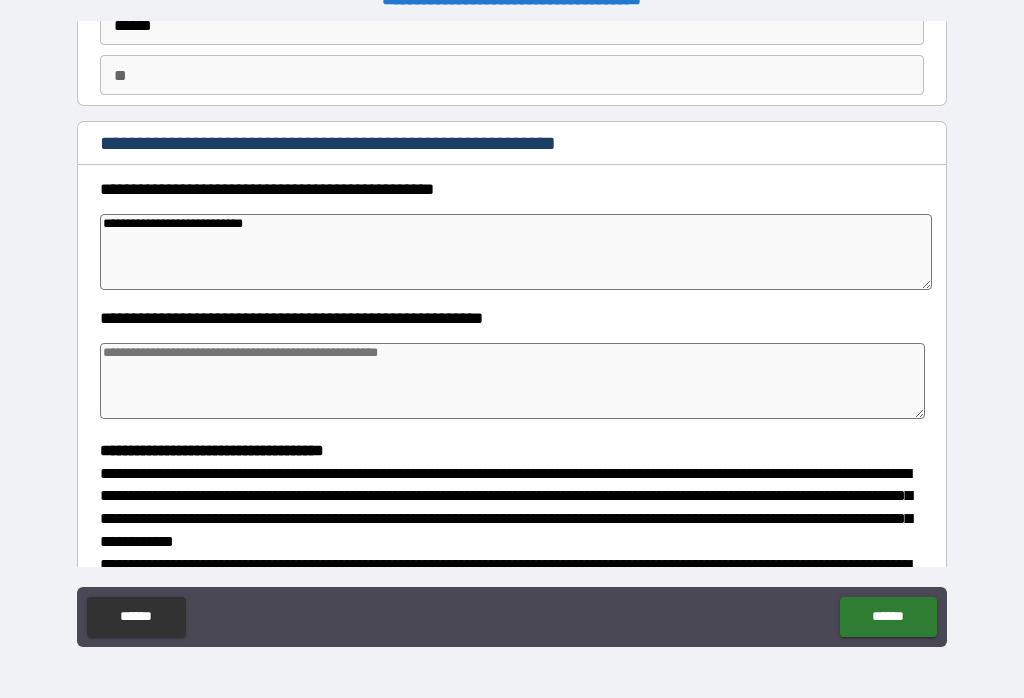 type on "*" 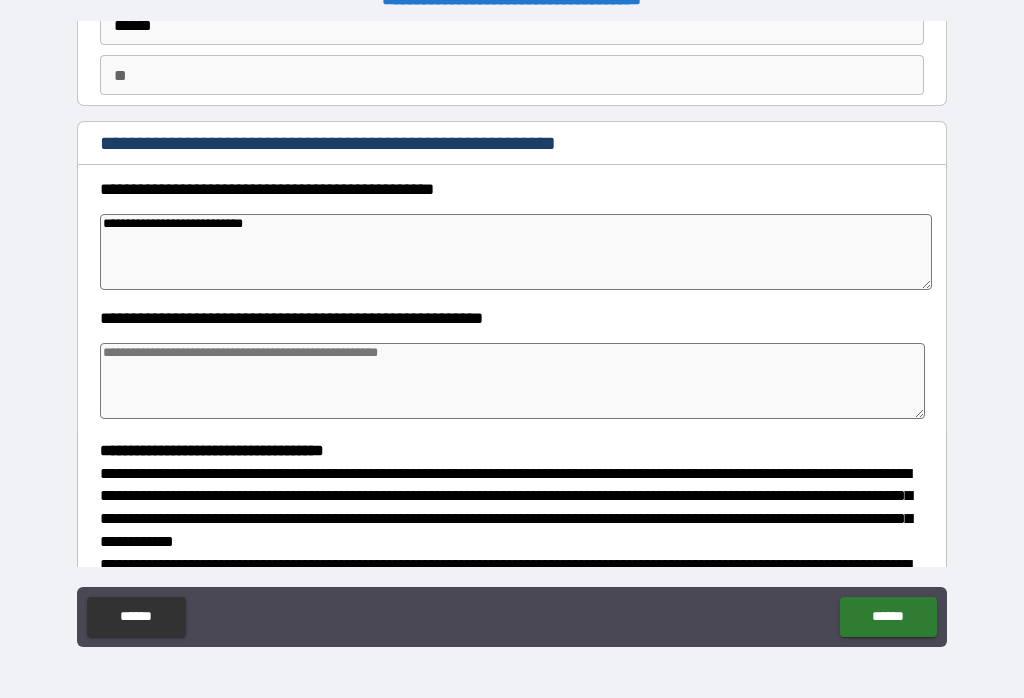 type on "*" 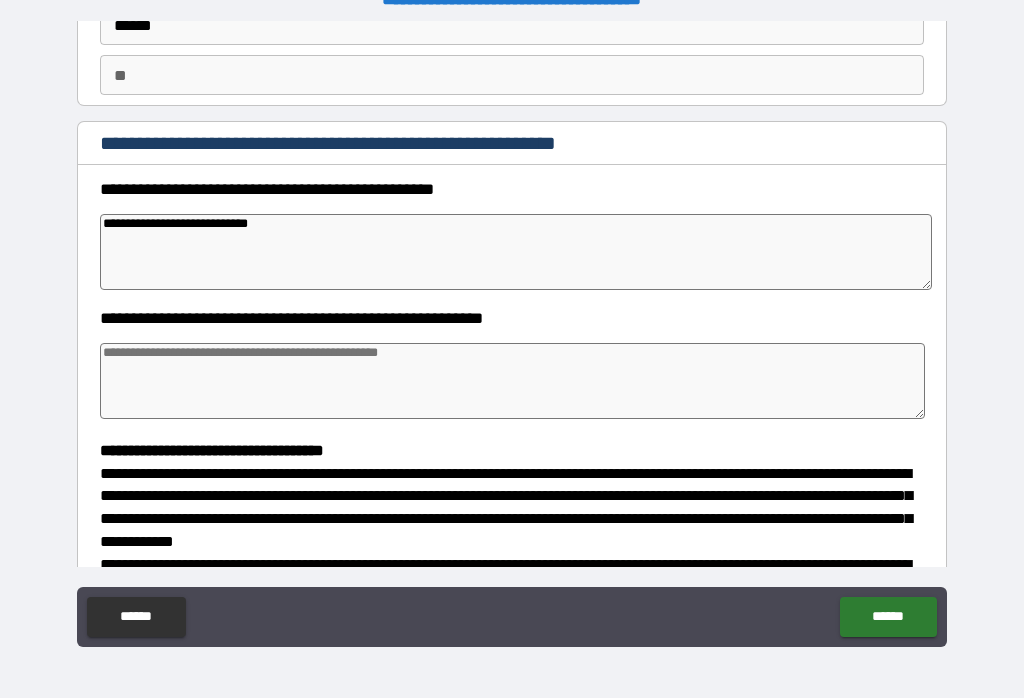 type on "*" 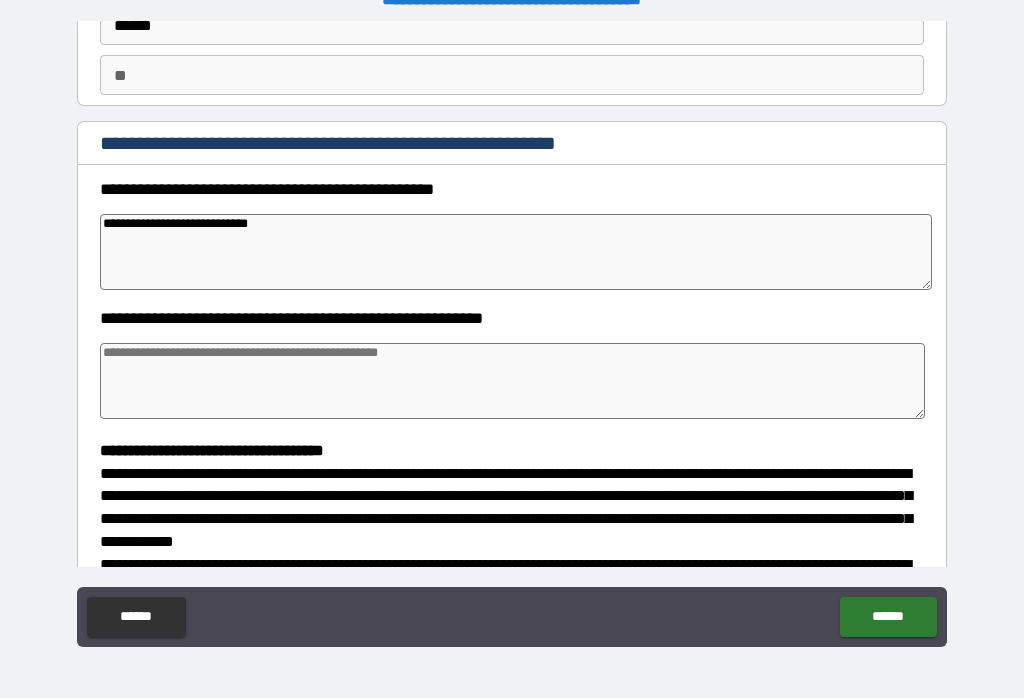 type on "**********" 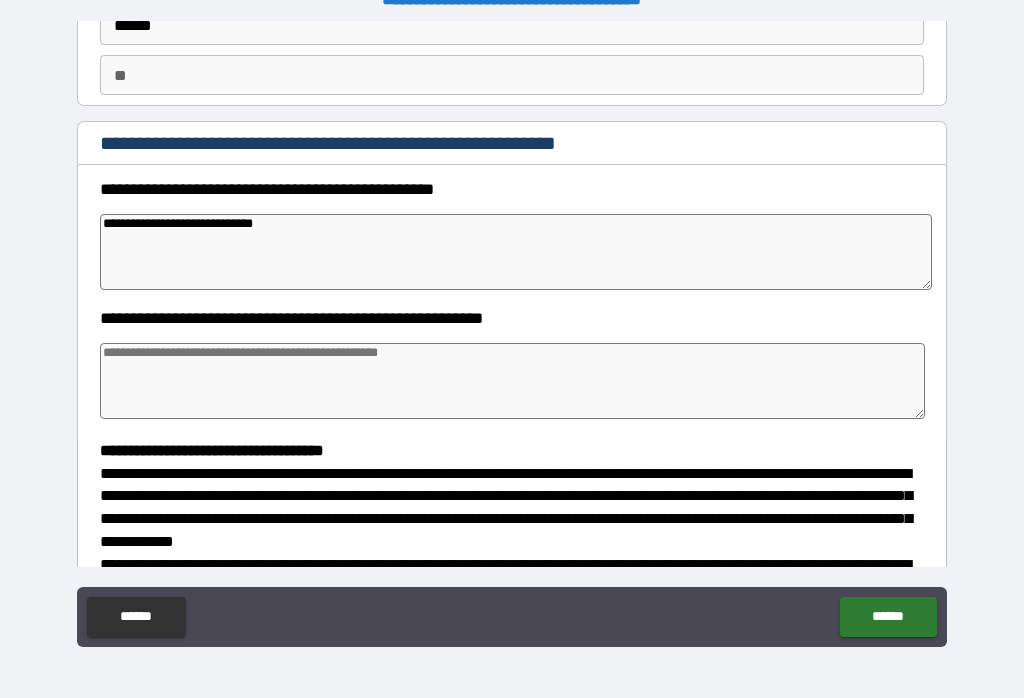 type on "*" 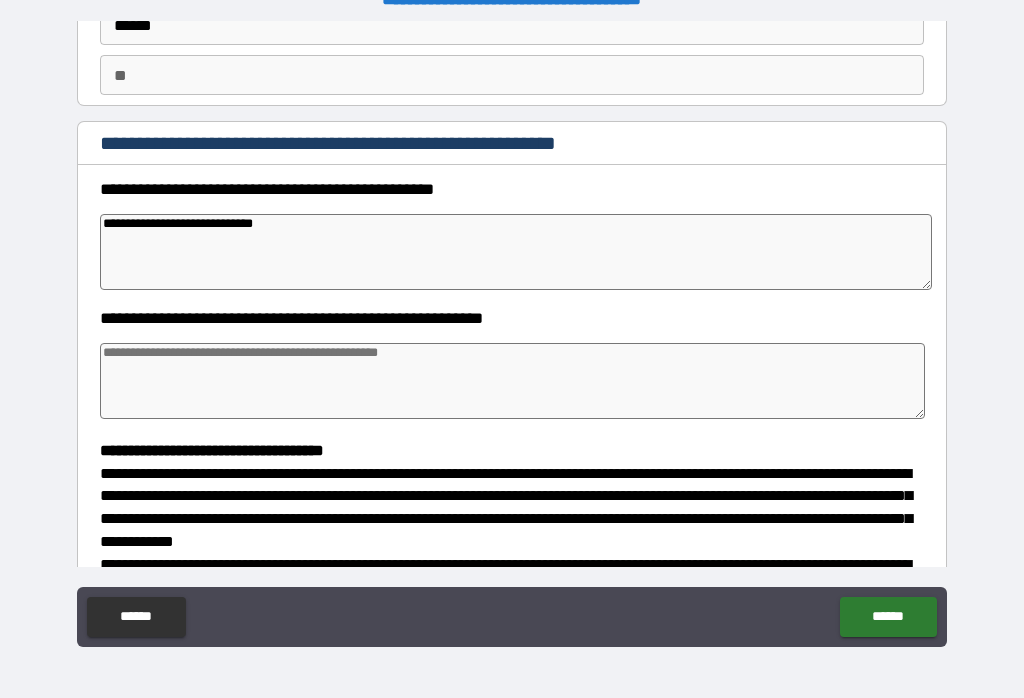 type on "*" 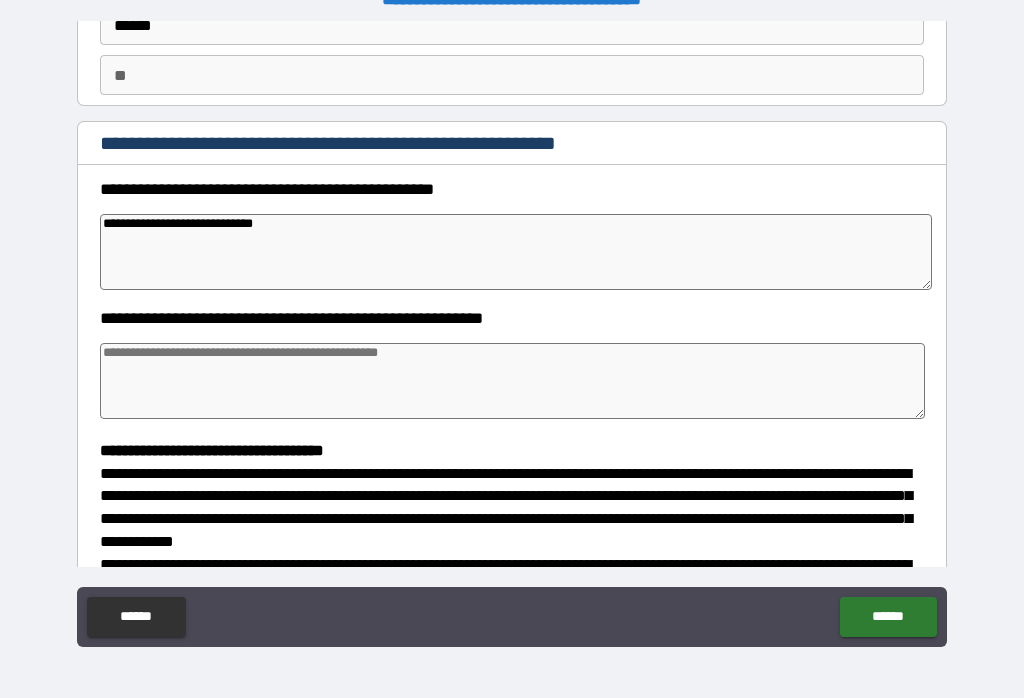 type on "*" 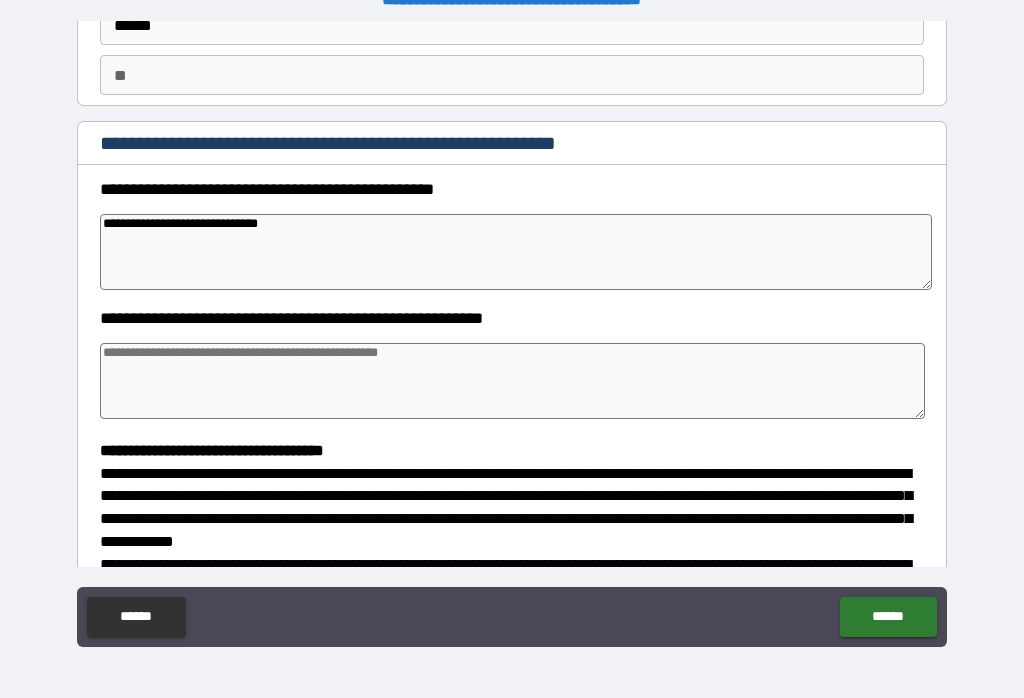 type on "*" 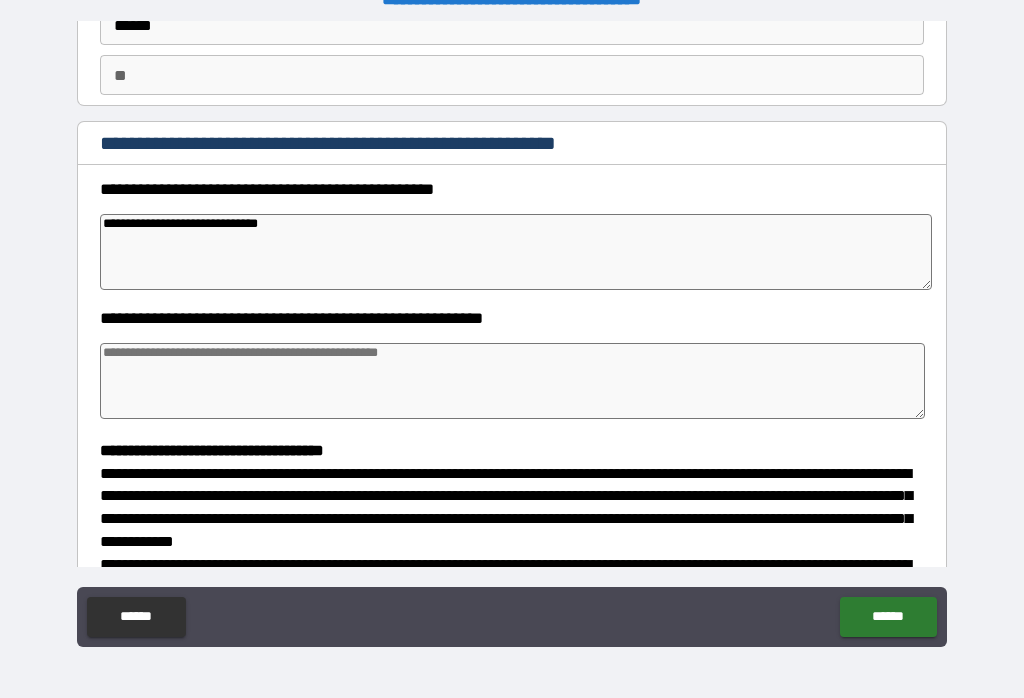 type on "*" 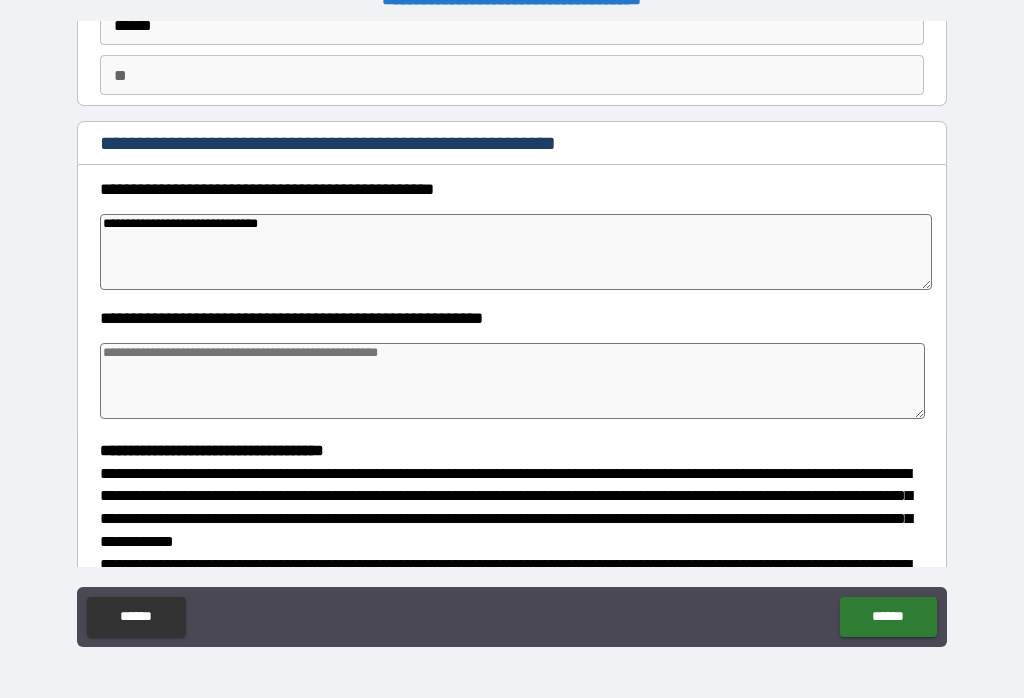 type on "*" 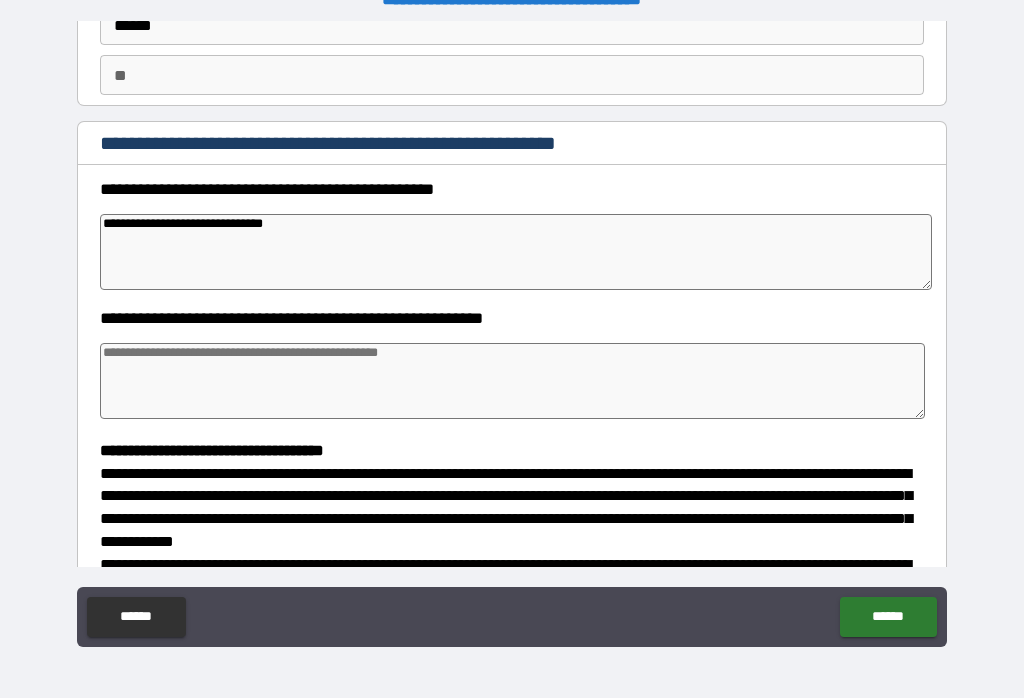 type on "*" 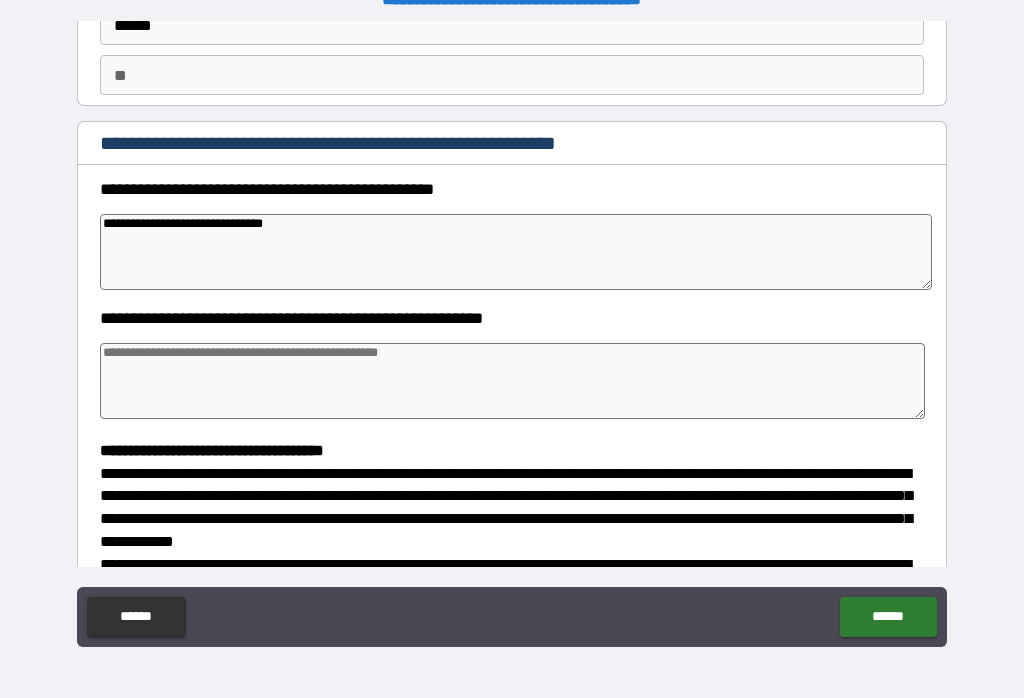 type on "*" 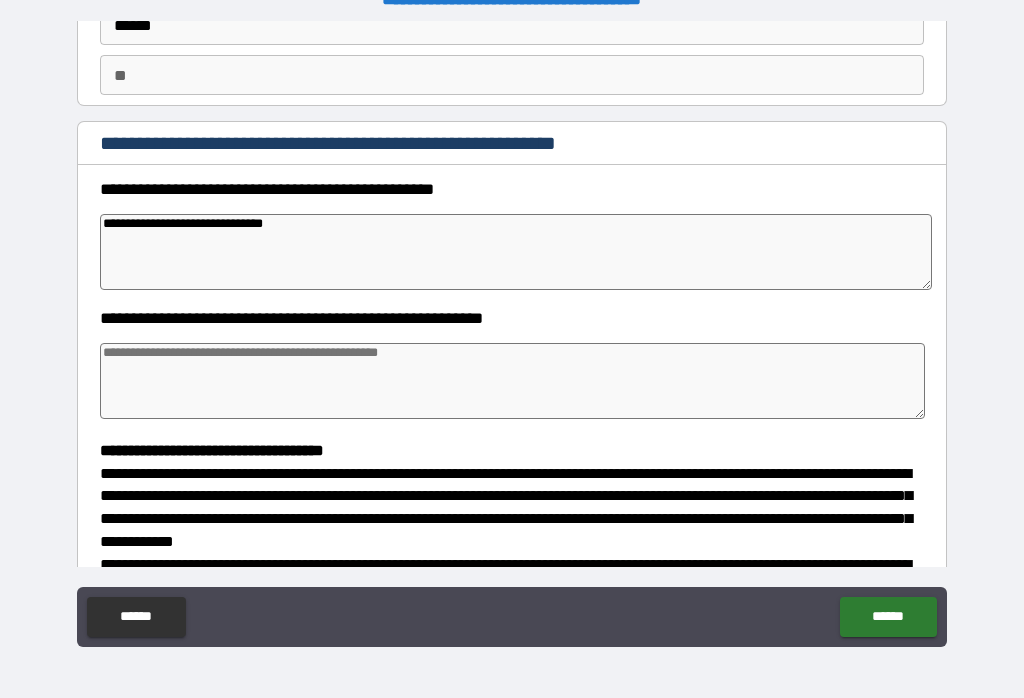 type on "*" 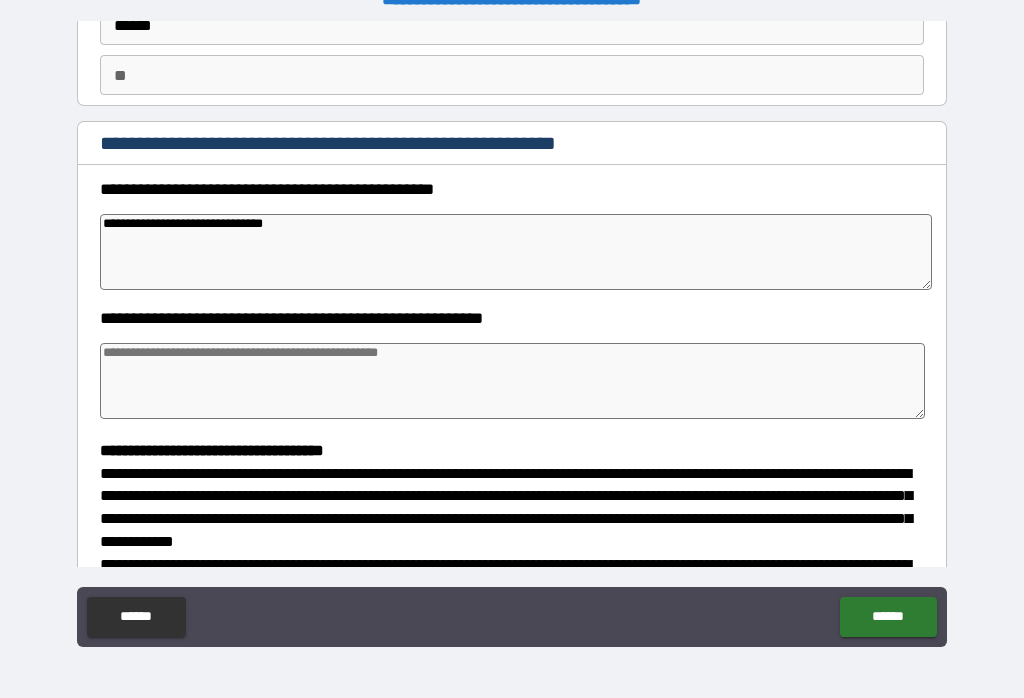 type on "**********" 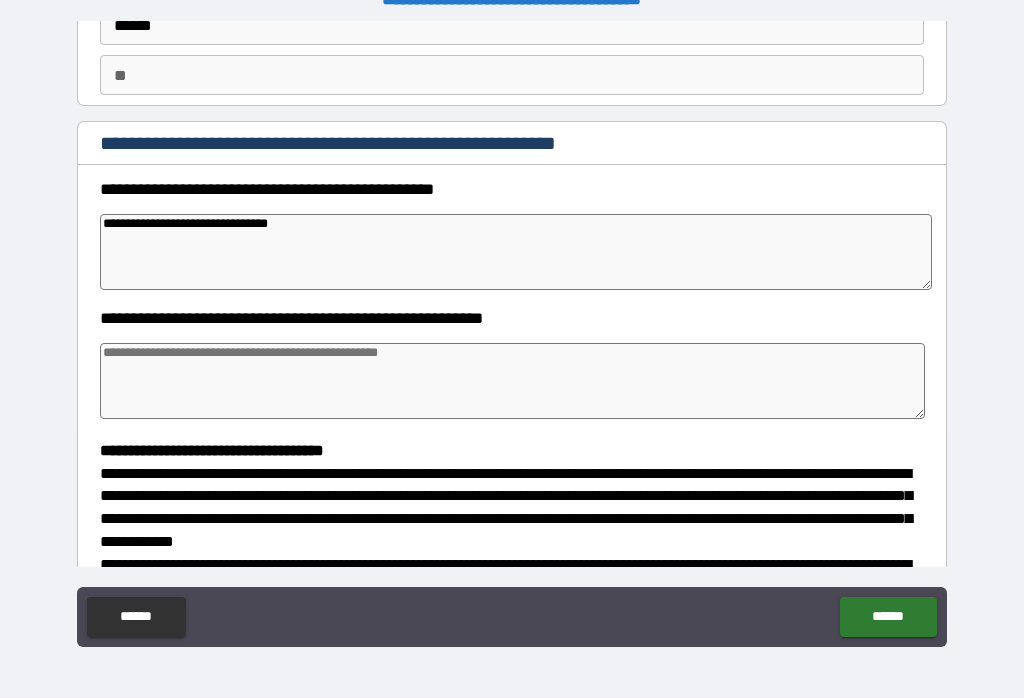 type on "*" 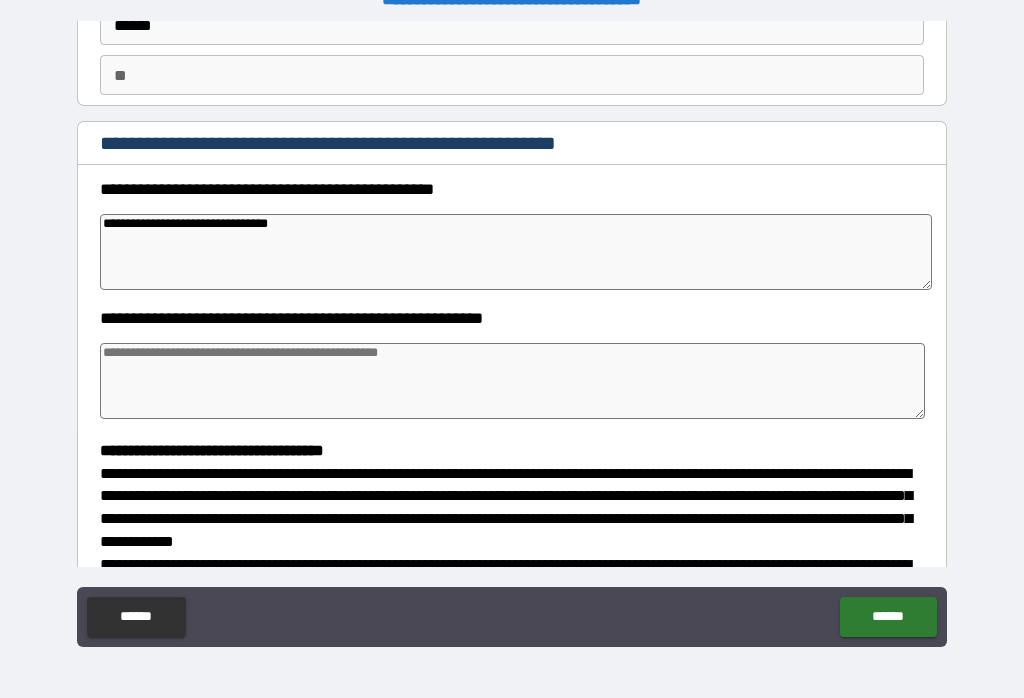 type on "*" 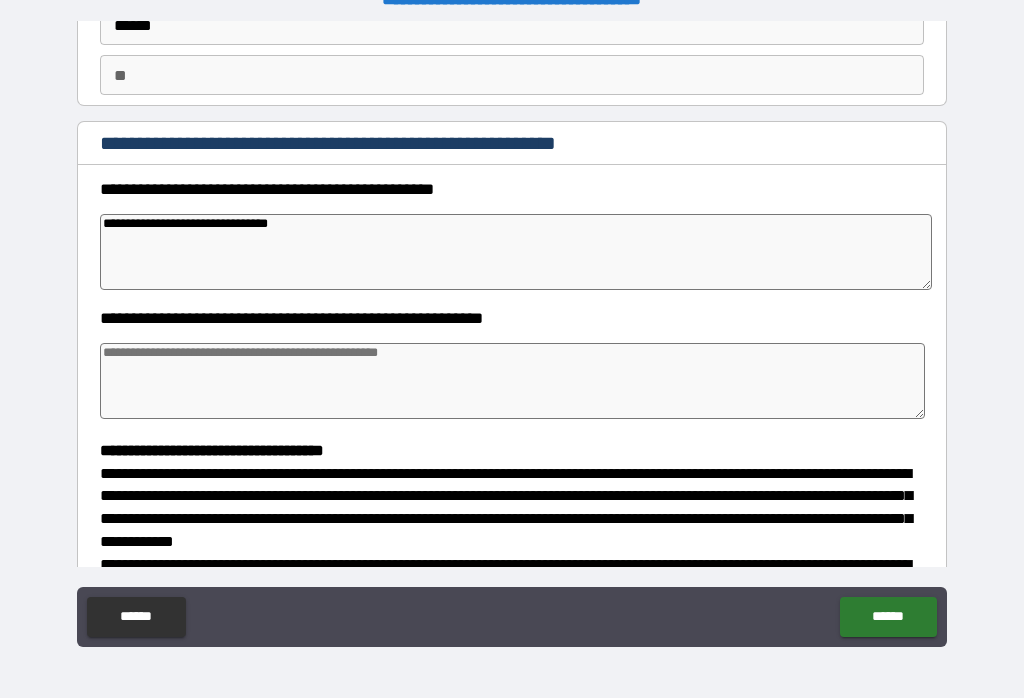 type on "*" 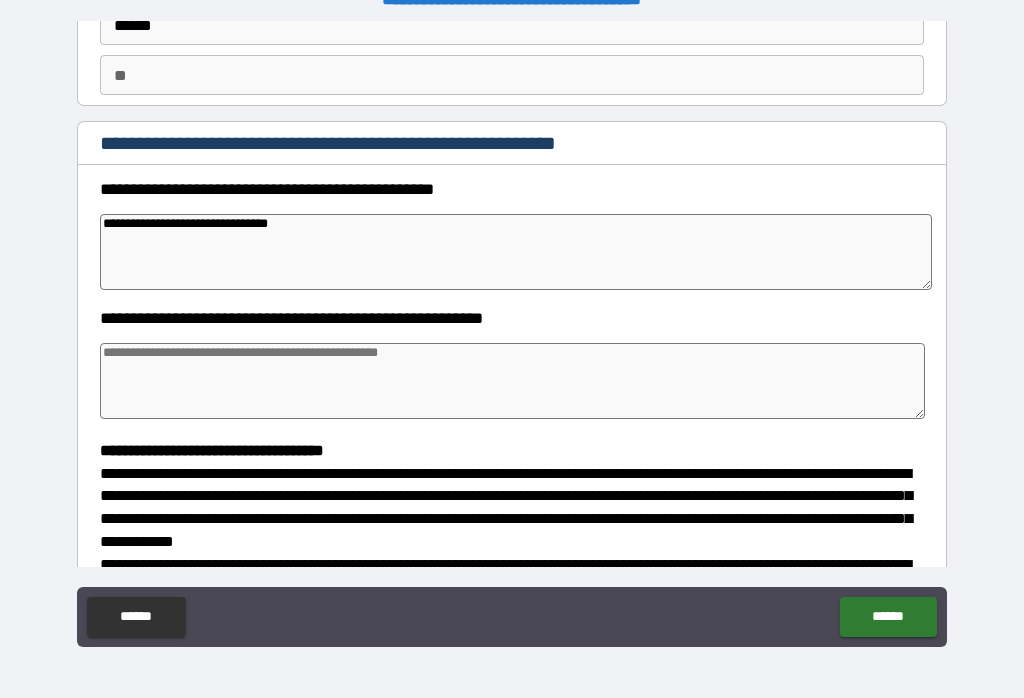 type on "**********" 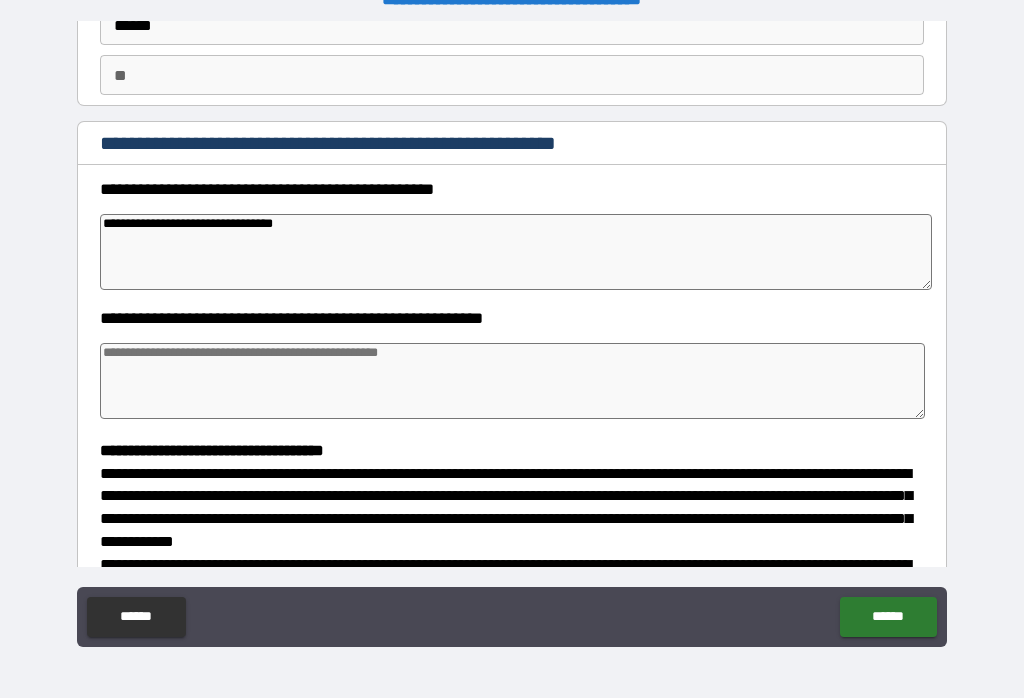 type on "*" 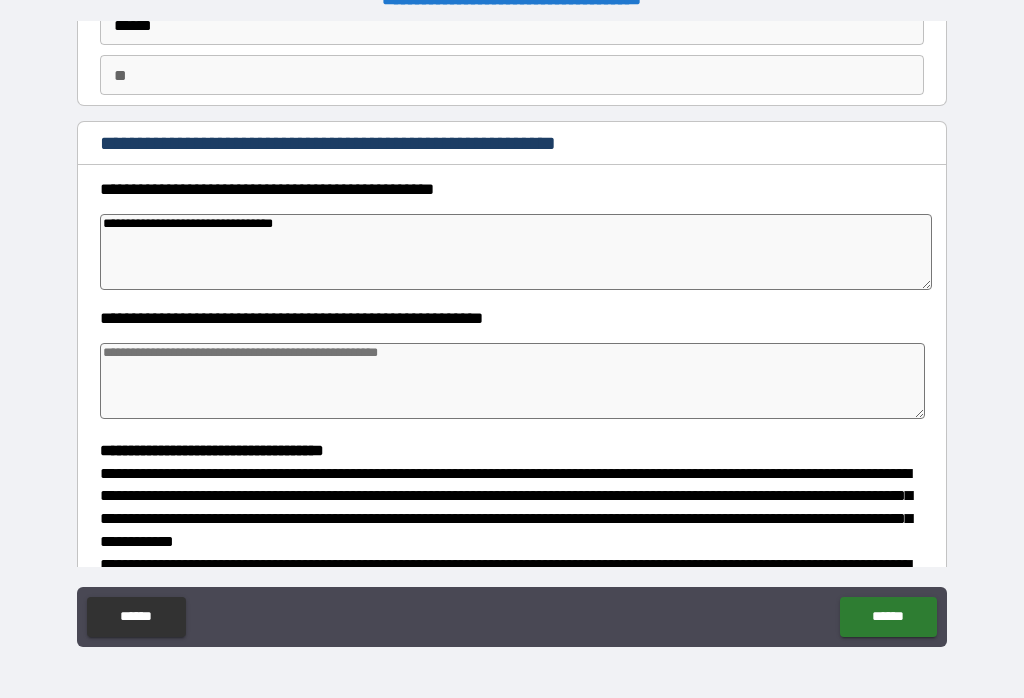 type on "*" 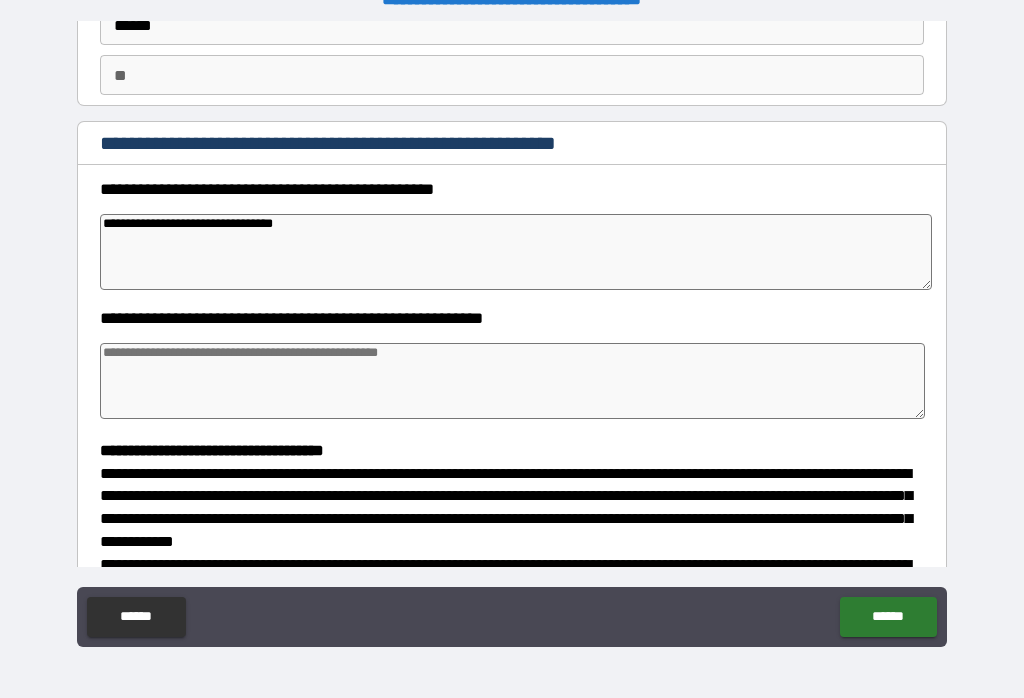 type on "*" 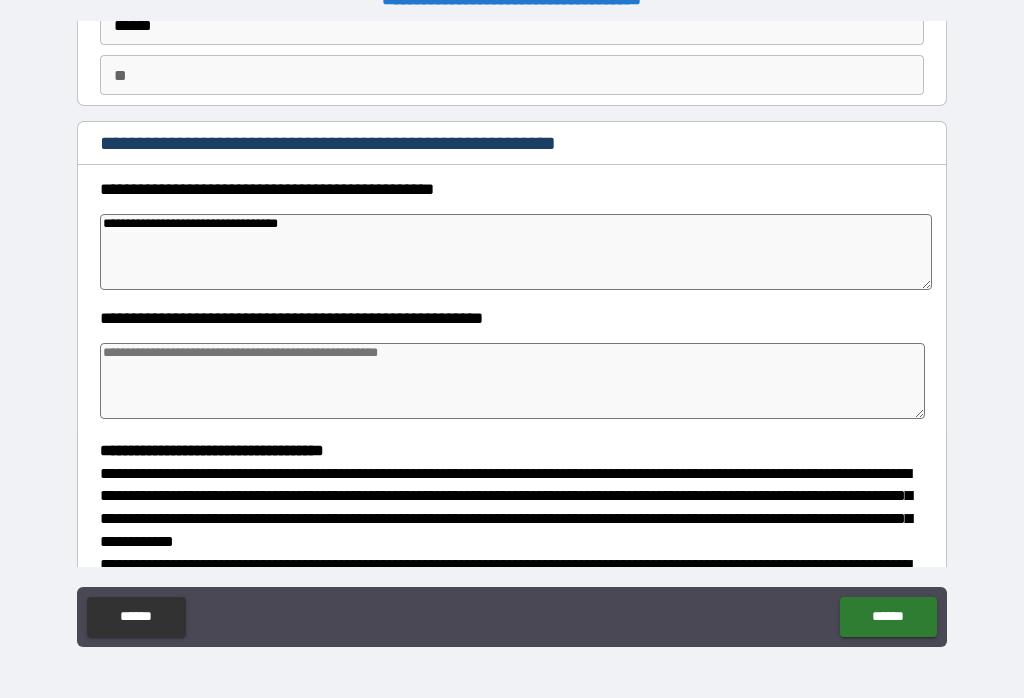 type on "*" 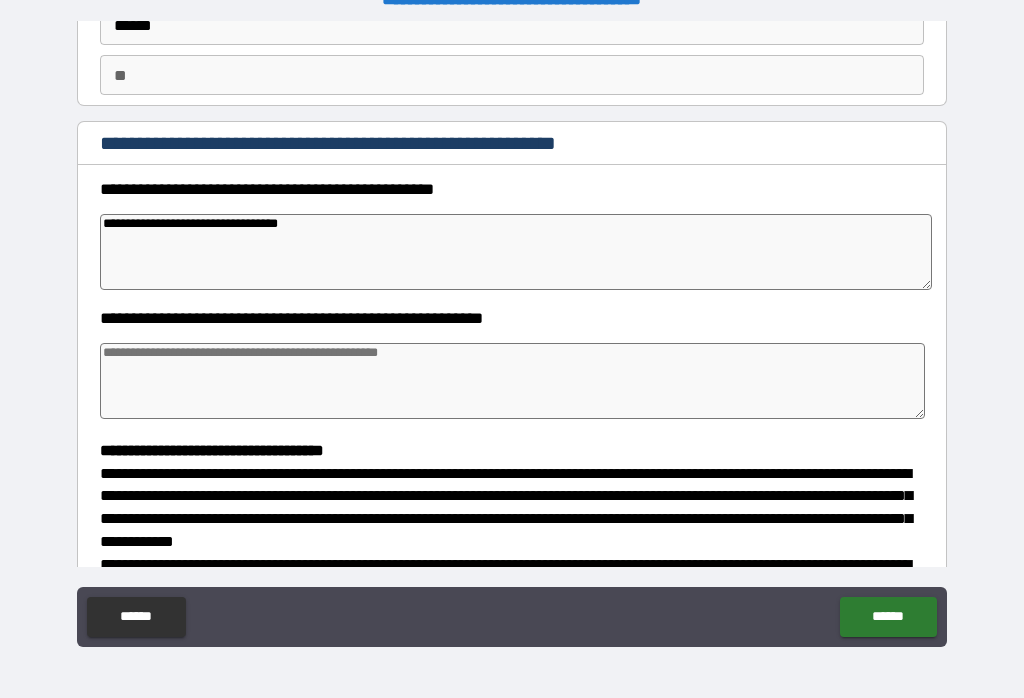 type on "**********" 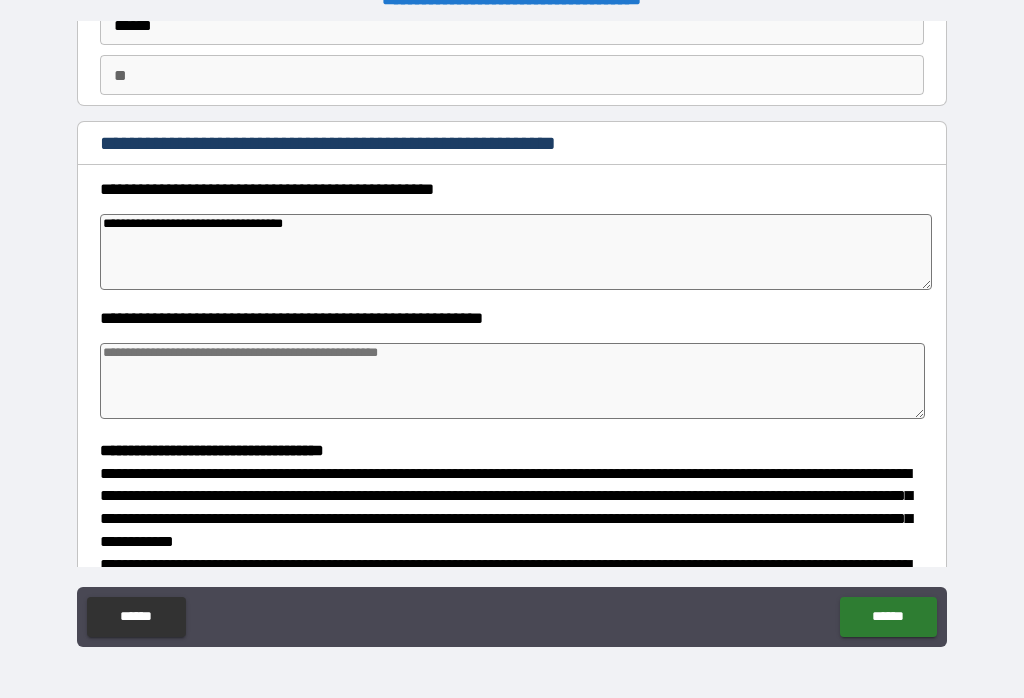 type on "*" 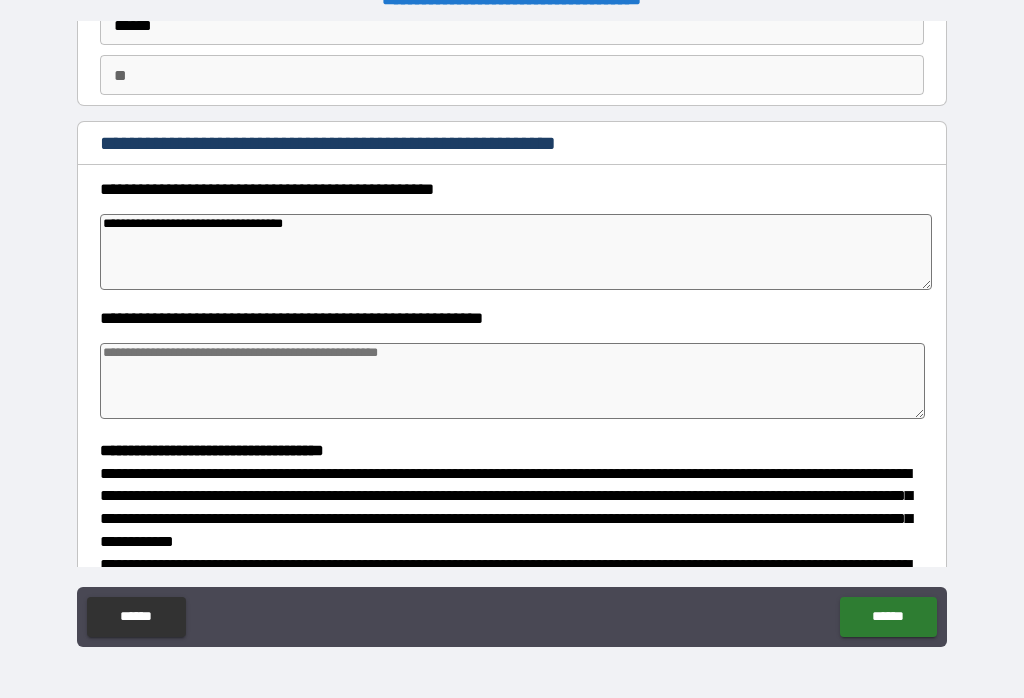 type on "**********" 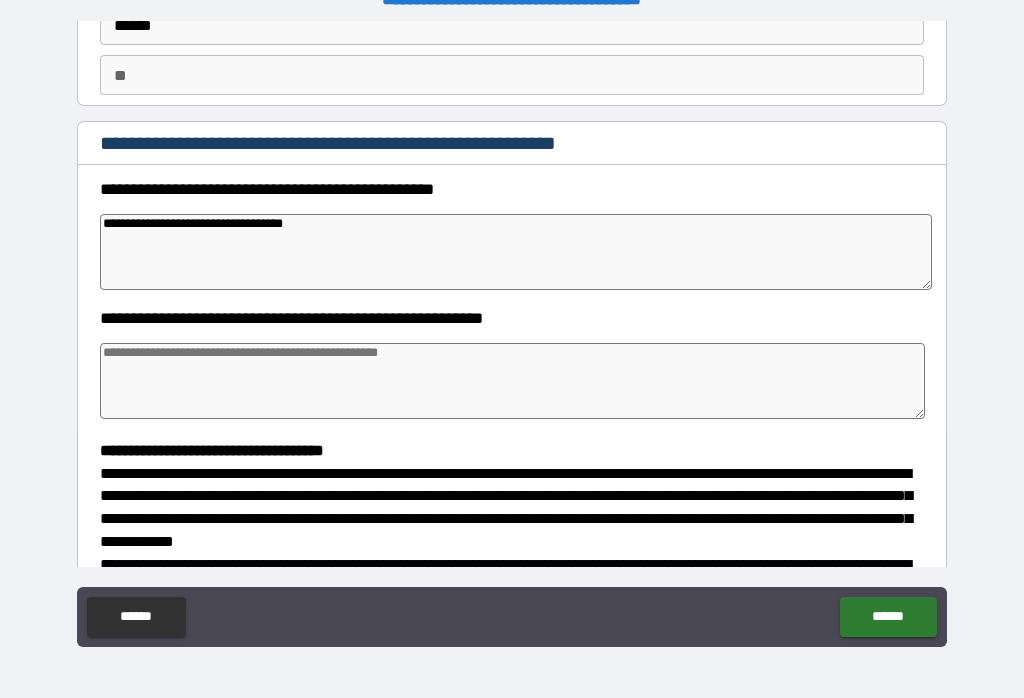 type on "*" 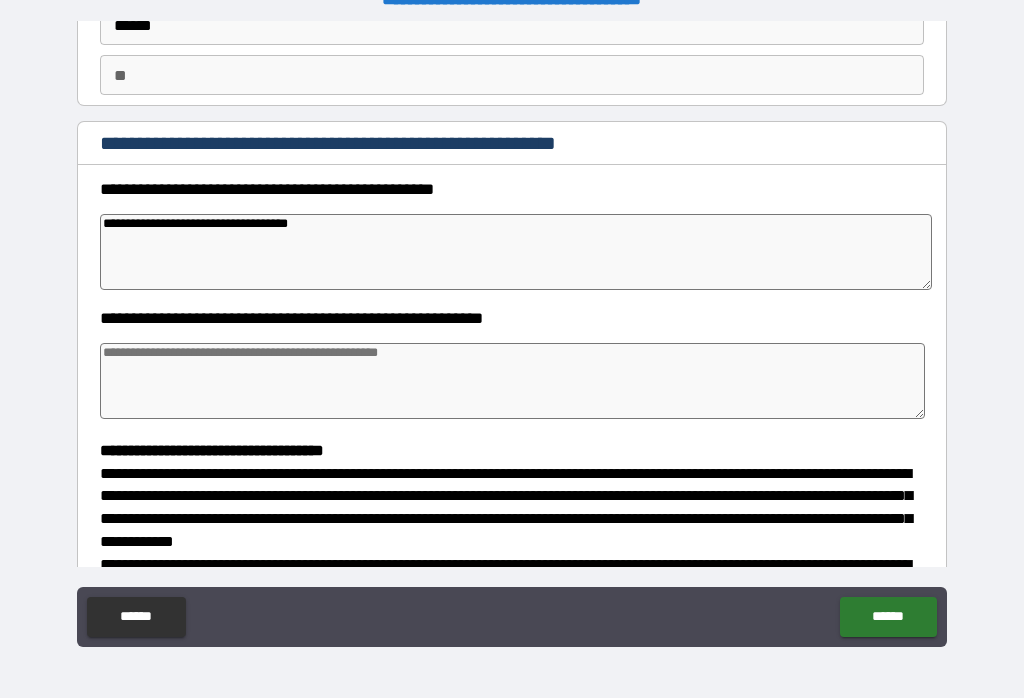type on "*" 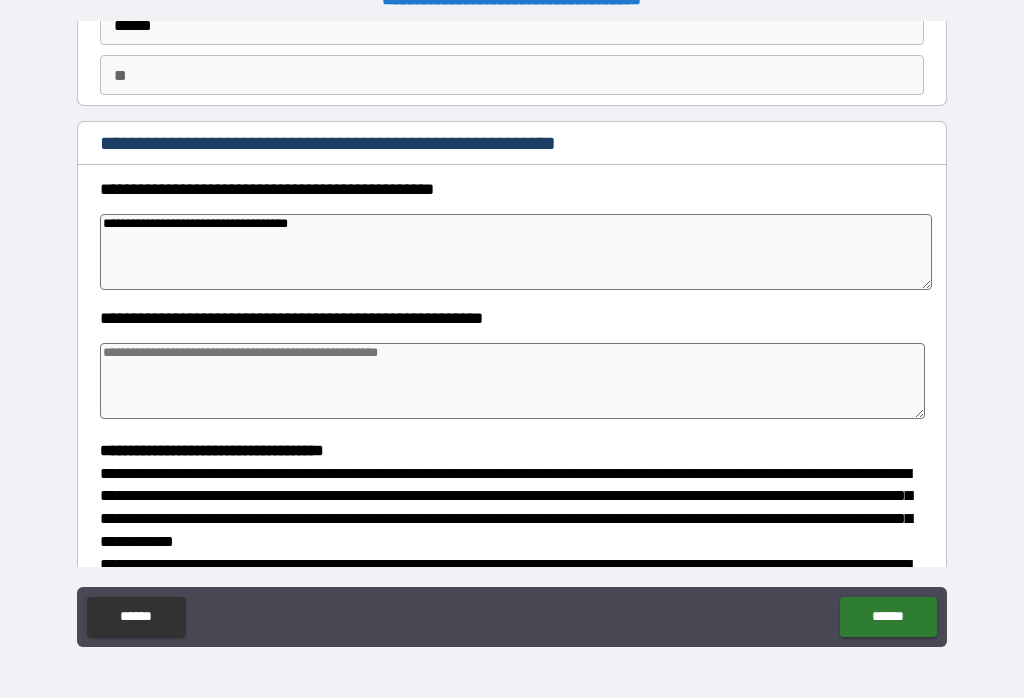 type on "*" 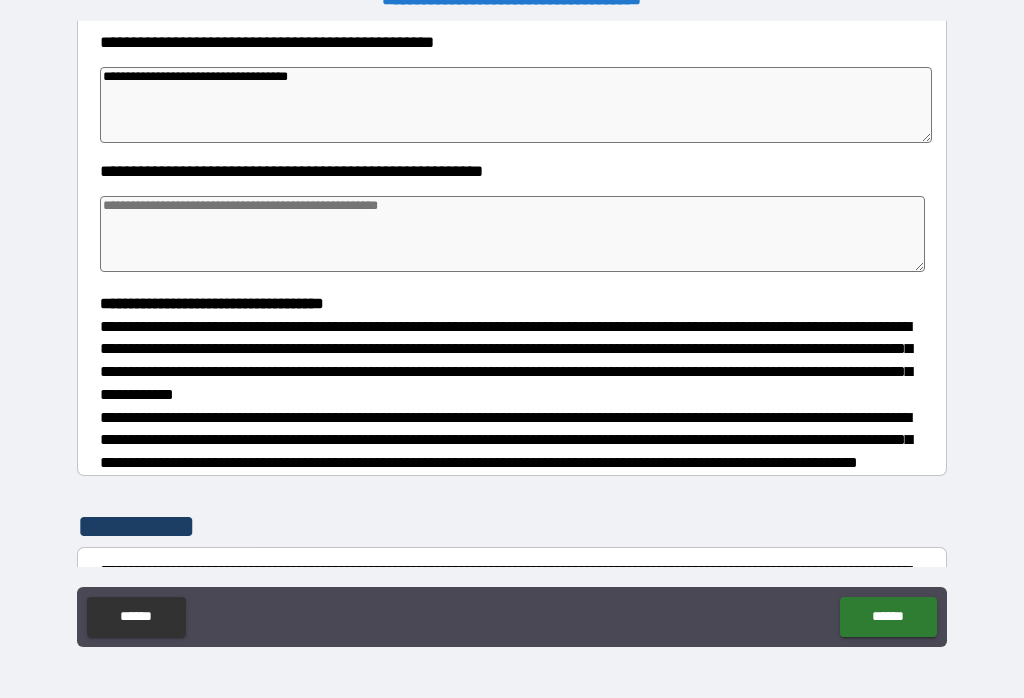 scroll, scrollTop: 321, scrollLeft: 0, axis: vertical 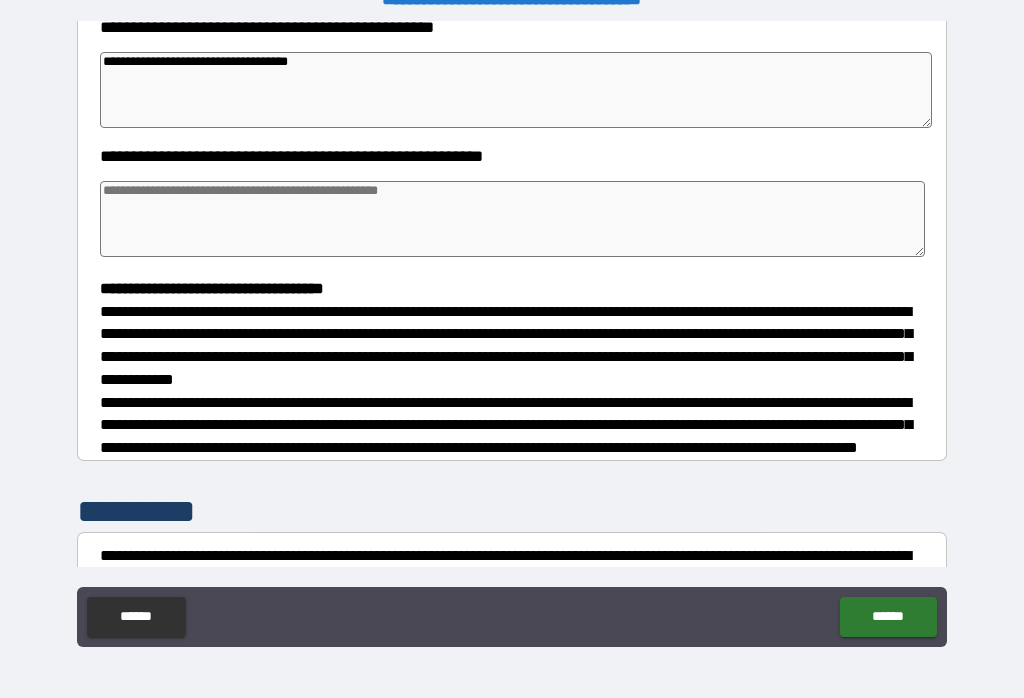 type on "**********" 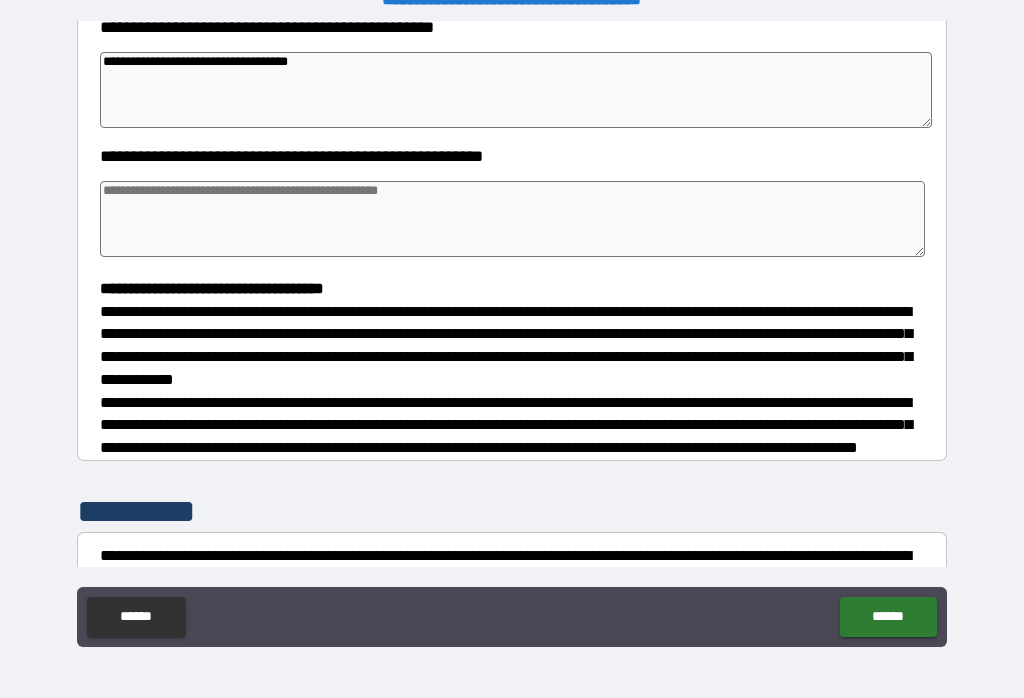 click at bounding box center (513, 219) 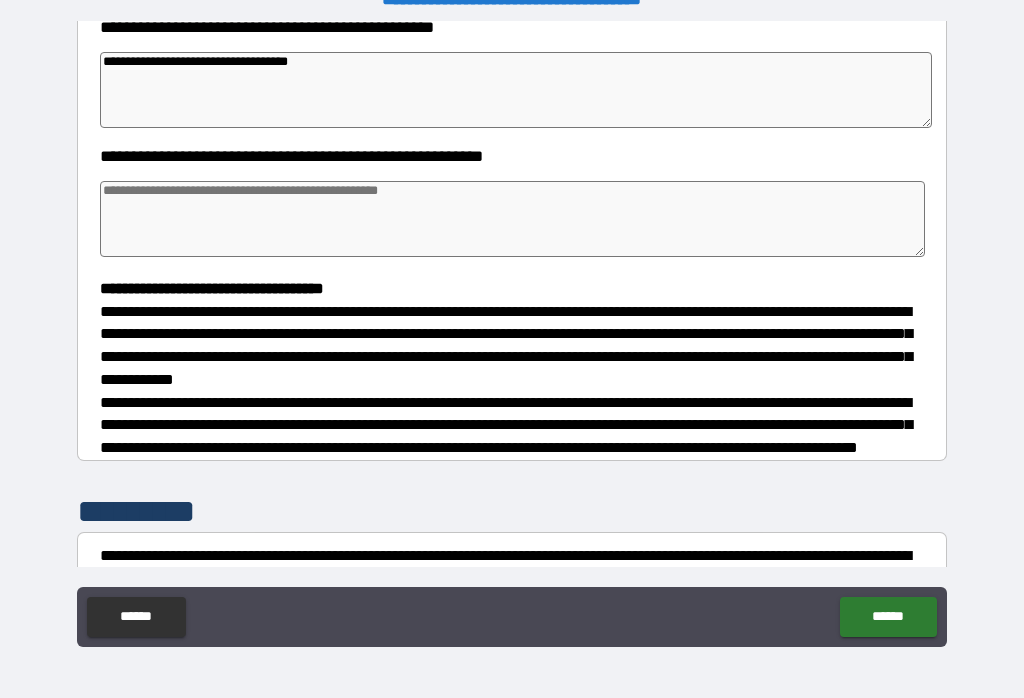 type on "*" 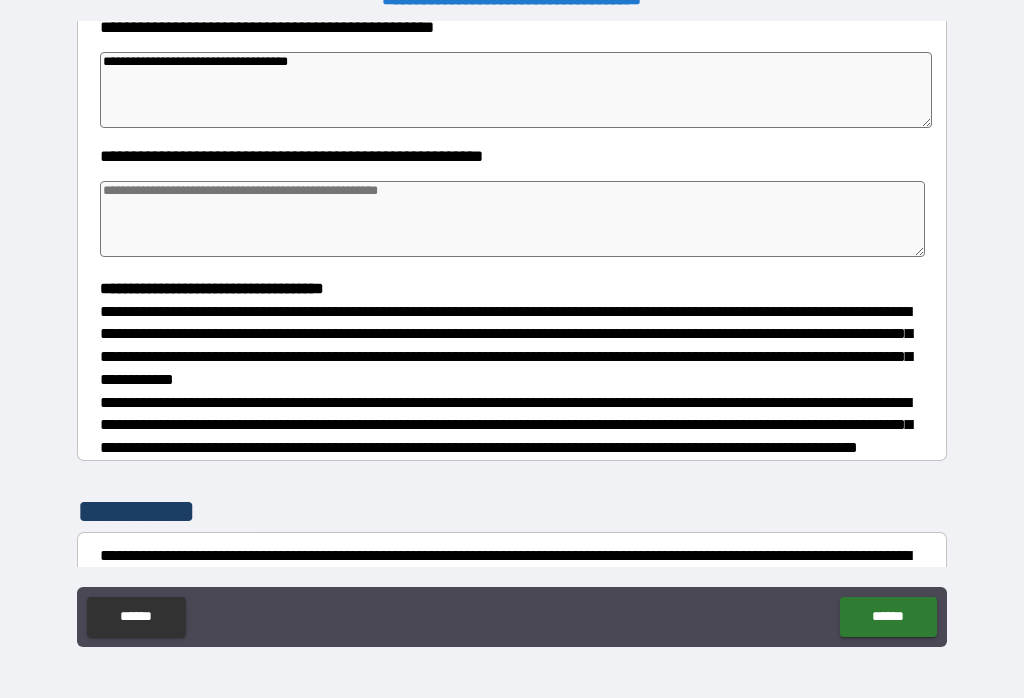 type on "*" 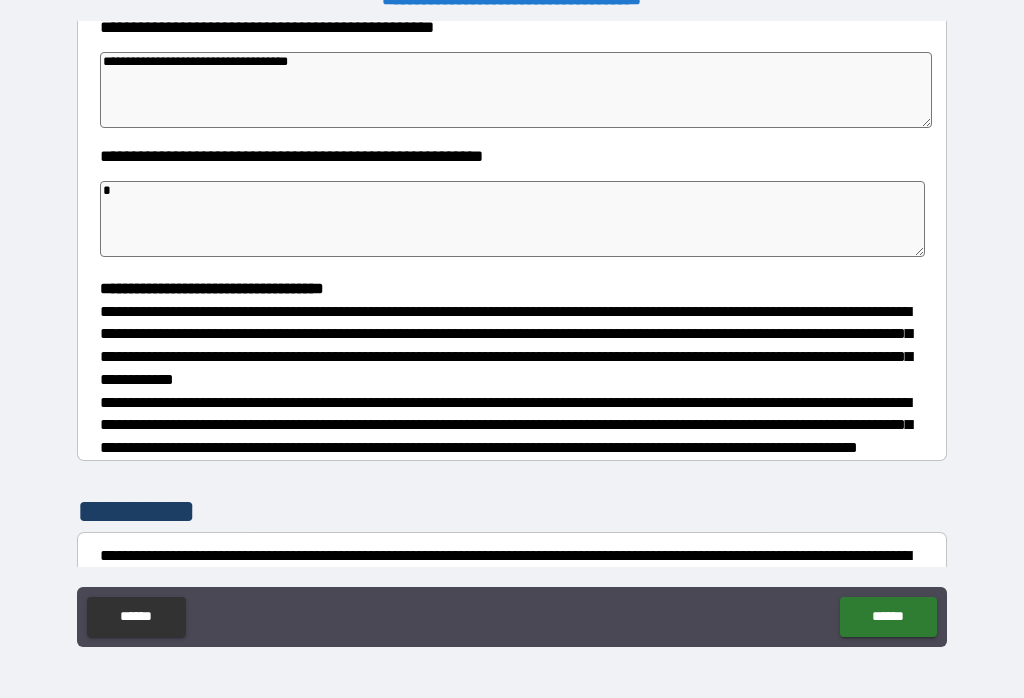 type on "*" 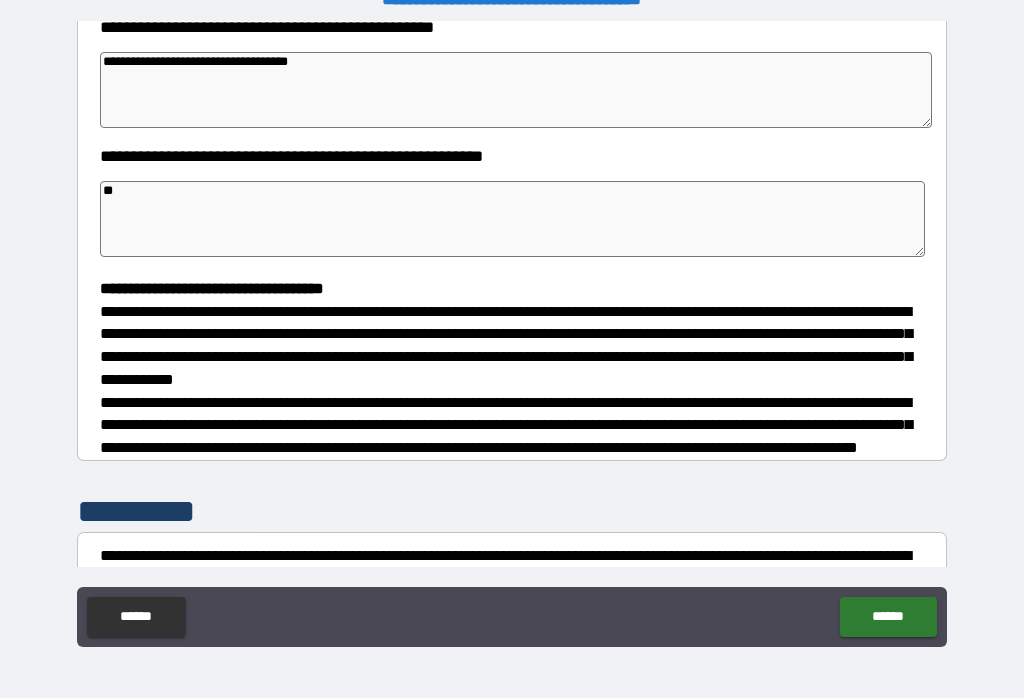 type on "*" 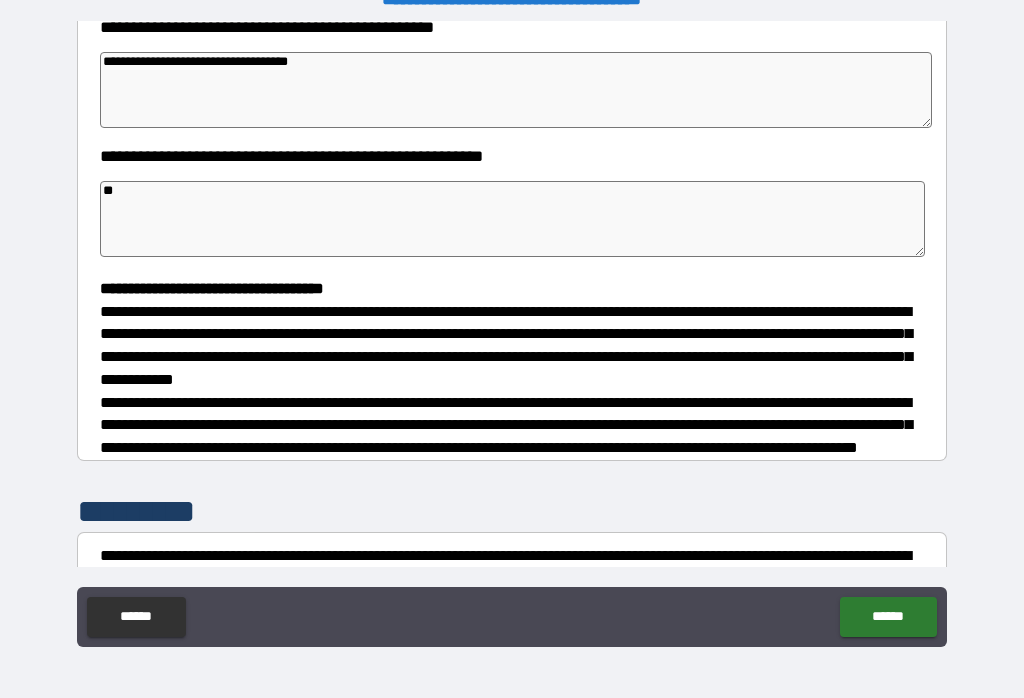 type on "***" 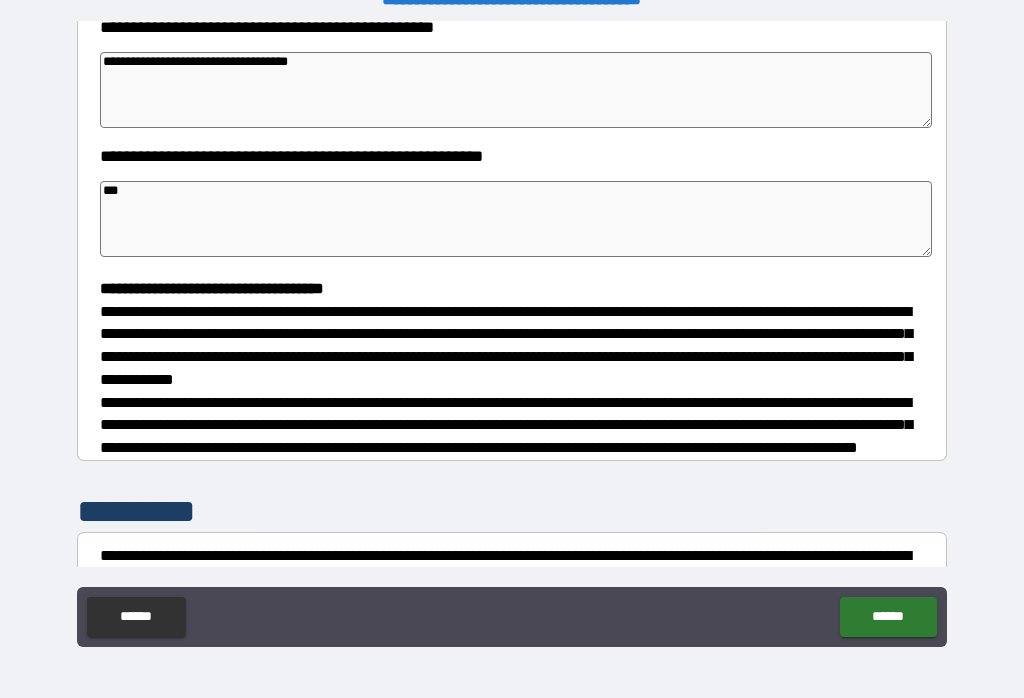type on "*" 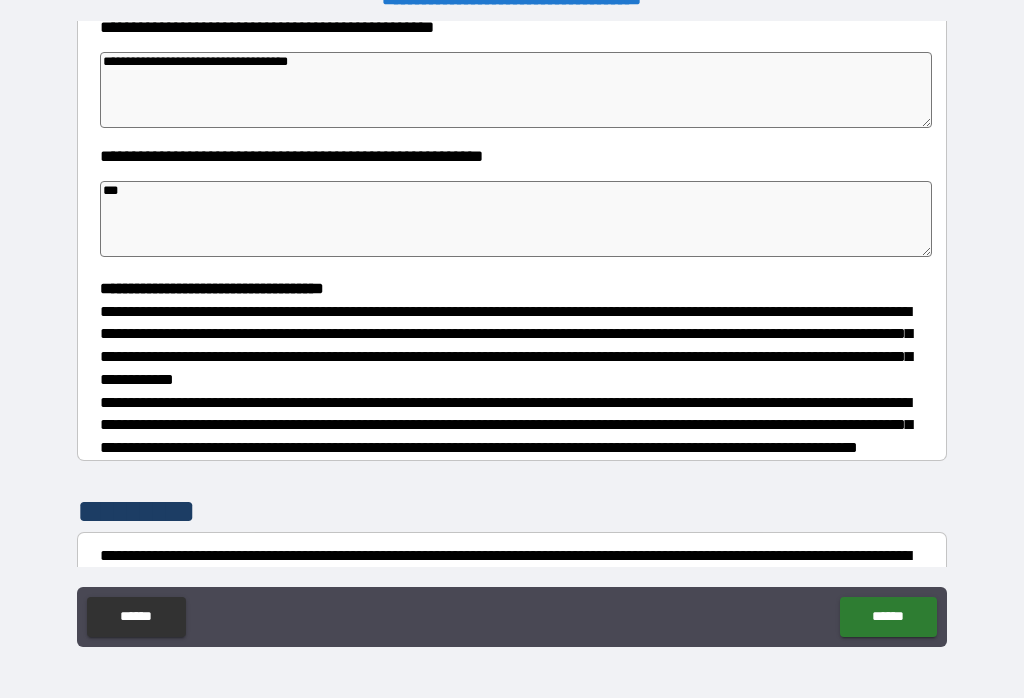 type on "****" 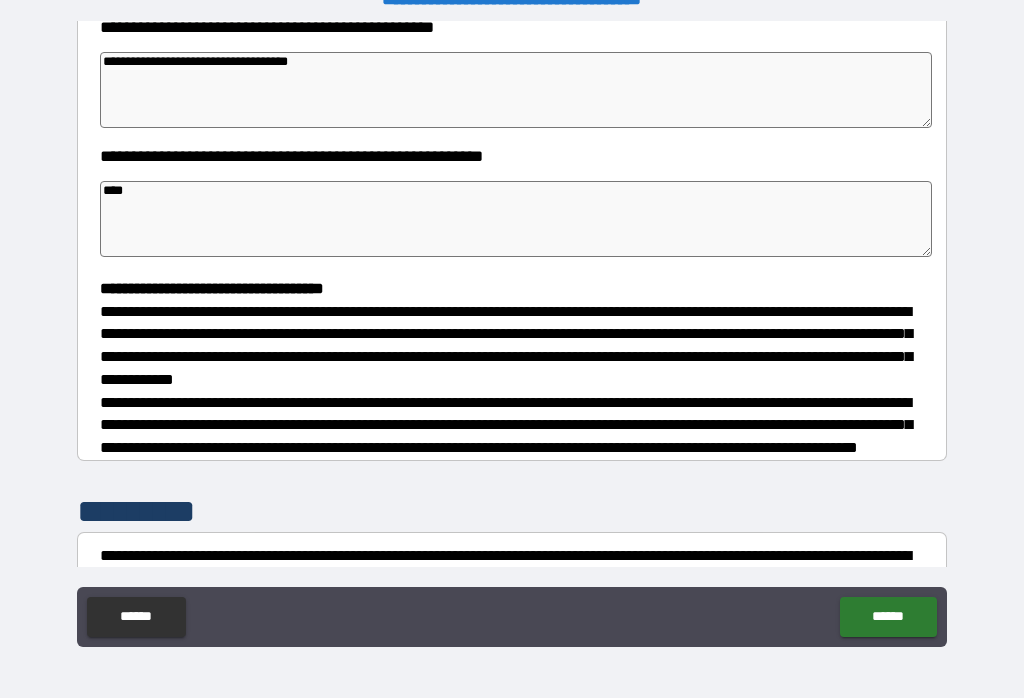 type on "*" 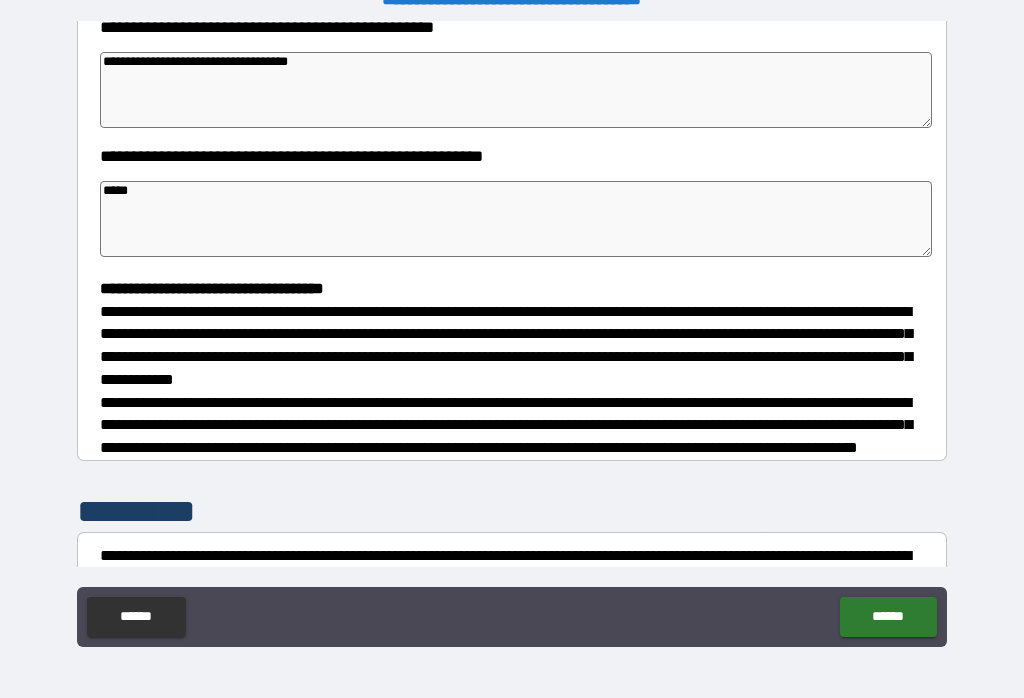type on "*" 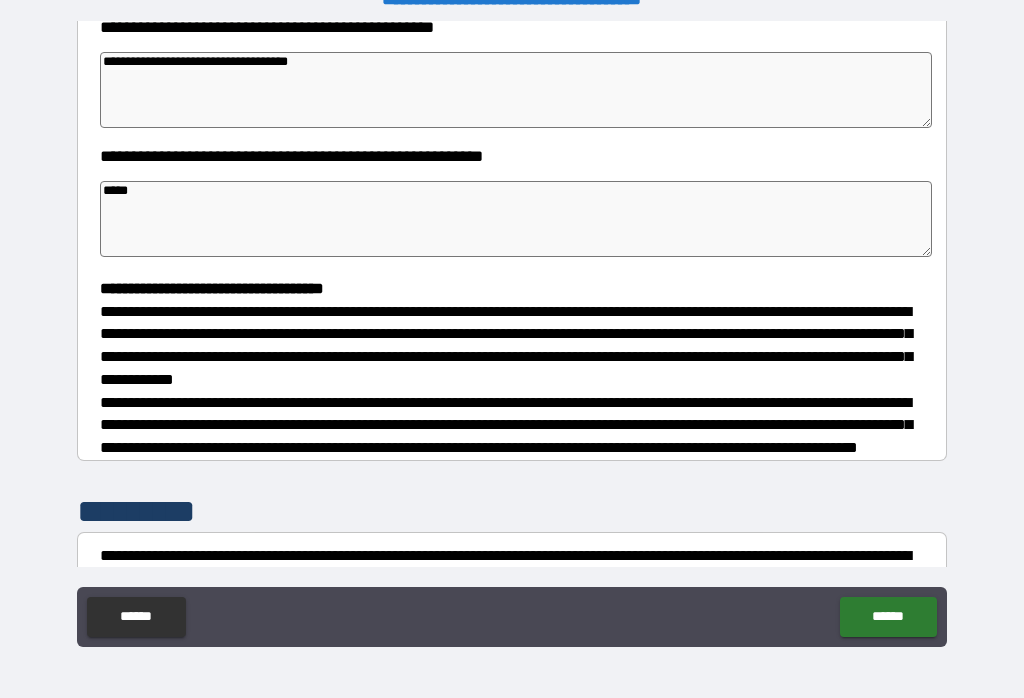 type on "******" 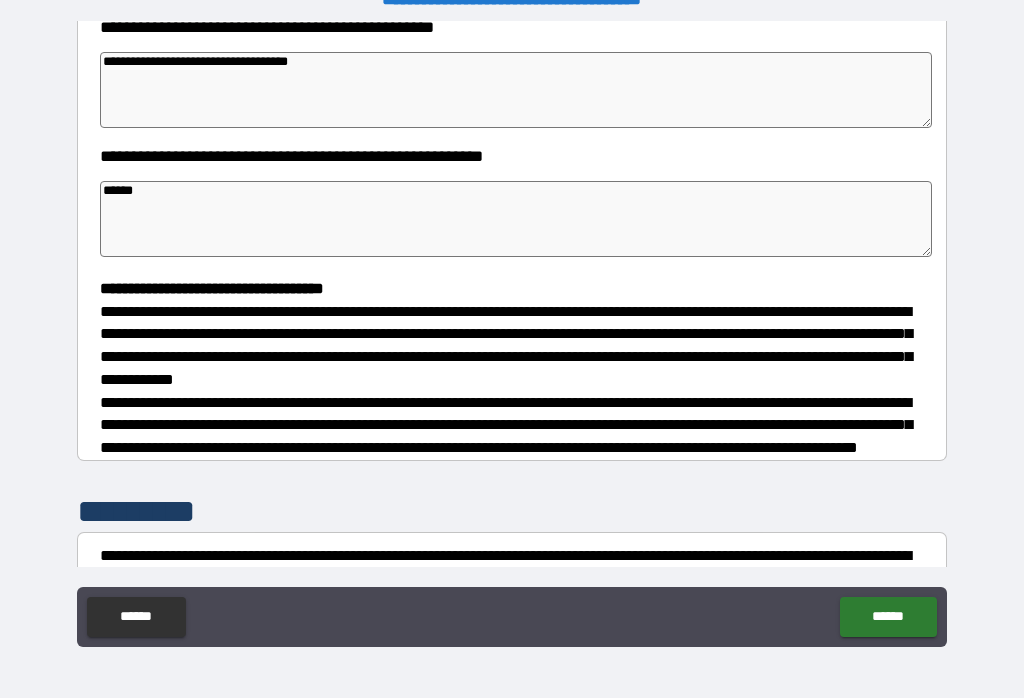 type on "*" 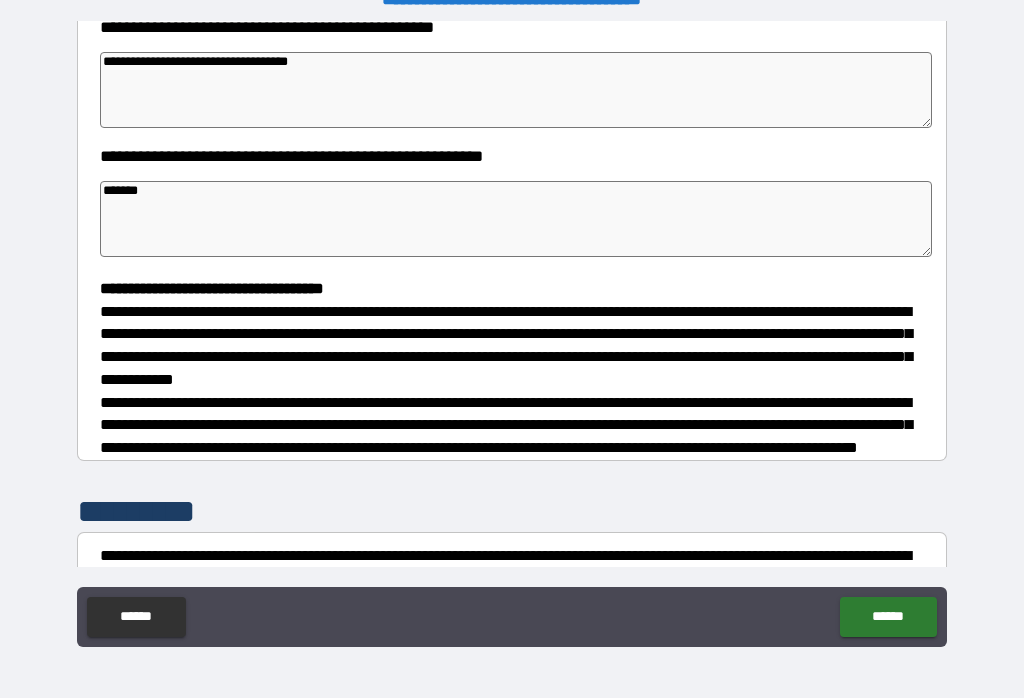 type on "*" 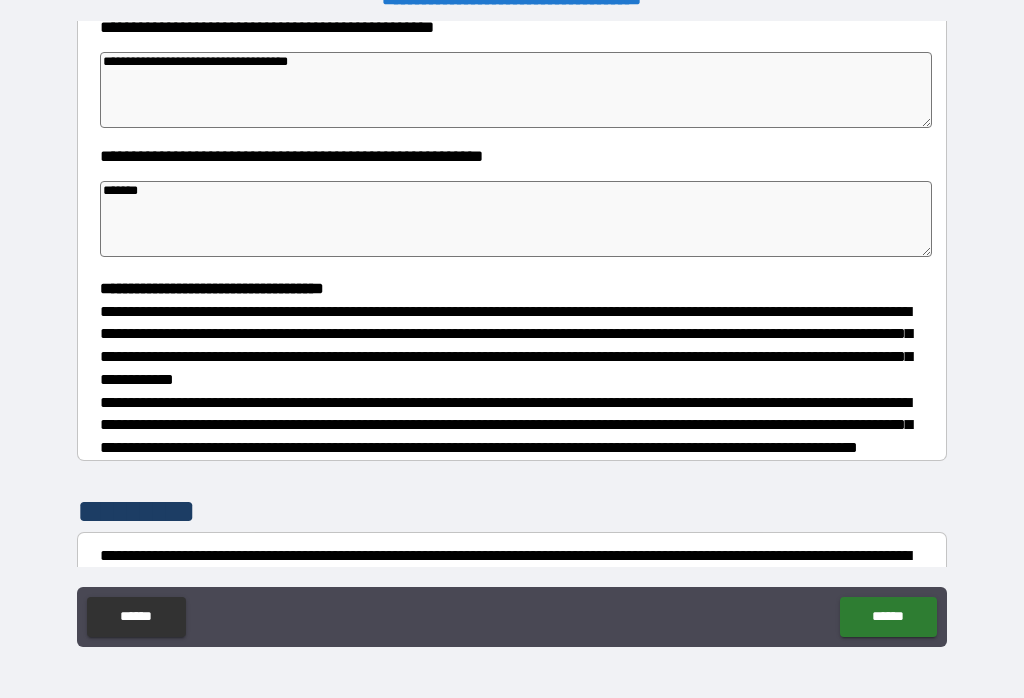 type on "*" 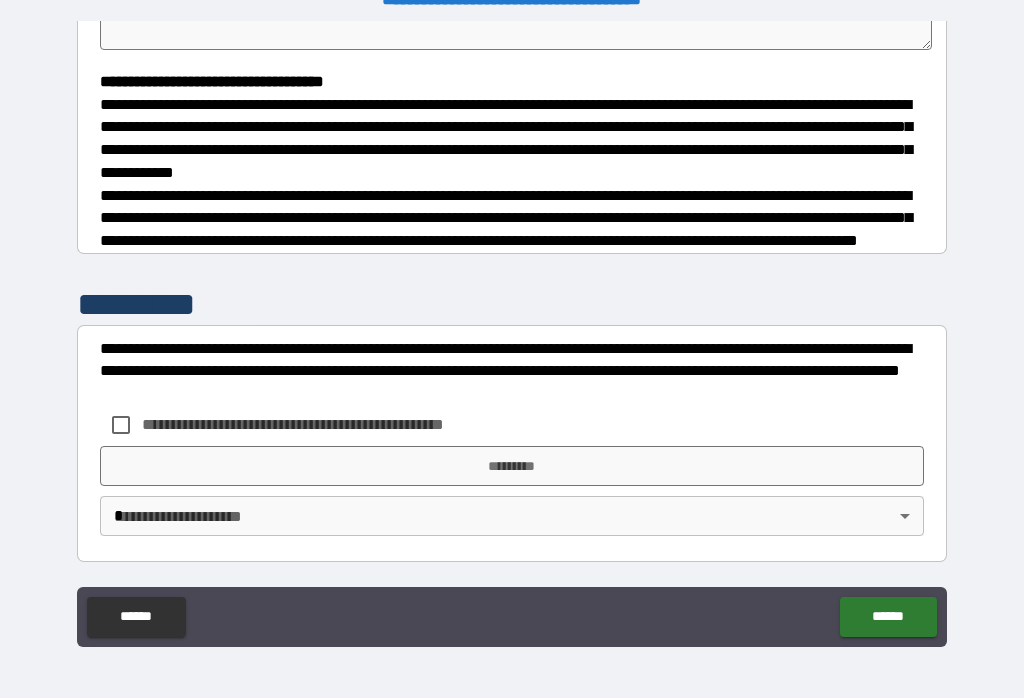 scroll, scrollTop: 544, scrollLeft: 0, axis: vertical 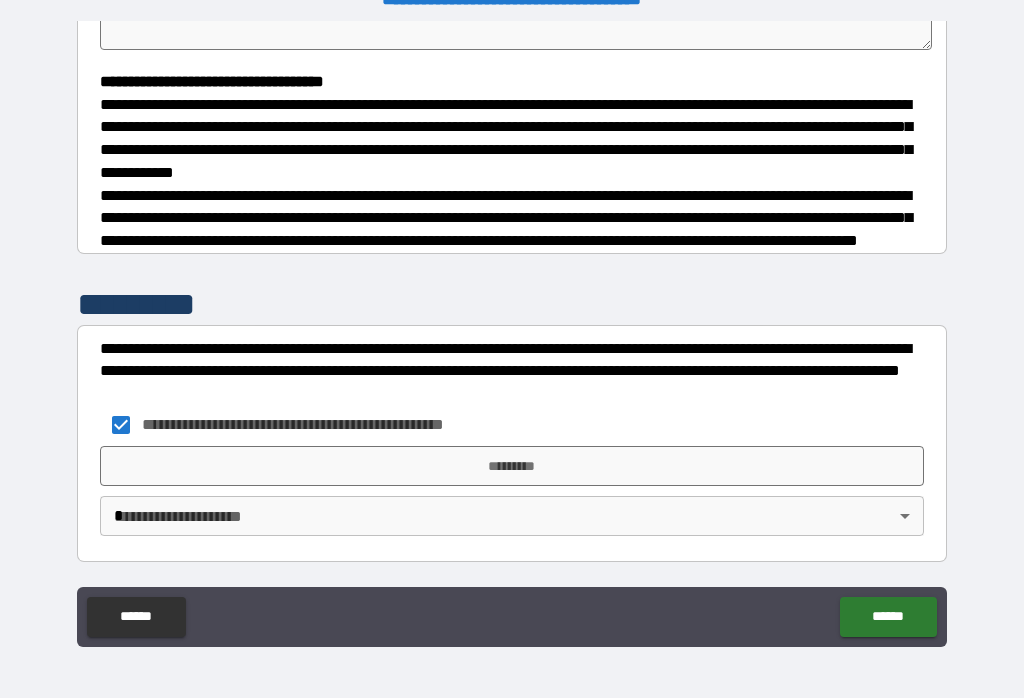 type on "*" 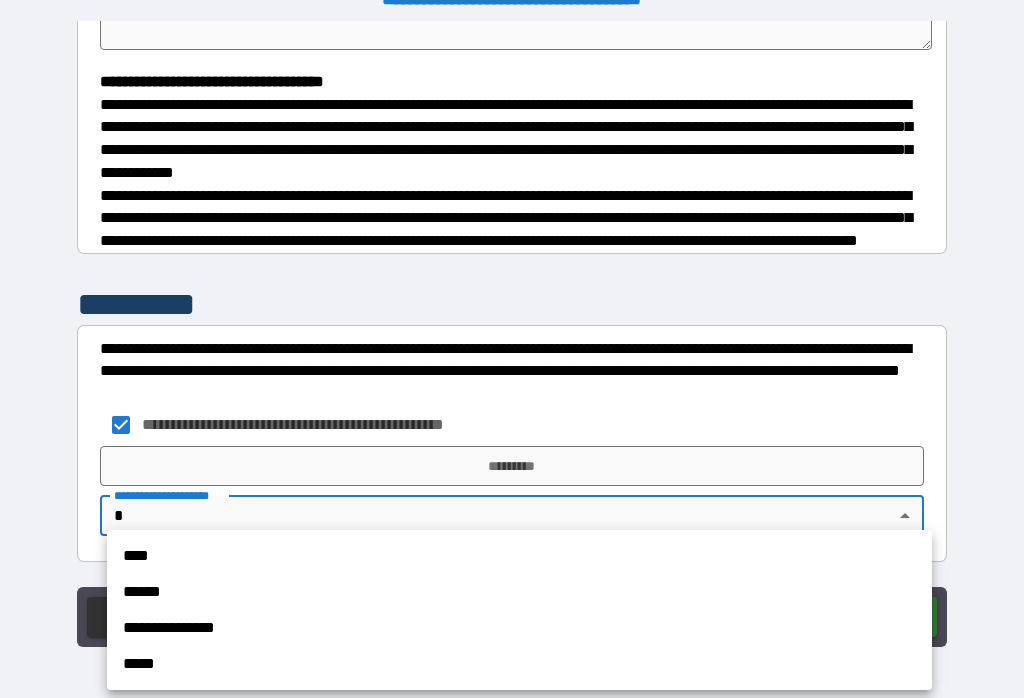 click on "****" at bounding box center (519, 556) 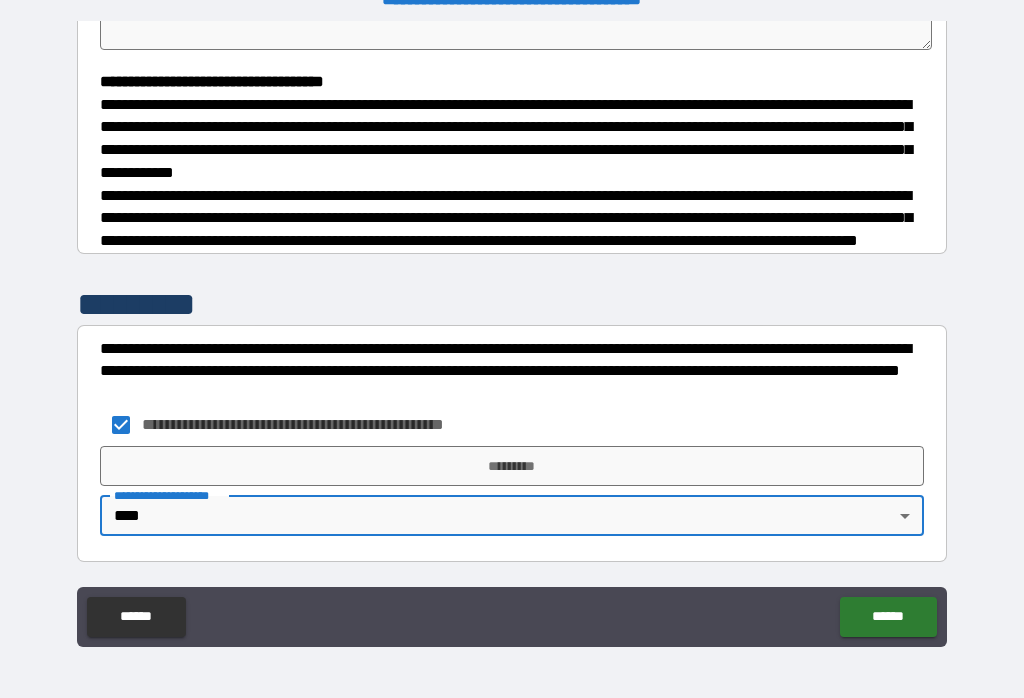 click on "*********" at bounding box center (512, 466) 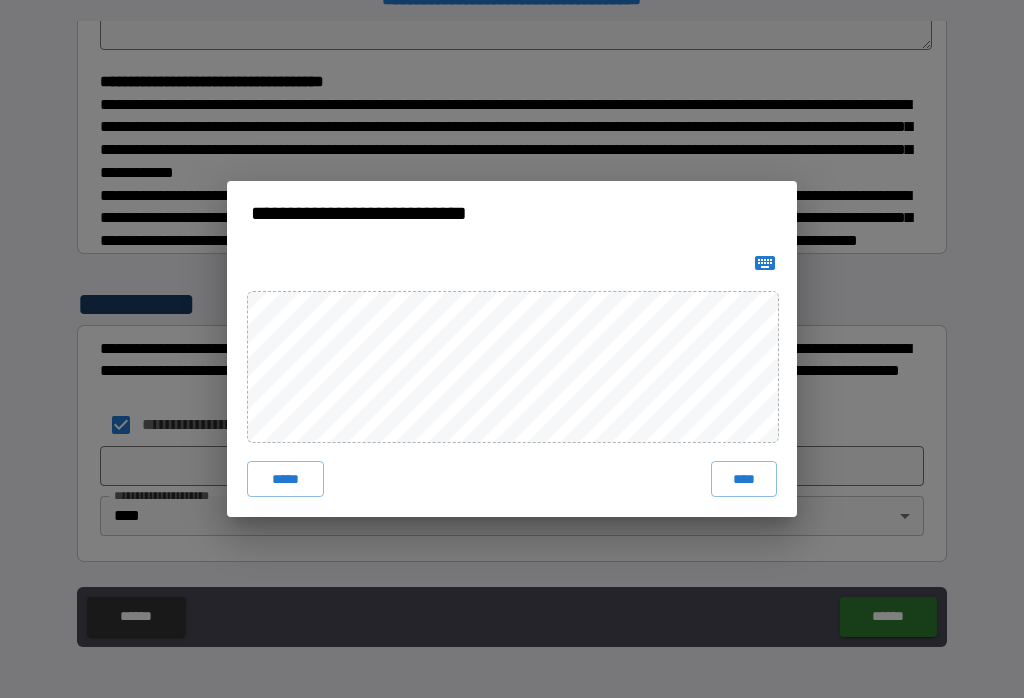 click on "****" at bounding box center (744, 479) 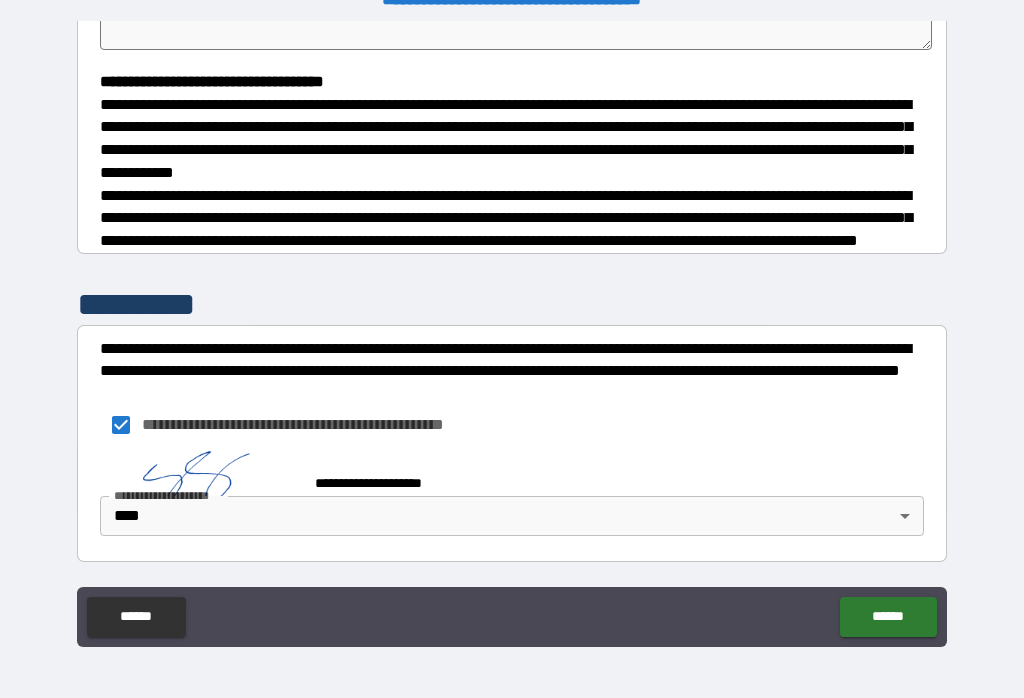 scroll, scrollTop: 534, scrollLeft: 0, axis: vertical 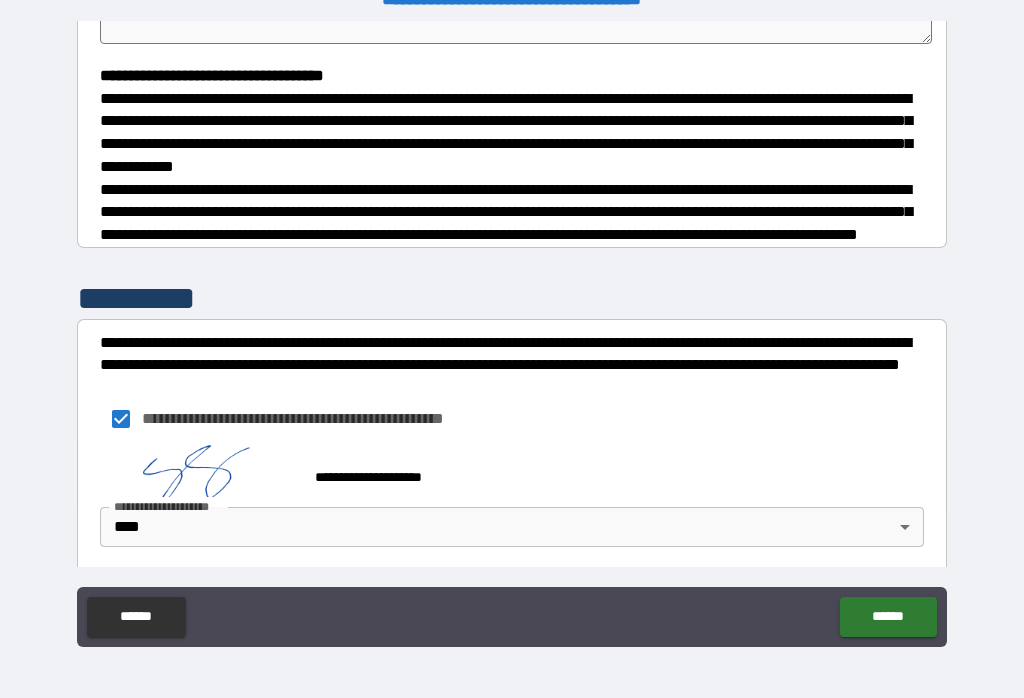click on "******" at bounding box center (888, 617) 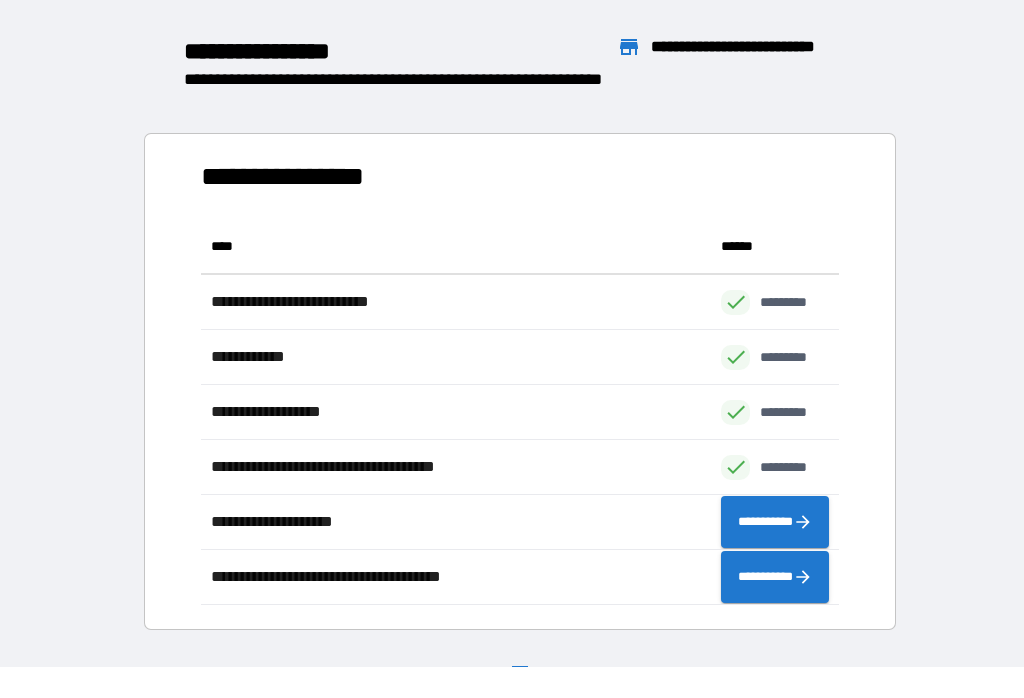 scroll, scrollTop: 1, scrollLeft: 1, axis: both 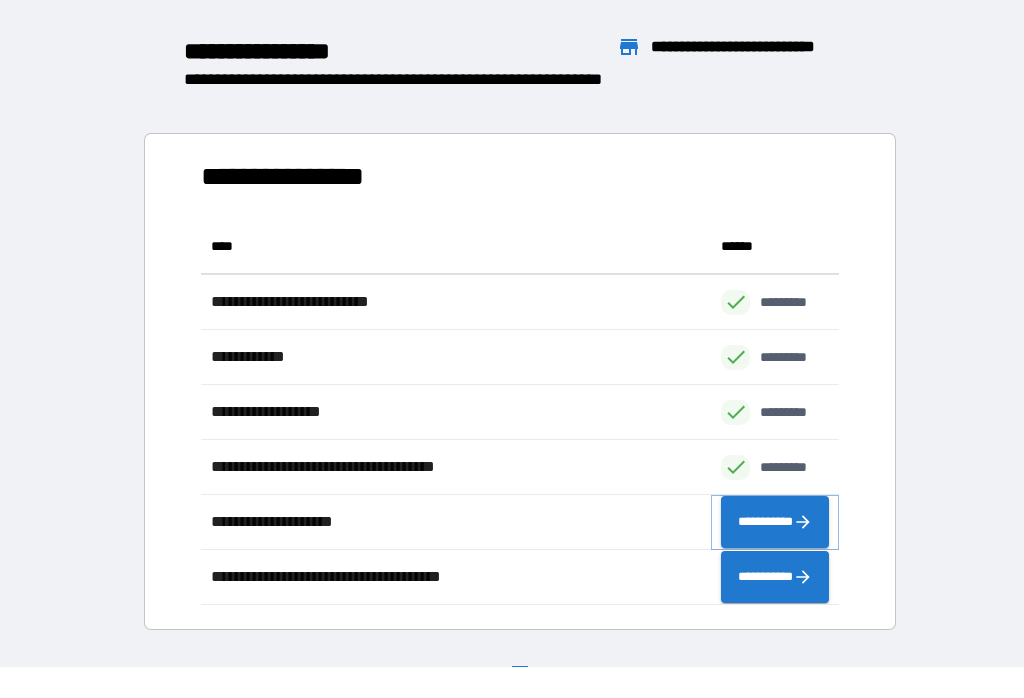 click on "**********" at bounding box center [775, 522] 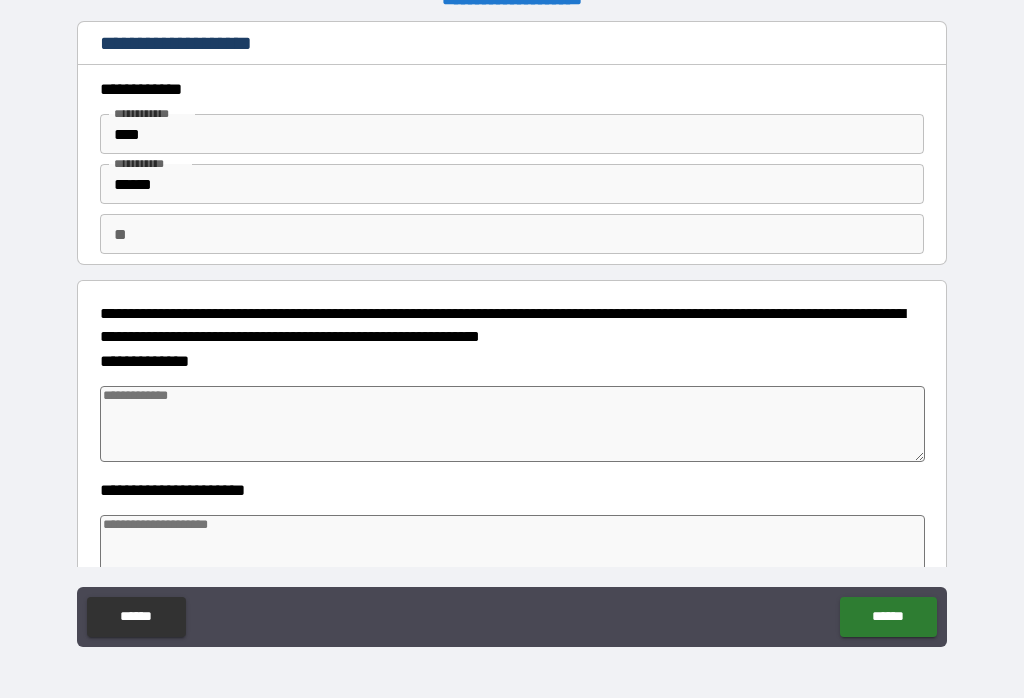 click at bounding box center (513, 424) 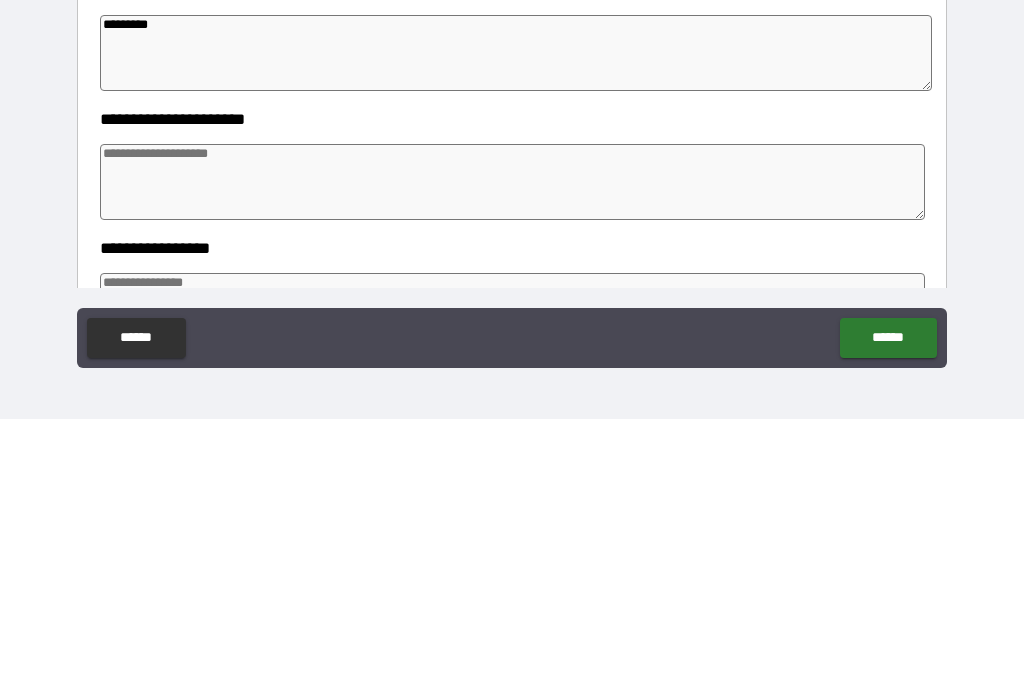 scroll, scrollTop: 93, scrollLeft: 0, axis: vertical 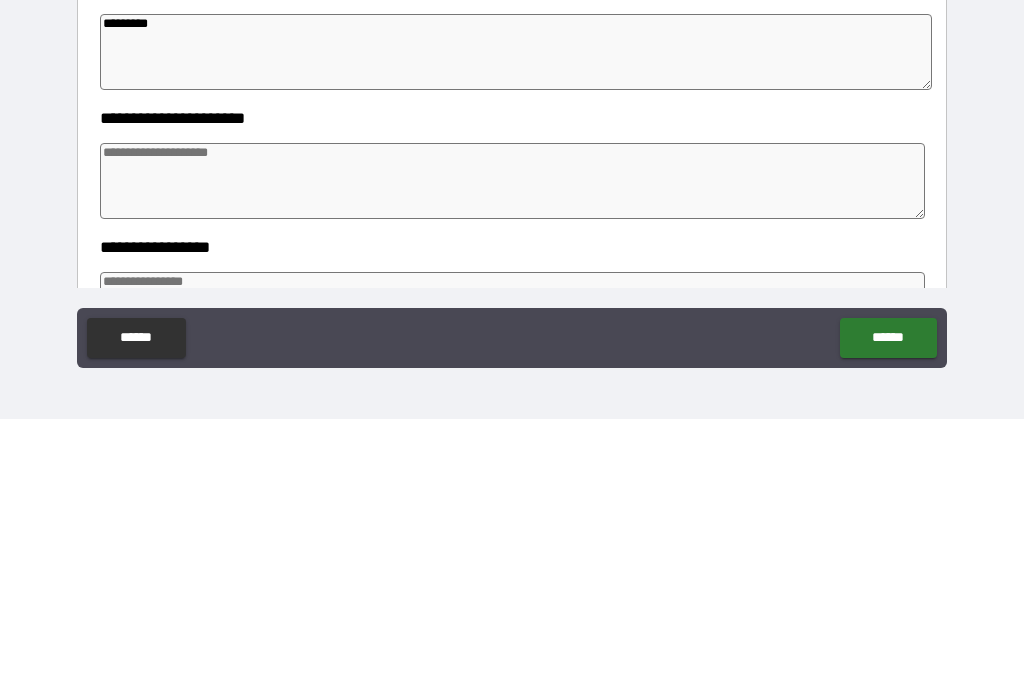click at bounding box center [513, 460] 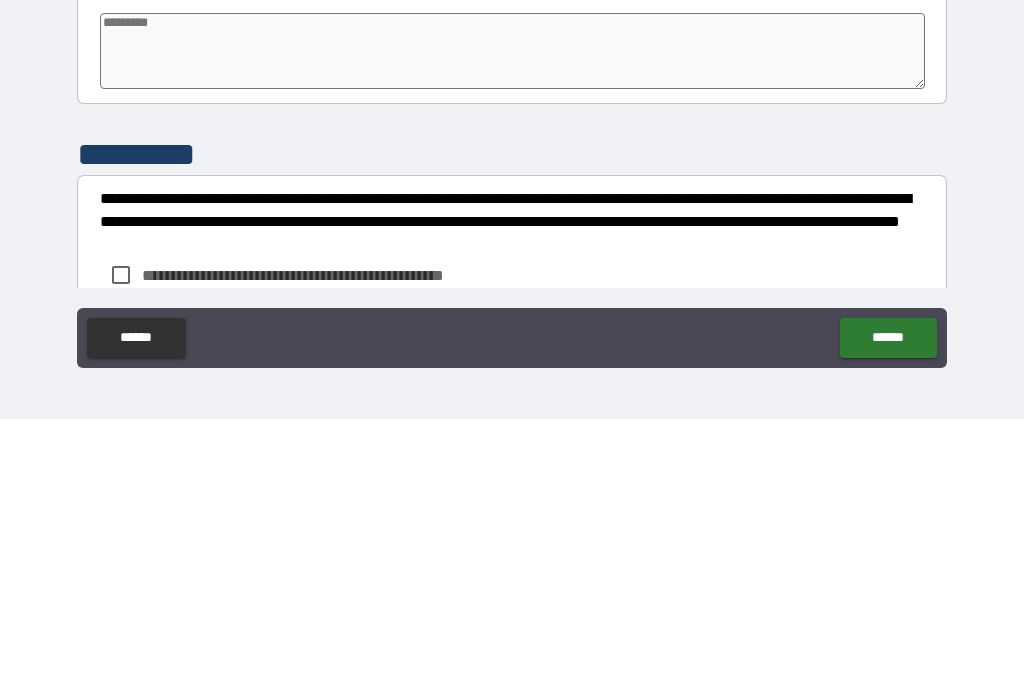 scroll, scrollTop: 572, scrollLeft: 0, axis: vertical 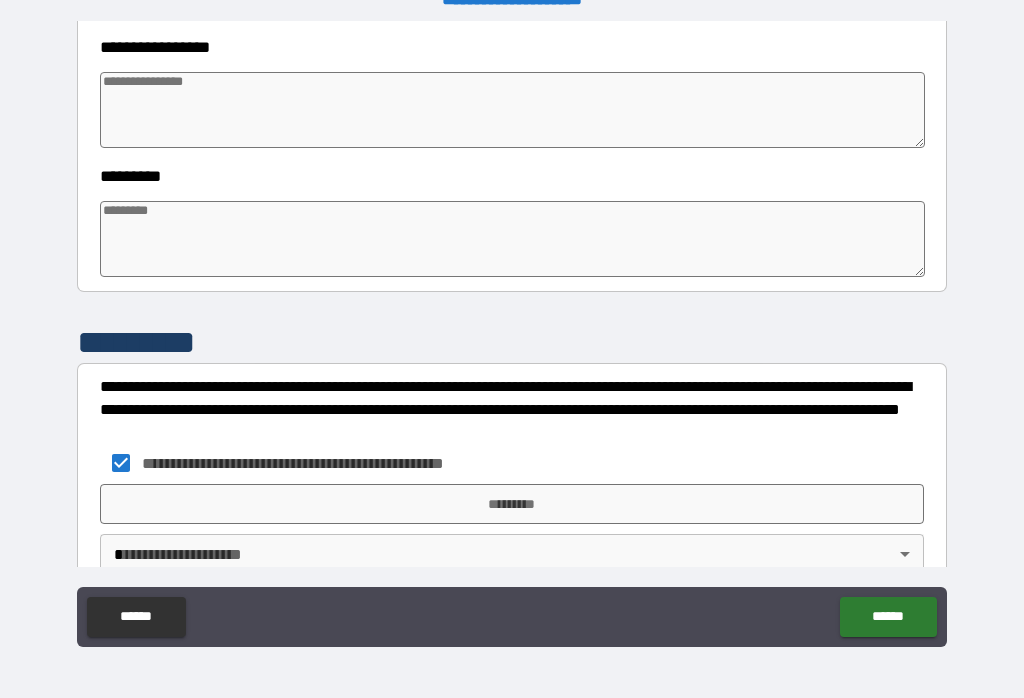 click on "*********" at bounding box center (512, 504) 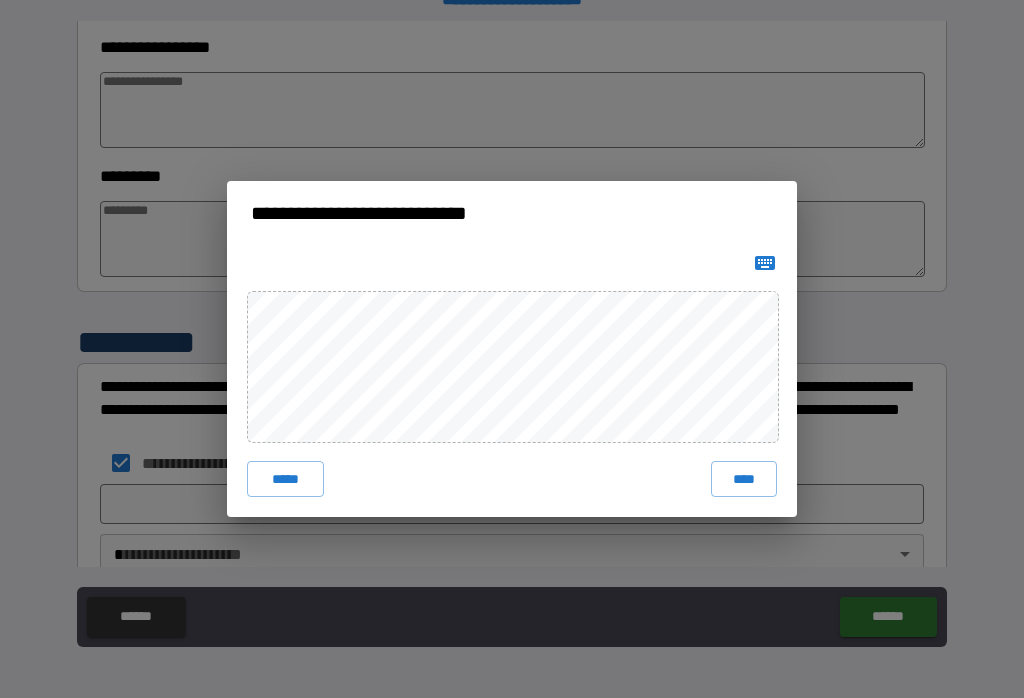 click on "****" at bounding box center [744, 479] 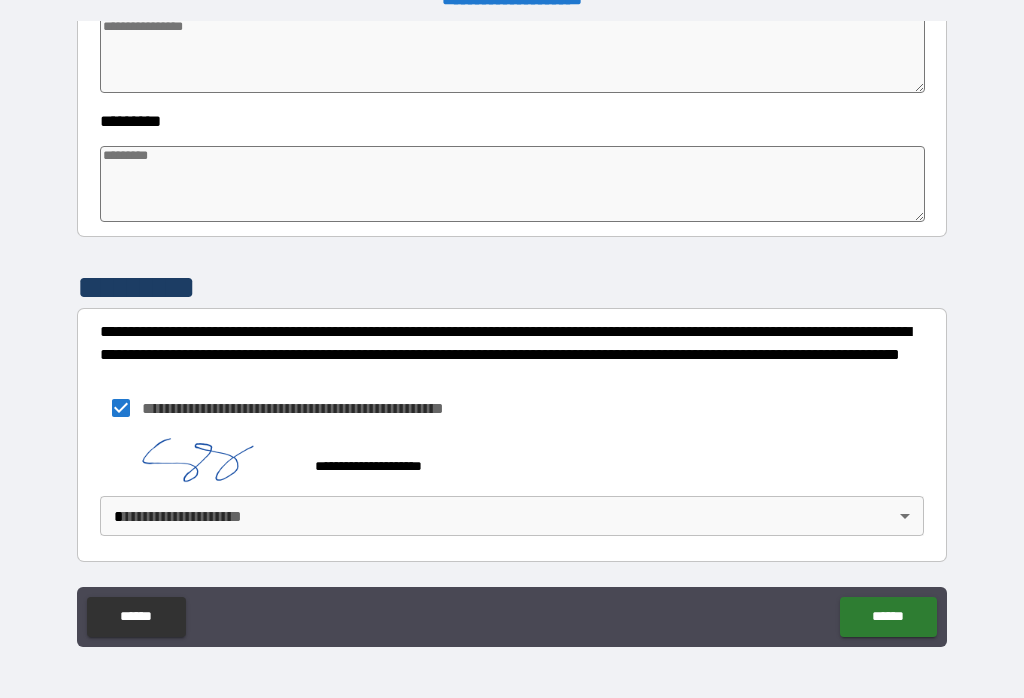 scroll, scrollTop: 627, scrollLeft: 0, axis: vertical 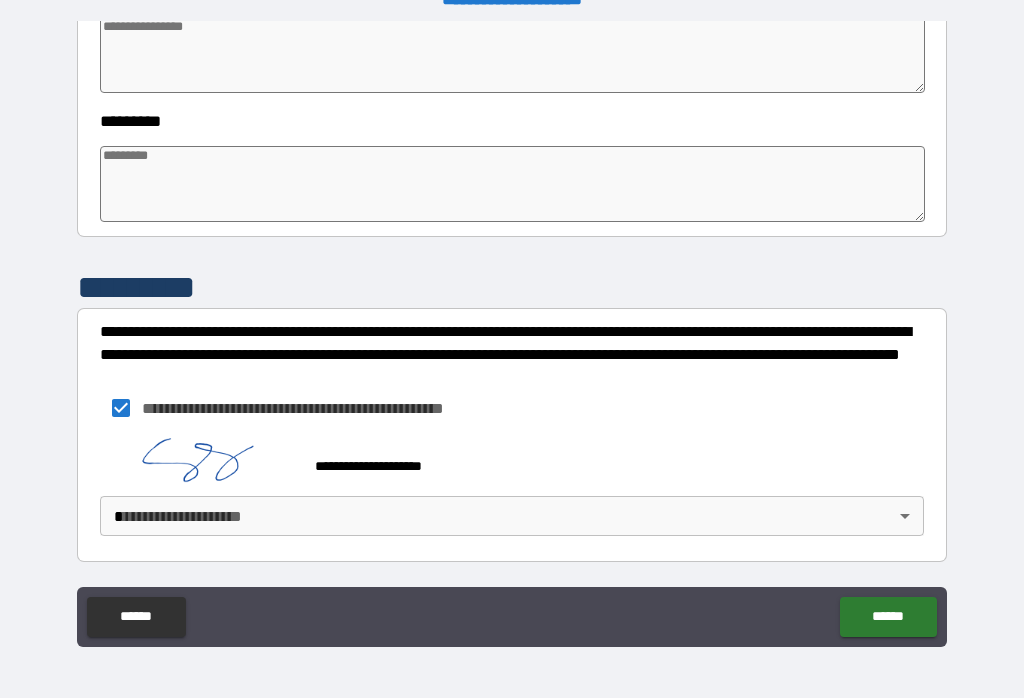 click on "**********" at bounding box center (512, 333) 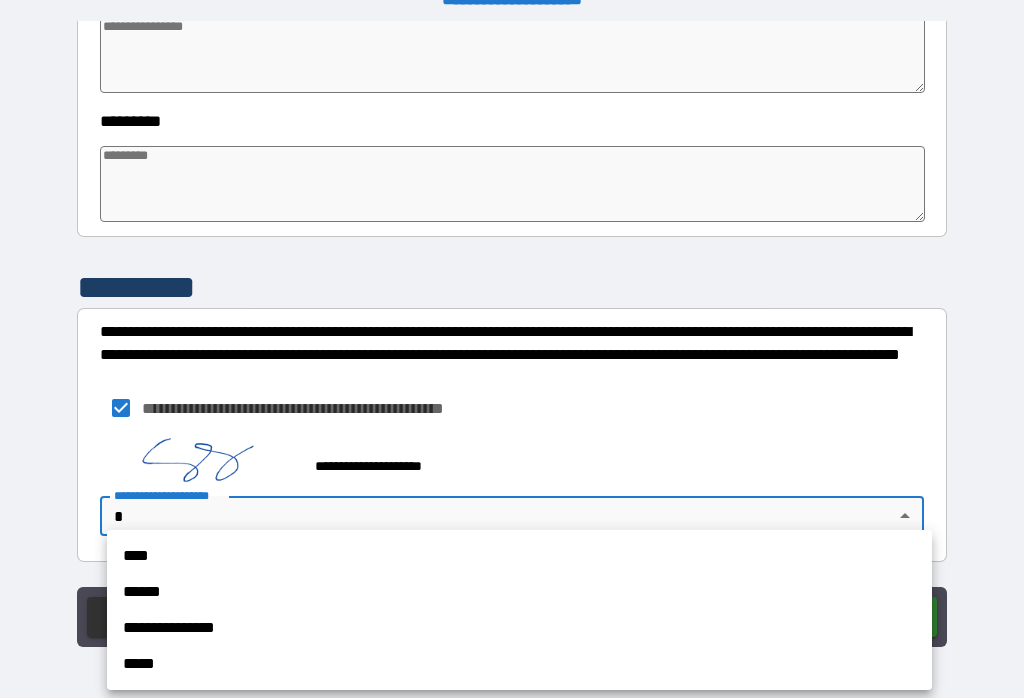 click on "****" at bounding box center (519, 556) 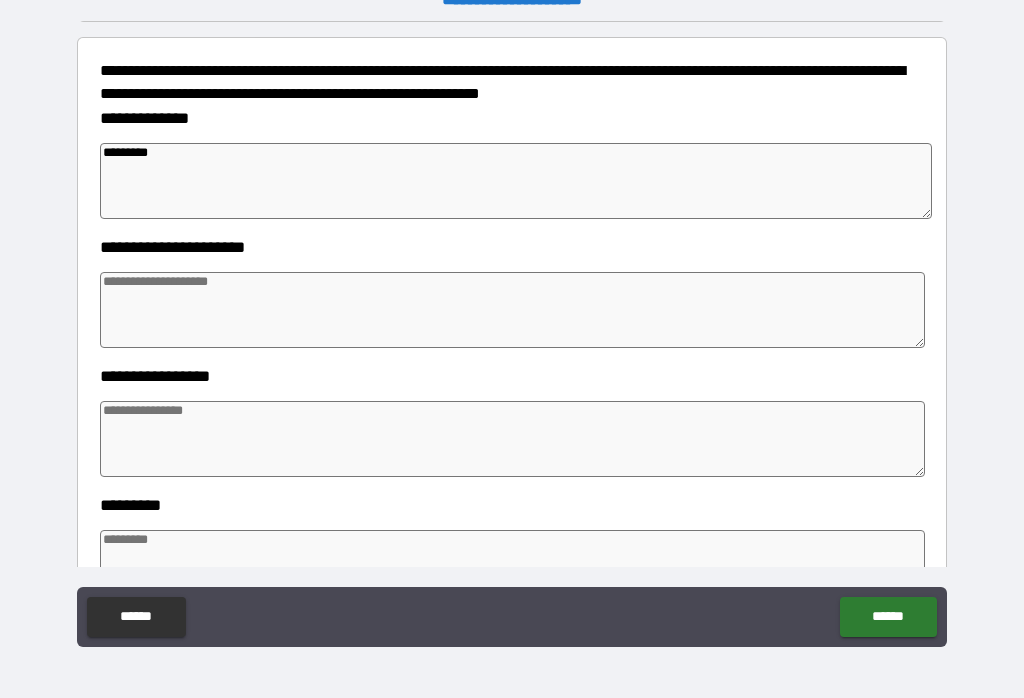 scroll, scrollTop: 244, scrollLeft: 0, axis: vertical 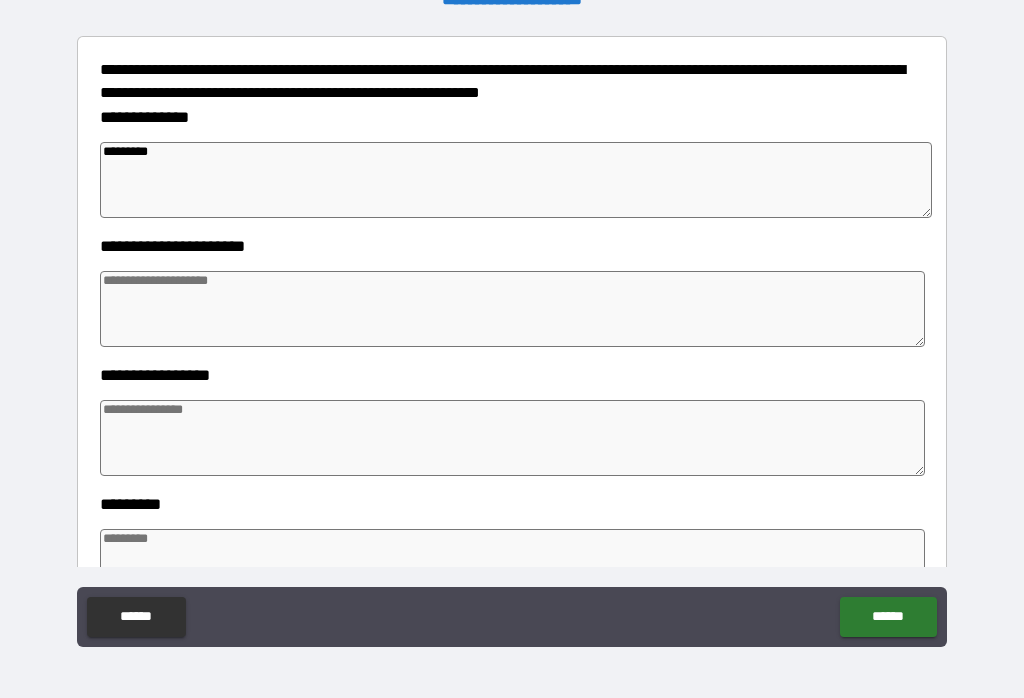 click at bounding box center (513, 309) 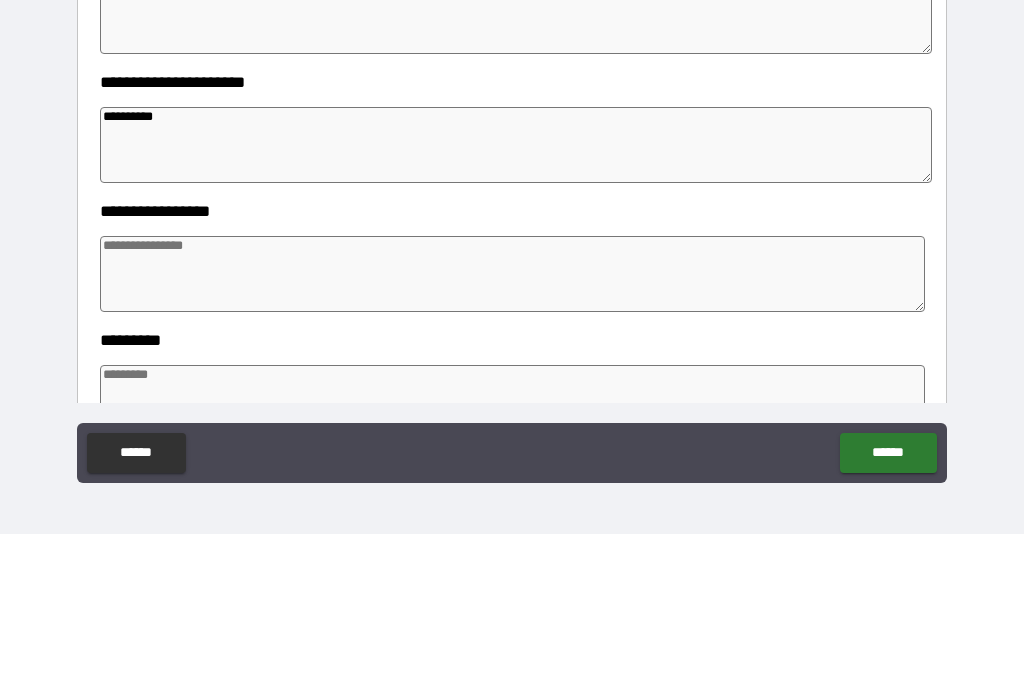 click at bounding box center [513, 438] 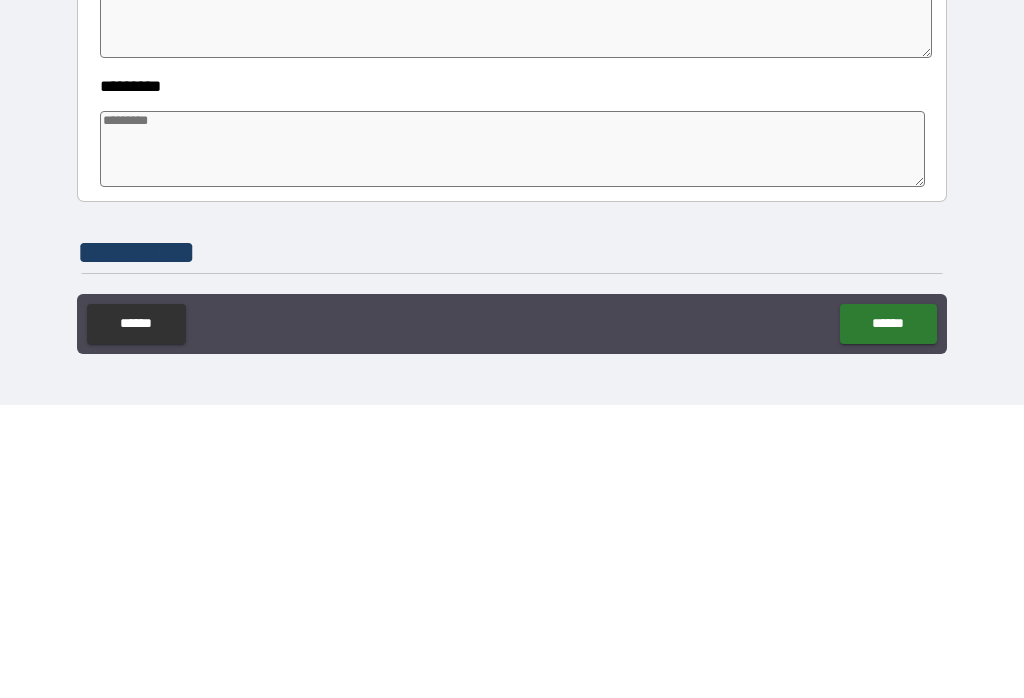 scroll, scrollTop: 371, scrollLeft: 0, axis: vertical 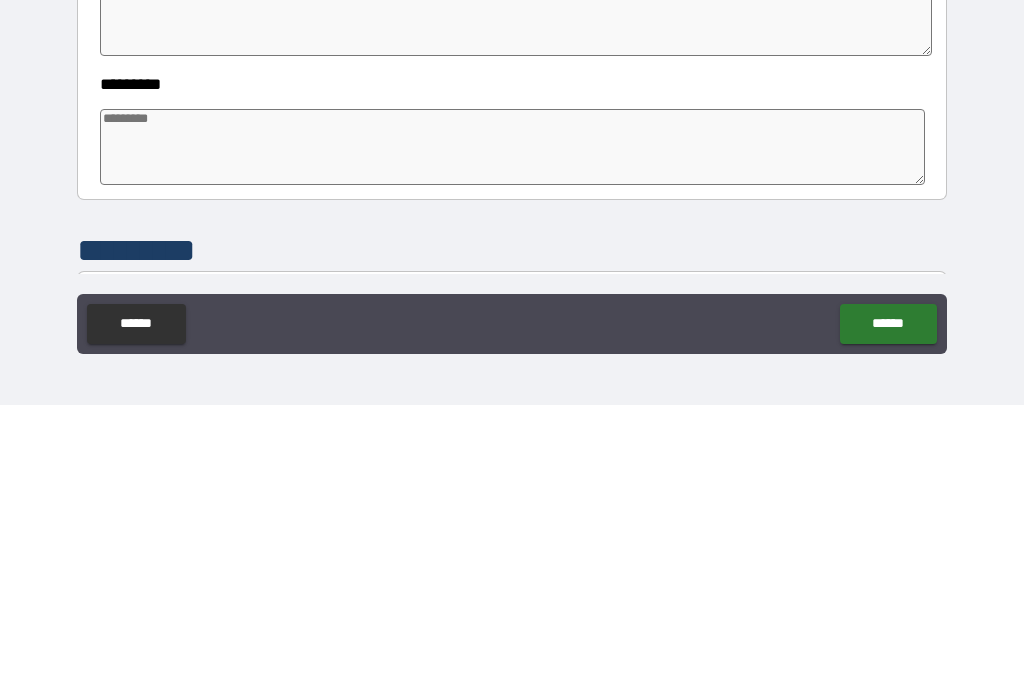 click at bounding box center (513, 440) 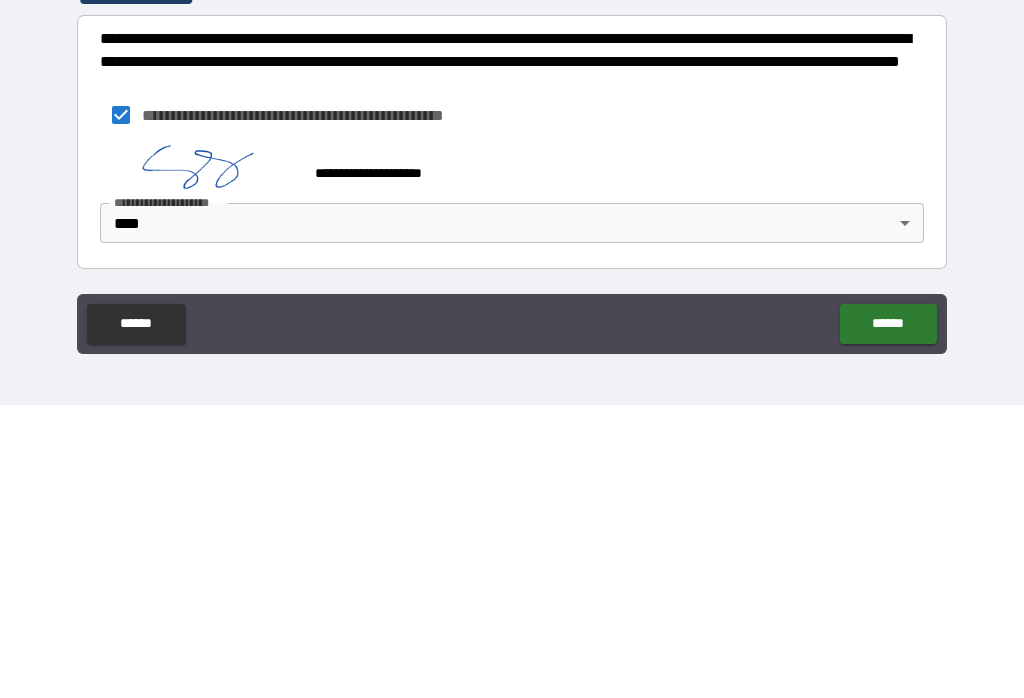 scroll, scrollTop: 627, scrollLeft: 0, axis: vertical 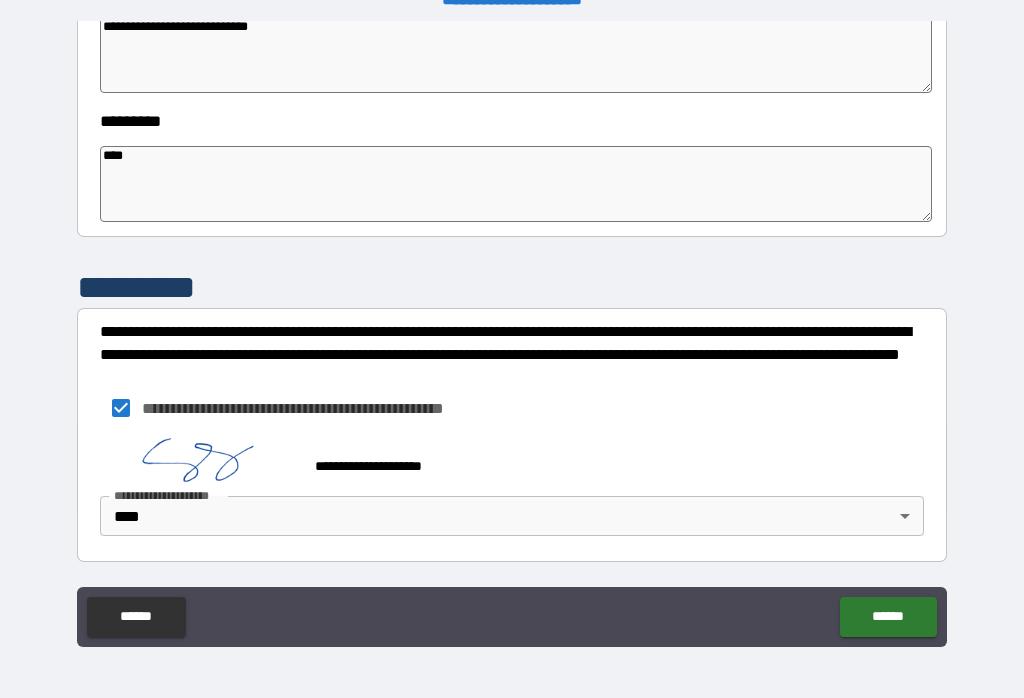 click on "******" at bounding box center (888, 617) 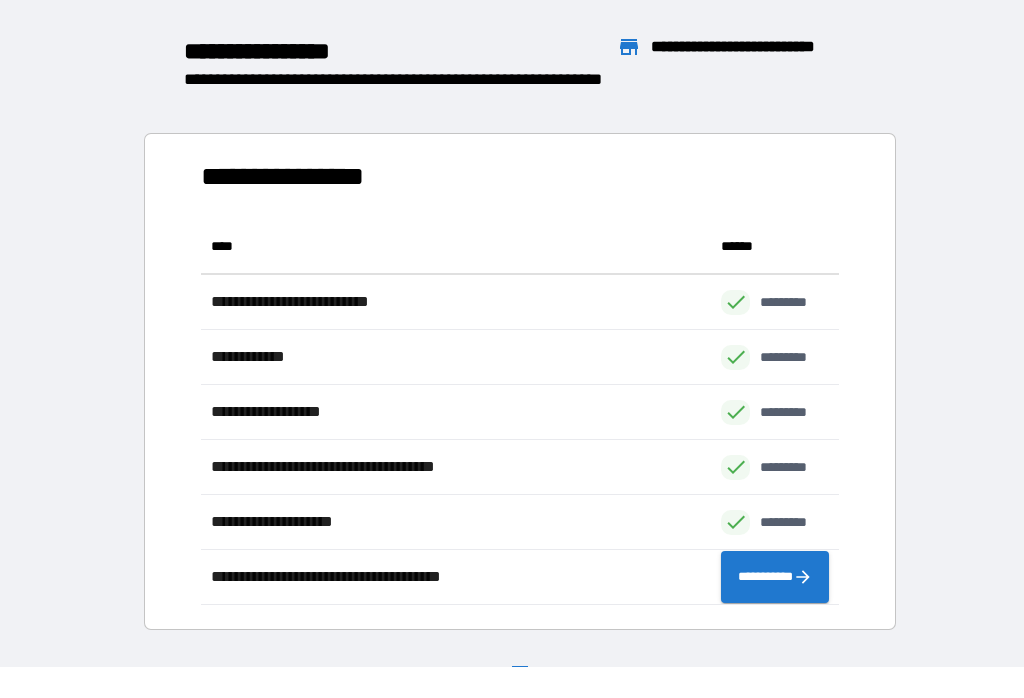 scroll, scrollTop: 1, scrollLeft: 1, axis: both 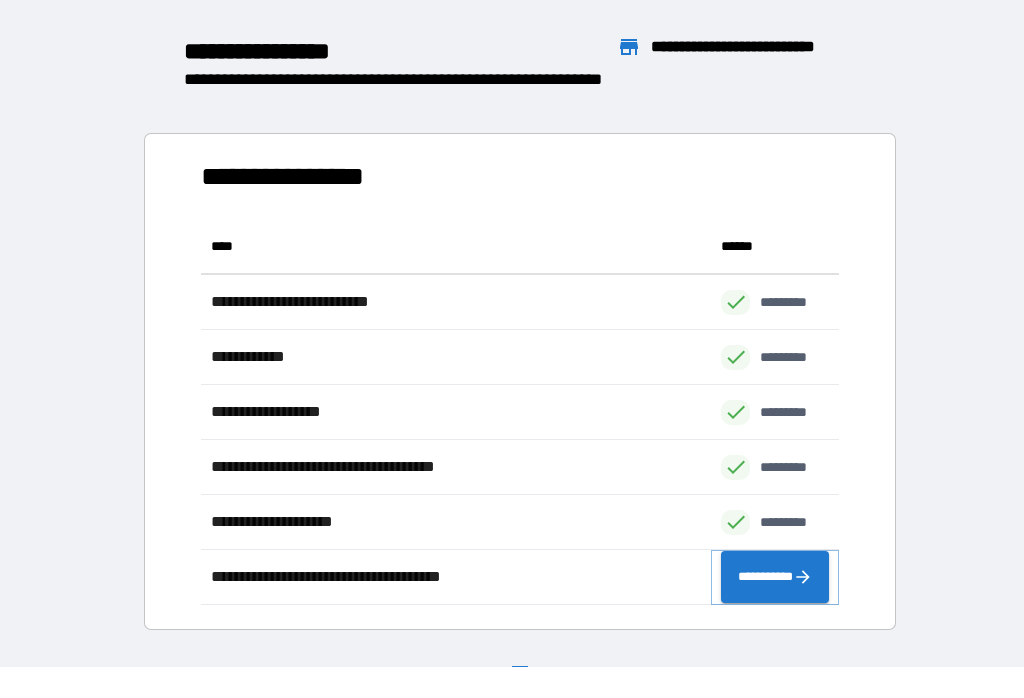 click on "**********" at bounding box center [775, 577] 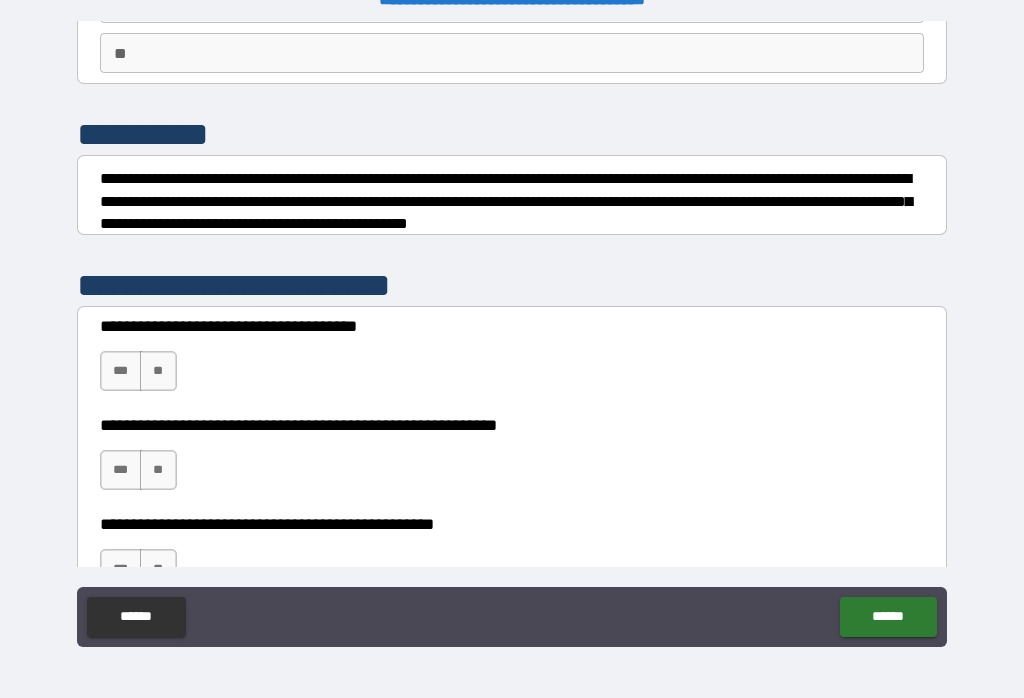 scroll, scrollTop: 188, scrollLeft: 0, axis: vertical 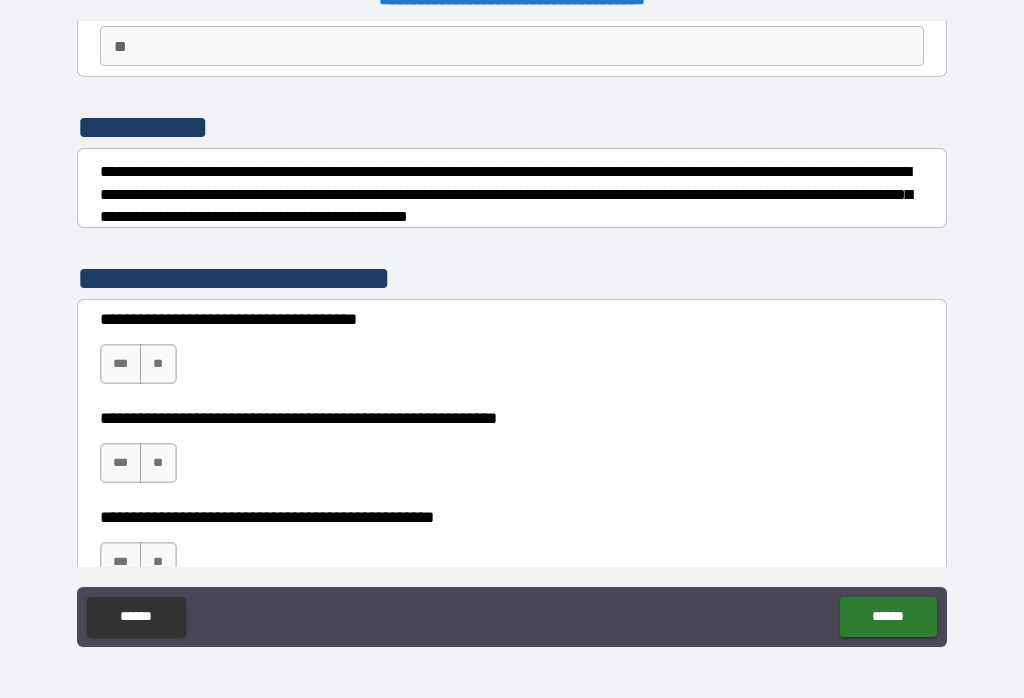 click on "**" at bounding box center (158, 364) 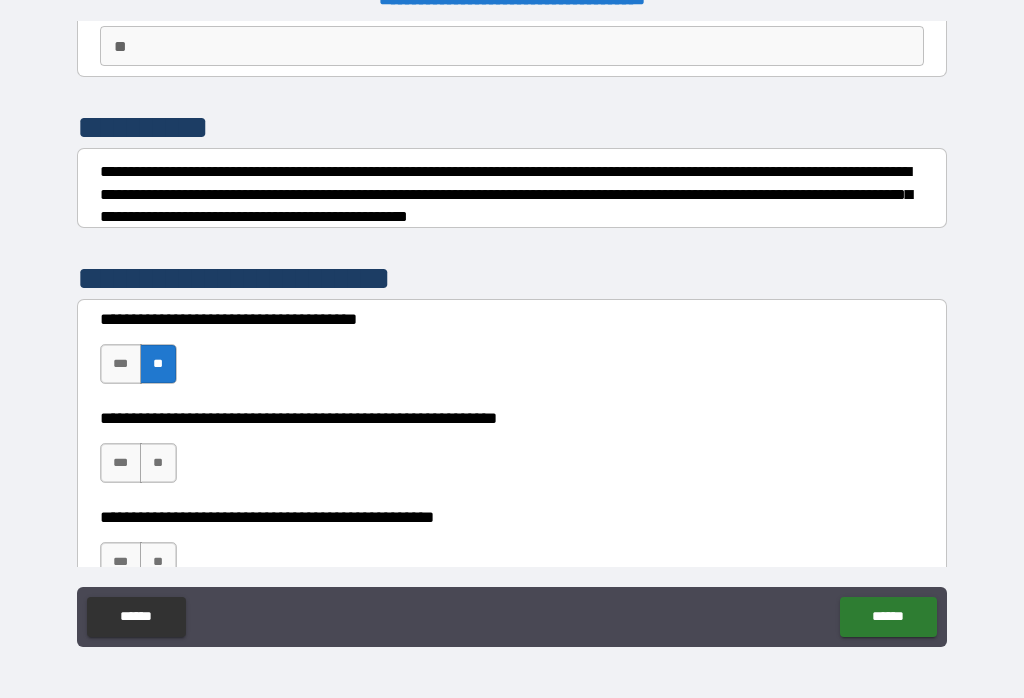 click on "***" at bounding box center (121, 463) 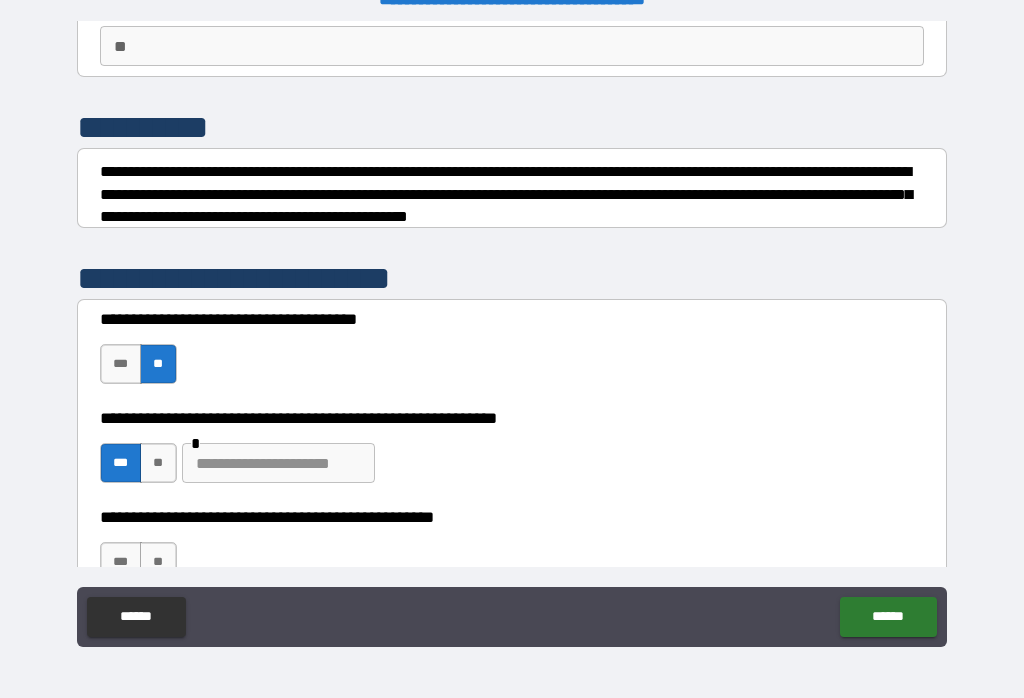 click at bounding box center [278, 463] 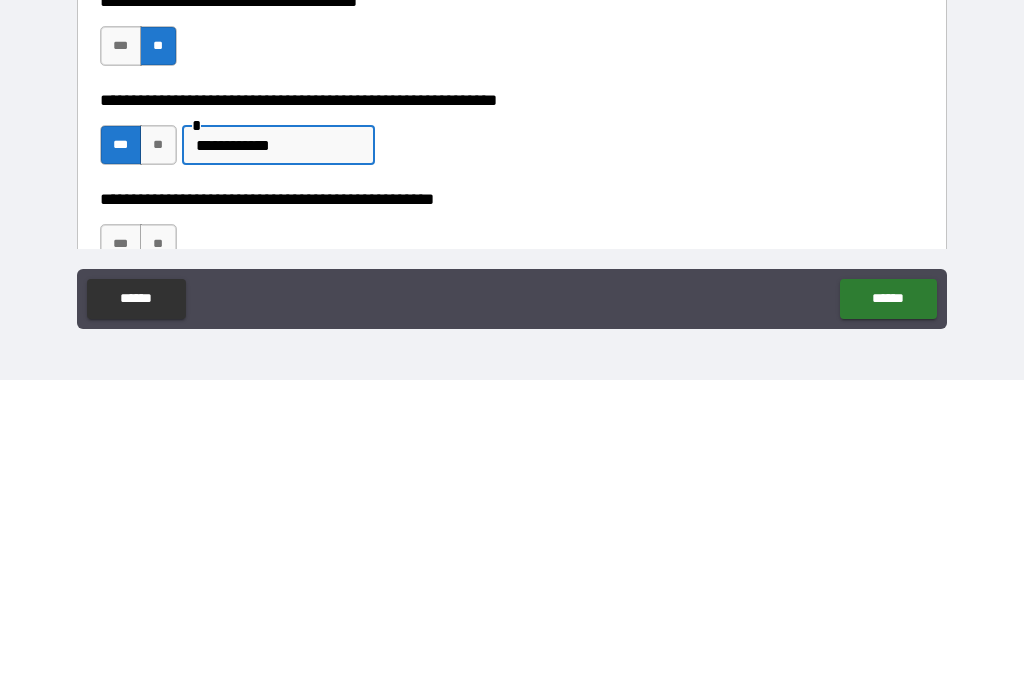 scroll, scrollTop: 259, scrollLeft: 0, axis: vertical 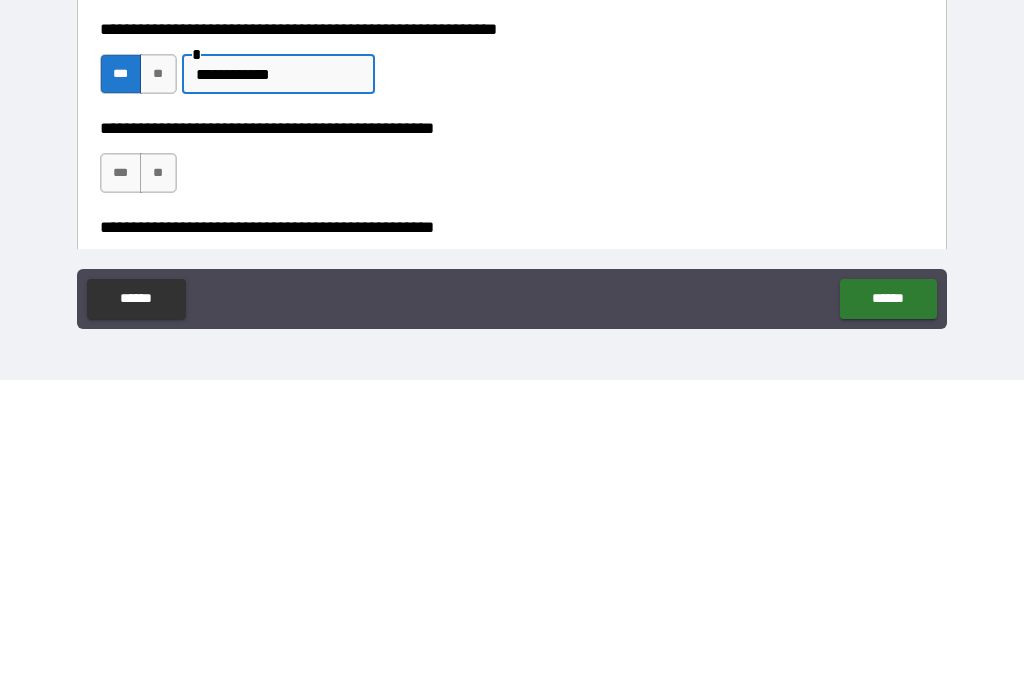 click on "**" at bounding box center (158, 491) 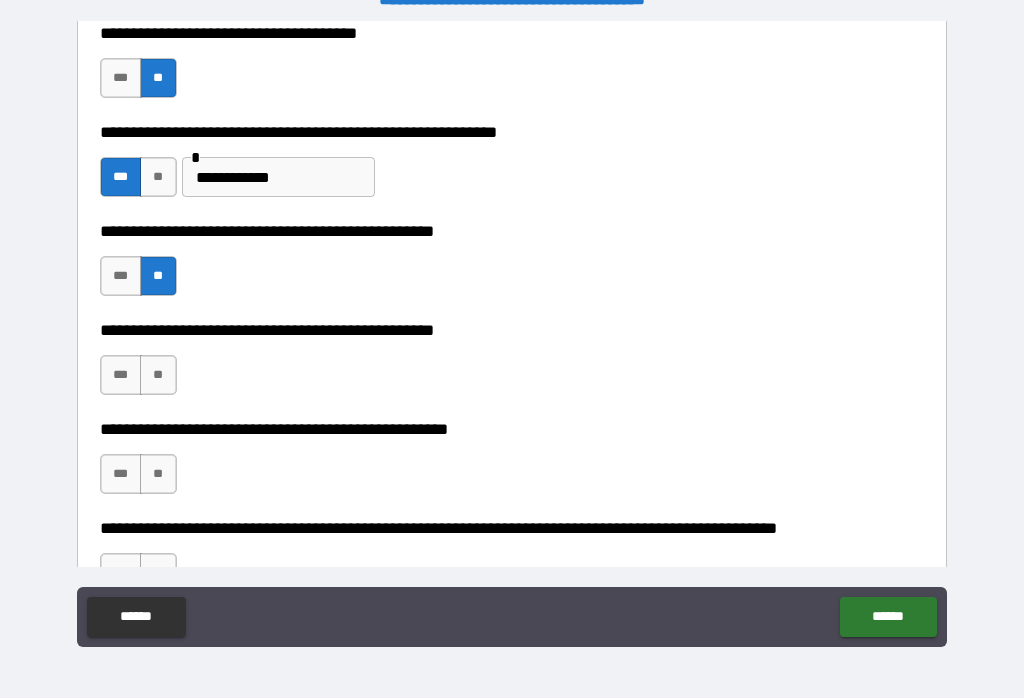 scroll, scrollTop: 483, scrollLeft: 0, axis: vertical 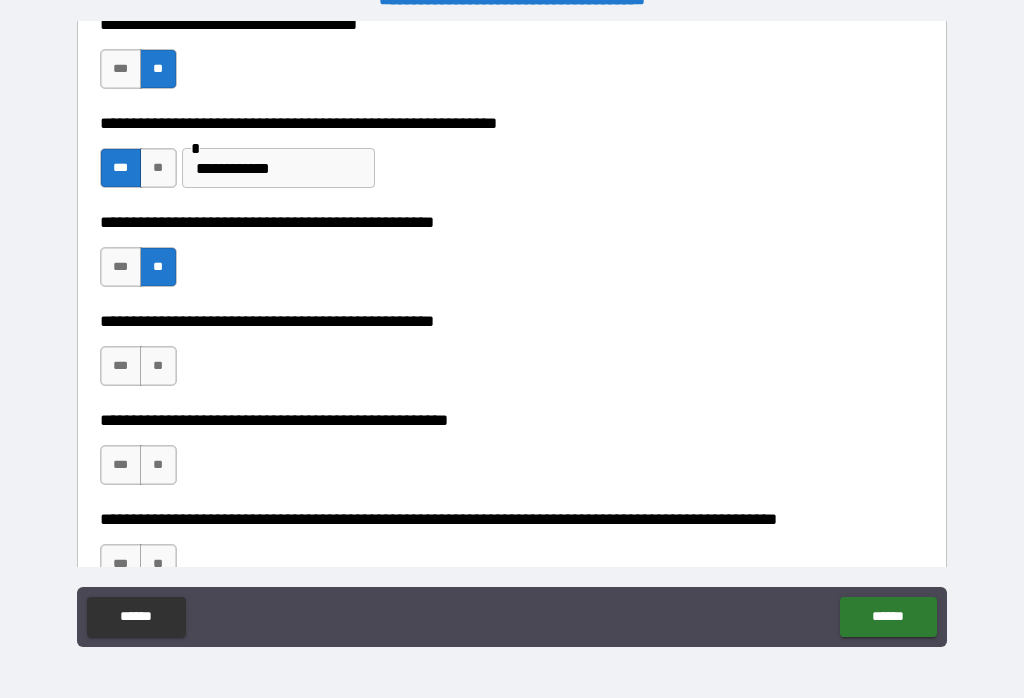 click on "**" at bounding box center [158, 366] 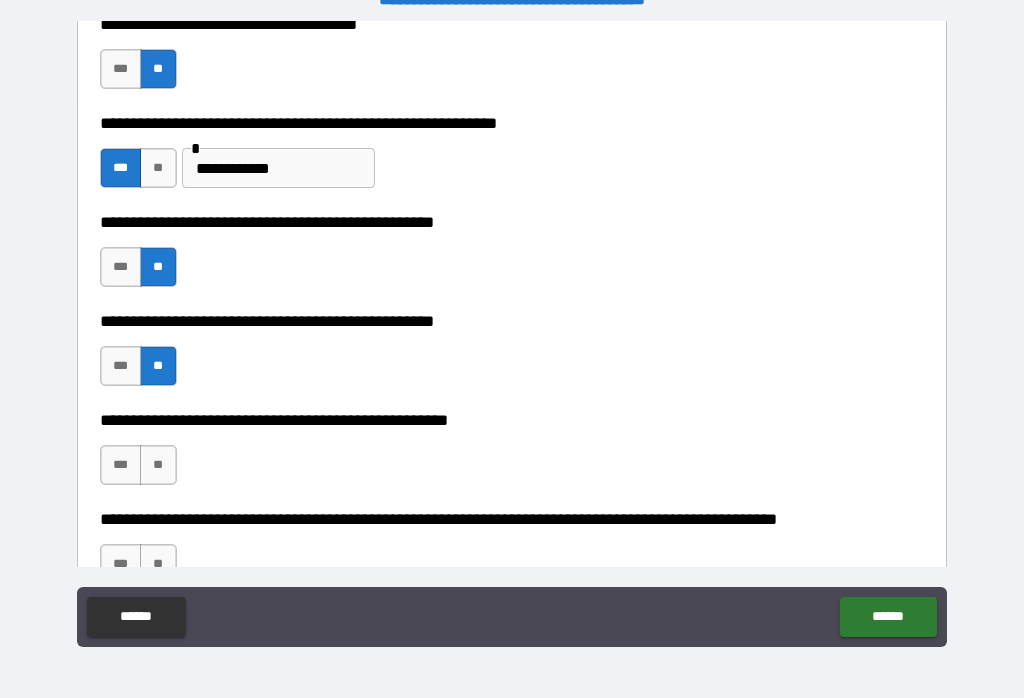 scroll, scrollTop: 581, scrollLeft: 0, axis: vertical 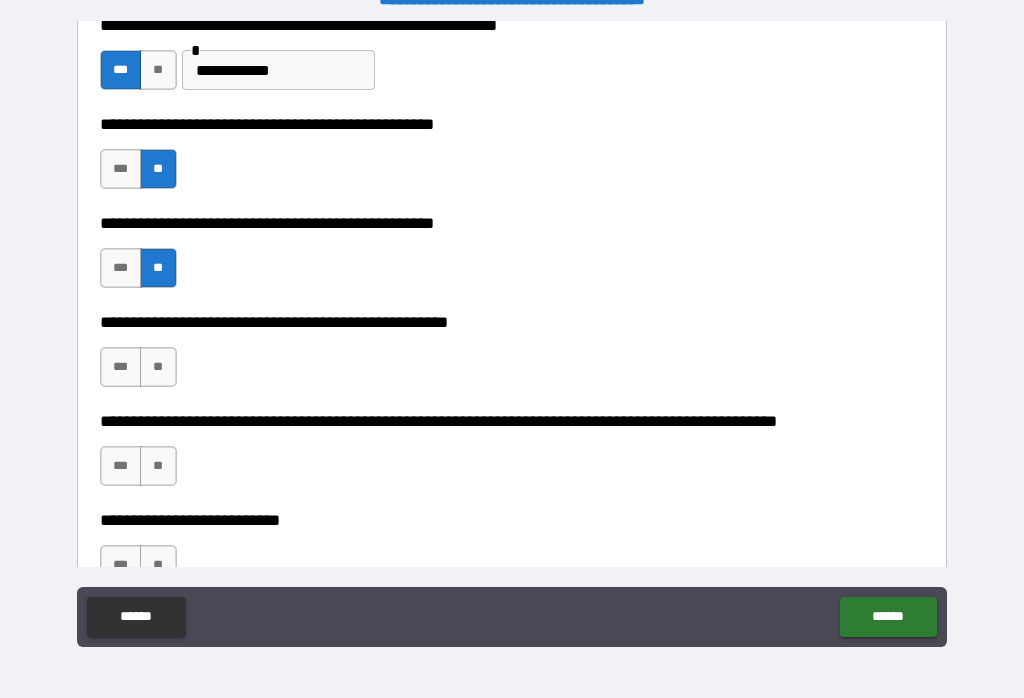 click on "**" at bounding box center (158, 367) 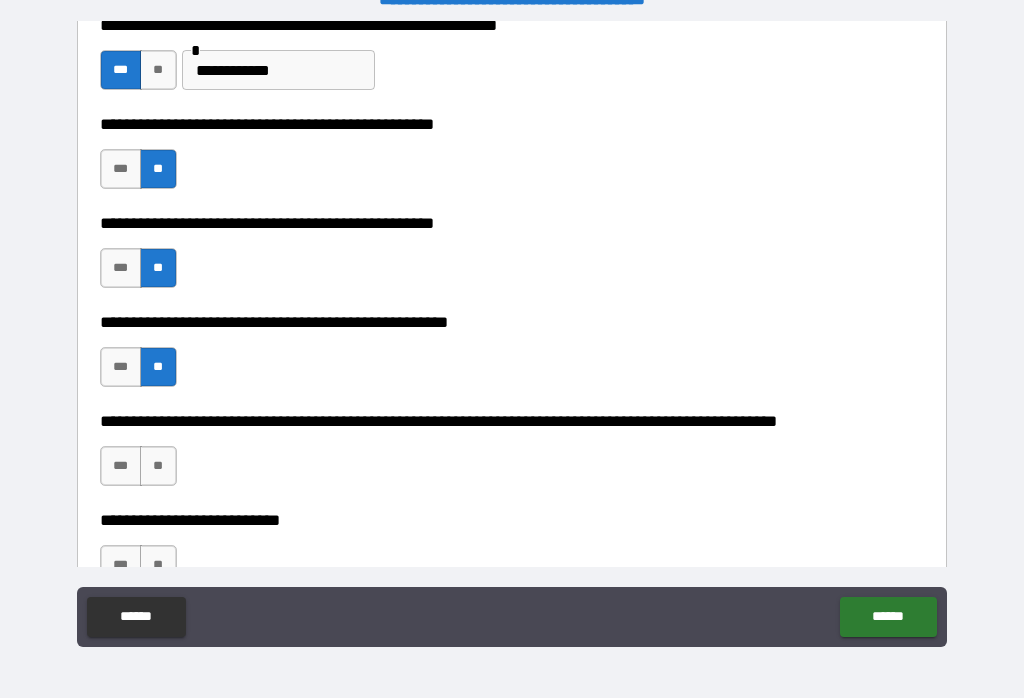 click on "**" at bounding box center [158, 466] 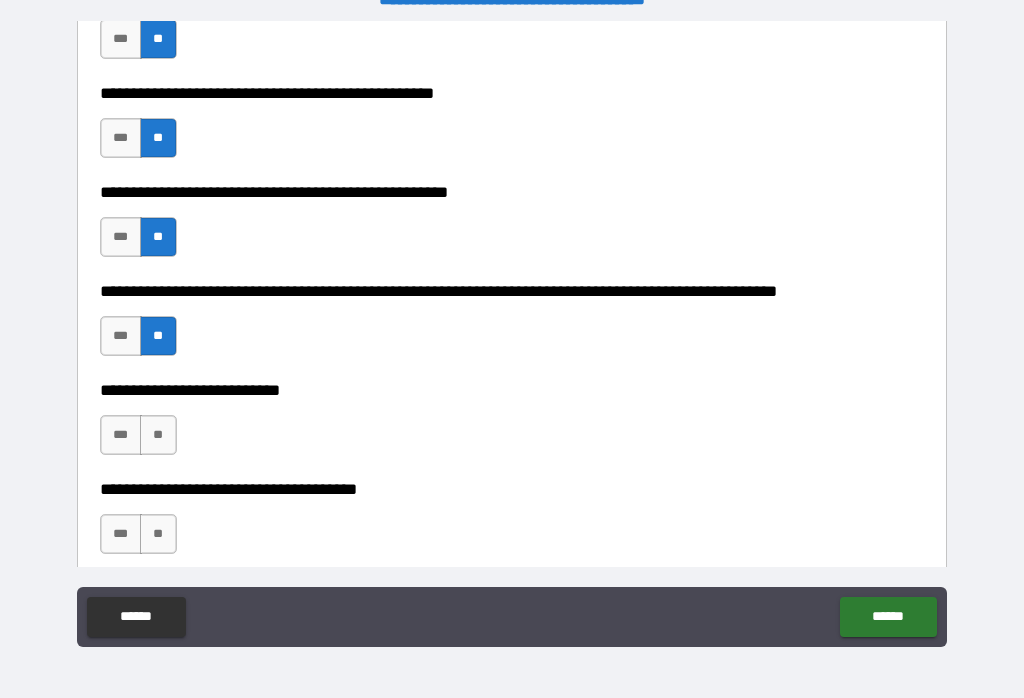 scroll, scrollTop: 713, scrollLeft: 0, axis: vertical 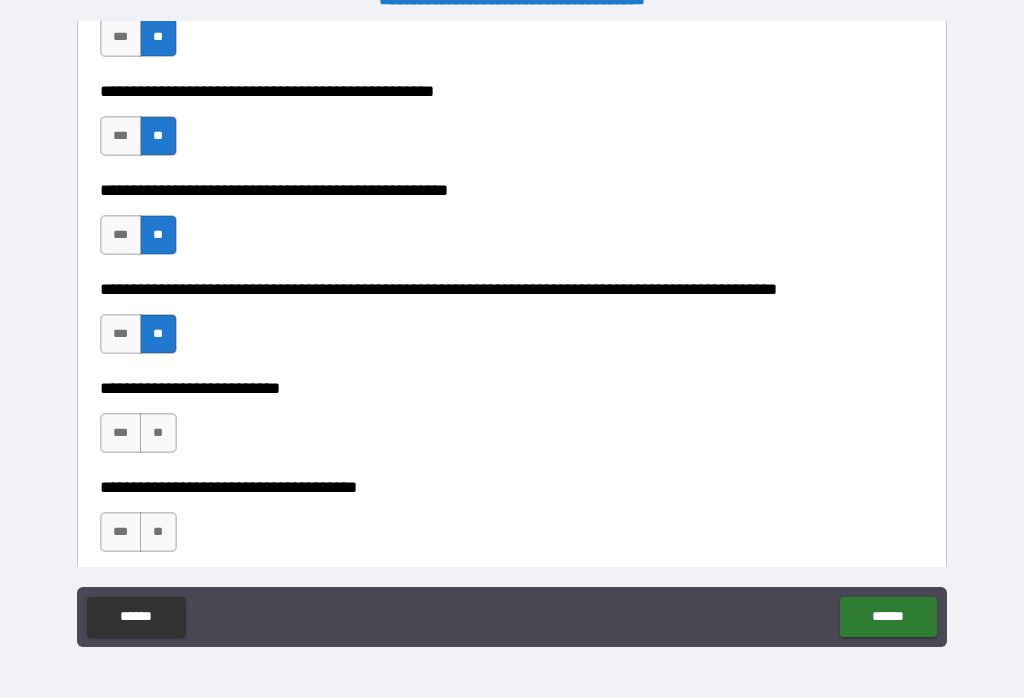 click on "**" at bounding box center [158, 433] 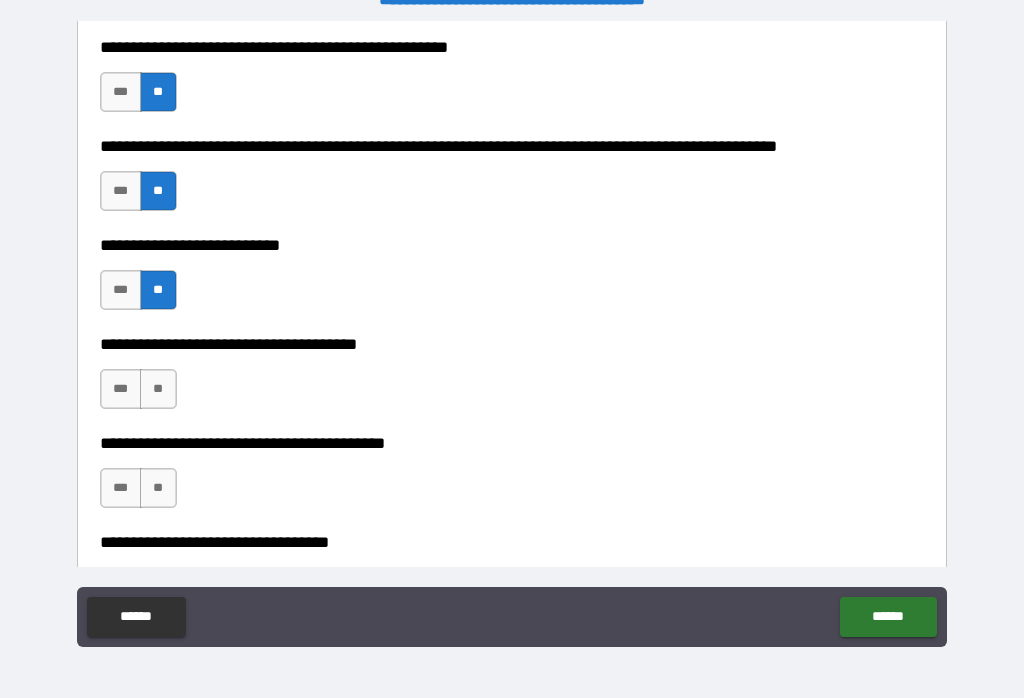 scroll, scrollTop: 859, scrollLeft: 0, axis: vertical 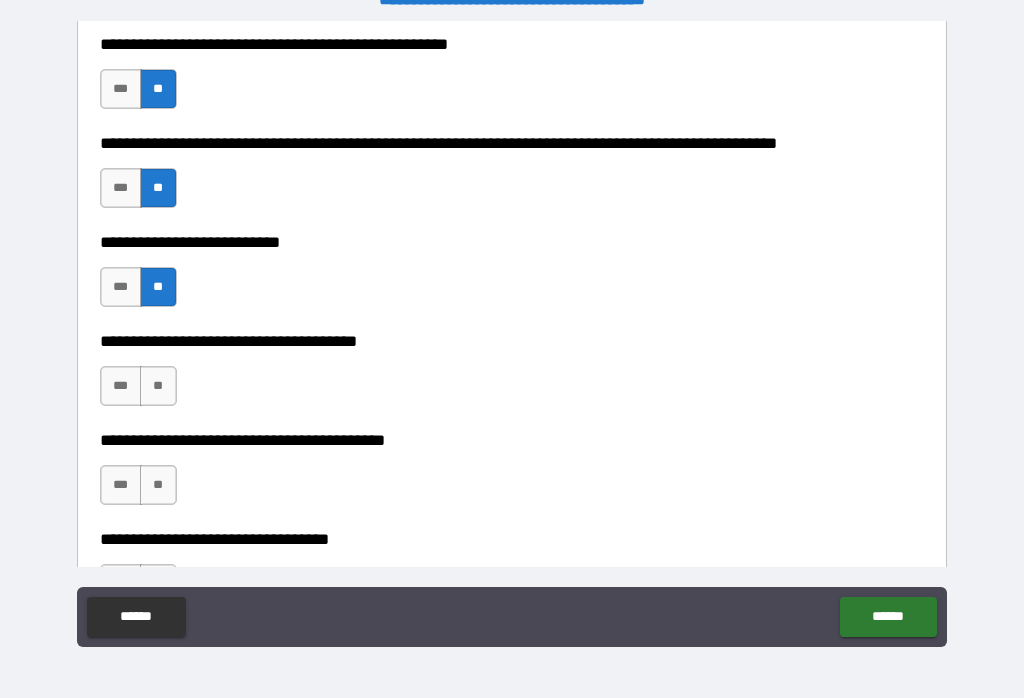 click on "**" at bounding box center [158, 386] 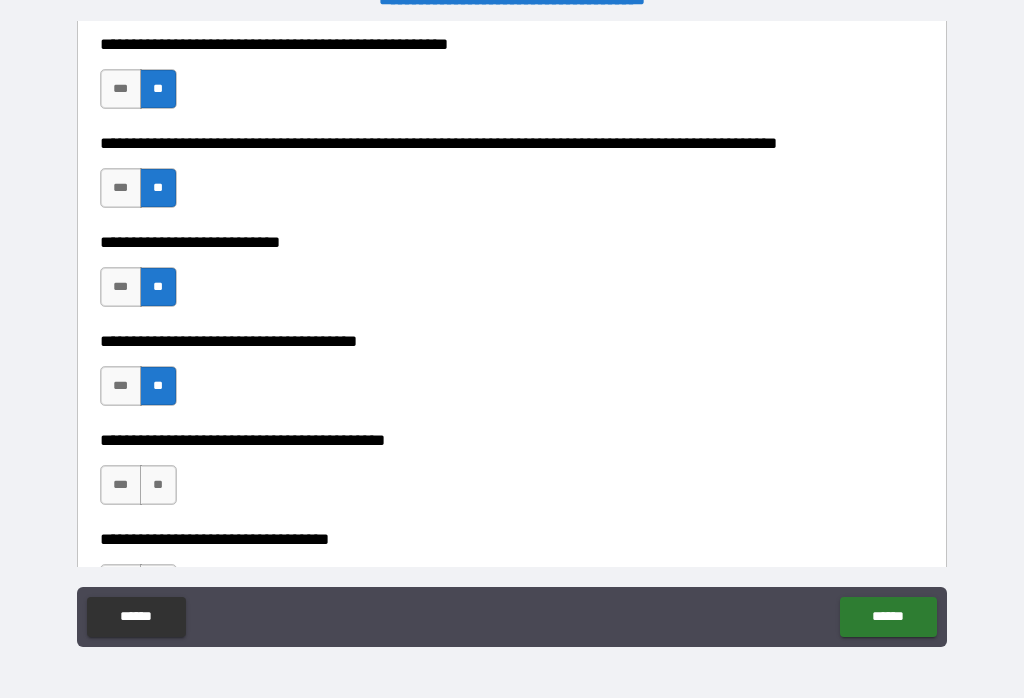 click on "**" at bounding box center (158, 485) 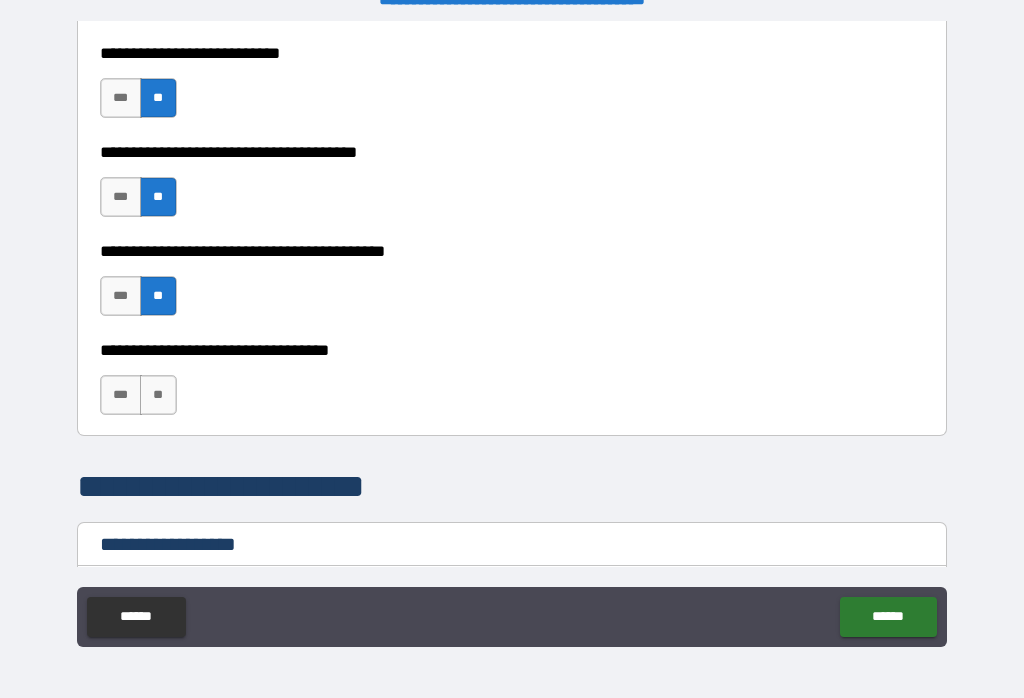 scroll, scrollTop: 1049, scrollLeft: 0, axis: vertical 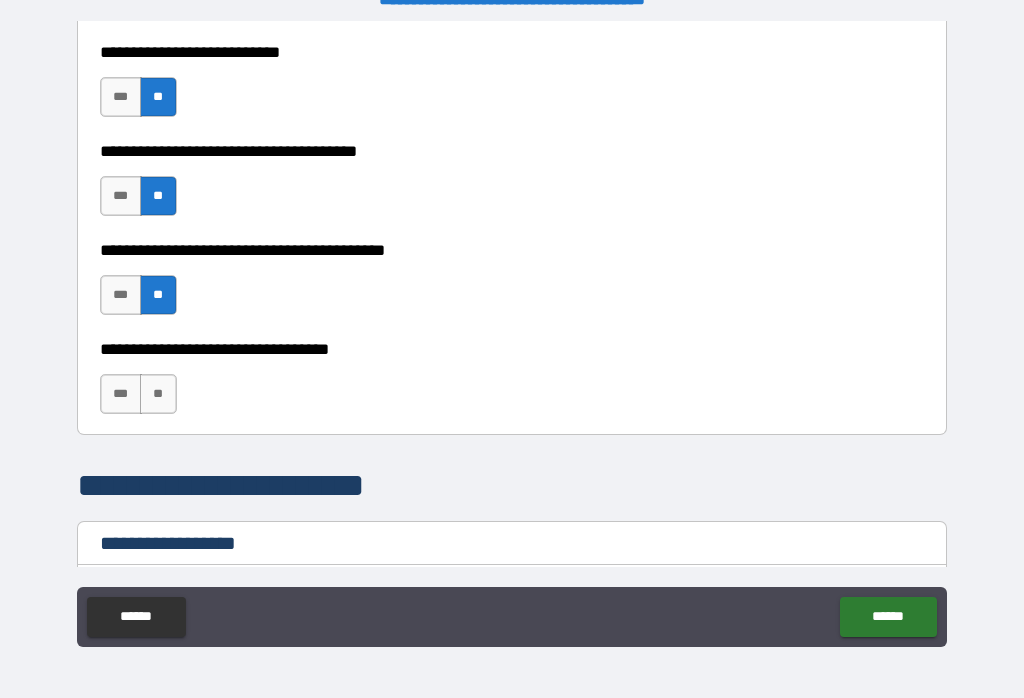 click on "**********" at bounding box center (512, 384) 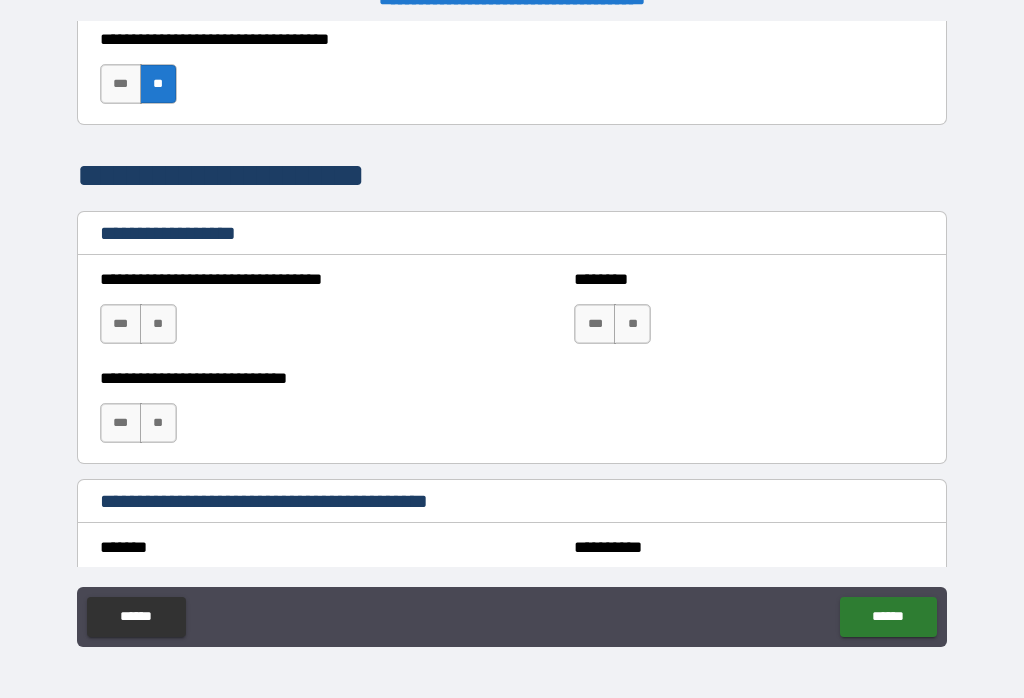 scroll, scrollTop: 1363, scrollLeft: 0, axis: vertical 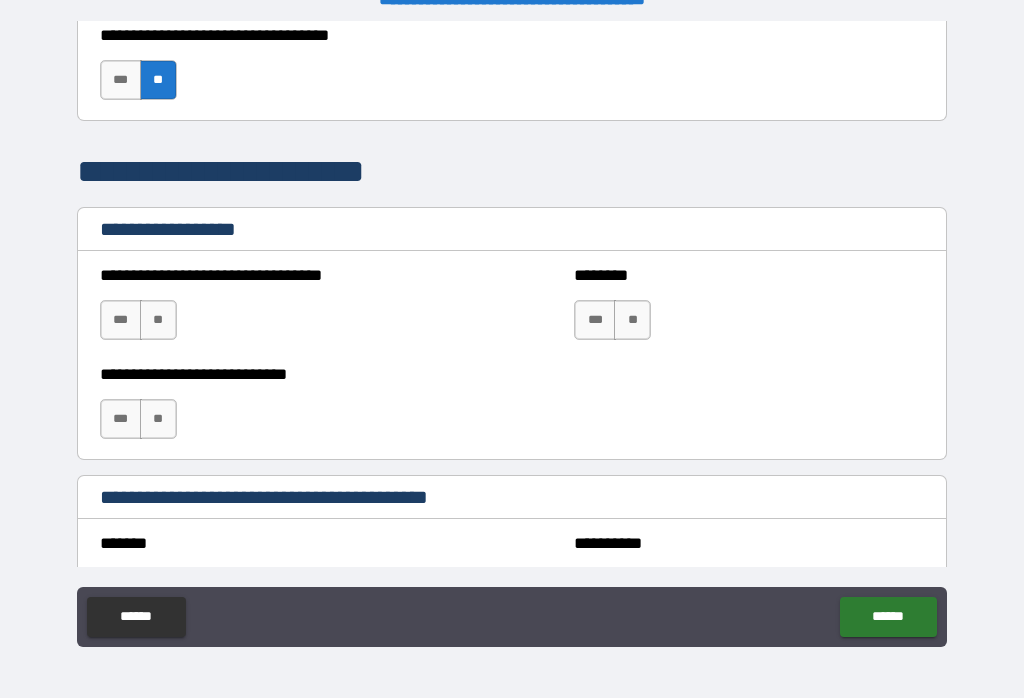click on "**" at bounding box center [158, 320] 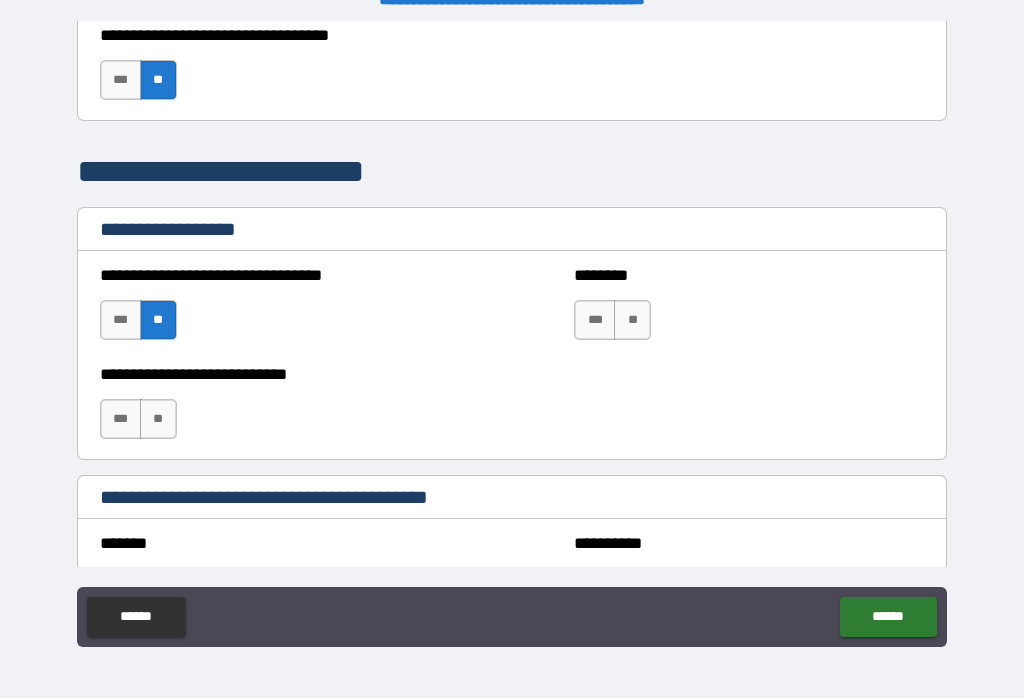 click on "**" at bounding box center [632, 320] 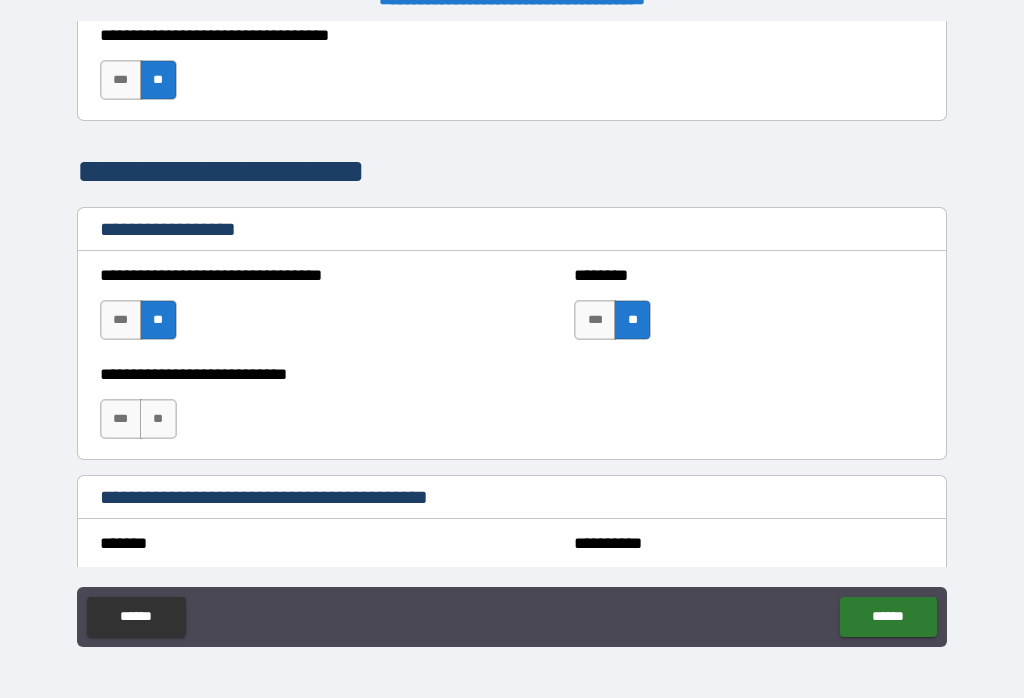 click on "**" at bounding box center [158, 419] 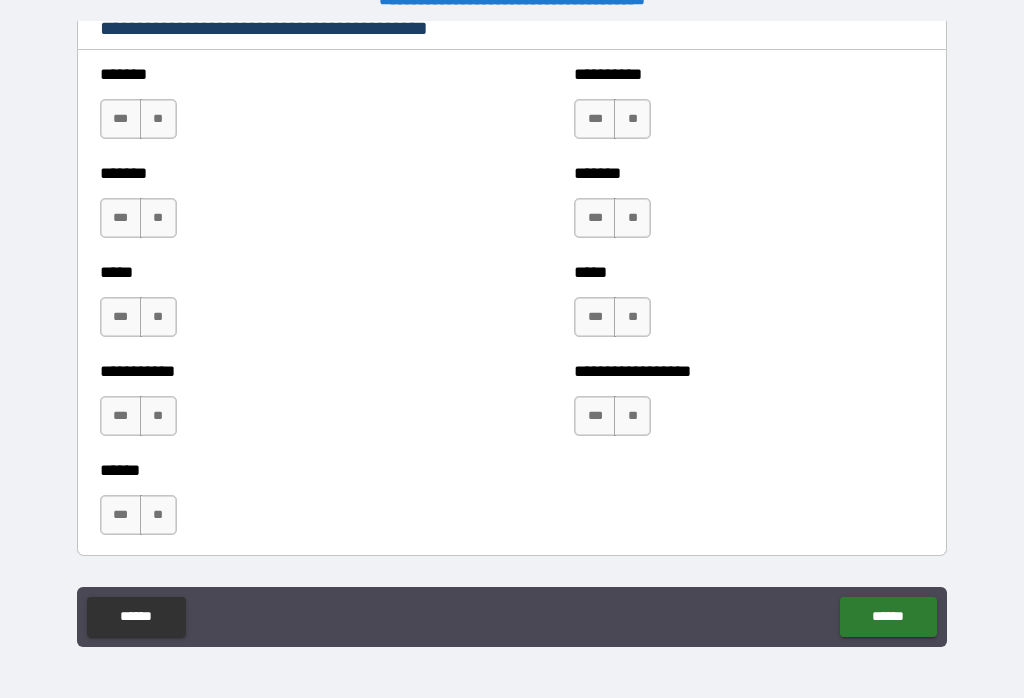 scroll, scrollTop: 1830, scrollLeft: 0, axis: vertical 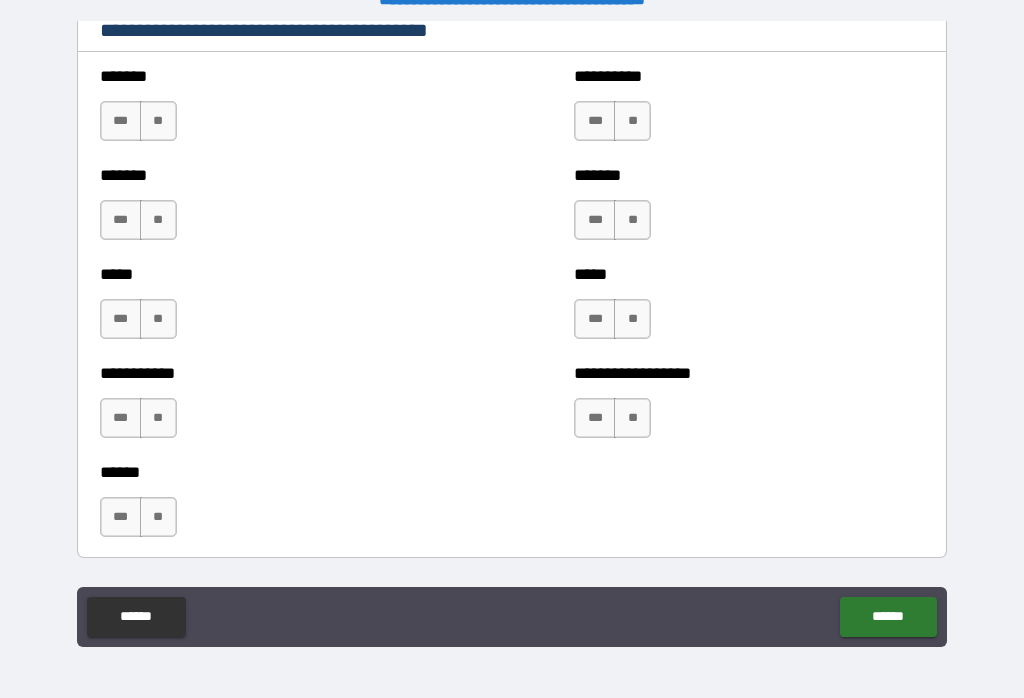 click on "**" at bounding box center (158, 121) 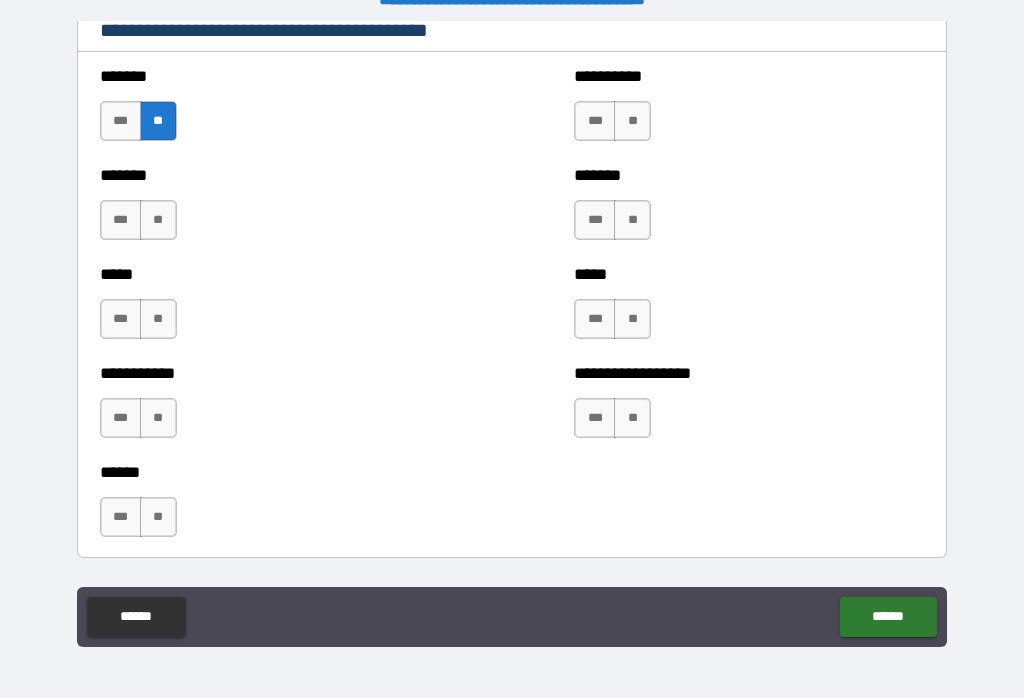 click on "**" at bounding box center [632, 121] 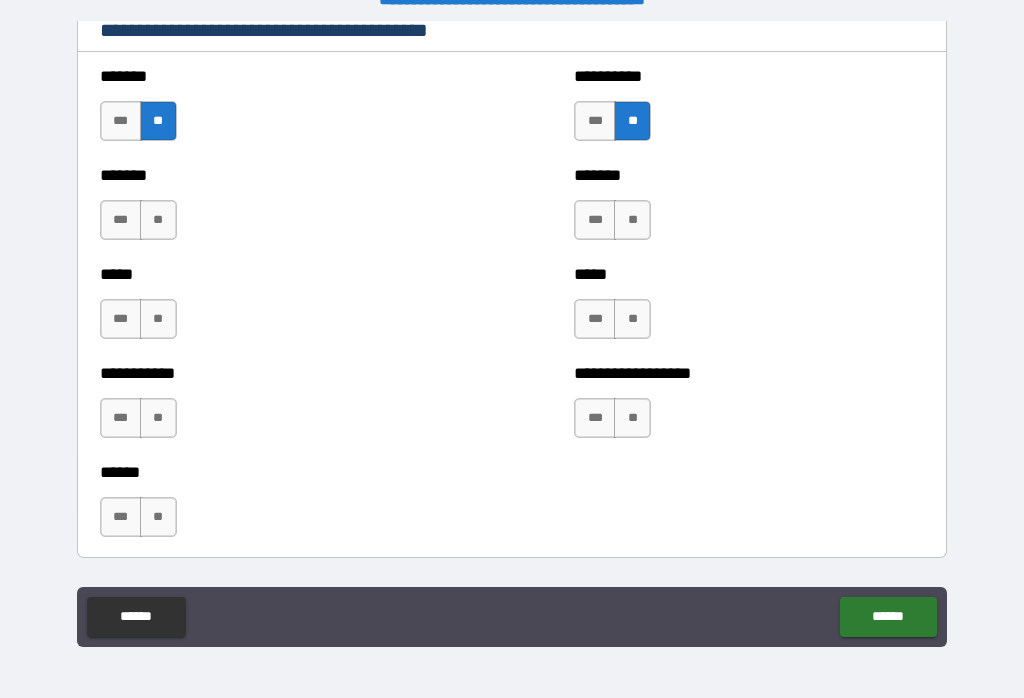 click on "**" at bounding box center (158, 220) 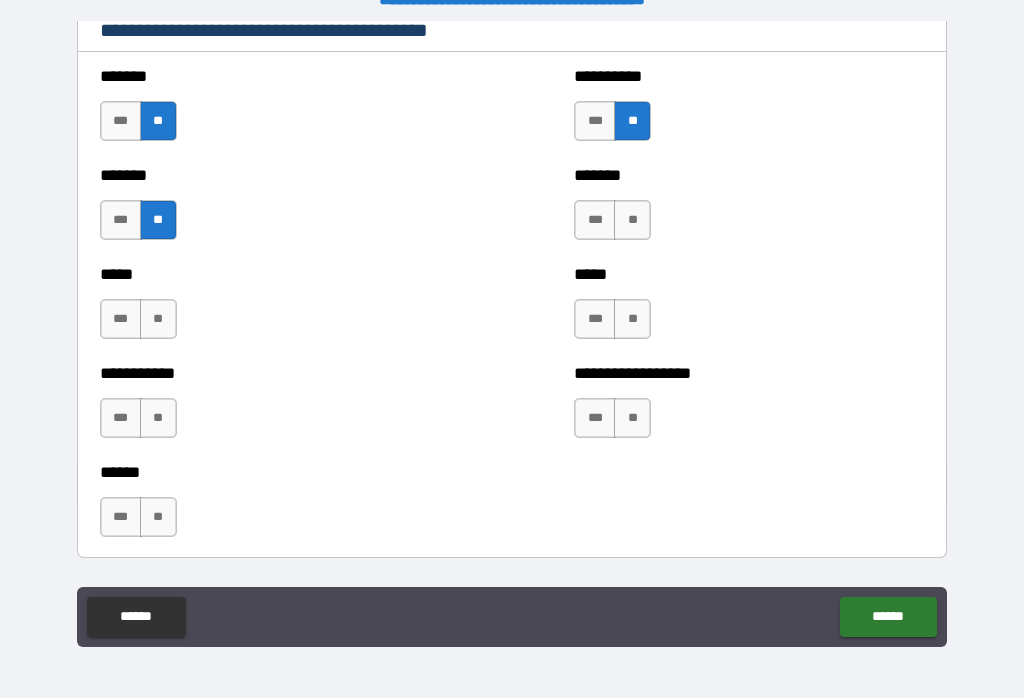 click on "**" at bounding box center (632, 220) 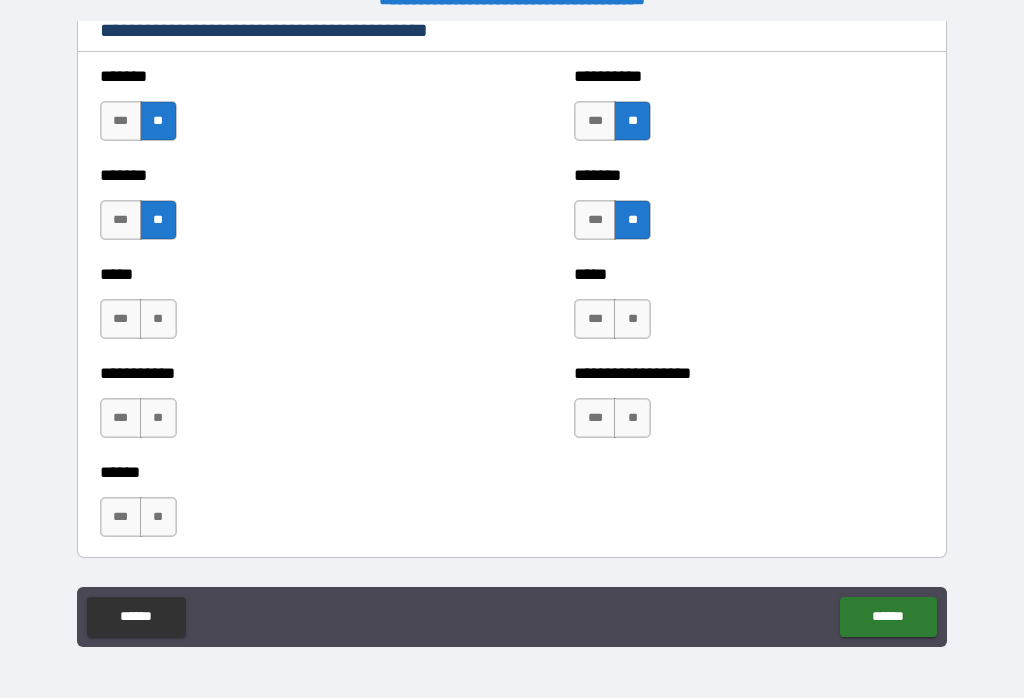 click on "**" at bounding box center [632, 319] 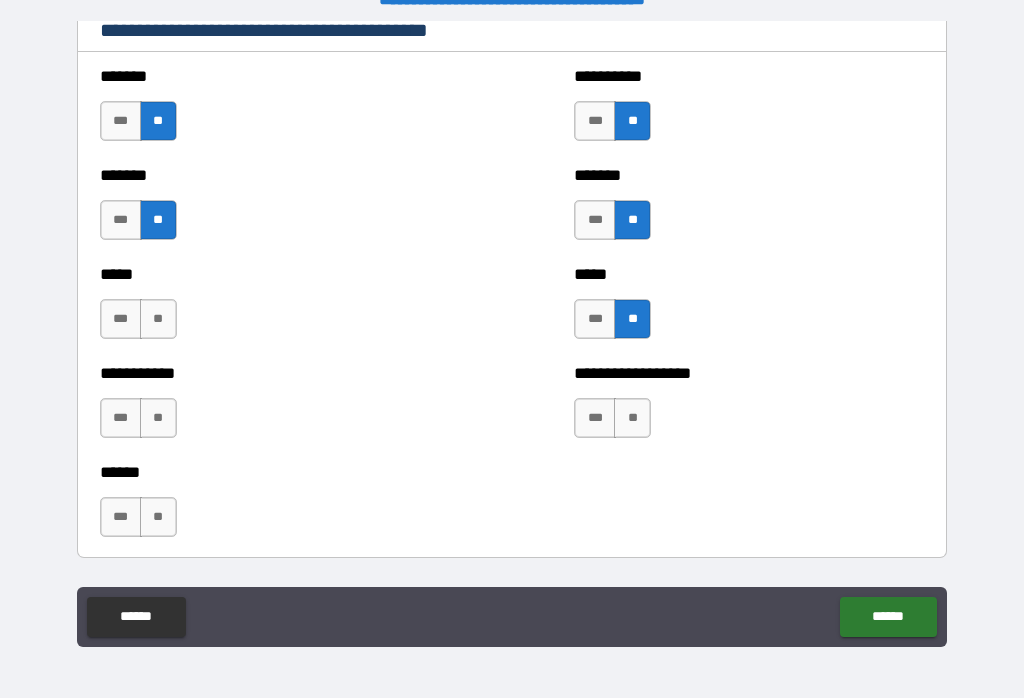 click on "**" at bounding box center (158, 319) 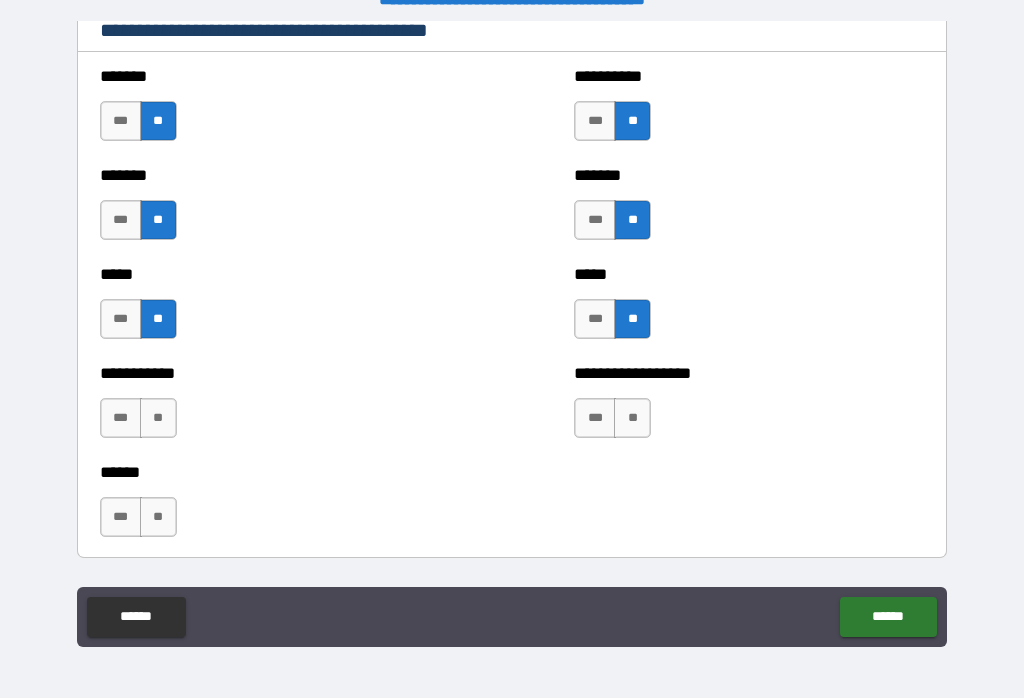 click on "**" at bounding box center (158, 418) 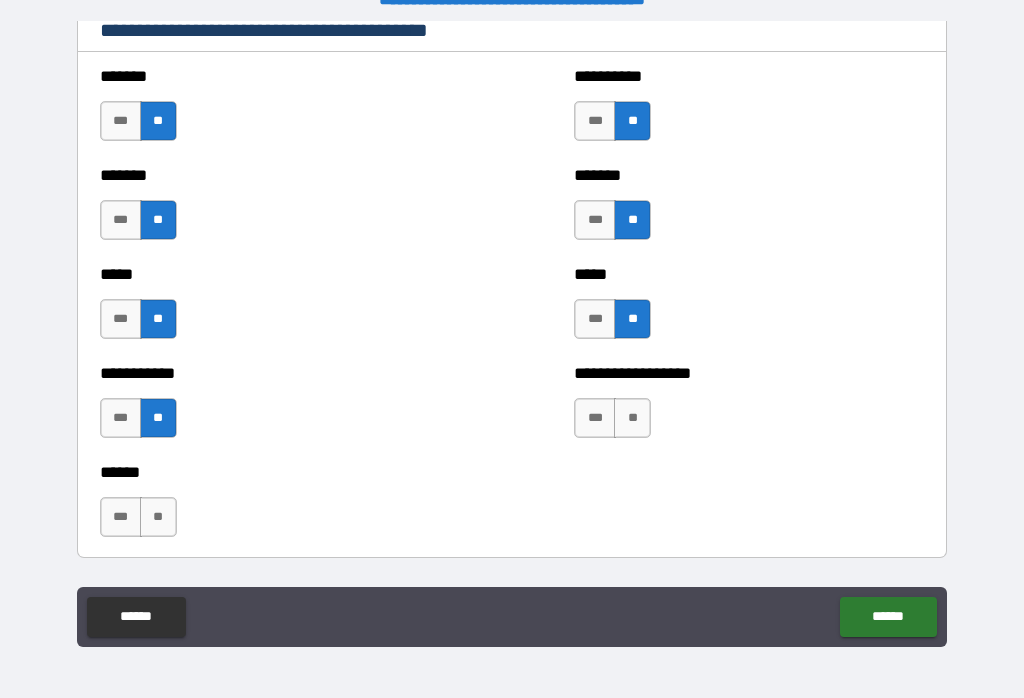 click on "**" at bounding box center [632, 418] 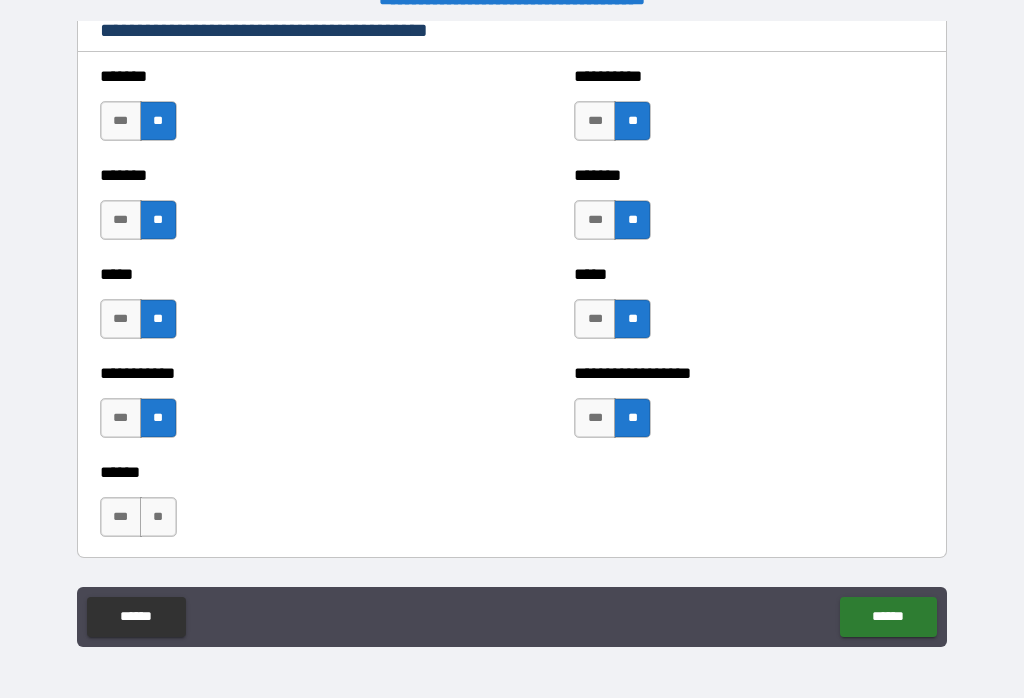 click on "**" at bounding box center [158, 517] 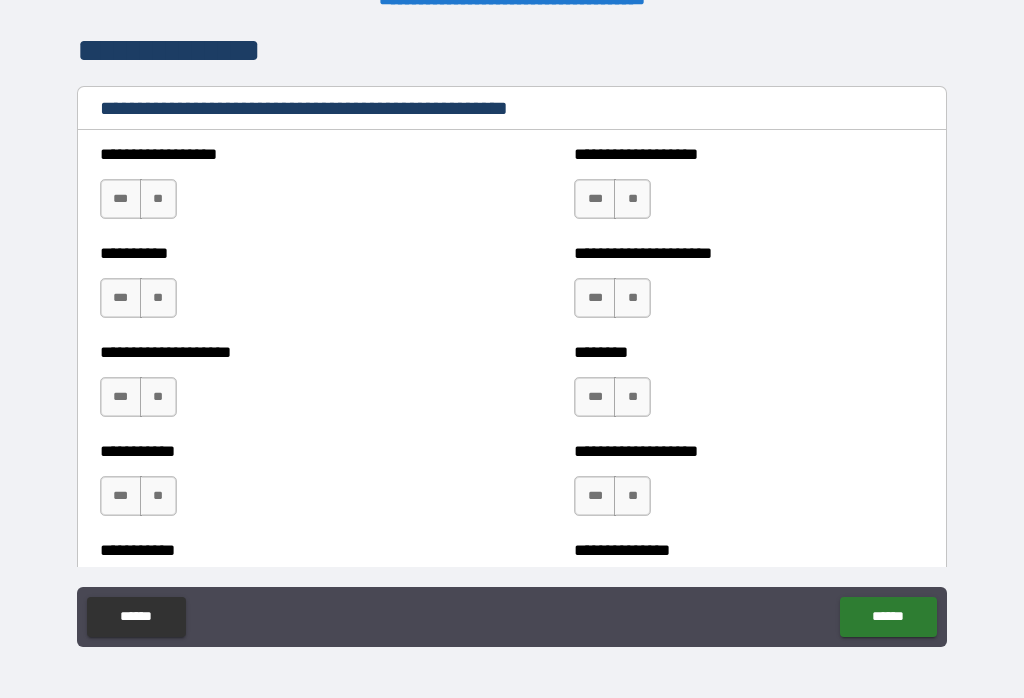 scroll, scrollTop: 2398, scrollLeft: 0, axis: vertical 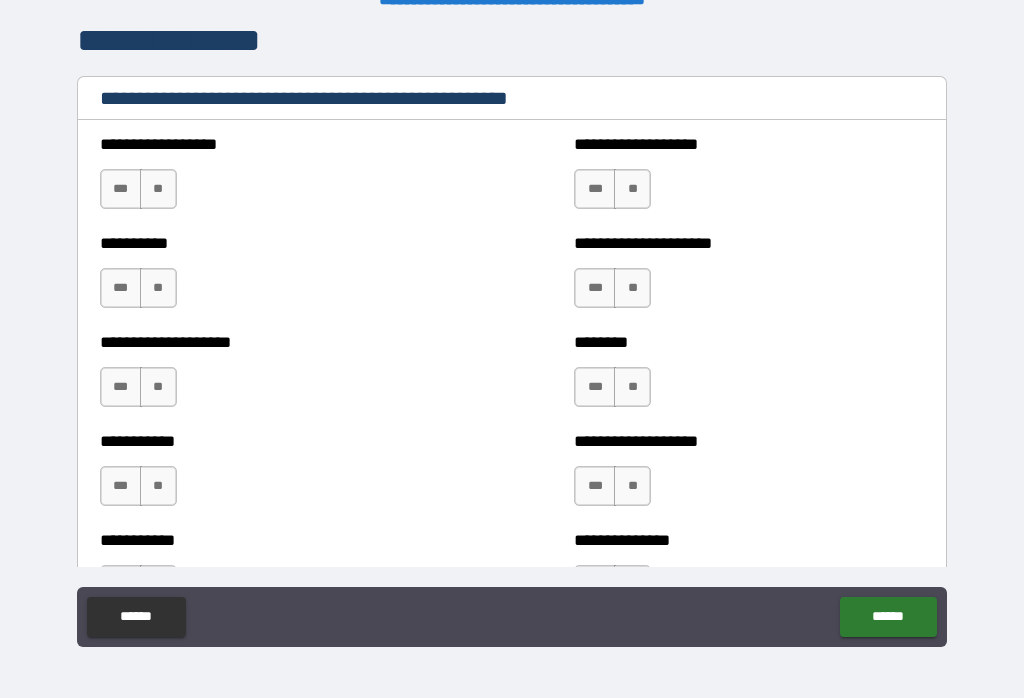 click on "**" at bounding box center [158, 189] 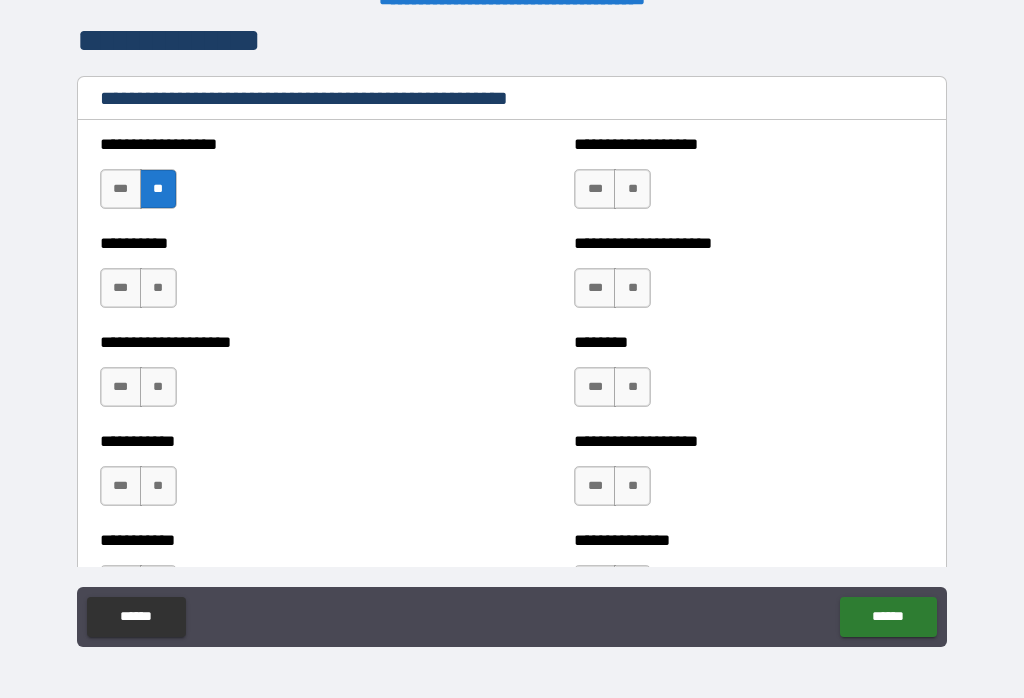 click on "**" at bounding box center (632, 189) 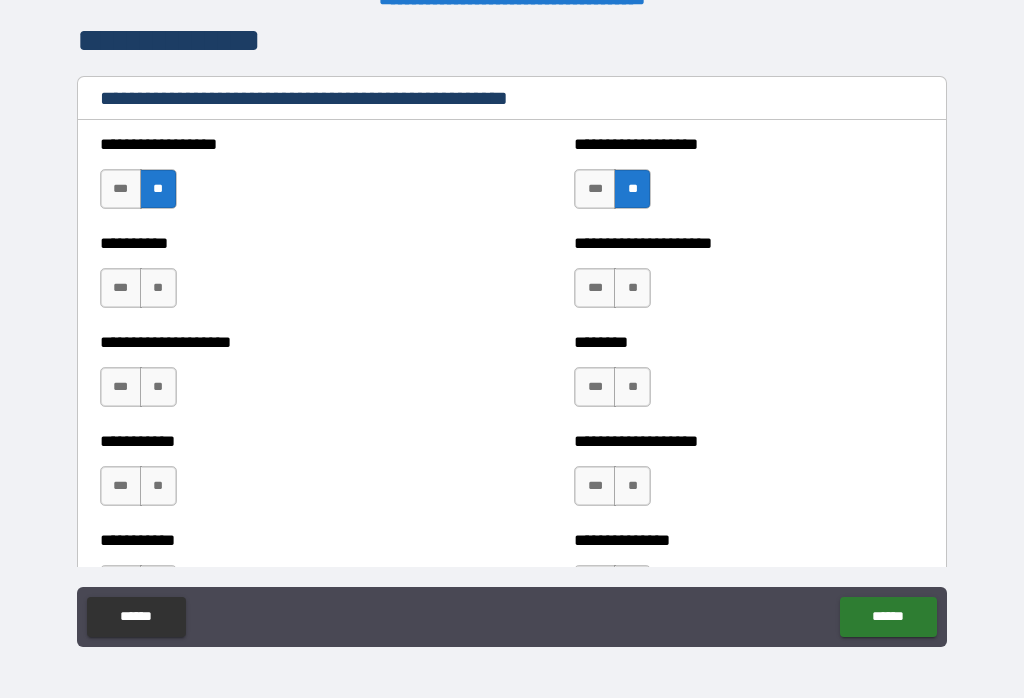 click on "**" at bounding box center (632, 288) 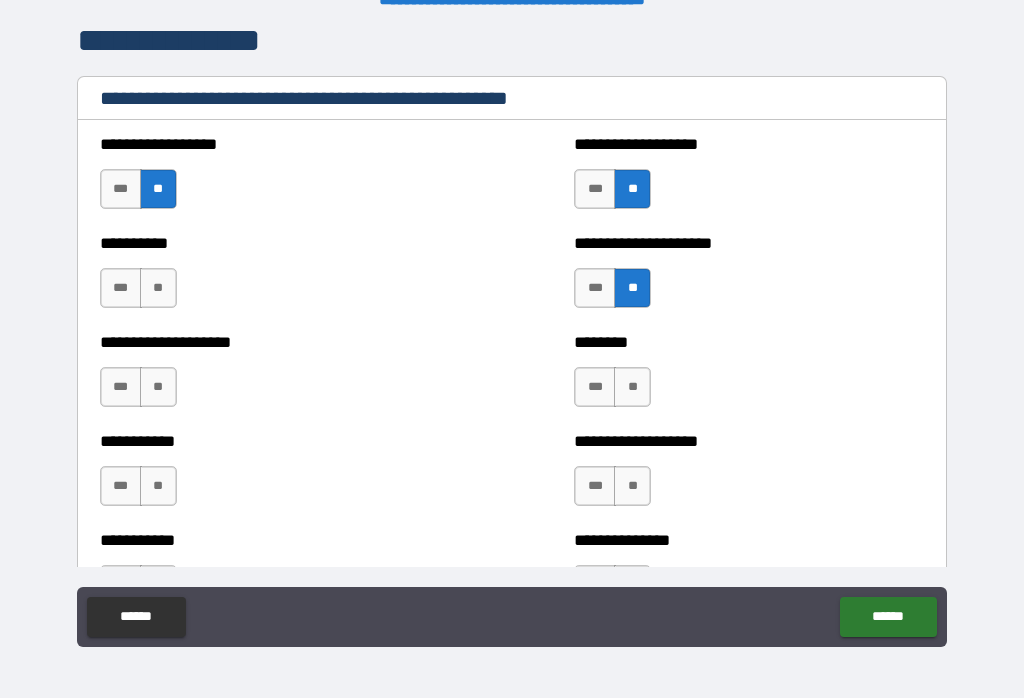 click on "**" at bounding box center (158, 288) 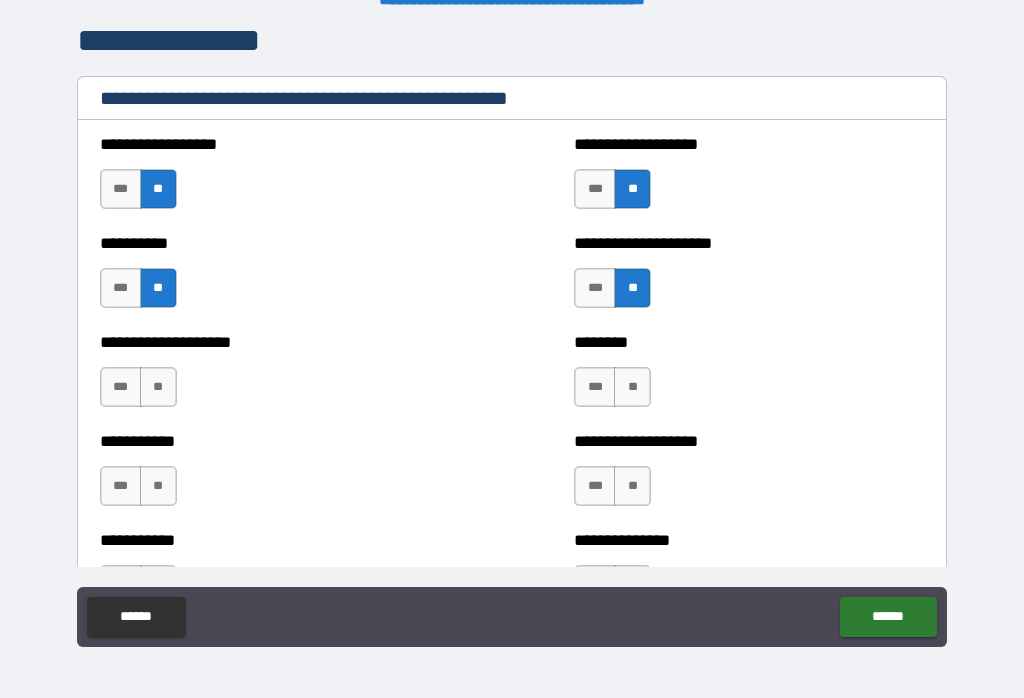 click on "**" at bounding box center [632, 387] 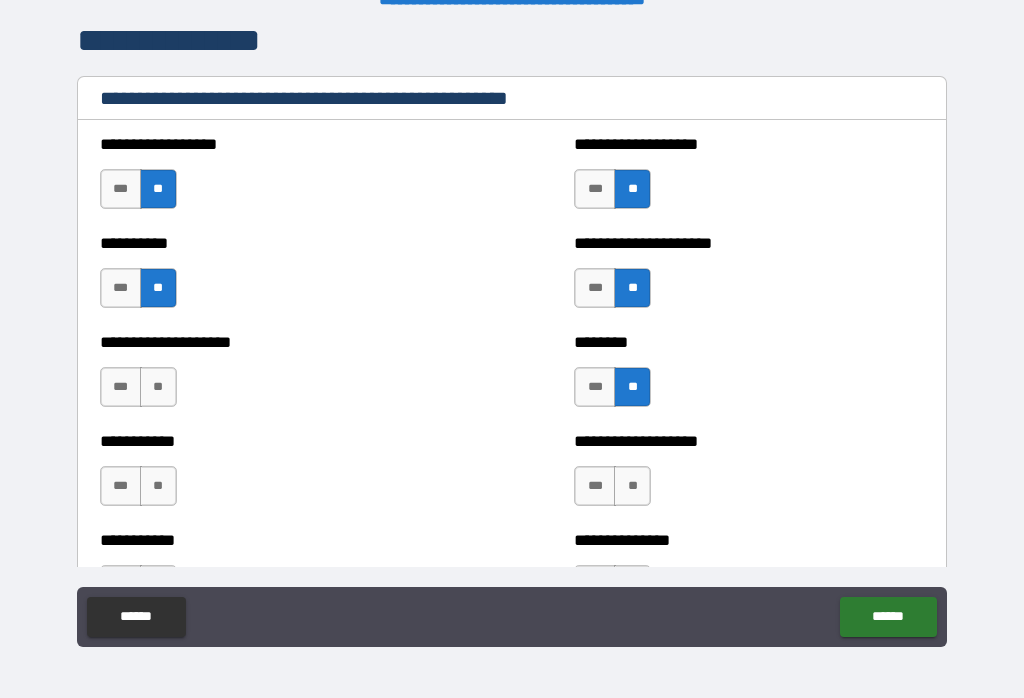 click on "**" at bounding box center [158, 387] 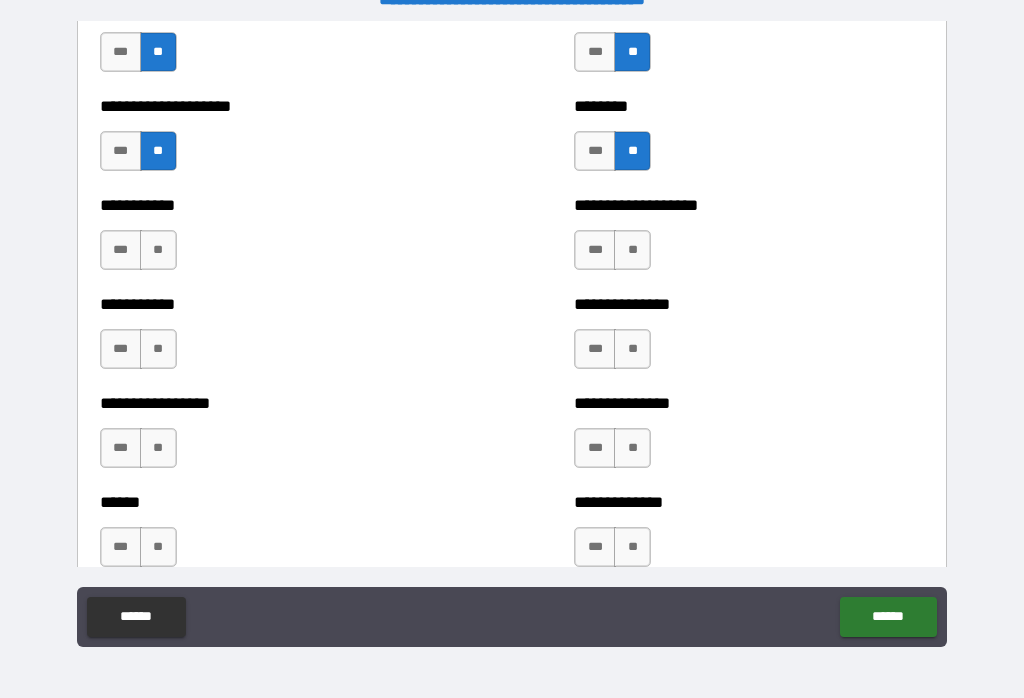 scroll, scrollTop: 2634, scrollLeft: 0, axis: vertical 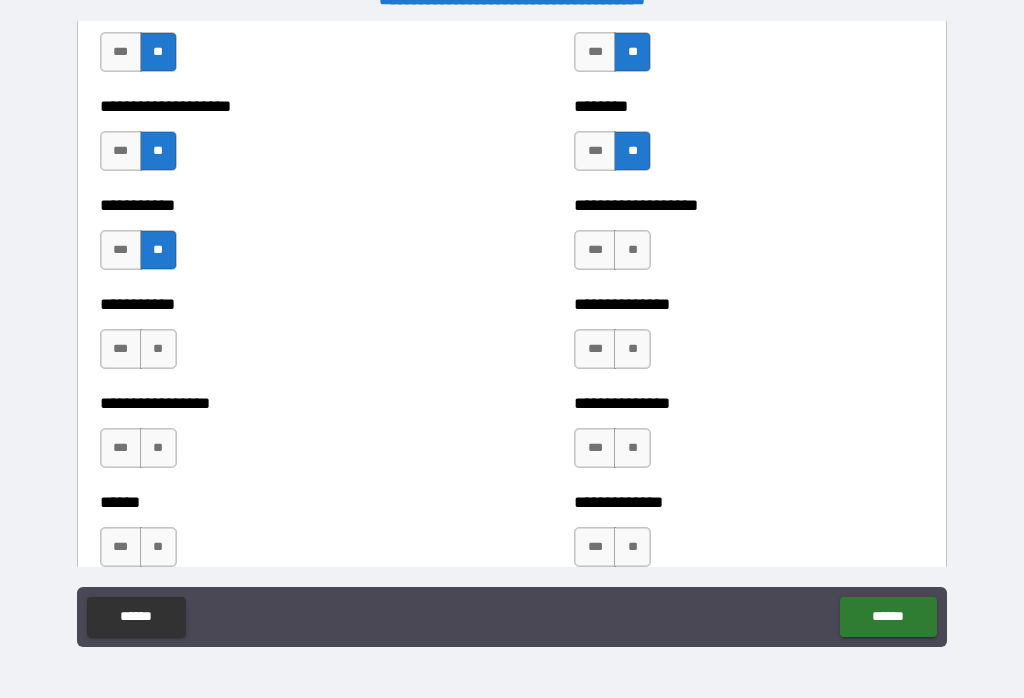 click on "**" at bounding box center [632, 250] 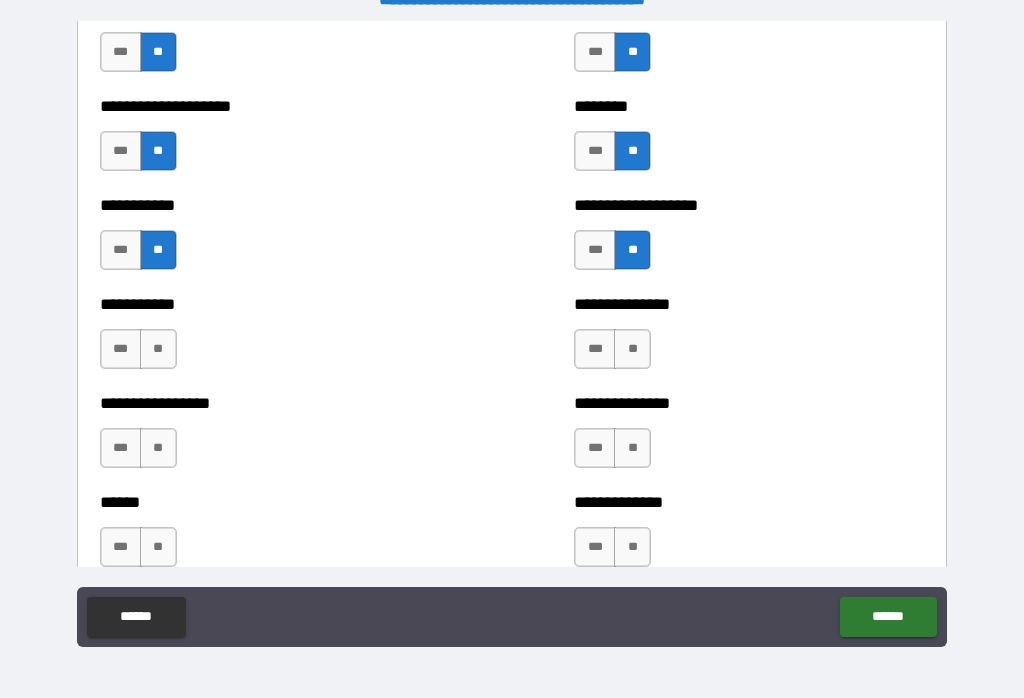 click on "**" at bounding box center (632, 349) 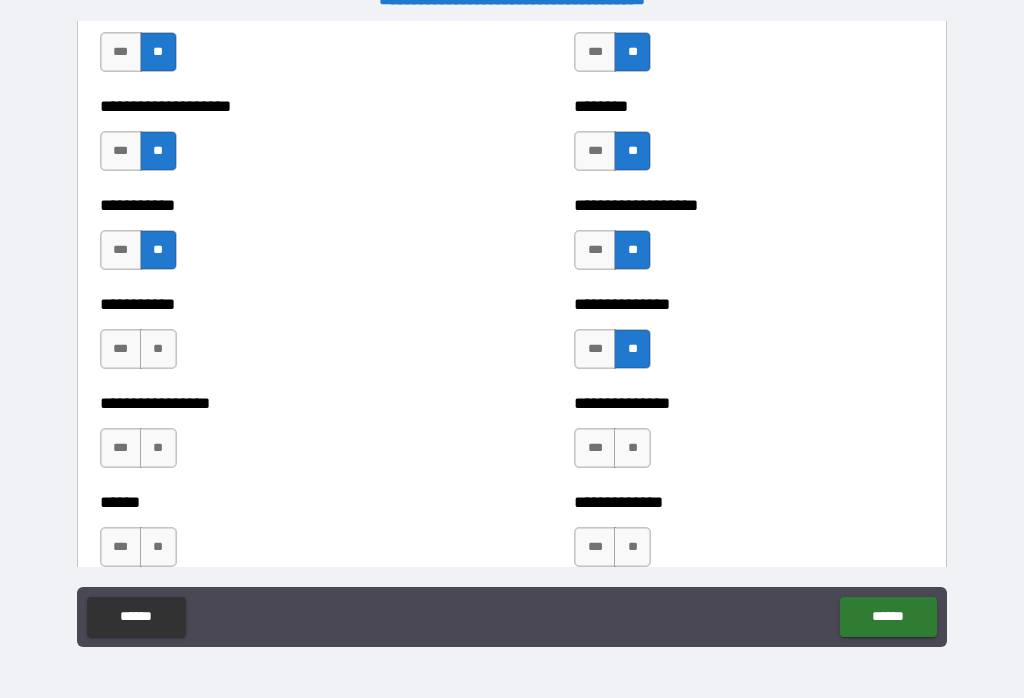 click on "**" at bounding box center [158, 349] 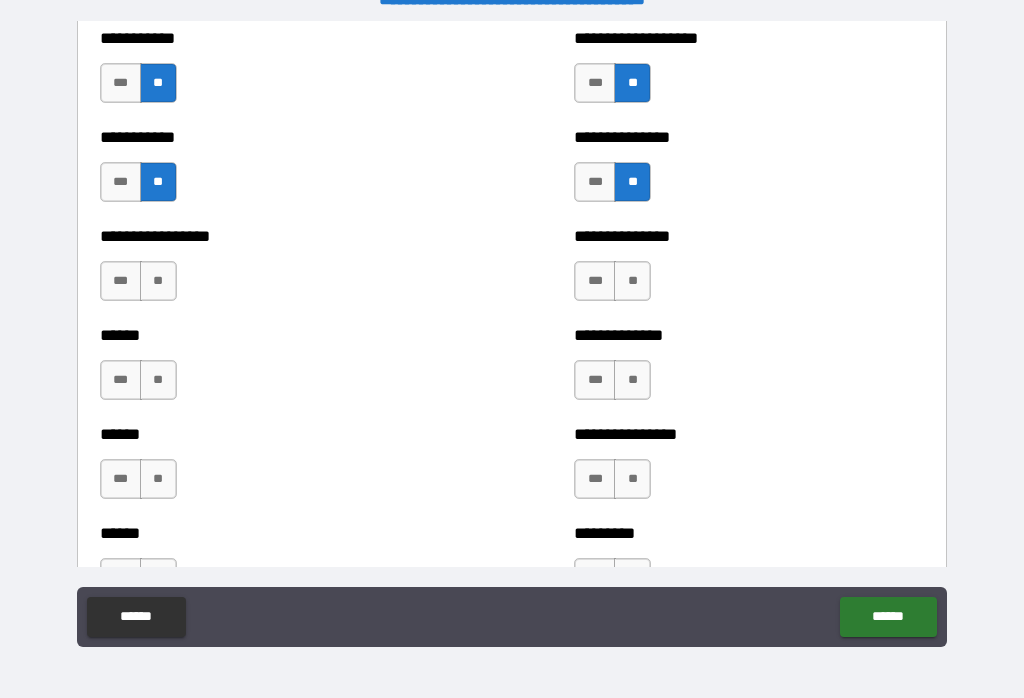 scroll, scrollTop: 2805, scrollLeft: 0, axis: vertical 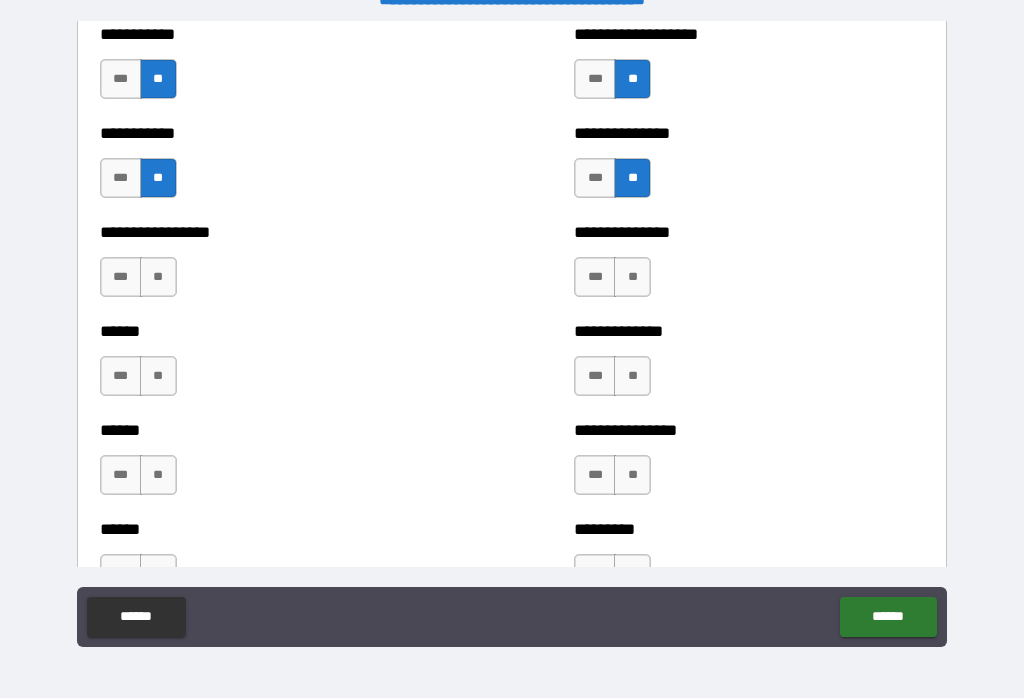 click on "***" at bounding box center [121, 277] 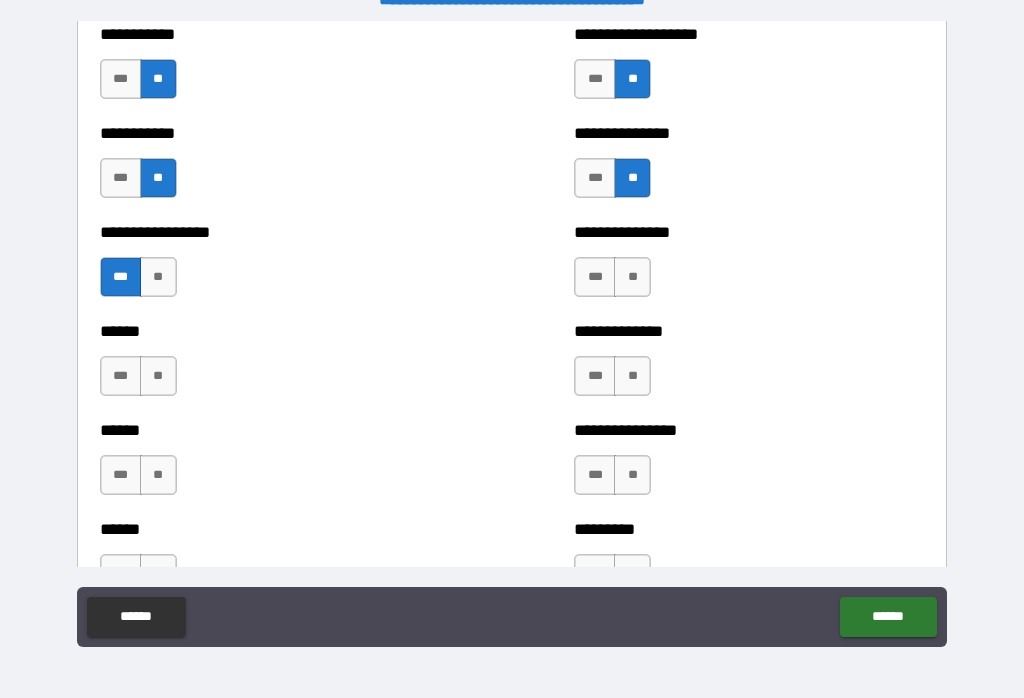 click on "**" at bounding box center (632, 277) 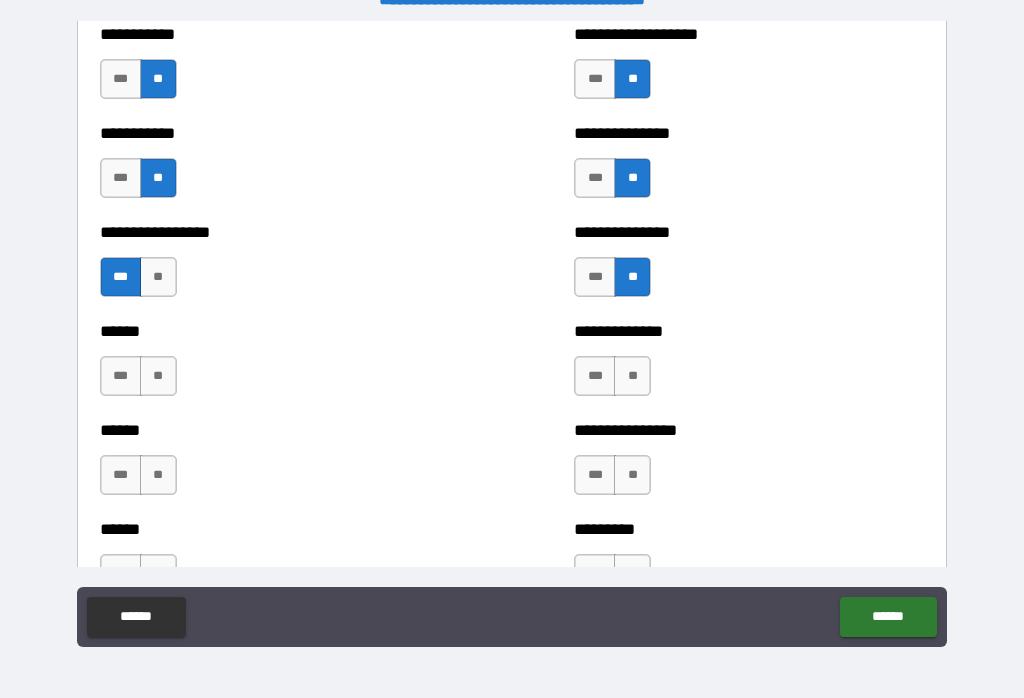 click on "**" at bounding box center [632, 376] 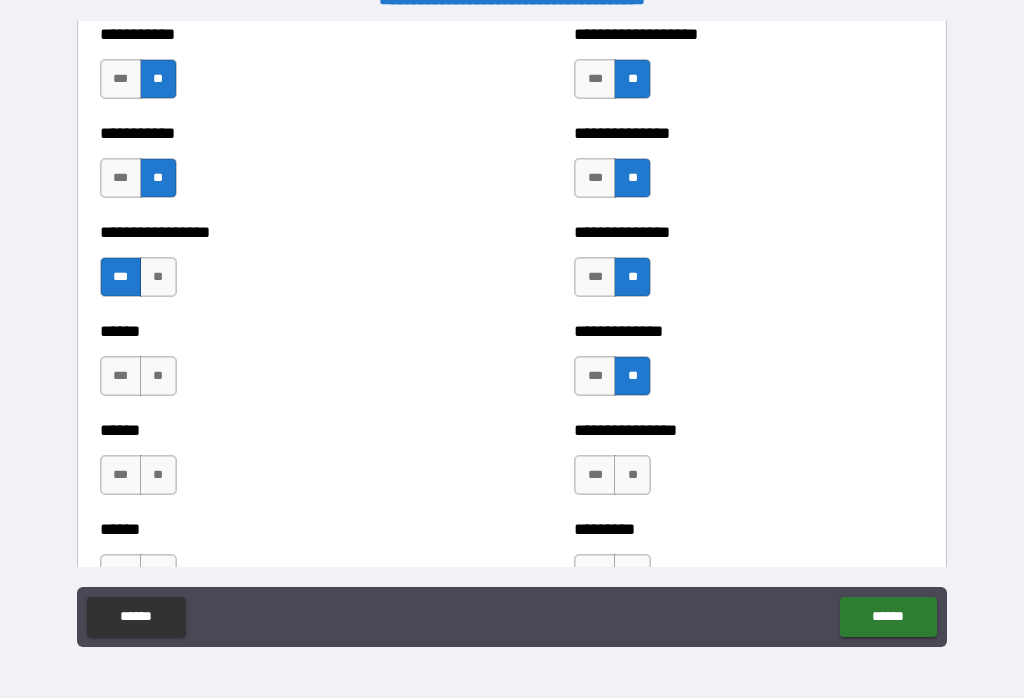 click on "**" at bounding box center [158, 376] 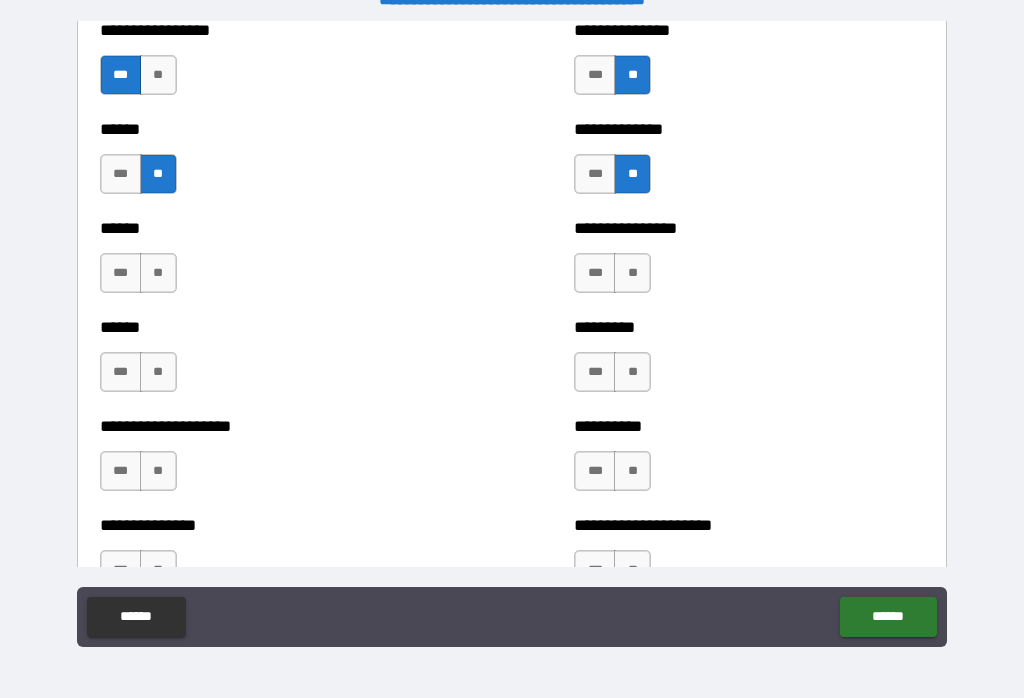 scroll, scrollTop: 3009, scrollLeft: 0, axis: vertical 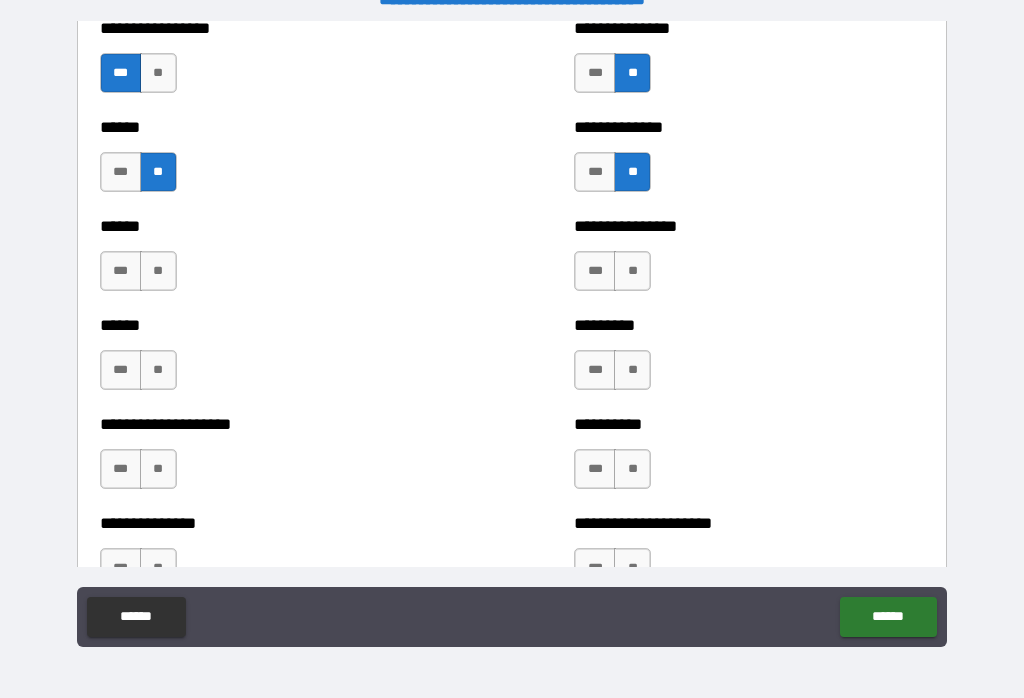 click on "**" at bounding box center (158, 271) 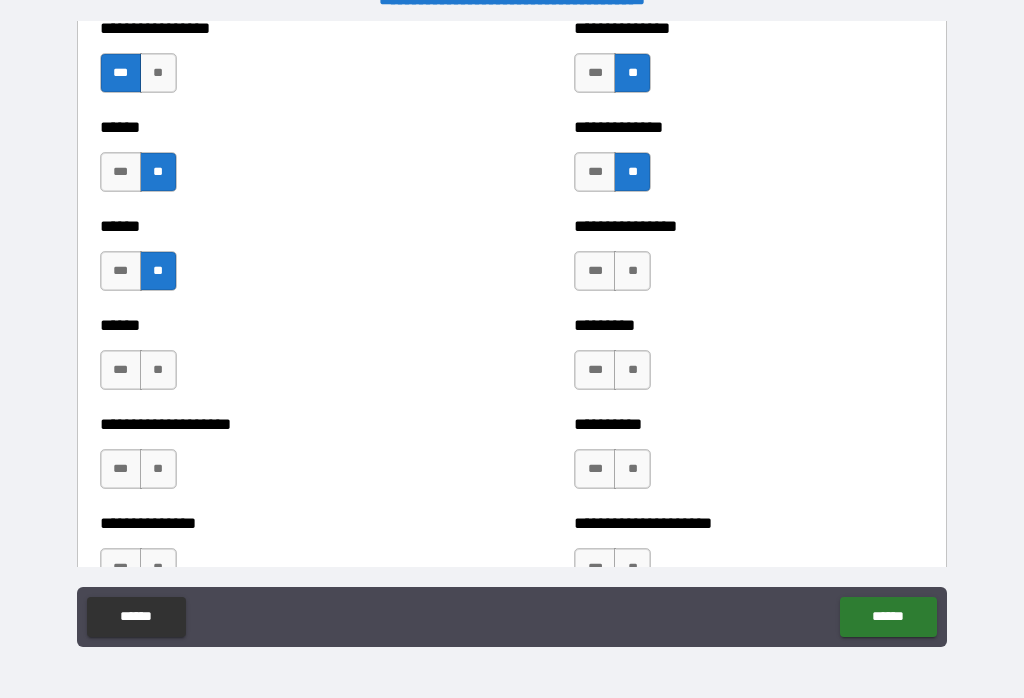 click on "**" at bounding box center (632, 271) 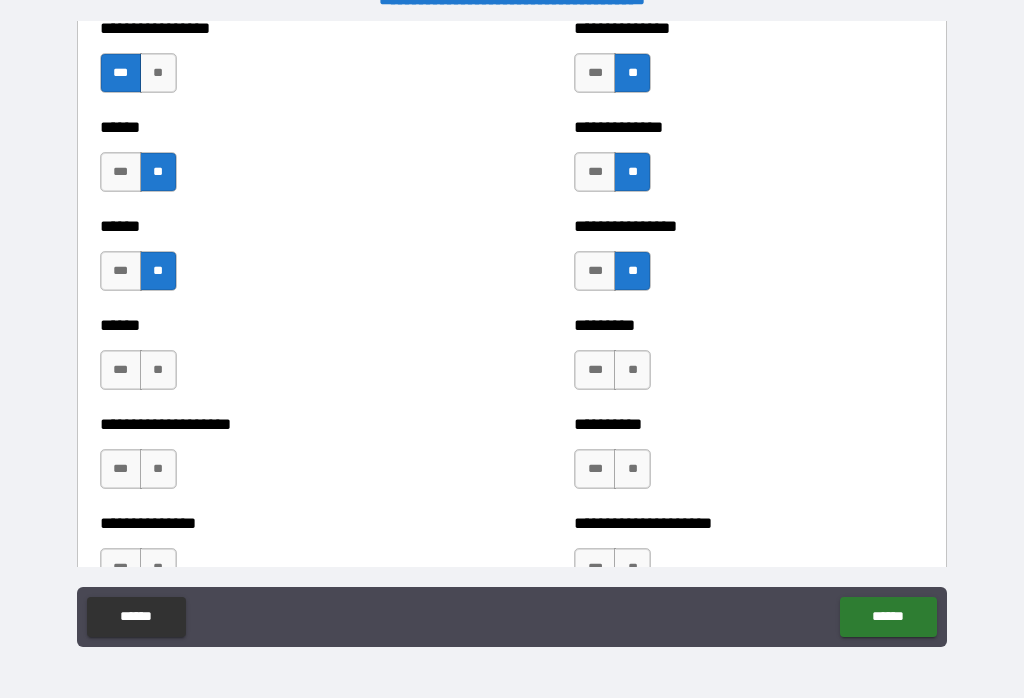 click on "**" at bounding box center (632, 370) 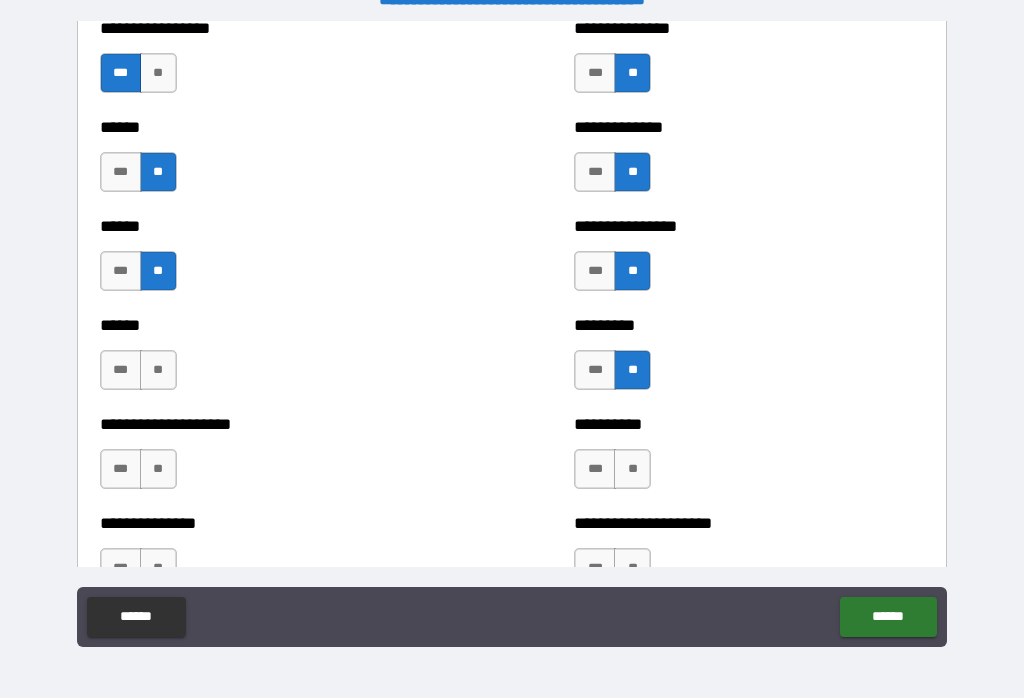 click on "**" at bounding box center [158, 370] 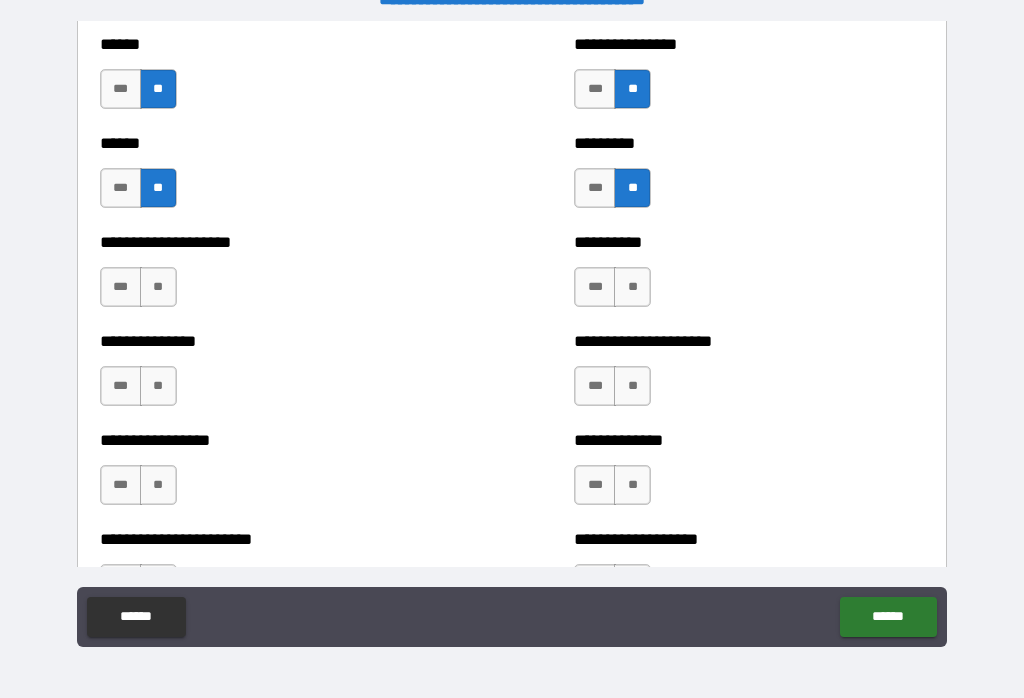 scroll, scrollTop: 3197, scrollLeft: 0, axis: vertical 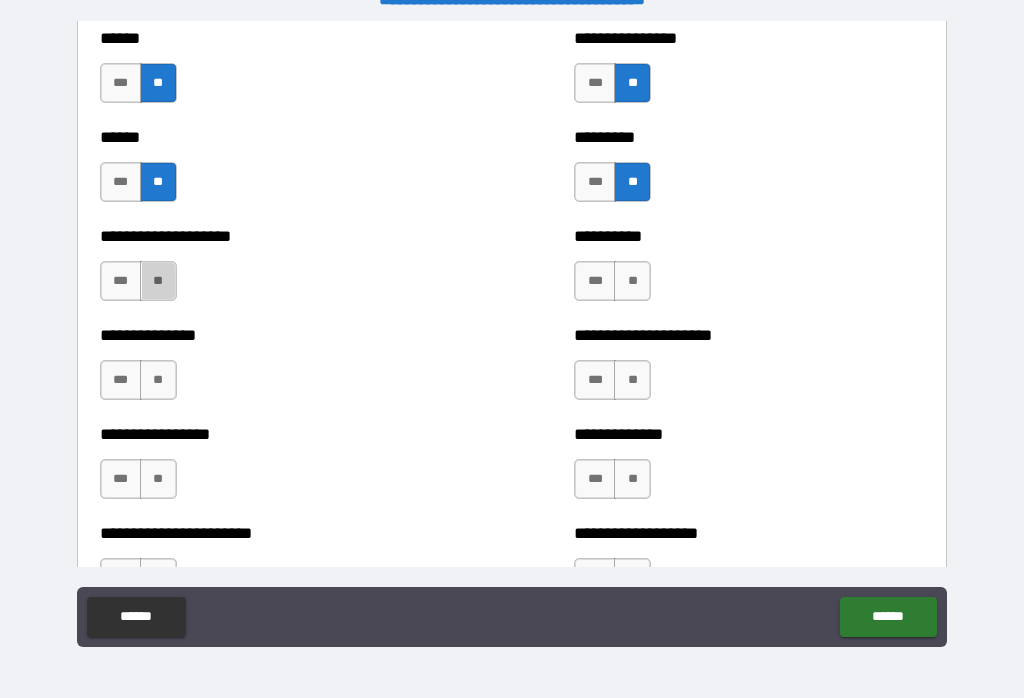 click on "**" at bounding box center (158, 281) 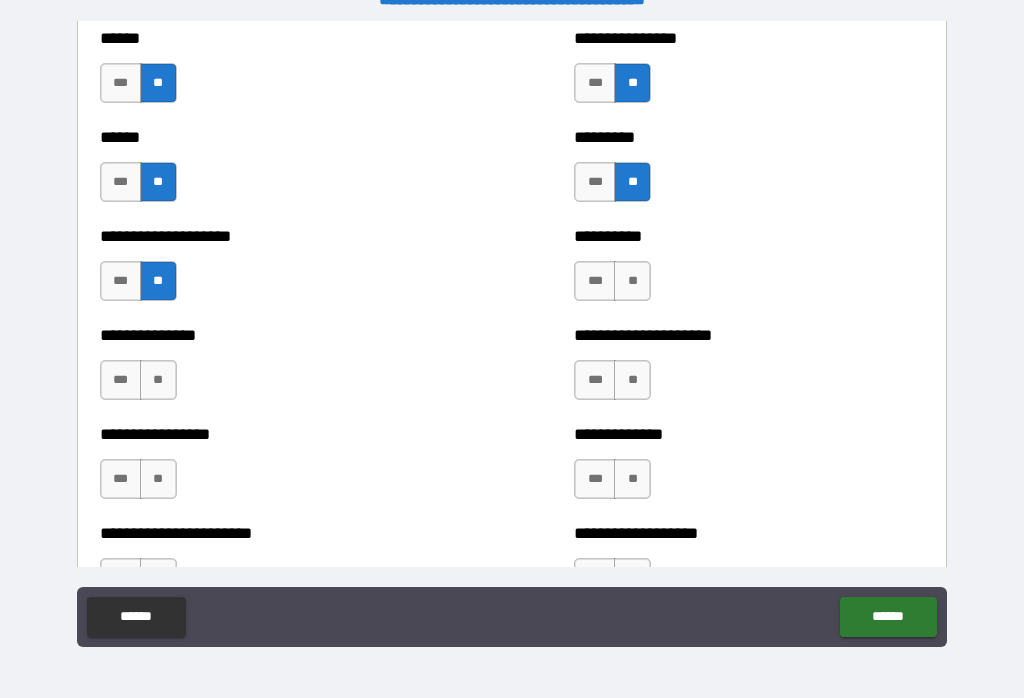 click on "**" at bounding box center (632, 281) 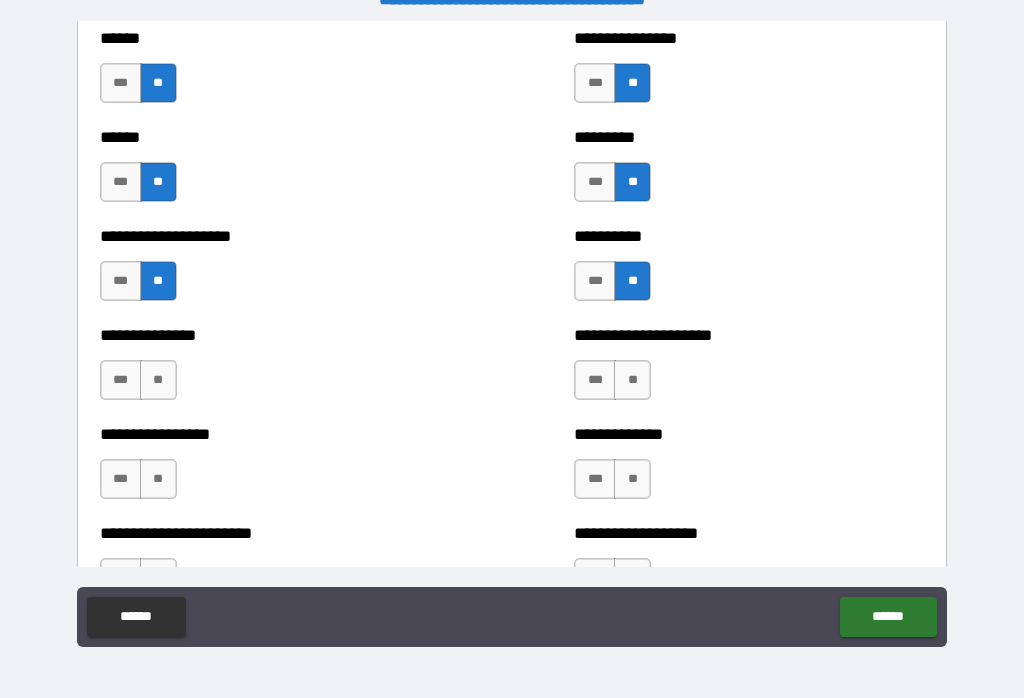 click on "**" at bounding box center (158, 380) 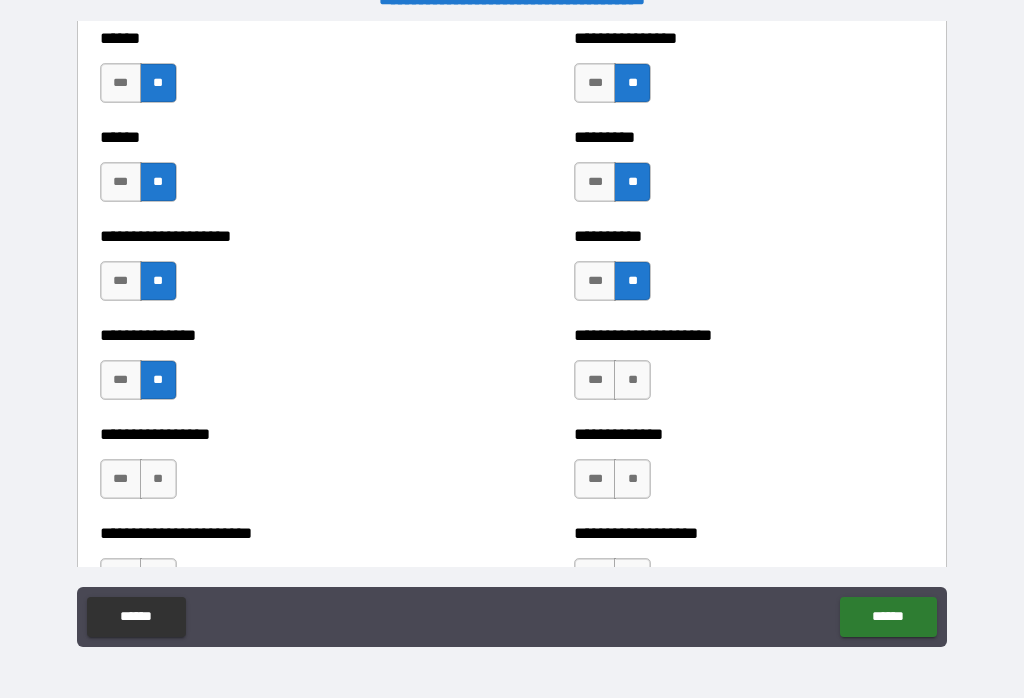 click on "**" at bounding box center (632, 380) 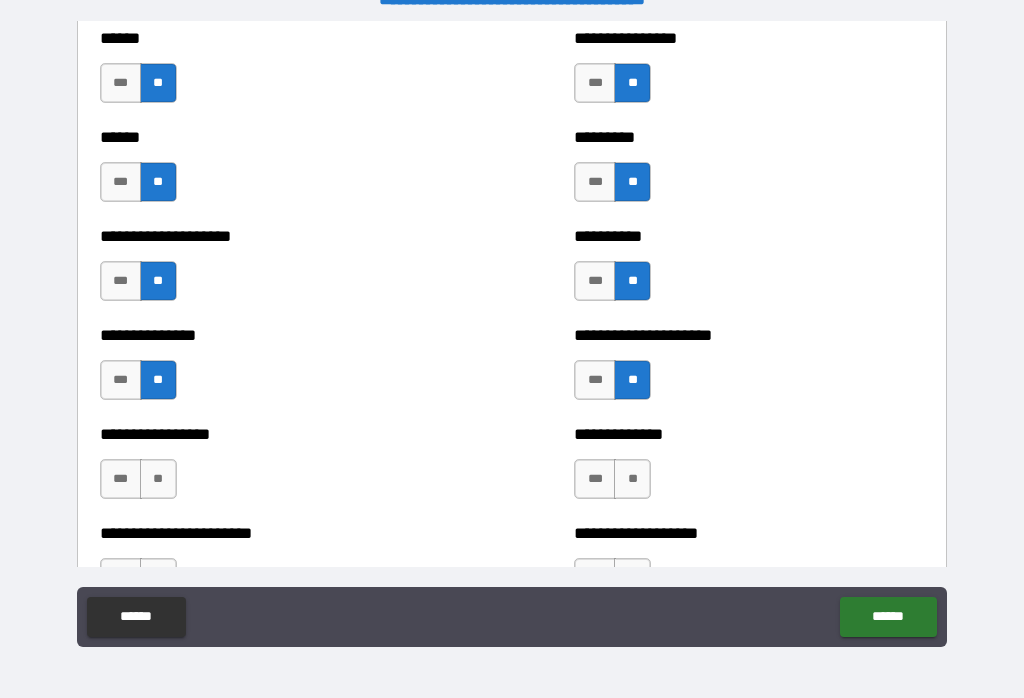 click on "**" at bounding box center (632, 479) 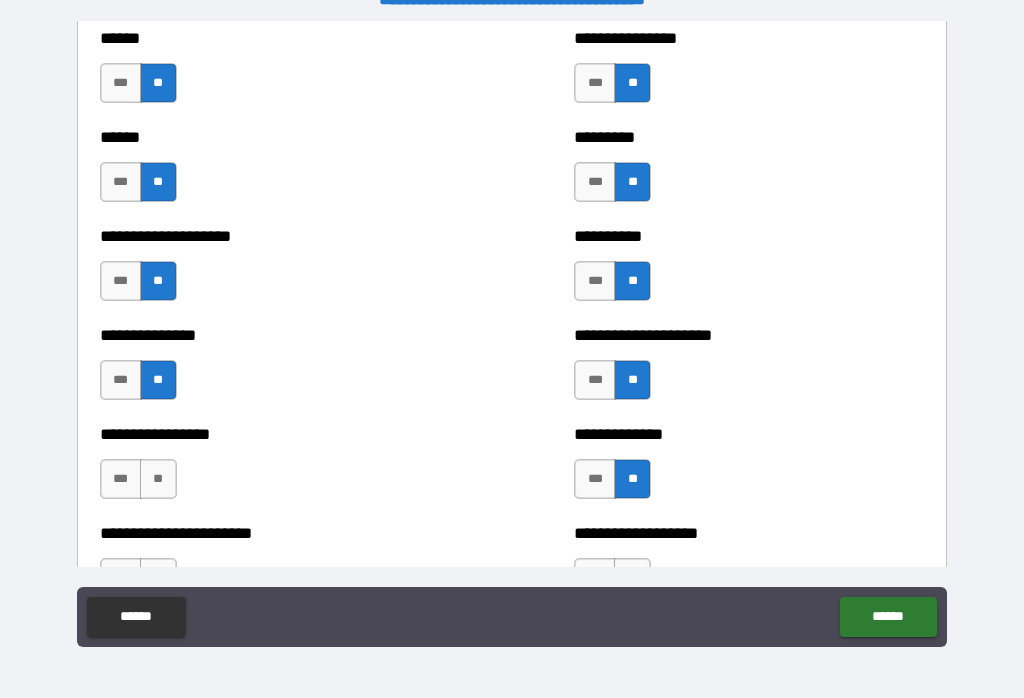 click on "**" at bounding box center (158, 479) 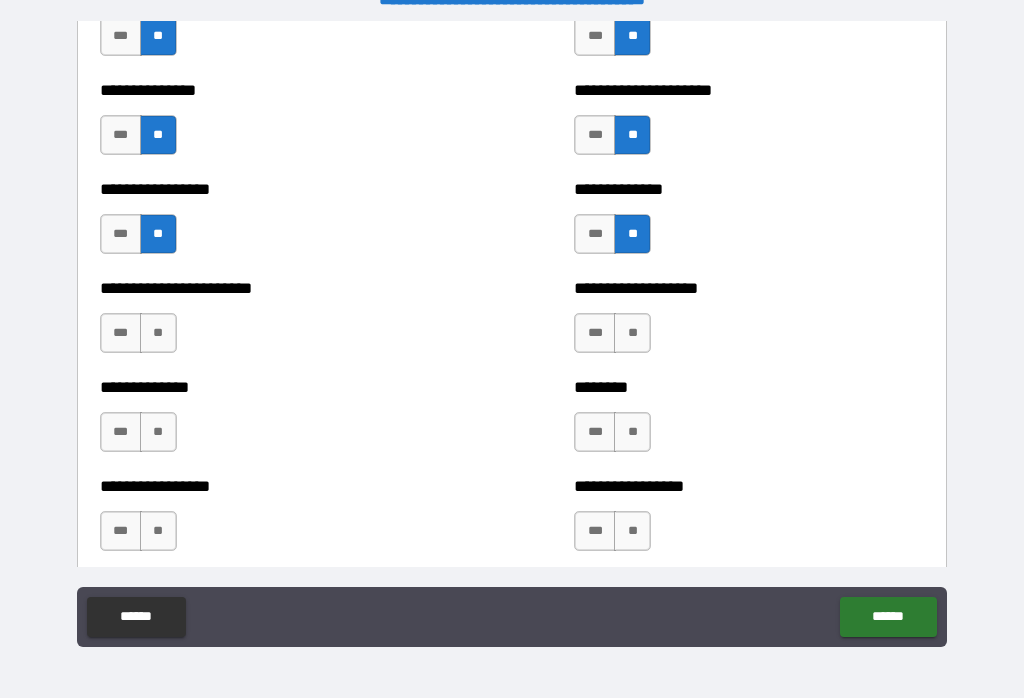 scroll, scrollTop: 3456, scrollLeft: 0, axis: vertical 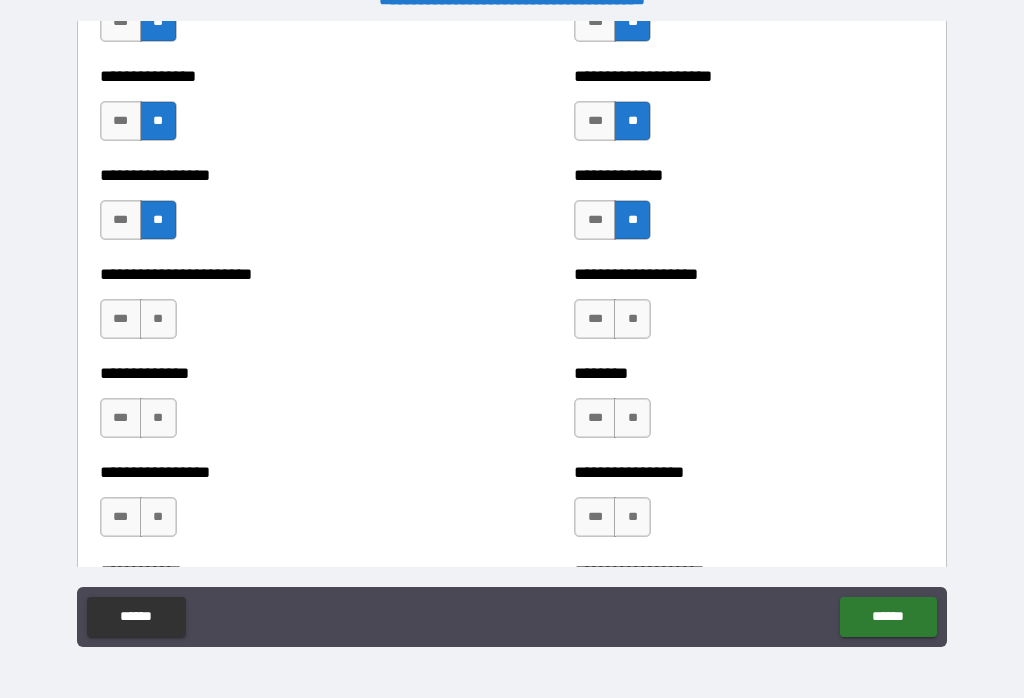click on "**" at bounding box center [158, 319] 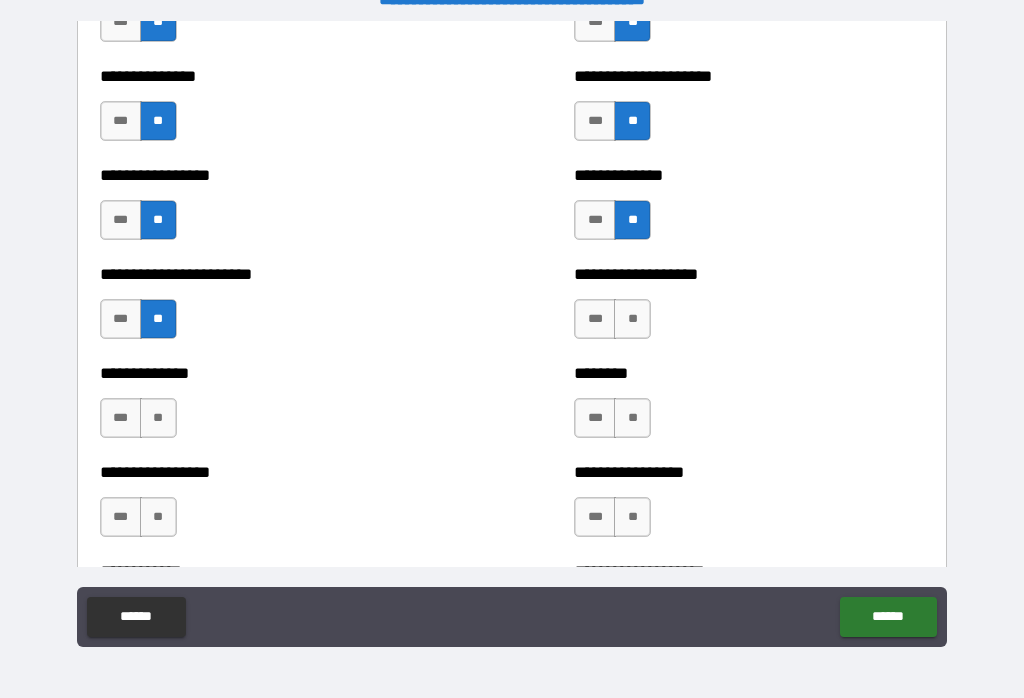 click on "**" at bounding box center [632, 319] 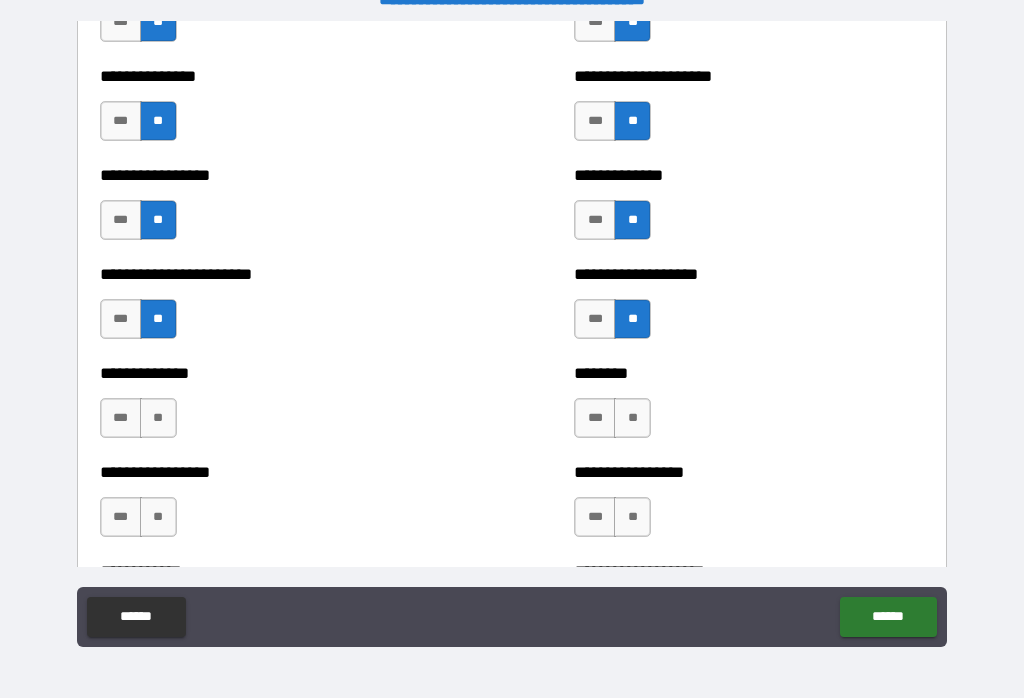 click on "**" at bounding box center (632, 418) 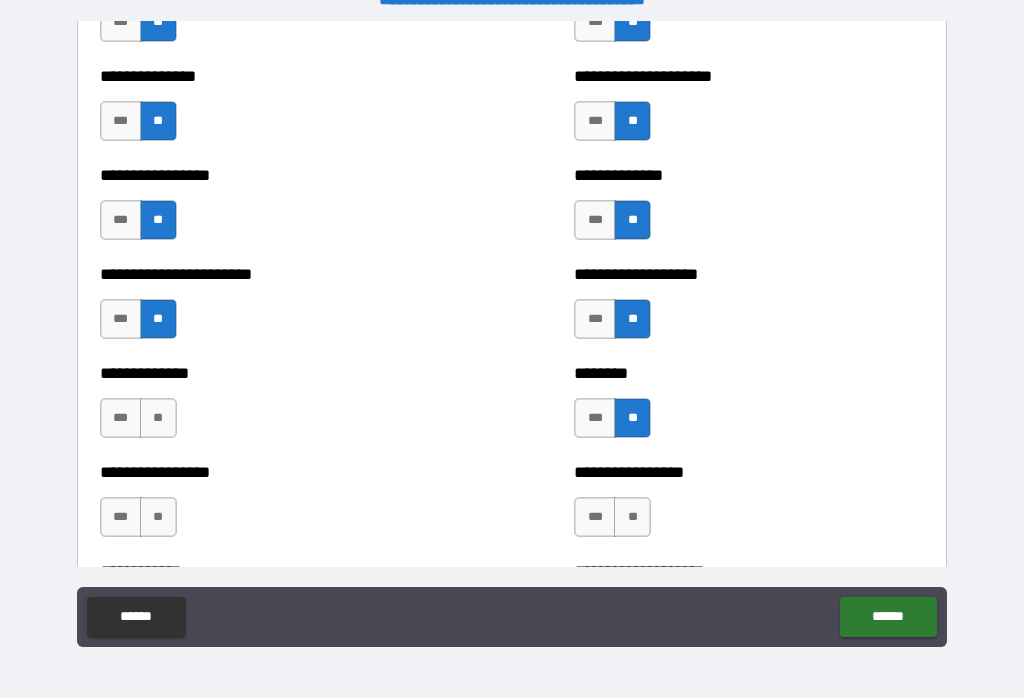 click on "**" at bounding box center (158, 418) 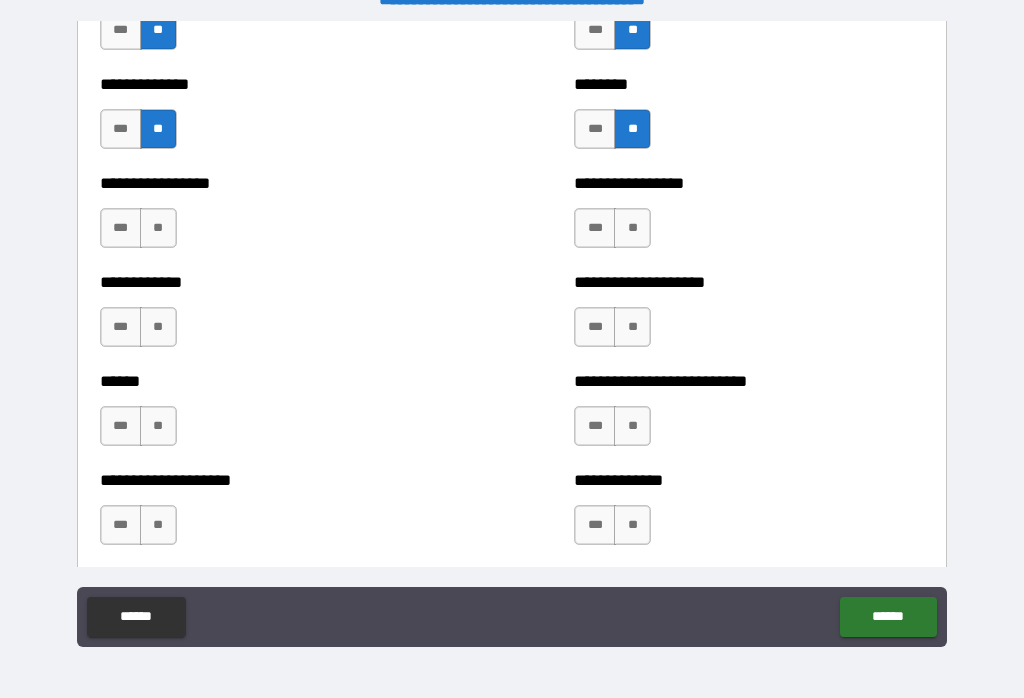 scroll, scrollTop: 3749, scrollLeft: 0, axis: vertical 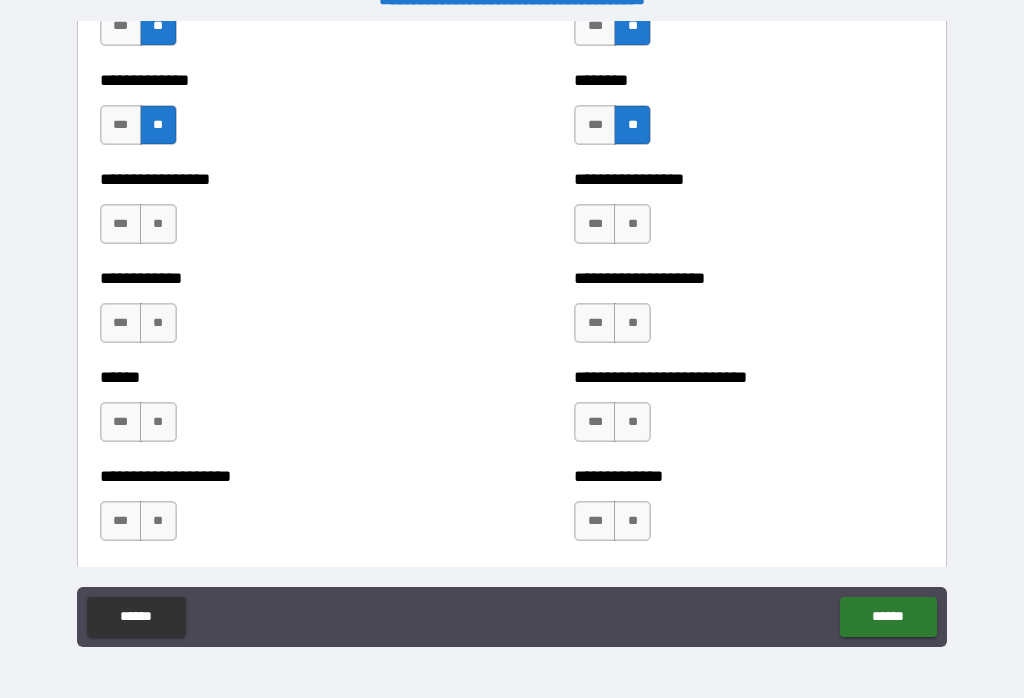 click on "**" at bounding box center (158, 224) 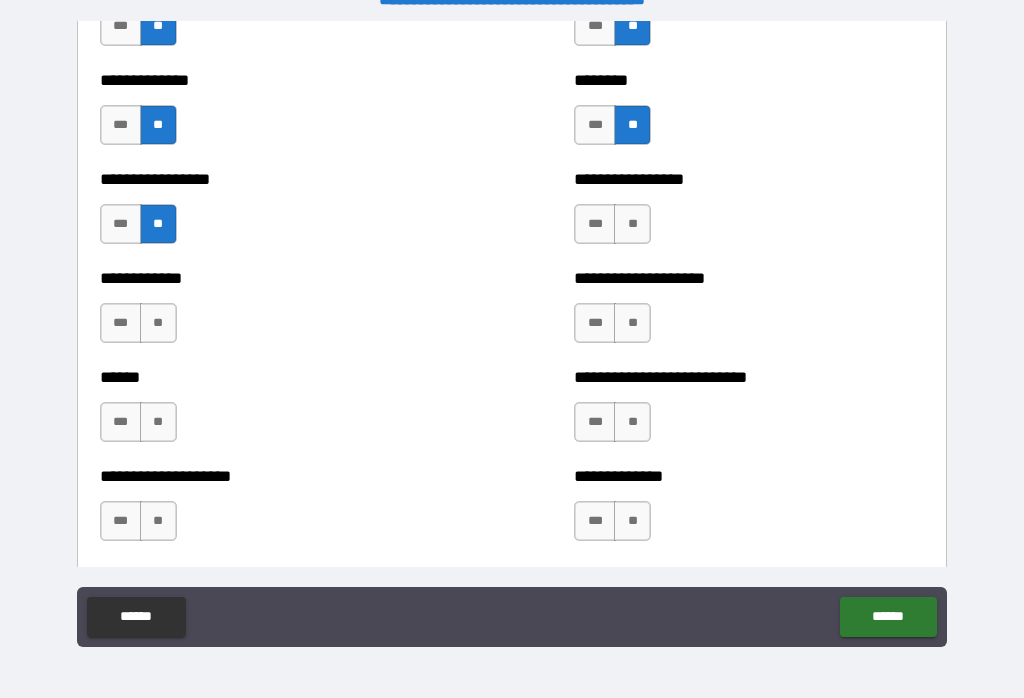 click on "**" at bounding box center [632, 224] 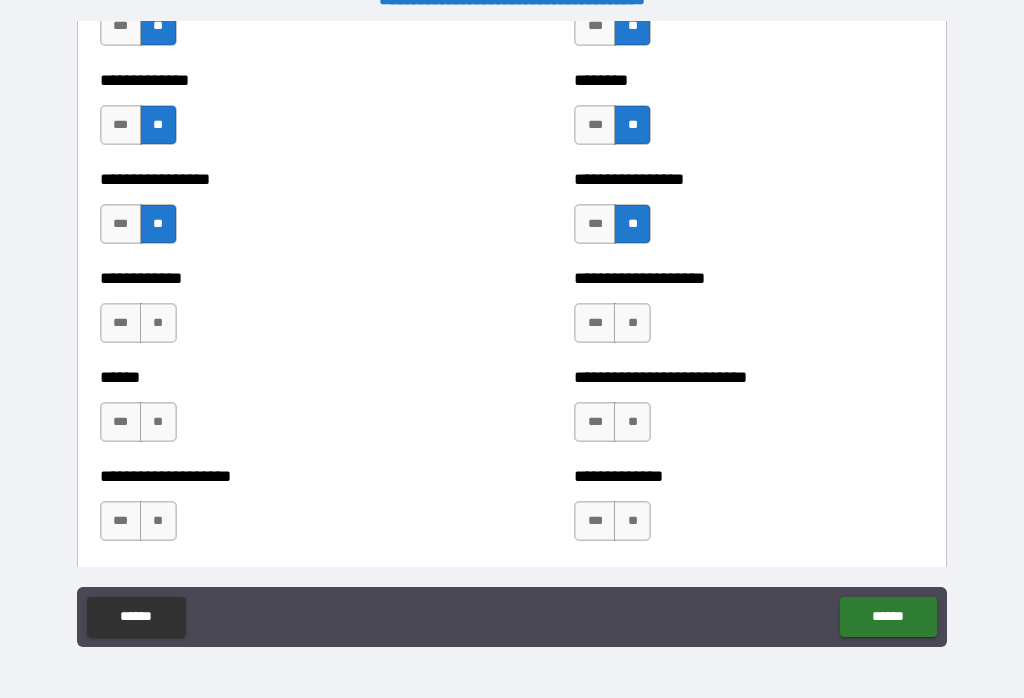 click on "**" at bounding box center (632, 323) 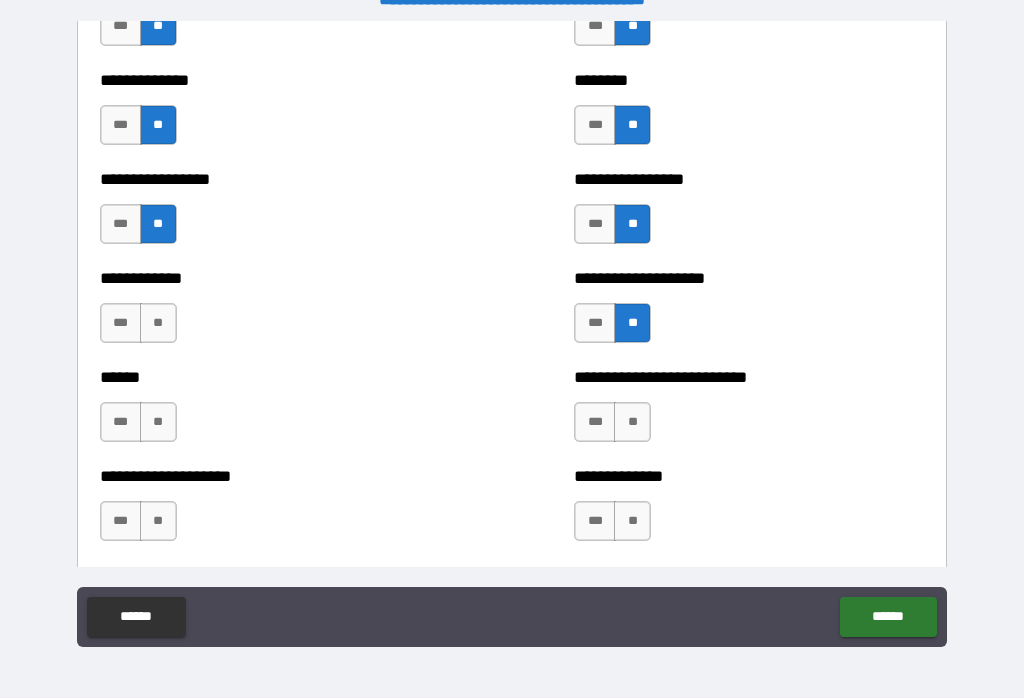 click on "**" at bounding box center [158, 323] 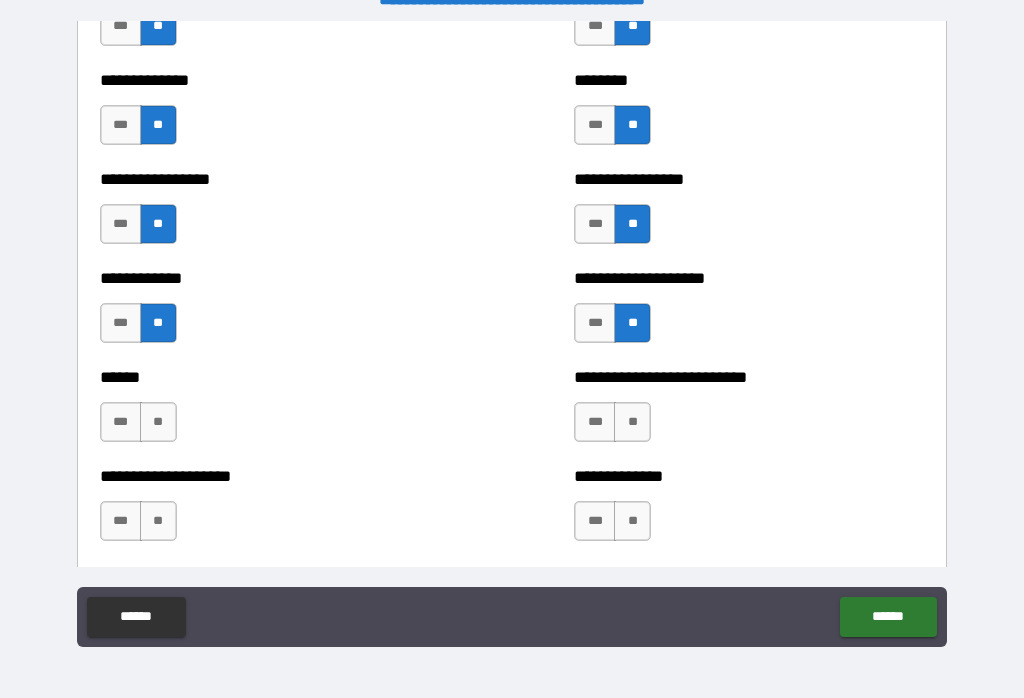 click on "**" at bounding box center [632, 422] 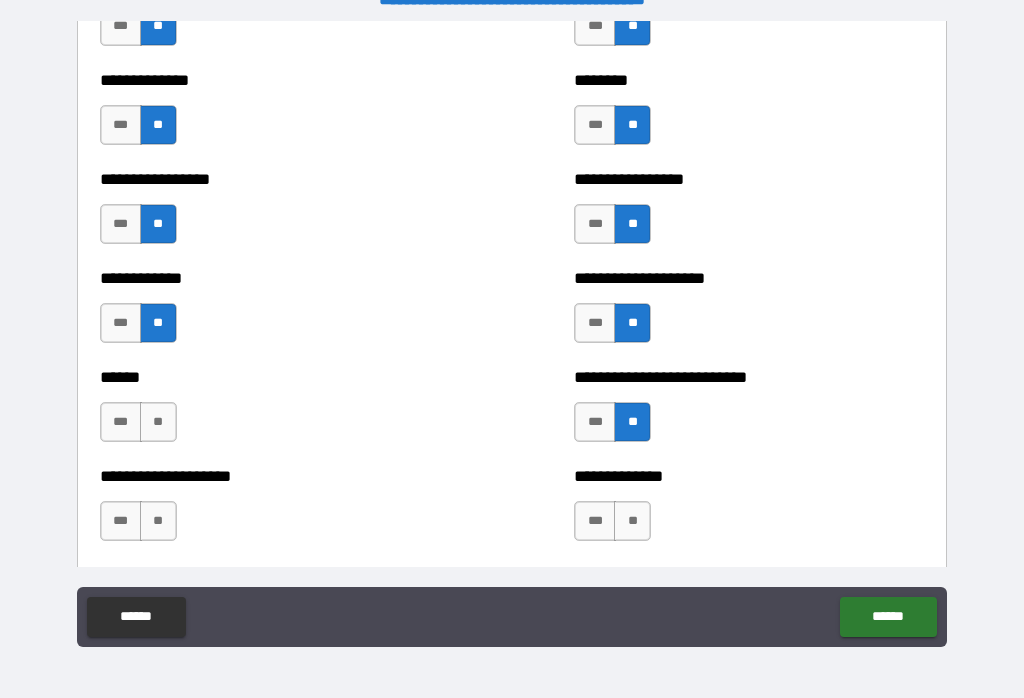 click on "**" at bounding box center [158, 422] 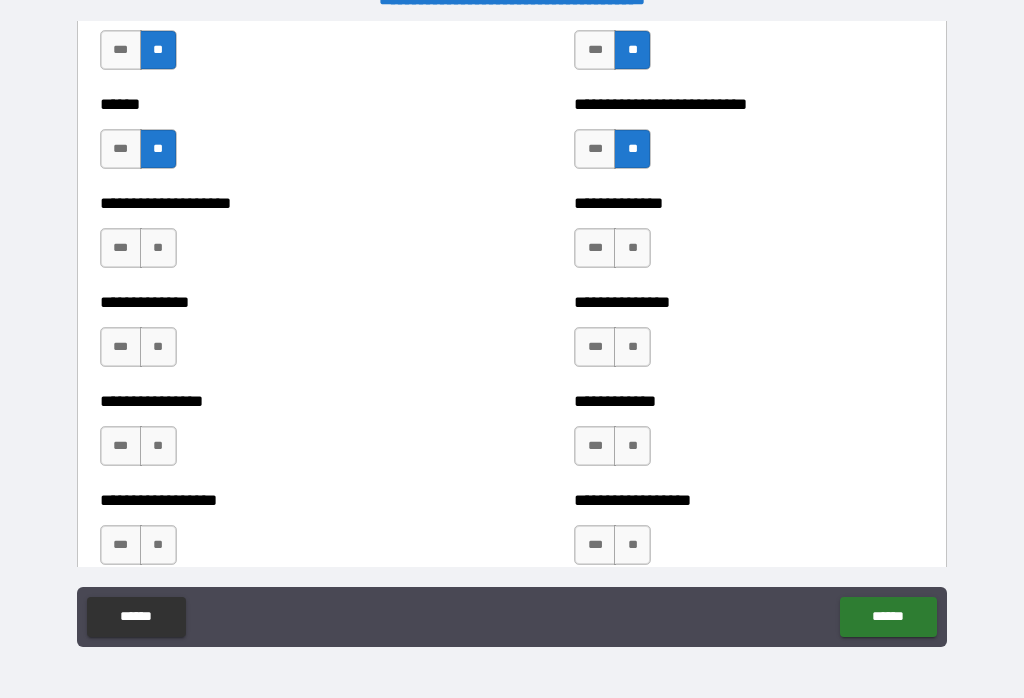 scroll, scrollTop: 4023, scrollLeft: 0, axis: vertical 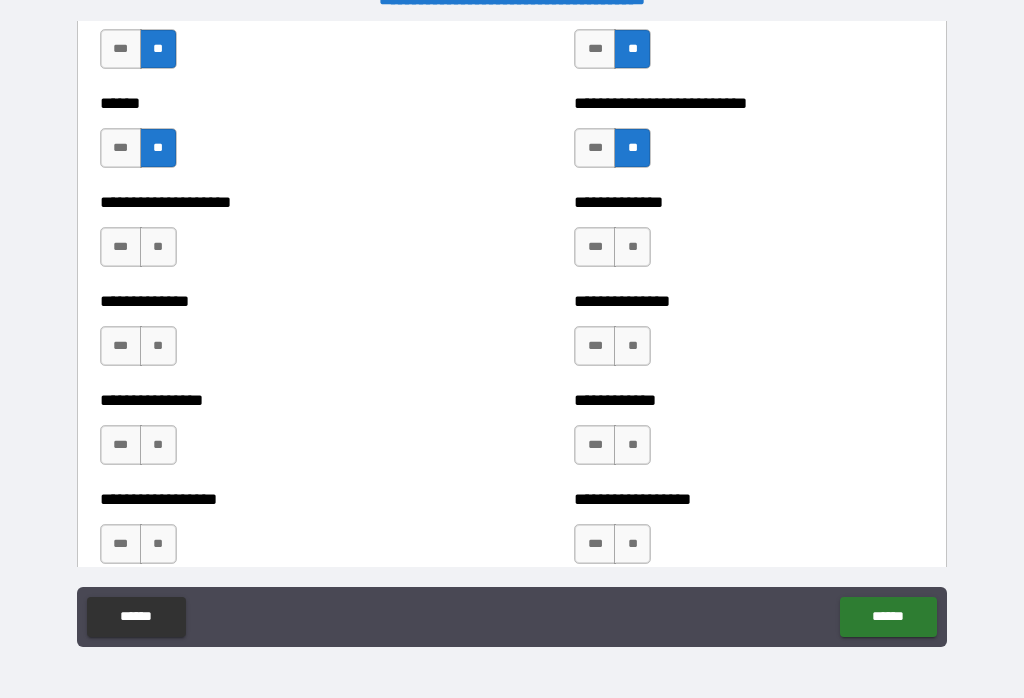 click on "**" at bounding box center [158, 247] 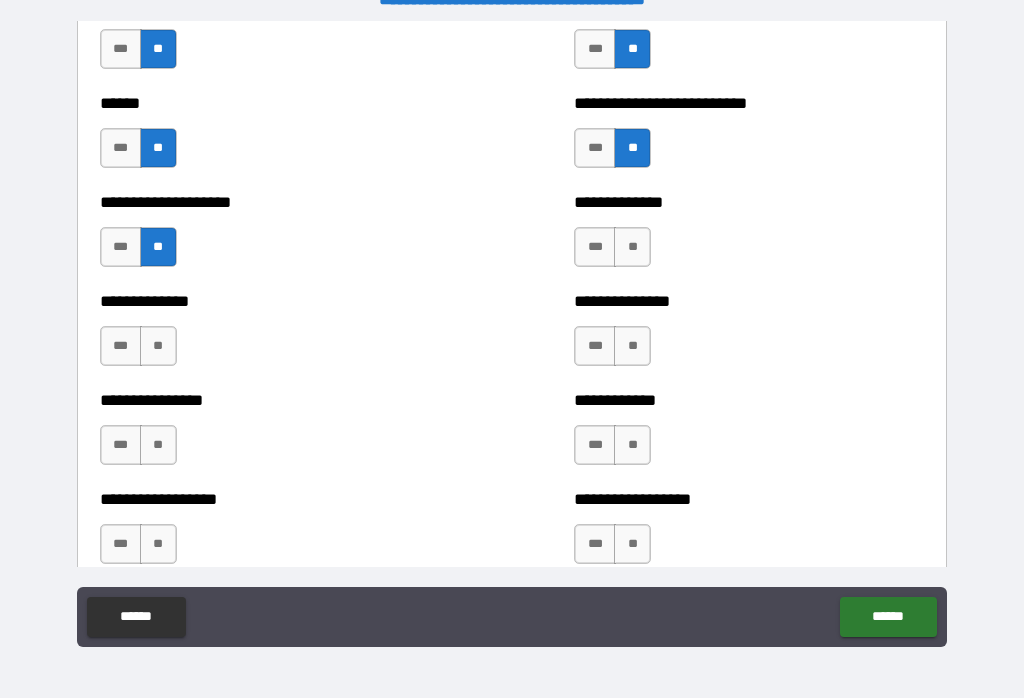 click on "**" at bounding box center (632, 247) 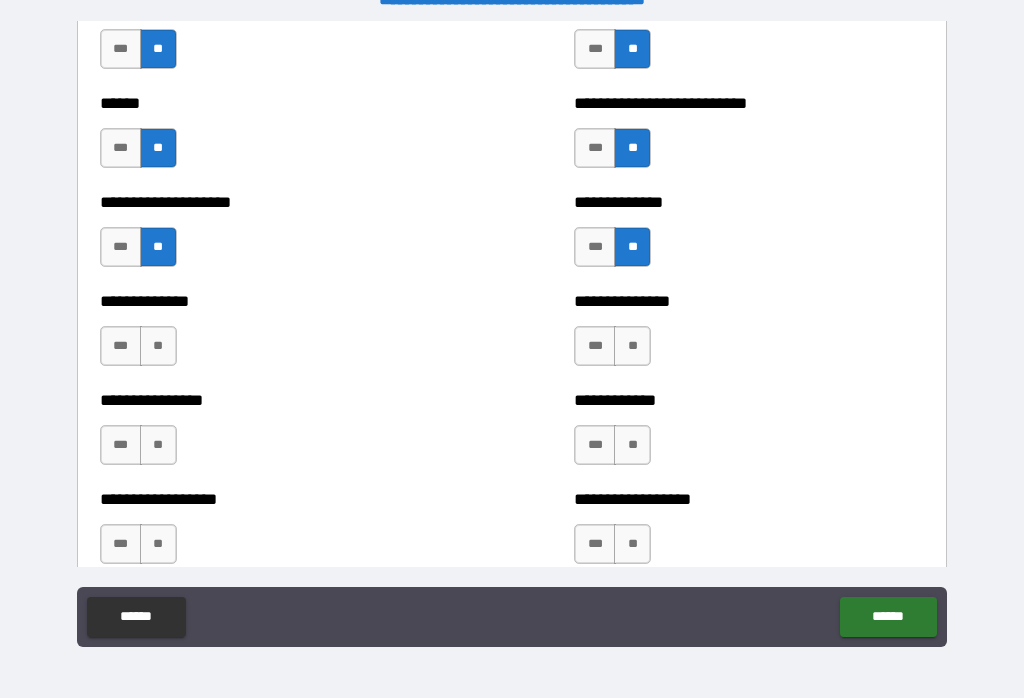 click on "**" at bounding box center [632, 346] 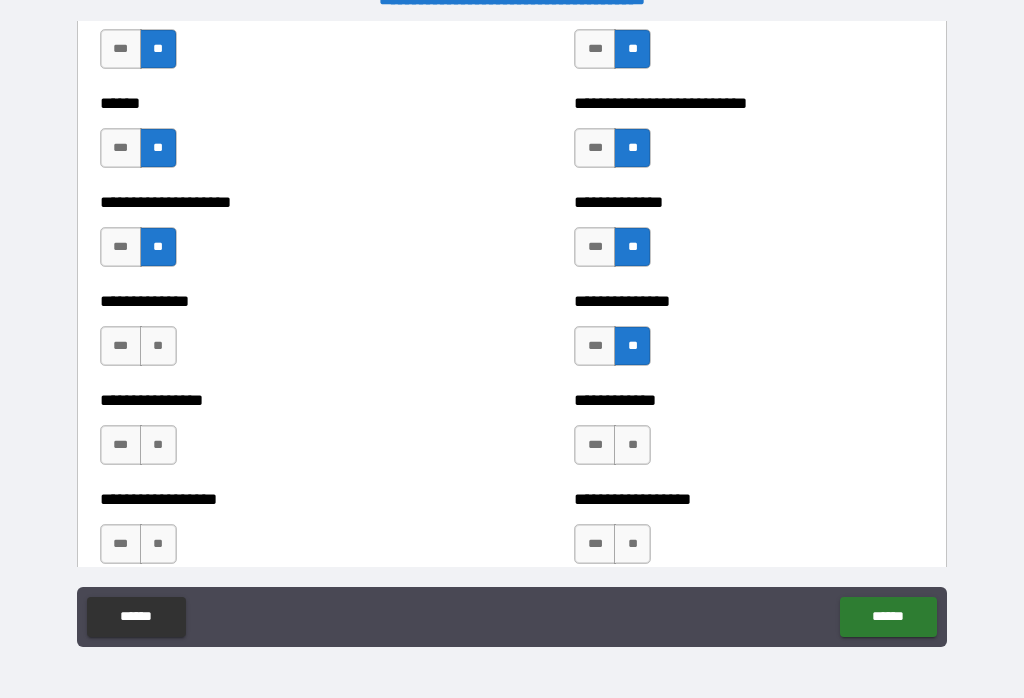 click on "**" at bounding box center (158, 346) 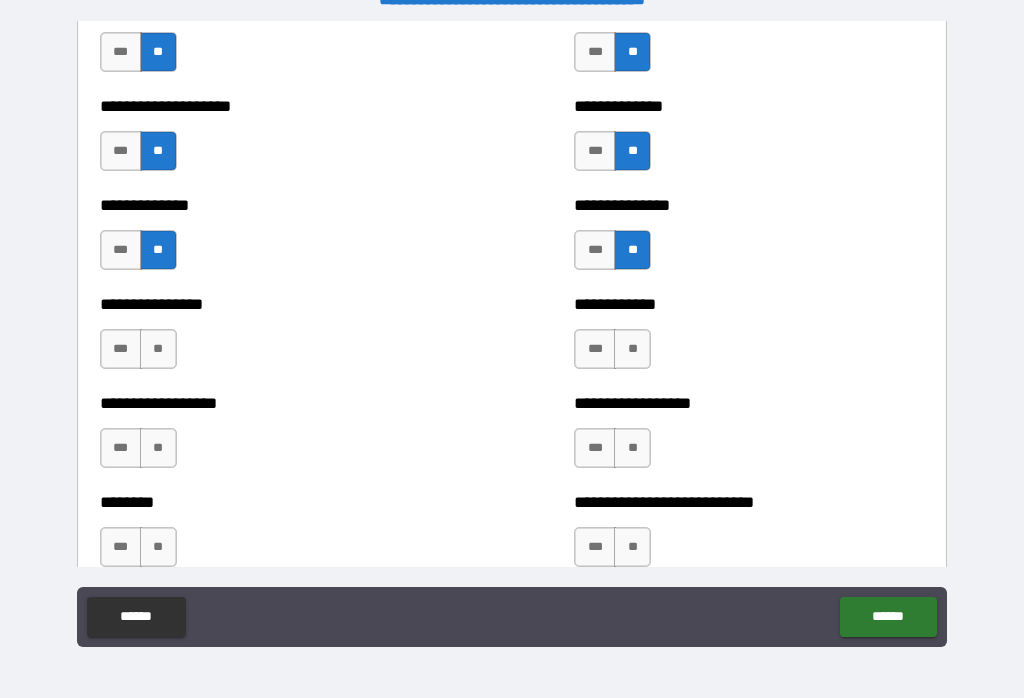 scroll, scrollTop: 4119, scrollLeft: 0, axis: vertical 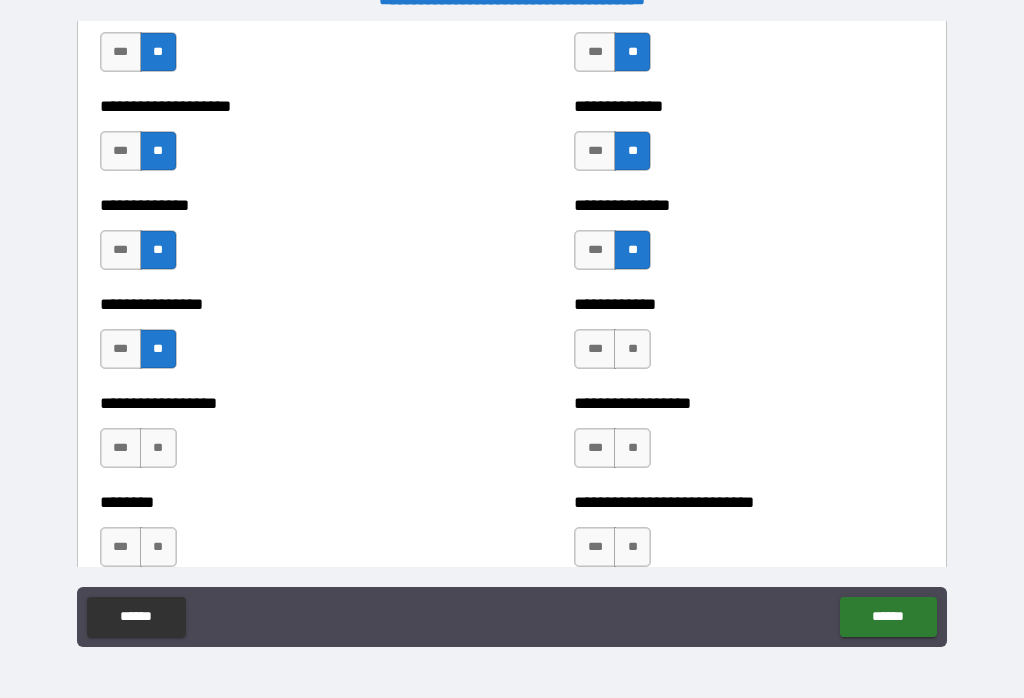 click on "**" at bounding box center (632, 349) 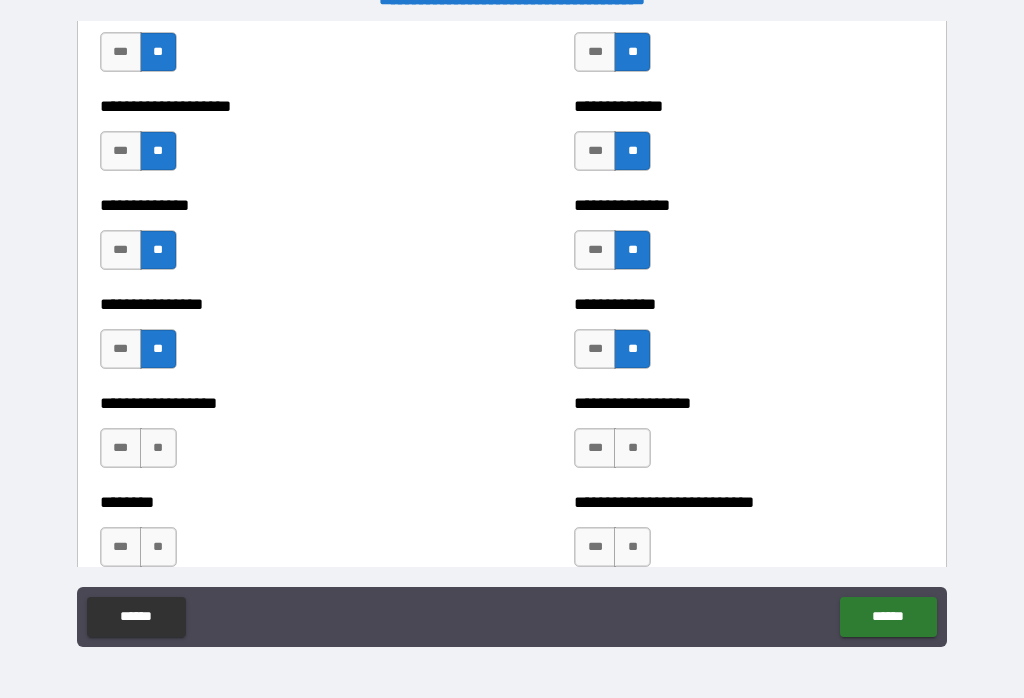 click on "**" at bounding box center [632, 448] 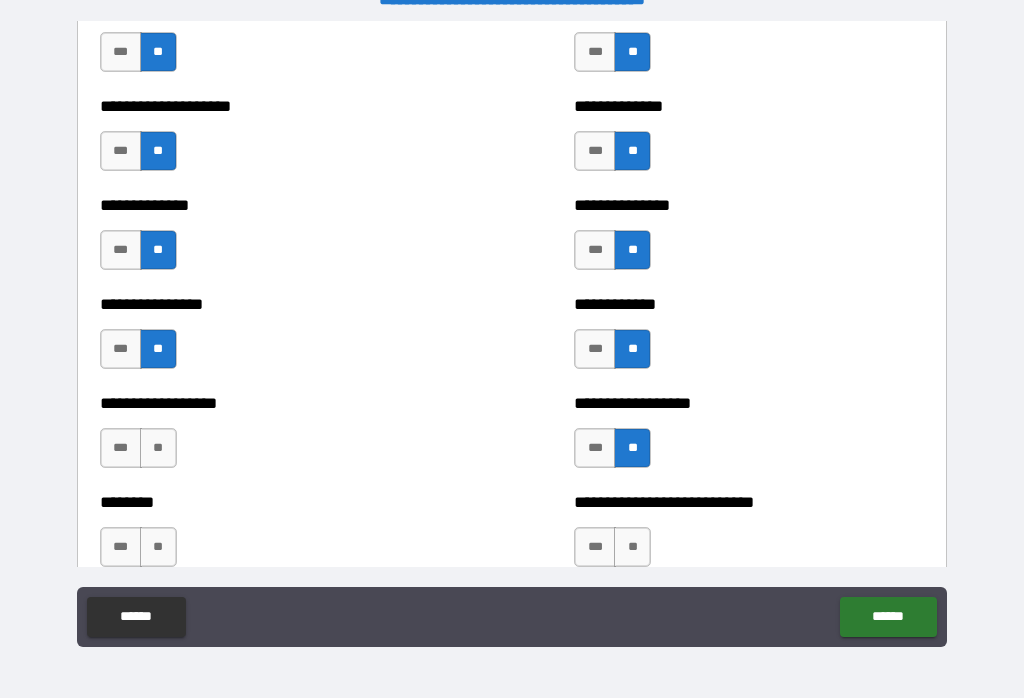 click on "**" at bounding box center [158, 448] 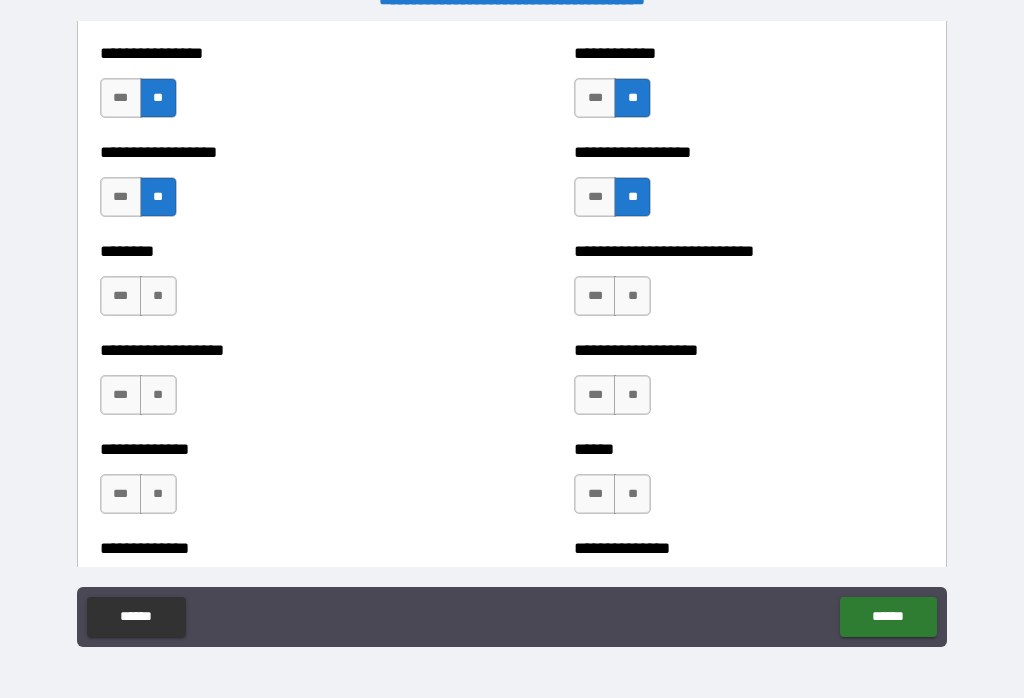 scroll, scrollTop: 4370, scrollLeft: 0, axis: vertical 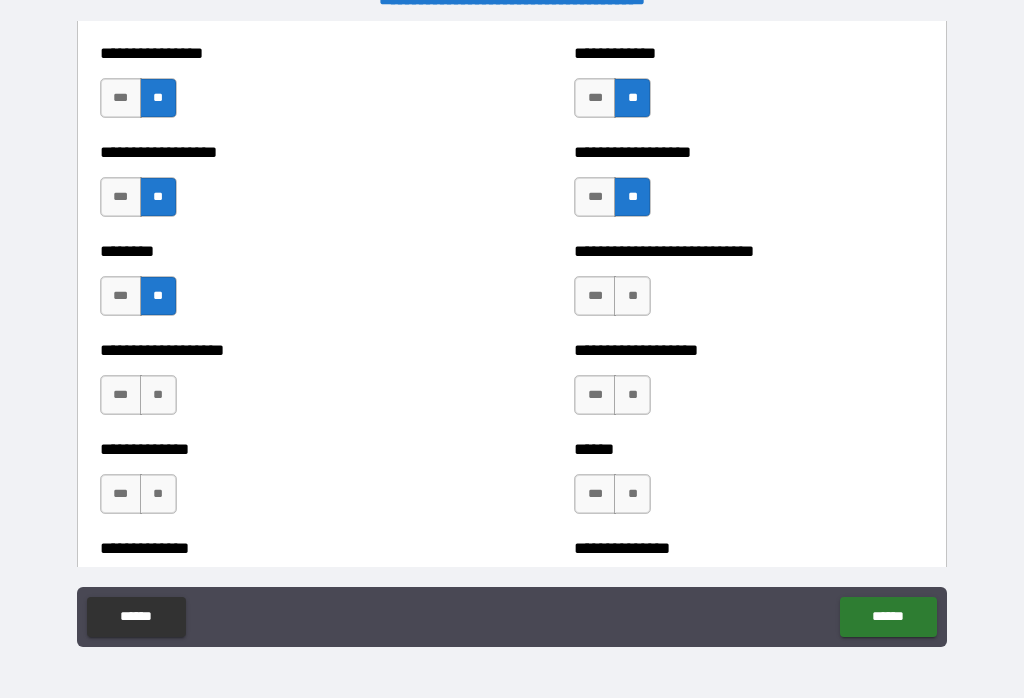 click on "**" at bounding box center [632, 296] 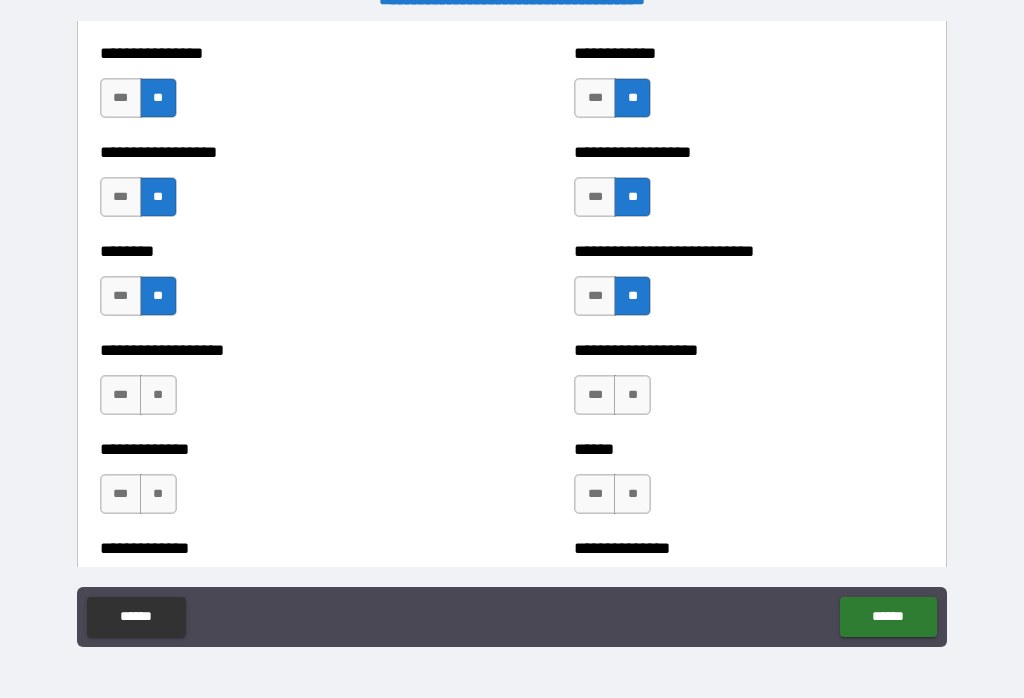 click on "**" at bounding box center (632, 395) 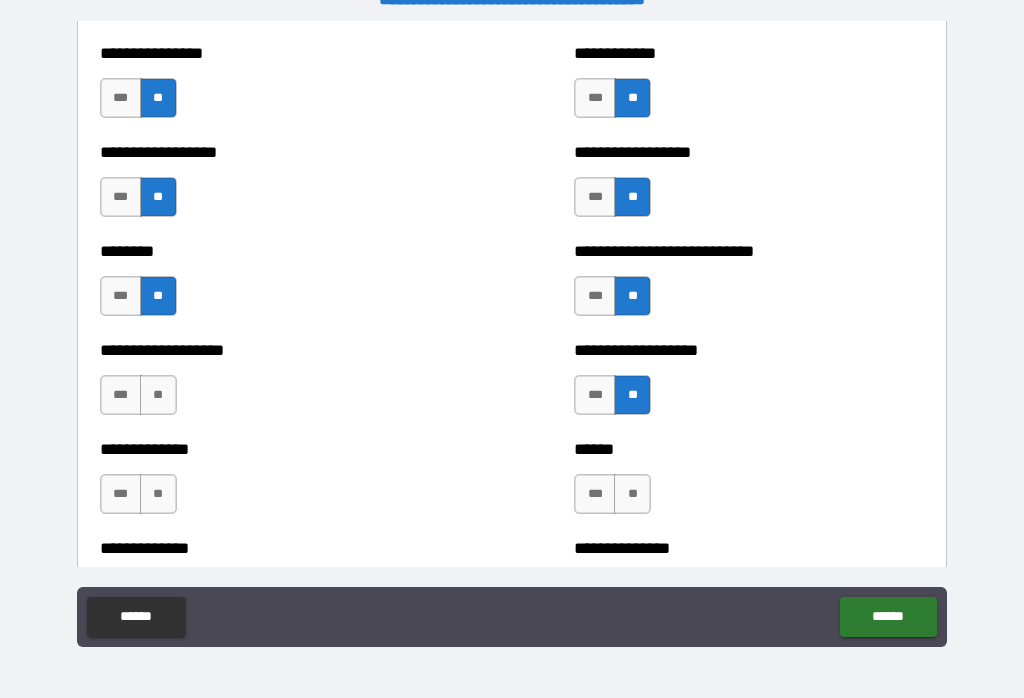 click on "**" at bounding box center [158, 395] 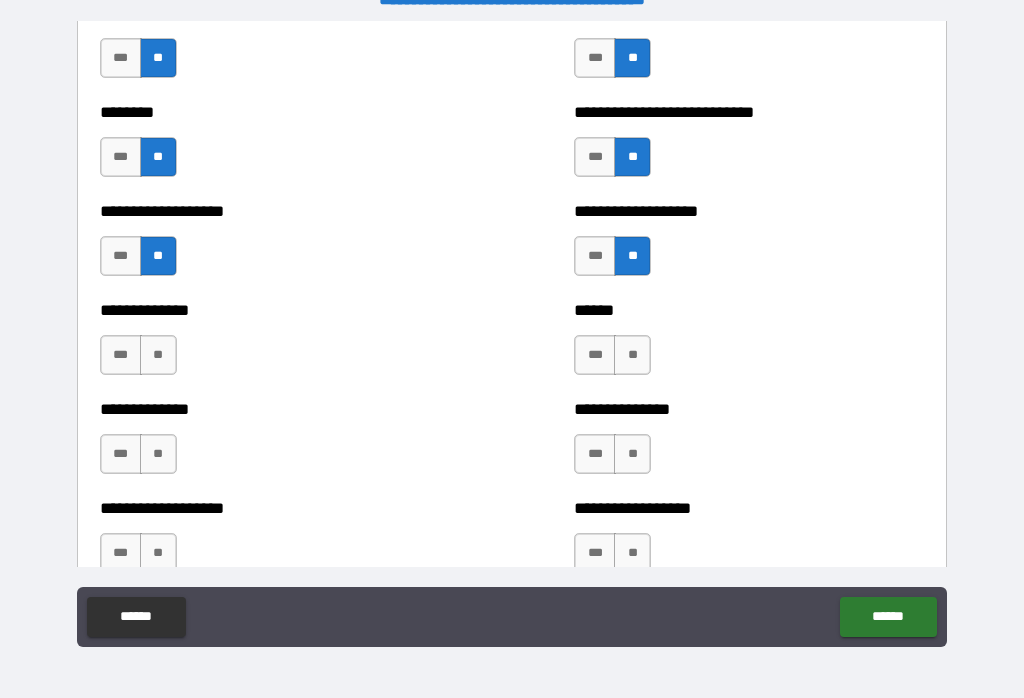 scroll, scrollTop: 4515, scrollLeft: 0, axis: vertical 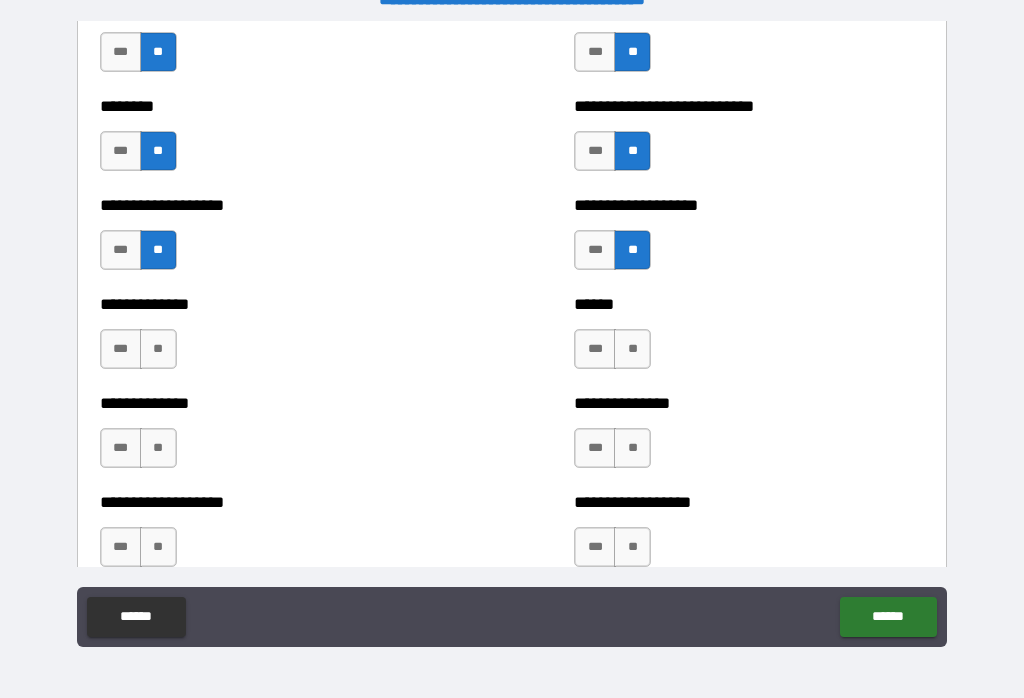 click on "**" at bounding box center (632, 349) 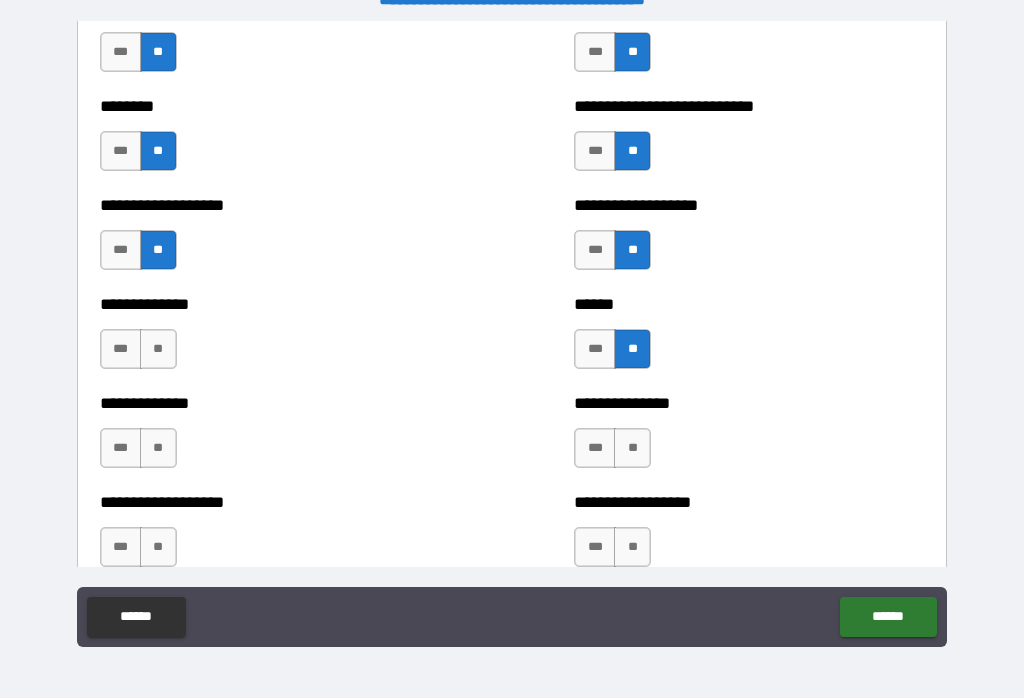 click on "**" at bounding box center (158, 349) 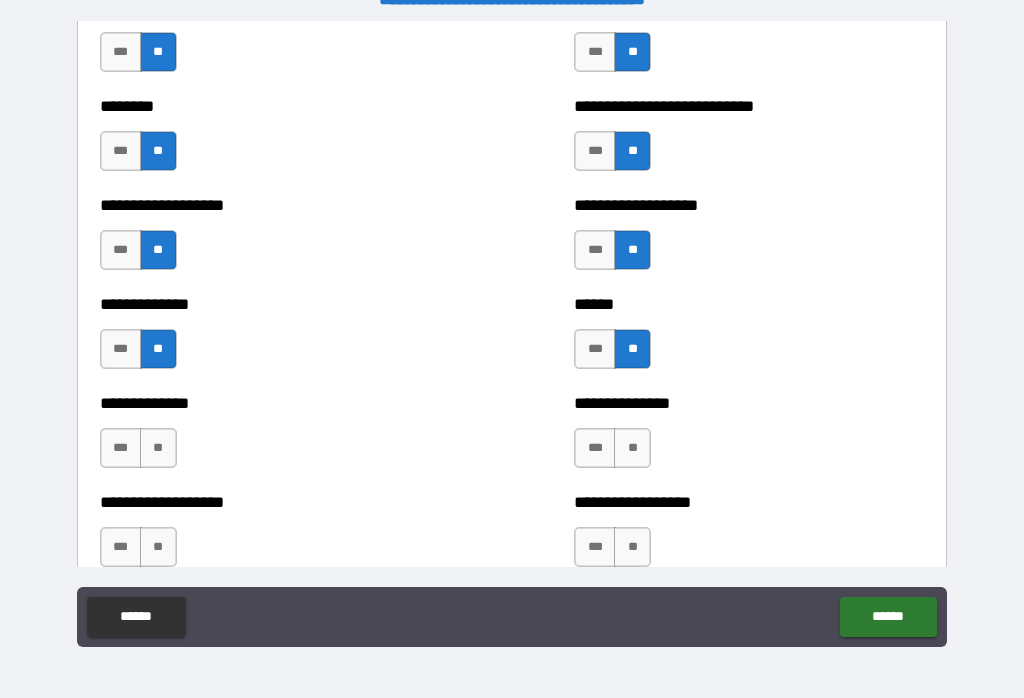 click on "**" at bounding box center [632, 448] 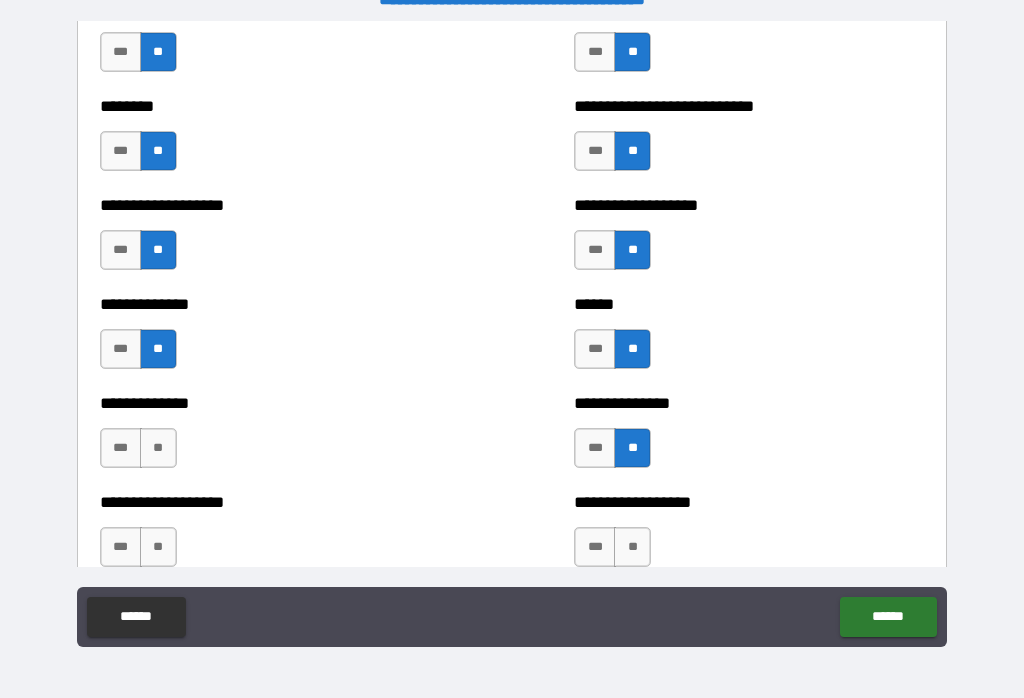 click on "**" at bounding box center (158, 448) 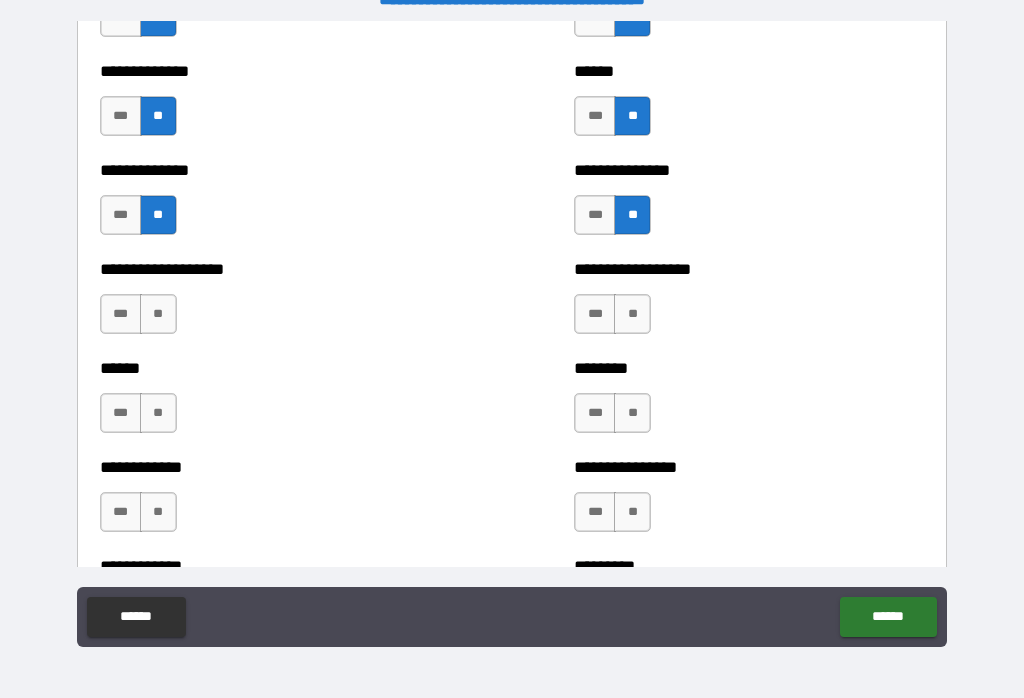 scroll, scrollTop: 4749, scrollLeft: 0, axis: vertical 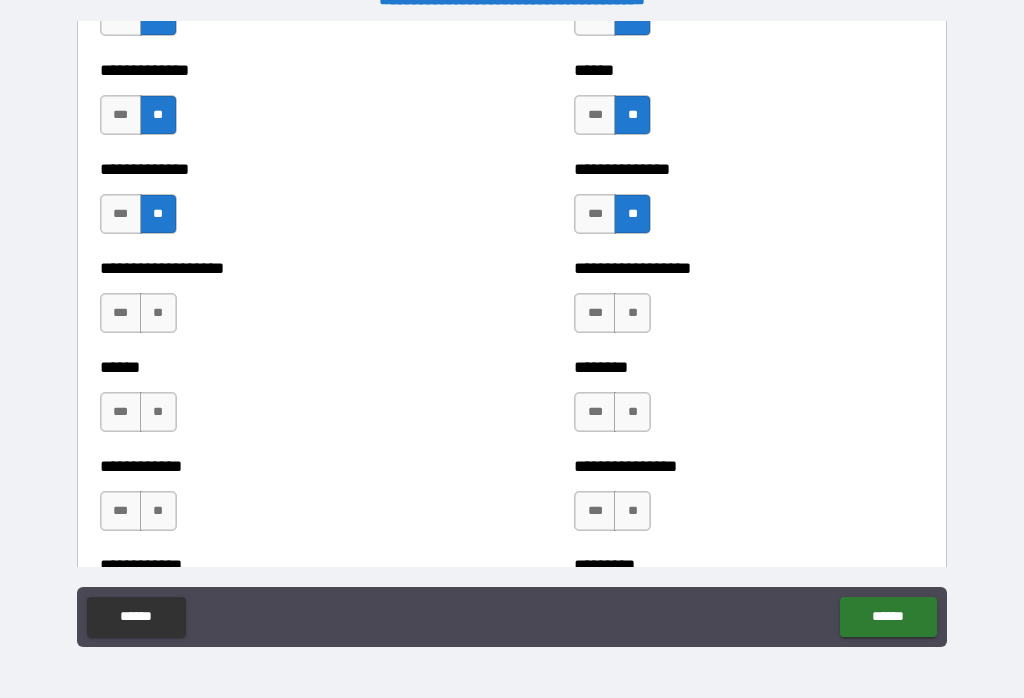 click on "***" at bounding box center [121, 214] 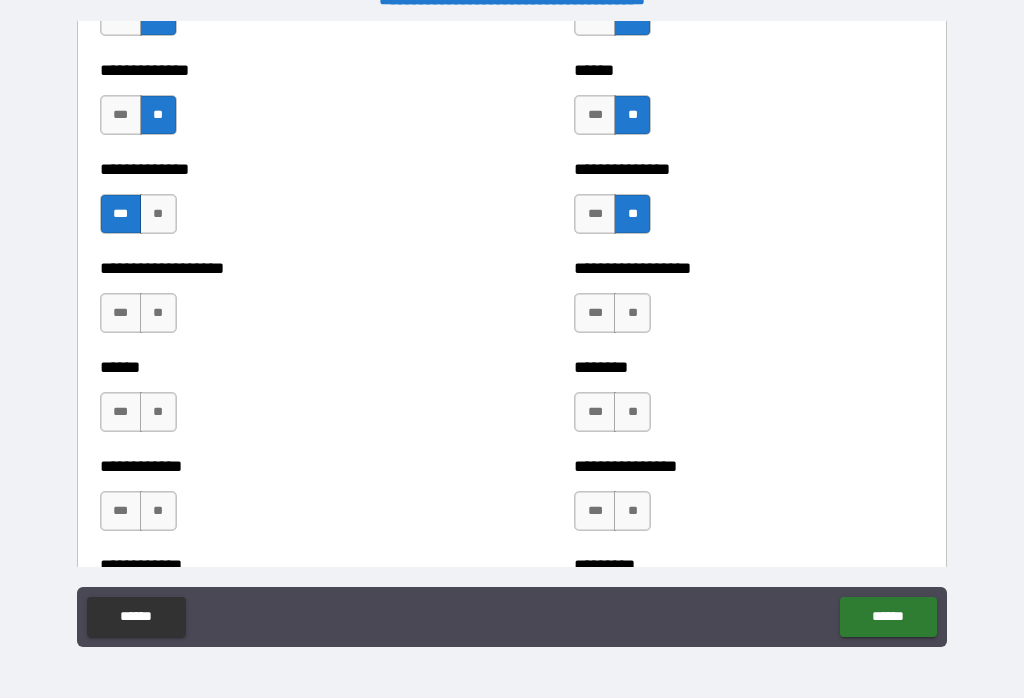 click on "**" at bounding box center (158, 313) 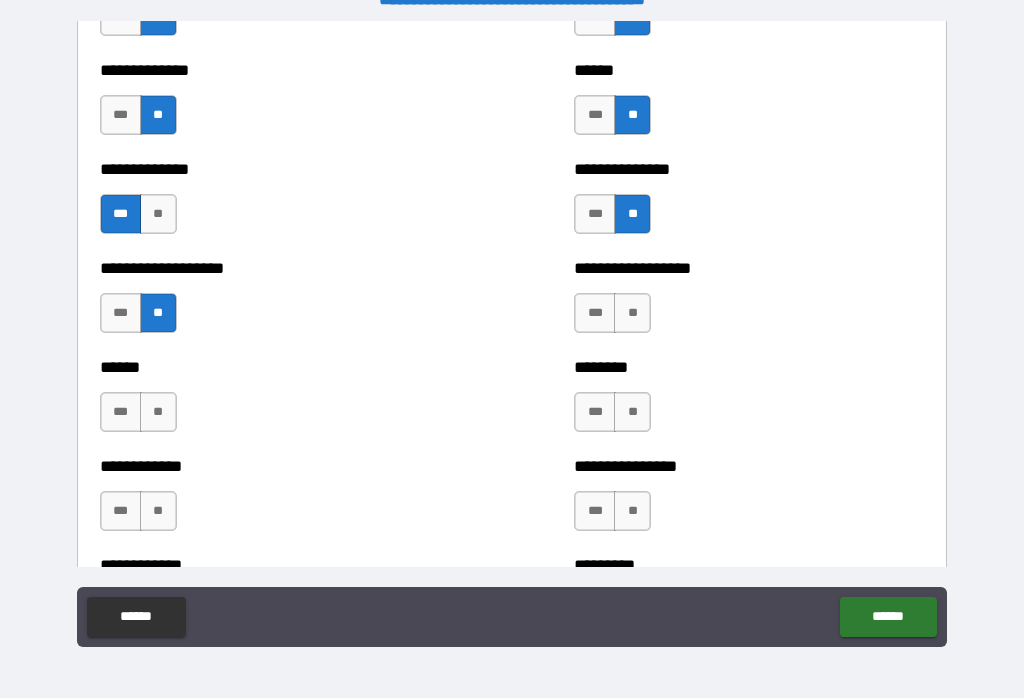 click on "**" at bounding box center (632, 313) 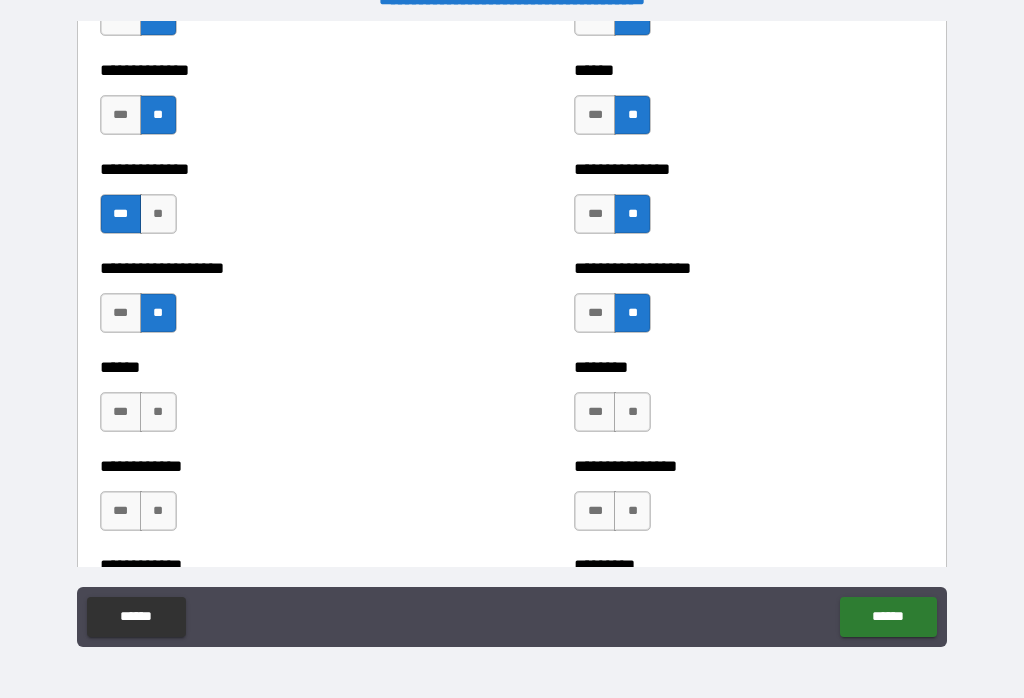 click on "**" at bounding box center (158, 412) 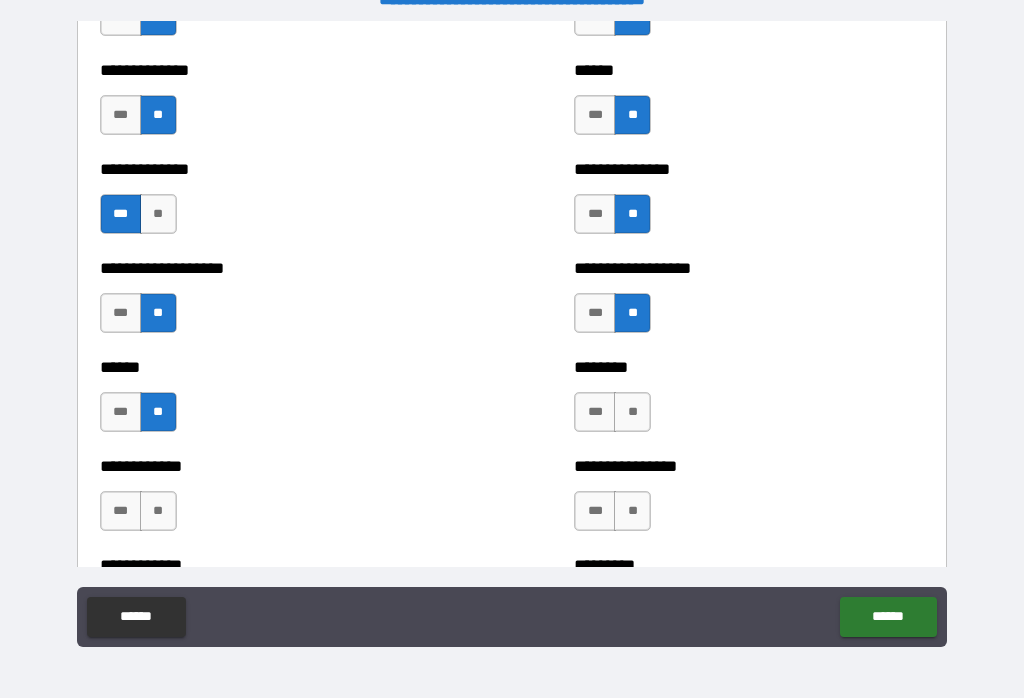 click on "**" at bounding box center (632, 412) 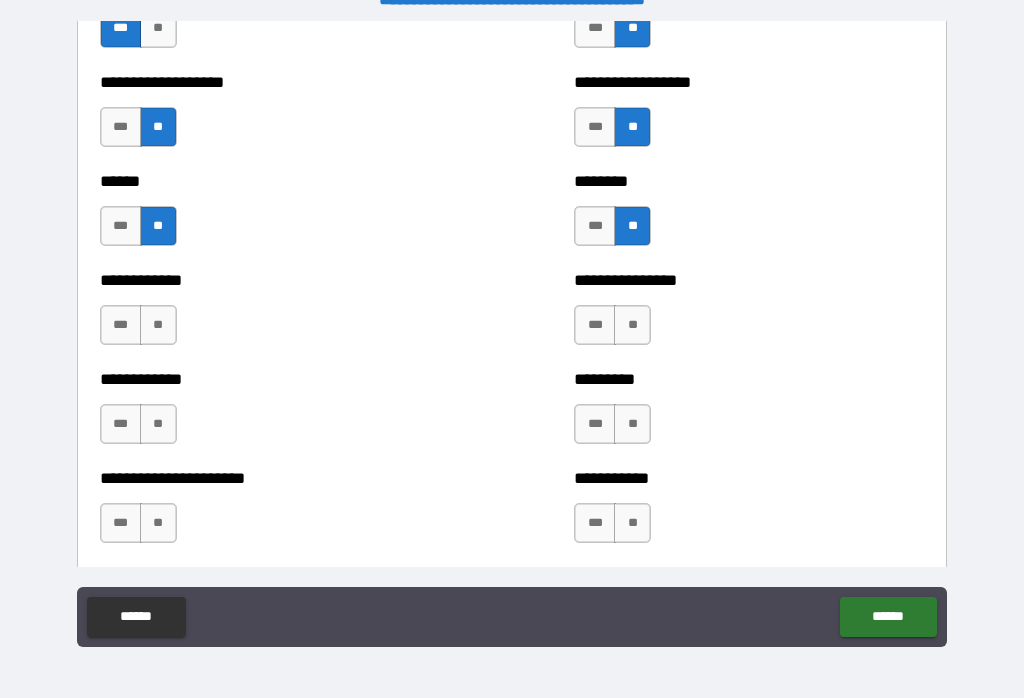 scroll, scrollTop: 4949, scrollLeft: 0, axis: vertical 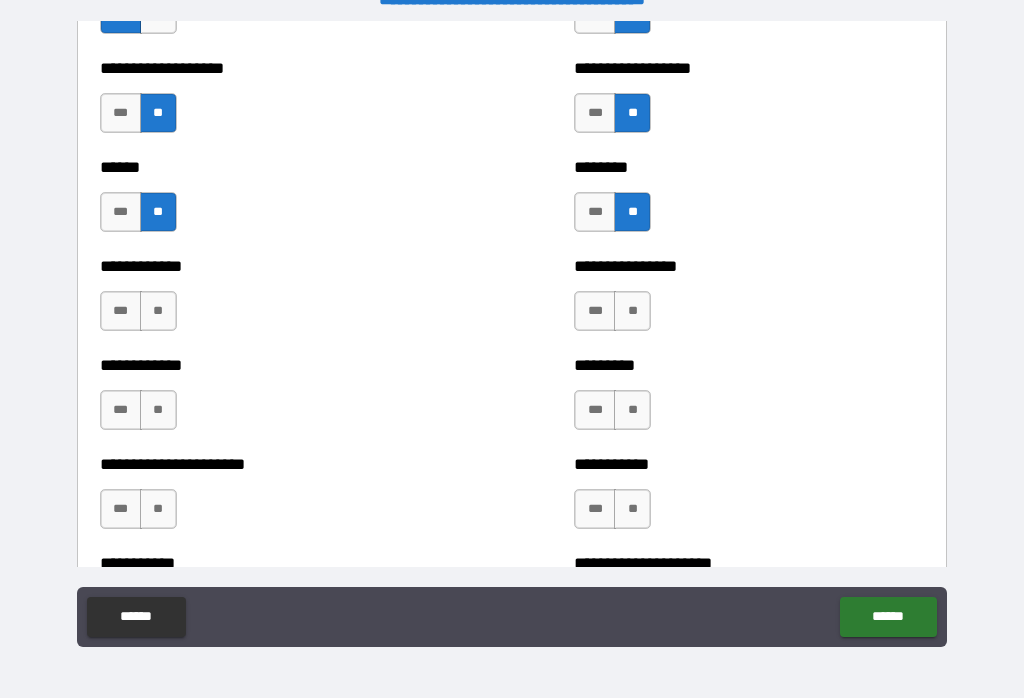 click on "**" at bounding box center [158, 311] 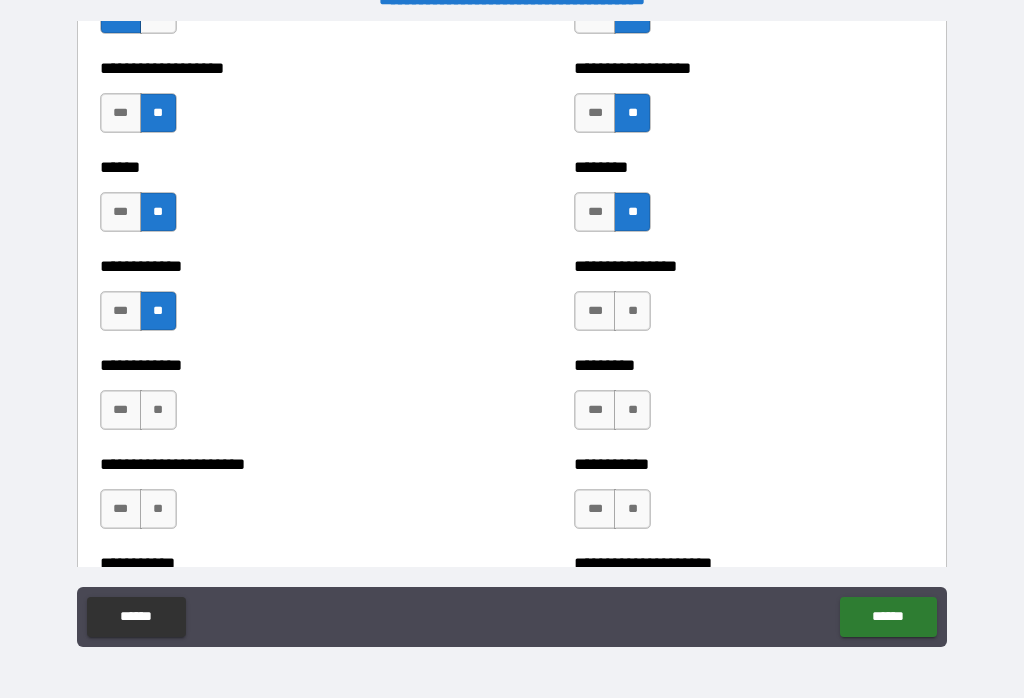 click on "**" at bounding box center (632, 311) 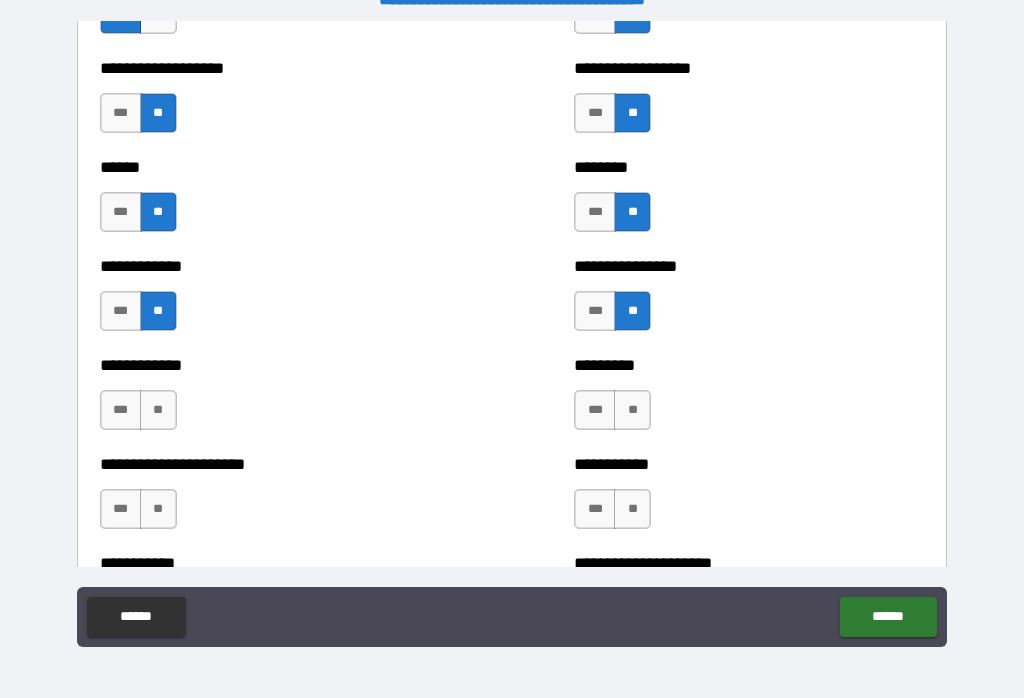 click on "**" at bounding box center [632, 410] 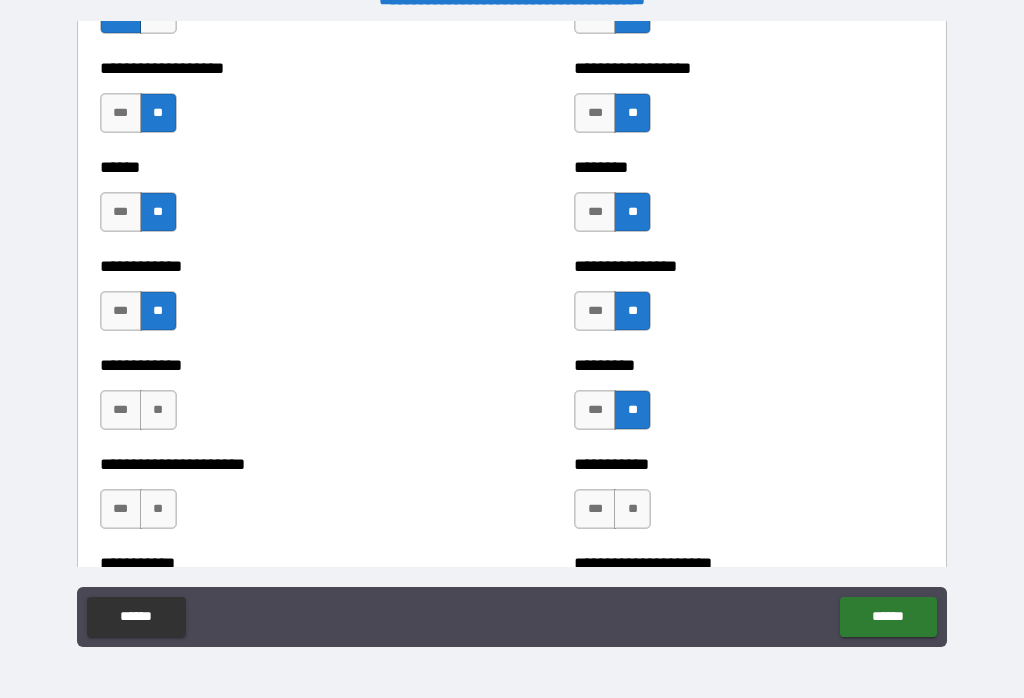 click on "**" at bounding box center [158, 410] 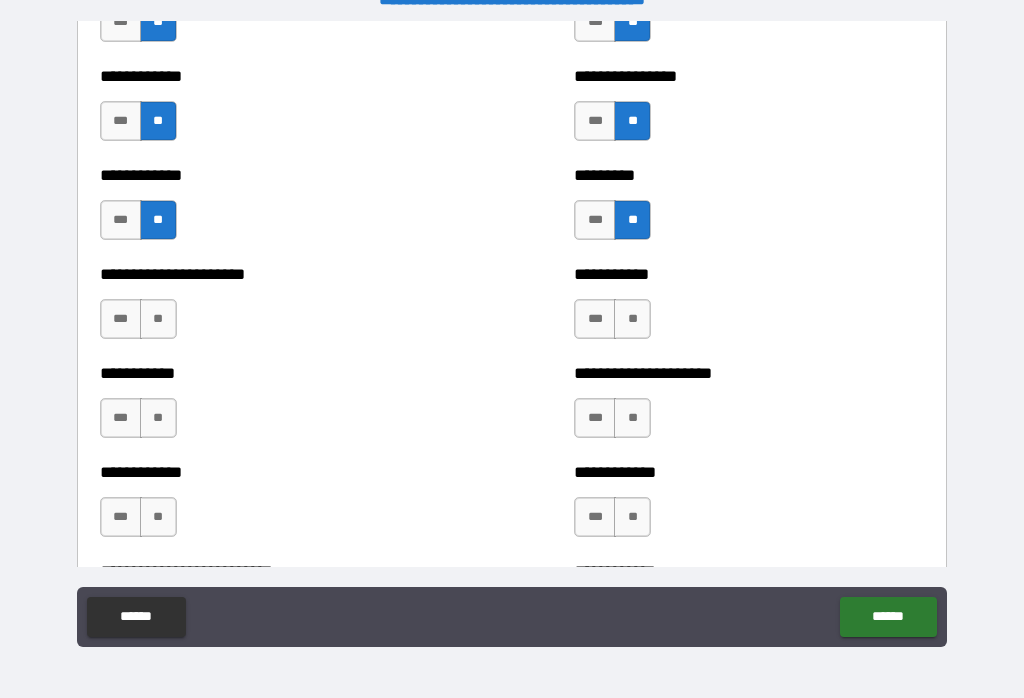scroll, scrollTop: 5176, scrollLeft: 0, axis: vertical 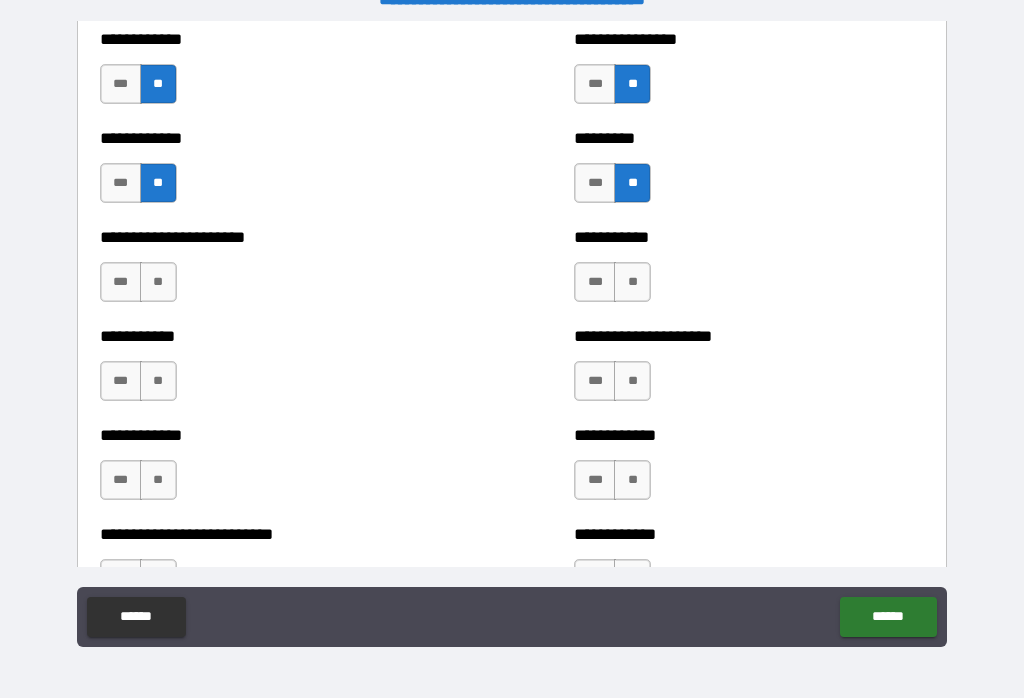 click on "**" at bounding box center [158, 282] 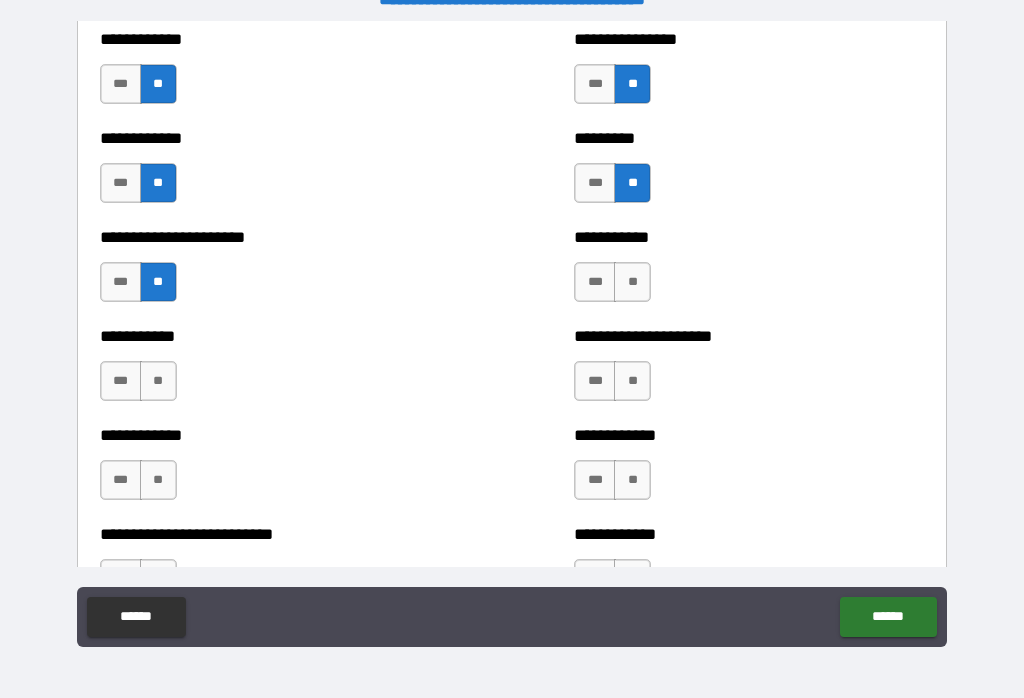 click on "**" at bounding box center [632, 282] 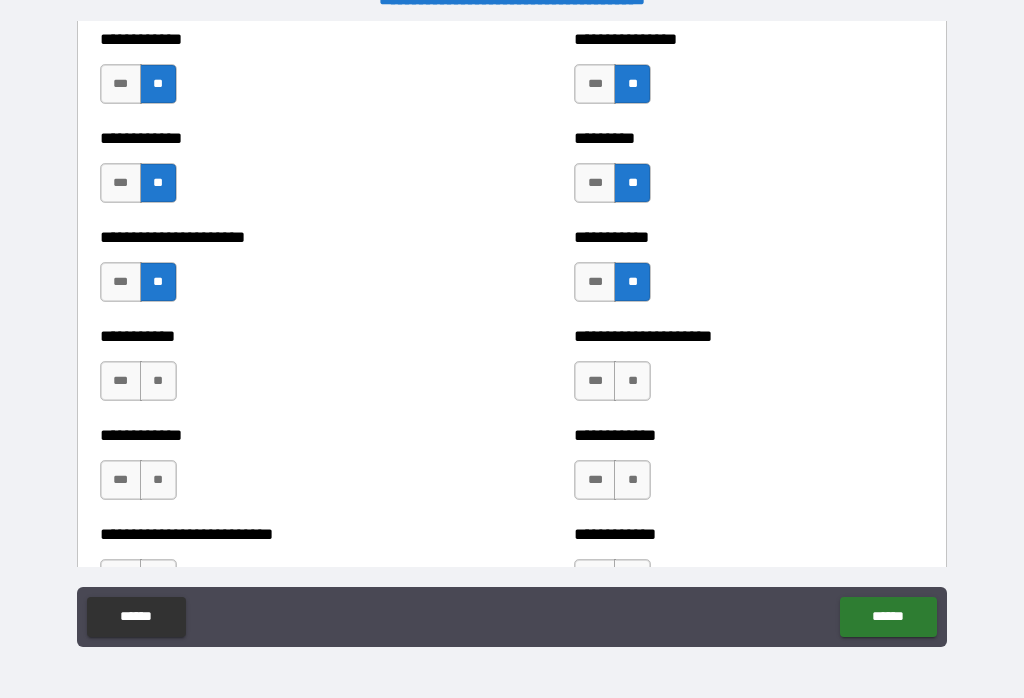 click on "**" at bounding box center [632, 381] 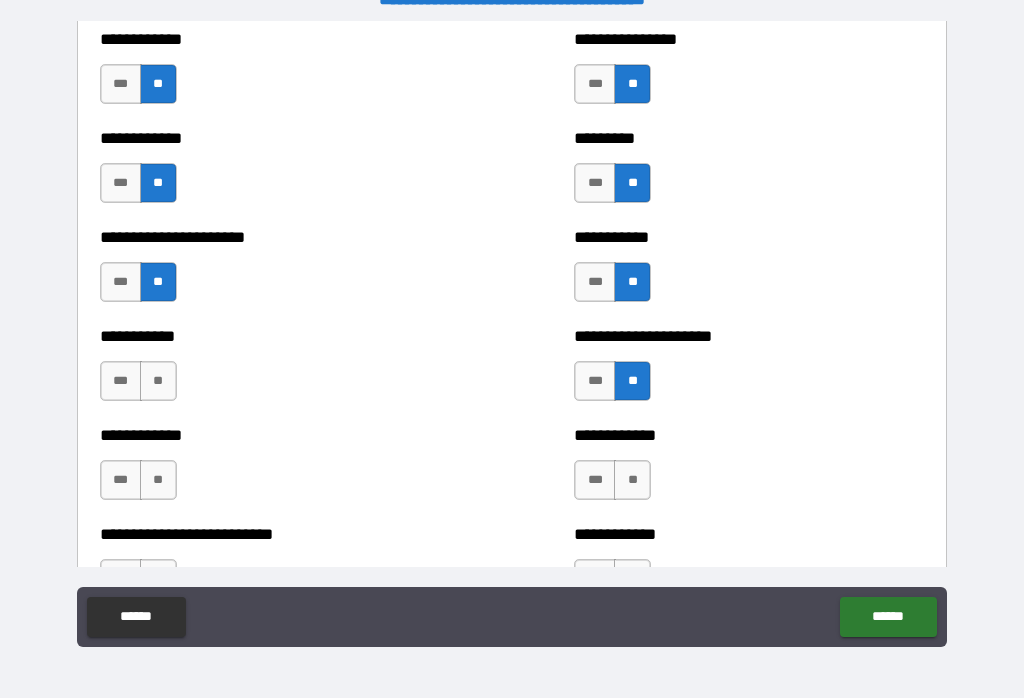 click on "**" at bounding box center [158, 381] 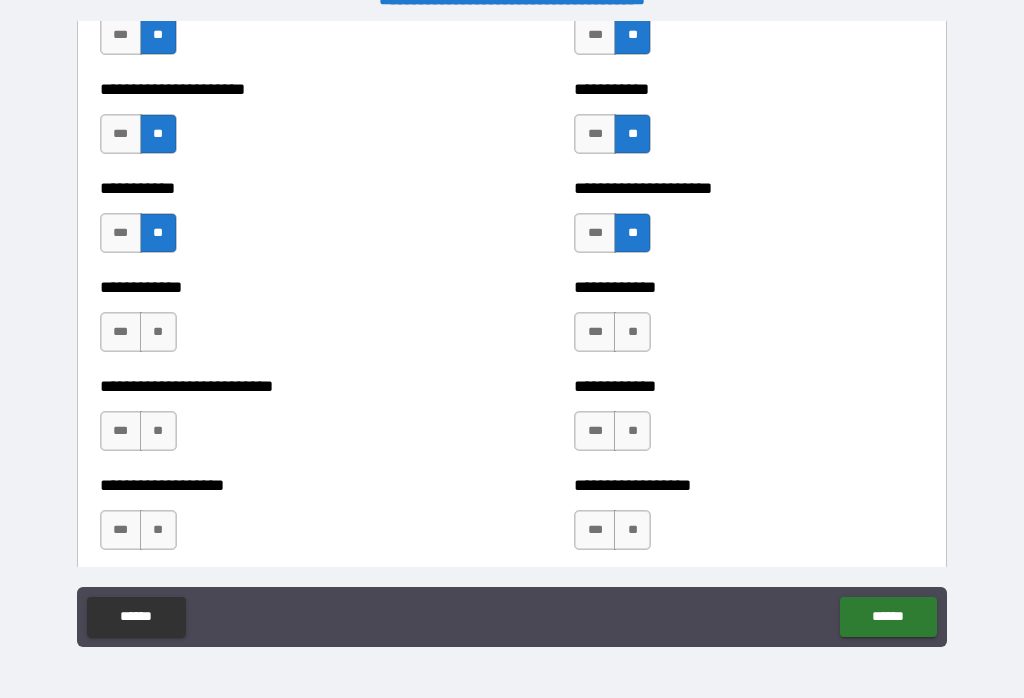 scroll, scrollTop: 5335, scrollLeft: 0, axis: vertical 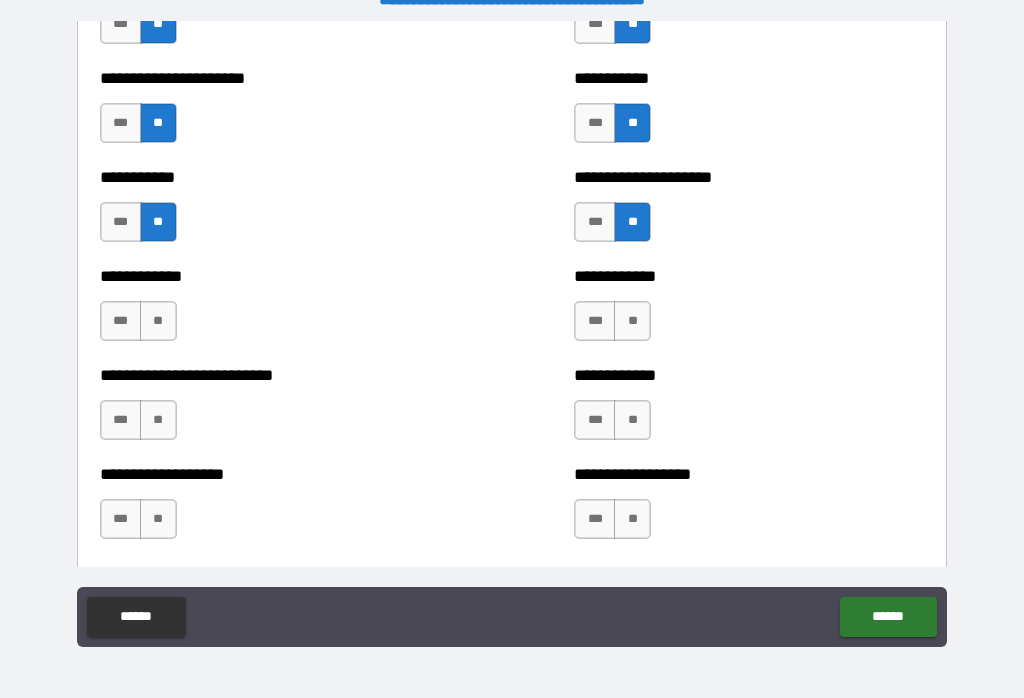 click on "**" at bounding box center (158, 321) 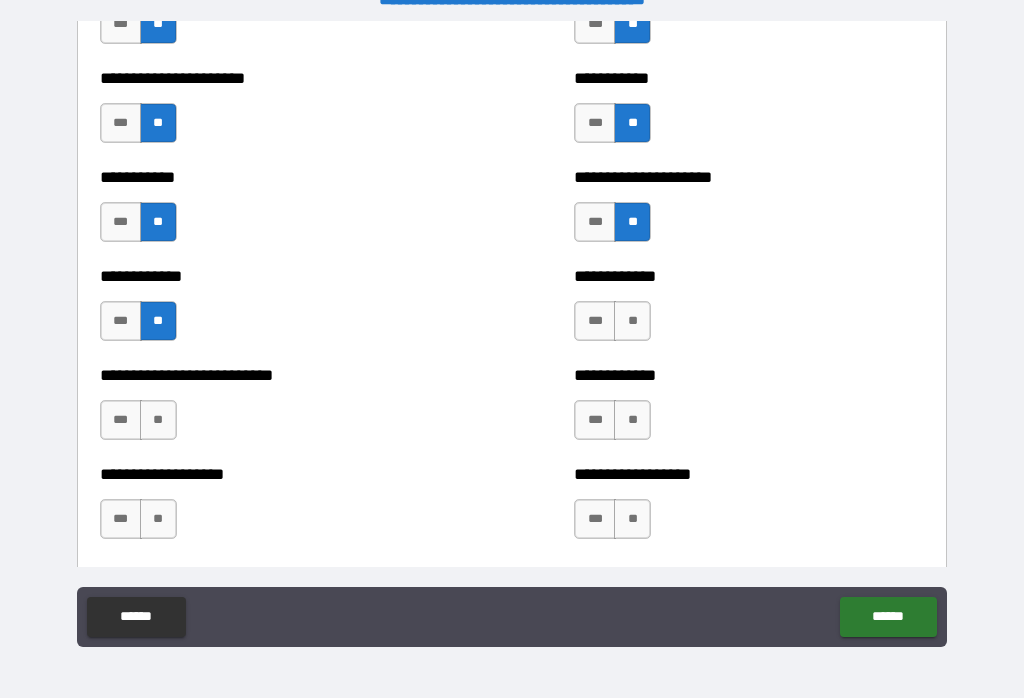 click on "**" at bounding box center (632, 321) 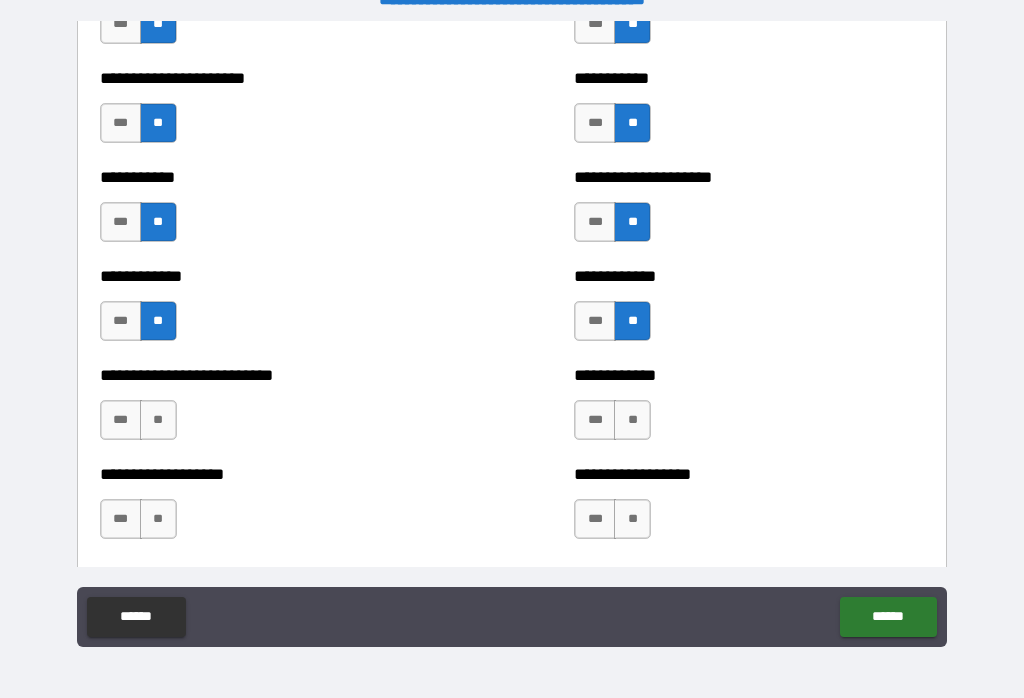 click on "**" at bounding box center [158, 420] 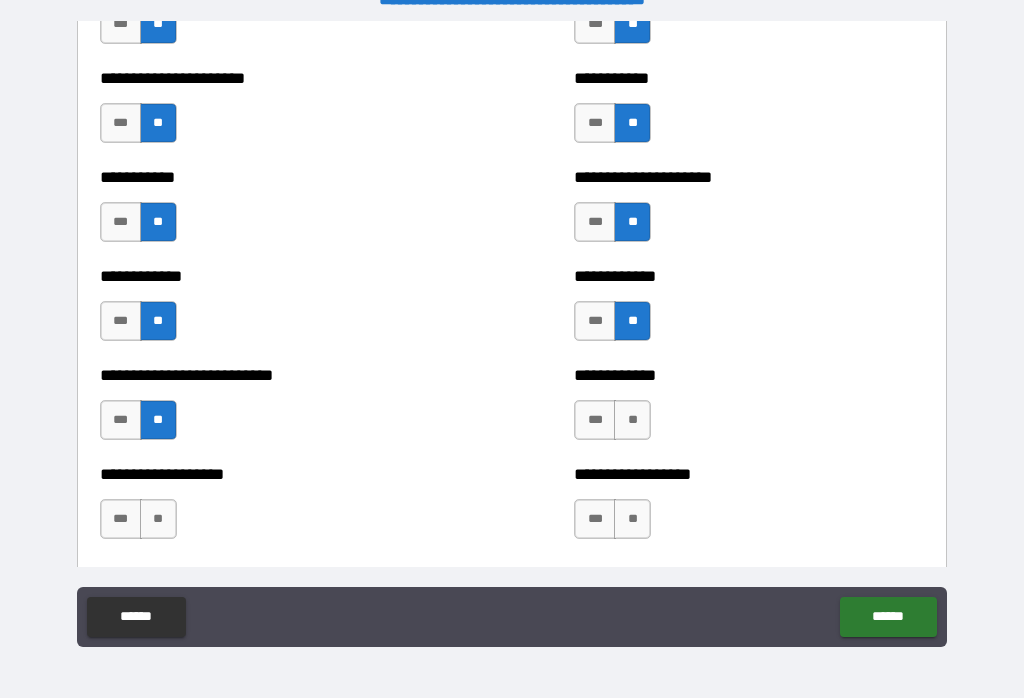 click on "**" at bounding box center (632, 420) 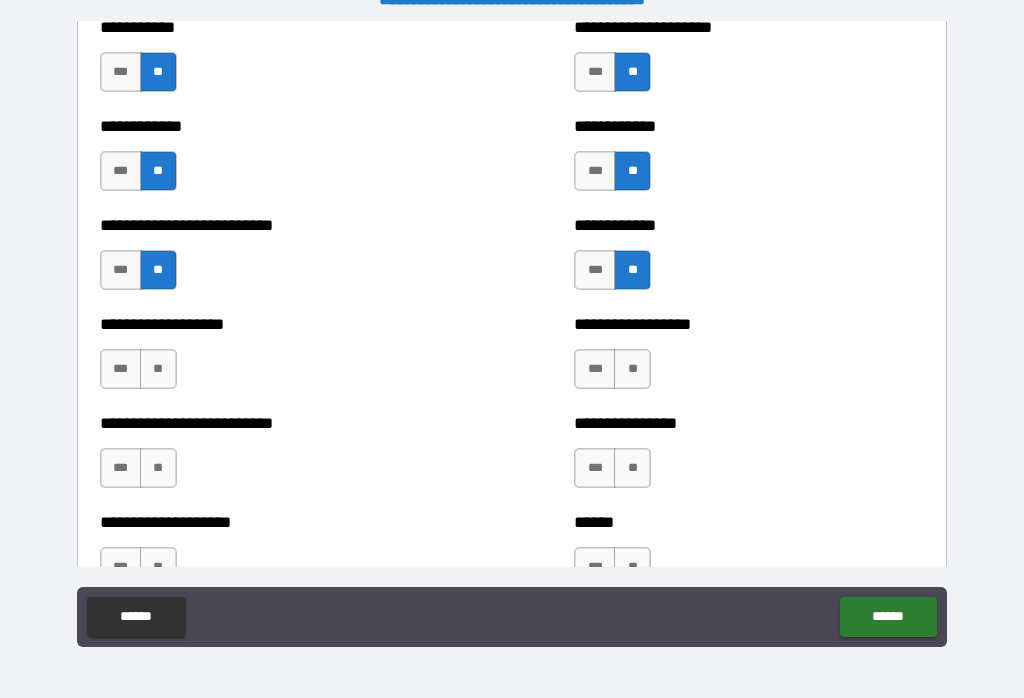 scroll, scrollTop: 5494, scrollLeft: 0, axis: vertical 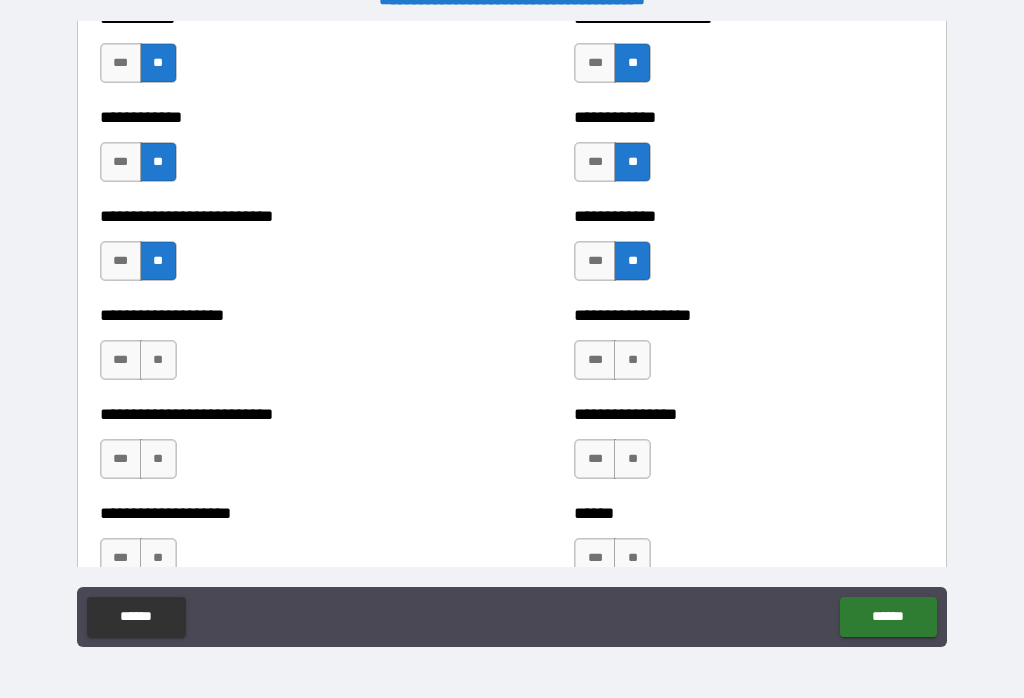 click on "***" at bounding box center (595, 360) 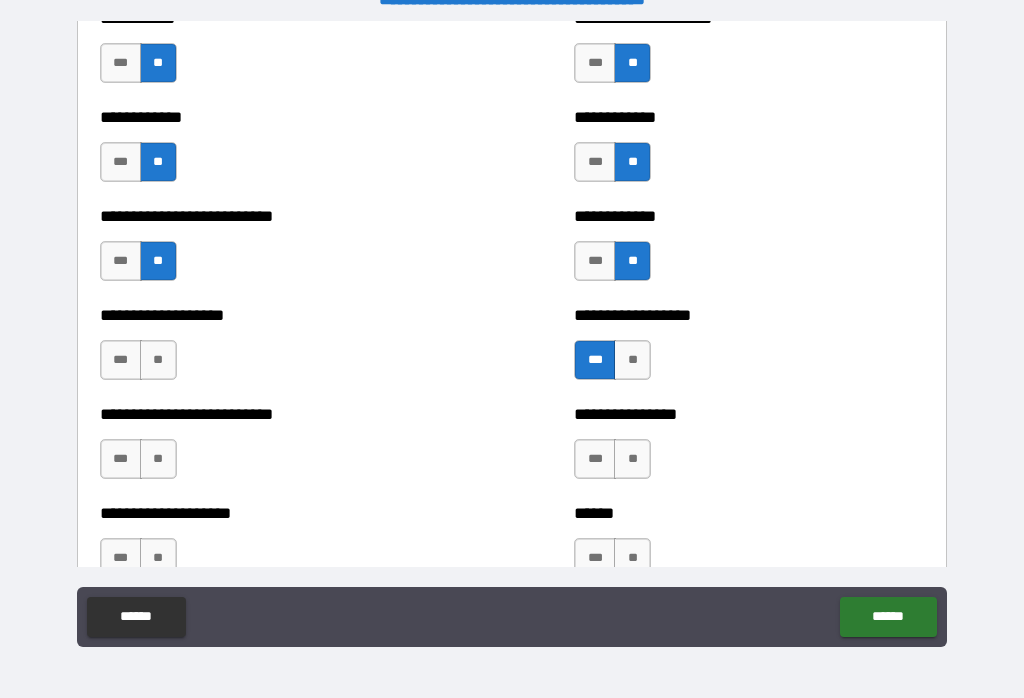 click on "**" at bounding box center (158, 360) 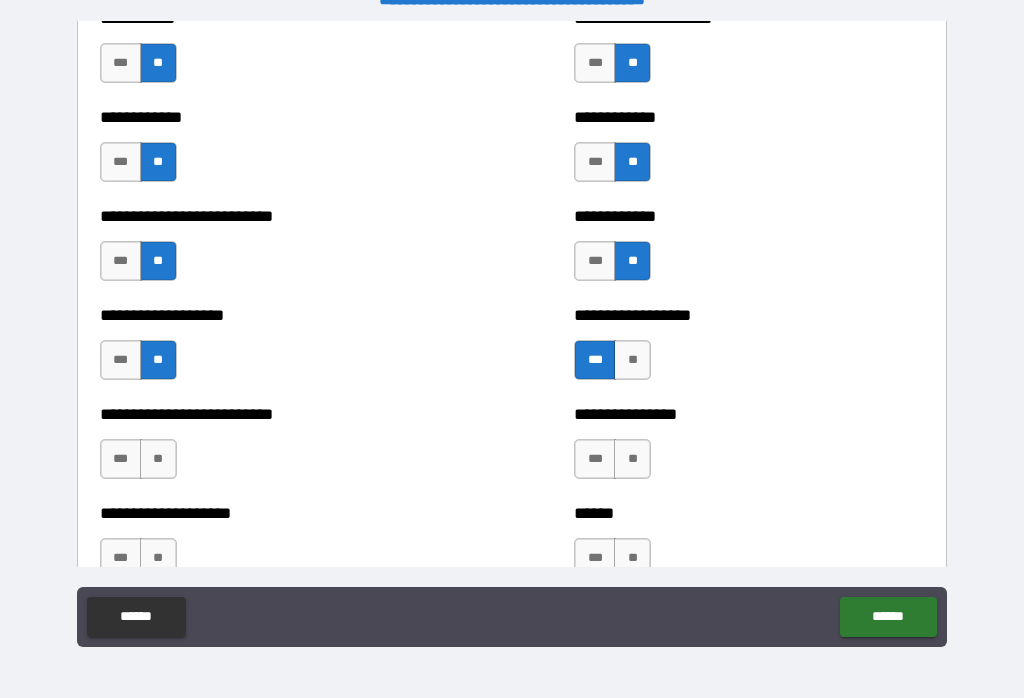 click on "**" at bounding box center [158, 459] 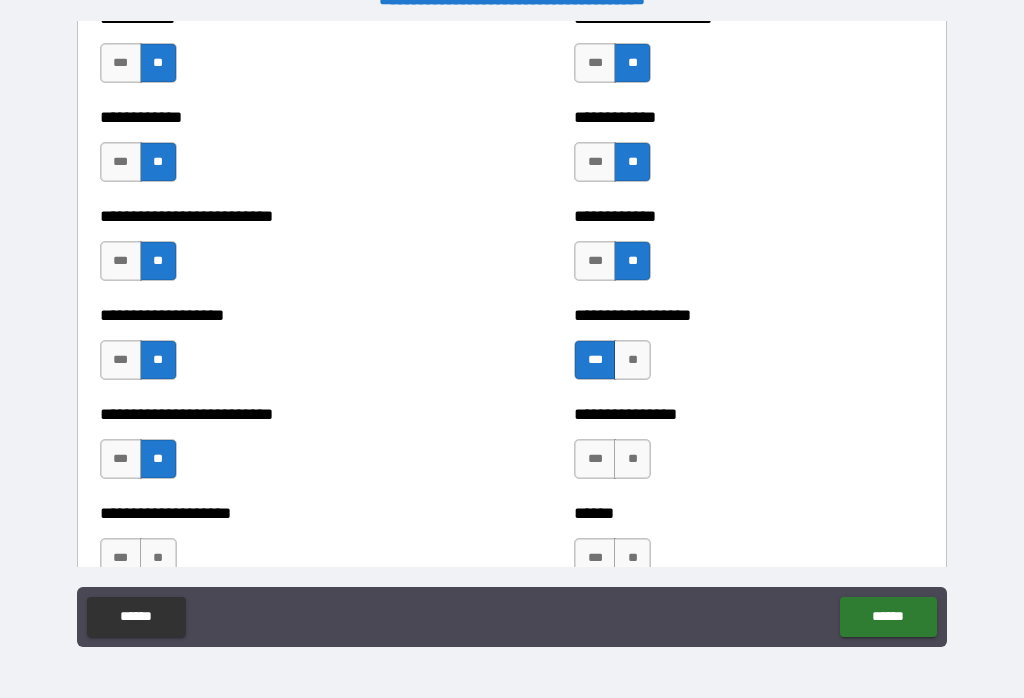 click on "**" at bounding box center (632, 459) 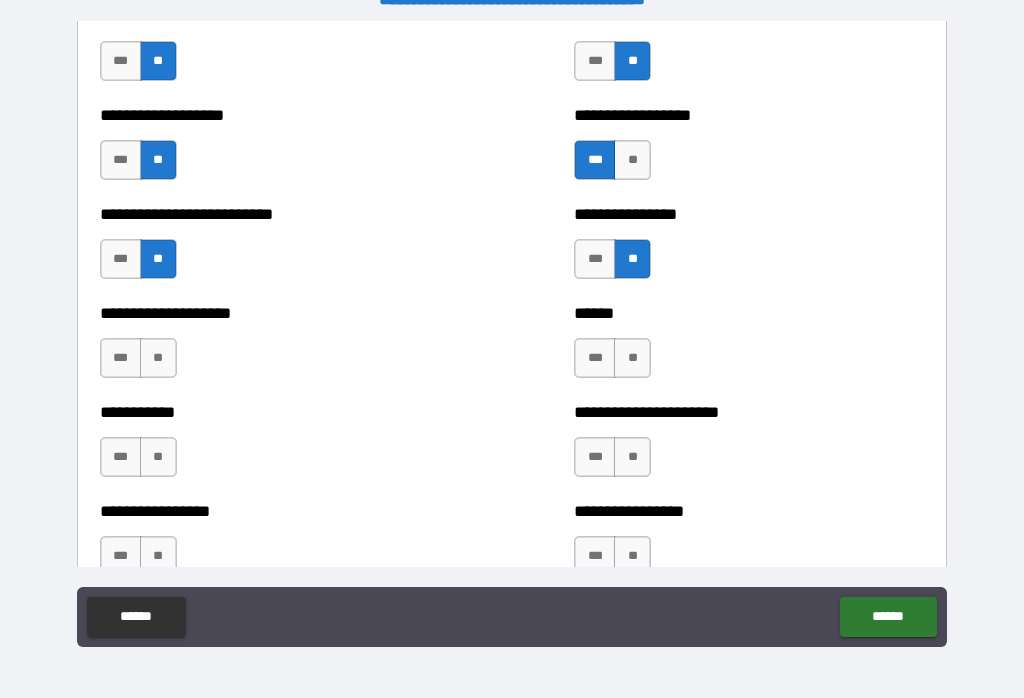scroll, scrollTop: 5694, scrollLeft: 0, axis: vertical 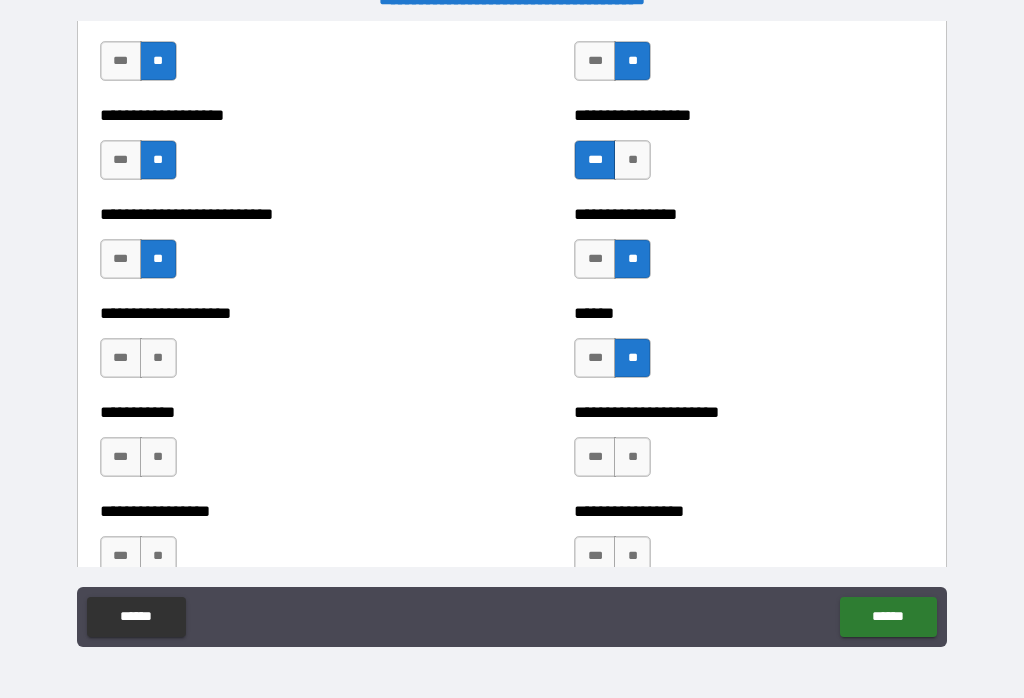 click on "**" at bounding box center [158, 358] 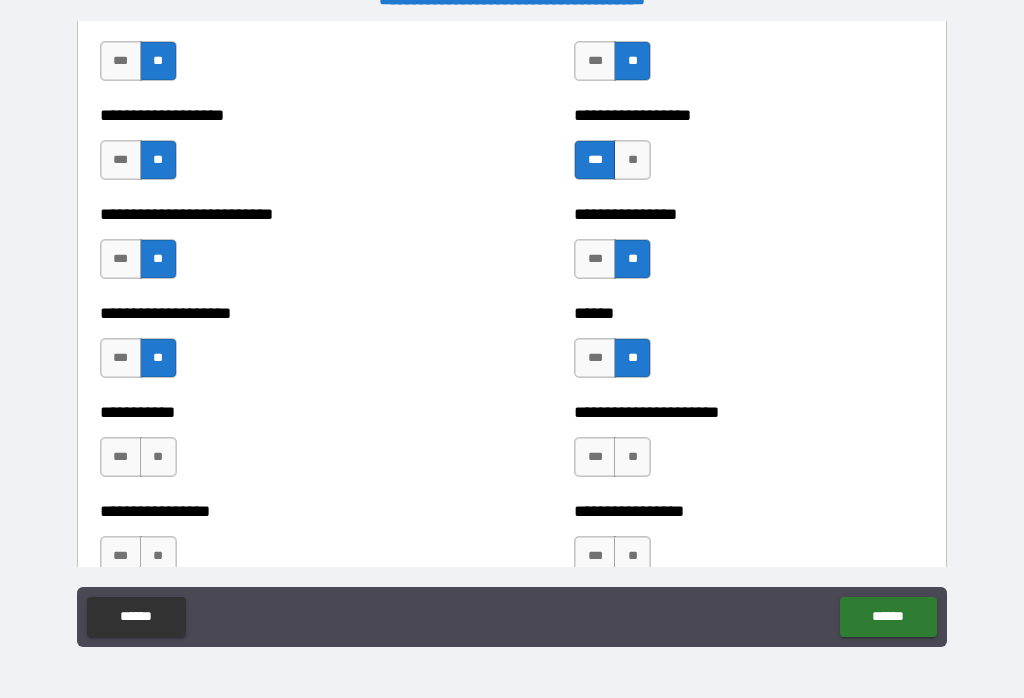 click on "**" at bounding box center [632, 457] 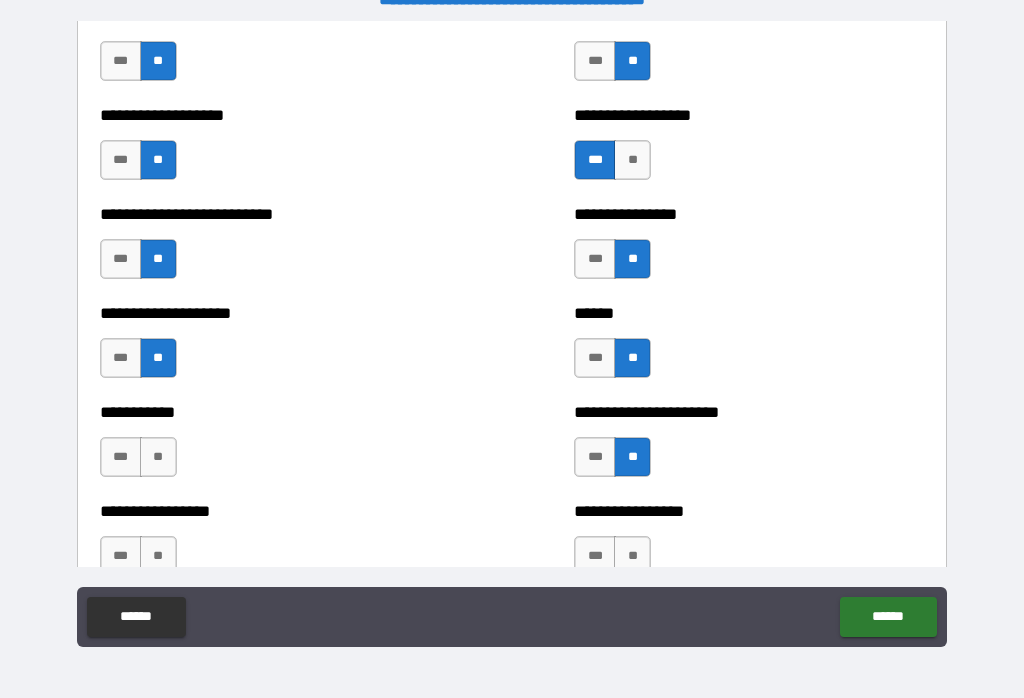 click on "**" at bounding box center [158, 457] 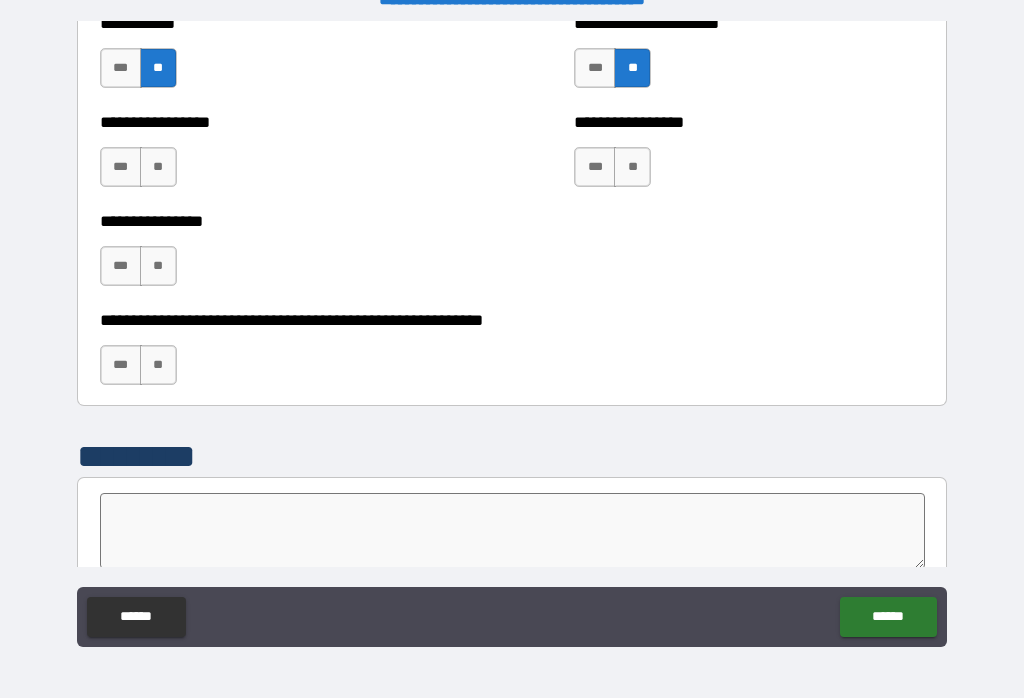 scroll, scrollTop: 6083, scrollLeft: 0, axis: vertical 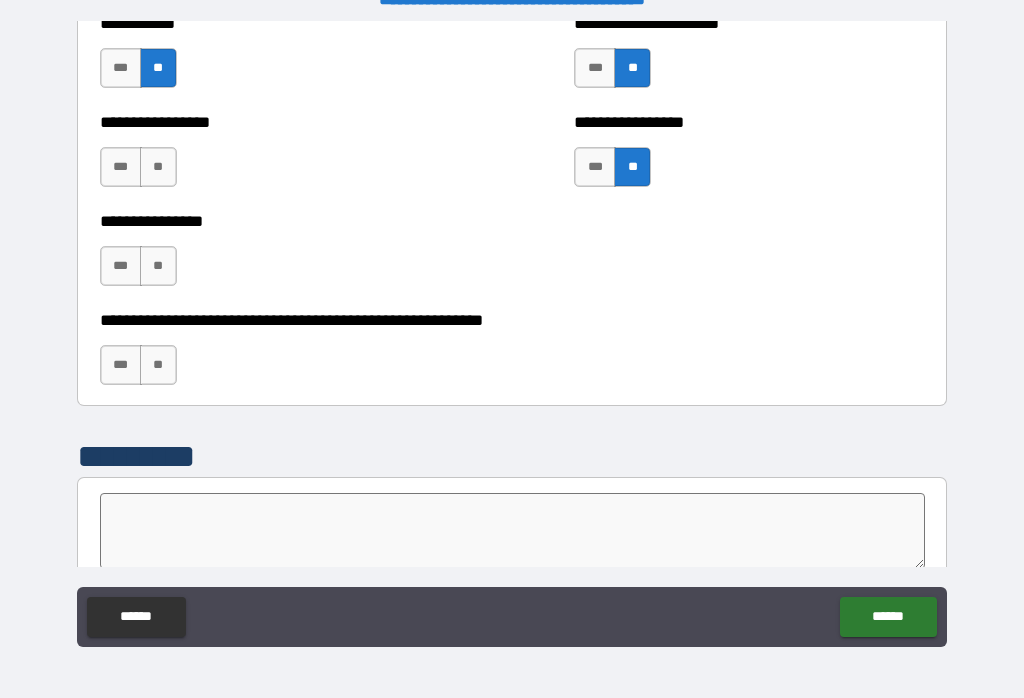 click on "**" at bounding box center (158, 167) 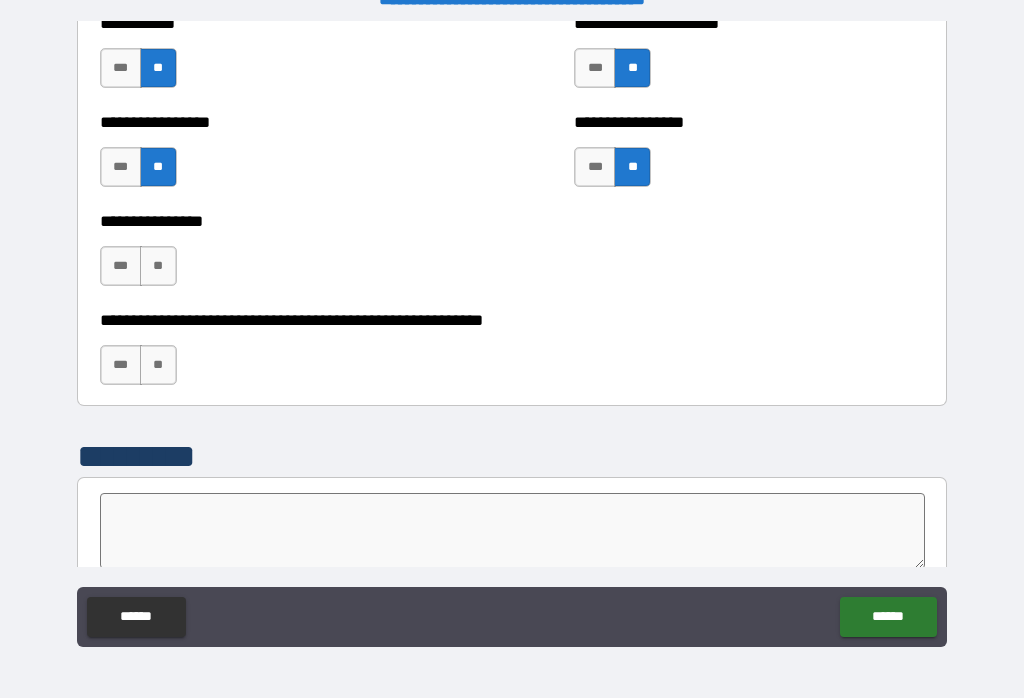 click on "**" at bounding box center (158, 266) 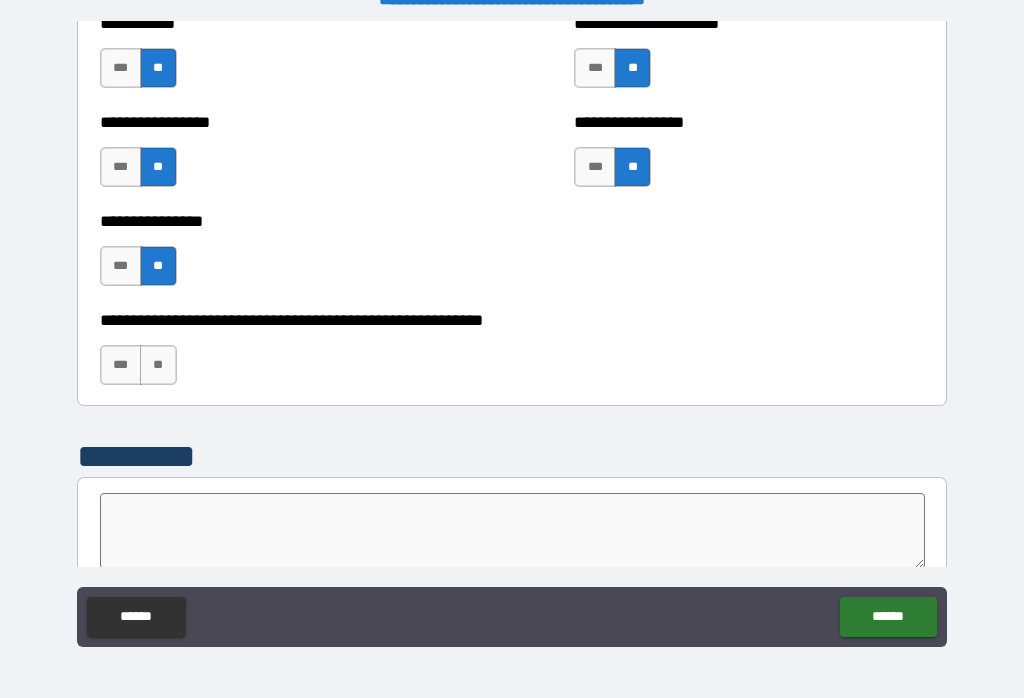 click on "**" at bounding box center (158, 365) 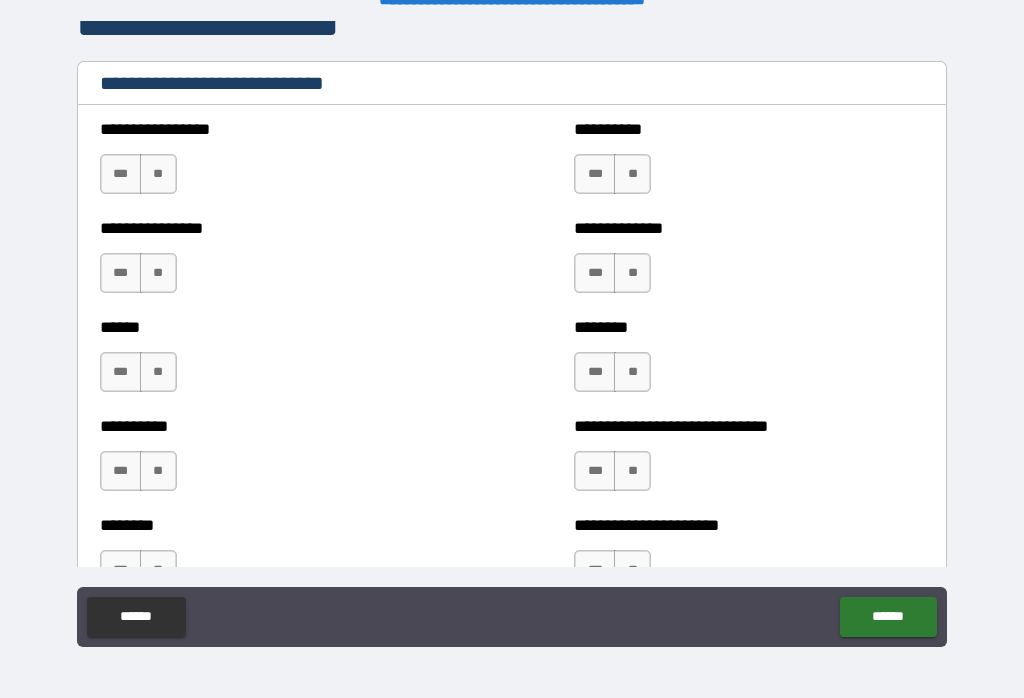 scroll, scrollTop: 6693, scrollLeft: 0, axis: vertical 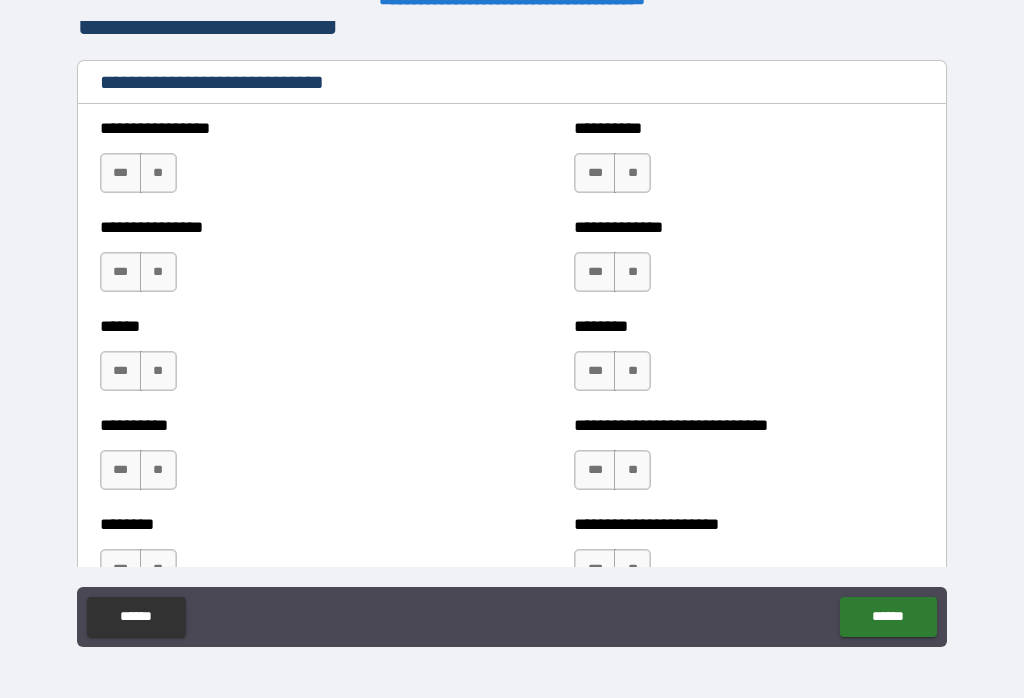 click on "**" at bounding box center [158, 173] 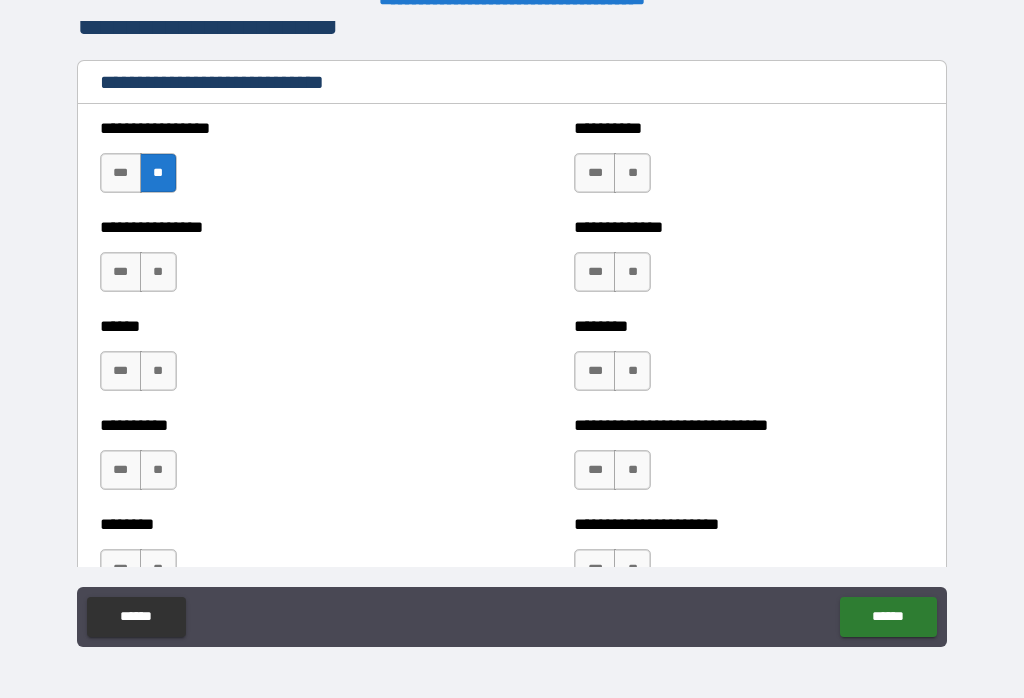 click on "**" at bounding box center [632, 173] 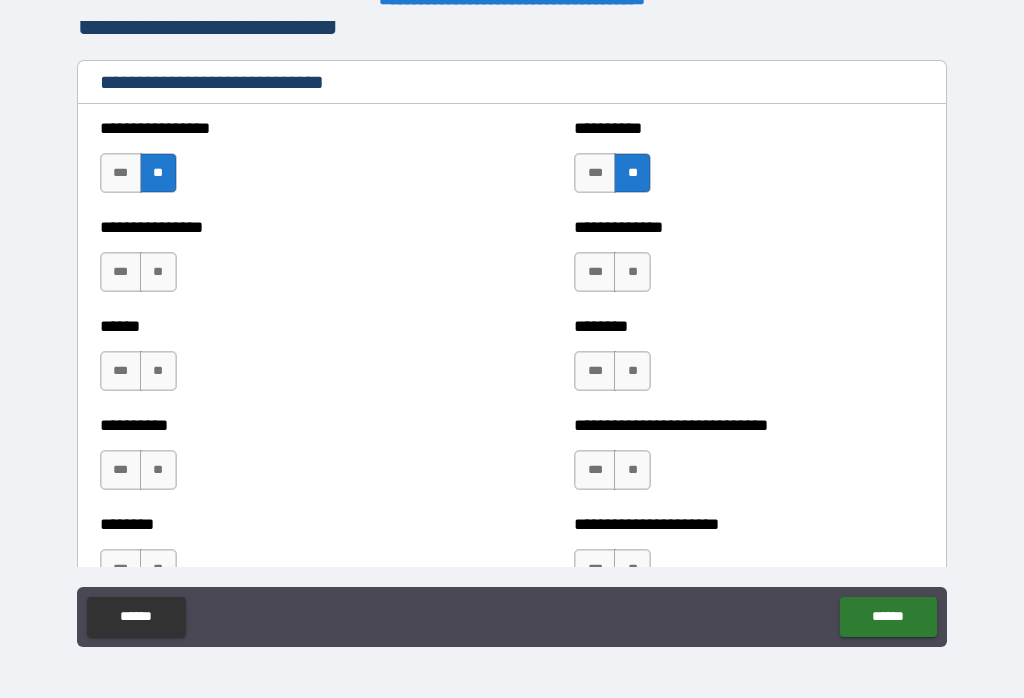 click on "**" at bounding box center [632, 272] 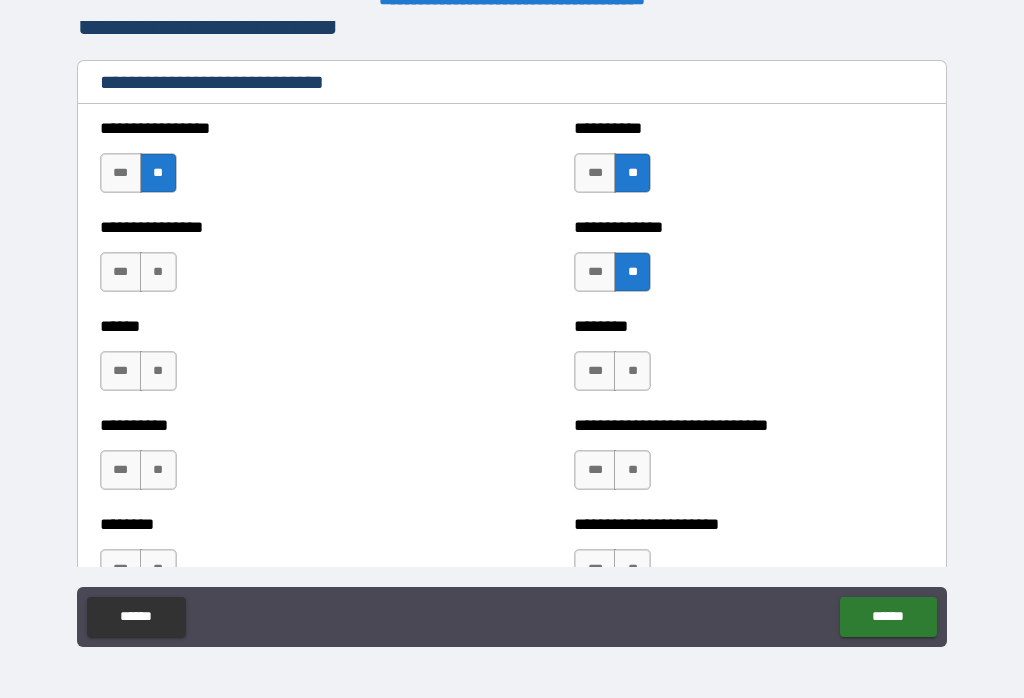 click on "**" at bounding box center (158, 272) 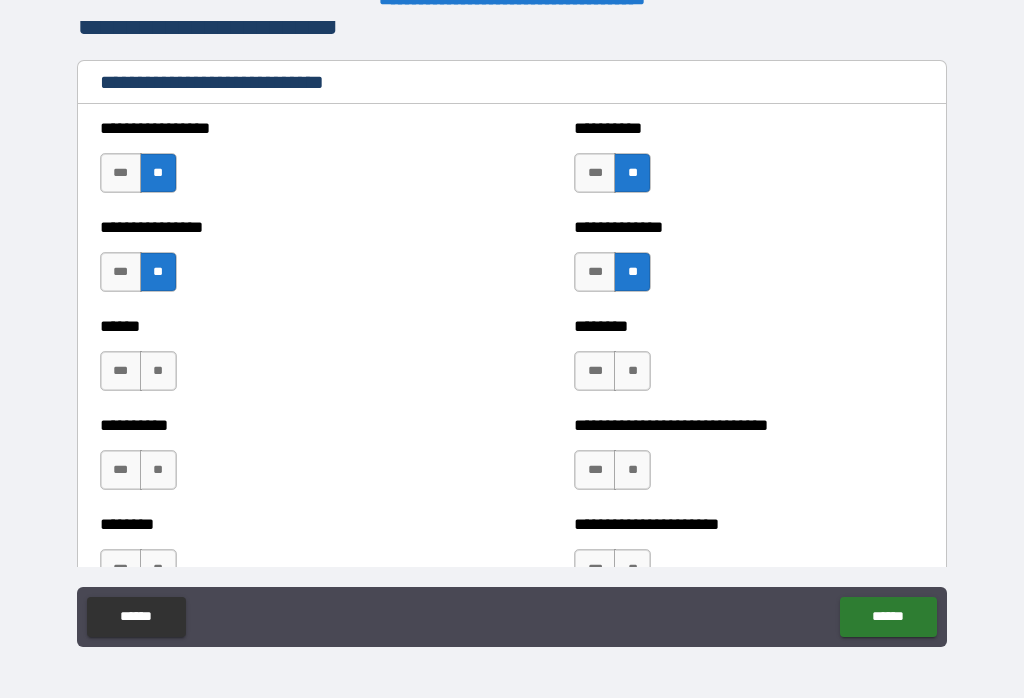click on "**" at bounding box center (158, 371) 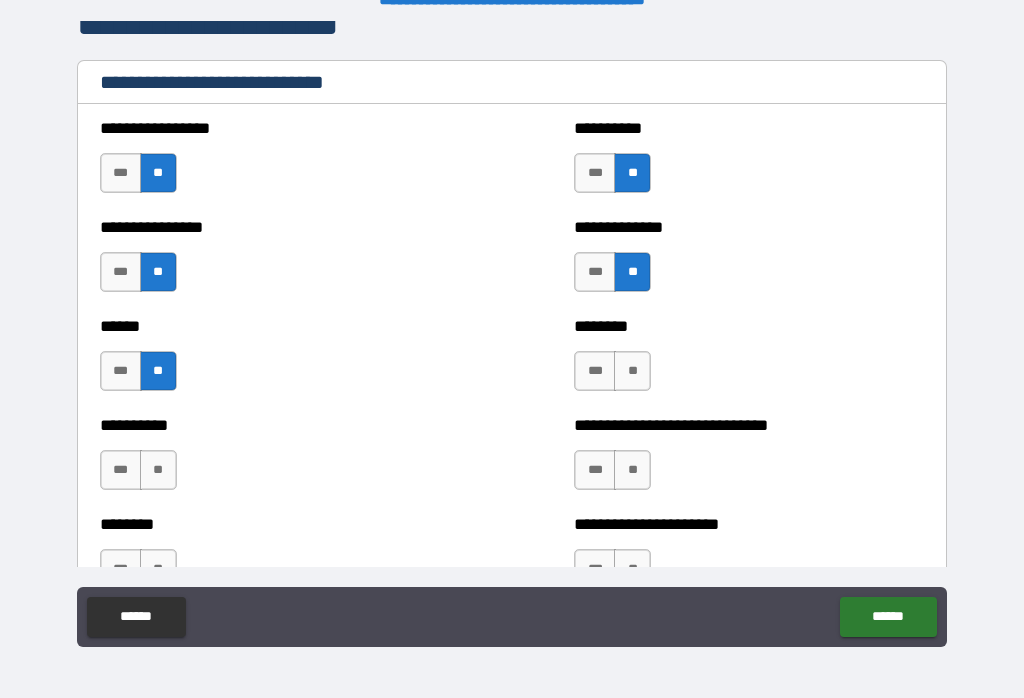 click on "***" at bounding box center [121, 371] 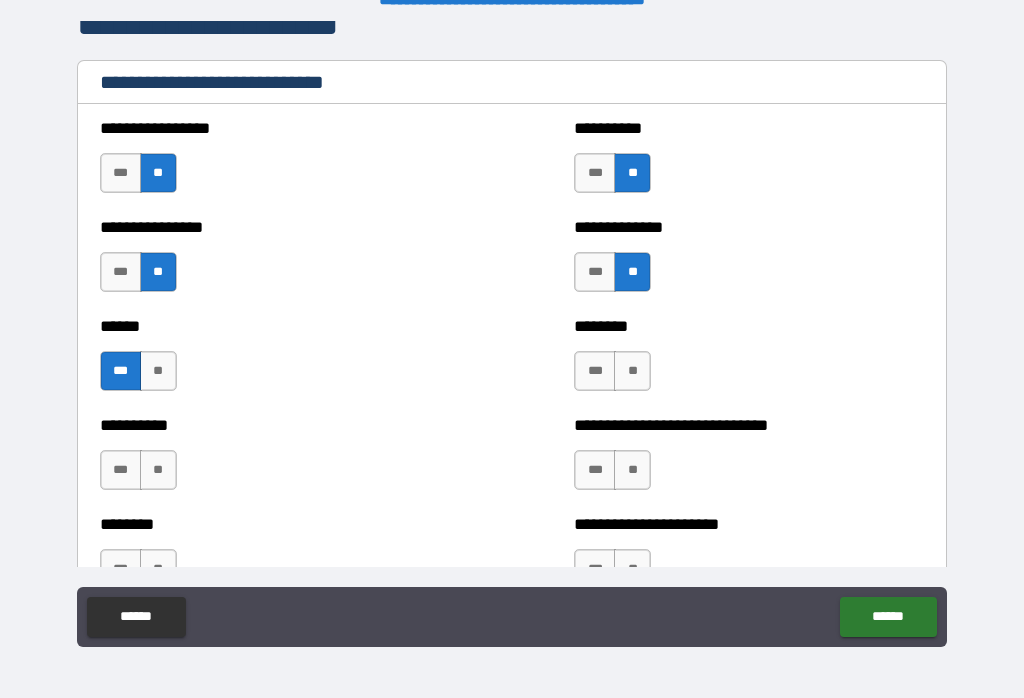 click on "**" at bounding box center [632, 371] 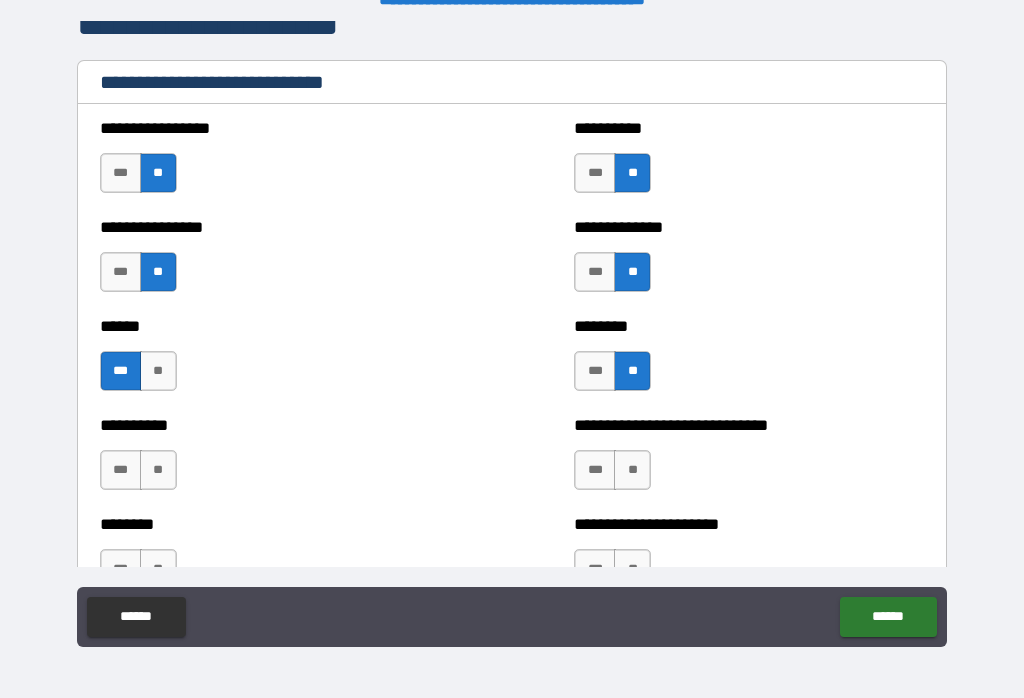 click on "**" at bounding box center [632, 470] 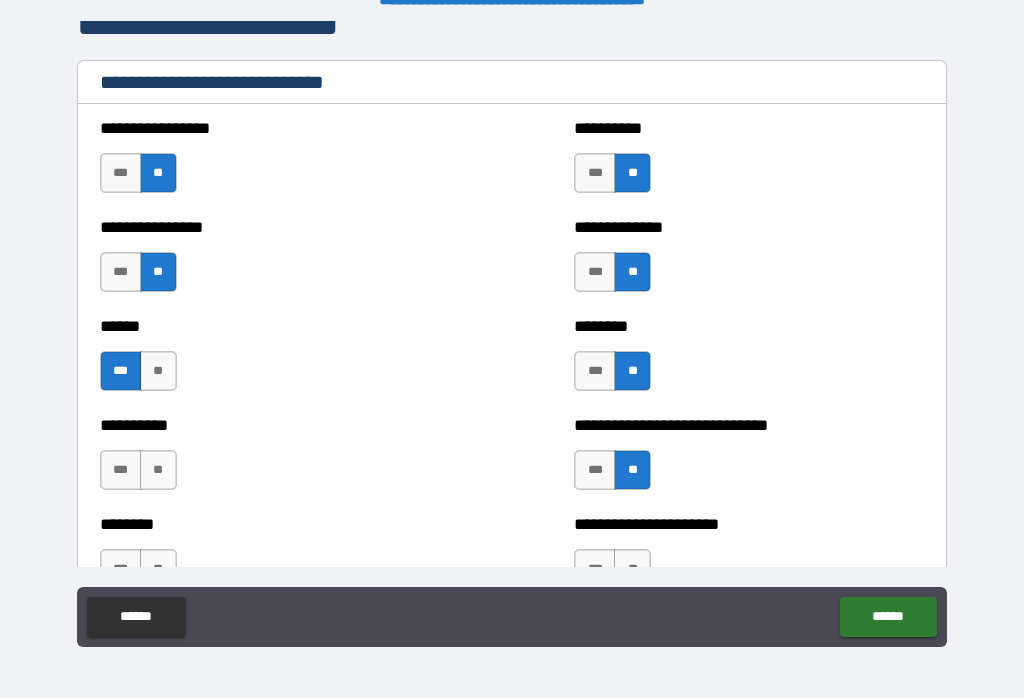 click on "**" at bounding box center (158, 470) 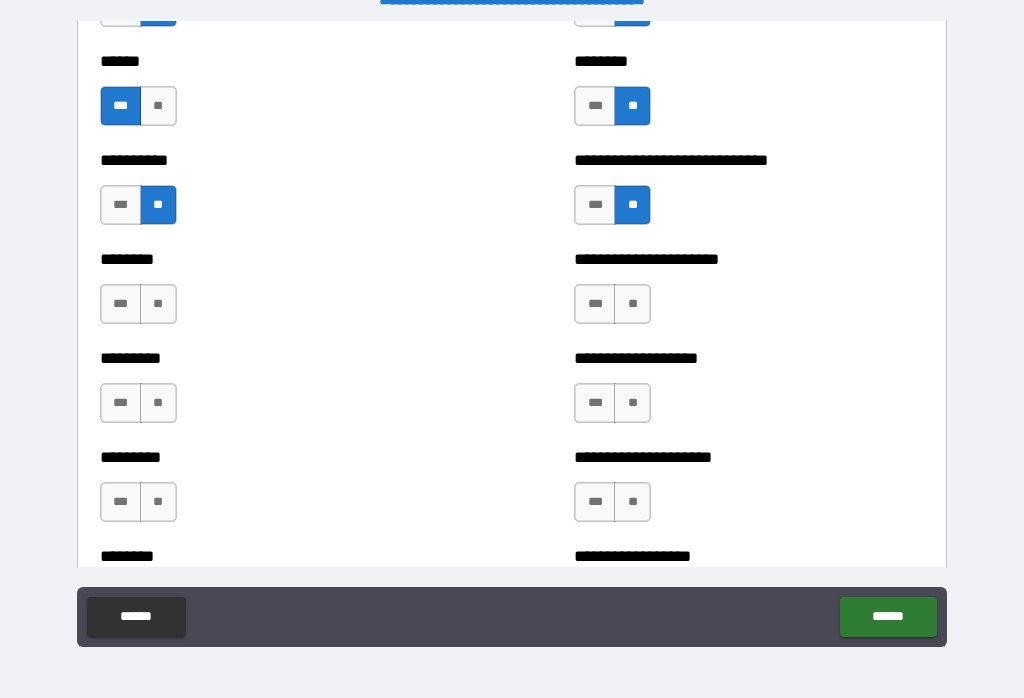scroll, scrollTop: 6970, scrollLeft: 0, axis: vertical 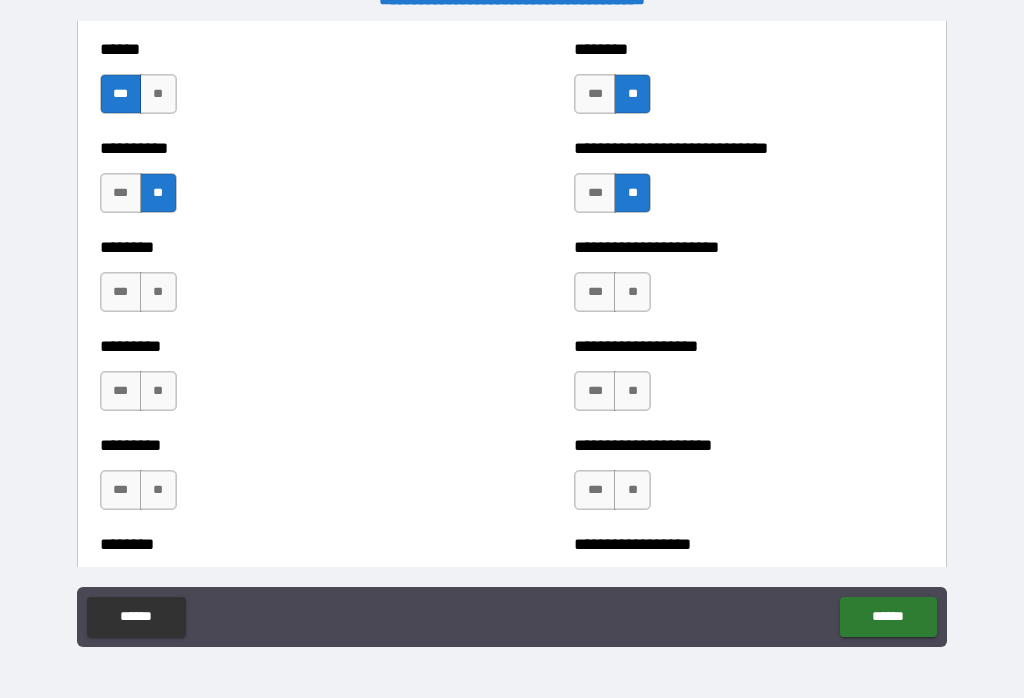 click on "**" at bounding box center (158, 292) 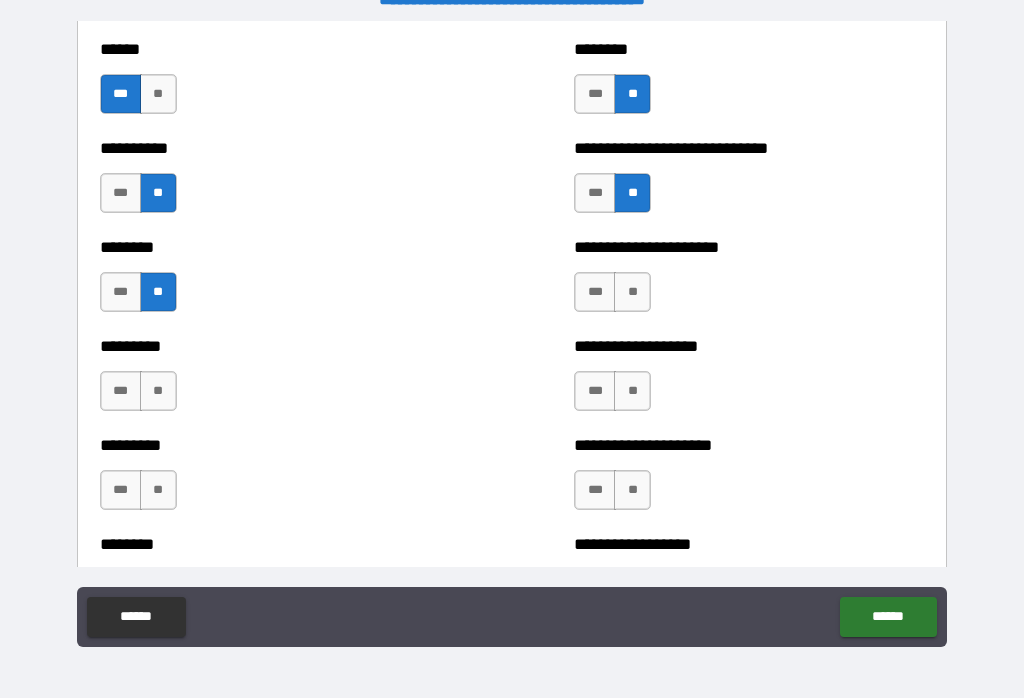 click on "**" at bounding box center (632, 292) 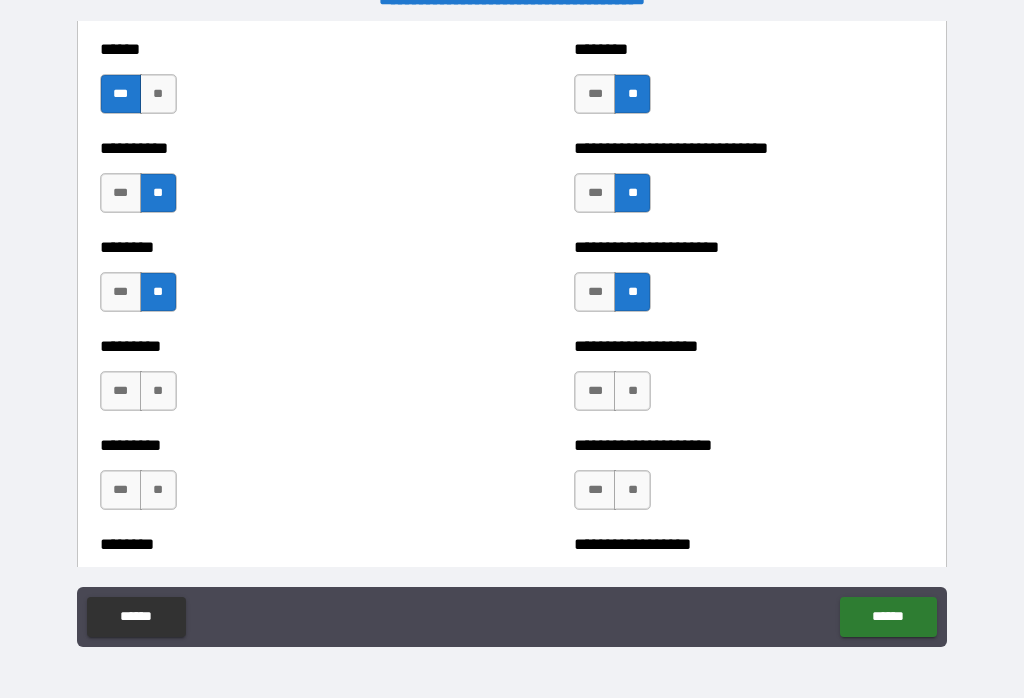 click on "**" at bounding box center (632, 391) 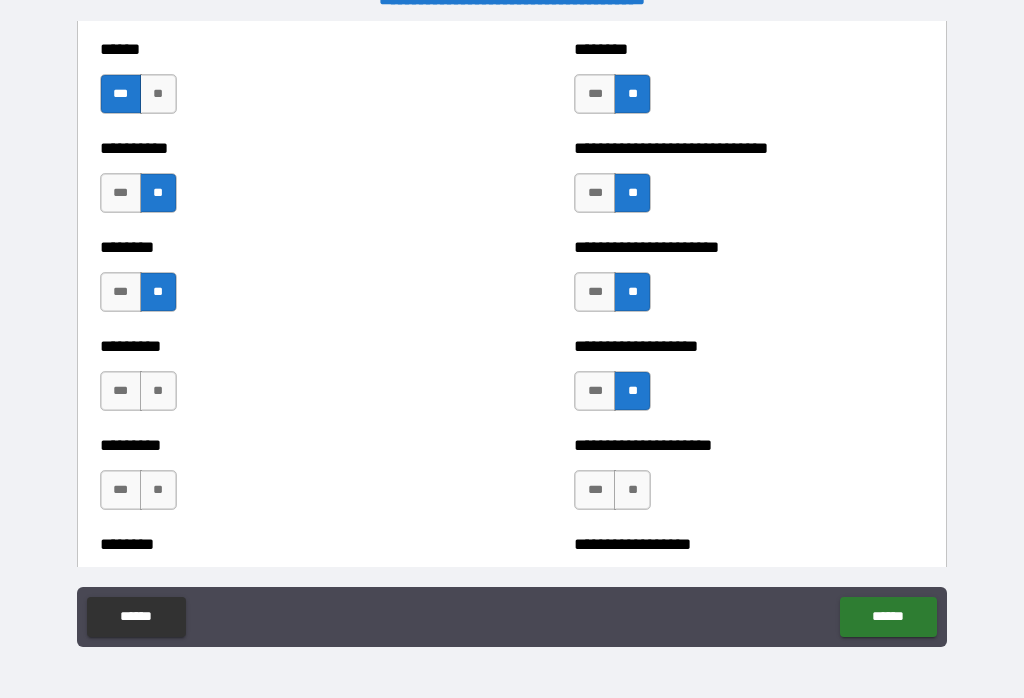 click on "**" at bounding box center (158, 391) 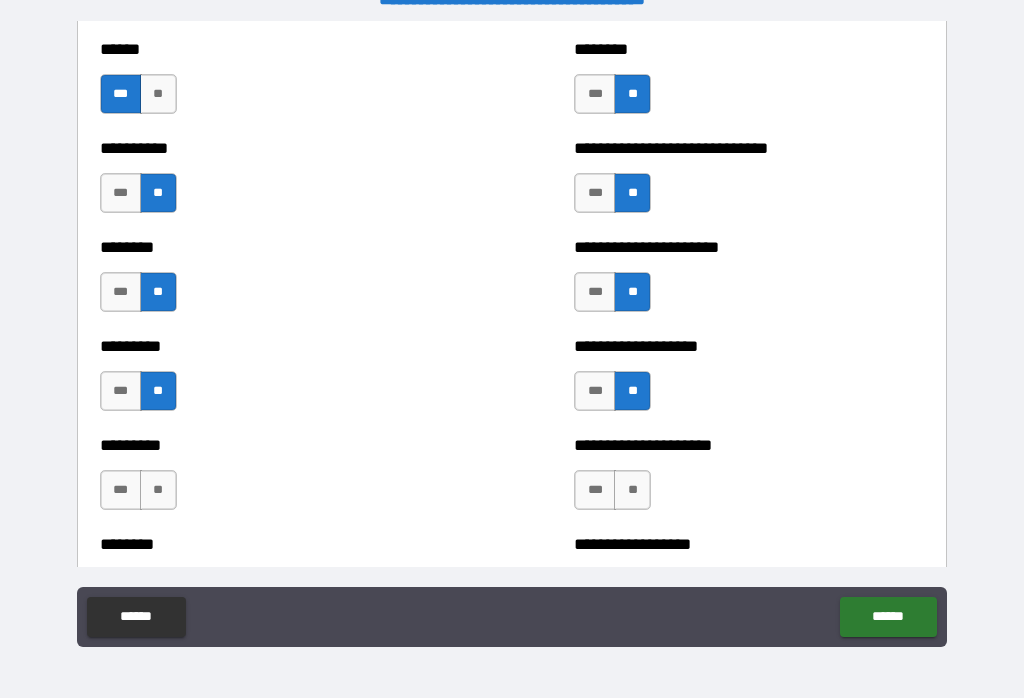 click on "**" at bounding box center (158, 490) 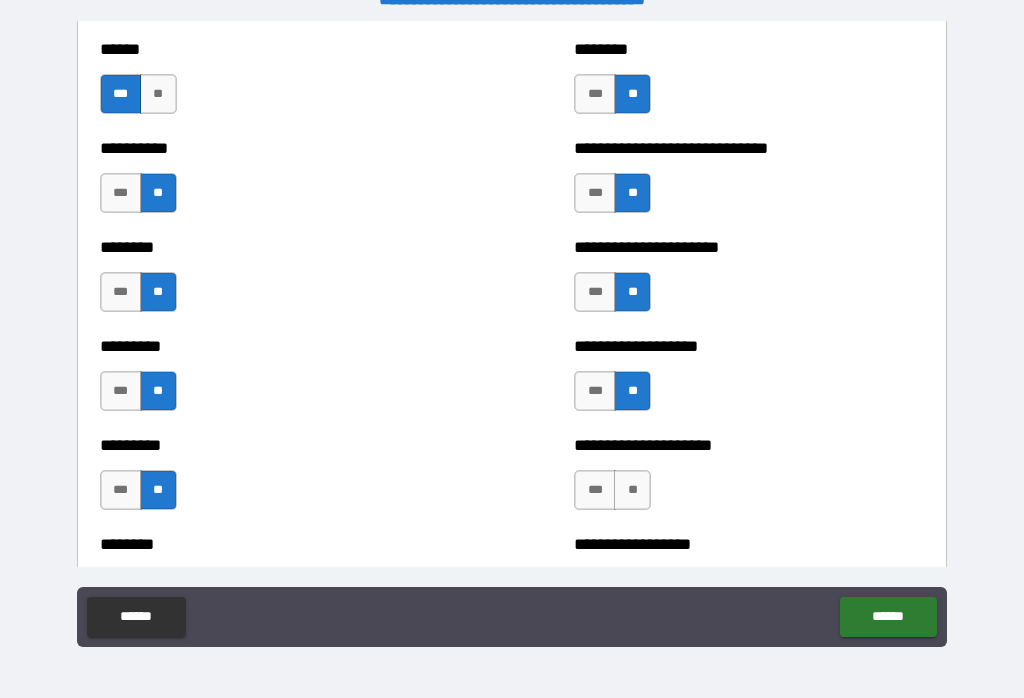 click on "**" at bounding box center (632, 490) 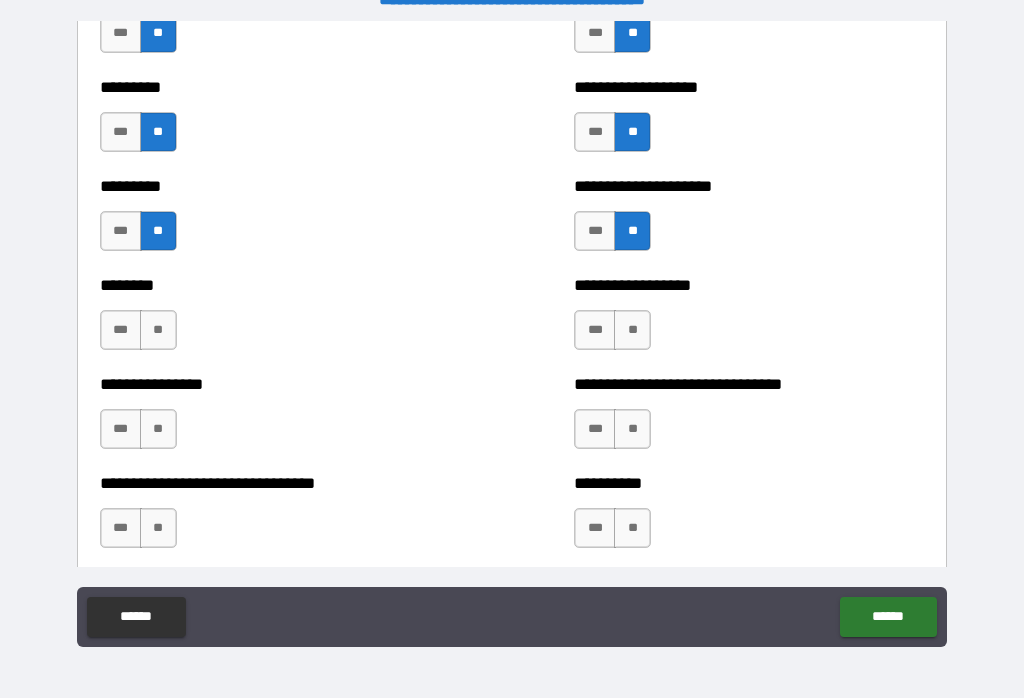 scroll, scrollTop: 7234, scrollLeft: 0, axis: vertical 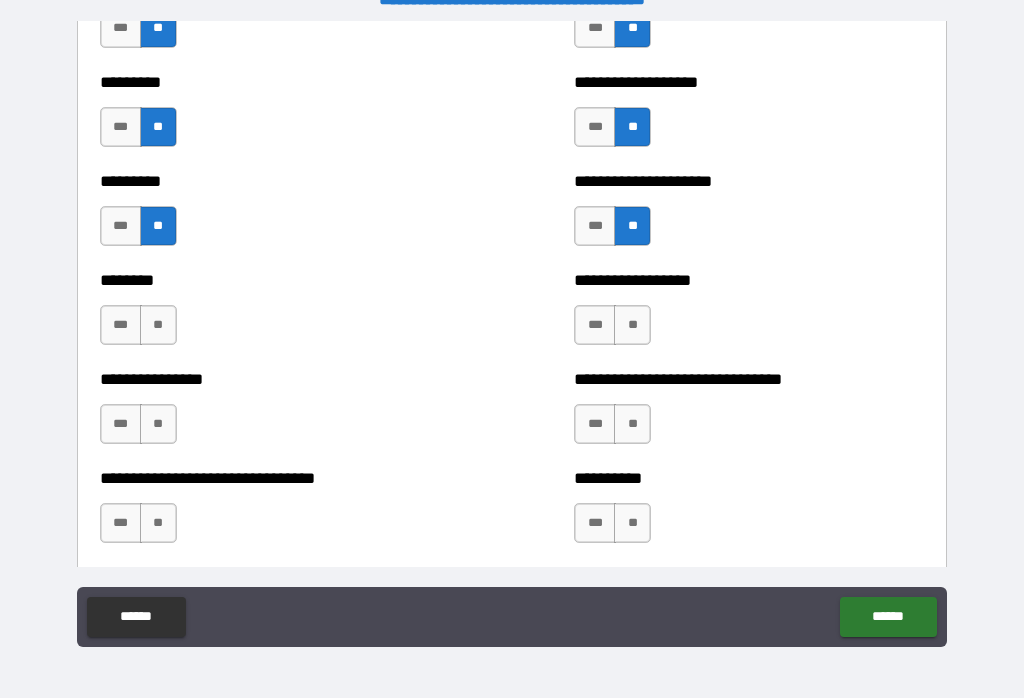 click on "**" at bounding box center (632, 325) 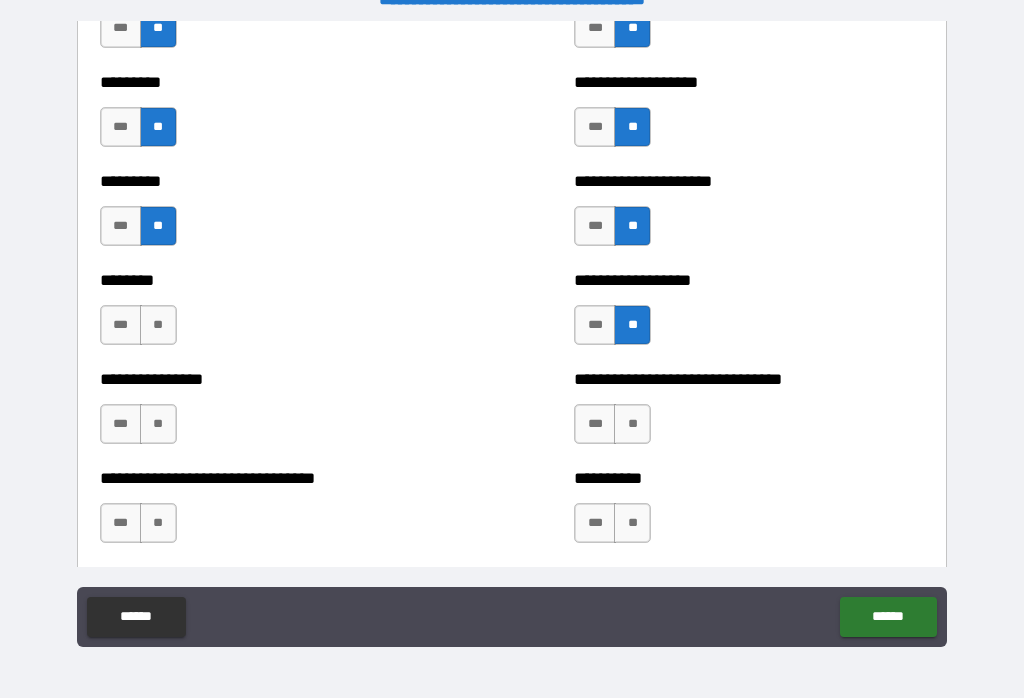 click on "**" at bounding box center (158, 325) 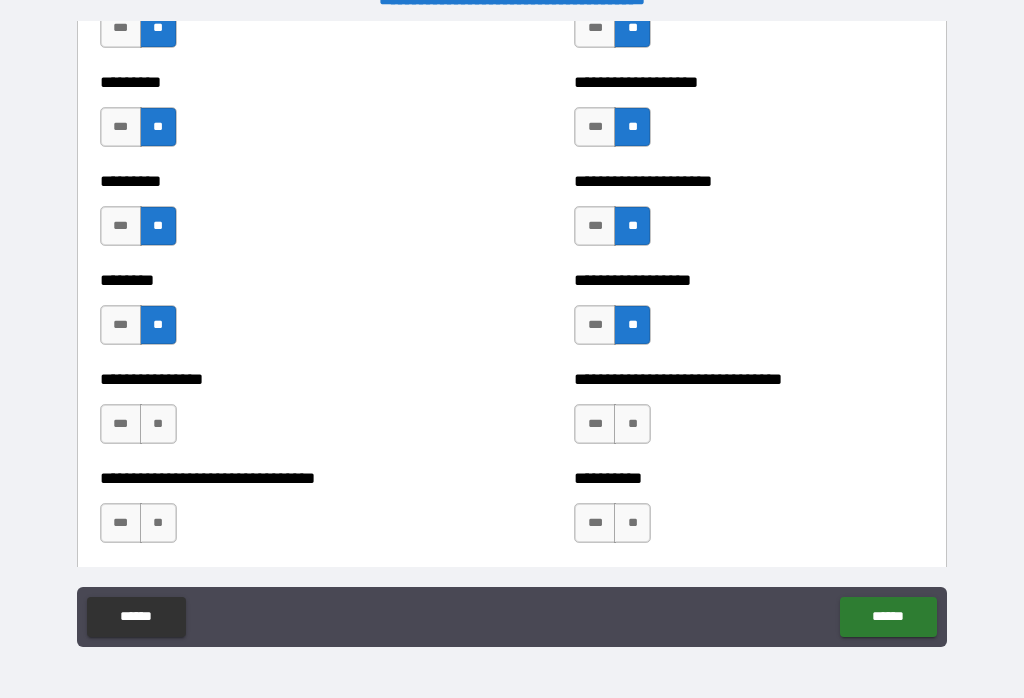 click on "**" at bounding box center (158, 424) 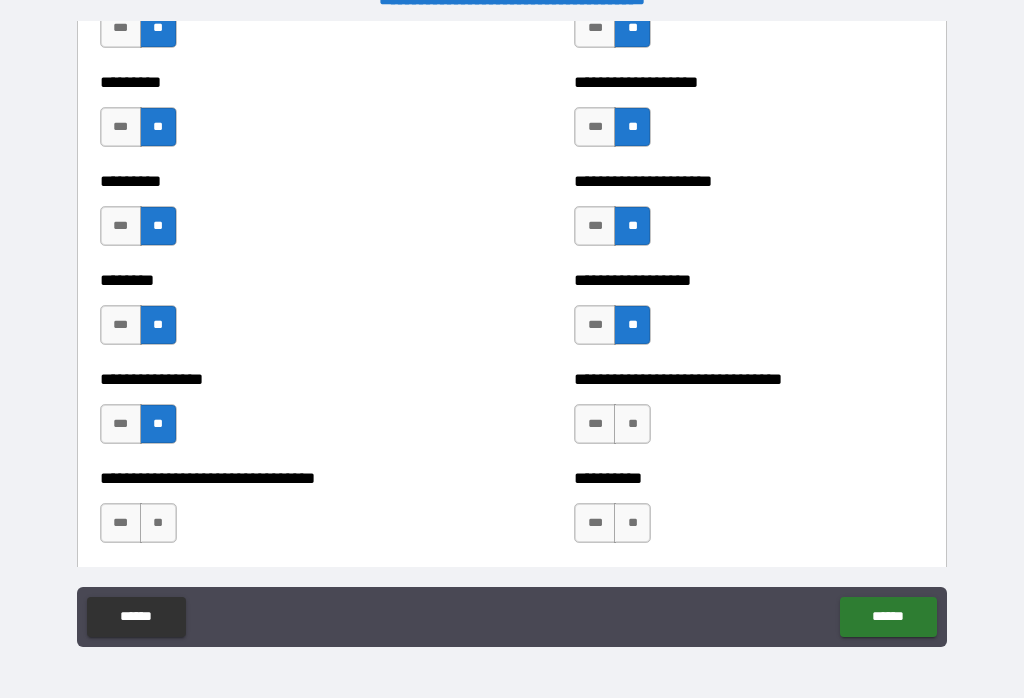 click on "**" at bounding box center (632, 424) 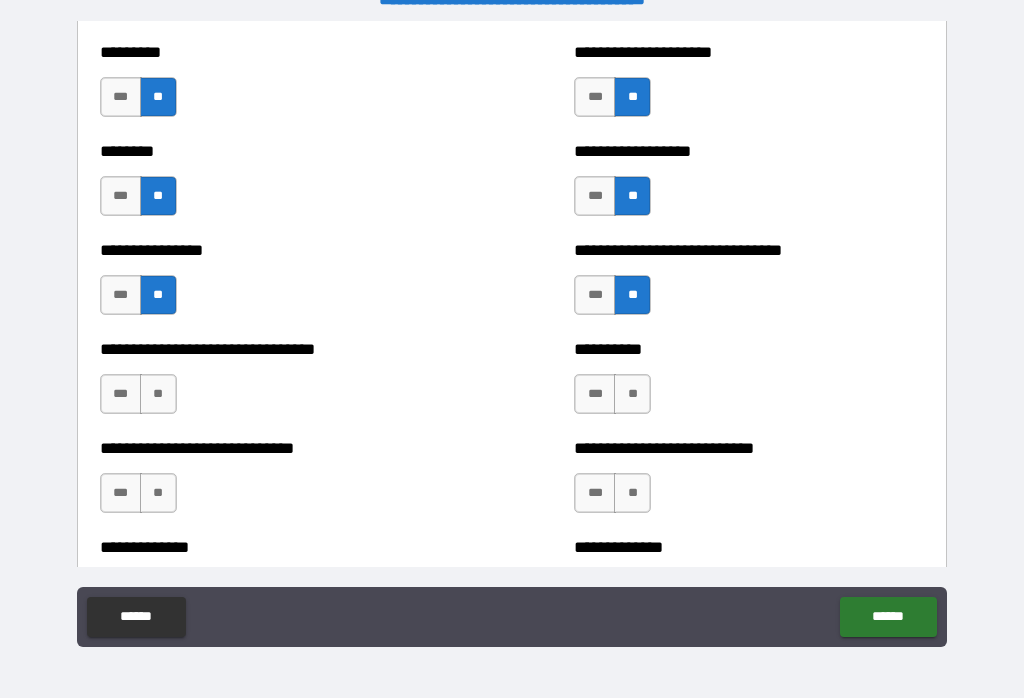 scroll, scrollTop: 7364, scrollLeft: 0, axis: vertical 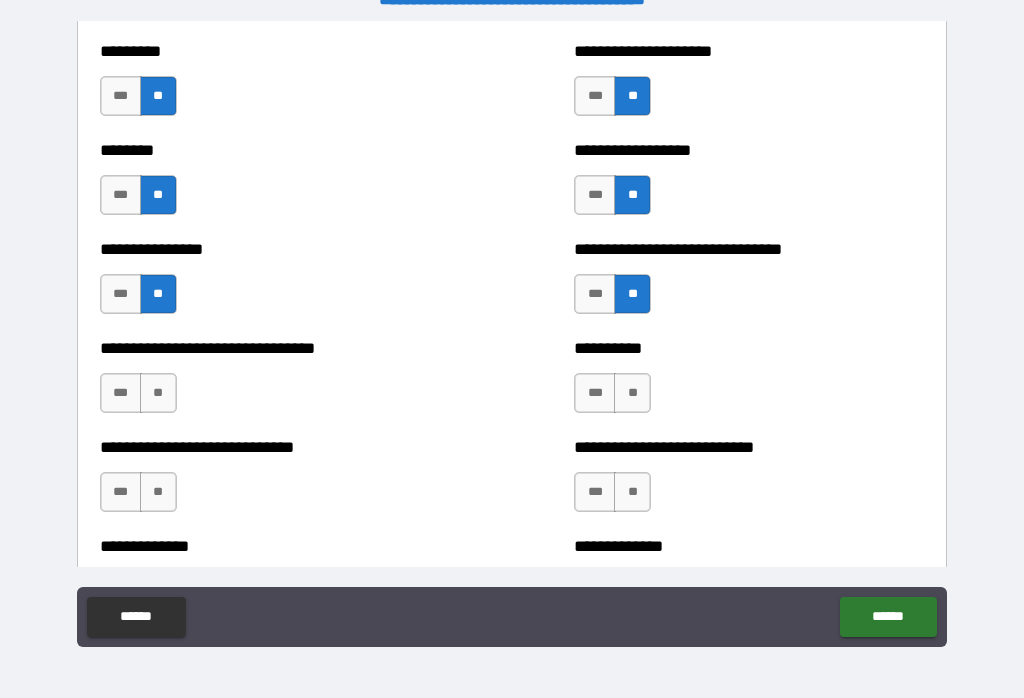click on "**" at bounding box center (158, 393) 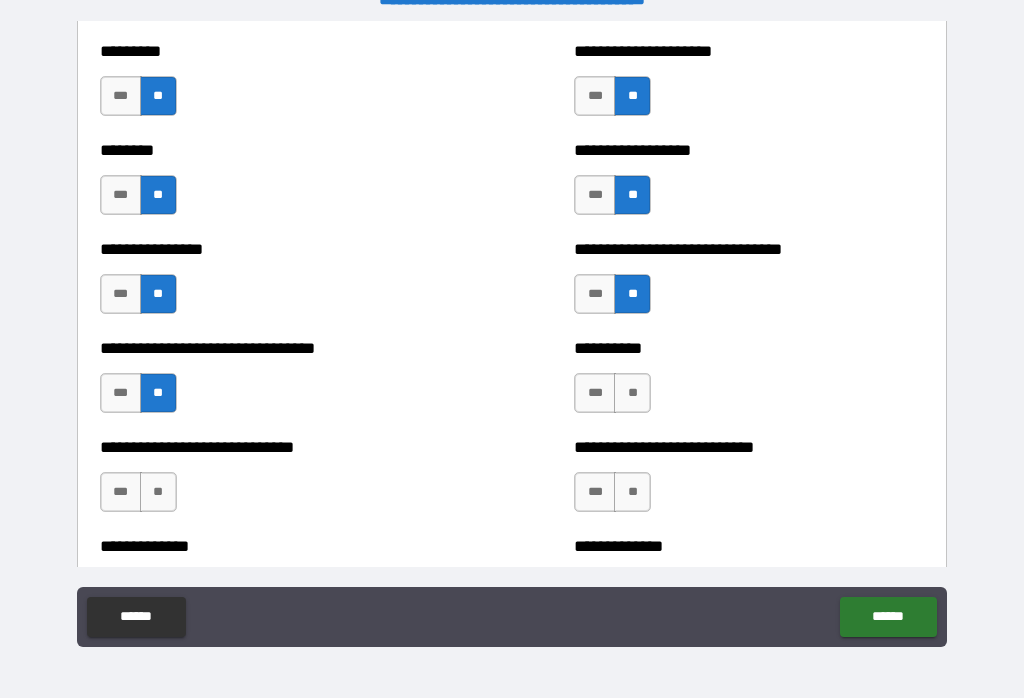 click on "***" at bounding box center [121, 393] 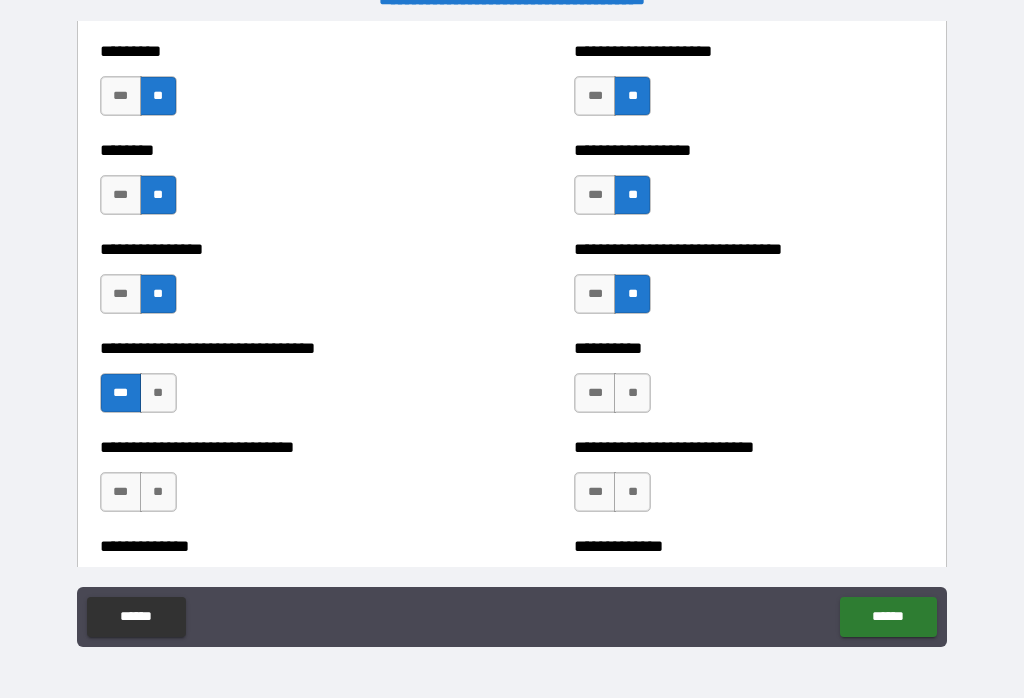 click on "**" at bounding box center [158, 393] 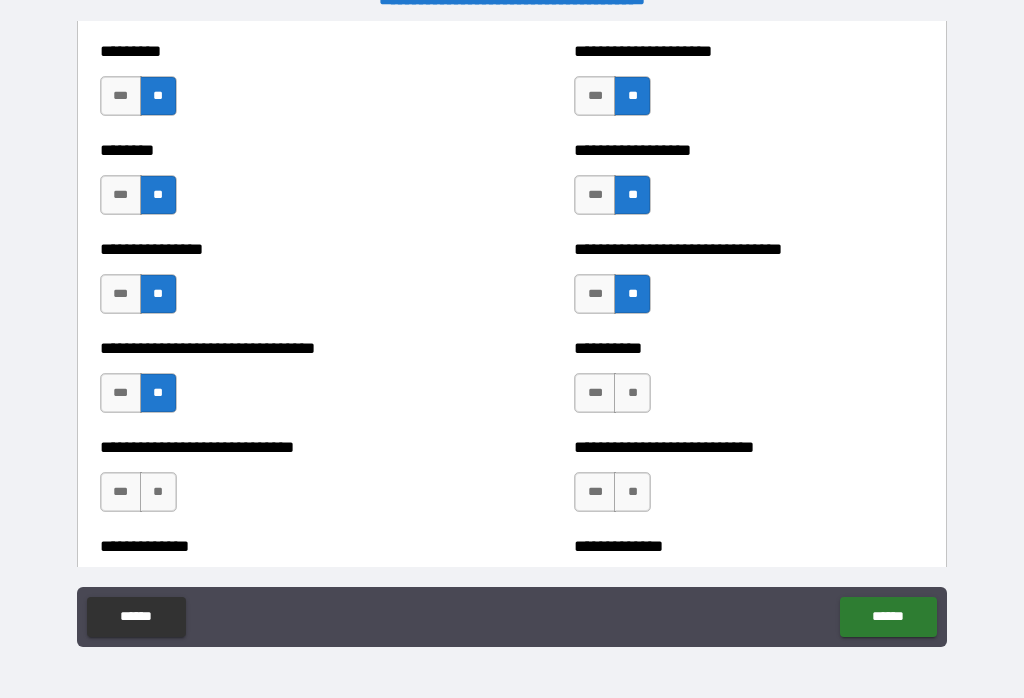 click on "**" at bounding box center (632, 393) 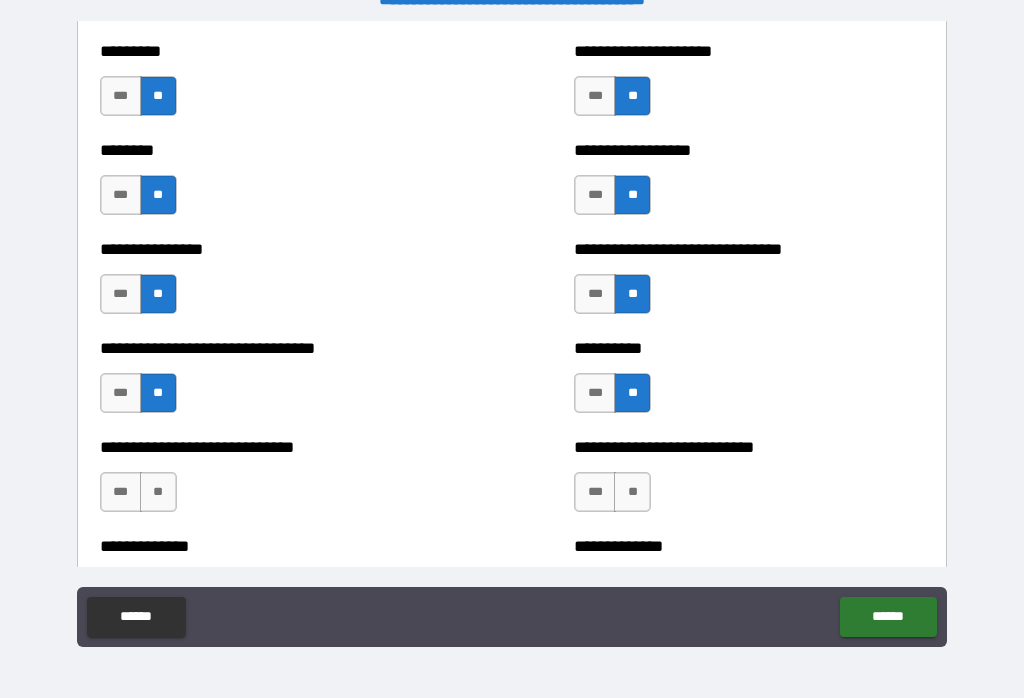 click on "**" at bounding box center [158, 492] 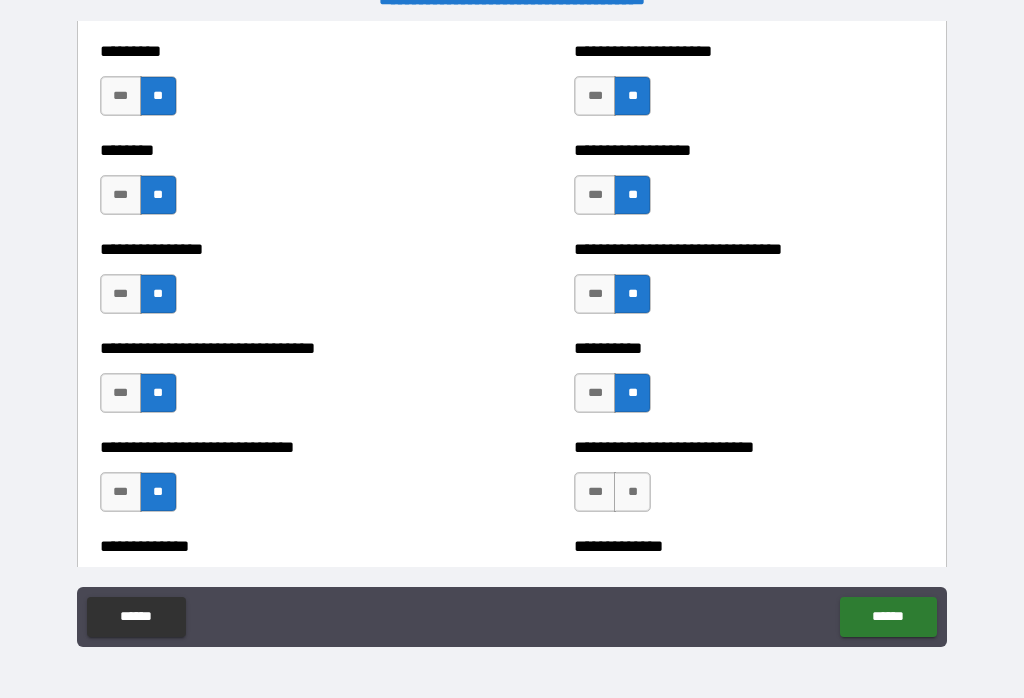click on "**" at bounding box center (632, 492) 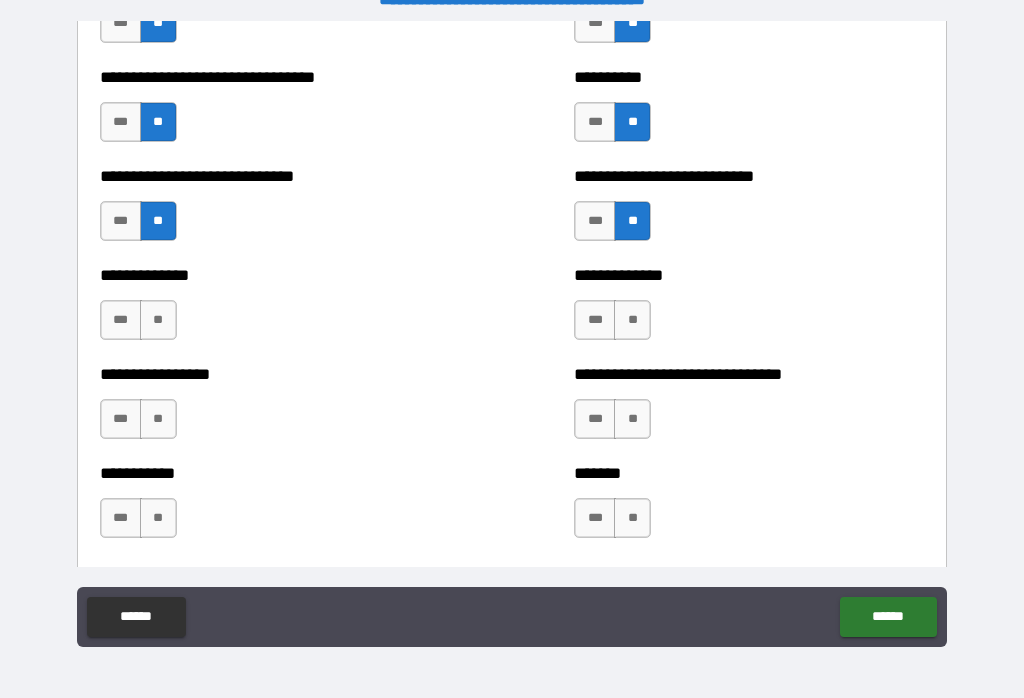 scroll, scrollTop: 7643, scrollLeft: 0, axis: vertical 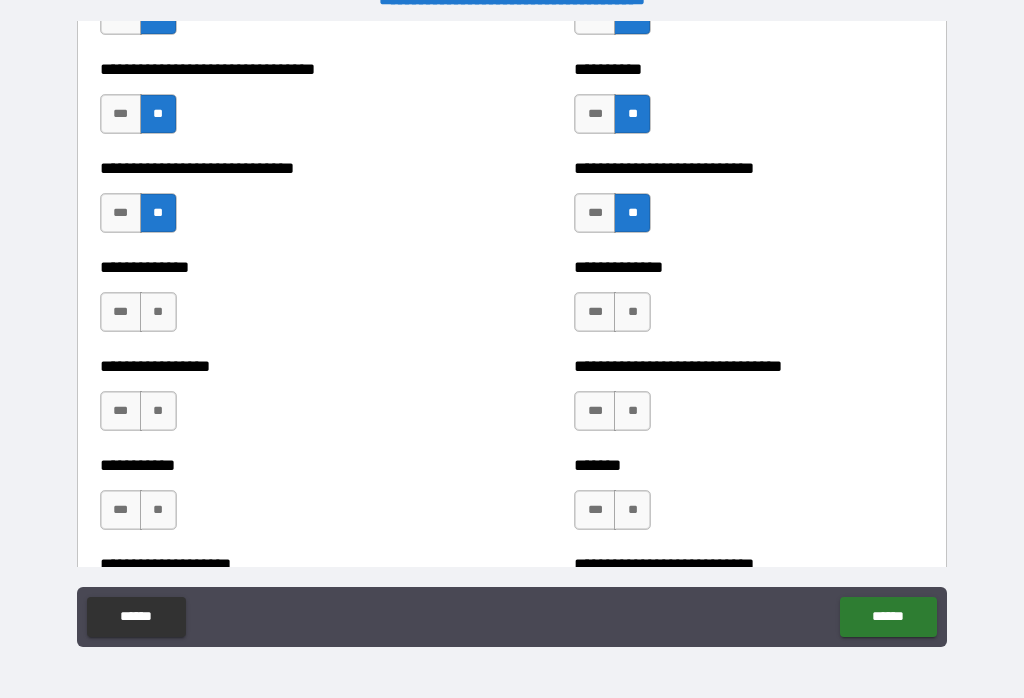 click on "**" at bounding box center (632, 312) 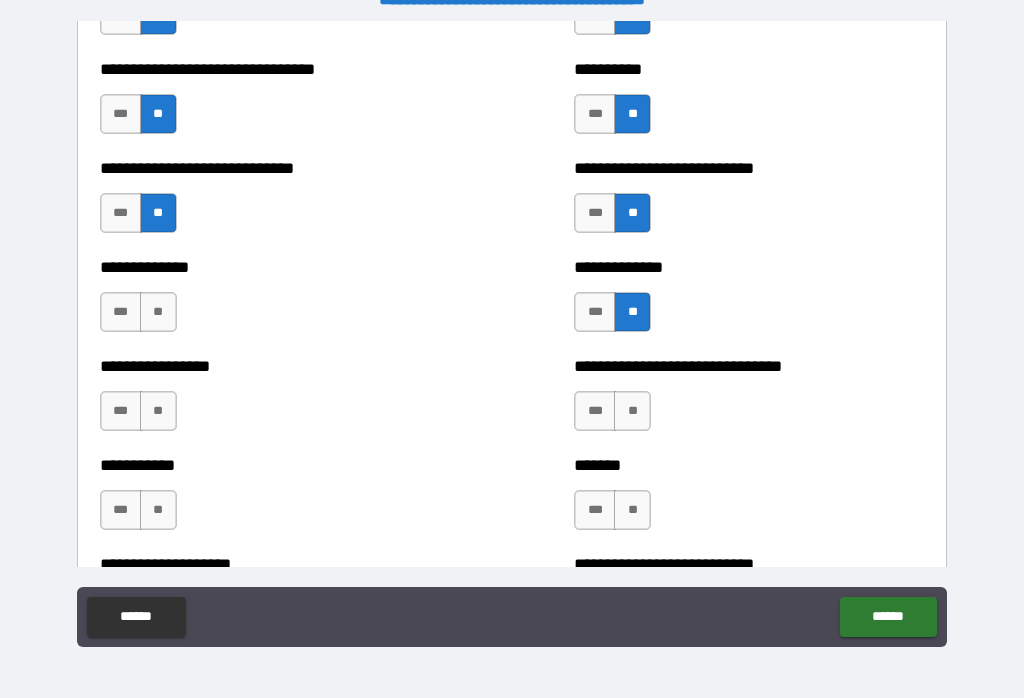 click on "**" at bounding box center (158, 312) 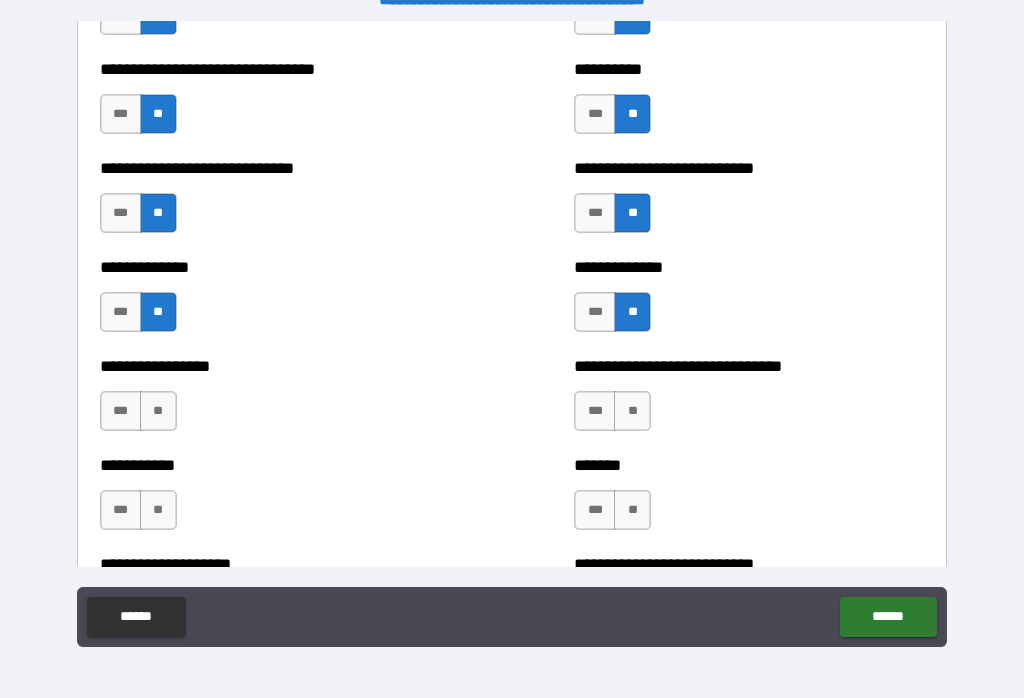click on "**" at bounding box center [158, 411] 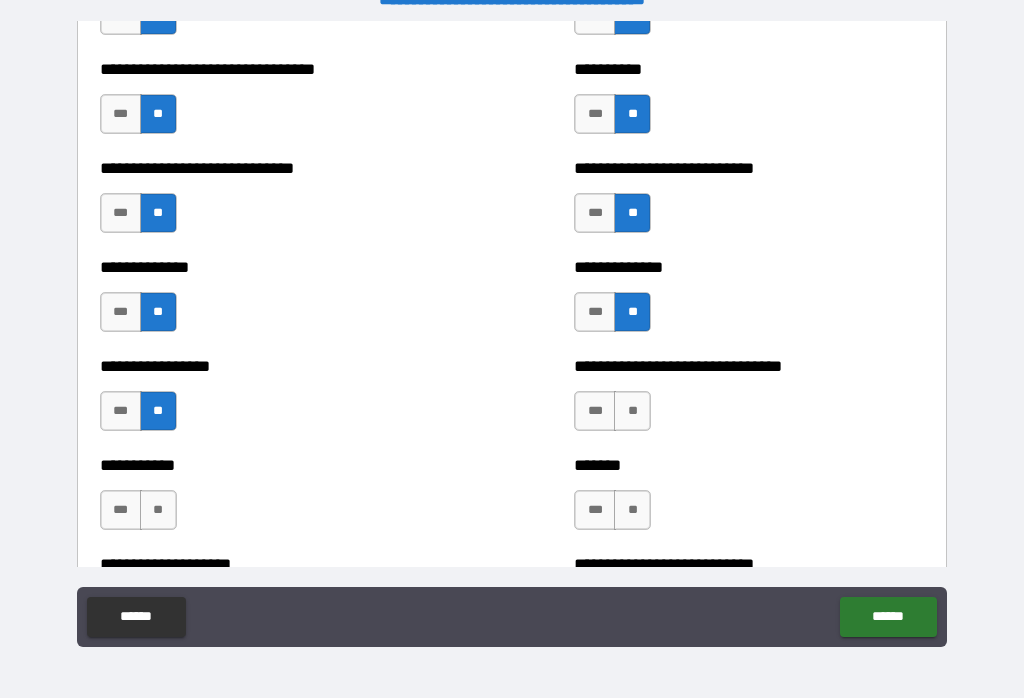 click on "**" at bounding box center [632, 411] 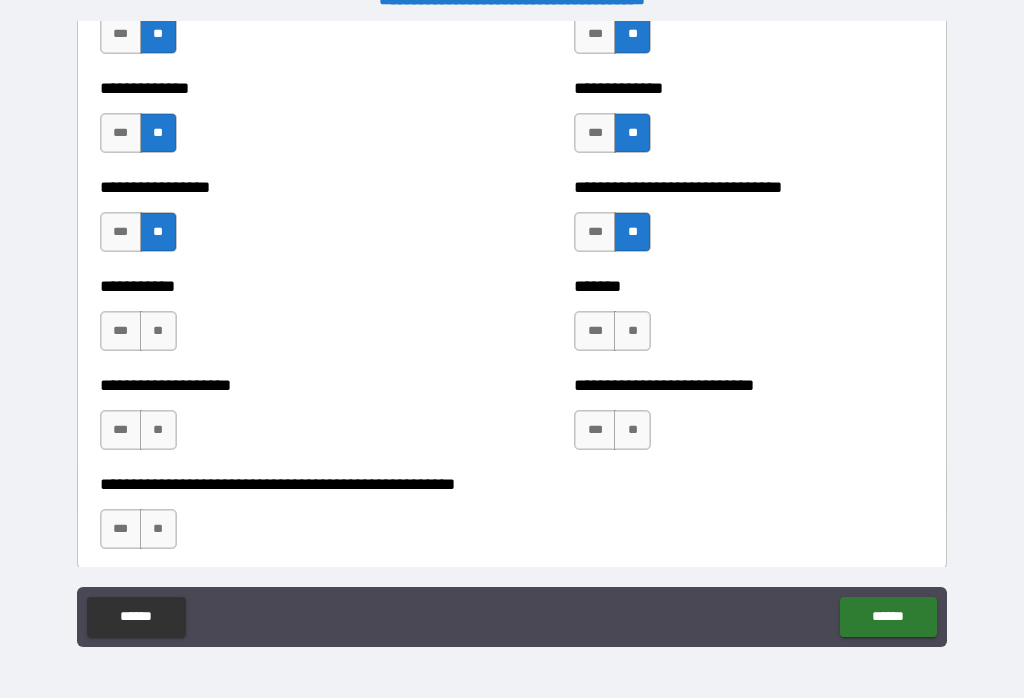 scroll, scrollTop: 7826, scrollLeft: 0, axis: vertical 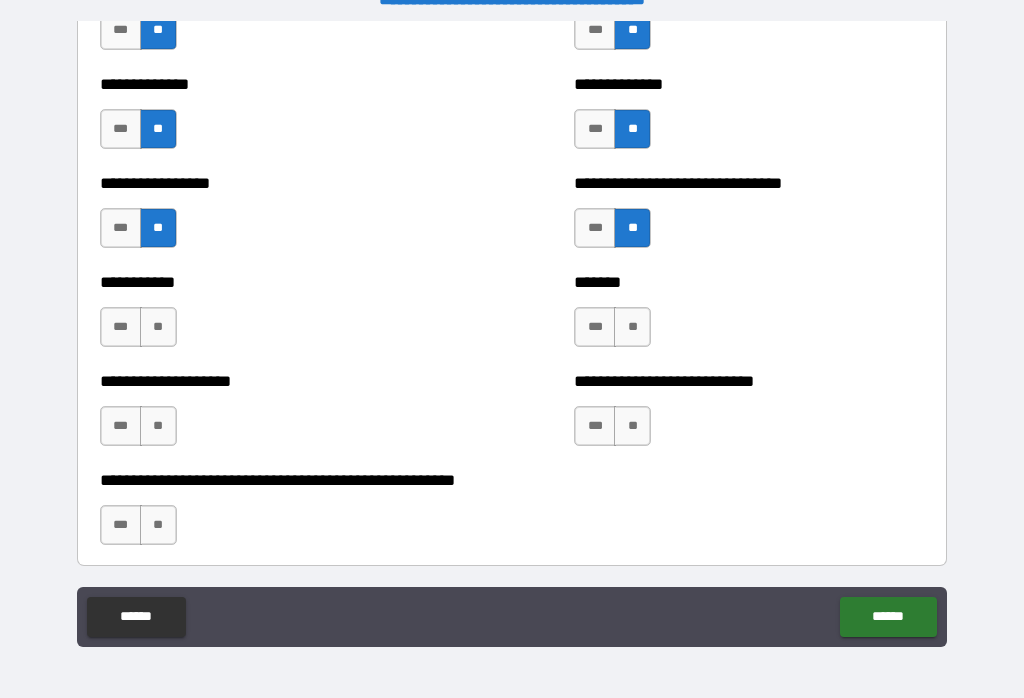 click on "**" at bounding box center [632, 327] 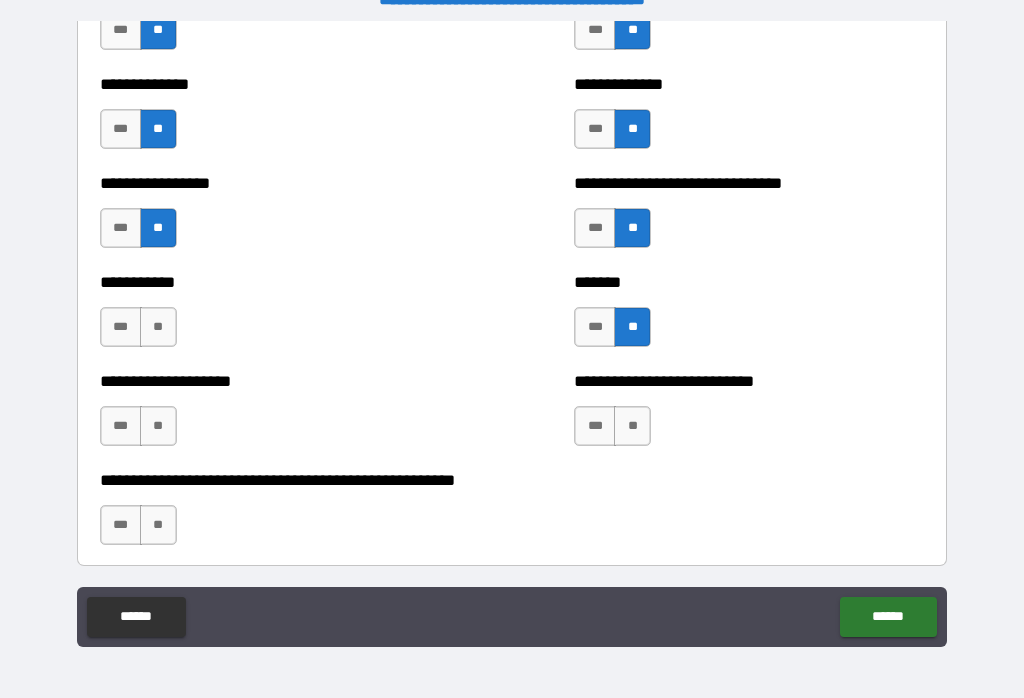 click on "**" at bounding box center (158, 327) 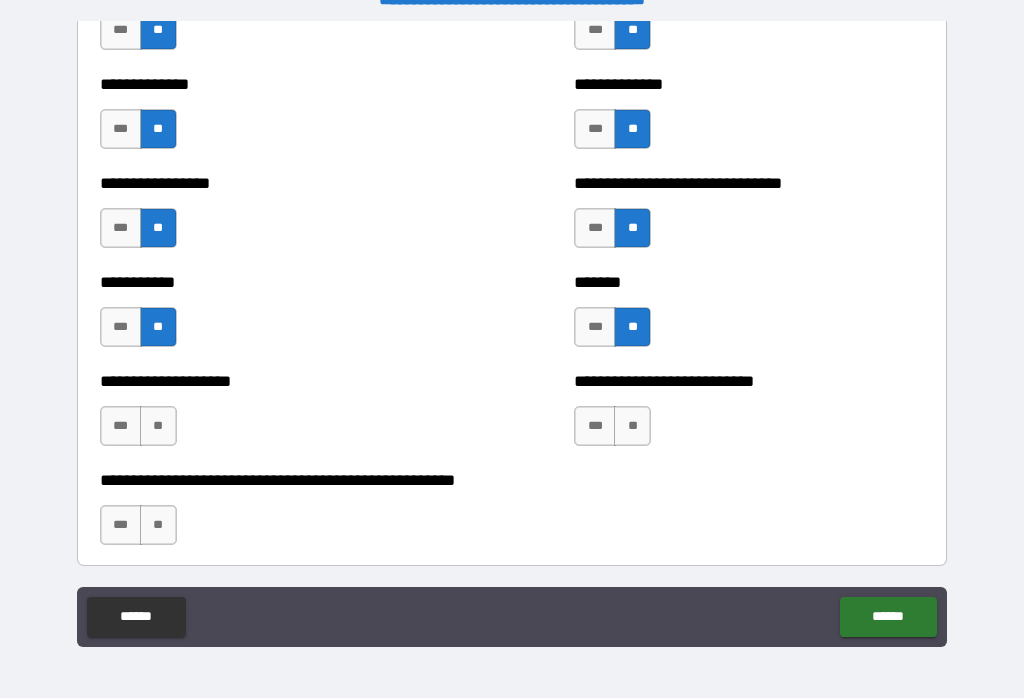 click on "**" at bounding box center (158, 426) 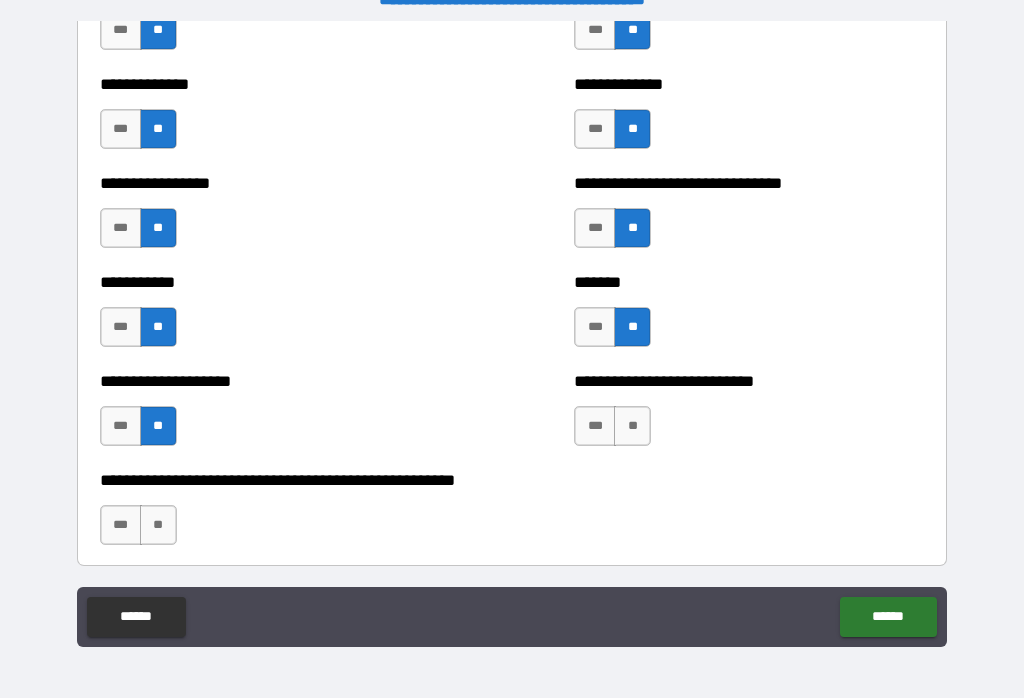 click on "**" at bounding box center [632, 426] 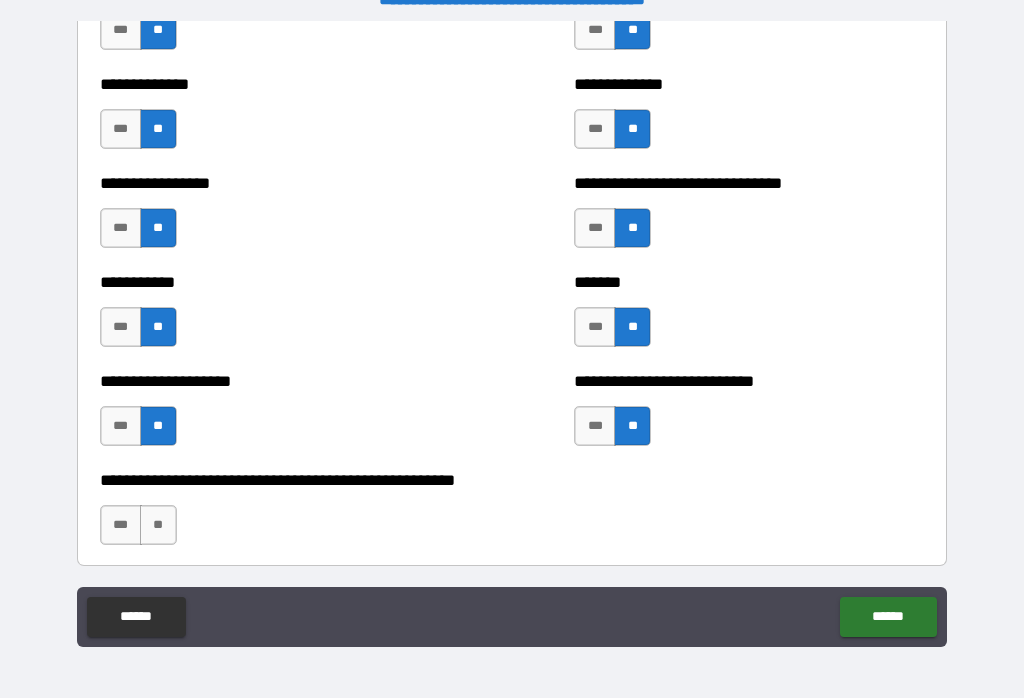 click on "**" at bounding box center [158, 525] 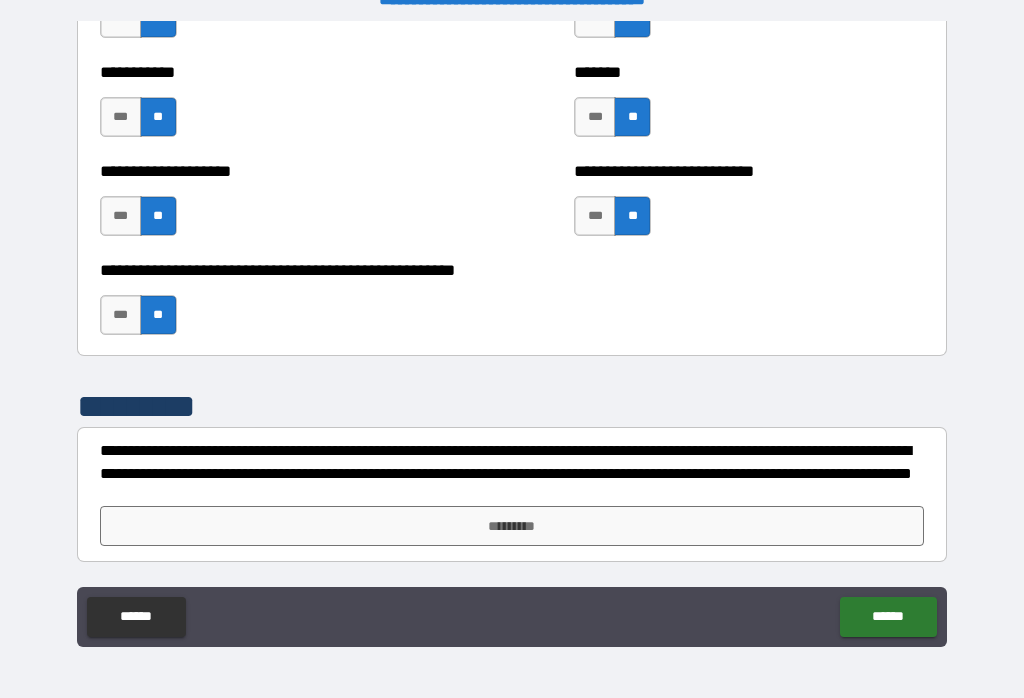 click on "*********" at bounding box center (512, 526) 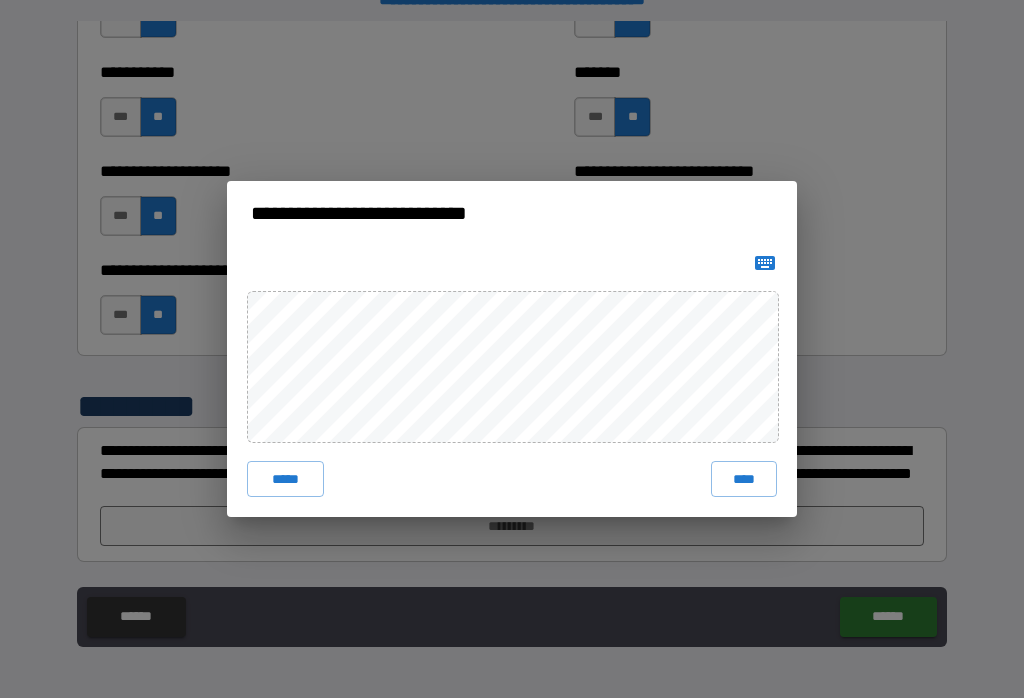 click on "****" at bounding box center (744, 479) 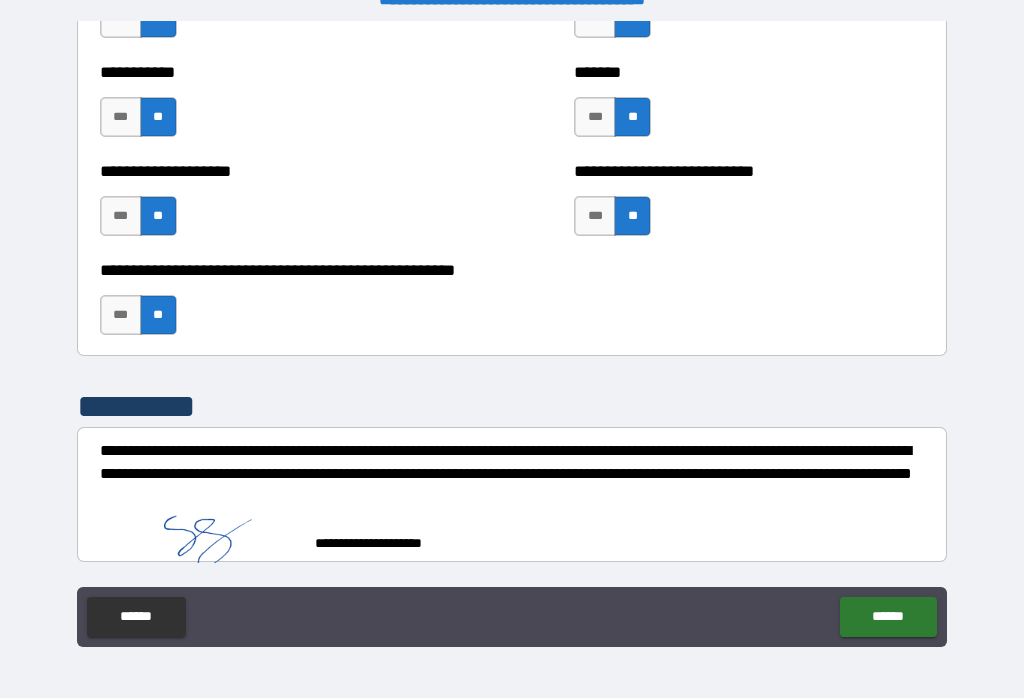 scroll, scrollTop: 8026, scrollLeft: 0, axis: vertical 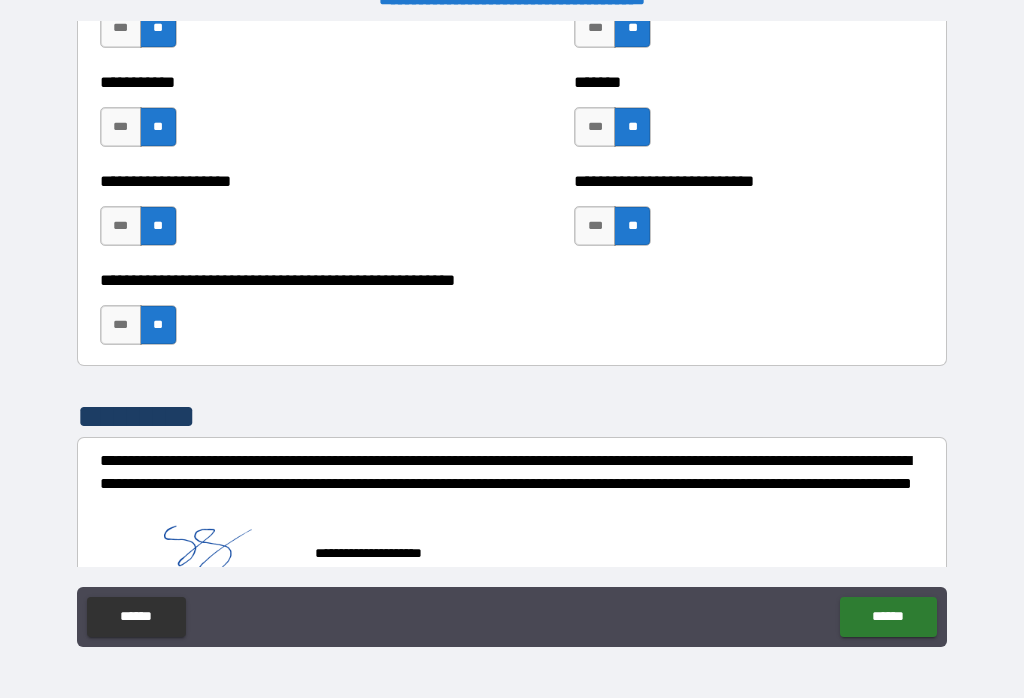 click on "******" at bounding box center (888, 617) 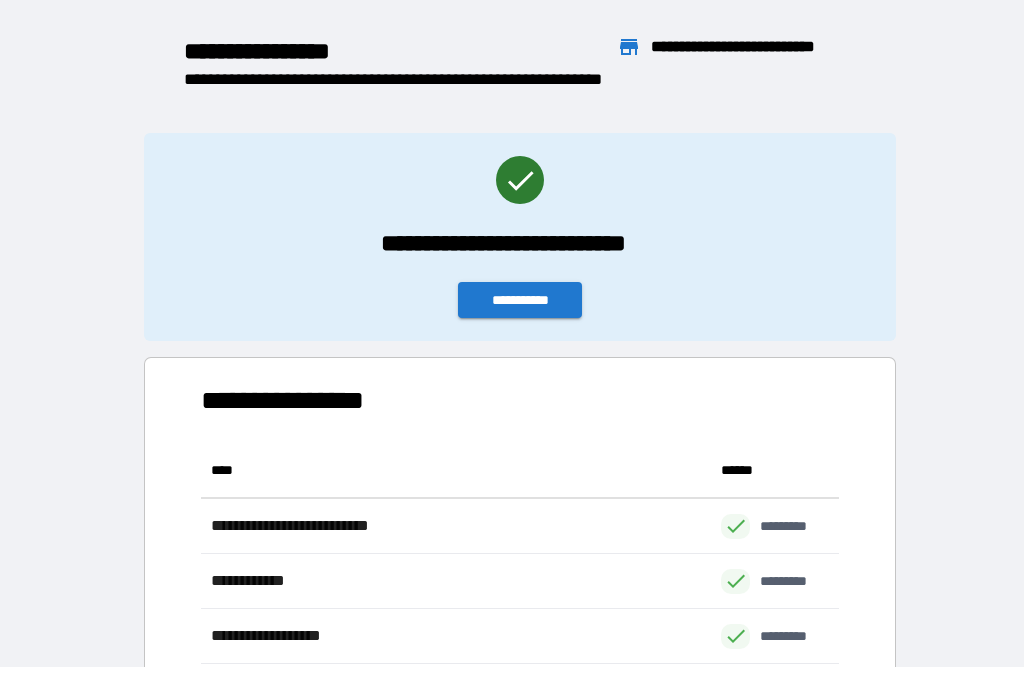 scroll, scrollTop: 386, scrollLeft: 638, axis: both 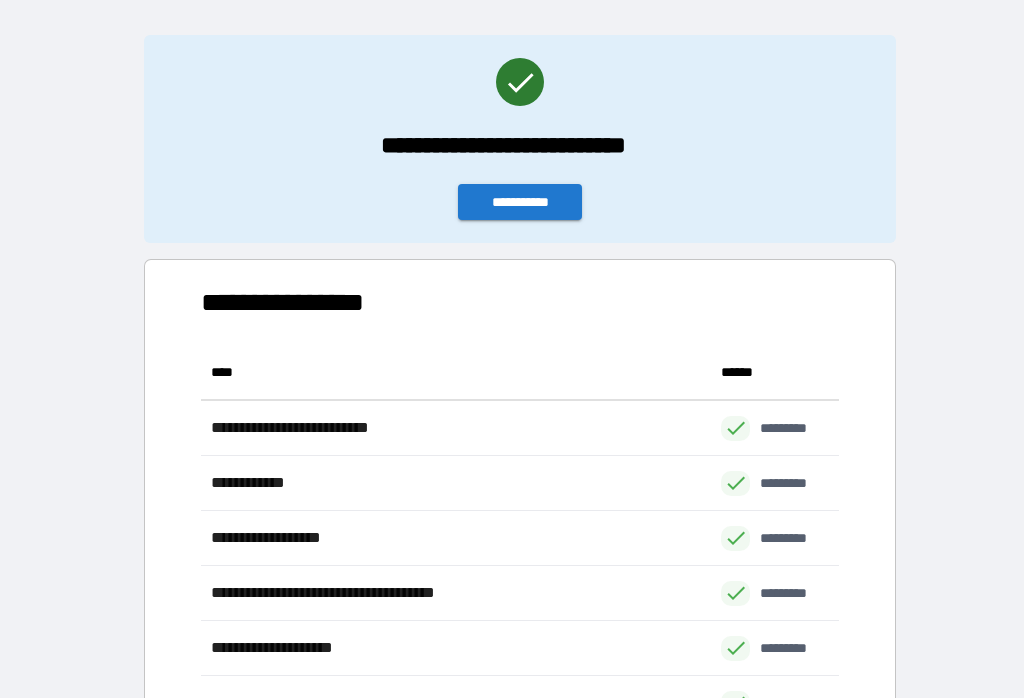 click on "**********" at bounding box center [520, 202] 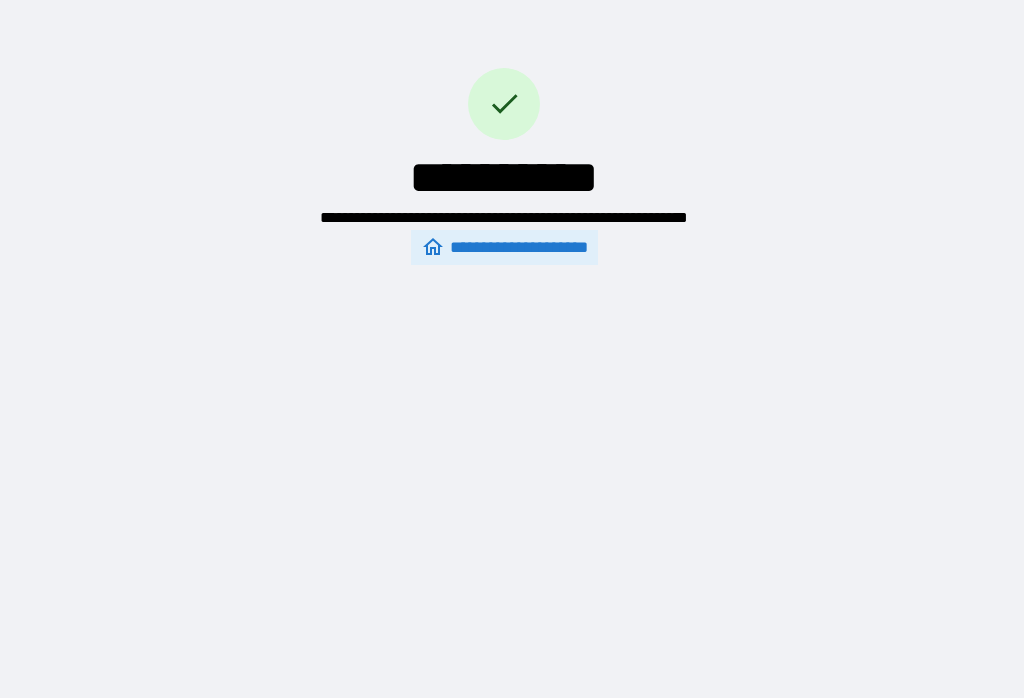 scroll, scrollTop: 0, scrollLeft: 0, axis: both 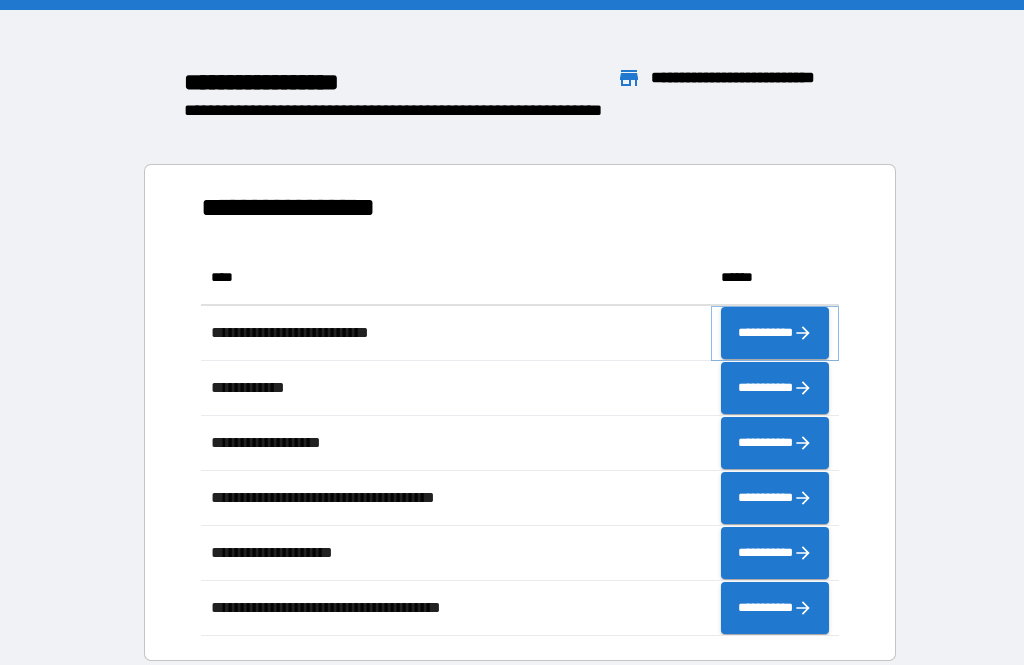 click on "**********" at bounding box center [775, 333] 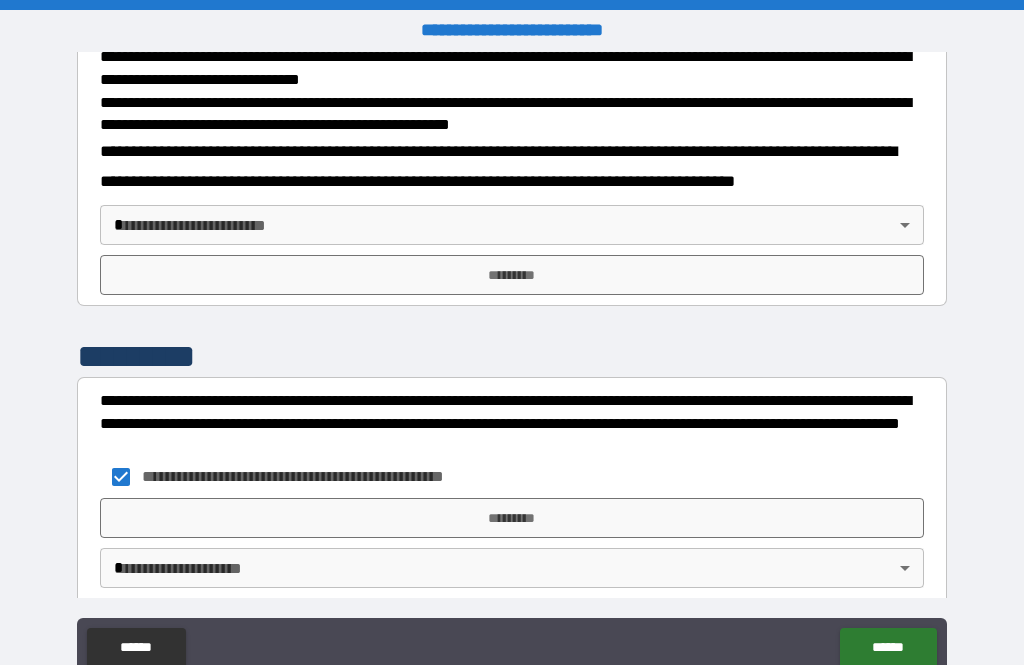scroll, scrollTop: 699, scrollLeft: 0, axis: vertical 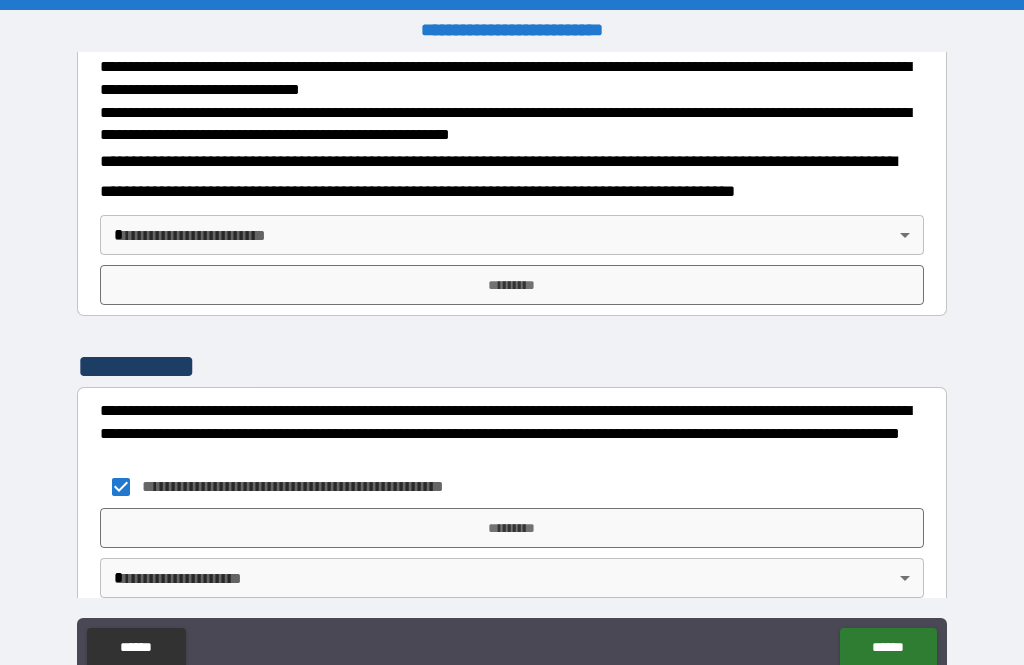 click on "******" at bounding box center (888, 648) 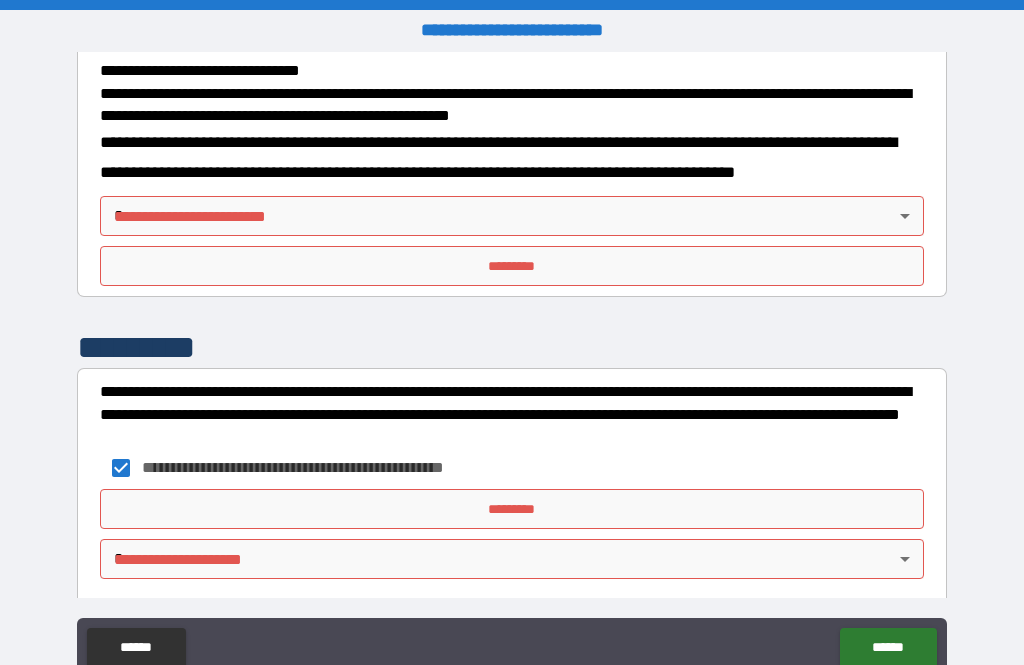 scroll, scrollTop: 717, scrollLeft: 0, axis: vertical 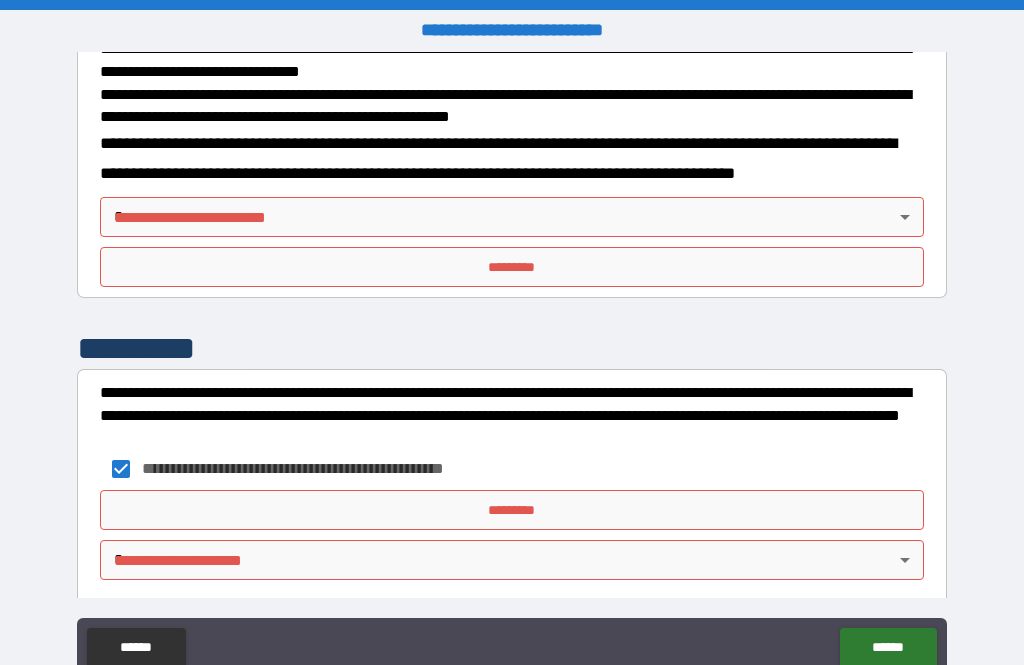 click on "**********" at bounding box center (512, 364) 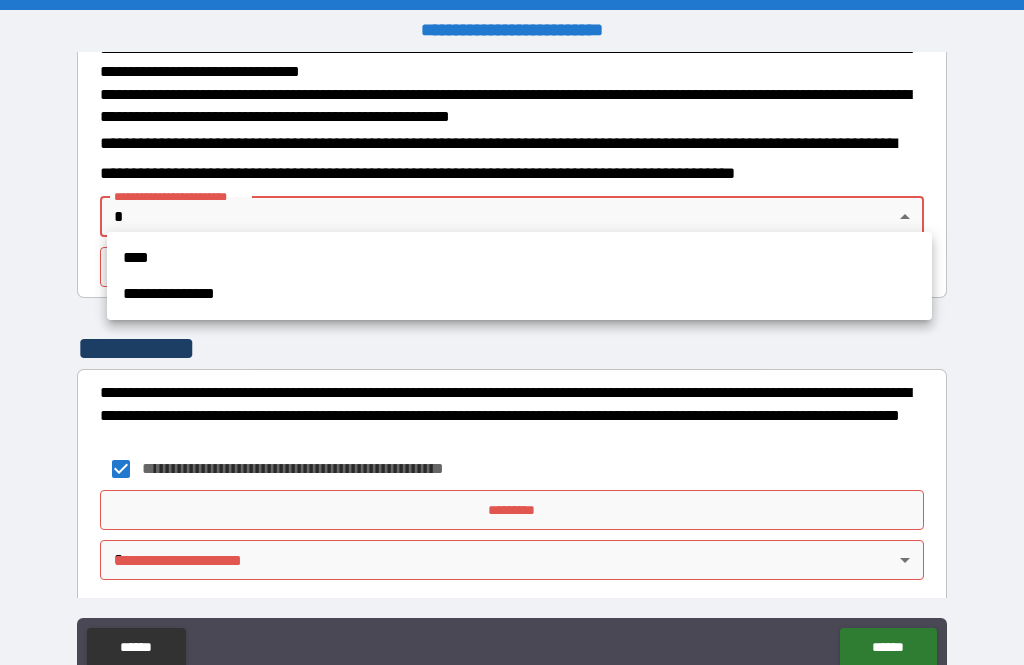 click on "****" at bounding box center [519, 258] 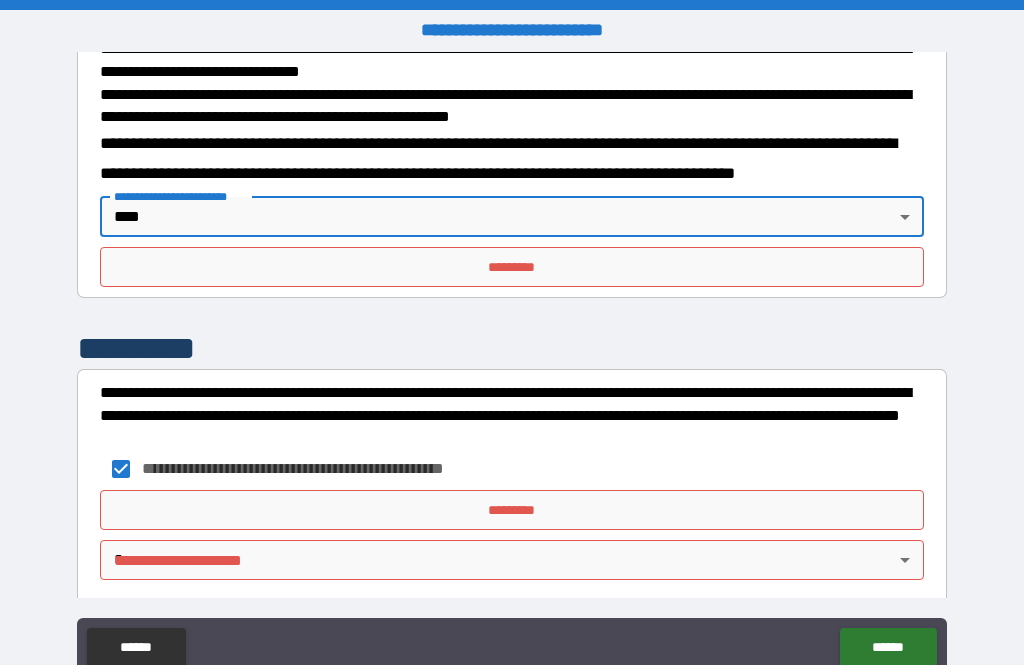 click on "*********" at bounding box center (512, 267) 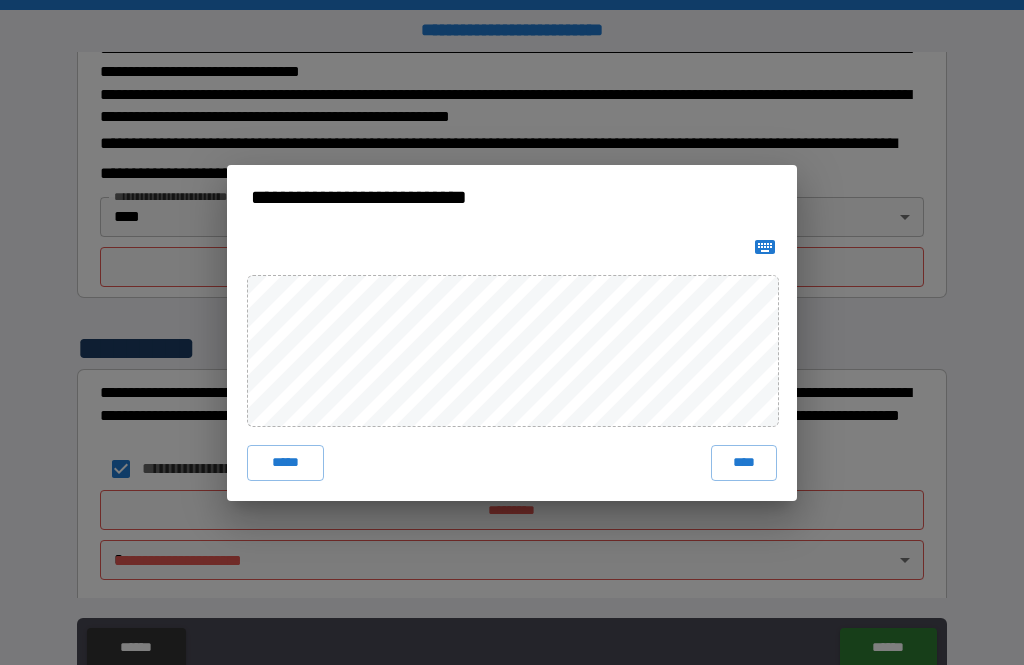 click on "****" at bounding box center [744, 463] 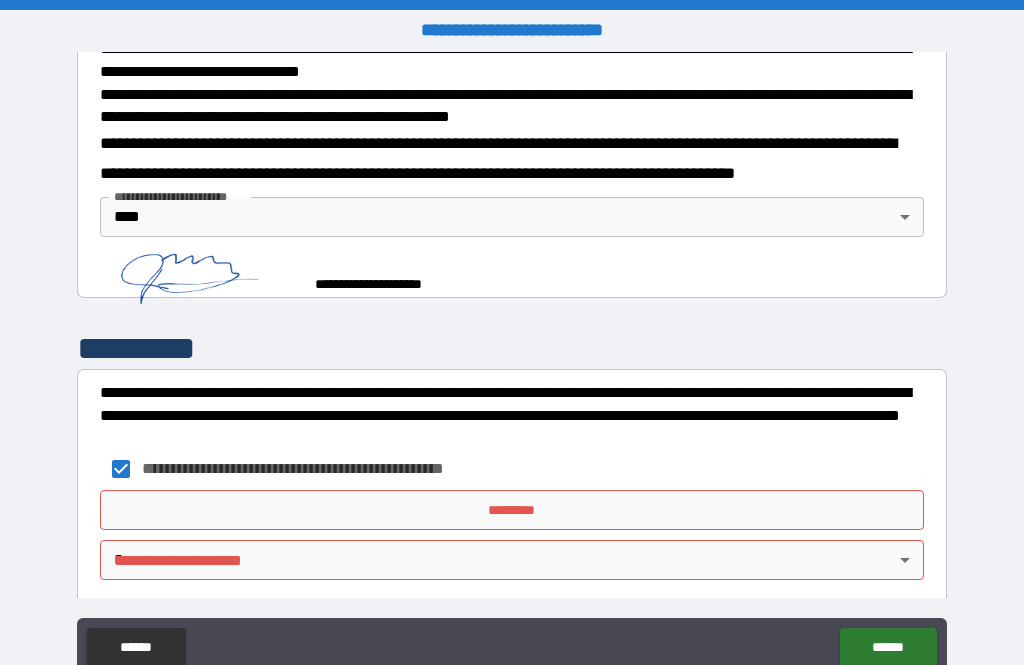 scroll, scrollTop: 707, scrollLeft: 0, axis: vertical 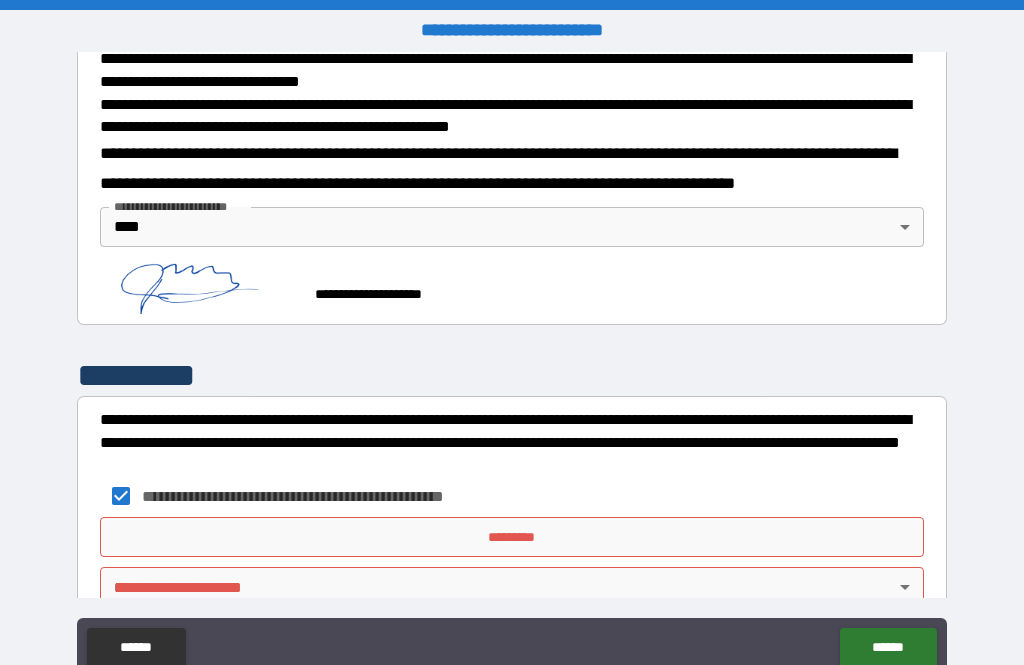 click on "*********" at bounding box center [512, 537] 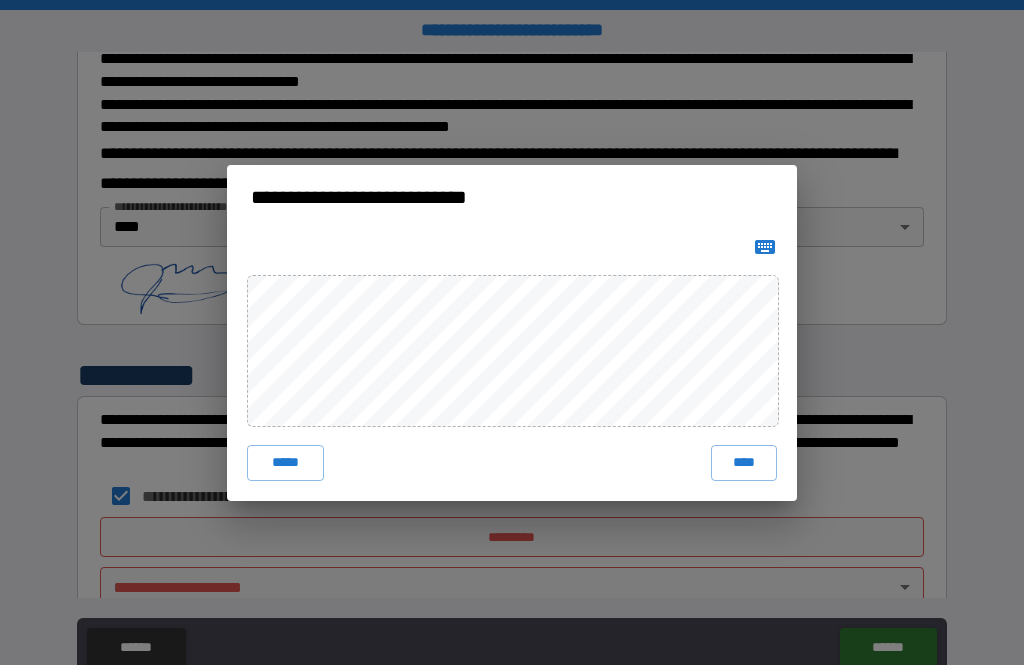 click on "****" at bounding box center [744, 463] 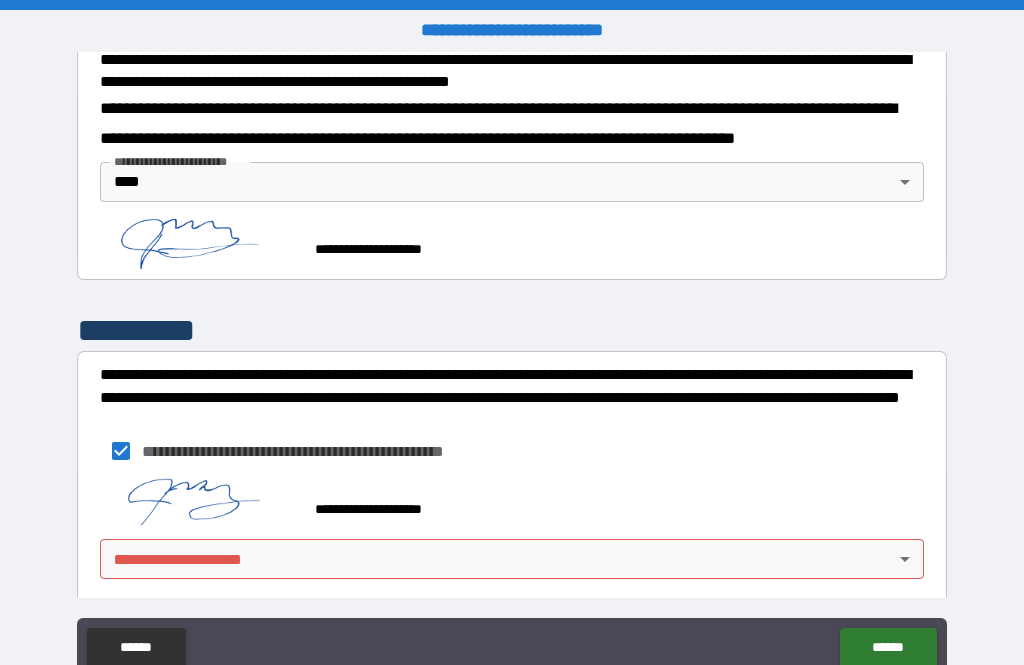 scroll, scrollTop: 751, scrollLeft: 0, axis: vertical 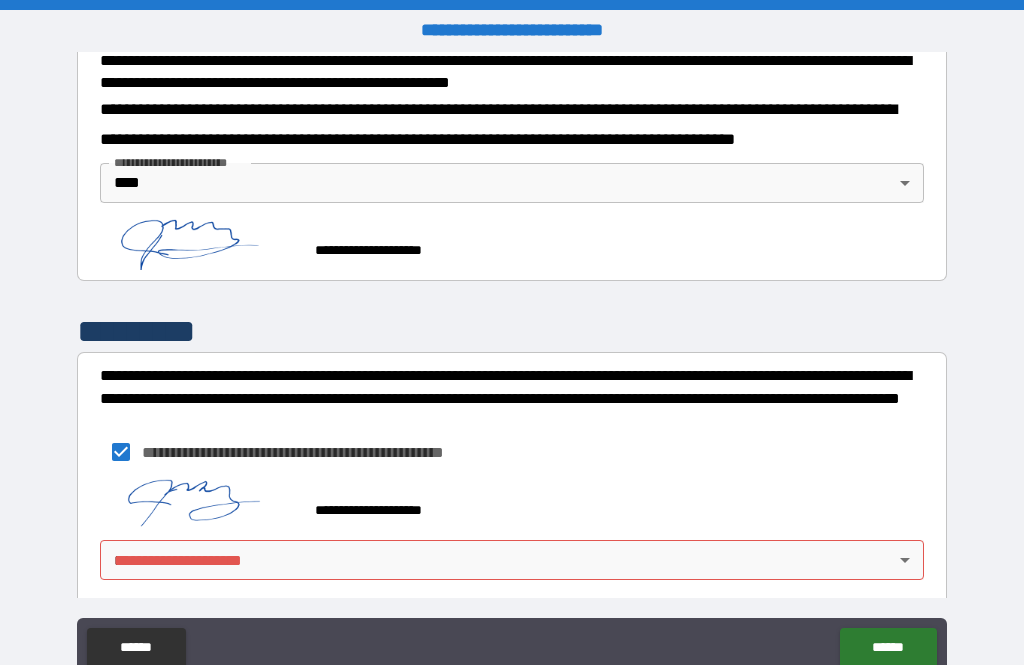 click on "**********" at bounding box center [512, 364] 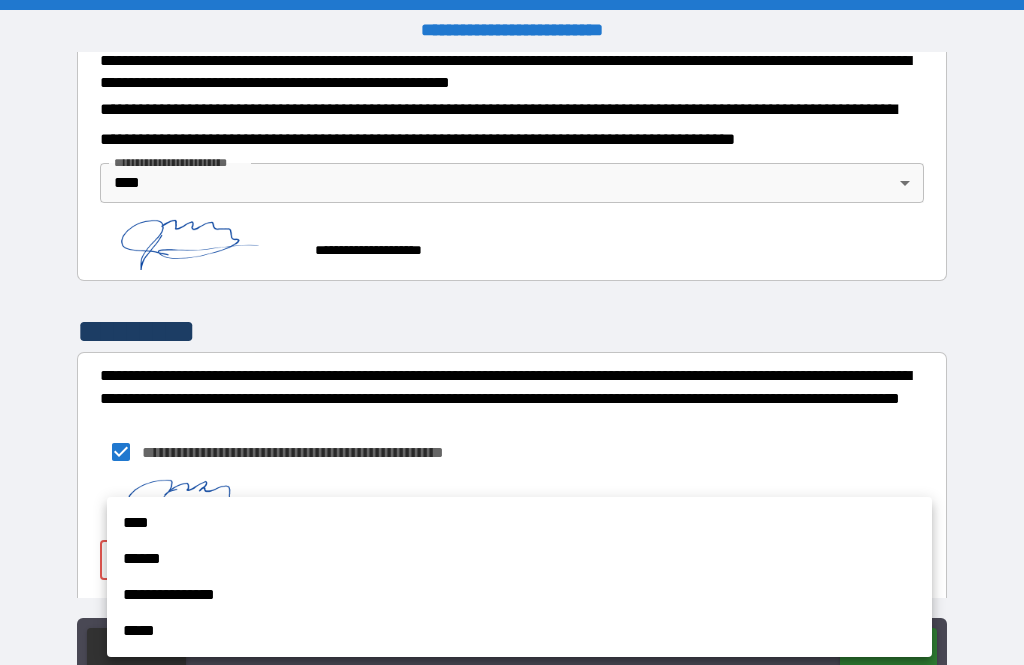 click on "****" at bounding box center (519, 523) 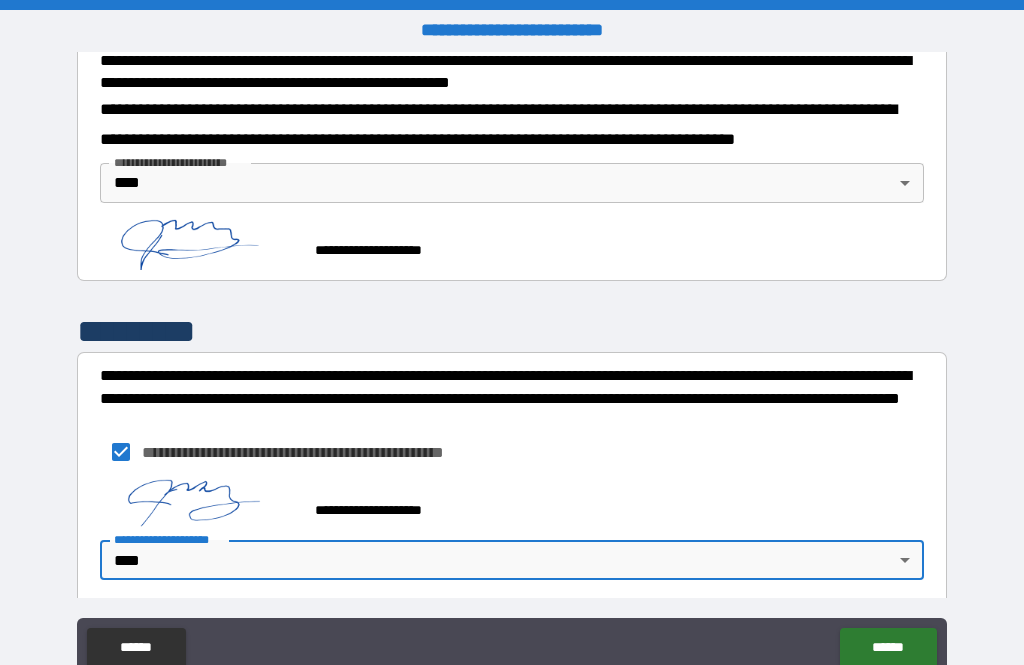 click on "******" at bounding box center (888, 648) 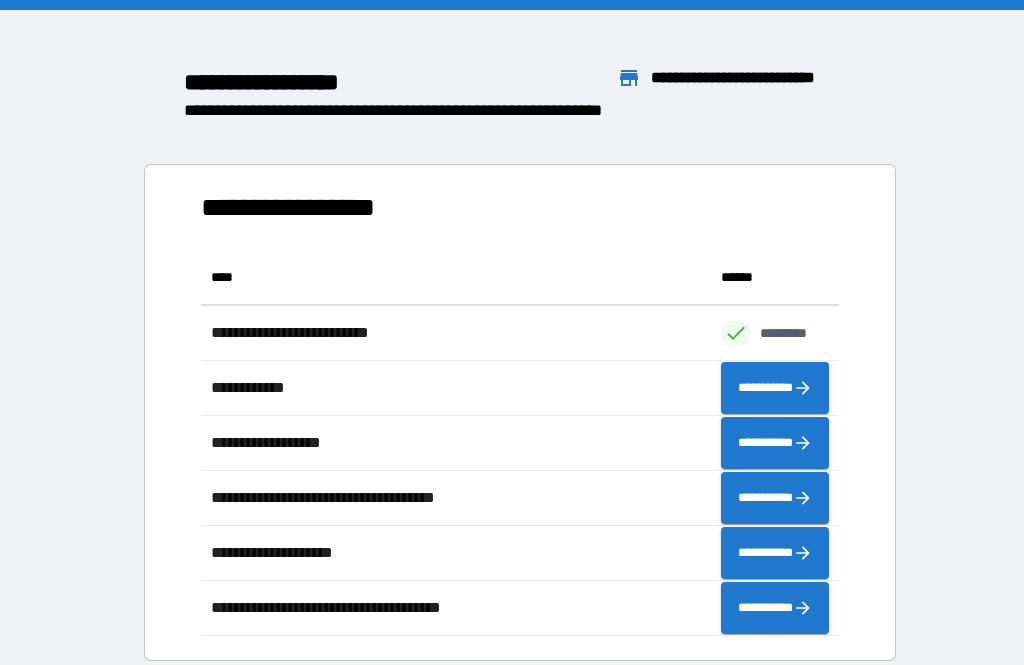 scroll, scrollTop: 386, scrollLeft: 638, axis: both 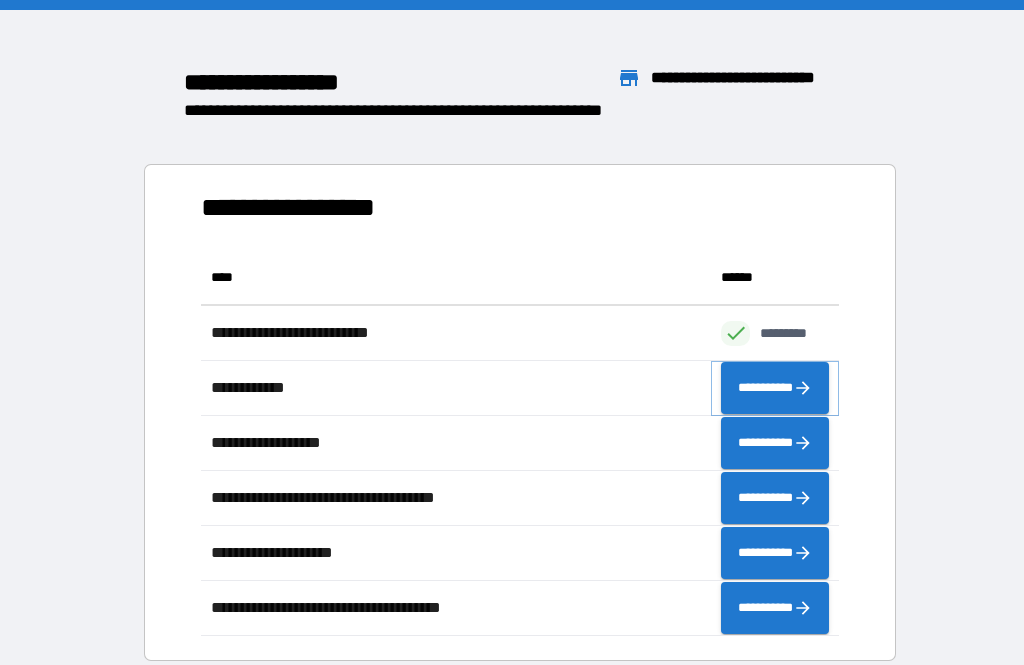 click on "**********" at bounding box center [775, 388] 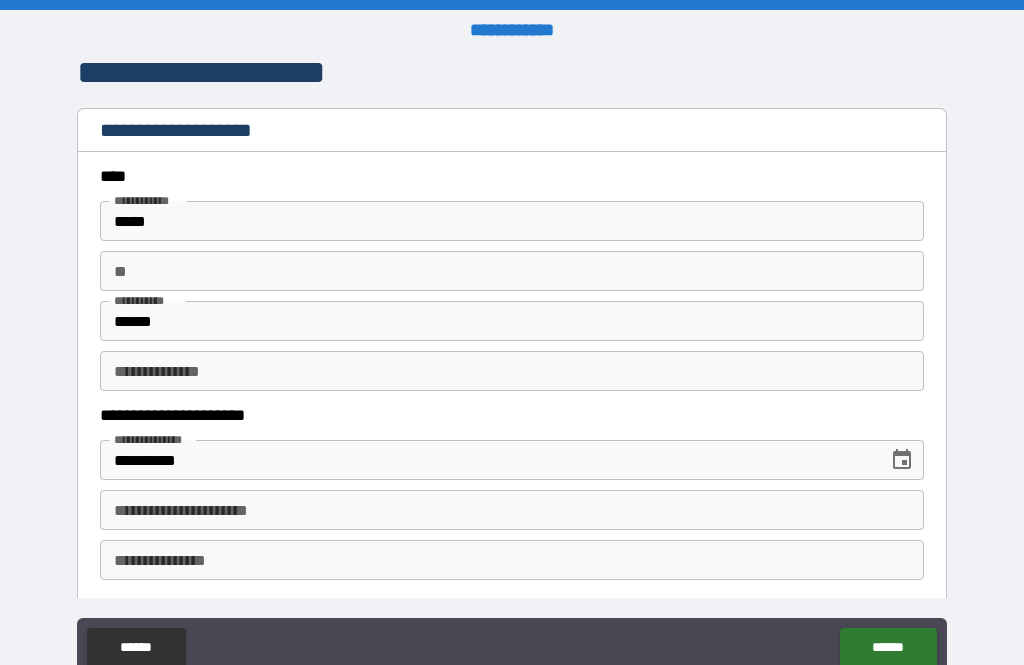 click on "**********" at bounding box center [512, 510] 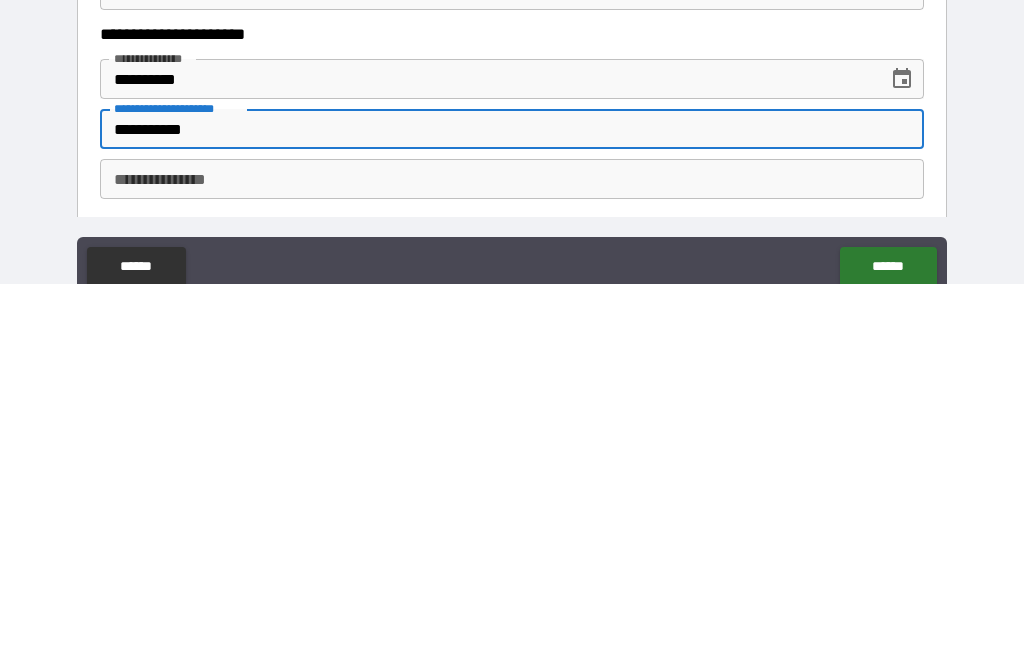 type on "**********" 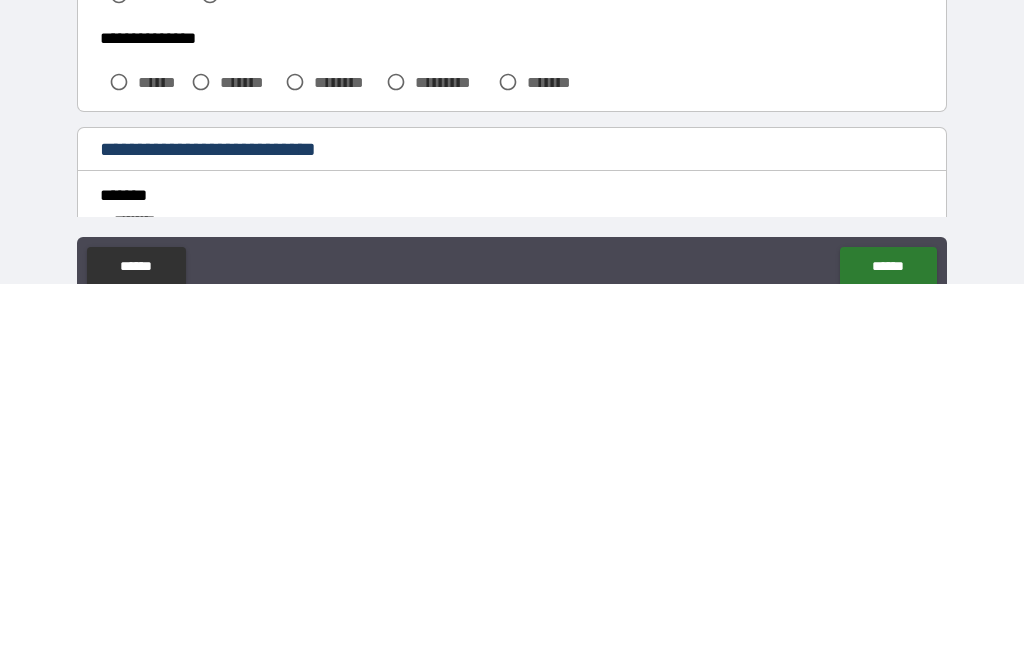 scroll, scrollTop: 201, scrollLeft: 0, axis: vertical 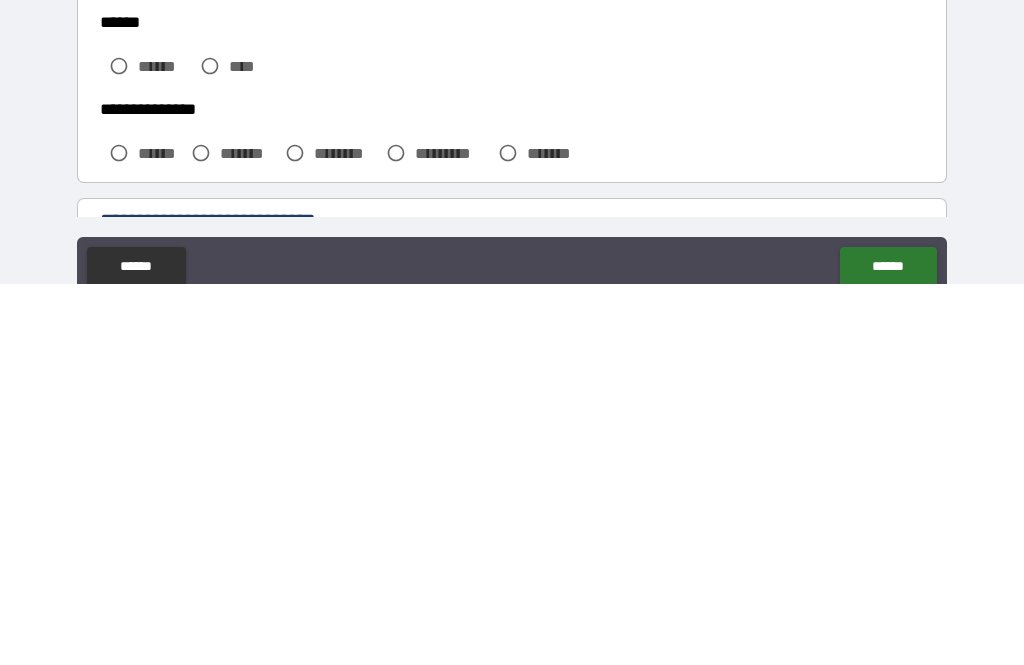 type on "**" 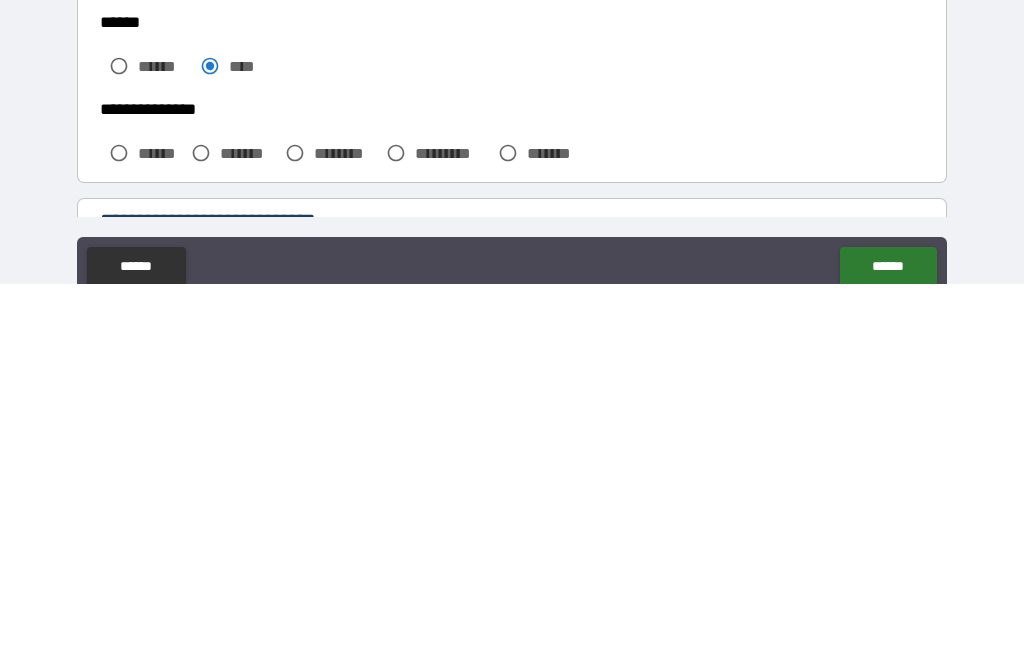 scroll, scrollTop: 64, scrollLeft: 0, axis: vertical 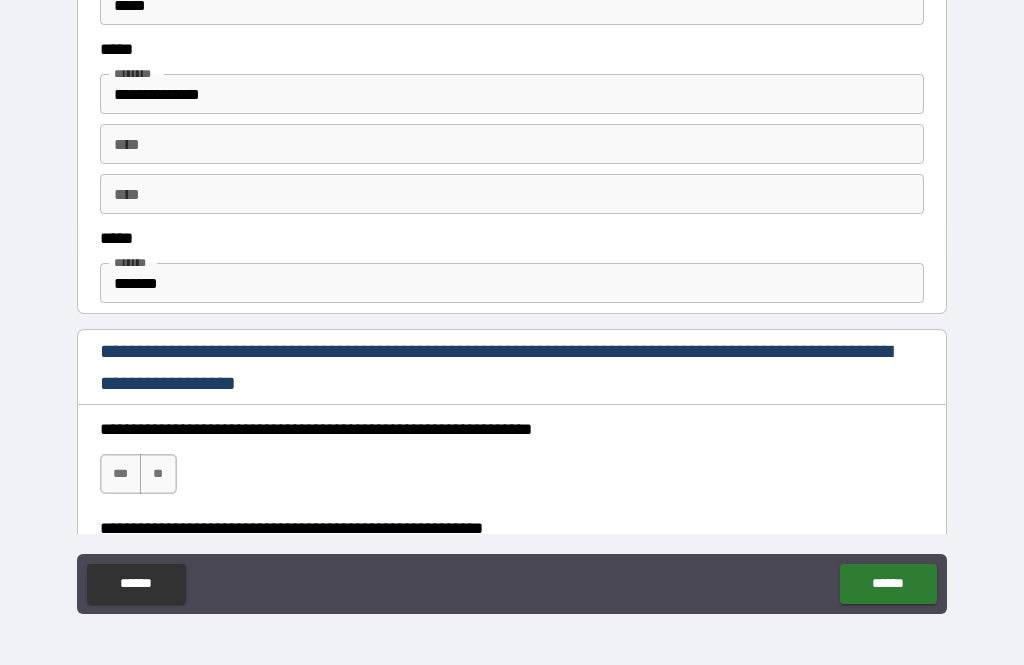 click on "***" at bounding box center (121, 474) 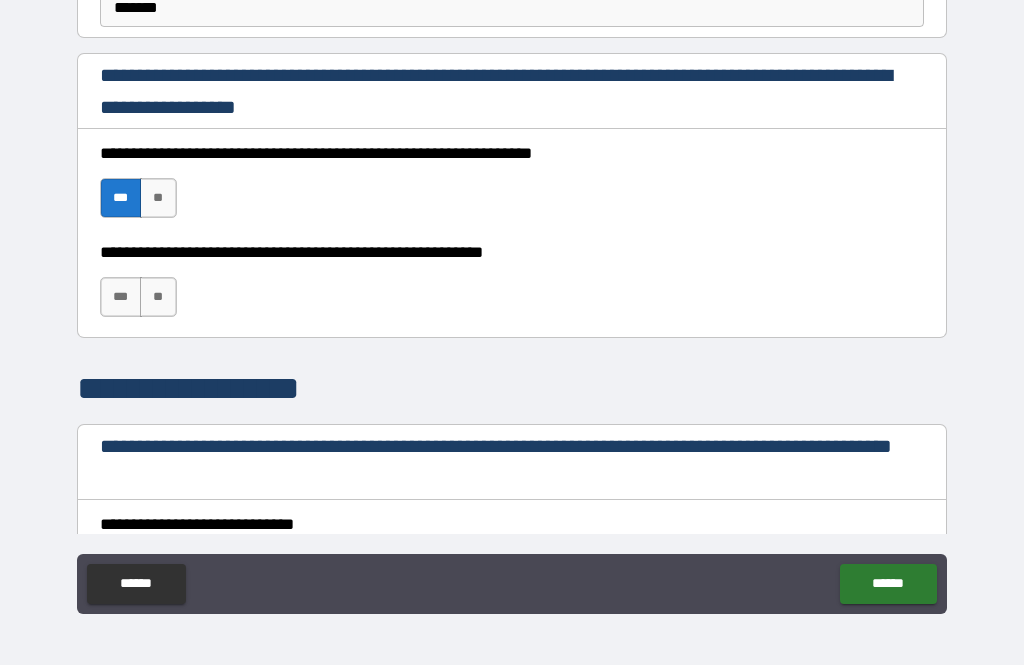 scroll, scrollTop: 1294, scrollLeft: 0, axis: vertical 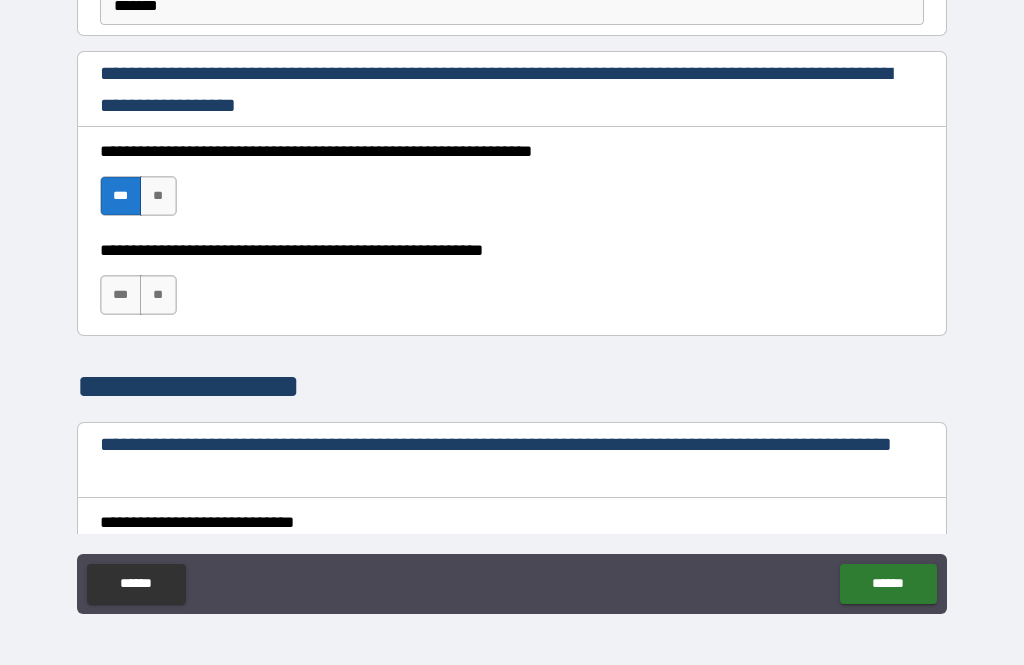 click on "***" at bounding box center (121, 295) 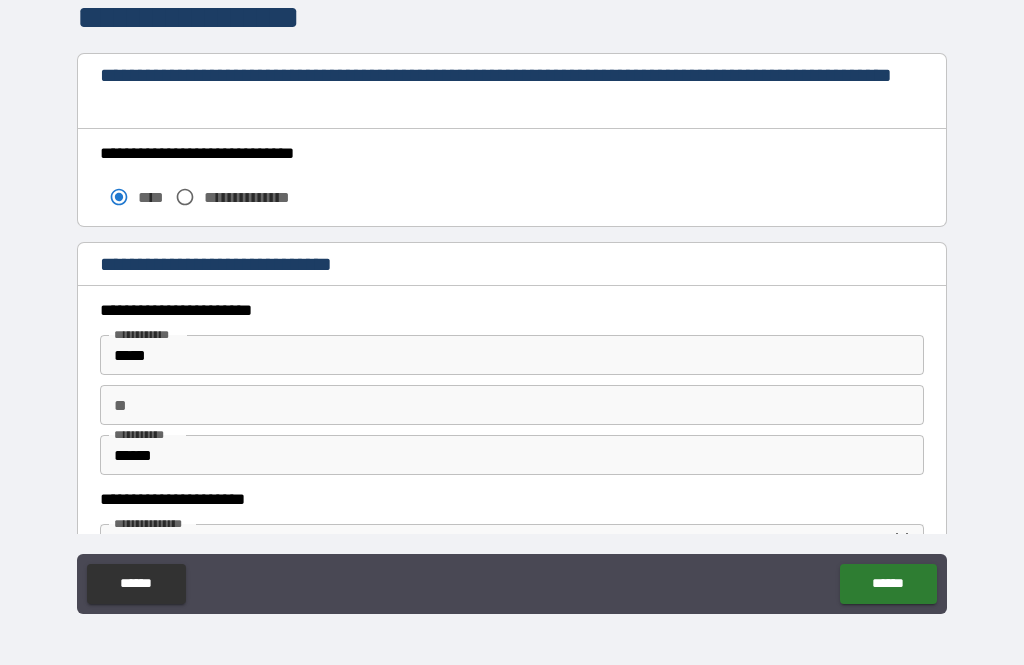 scroll, scrollTop: 1664, scrollLeft: 0, axis: vertical 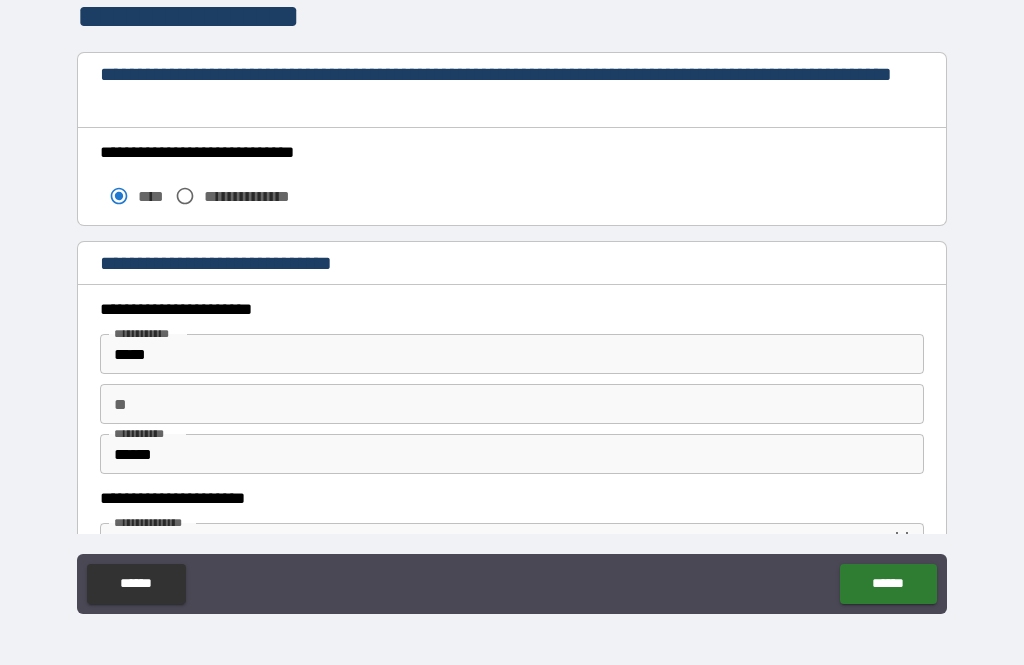 click on "**********" at bounding box center (512, 498) 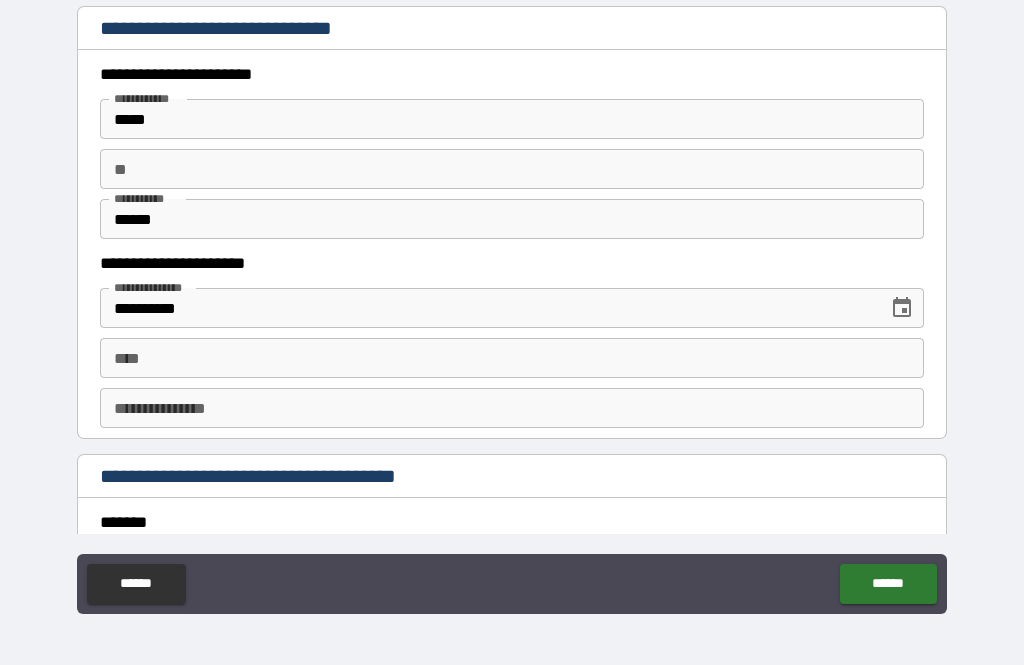 scroll, scrollTop: 1900, scrollLeft: 0, axis: vertical 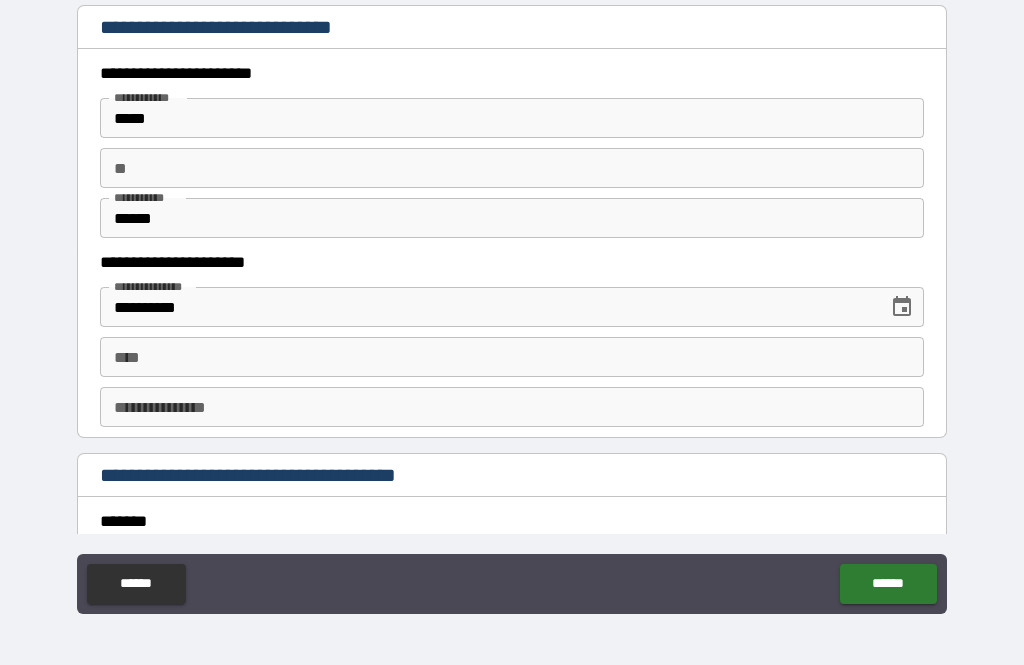 click on "****" at bounding box center [512, 357] 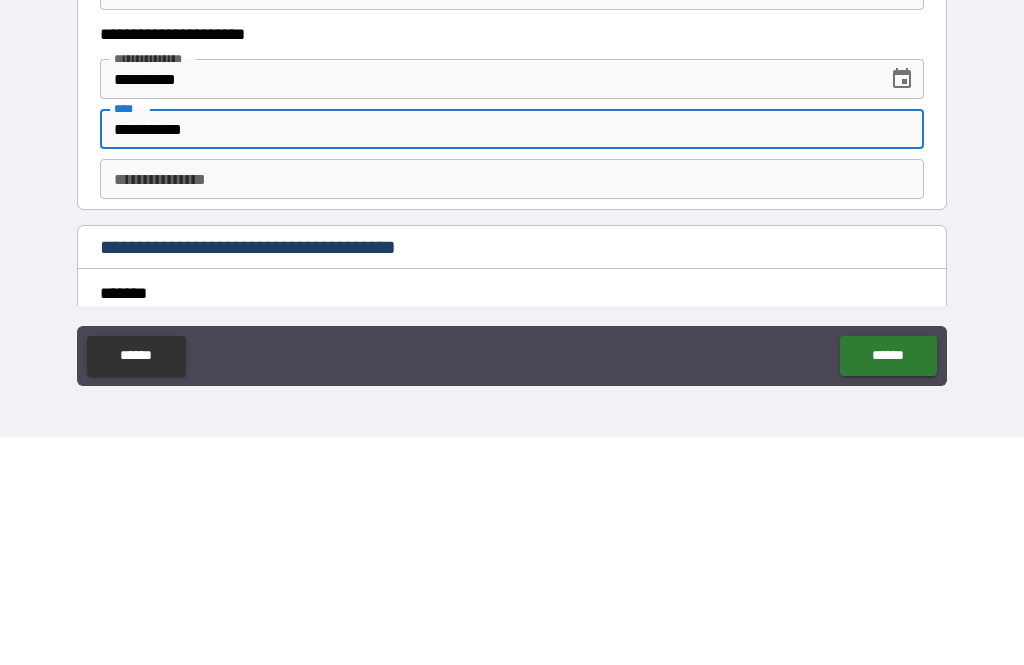 type on "**********" 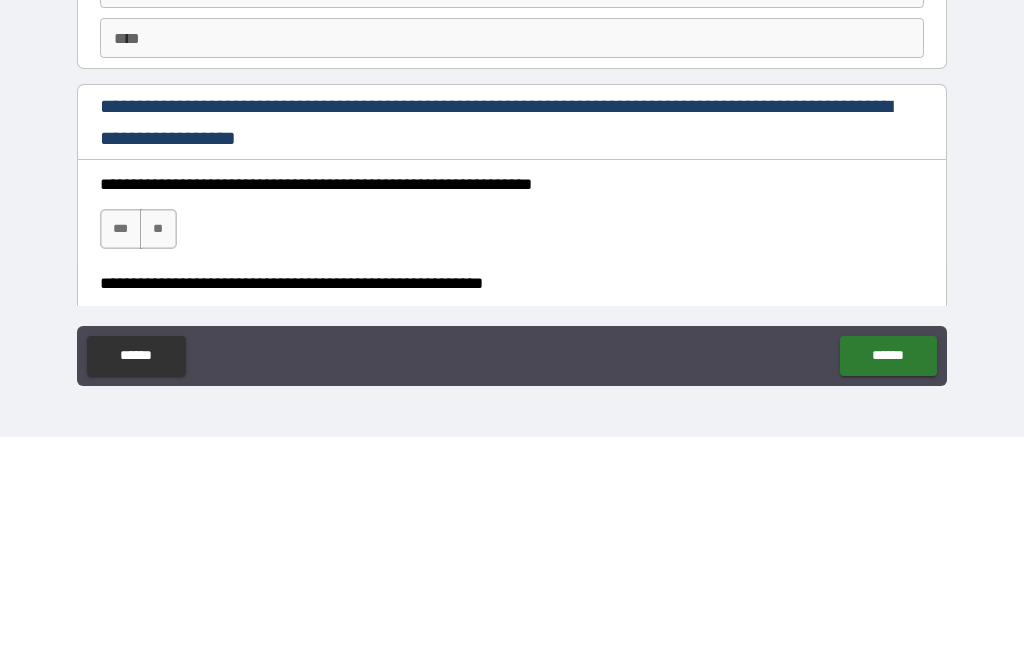 scroll, scrollTop: 2671, scrollLeft: 0, axis: vertical 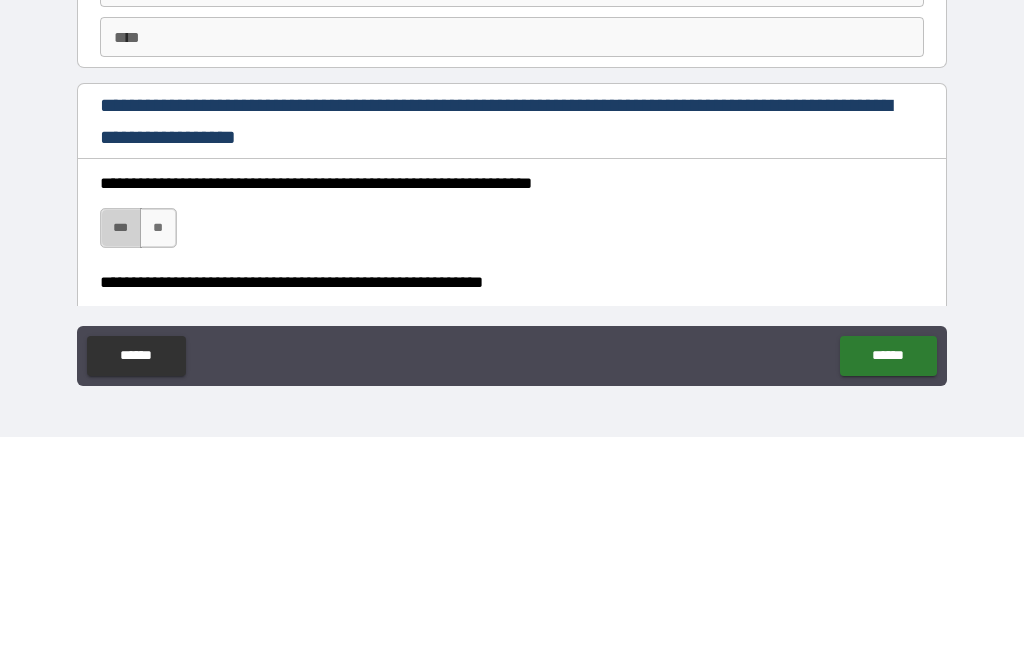 type on "**" 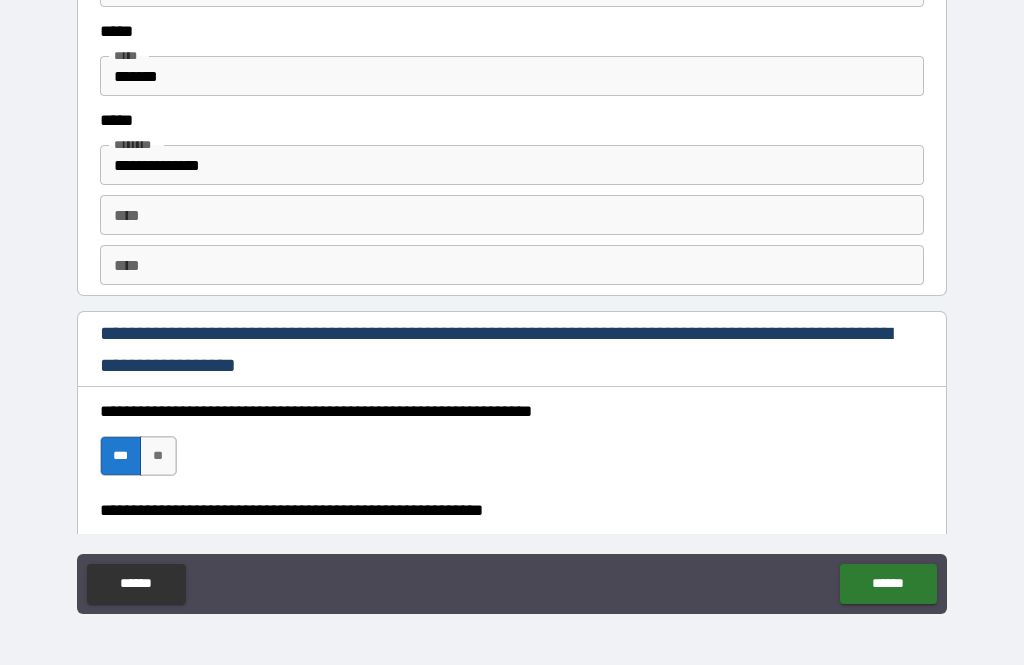 click on "******" at bounding box center (888, 584) 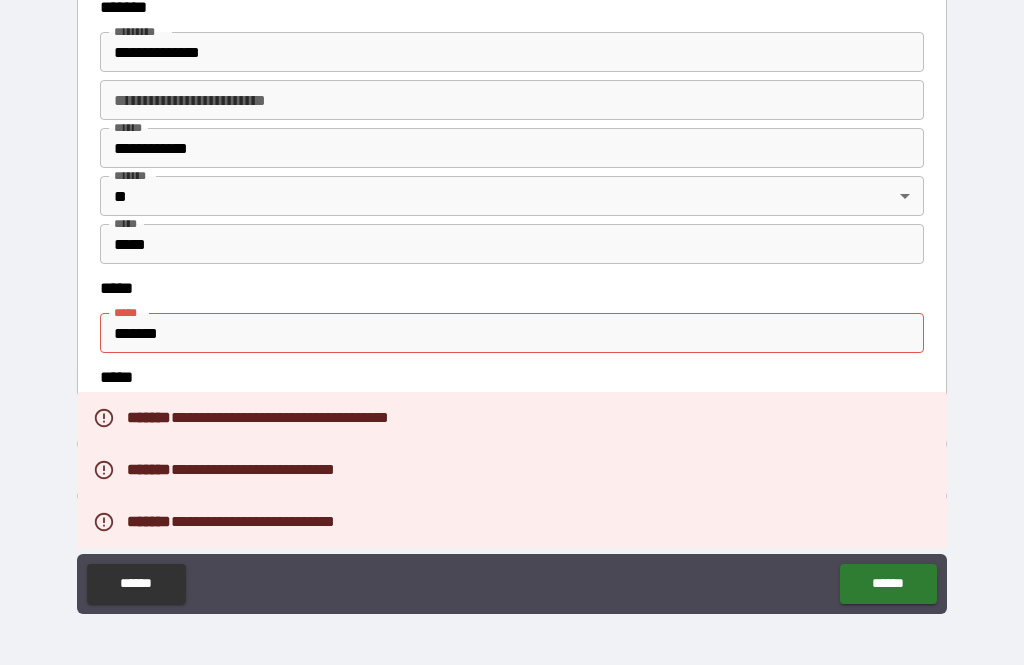 scroll, scrollTop: 2422, scrollLeft: 0, axis: vertical 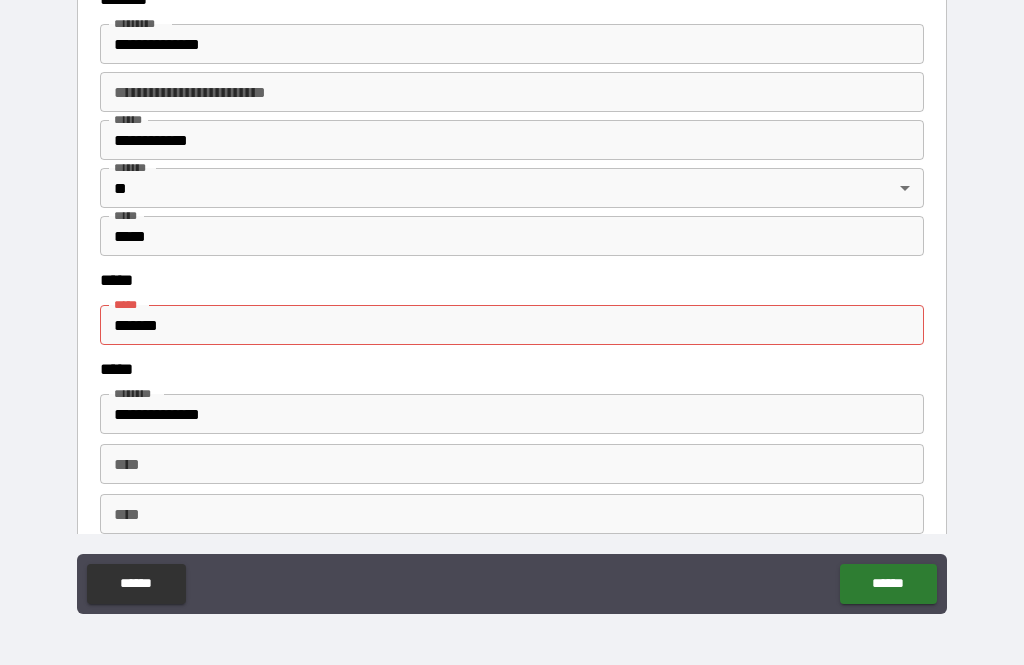 click on "*******" at bounding box center [512, 325] 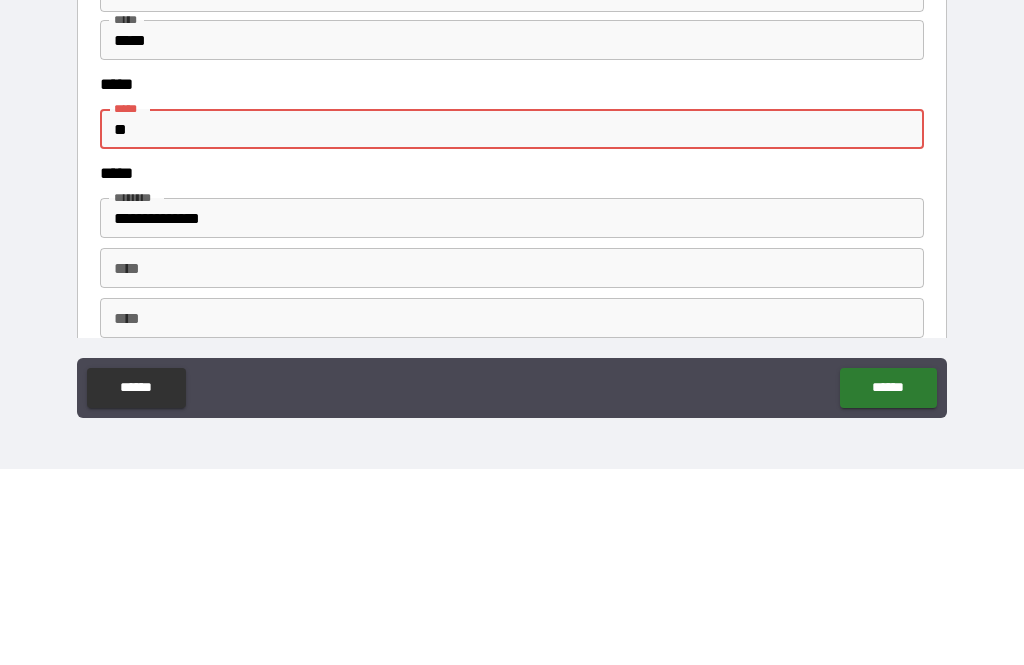 type on "*" 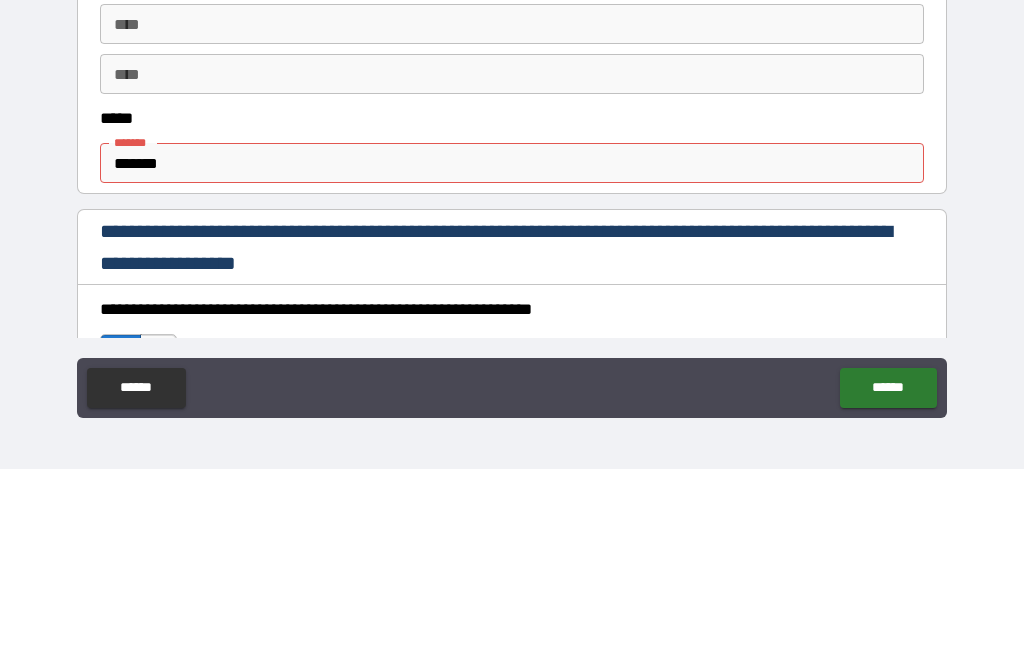 scroll, scrollTop: 874, scrollLeft: 0, axis: vertical 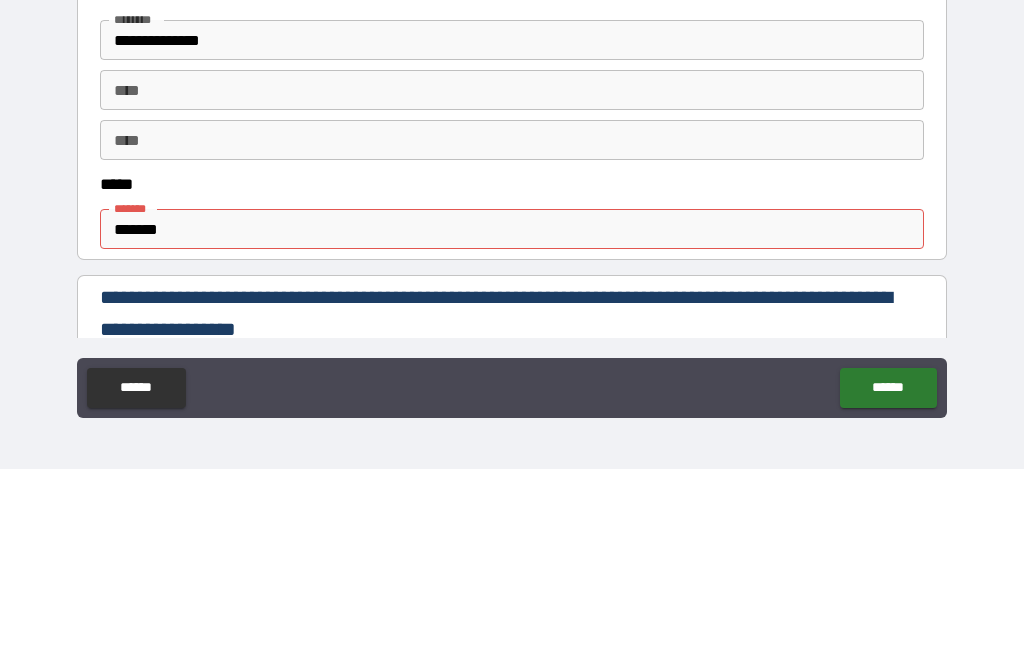 type on "**********" 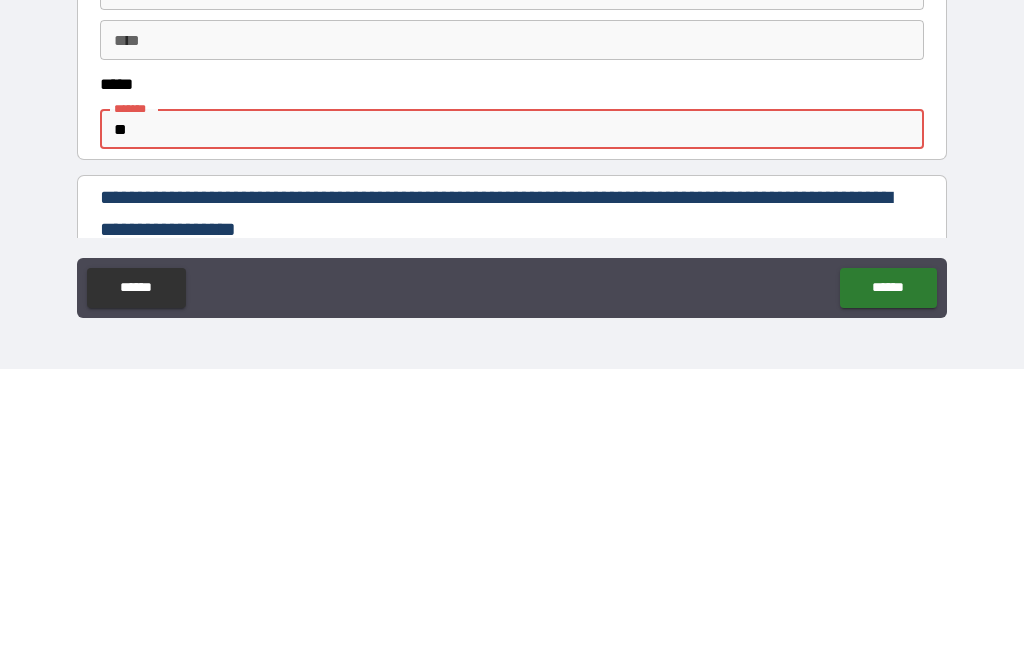type on "*" 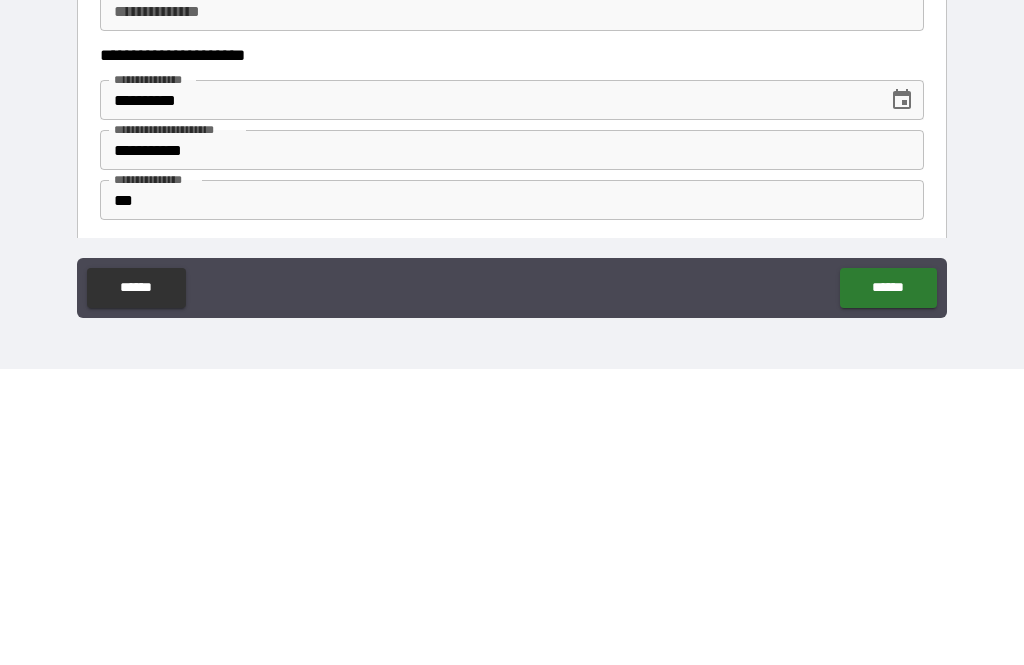 scroll, scrollTop: 0, scrollLeft: 0, axis: both 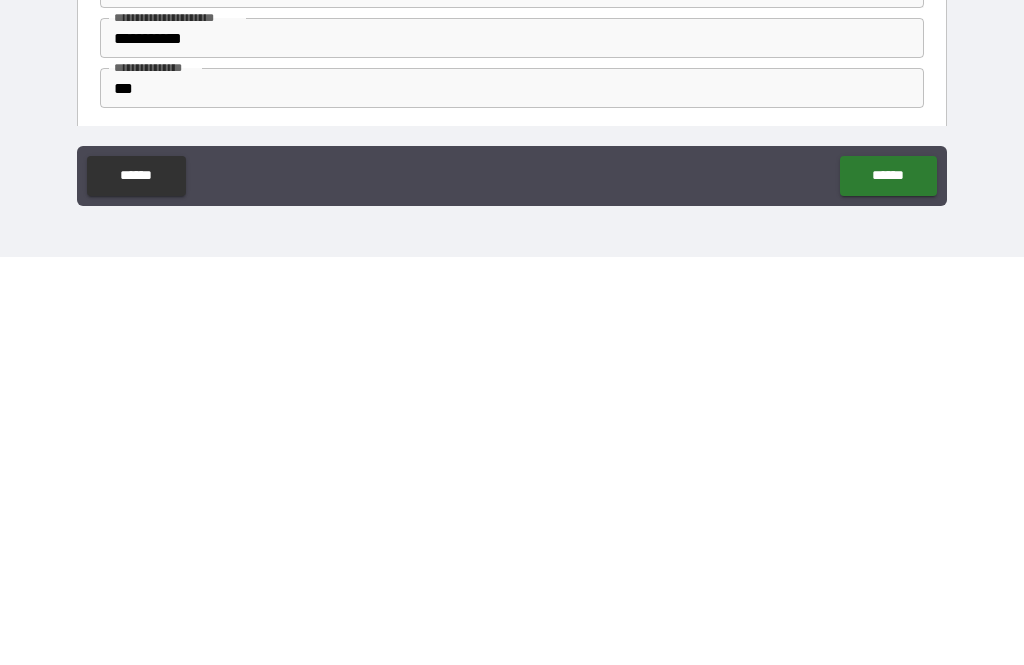 type on "**********" 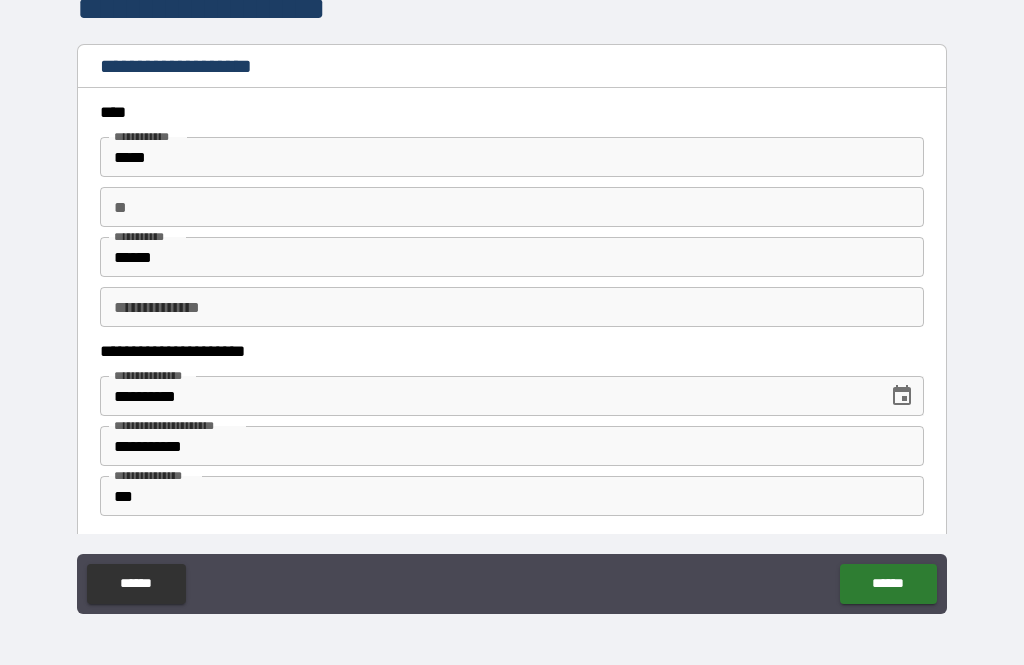click on "******" at bounding box center [888, 584] 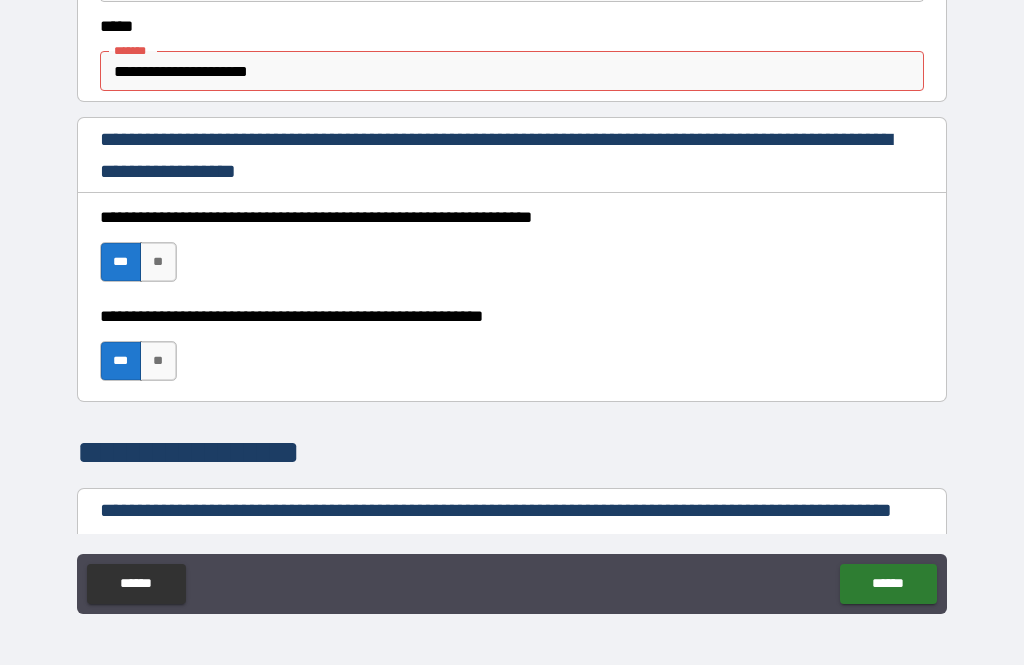 scroll, scrollTop: 1229, scrollLeft: 0, axis: vertical 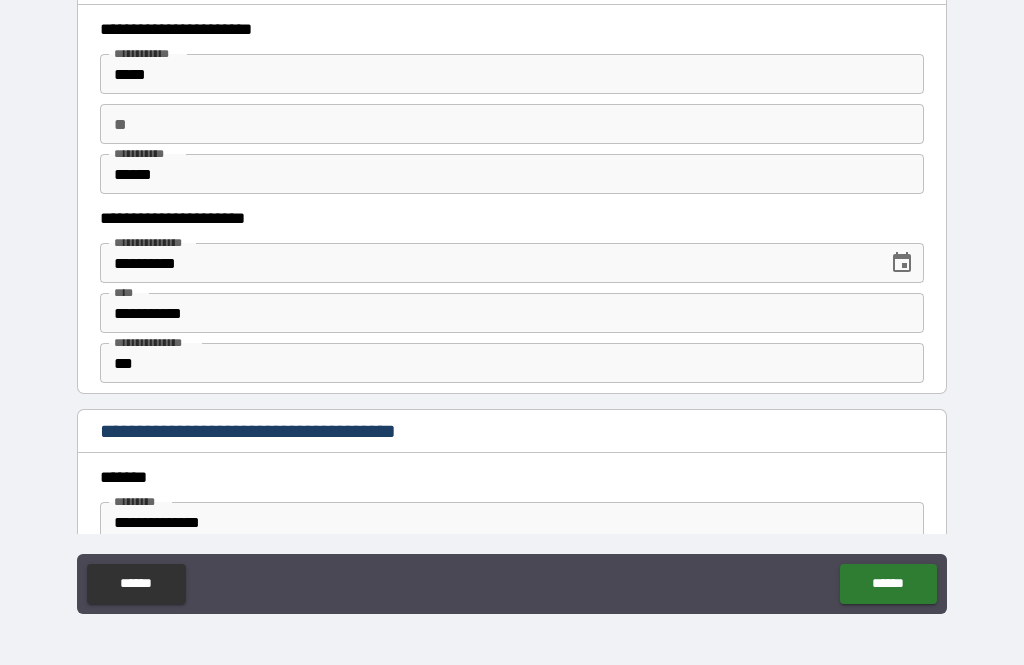 click on "******" at bounding box center [888, 584] 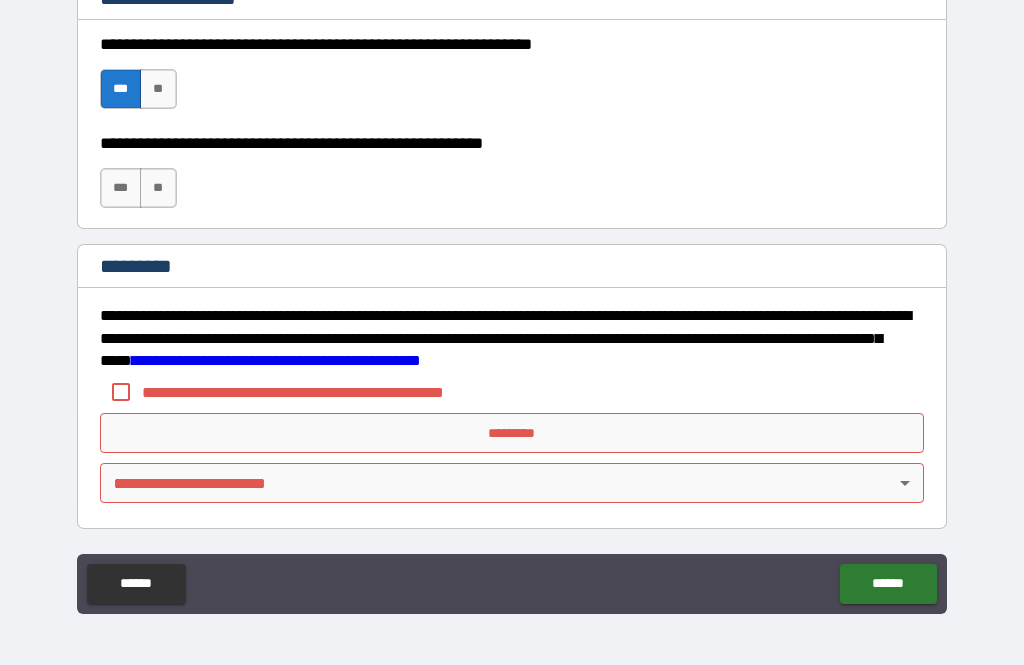 scroll, scrollTop: 3038, scrollLeft: 0, axis: vertical 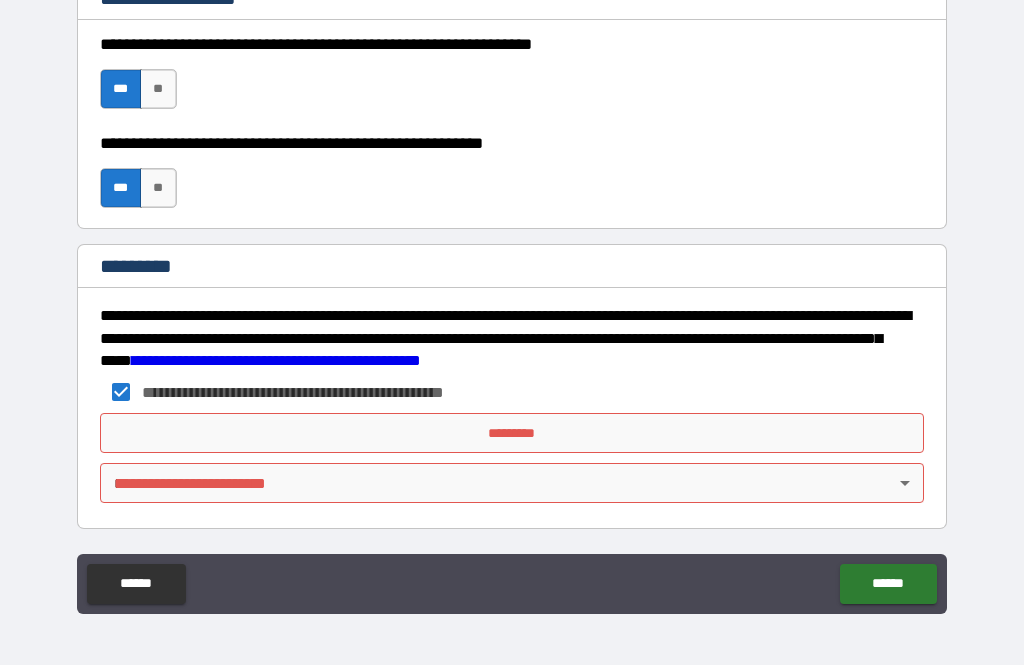 click on "*********" at bounding box center (512, 433) 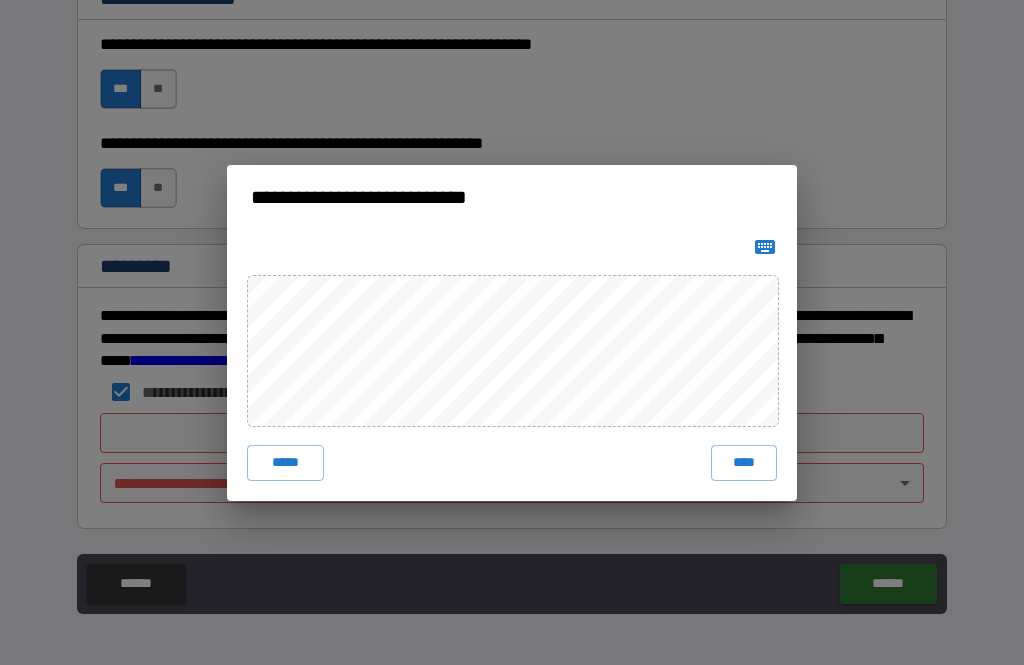 click on "****" at bounding box center (744, 463) 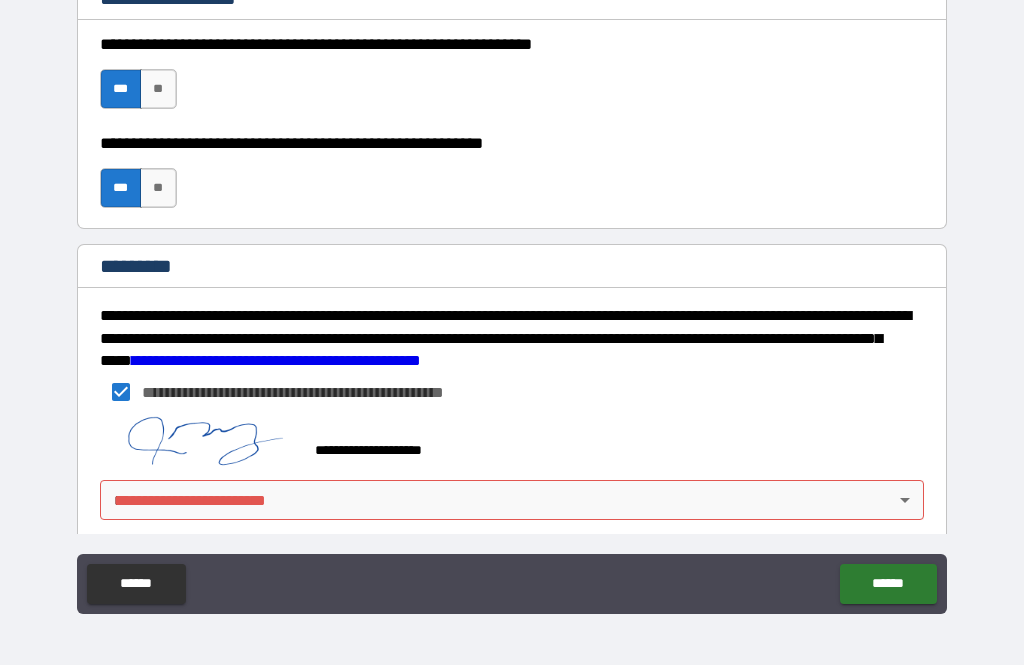 click on "**********" at bounding box center (512, 300) 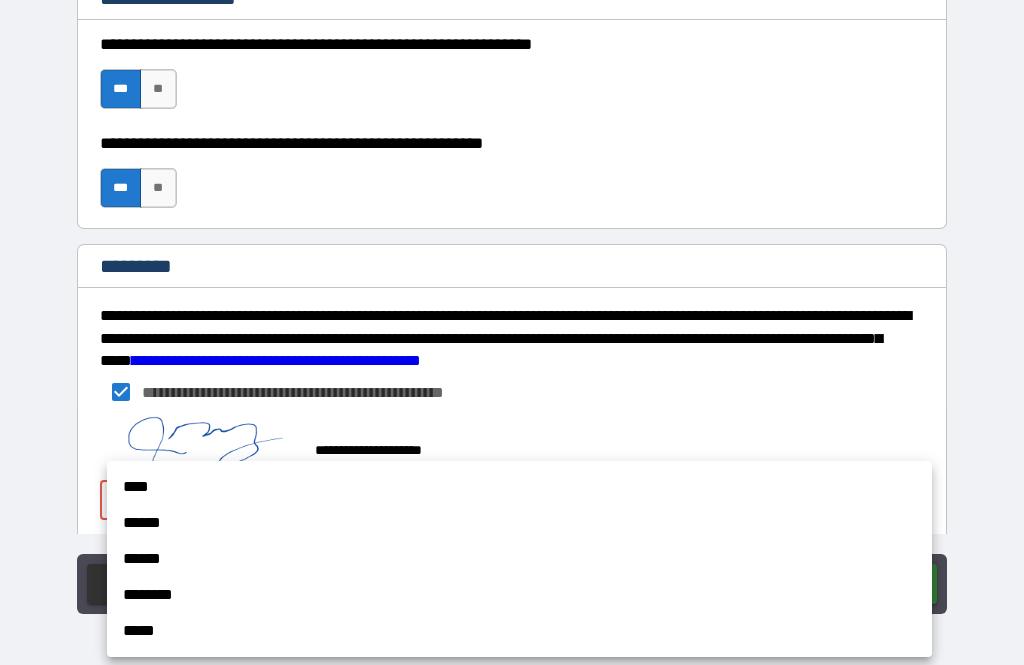 click on "****" at bounding box center (519, 487) 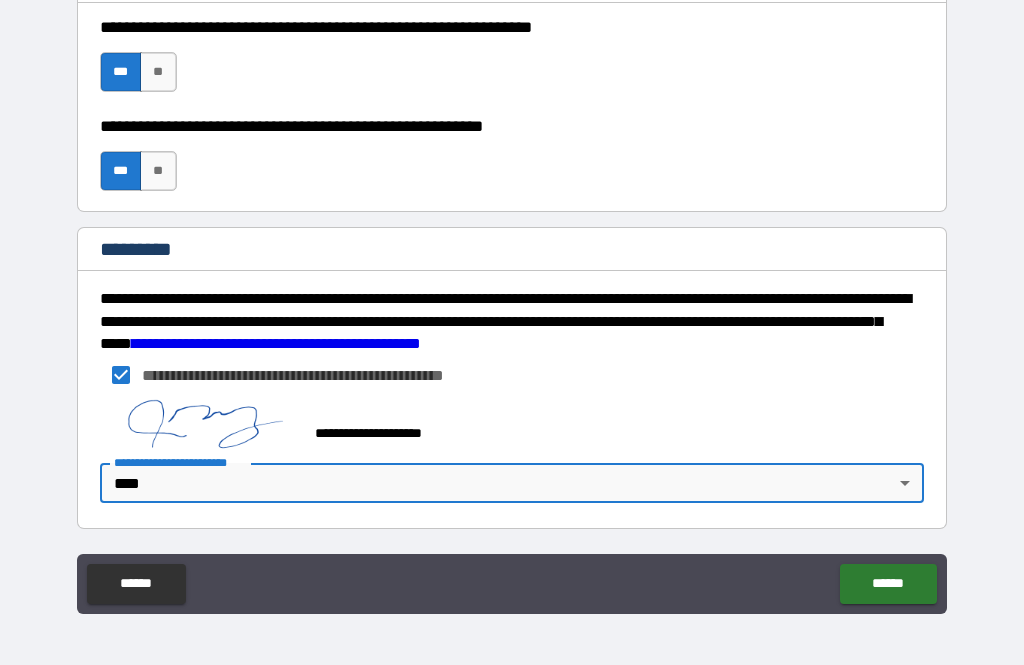 scroll, scrollTop: 3055, scrollLeft: 0, axis: vertical 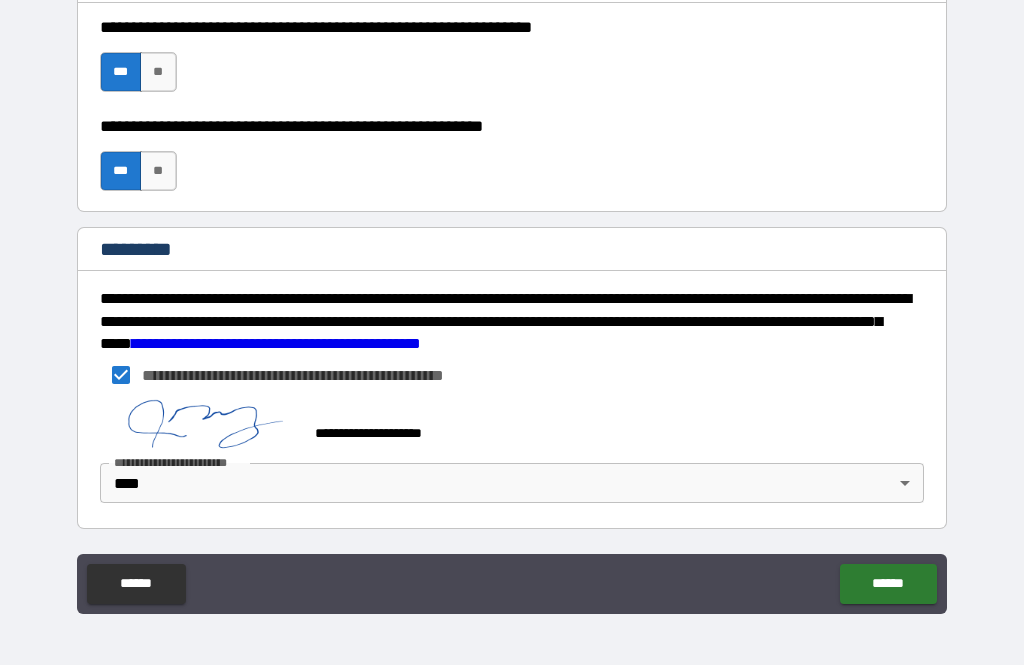 click on "******" at bounding box center [888, 584] 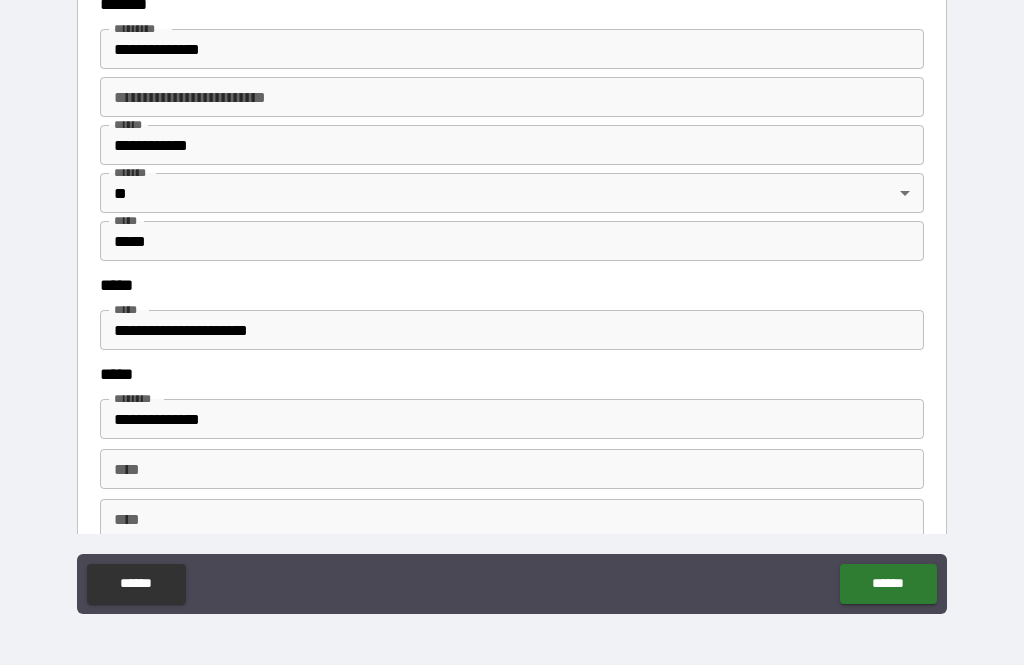 scroll, scrollTop: 2416, scrollLeft: 0, axis: vertical 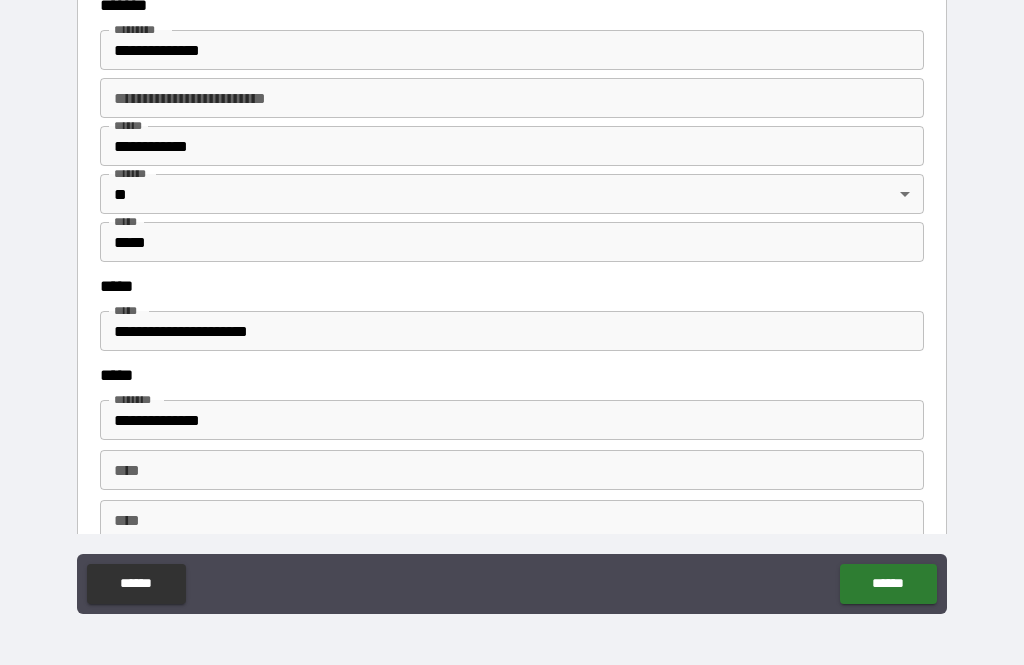 click on "**********" at bounding box center [512, 331] 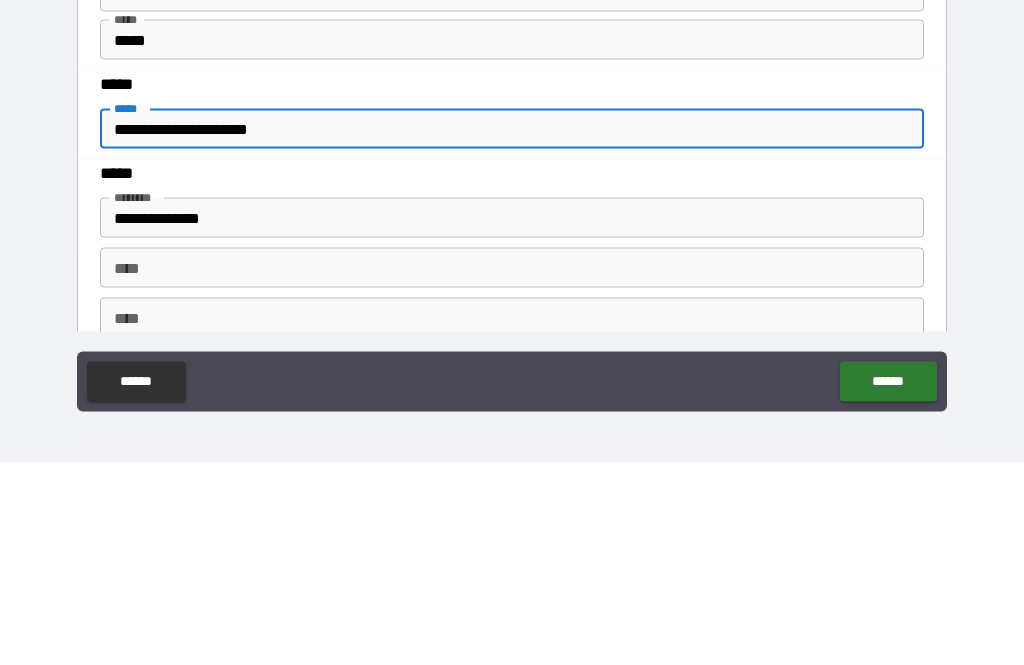click on "**********" at bounding box center [512, 331] 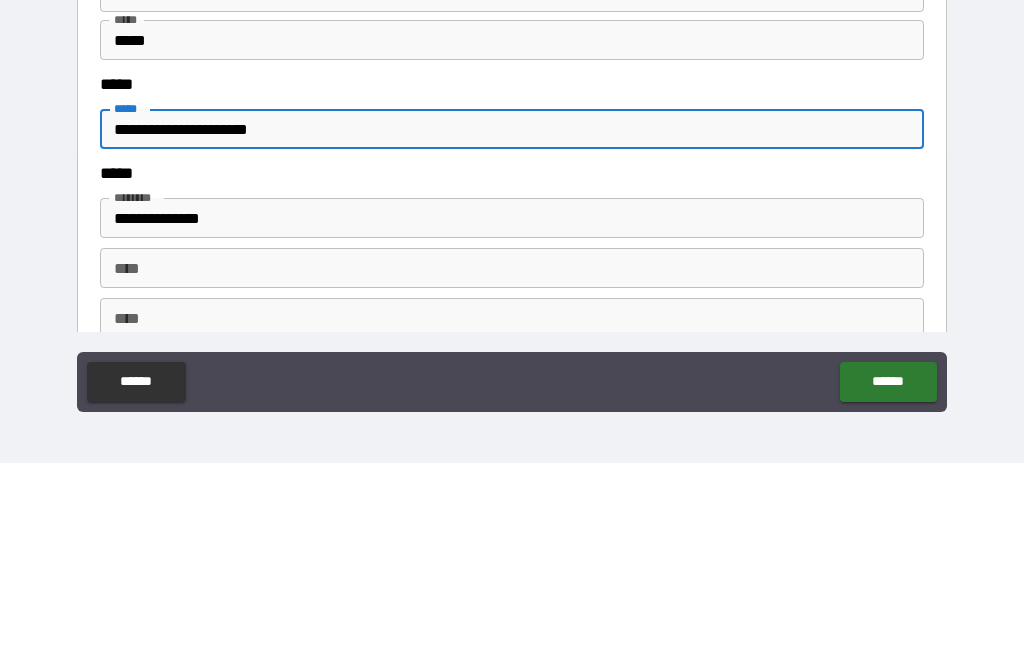 click on "**********" at bounding box center [512, 456] 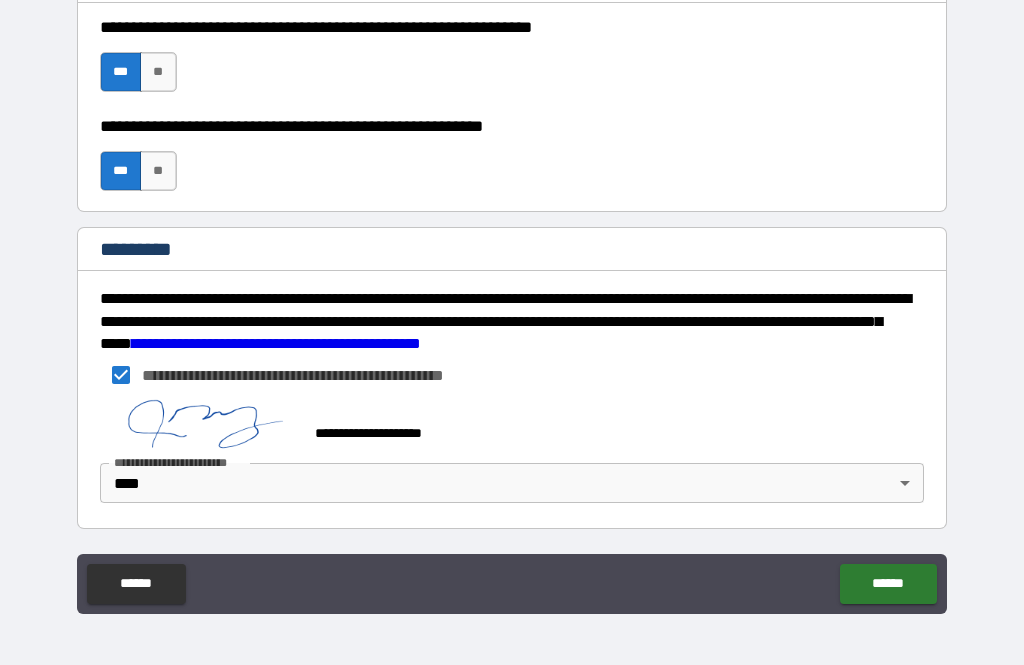 scroll, scrollTop: 3055, scrollLeft: 0, axis: vertical 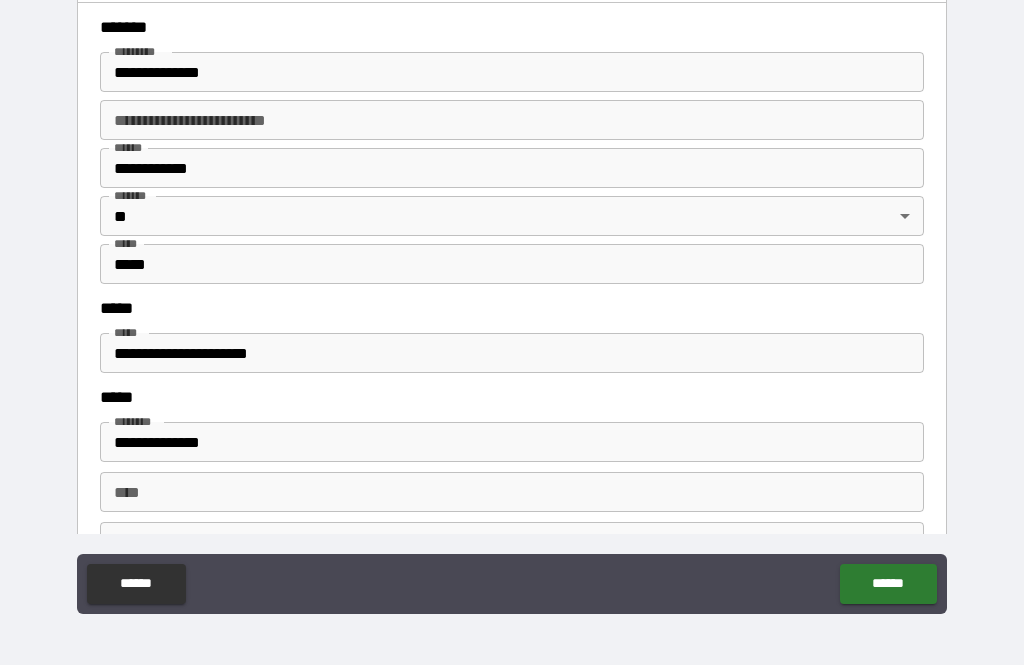 click on "**********" at bounding box center (512, 353) 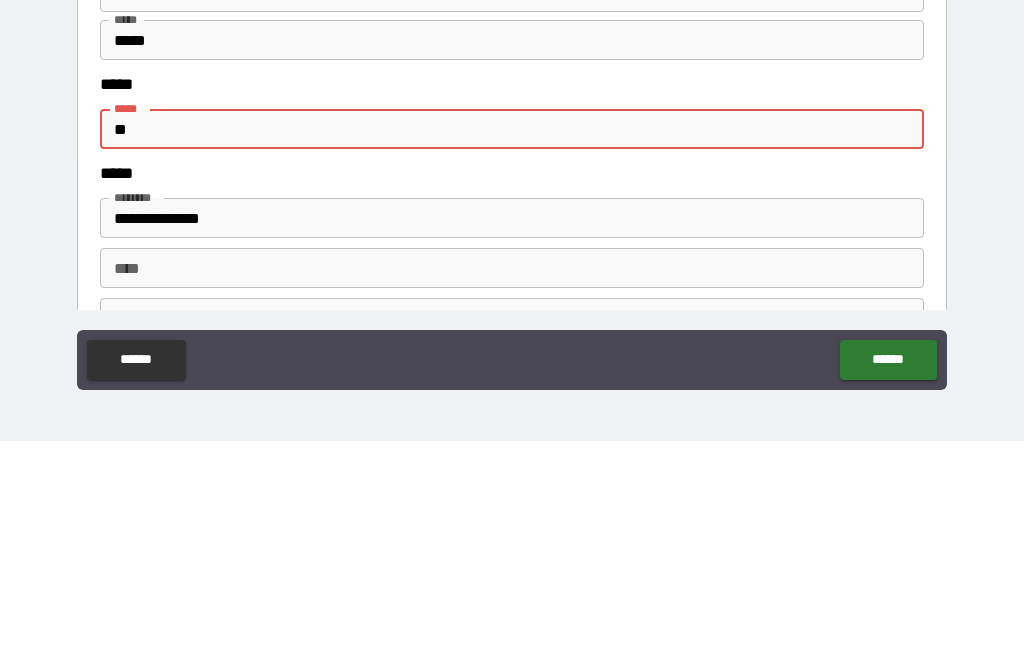 type on "*" 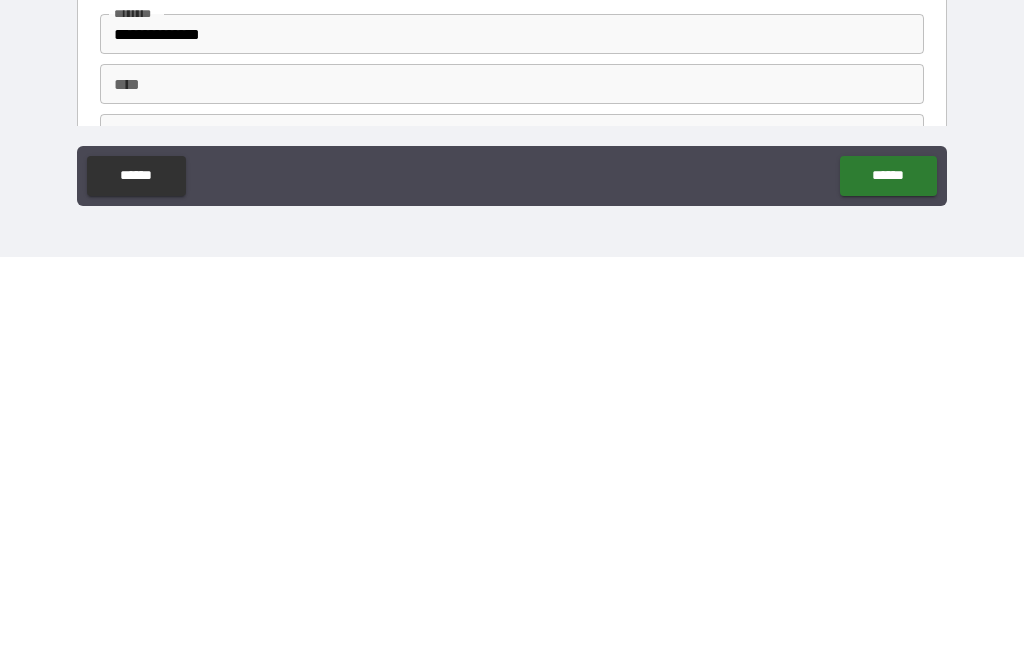click on "******" at bounding box center (888, 584) 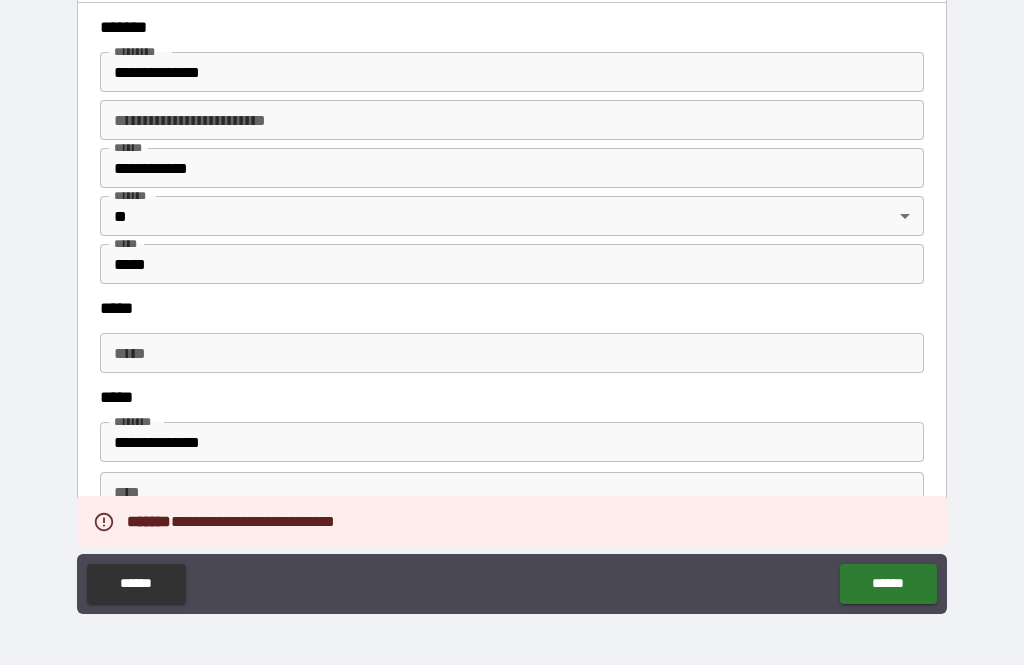 click on "*****" at bounding box center (512, 353) 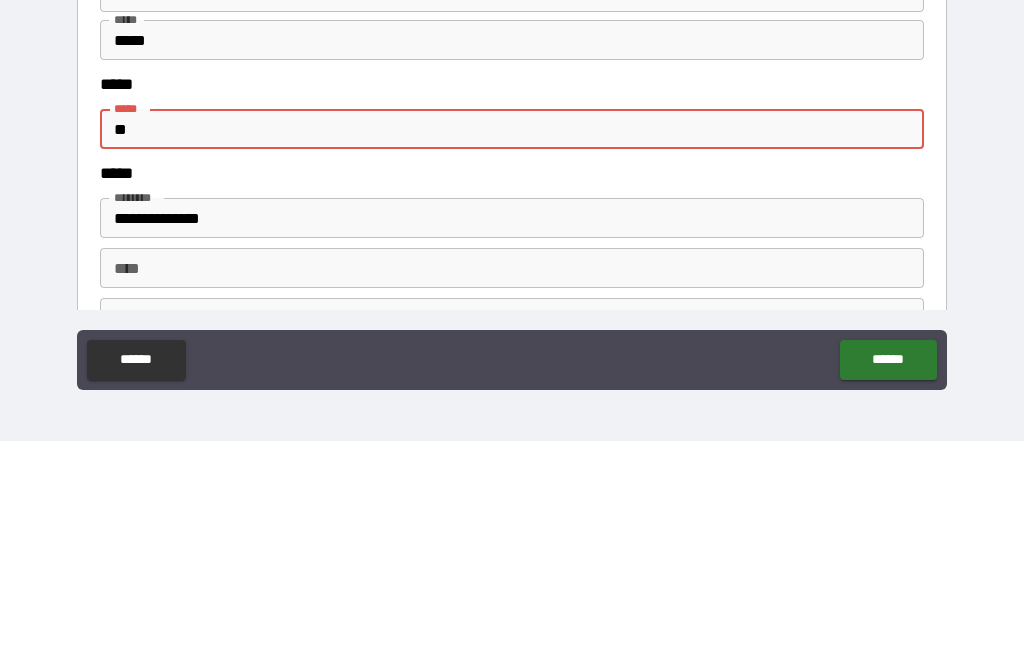 type on "*" 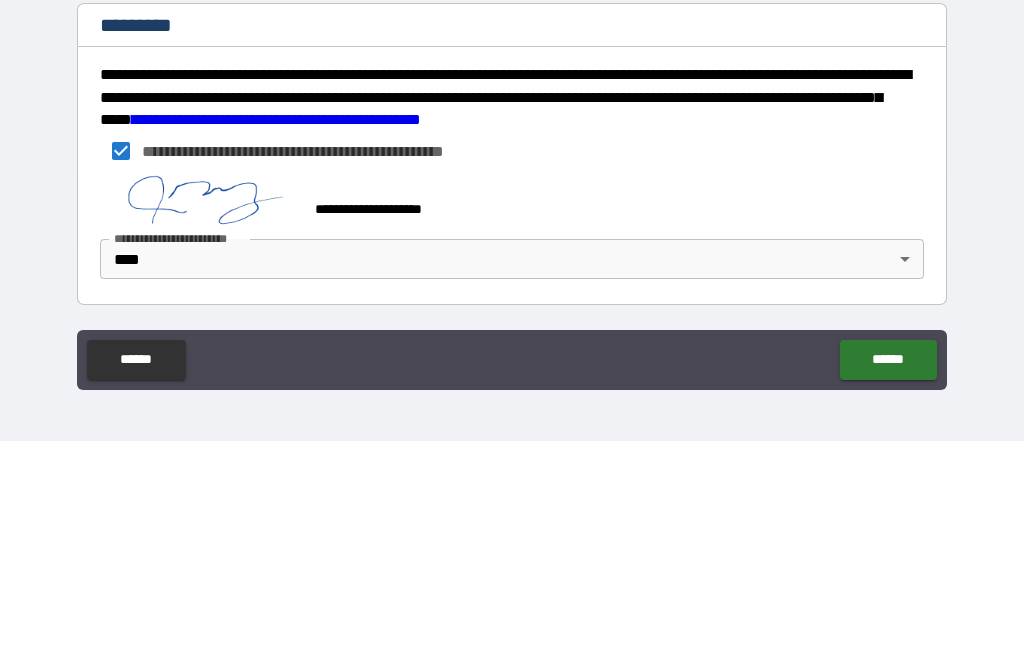 scroll, scrollTop: 3055, scrollLeft: 0, axis: vertical 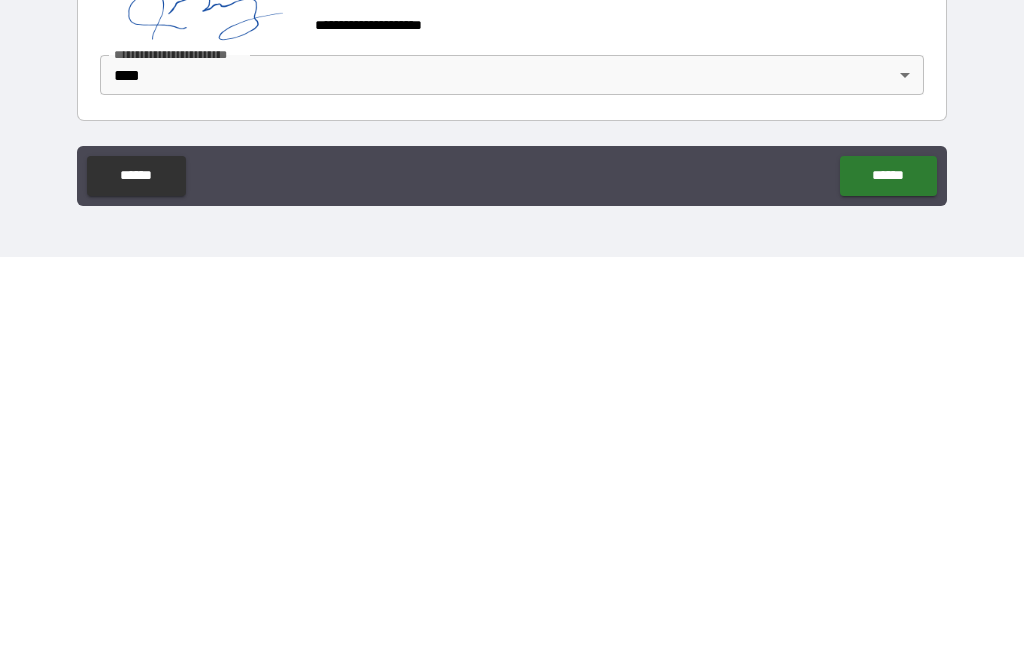 type on "**********" 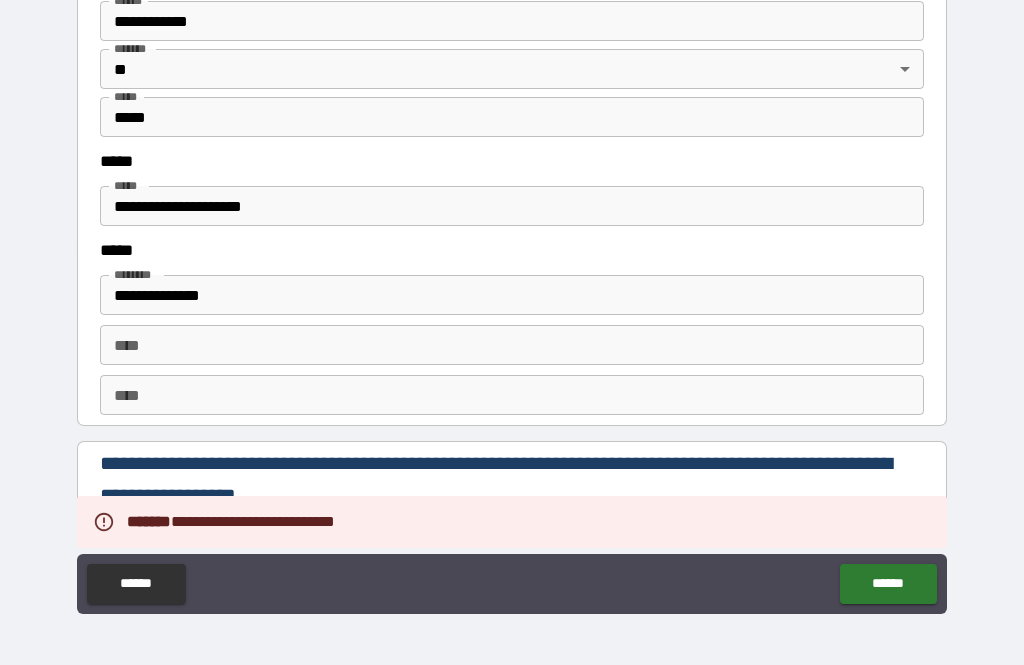 scroll, scrollTop: 2538, scrollLeft: 0, axis: vertical 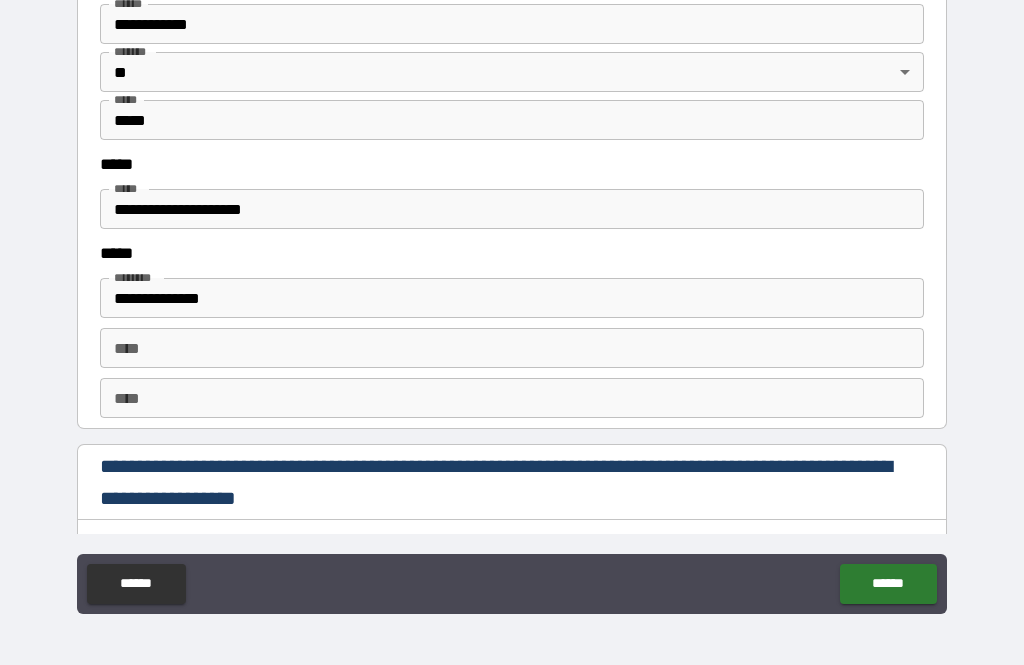 click on "******" at bounding box center [888, 584] 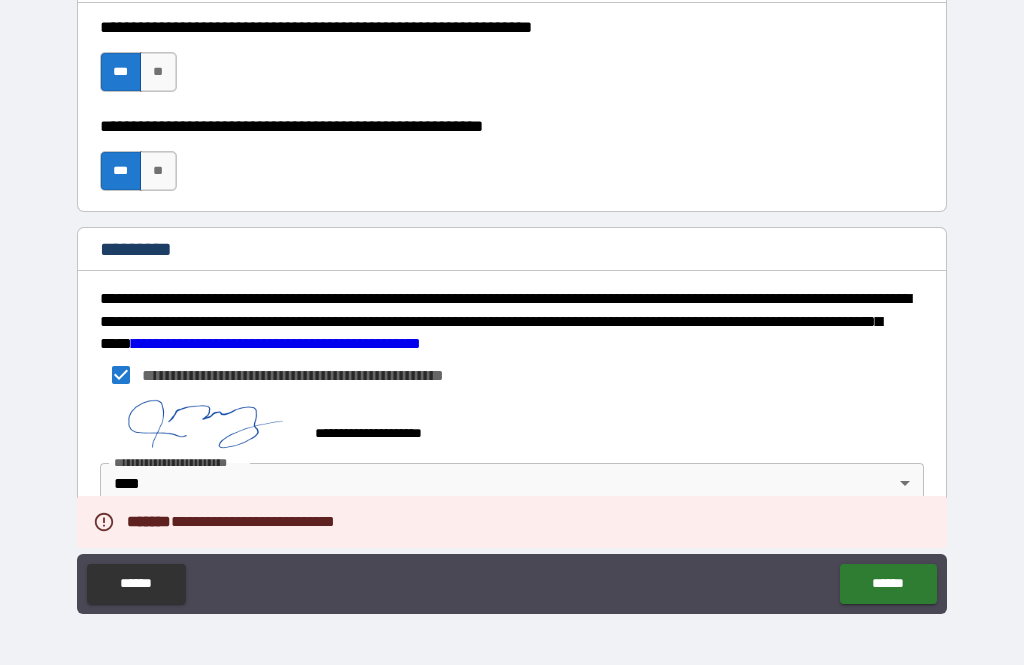 scroll, scrollTop: 3055, scrollLeft: 0, axis: vertical 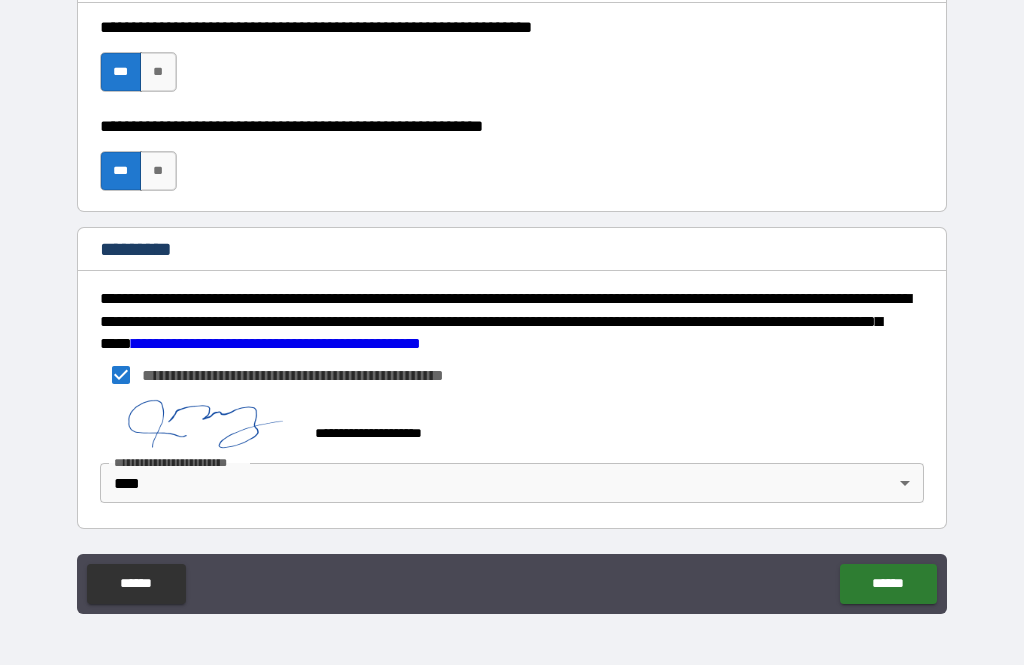 click on "******" at bounding box center (888, 584) 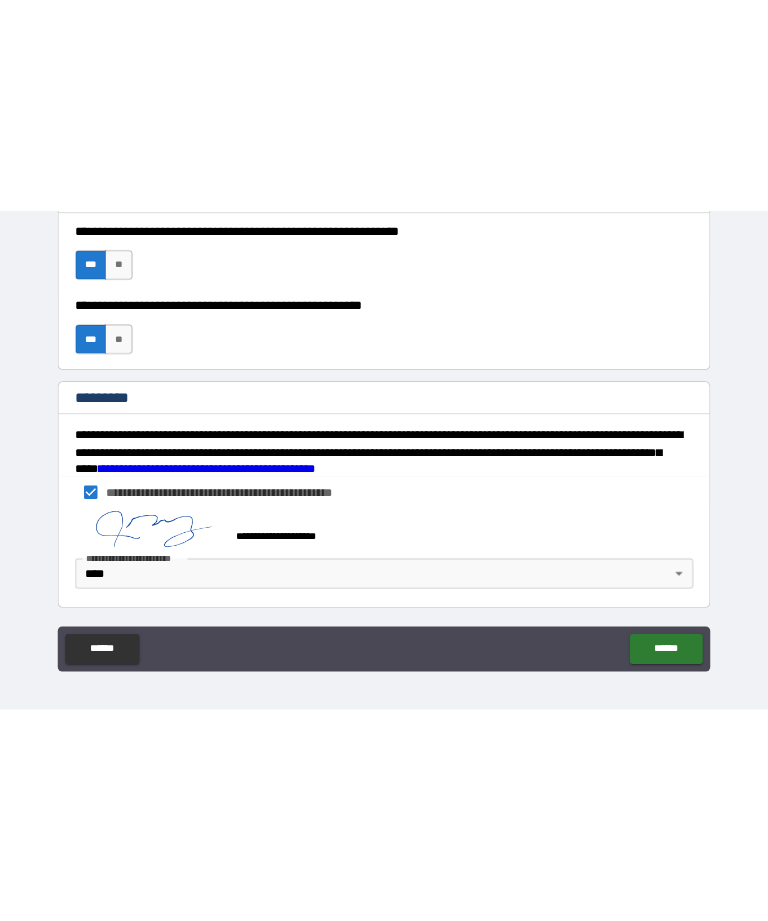 scroll, scrollTop: 0, scrollLeft: 0, axis: both 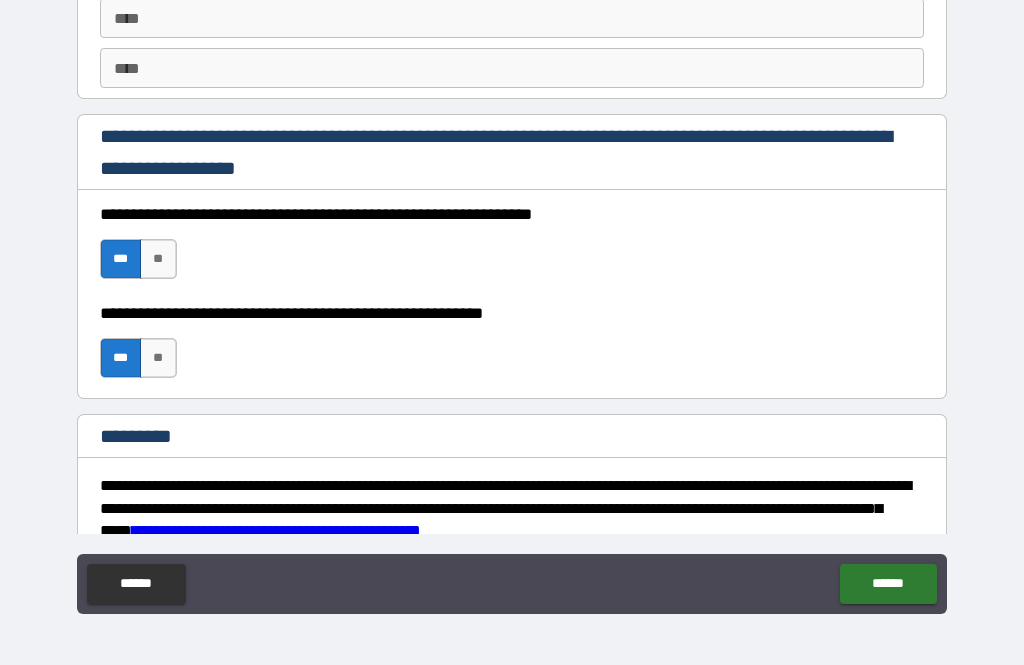 click on "******" at bounding box center (888, 584) 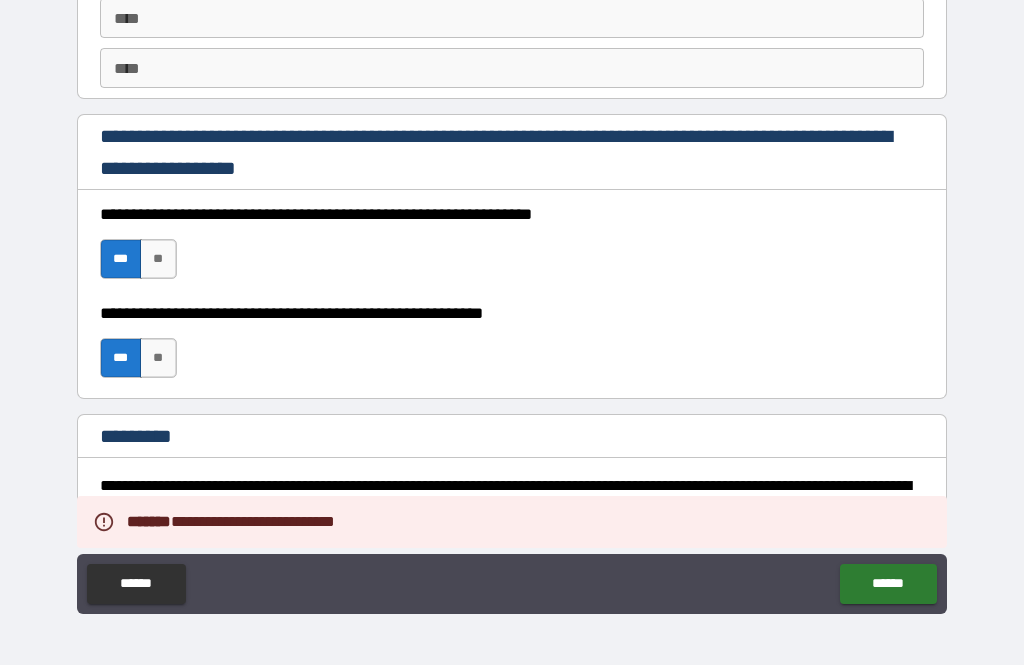 click on "******" 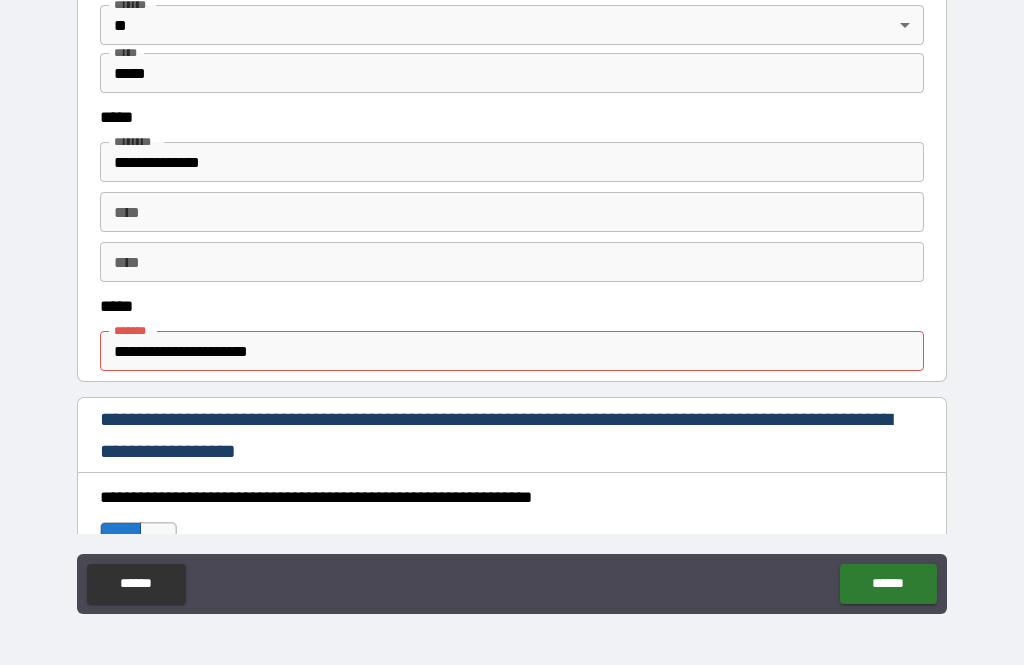 scroll, scrollTop: 951, scrollLeft: 0, axis: vertical 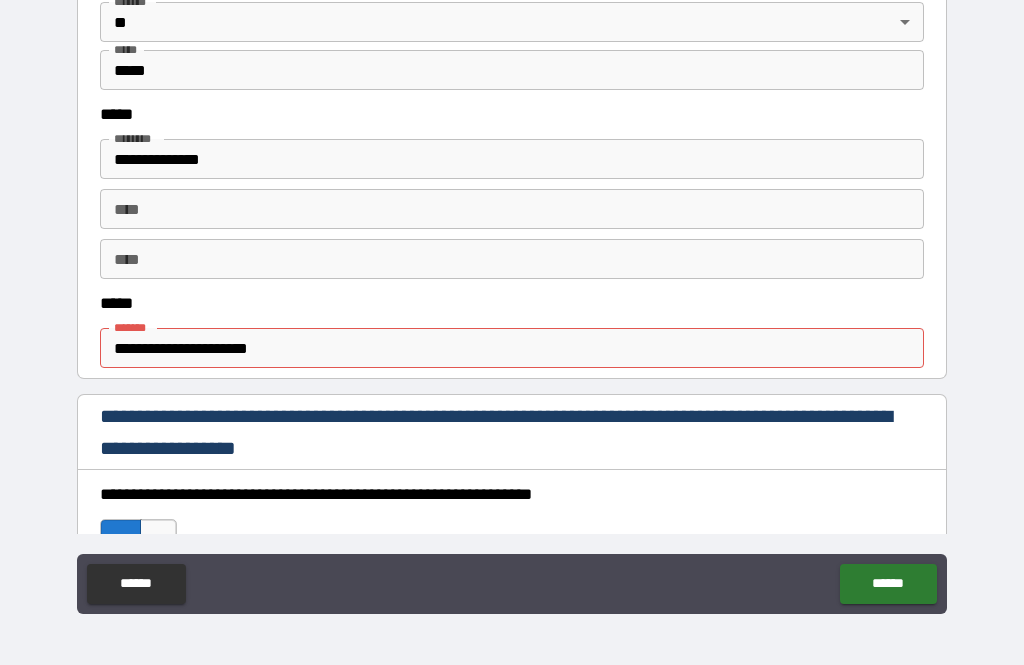 click on "**********" at bounding box center [512, 348] 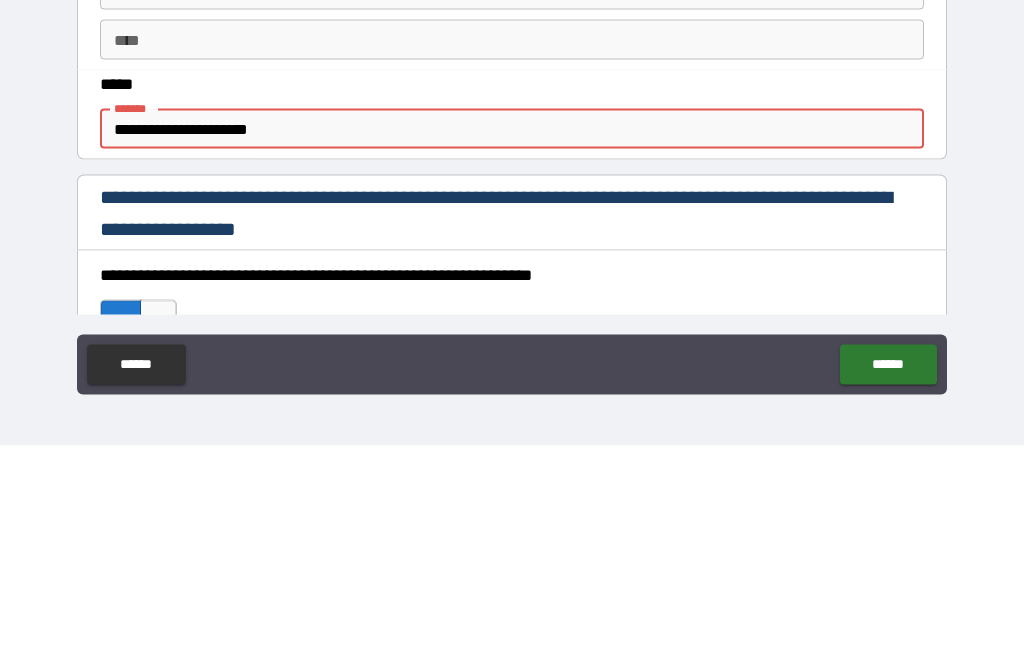 click on "**********" at bounding box center [512, 348] 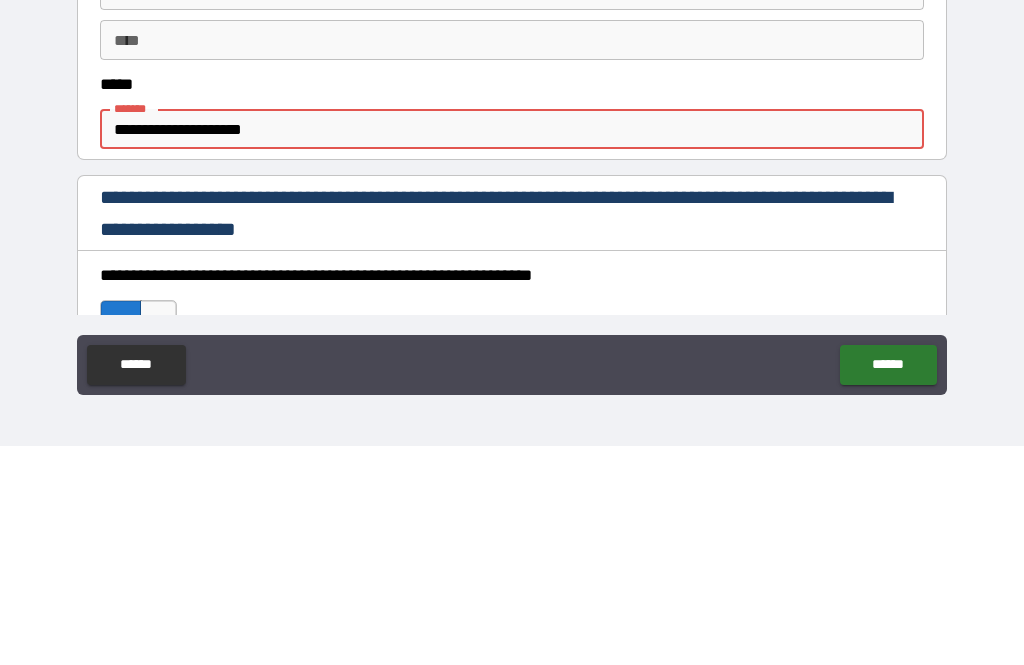 type on "**********" 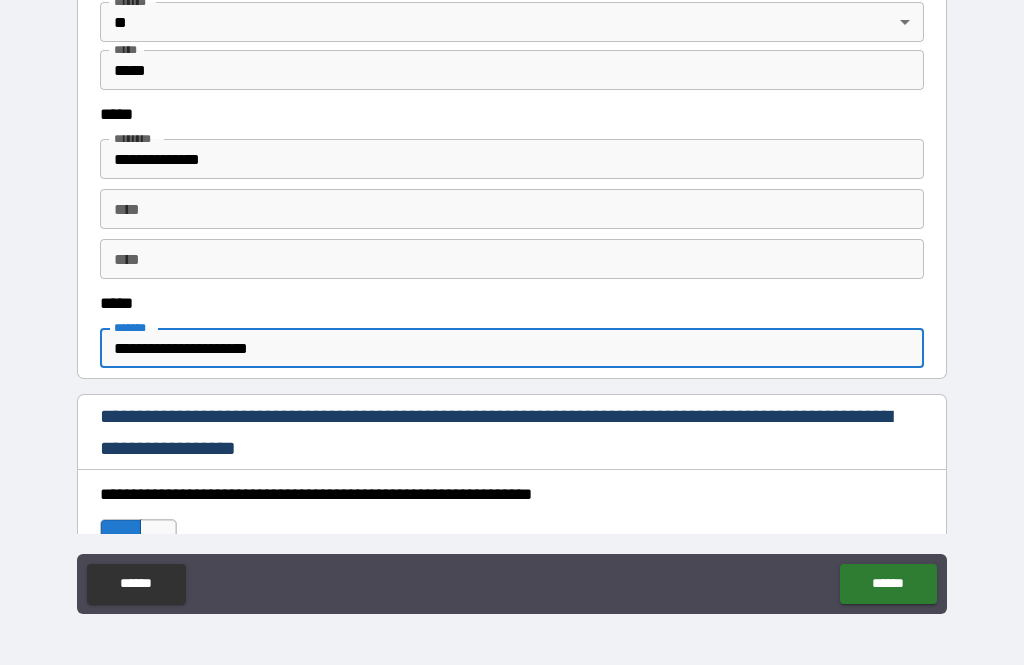 click on "******" at bounding box center [888, 584] 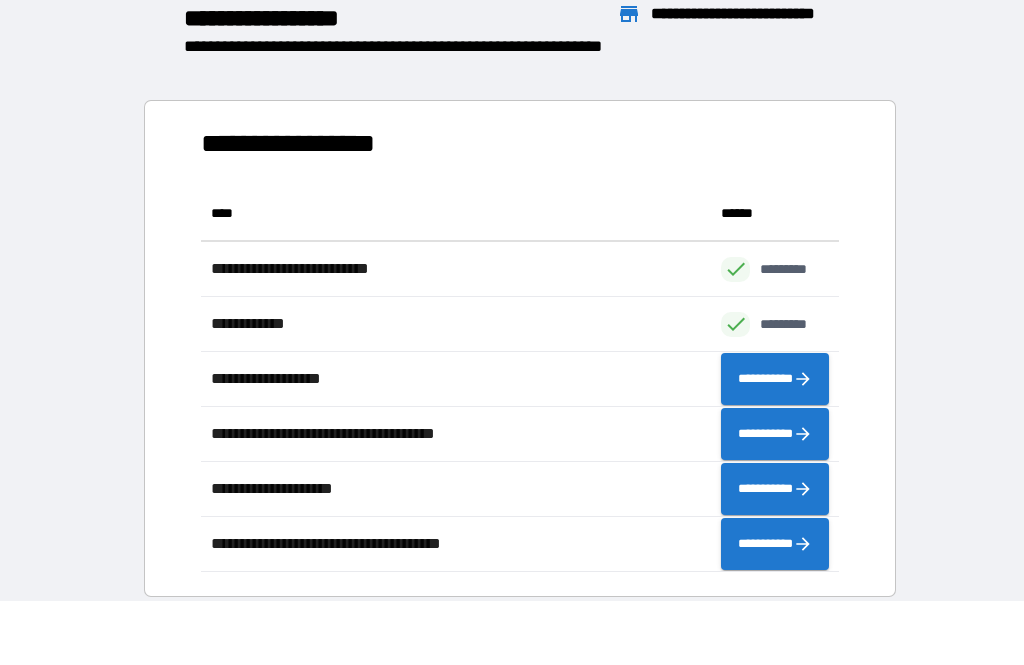 scroll, scrollTop: 386, scrollLeft: 638, axis: both 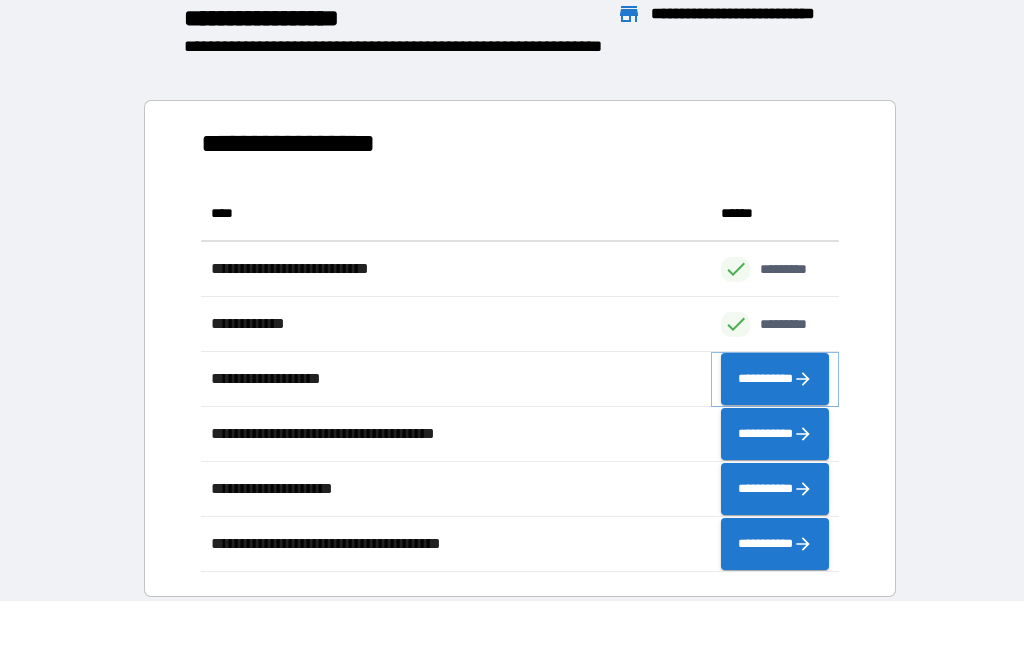 click on "**********" at bounding box center [775, 379] 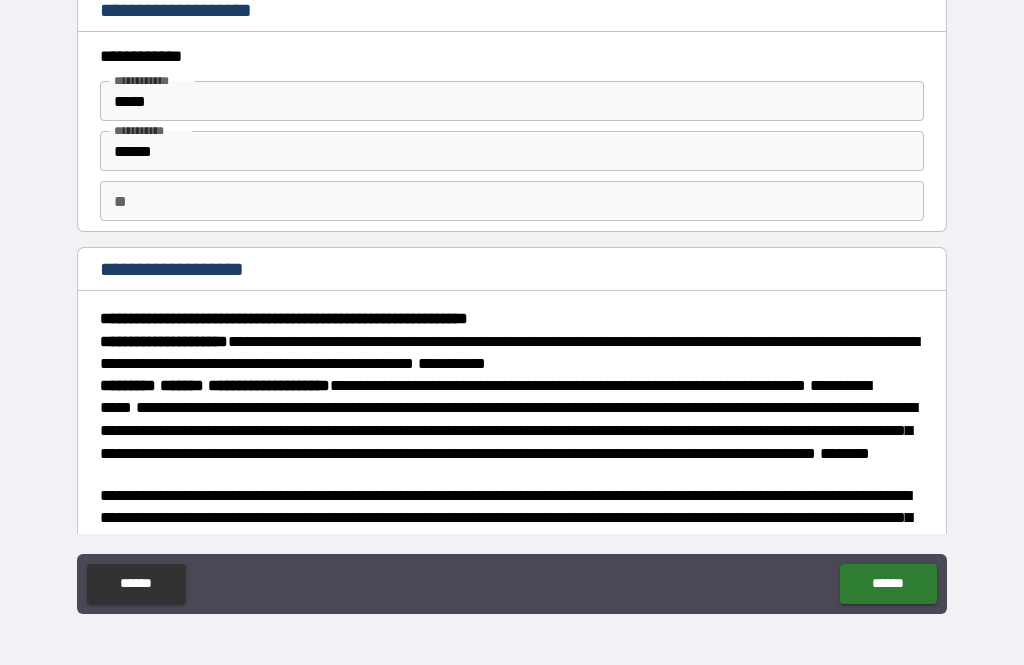 click on "******" at bounding box center [888, 584] 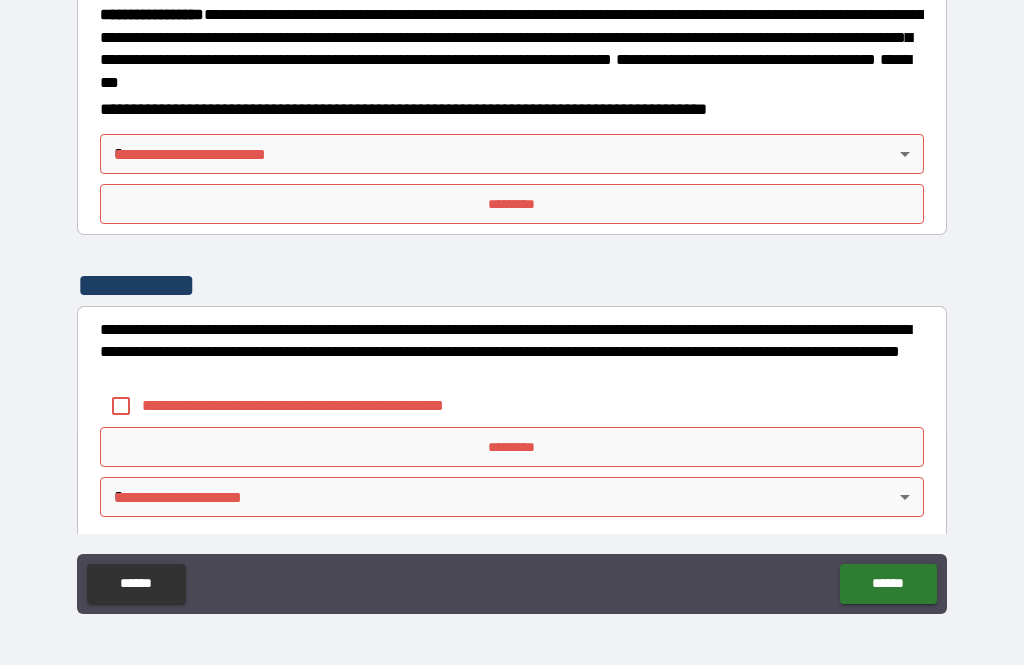 scroll, scrollTop: 2163, scrollLeft: 0, axis: vertical 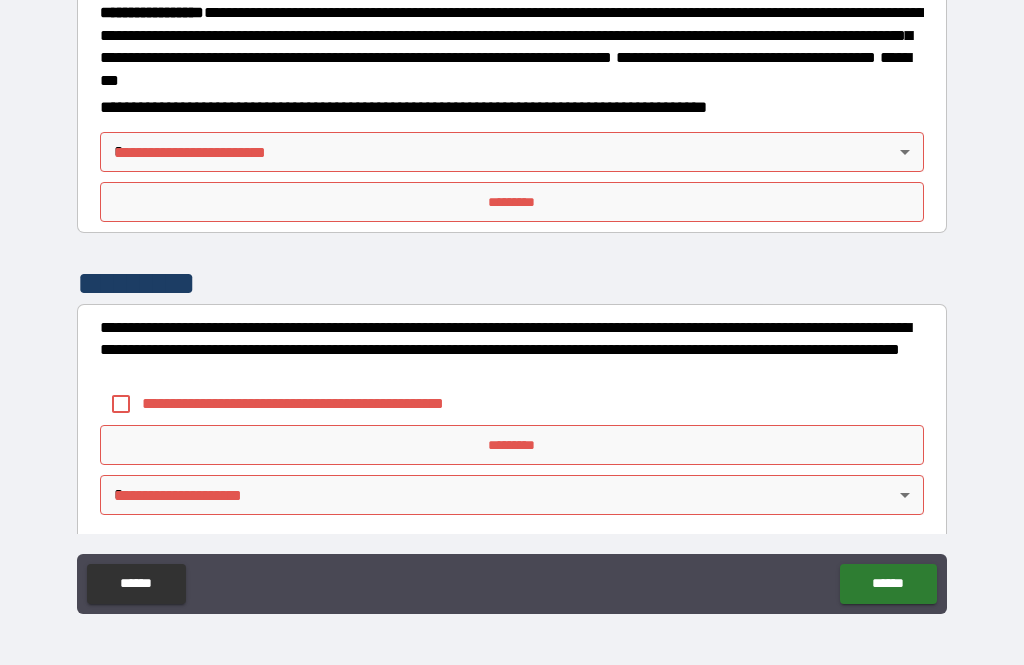 click on "**********" at bounding box center [512, 300] 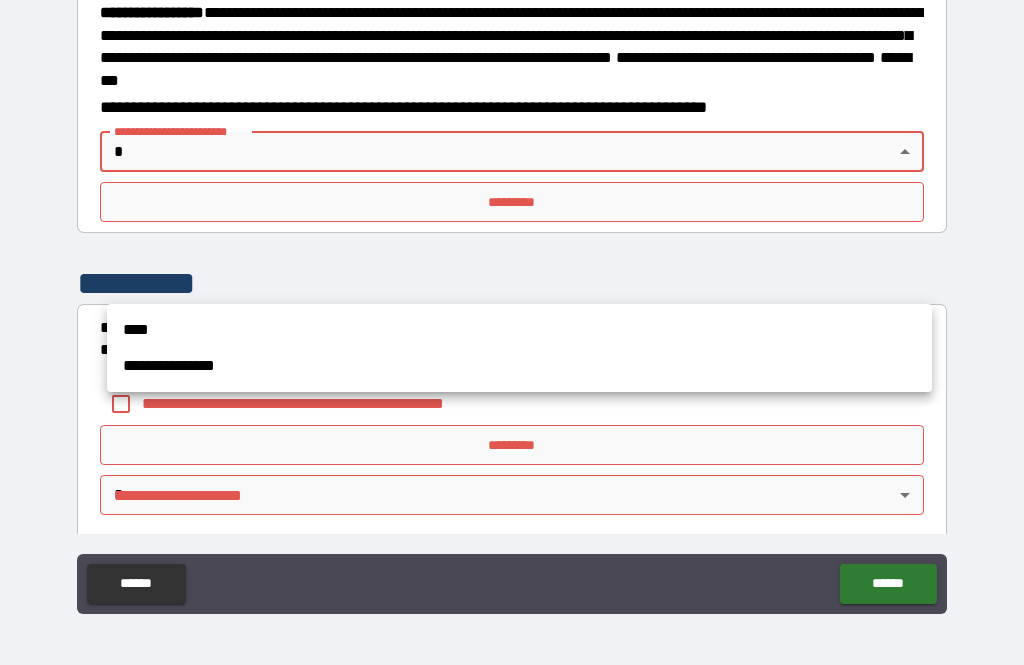 click on "****" at bounding box center (519, 330) 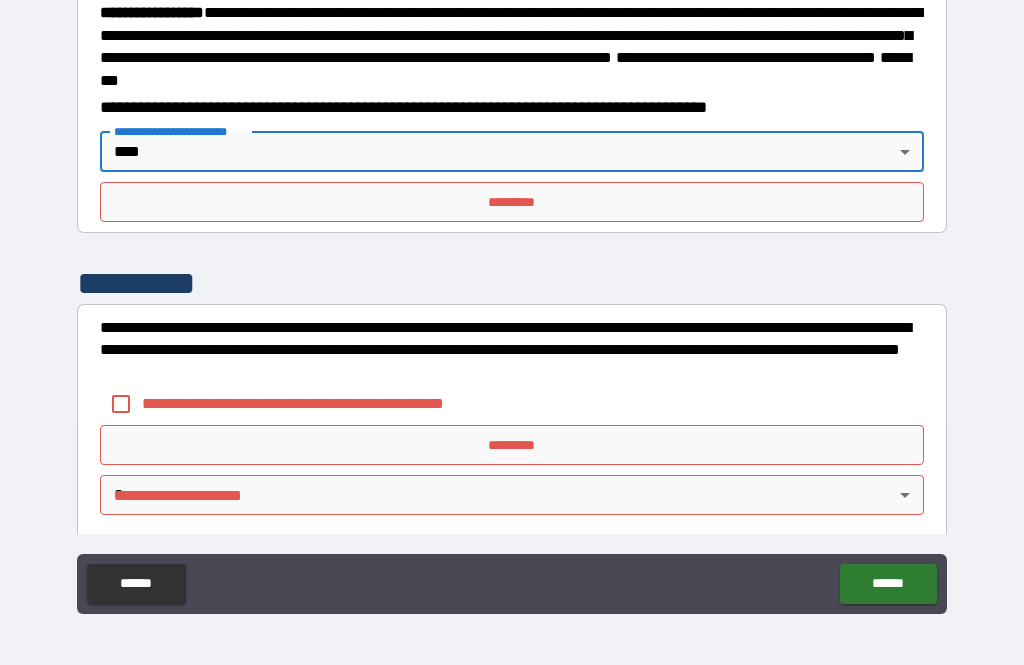click on "*********" at bounding box center (512, 202) 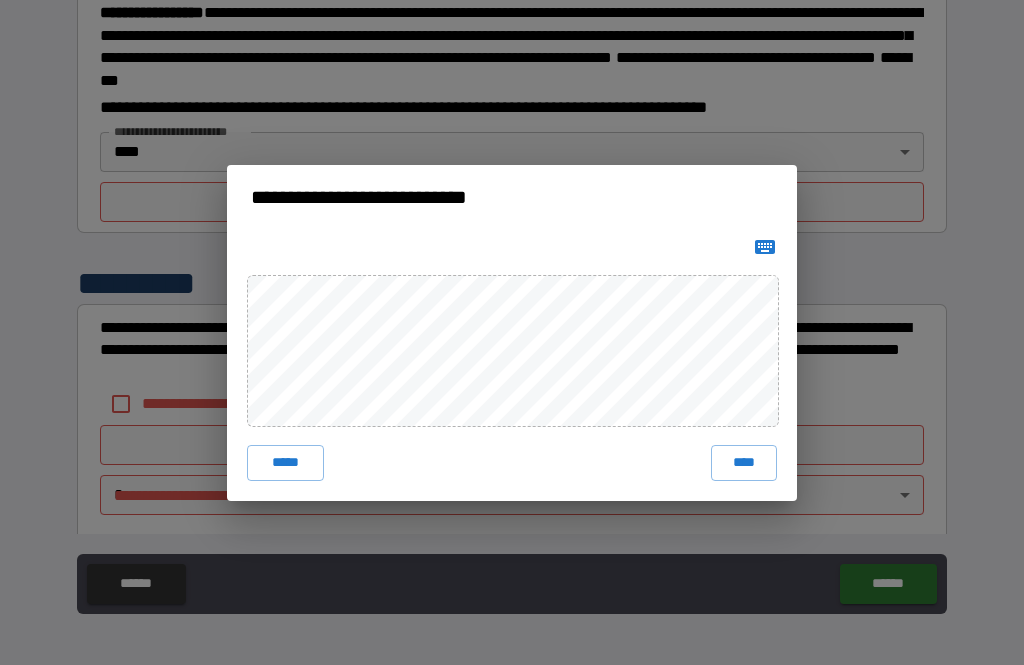 click on "****" at bounding box center (744, 463) 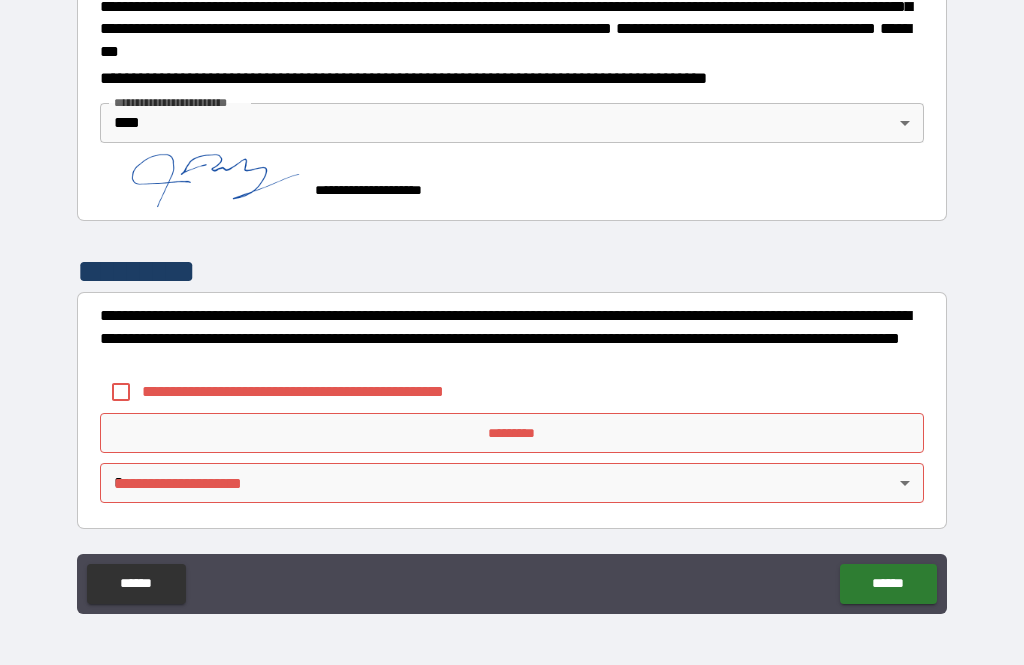 scroll, scrollTop: 2316, scrollLeft: 0, axis: vertical 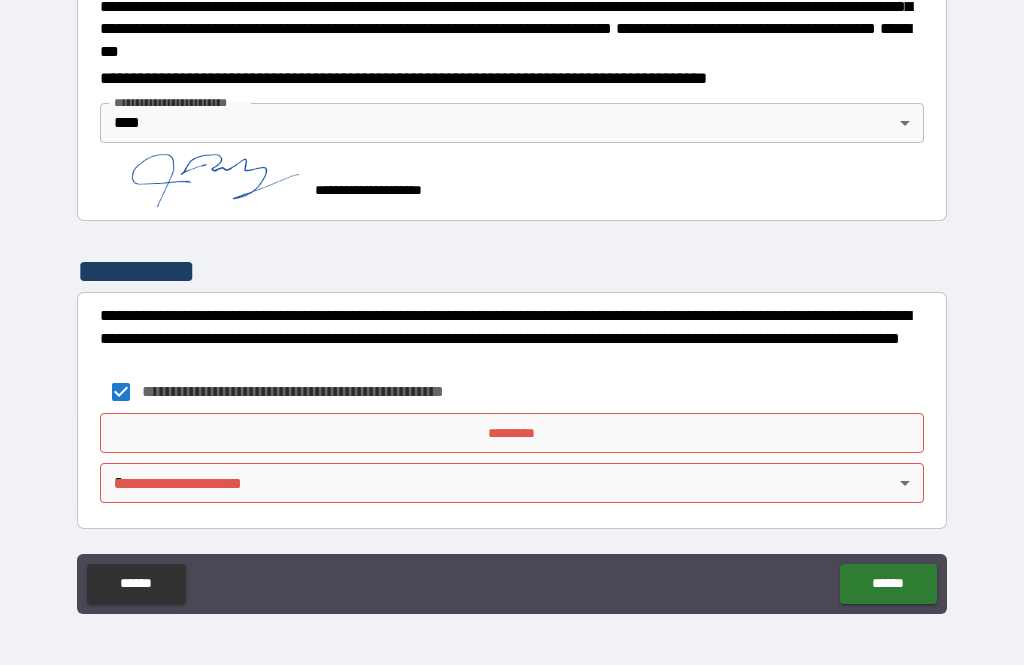 click on "*********" at bounding box center (512, 433) 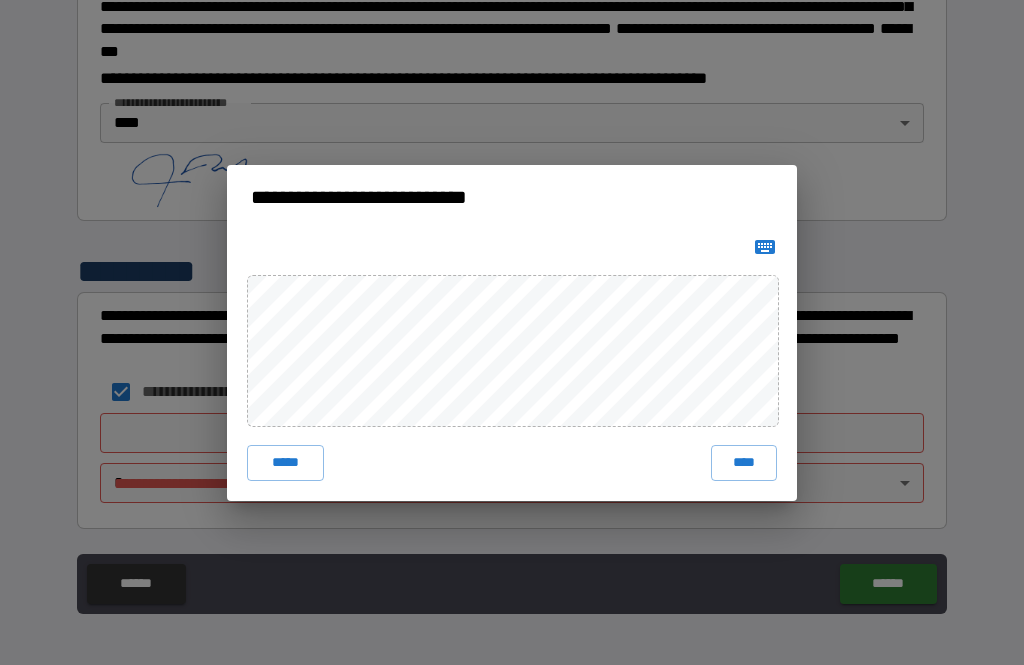 click on "**********" at bounding box center (512, 332) 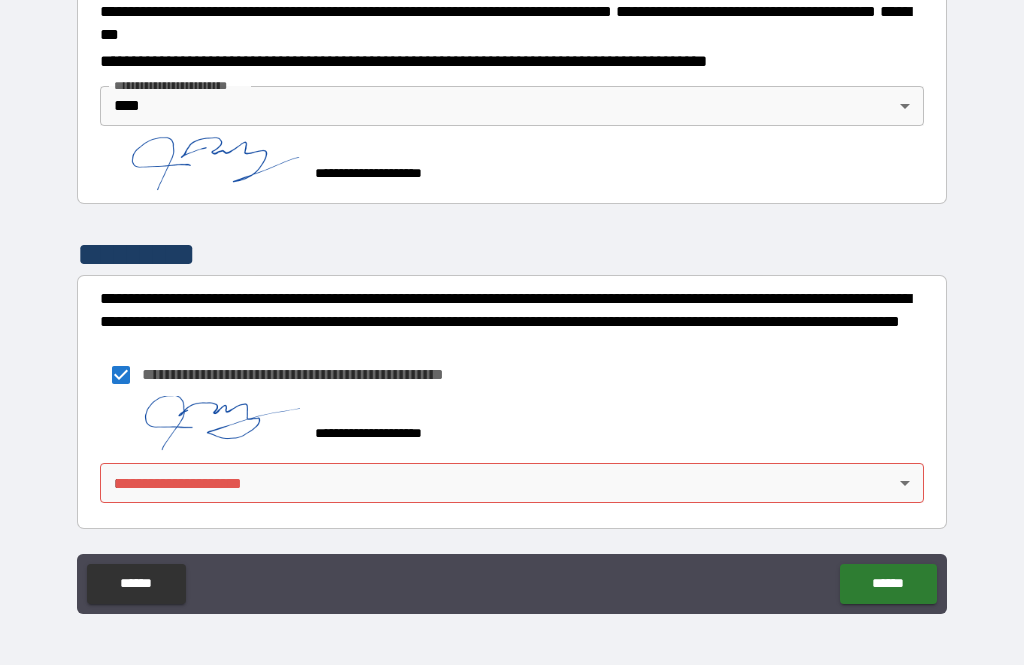 click on "**********" at bounding box center [512, 300] 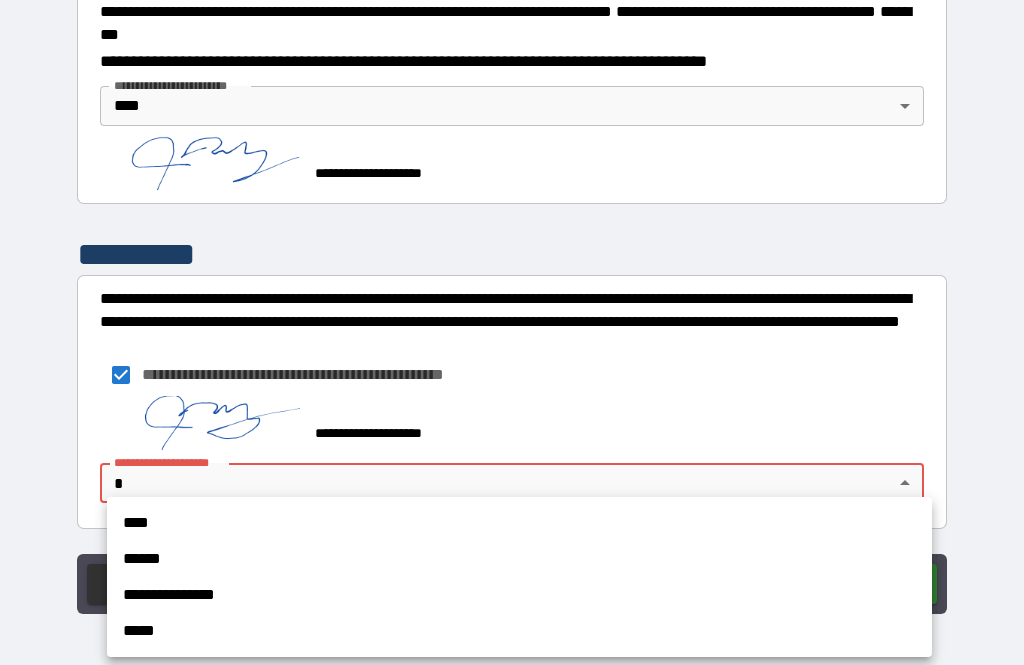 click on "****" at bounding box center (519, 523) 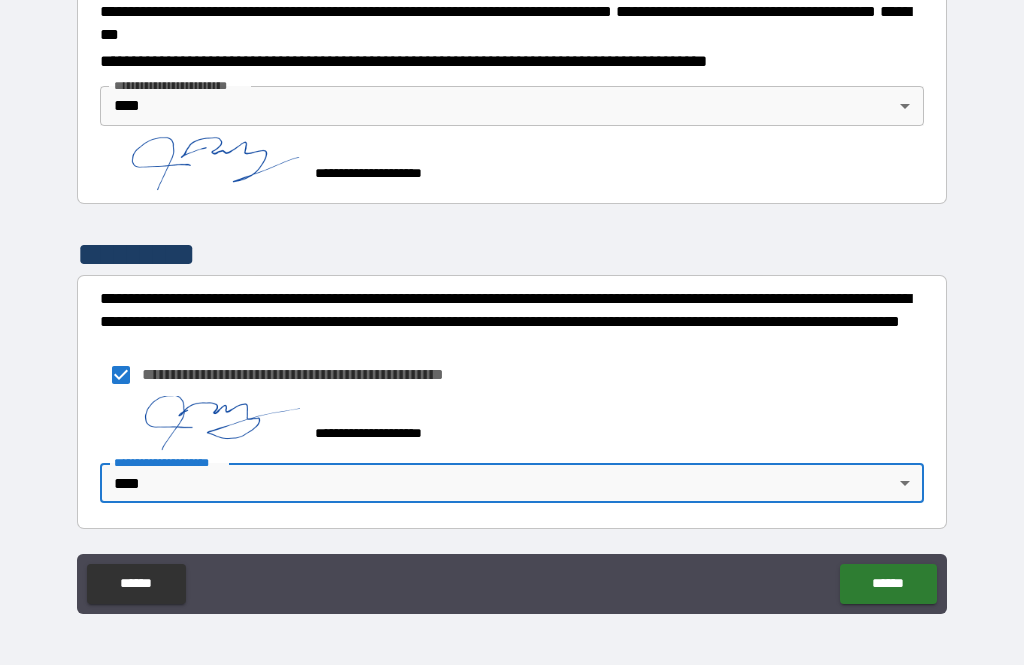 click on "******" at bounding box center (888, 584) 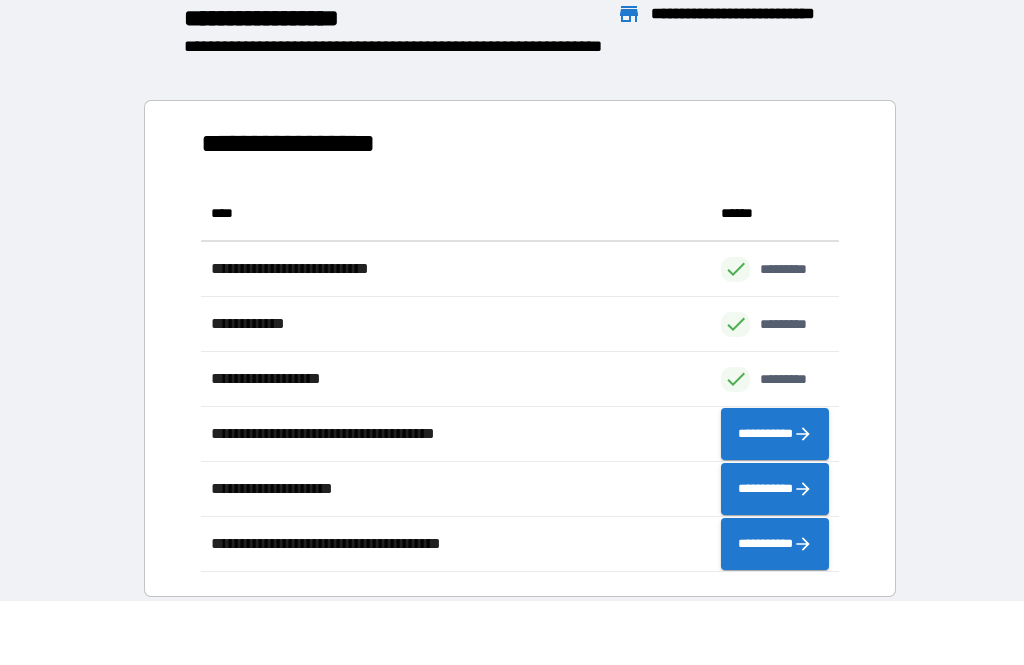 scroll, scrollTop: 1, scrollLeft: 1, axis: both 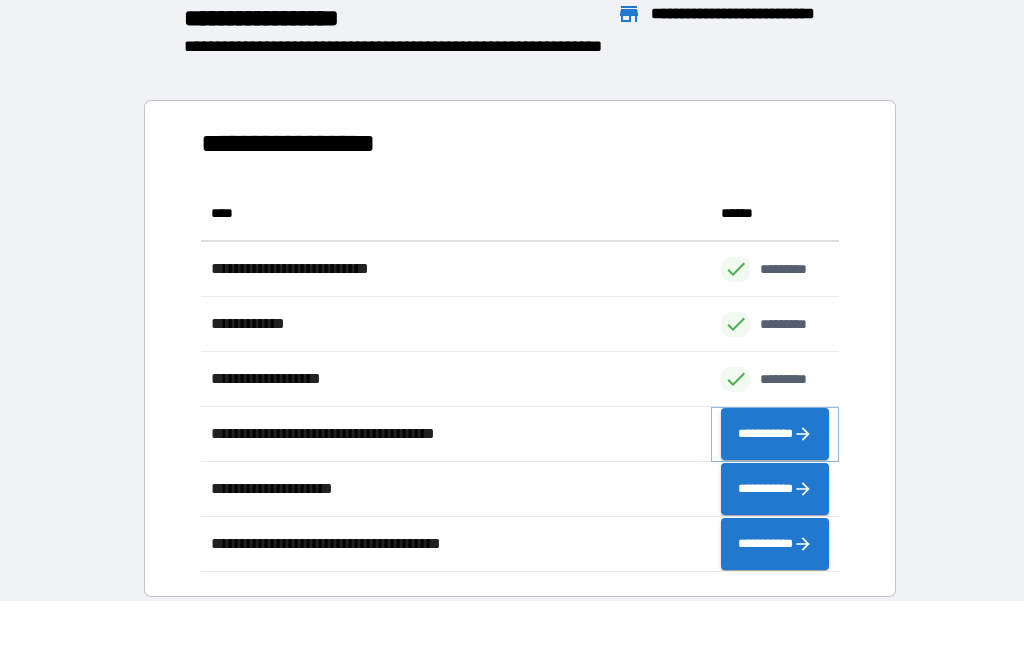 click on "**********" at bounding box center (775, 434) 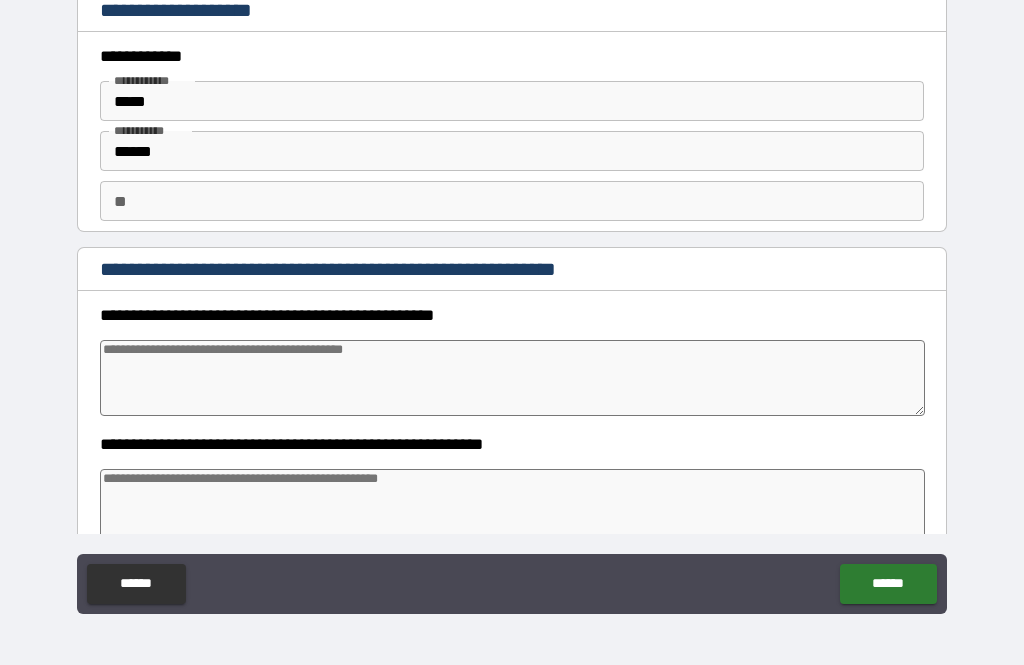 type on "*" 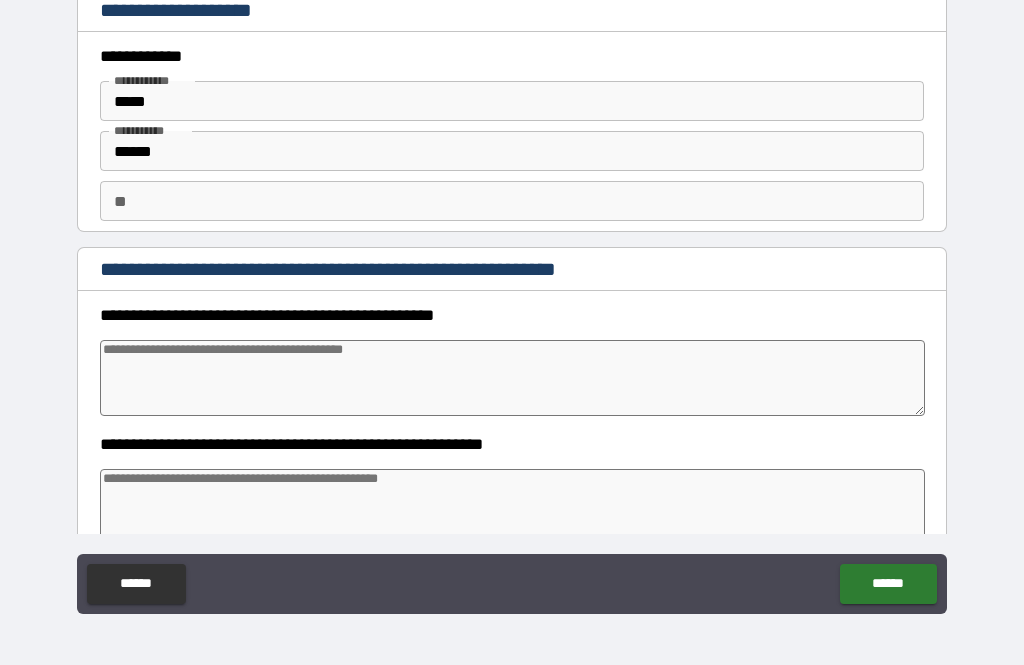 type on "*" 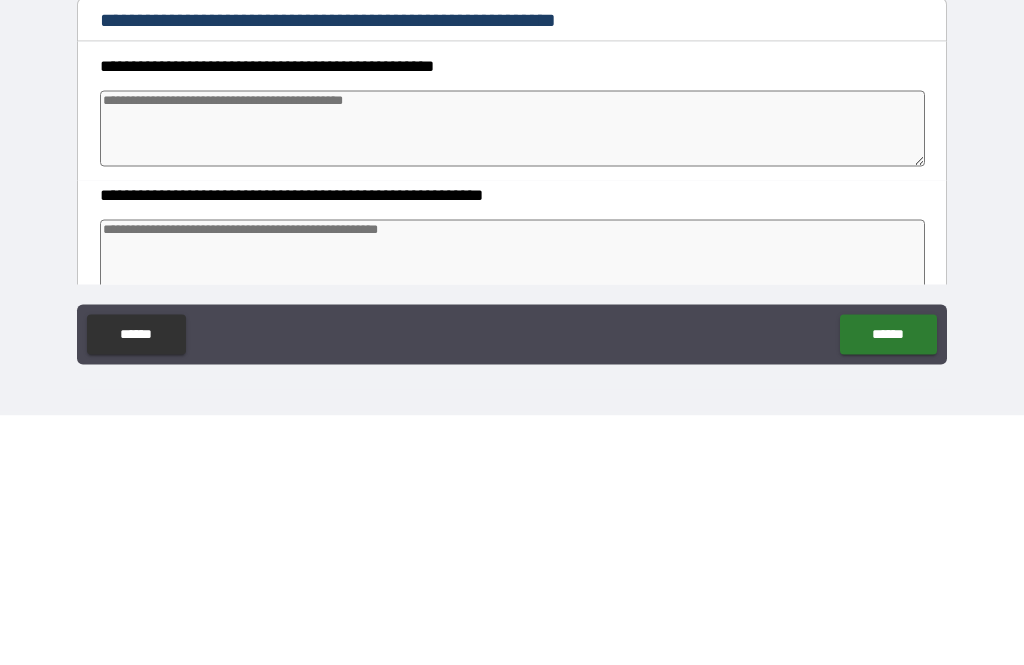 type on "*" 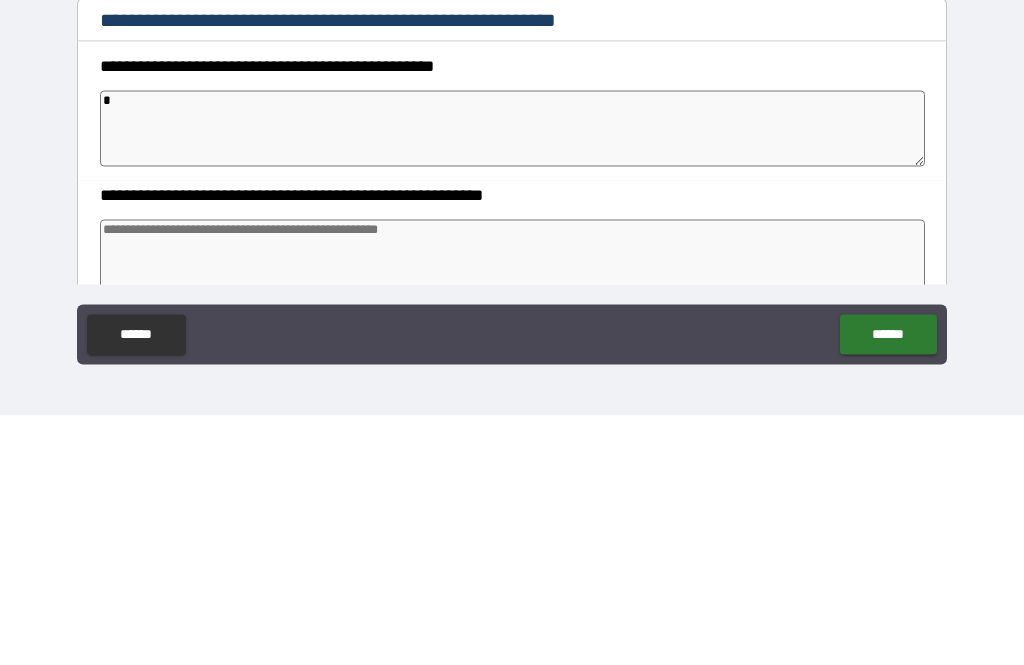 type on "*" 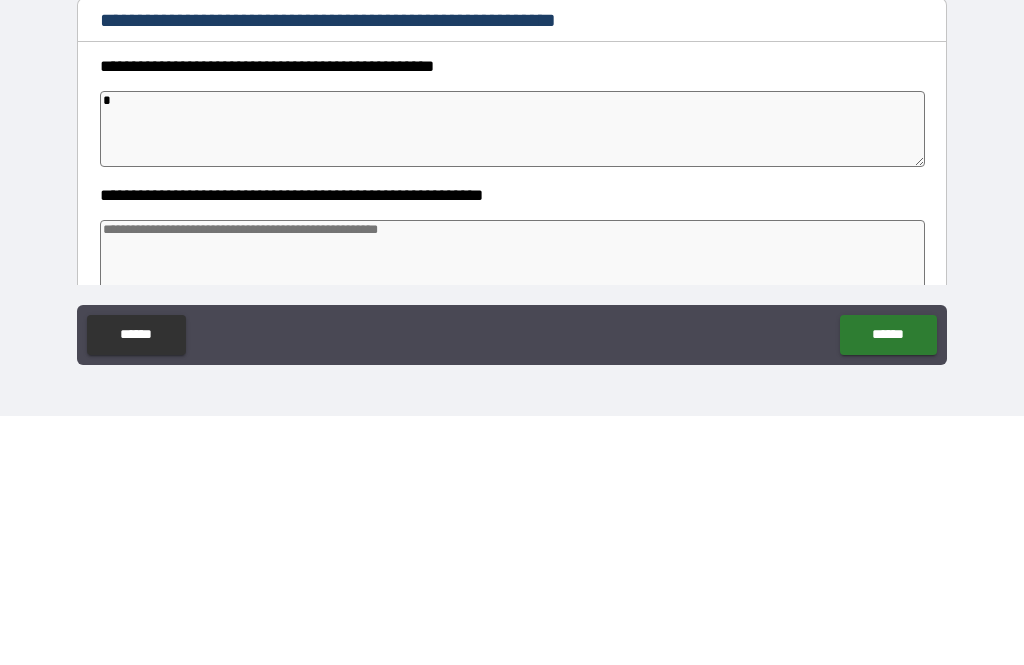 type on "*" 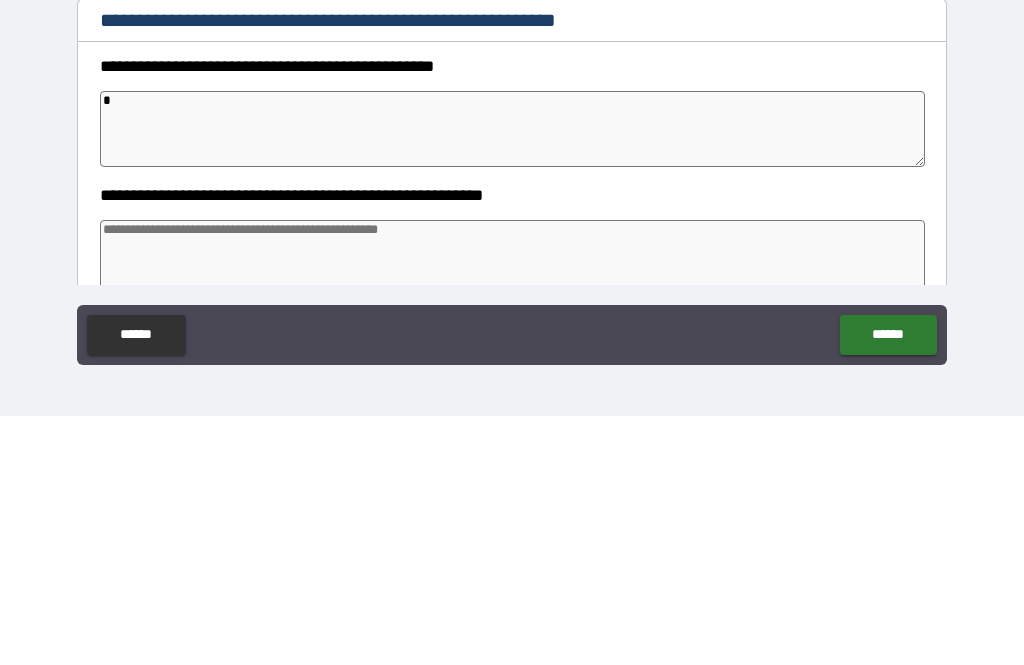 type on "*" 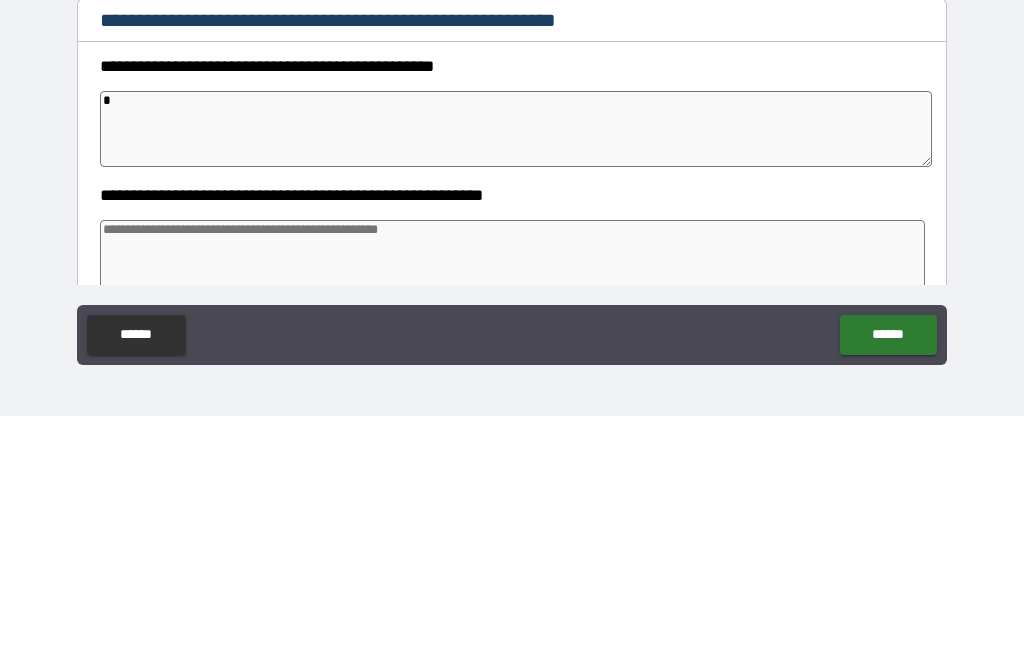 type on "**" 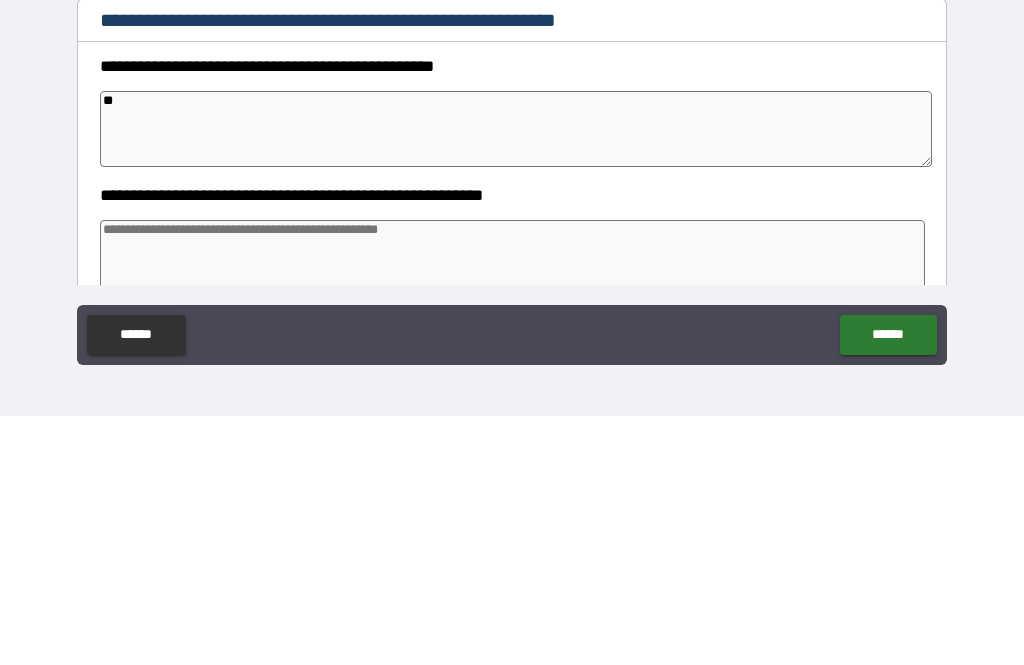 type on "*" 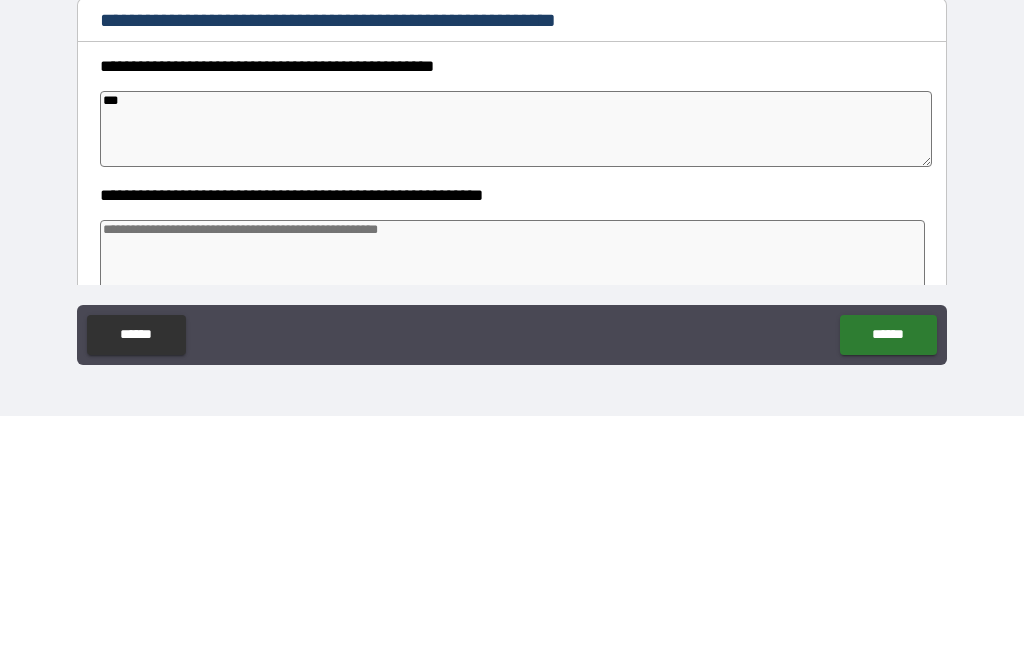 type on "*" 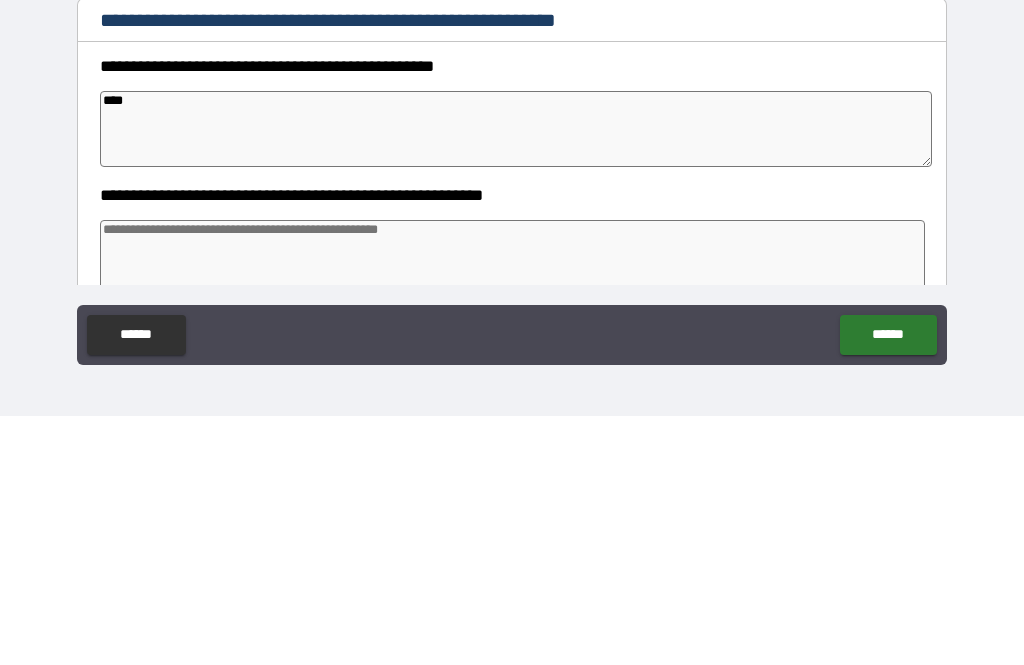 type on "*" 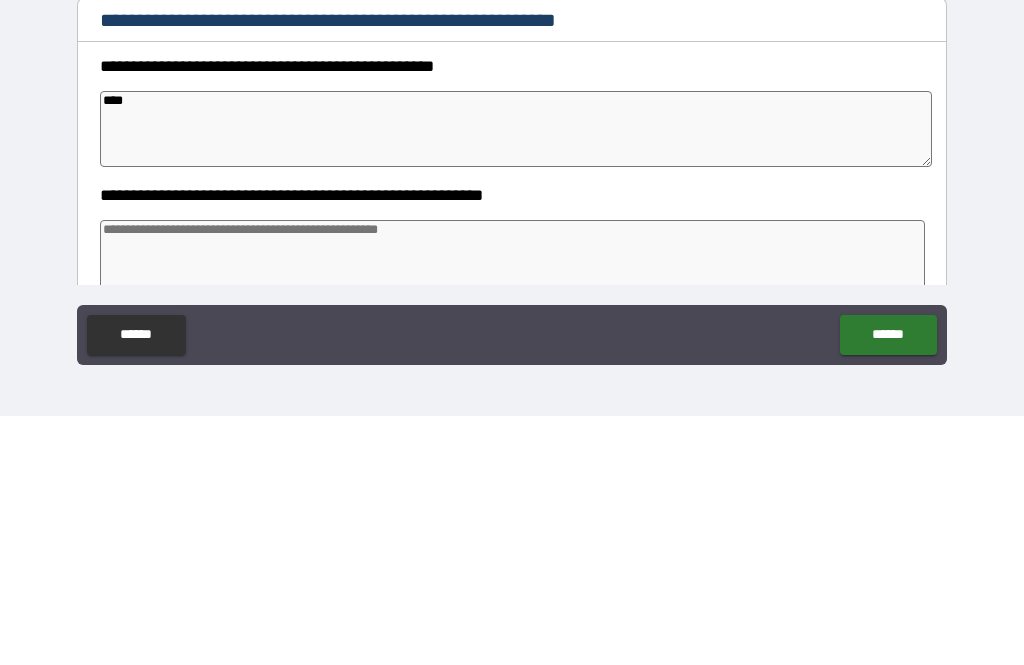 type on "*****" 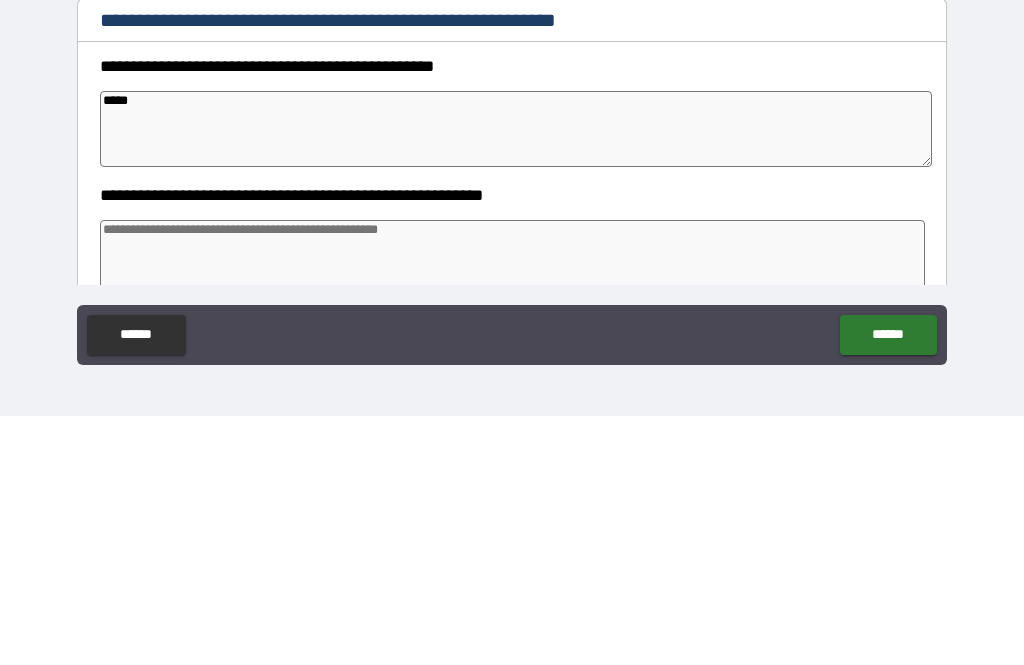 type on "*" 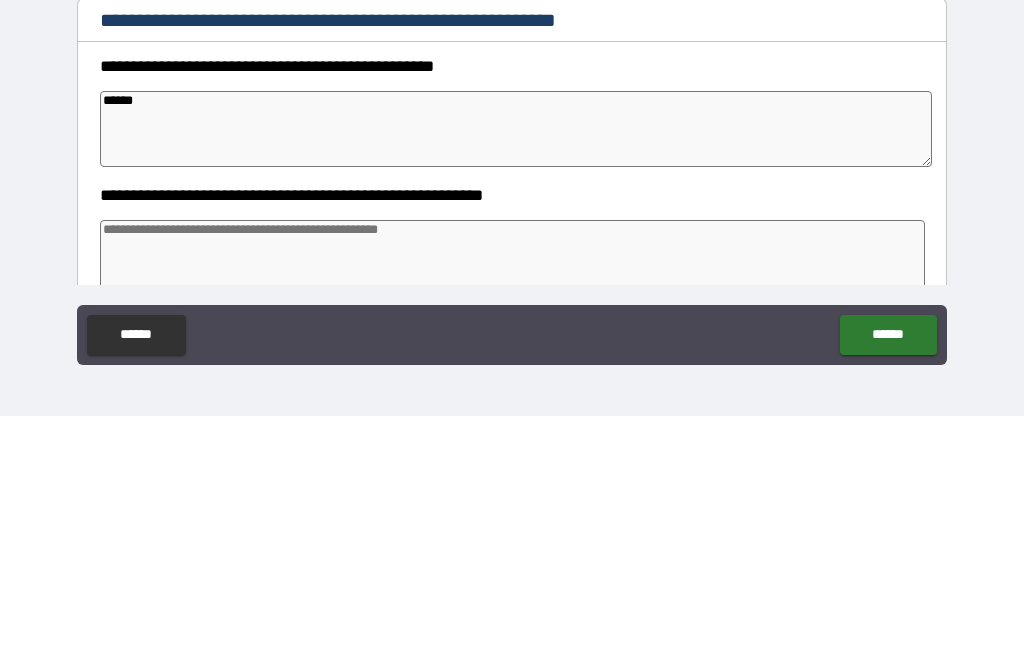 type on "*" 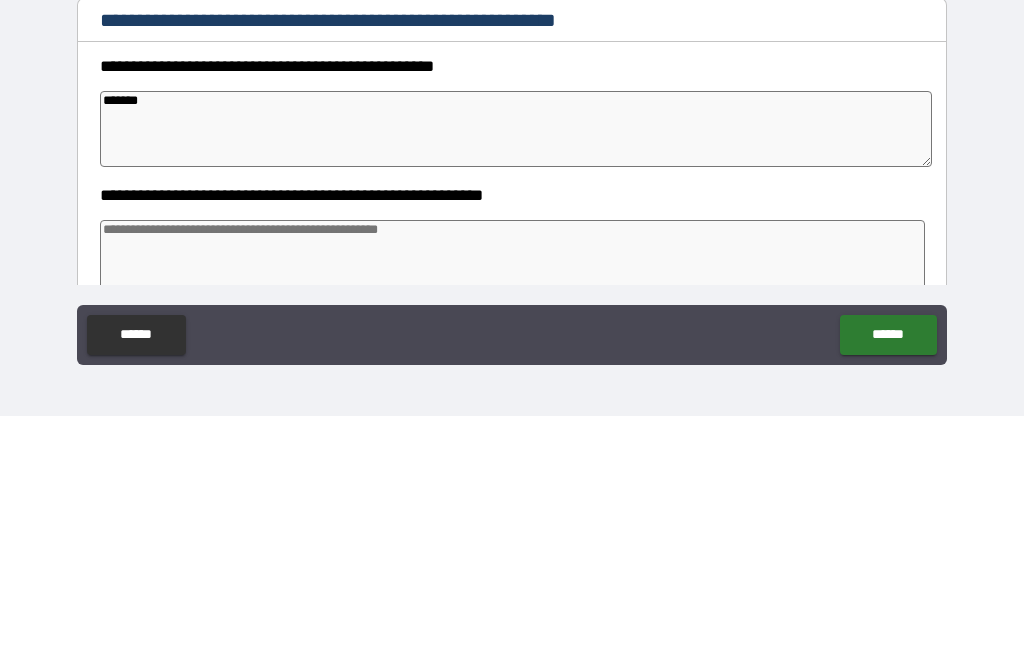 type on "*" 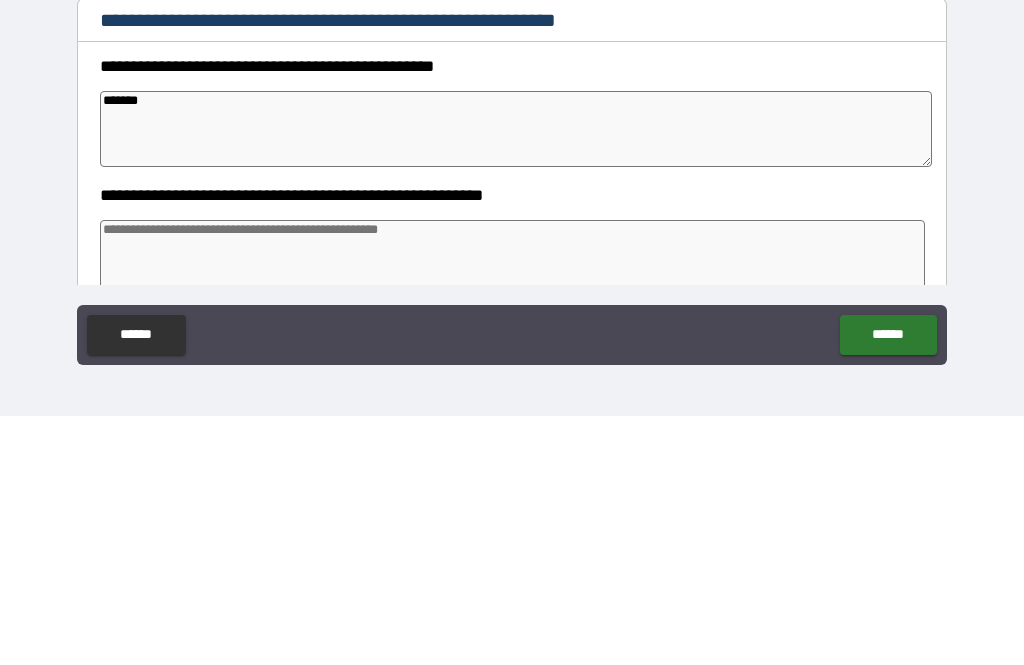 type on "********" 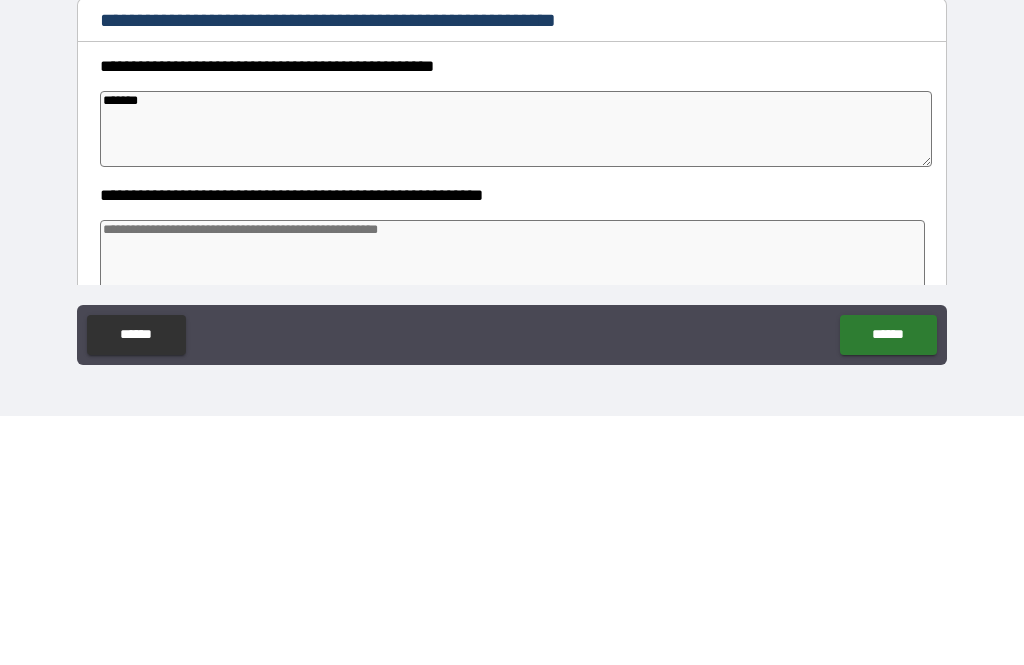 type on "*" 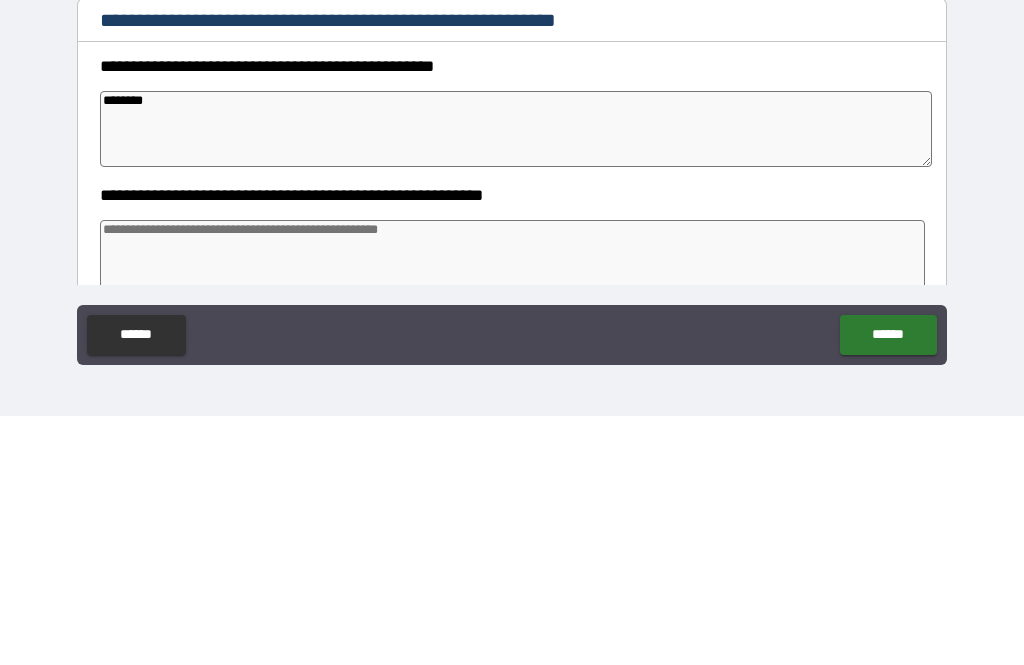 type on "*" 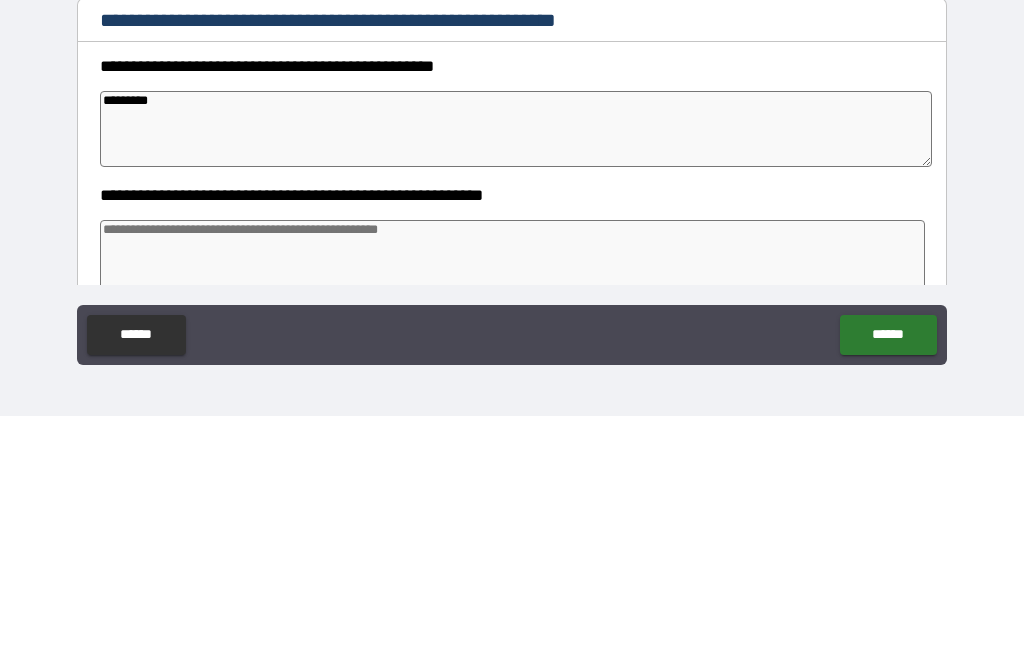type on "*" 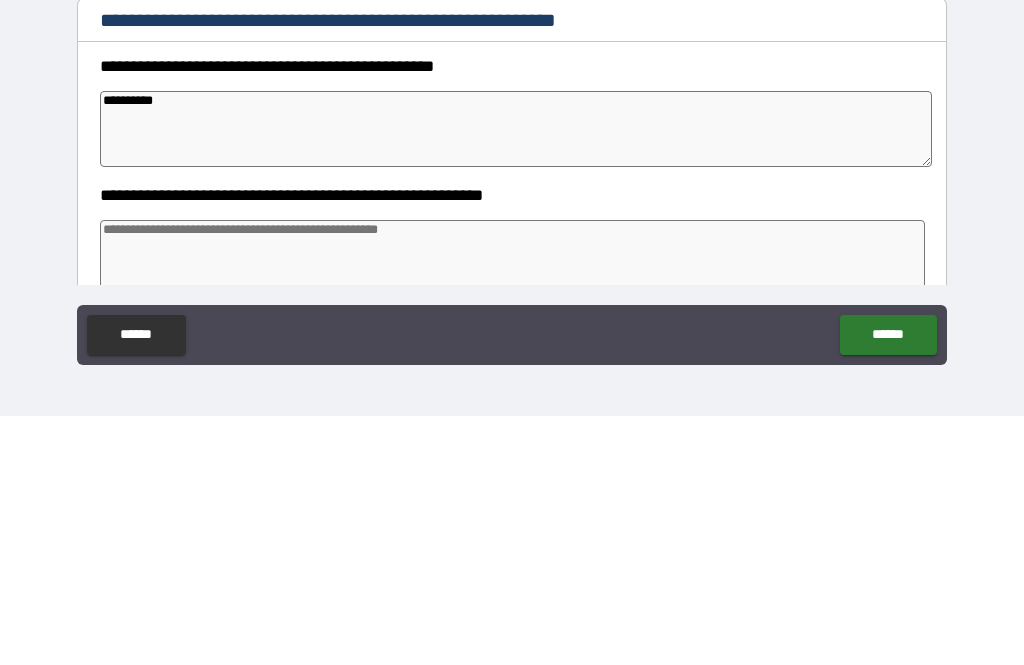 type on "*" 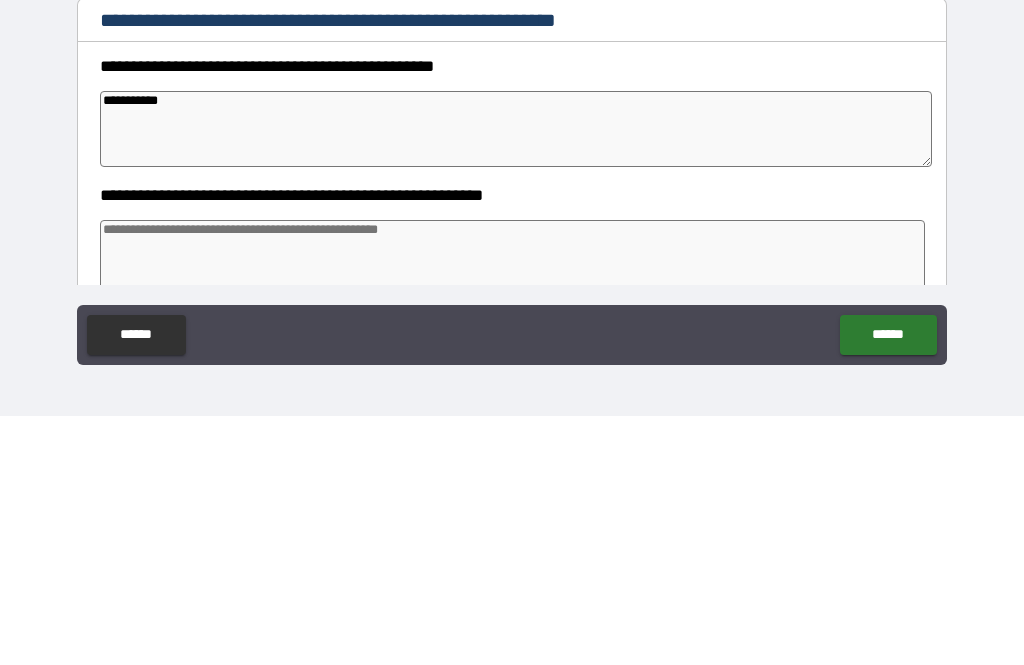 type on "*" 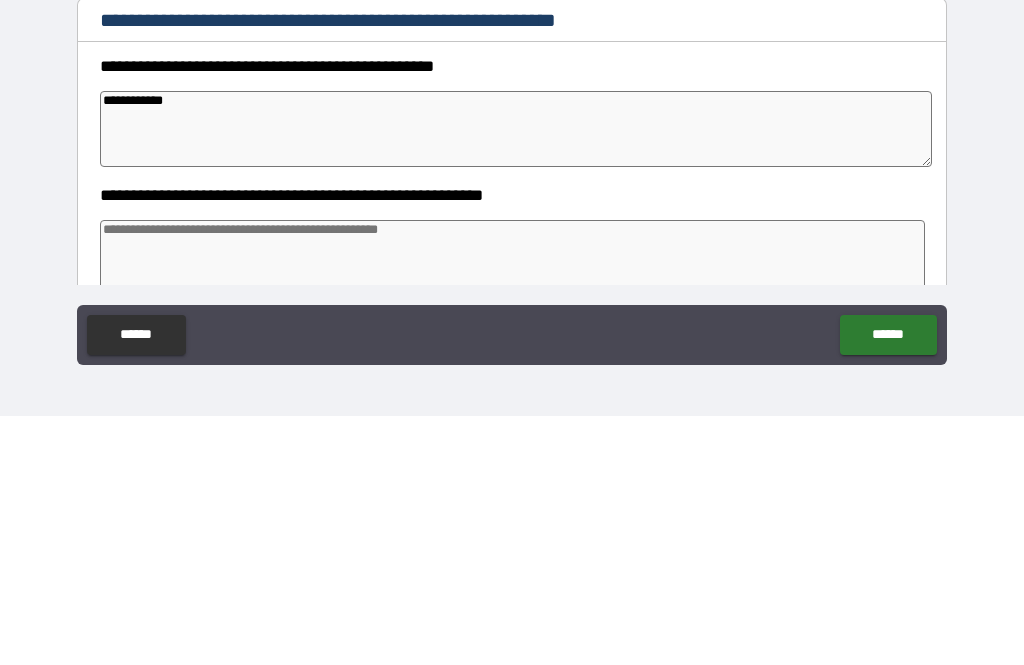 type on "*" 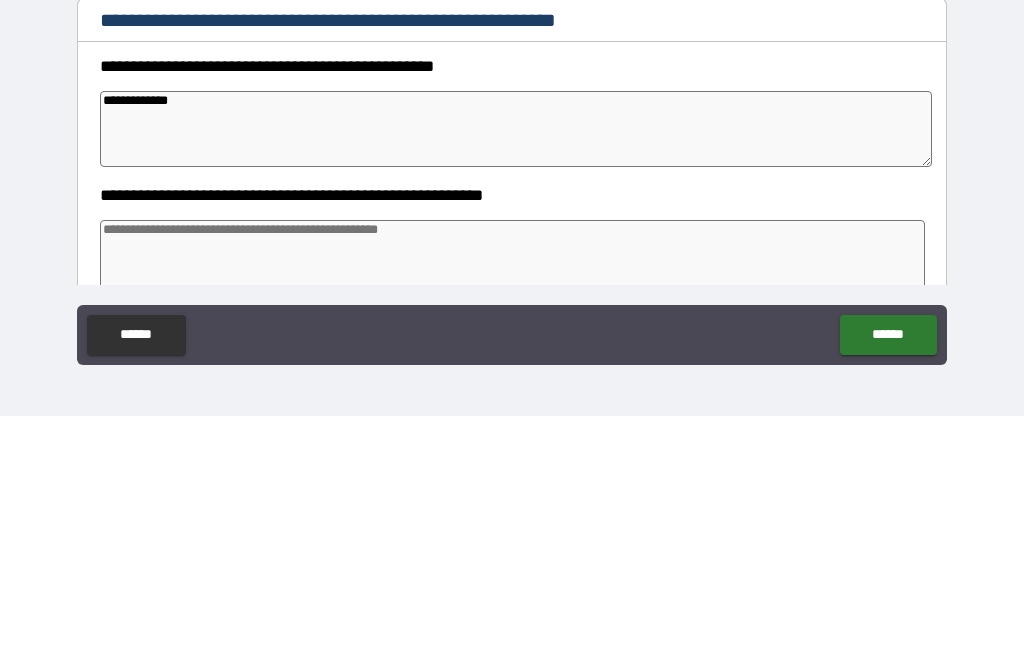 type on "*" 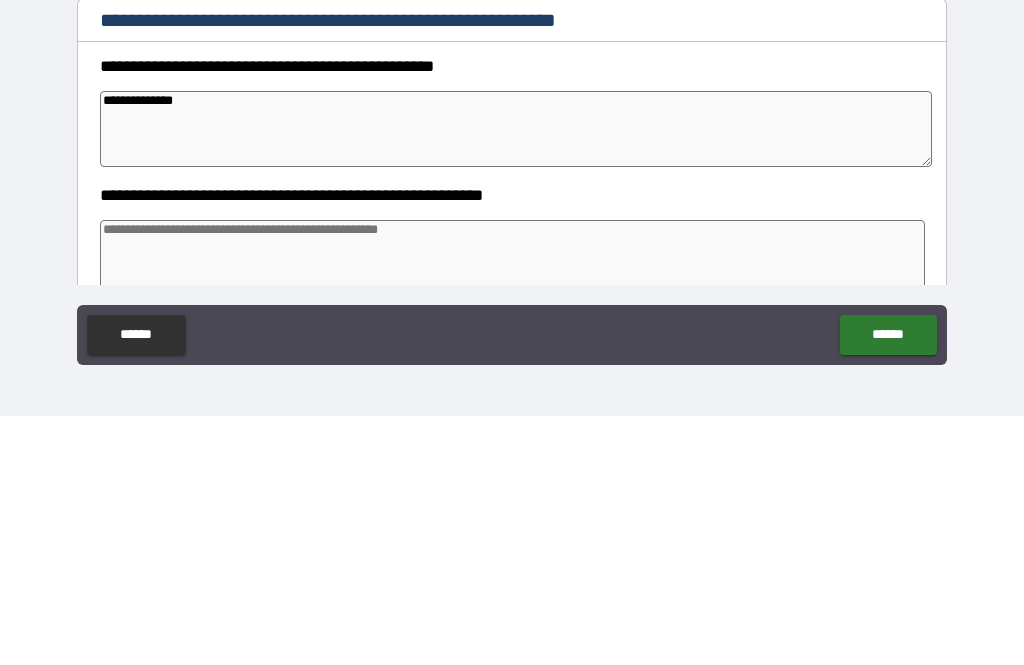 type on "*" 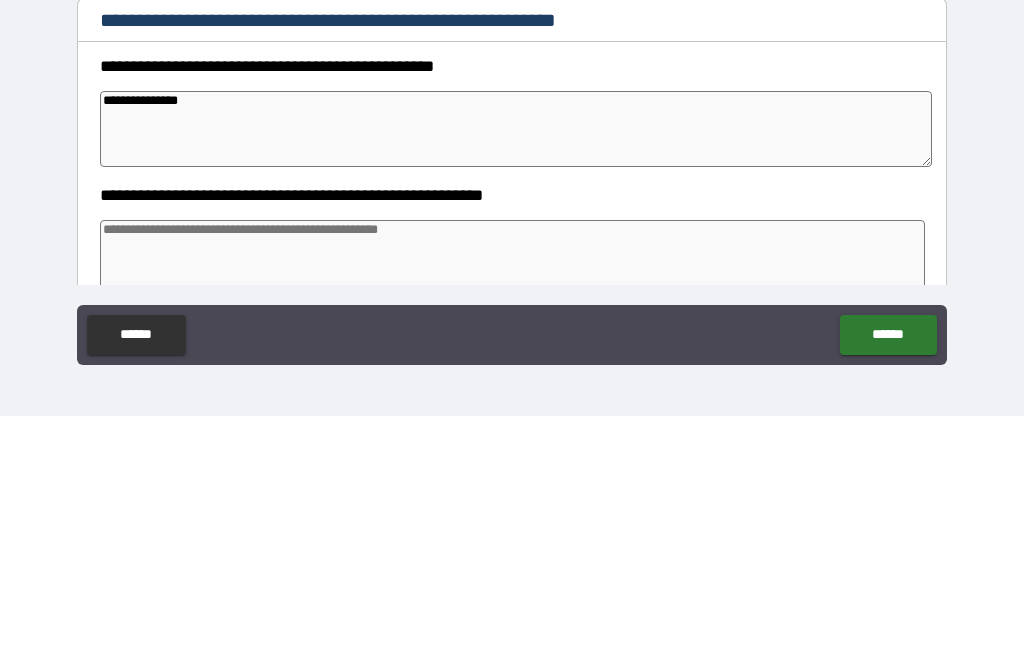 type on "*" 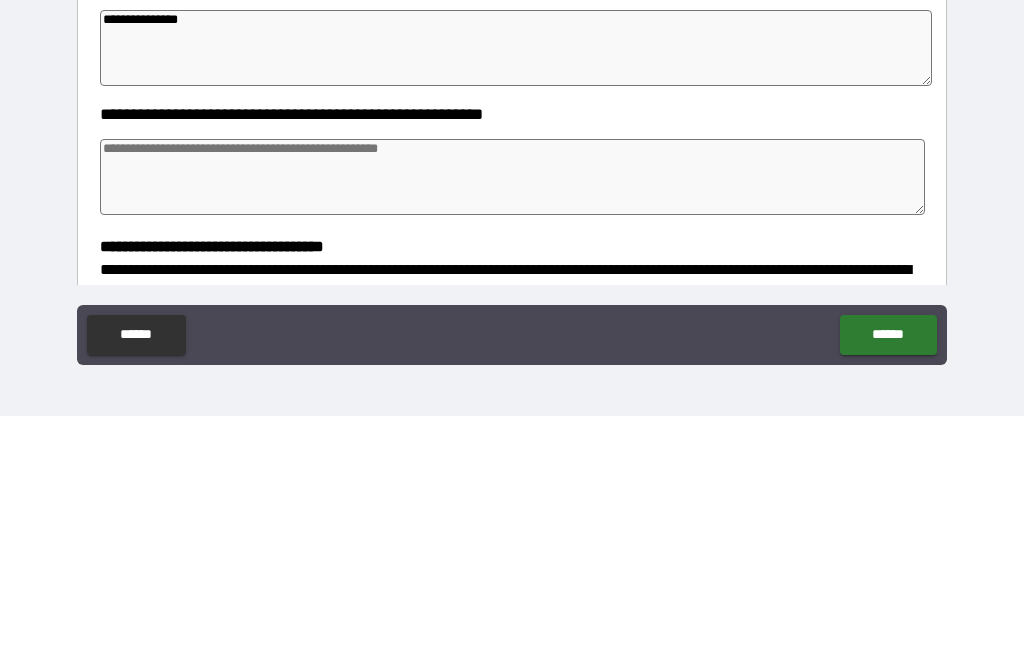 scroll, scrollTop: 104, scrollLeft: 0, axis: vertical 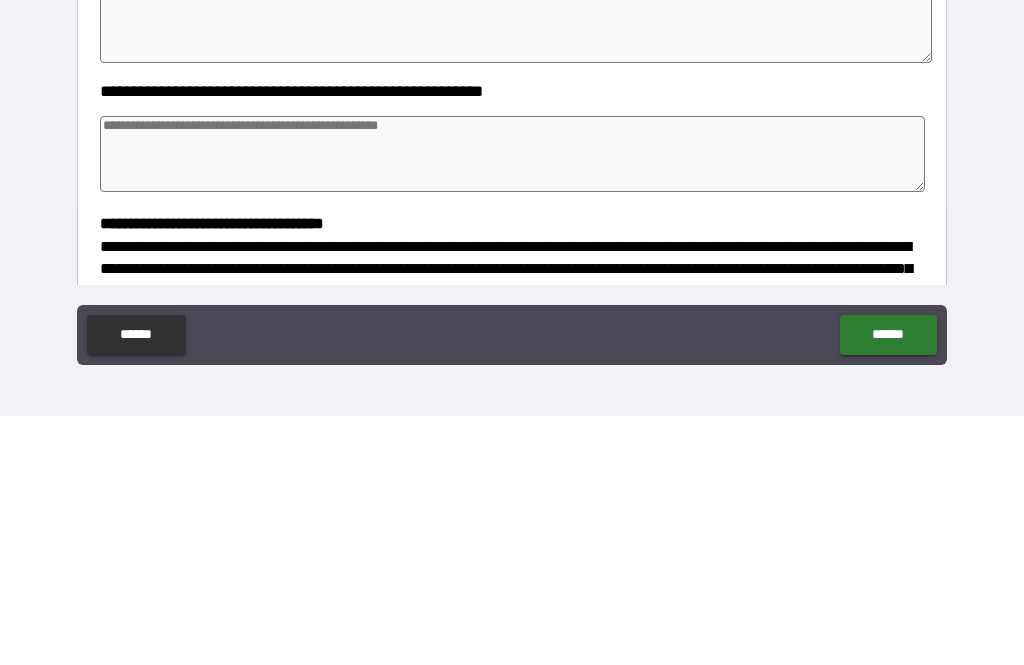 type on "**********" 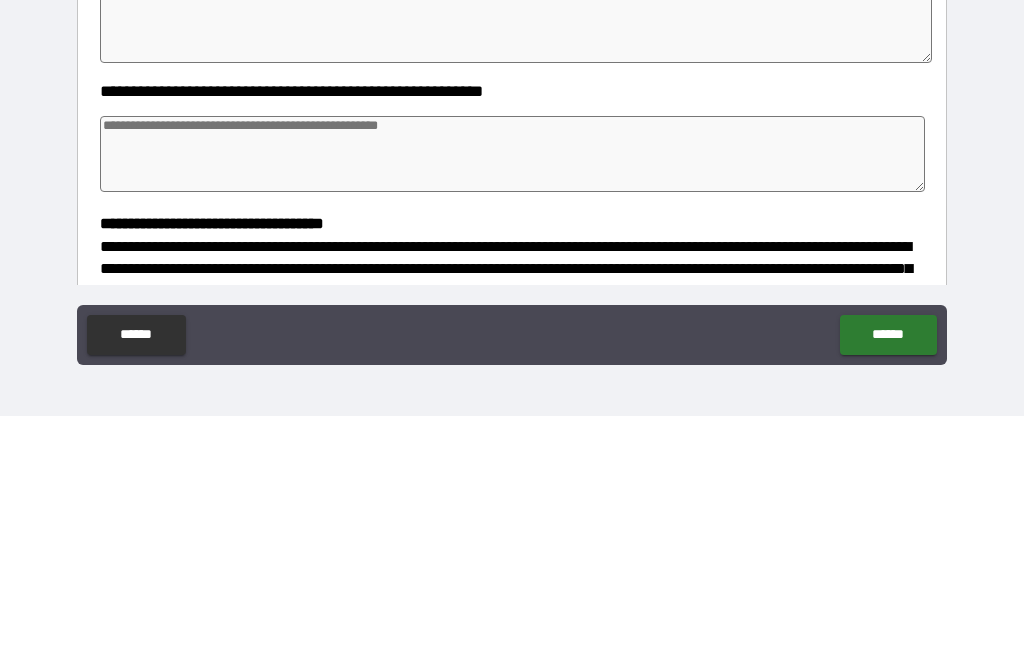 type on "*" 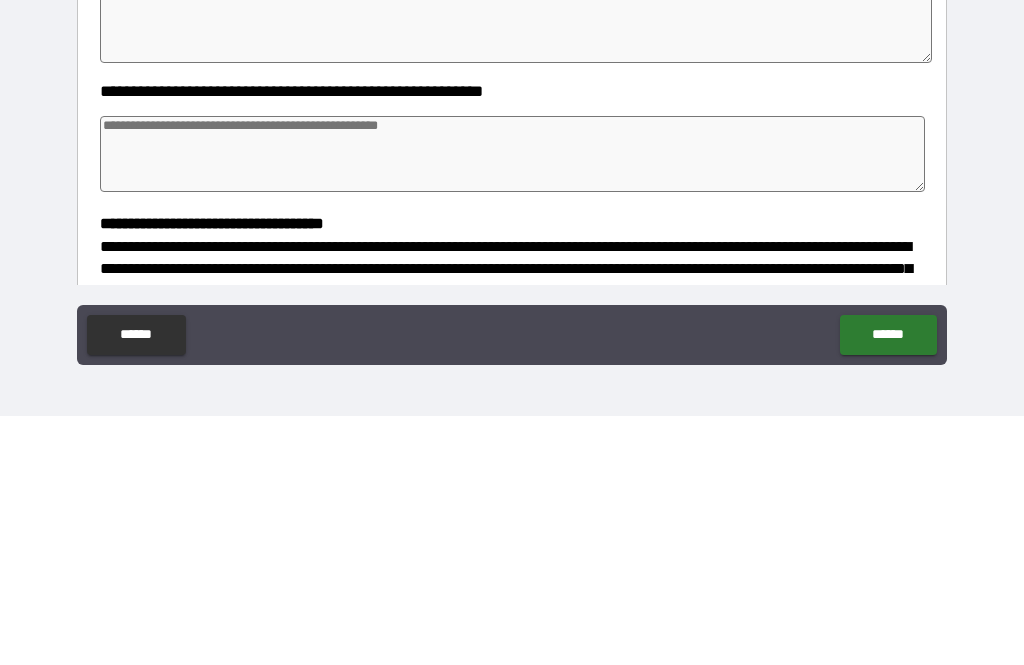 type on "*" 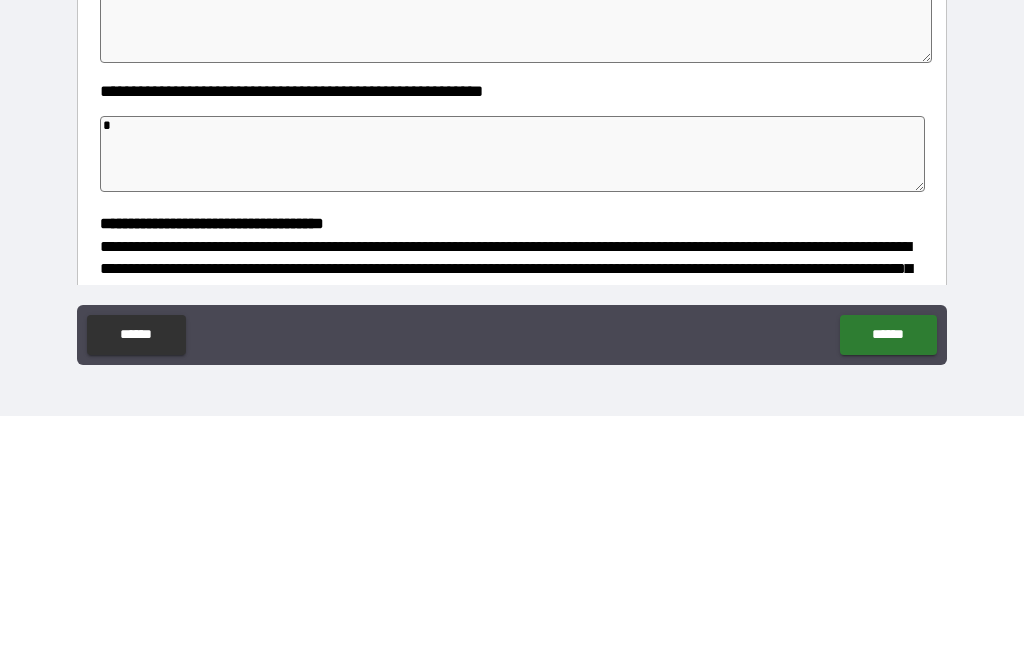 type on "*" 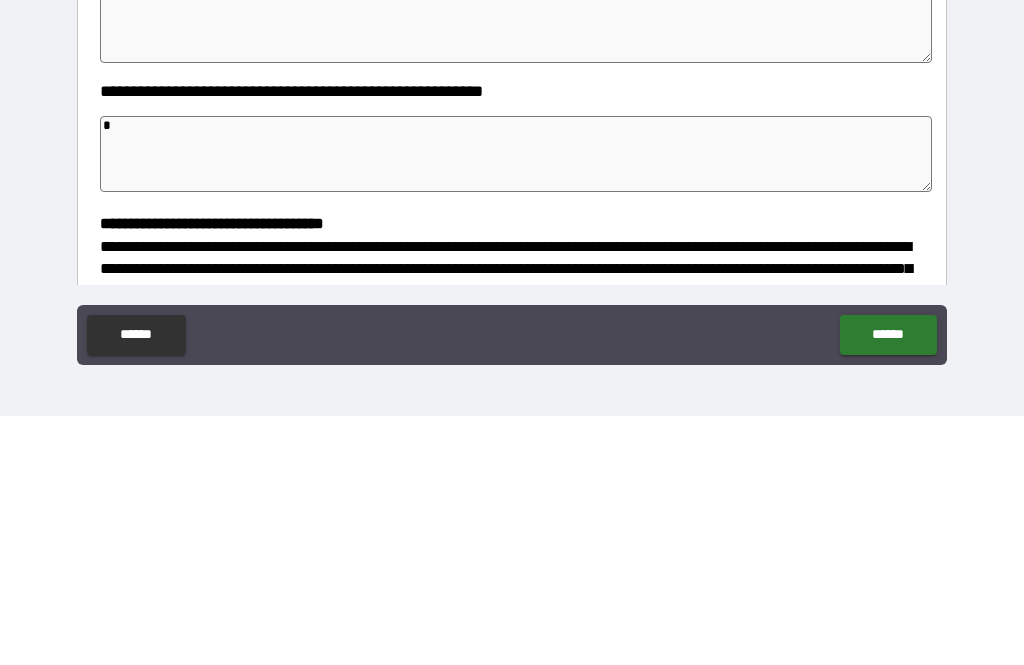 type on "**" 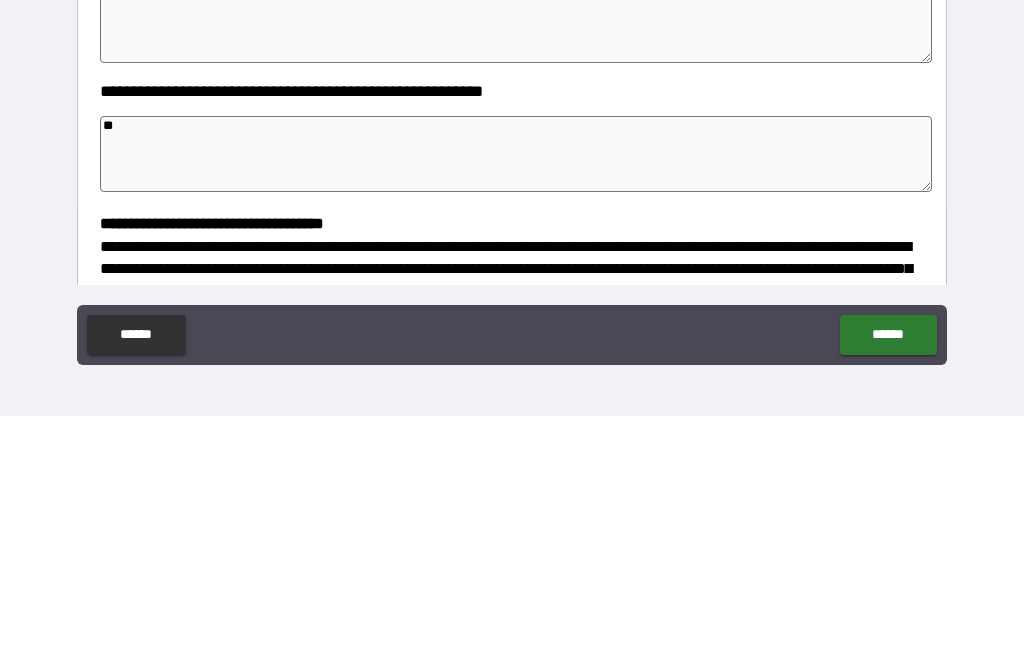 type on "*" 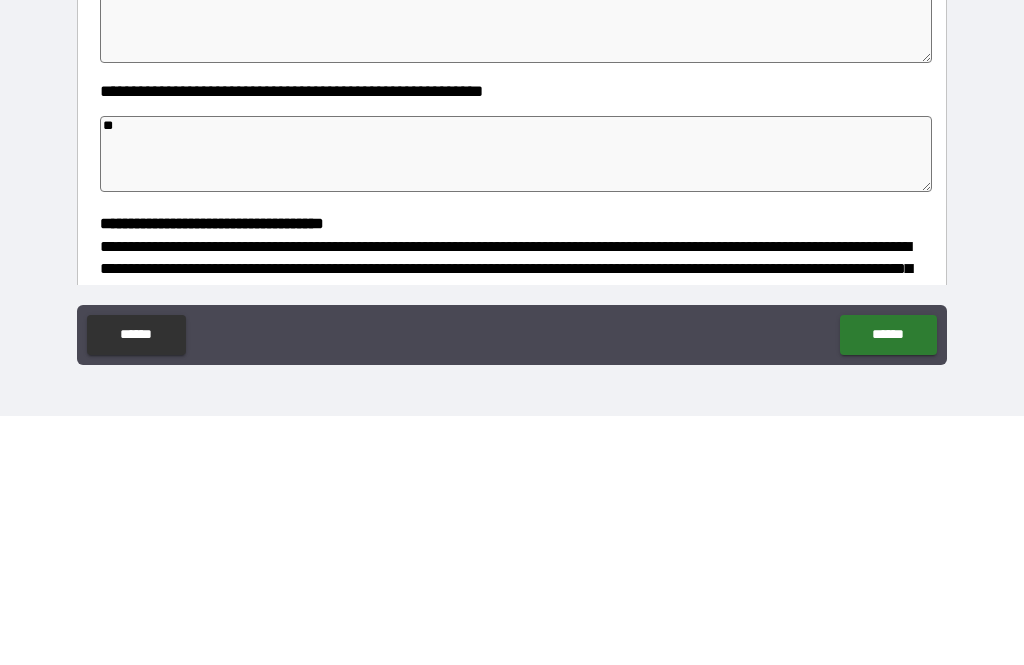 type on "*" 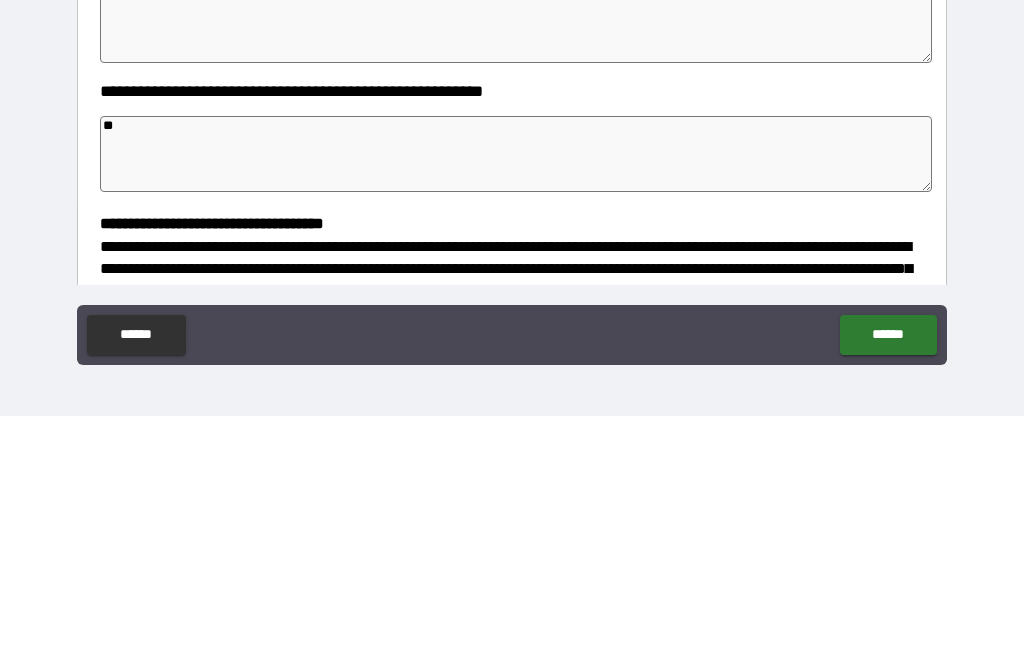 type on "*" 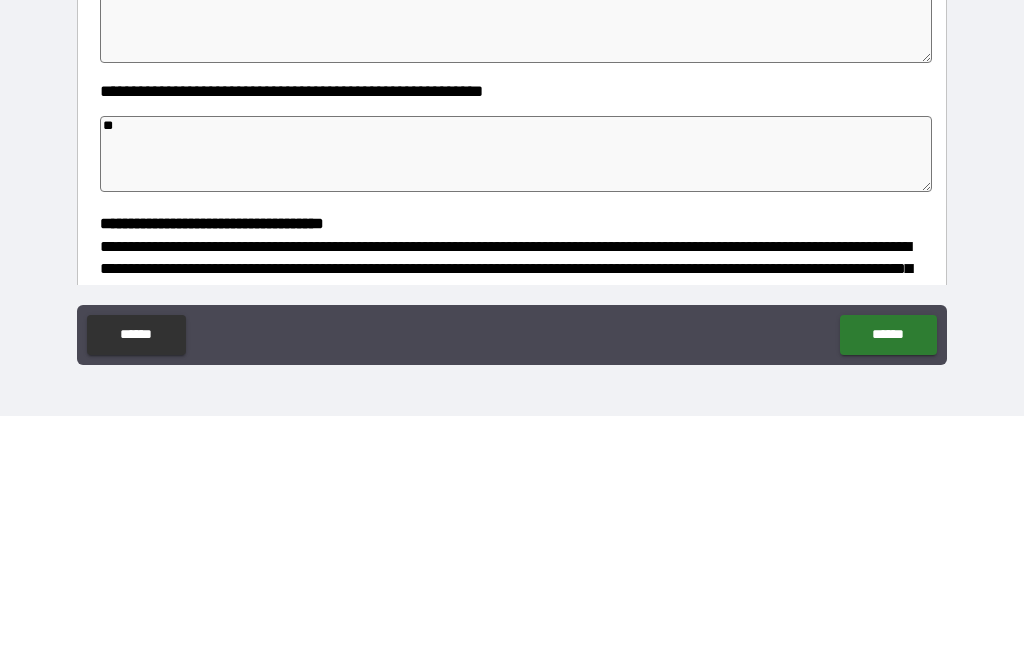 type on "***" 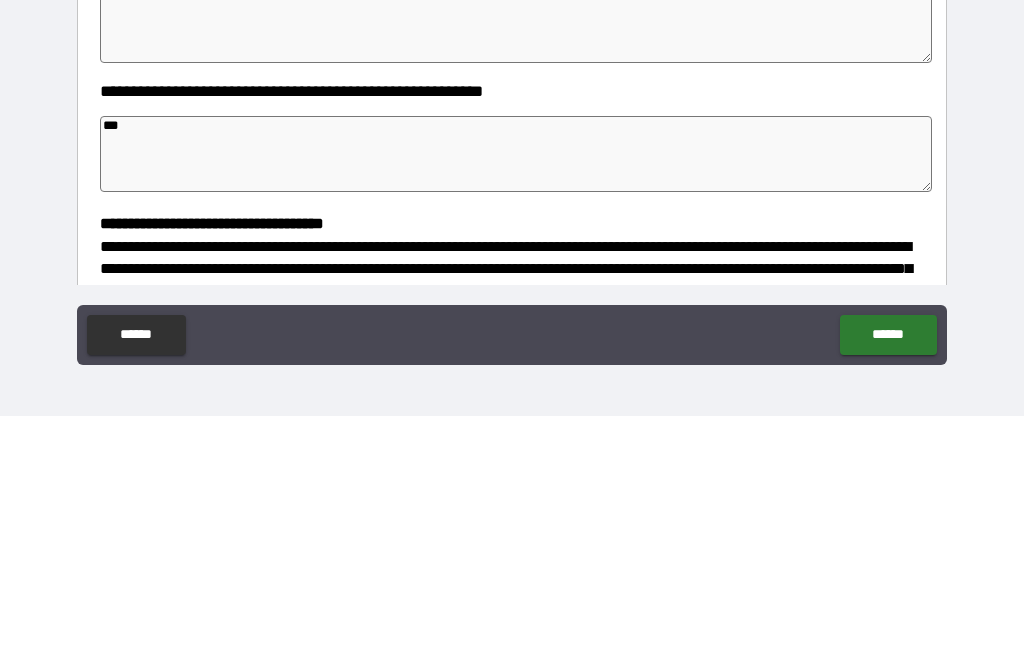 type on "*" 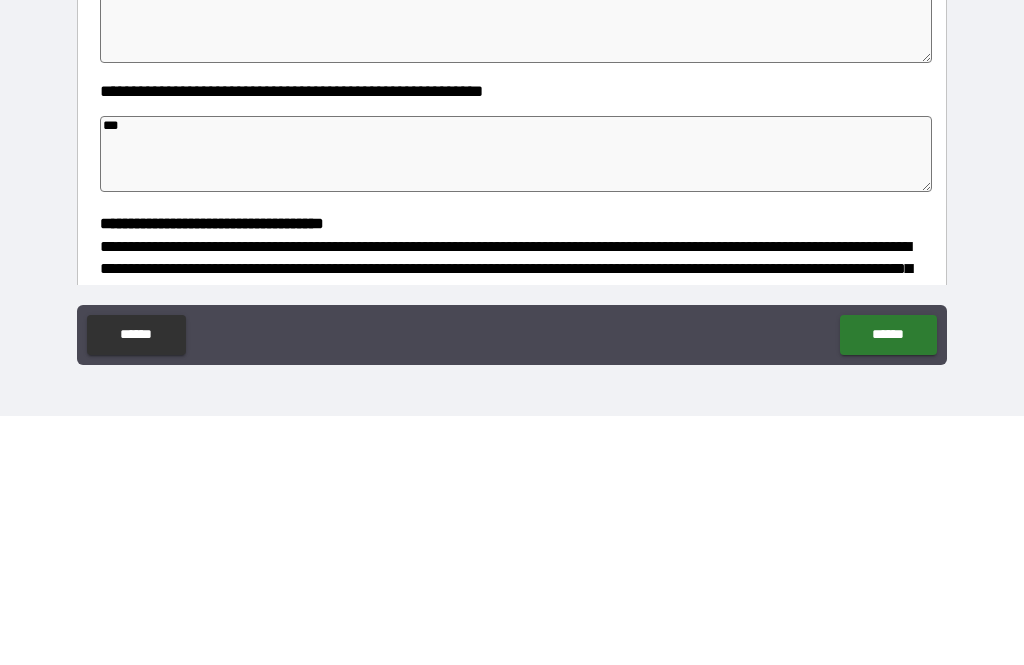 type on "*" 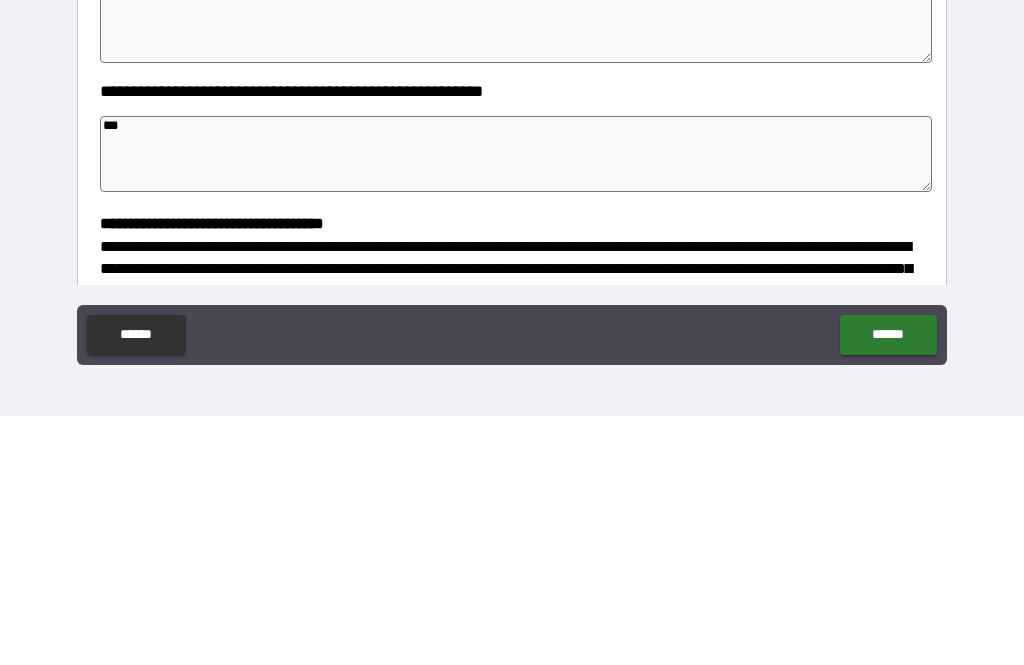 type on "*" 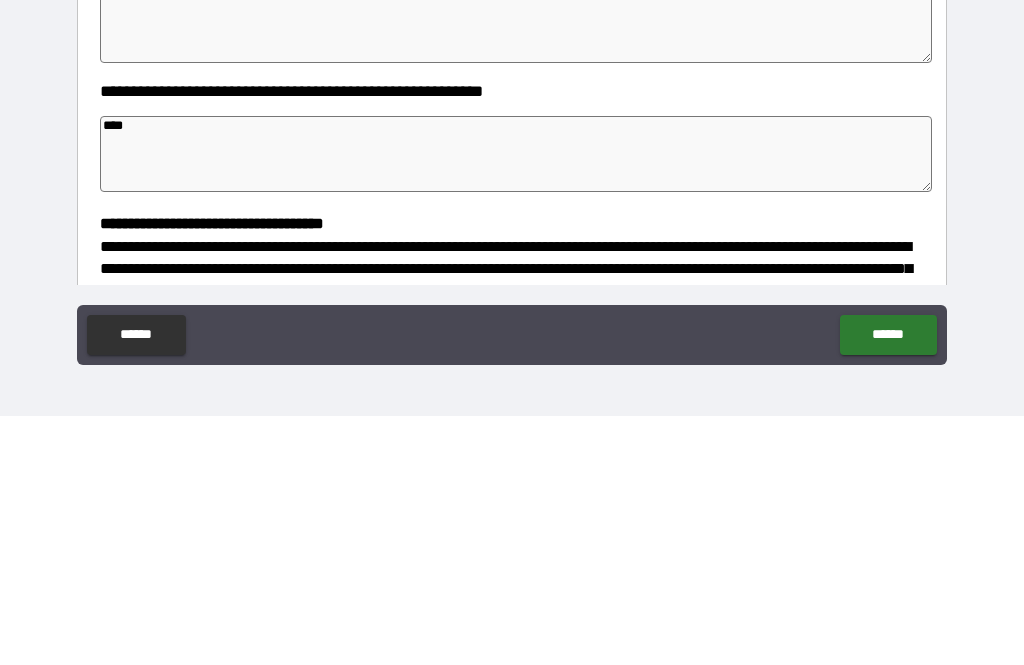 type on "*" 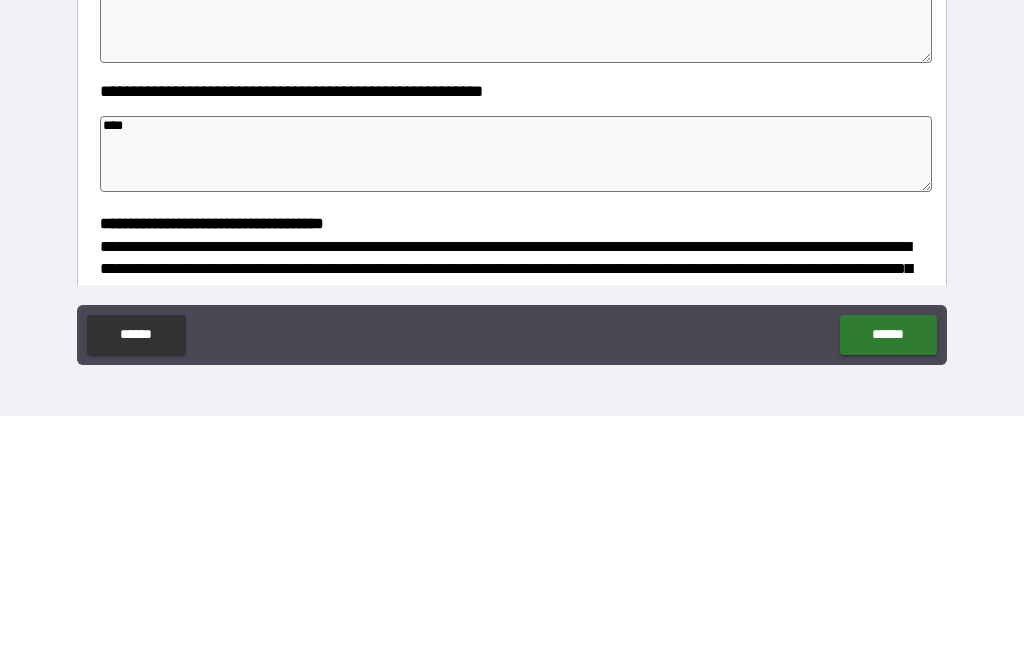 type on "*" 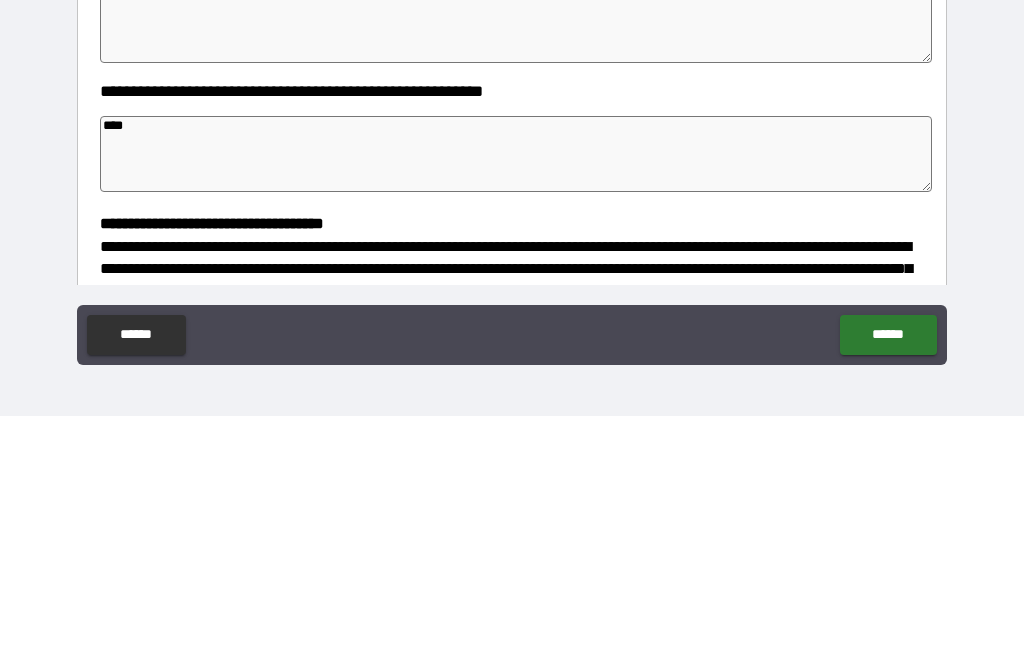 type on "*" 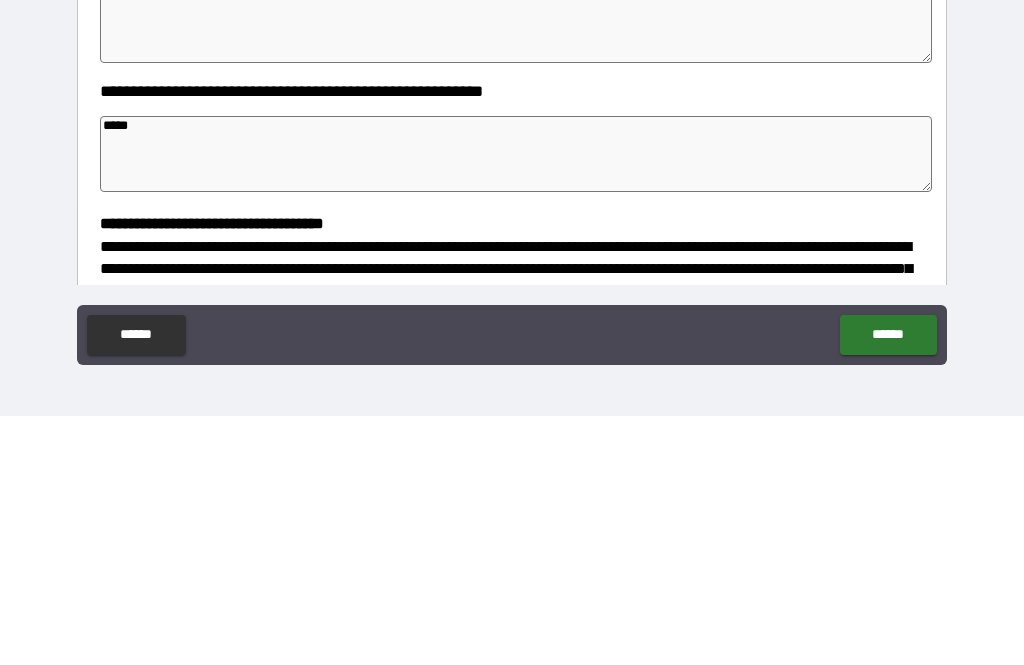 type on "*" 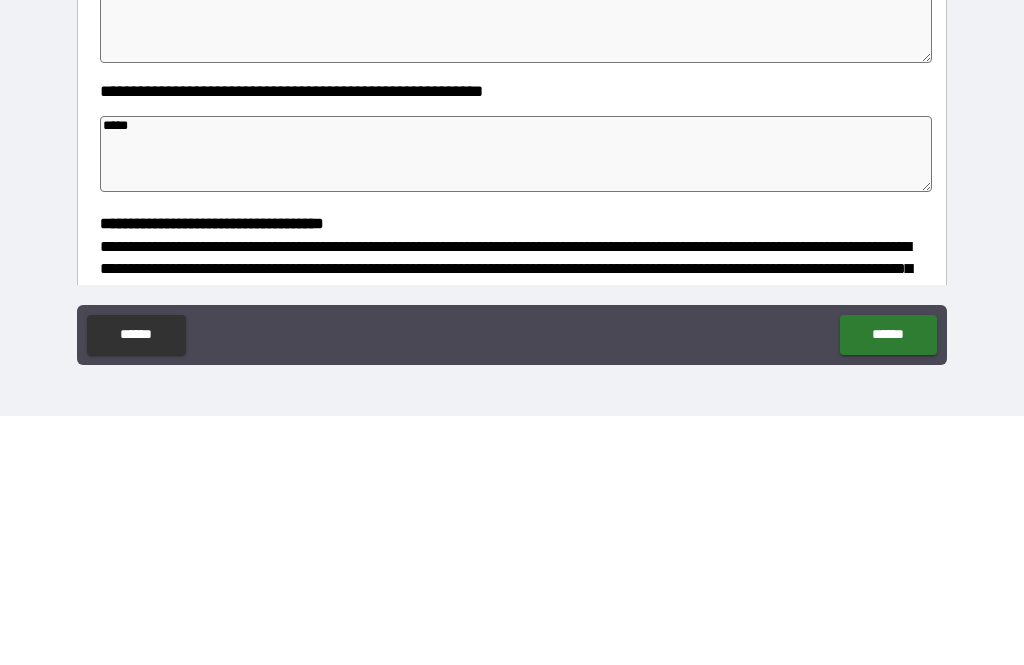 type on "******" 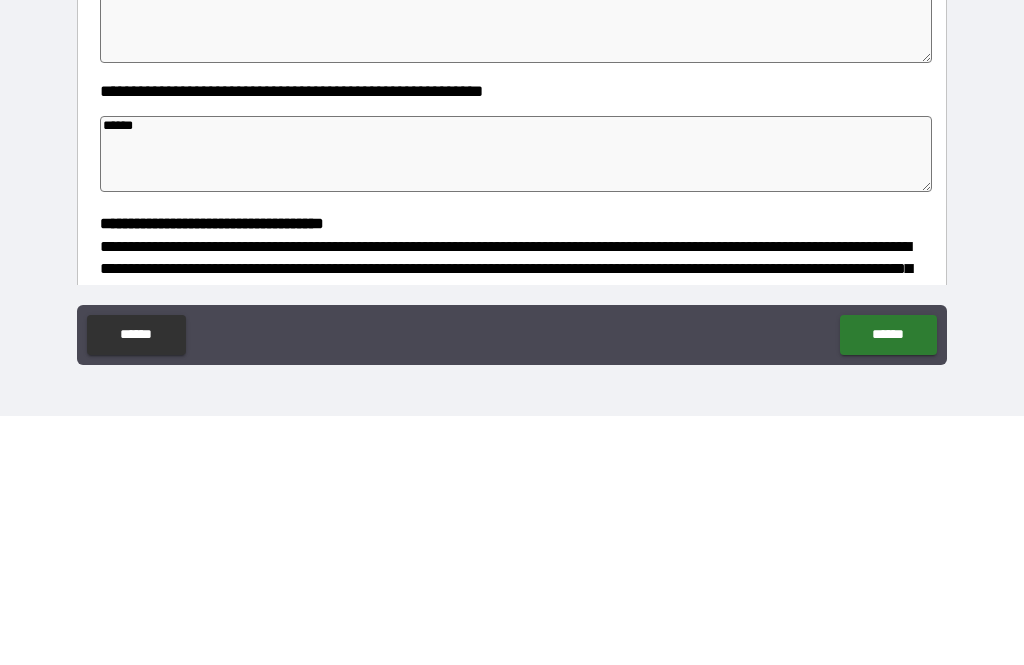 type on "*" 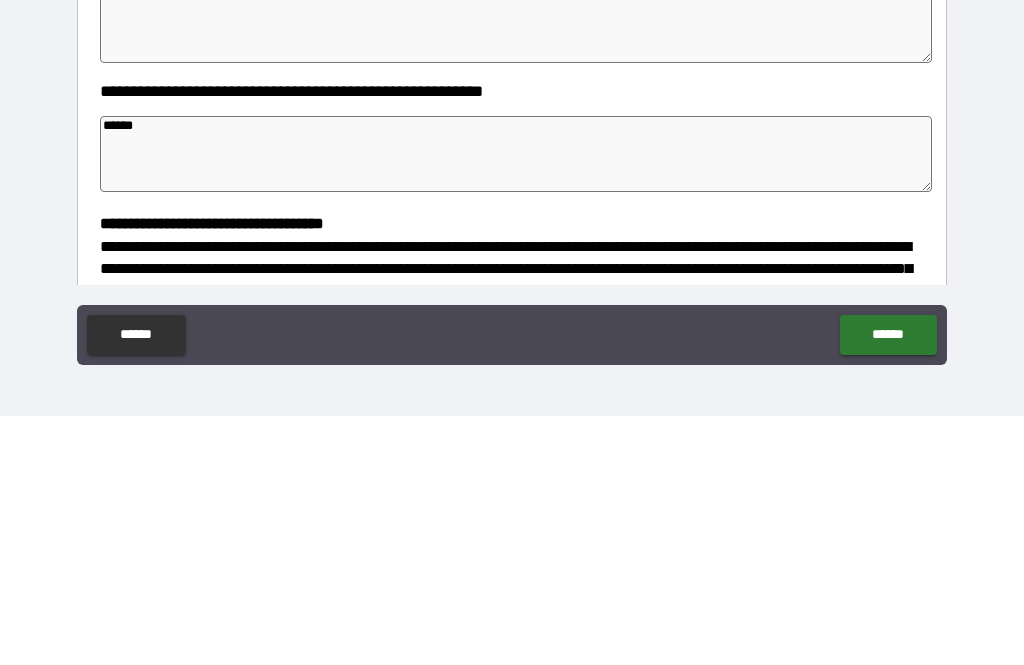 type on "*******" 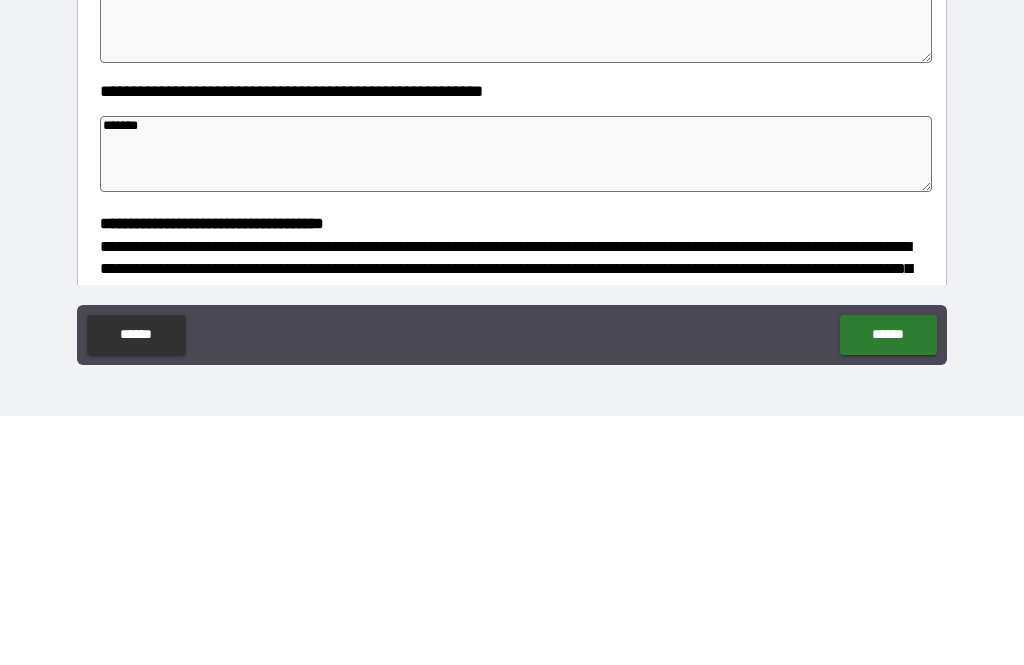 type on "*" 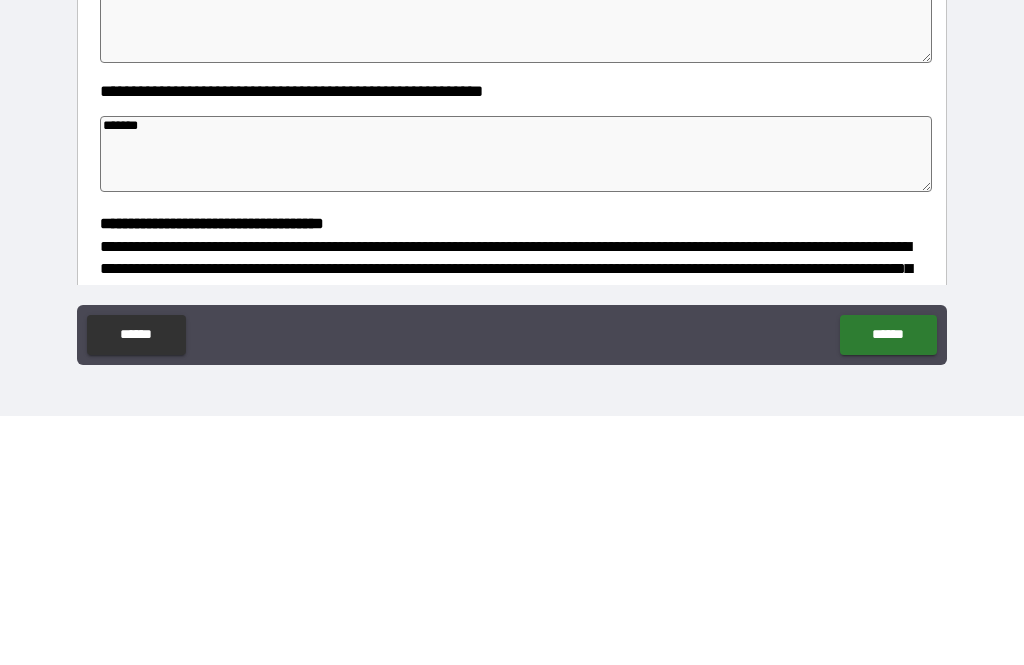type on "*" 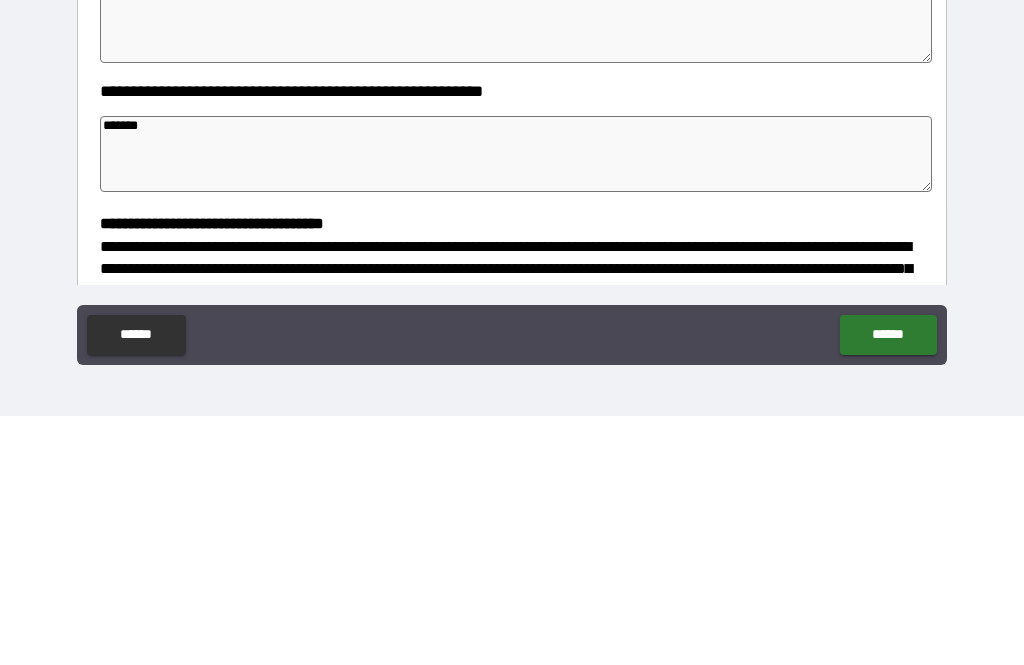type on "*" 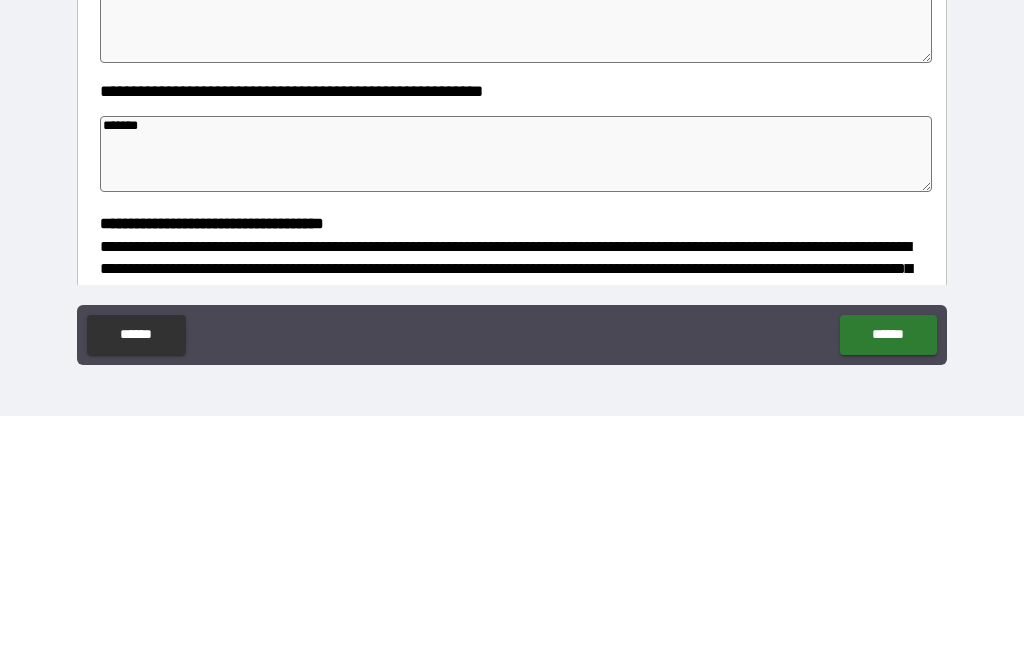 type on "*" 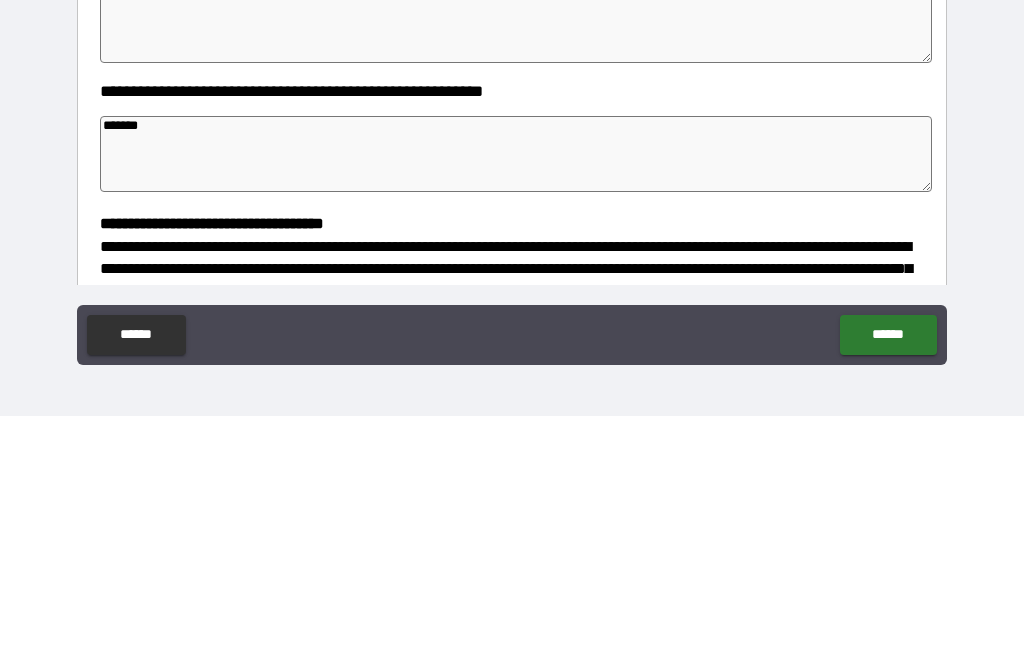 type on "********" 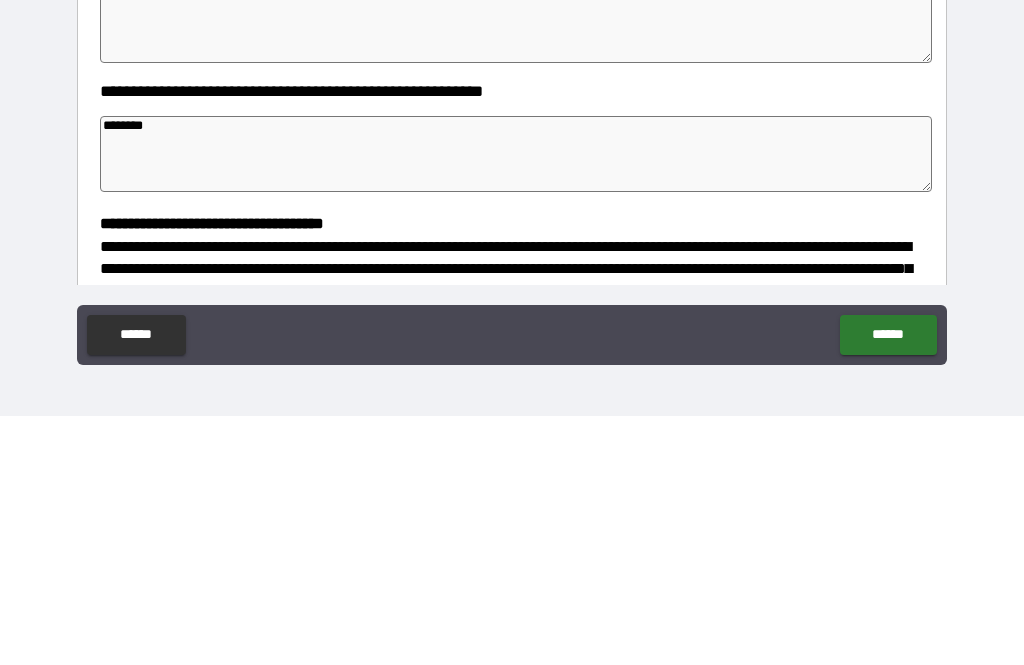 type on "********" 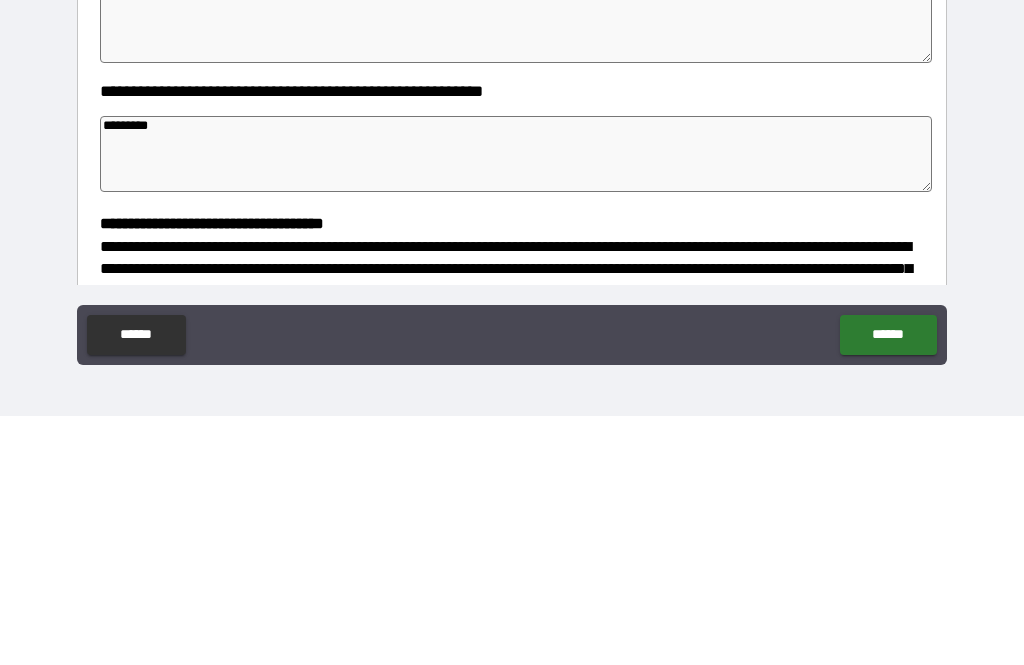 type on "*" 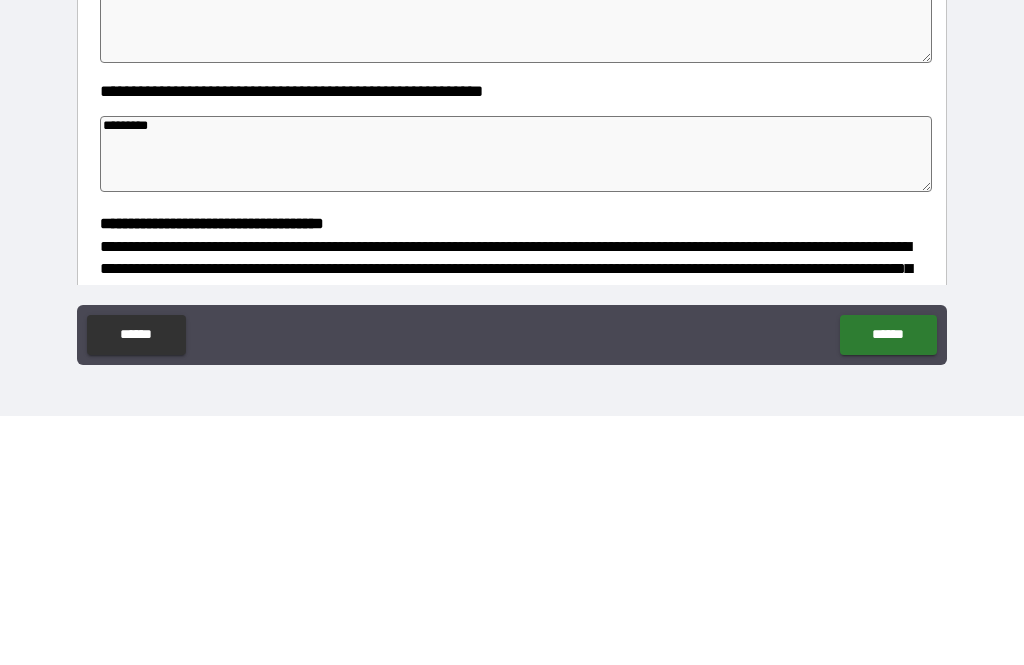 type on "*" 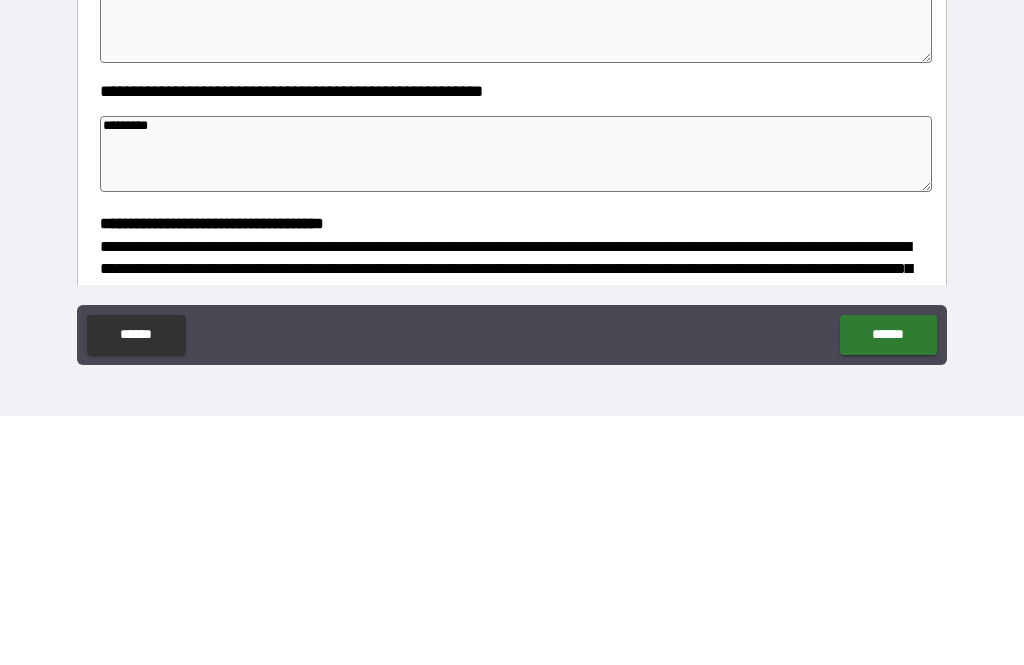 type on "*" 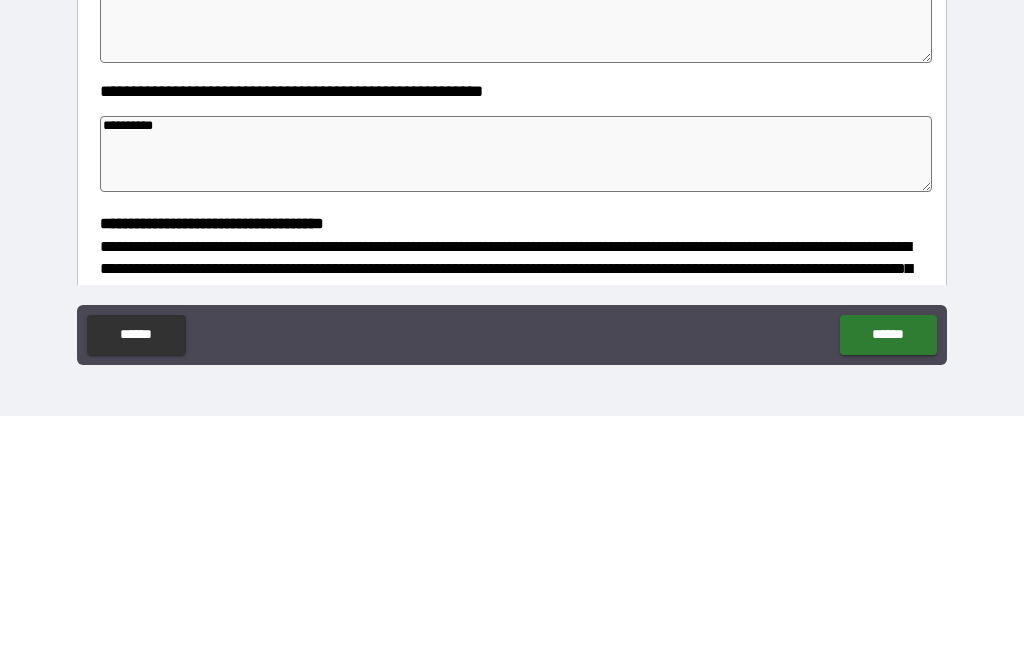 type on "*" 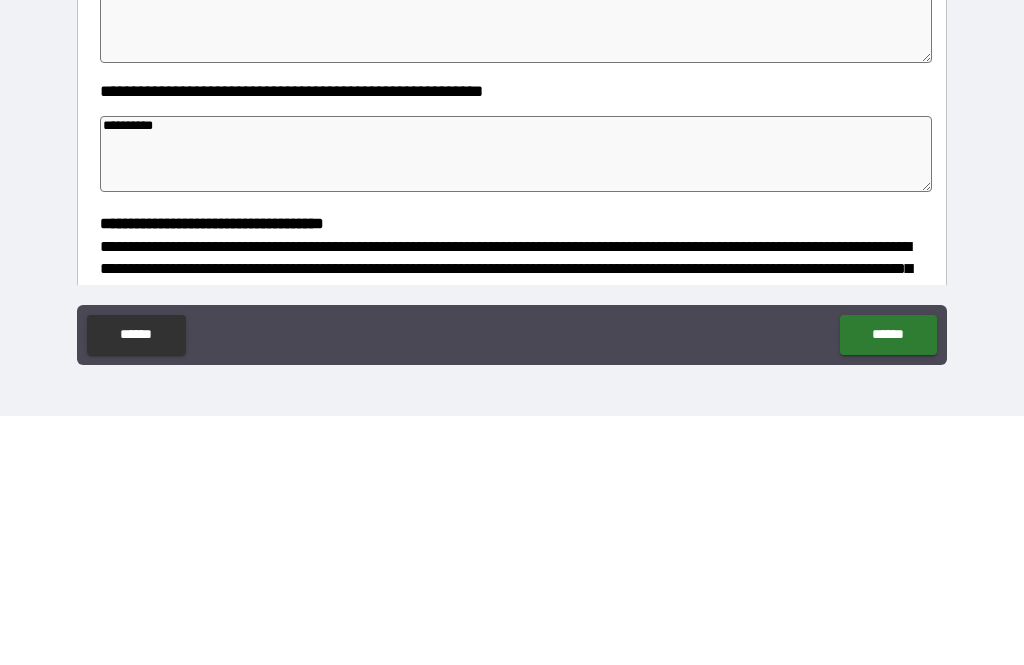 type on "*" 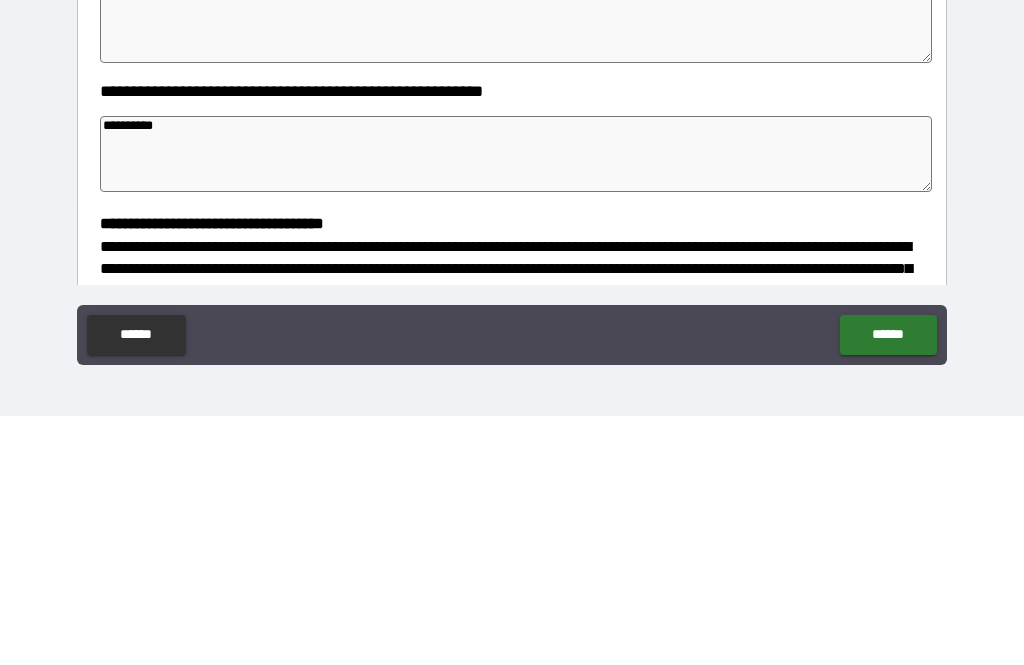 type on "*" 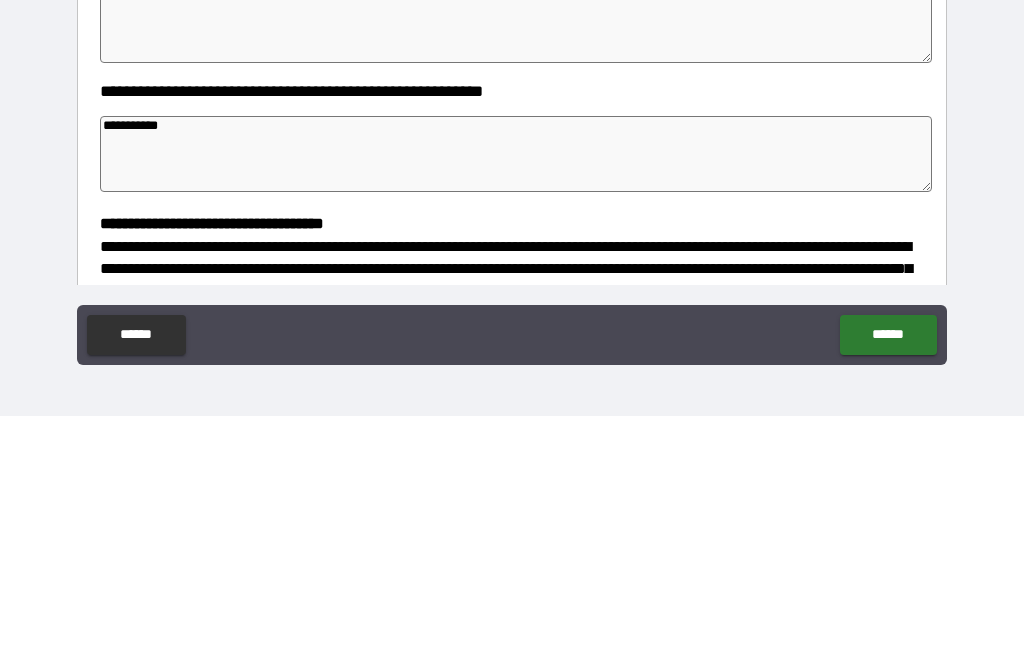 type on "*" 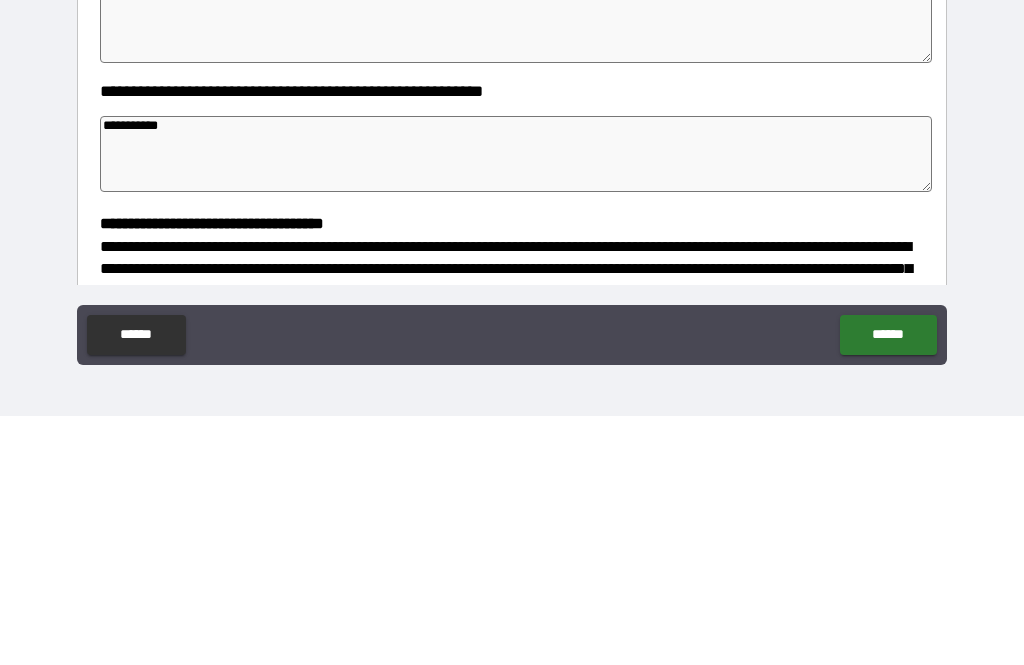 type on "**********" 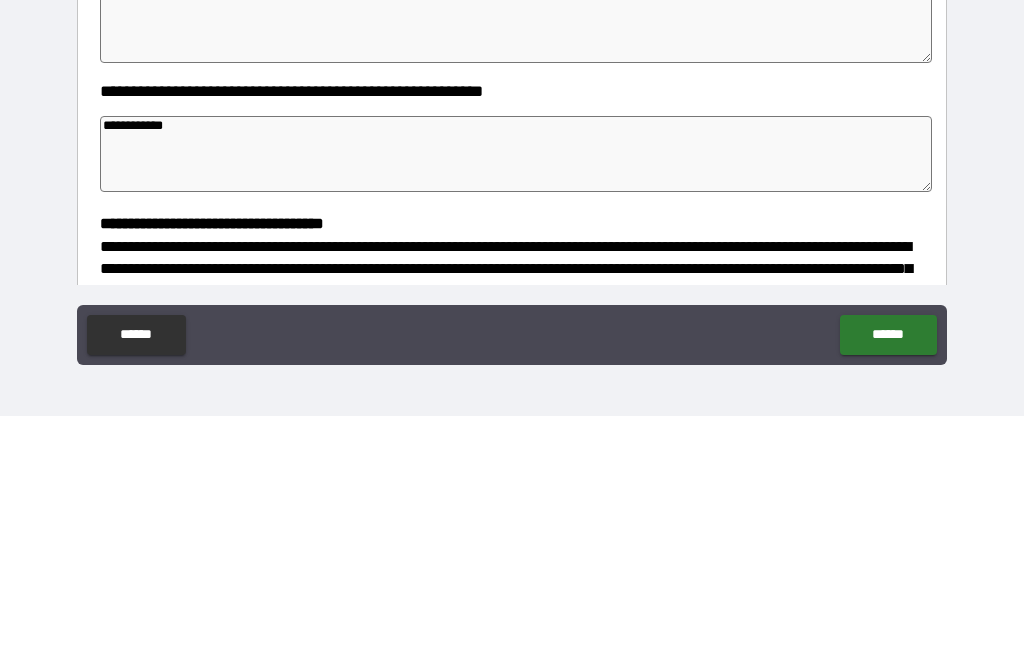 type on "*" 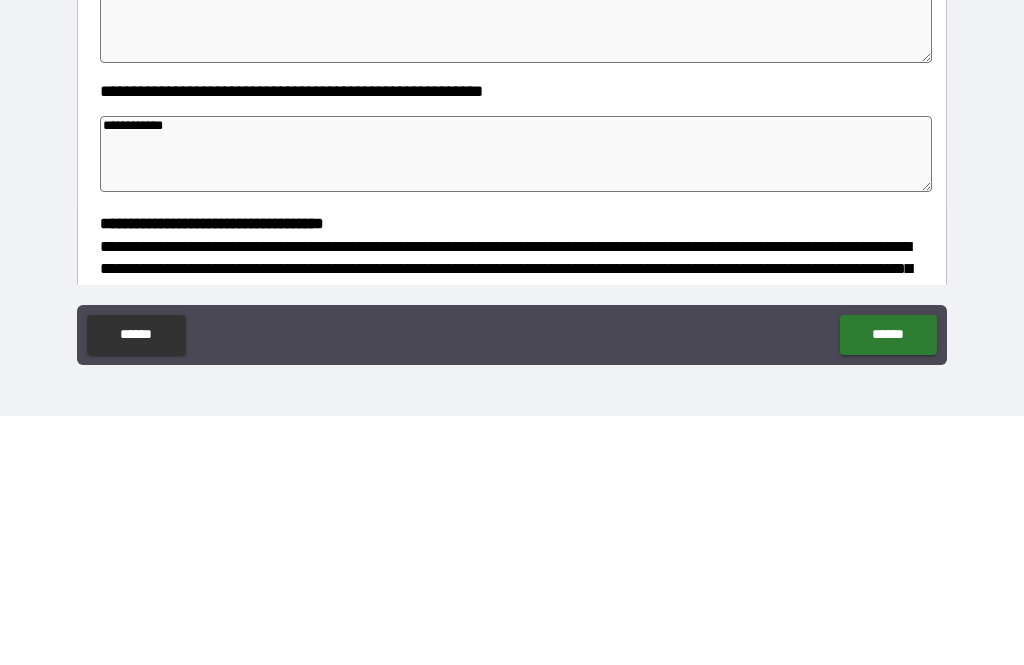 type on "**********" 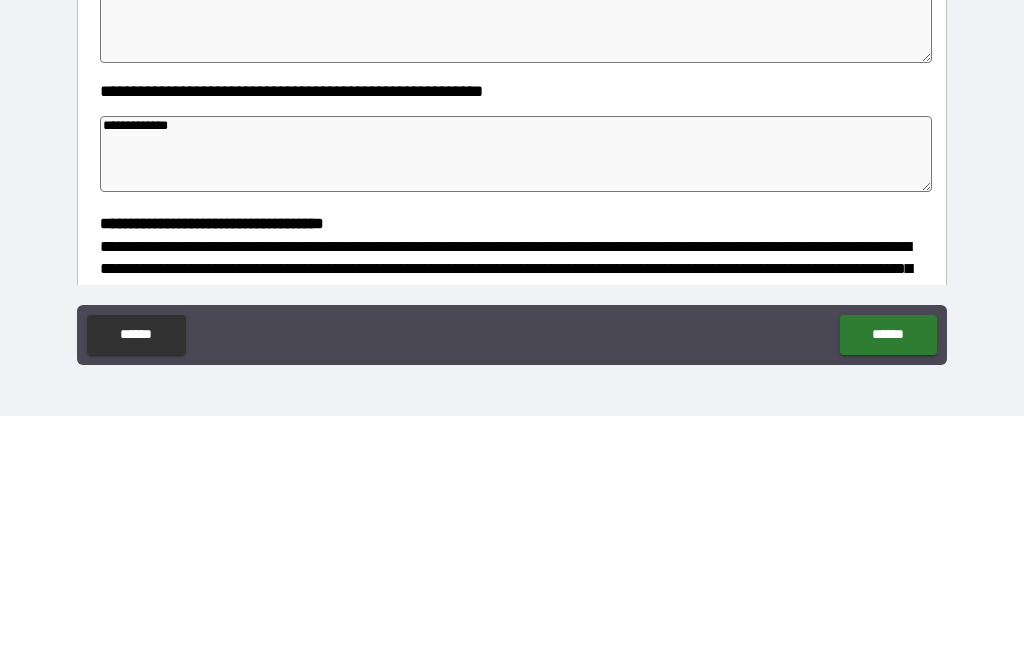 type on "*" 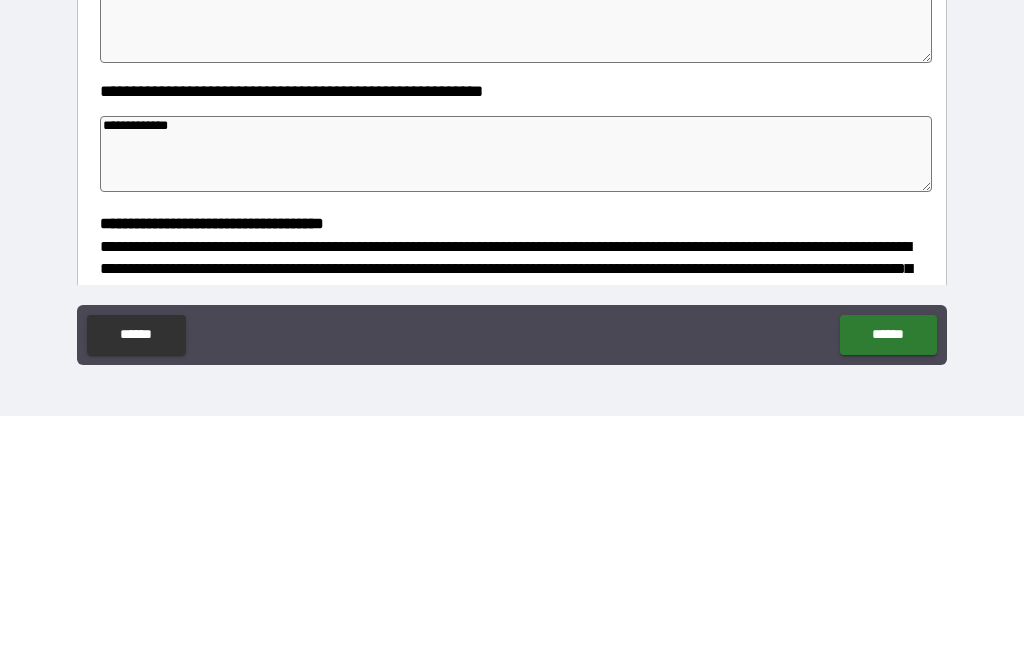 type on "*" 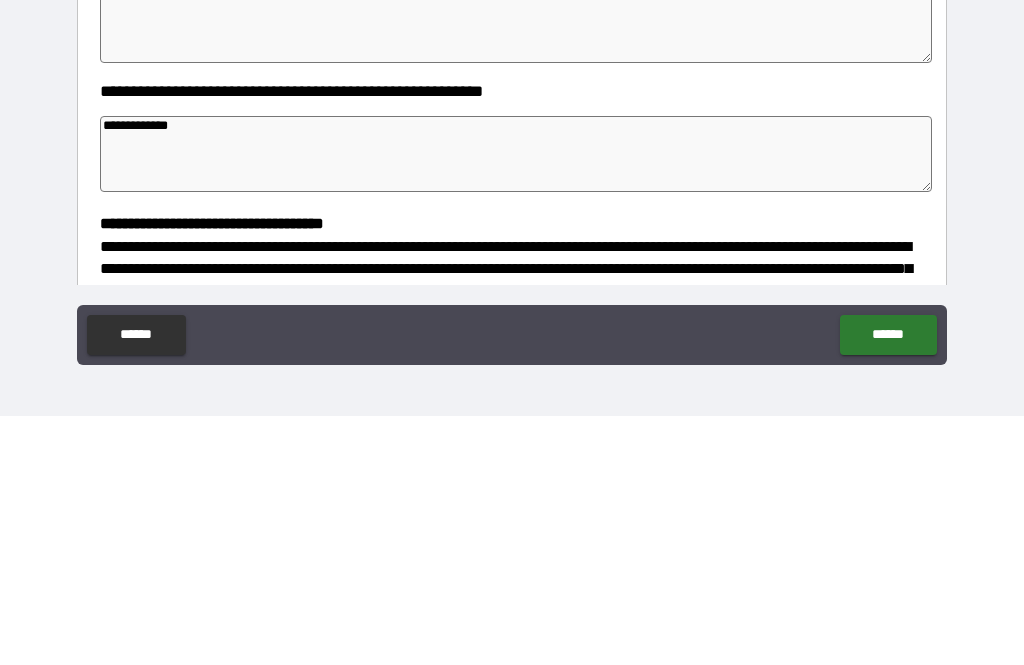 type on "*" 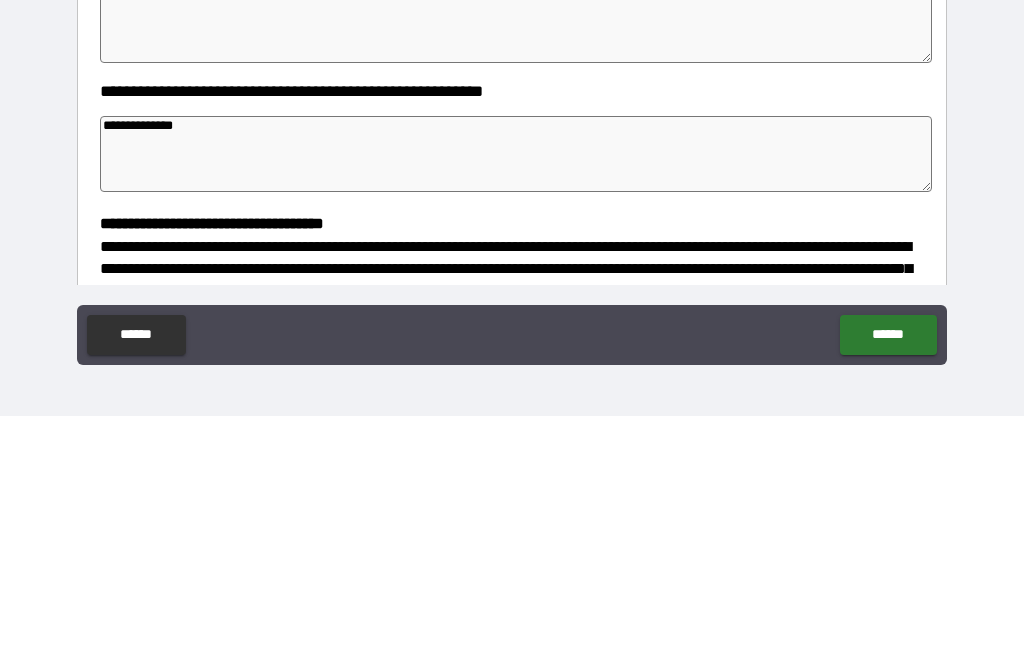 type on "*" 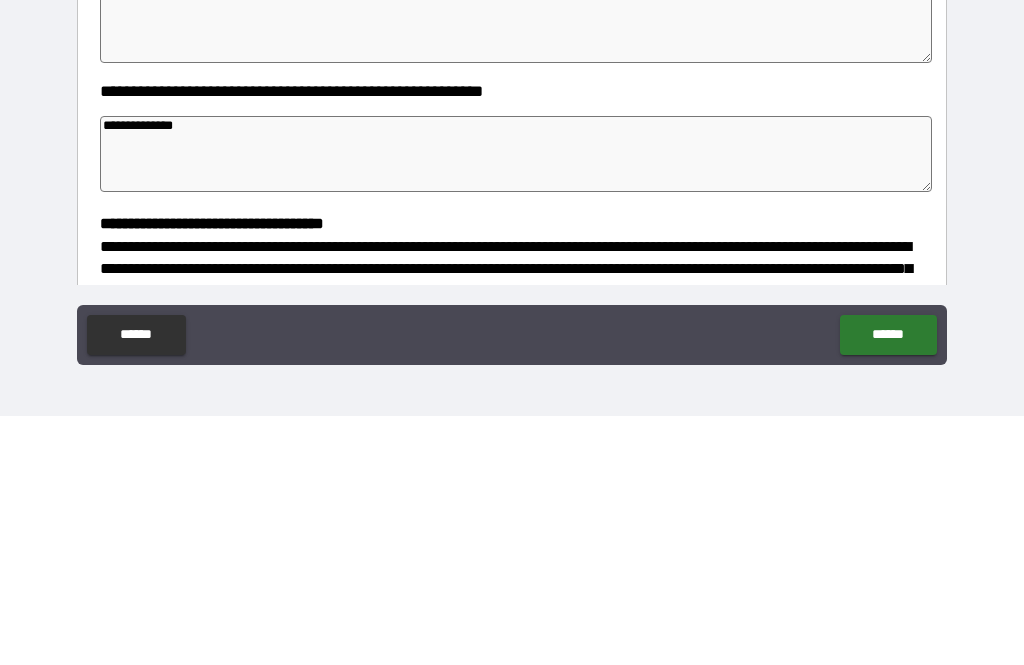 type on "*" 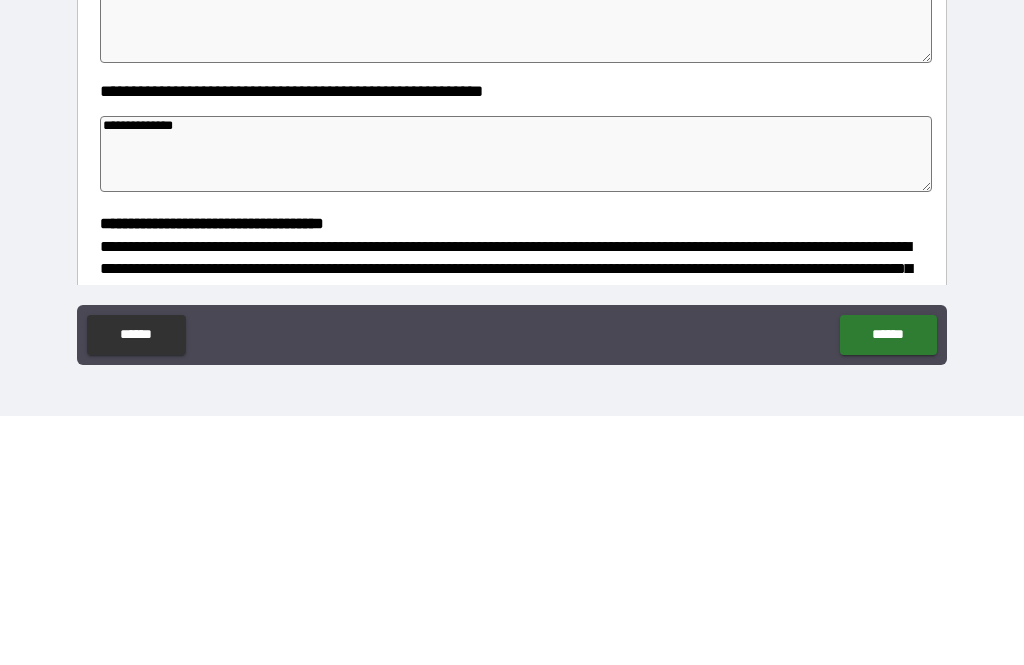 type on "*" 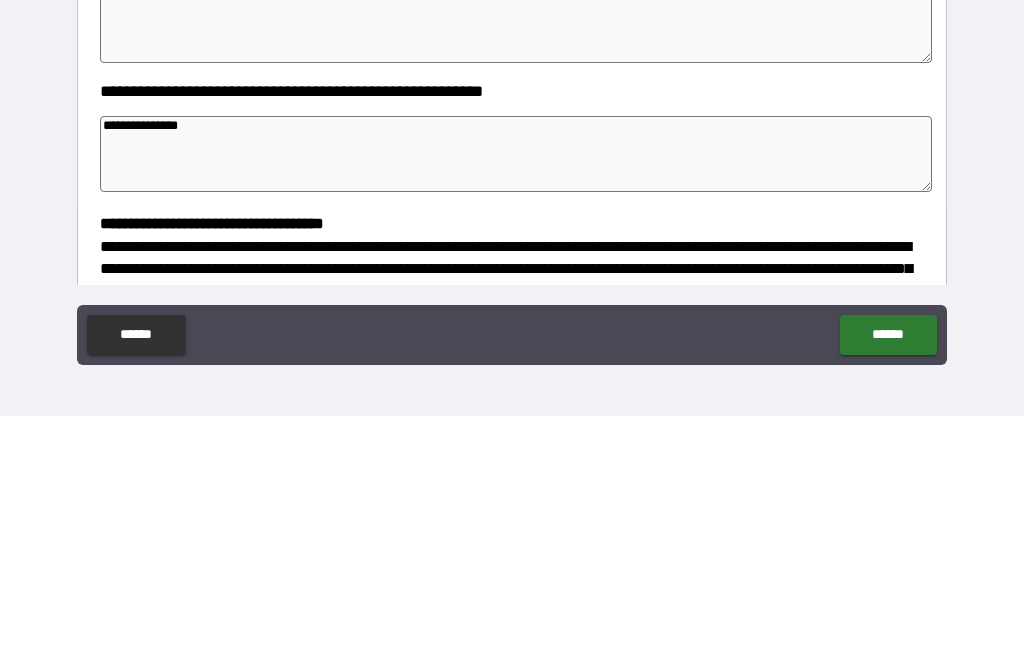type on "*" 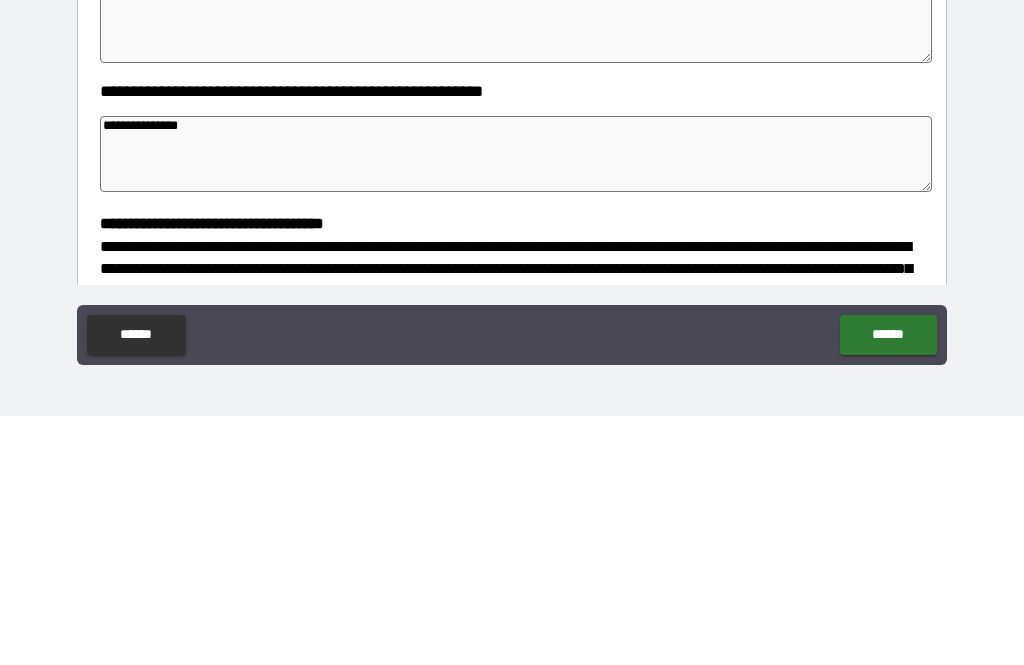 type on "*" 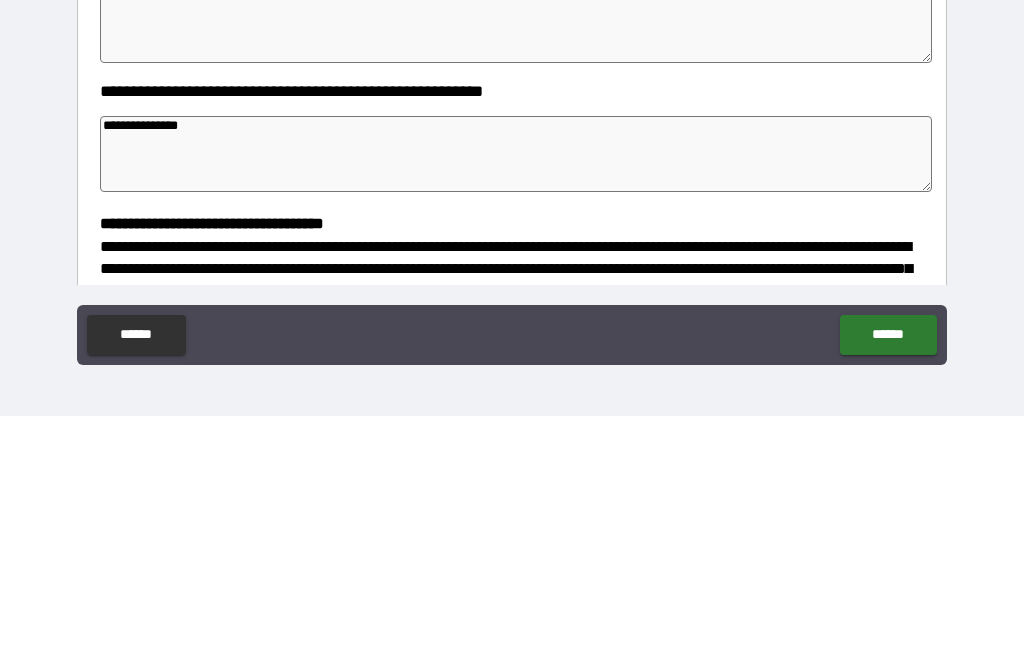 type on "*" 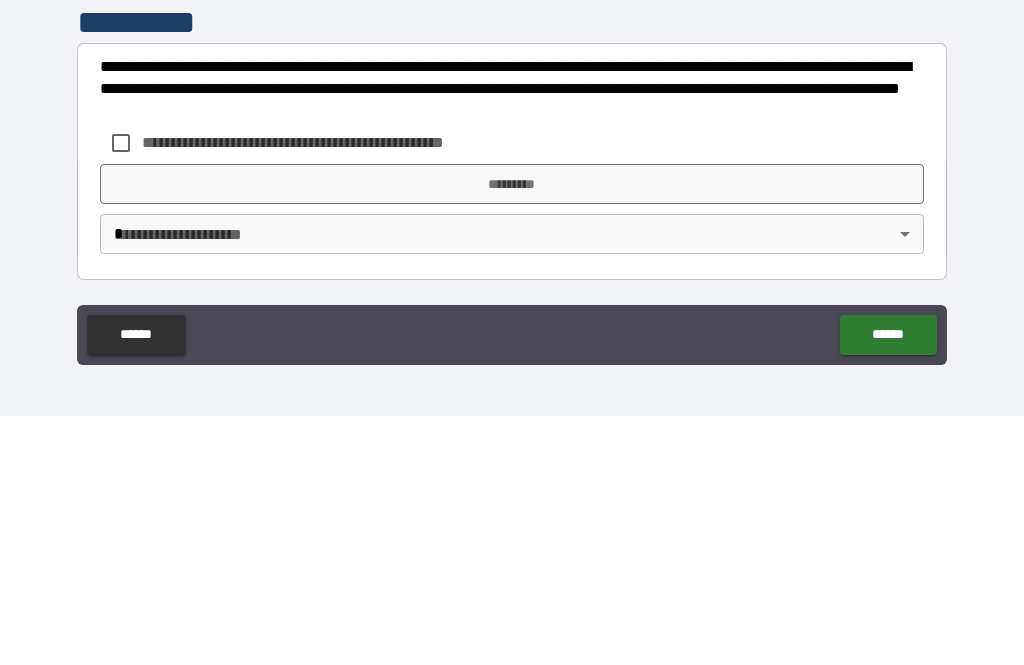 scroll, scrollTop: 544, scrollLeft: 0, axis: vertical 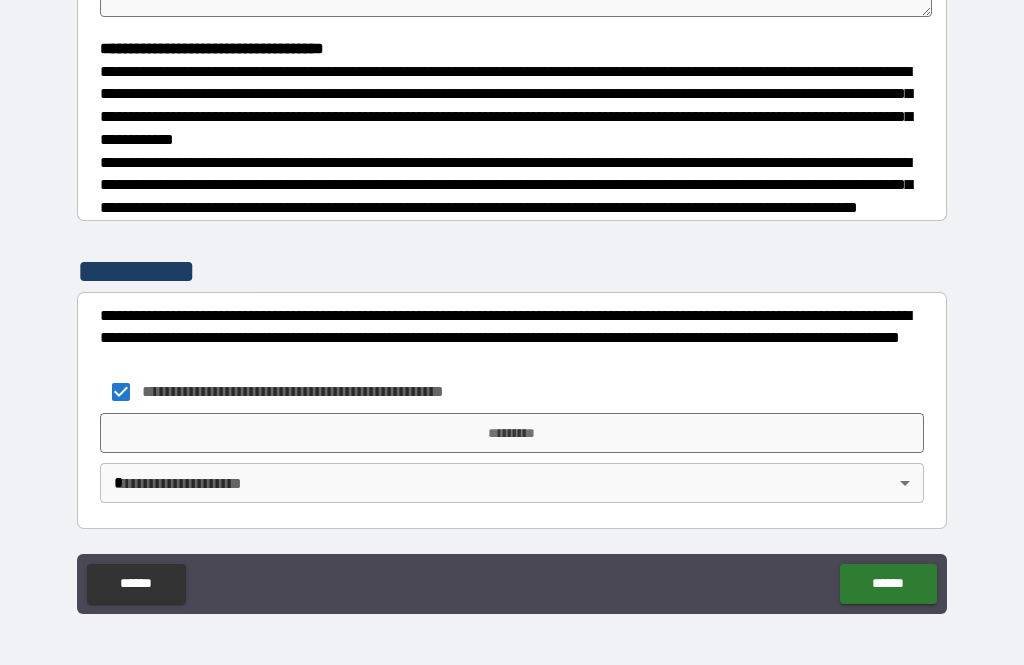 type on "*" 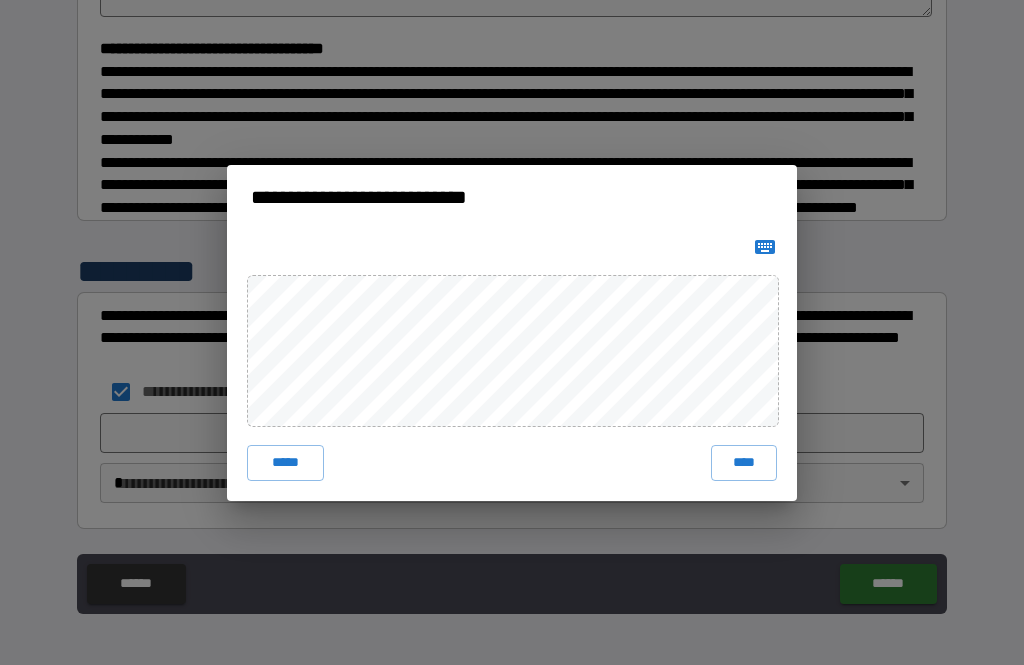 click on "****" at bounding box center (744, 463) 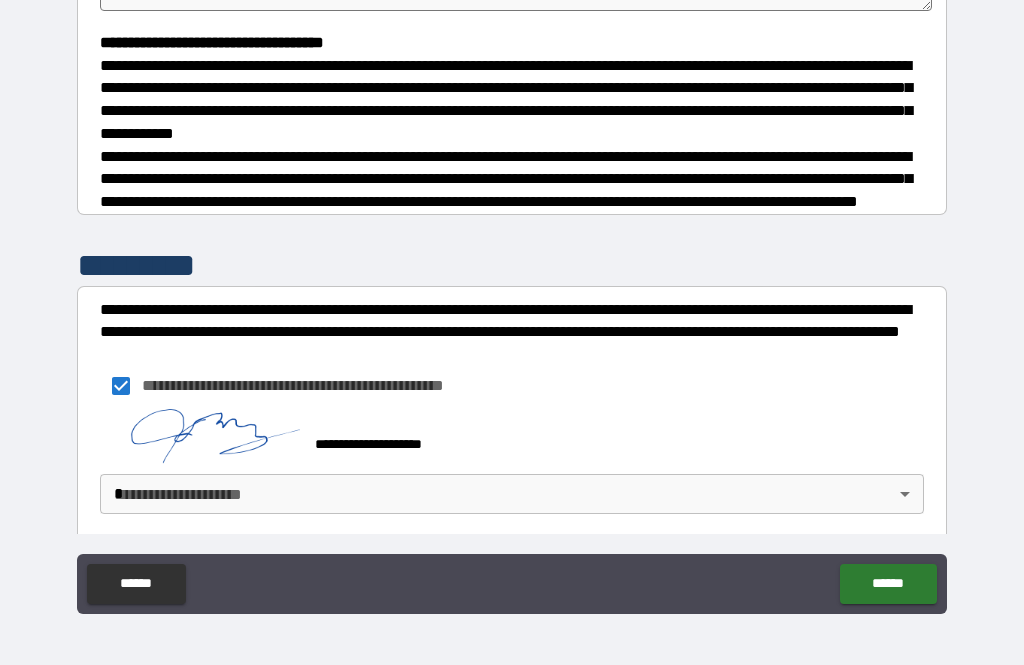type on "*" 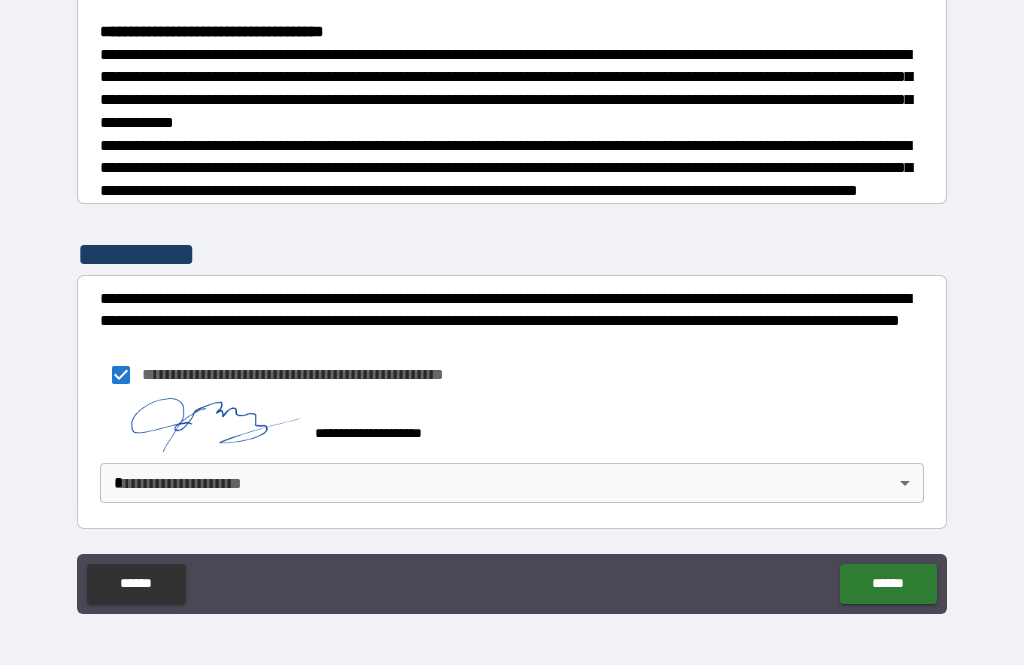 scroll, scrollTop: 561, scrollLeft: 0, axis: vertical 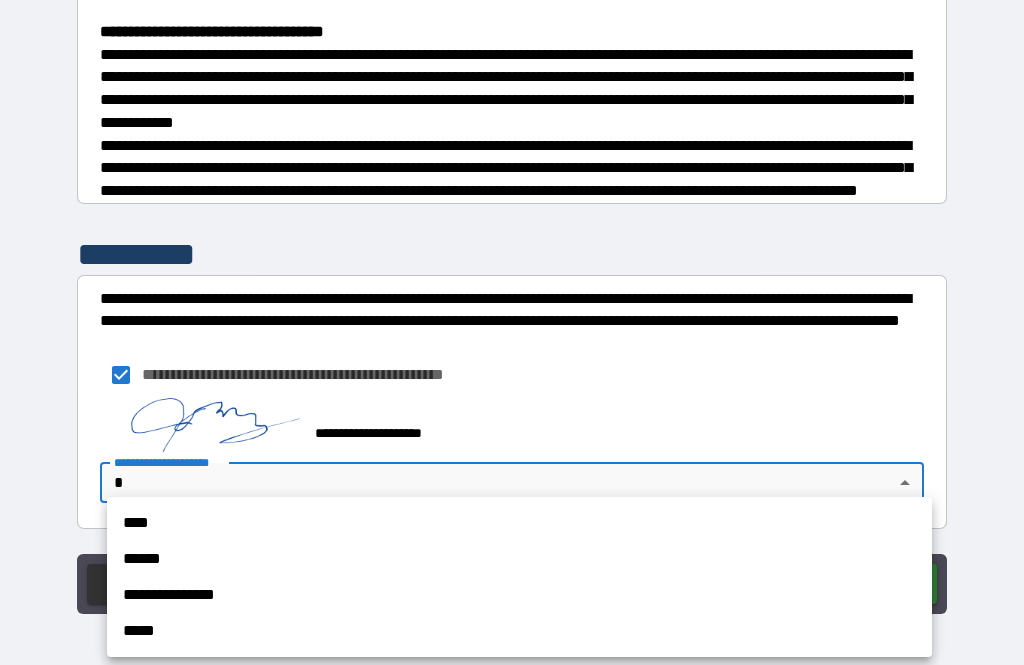 click on "****" at bounding box center (519, 523) 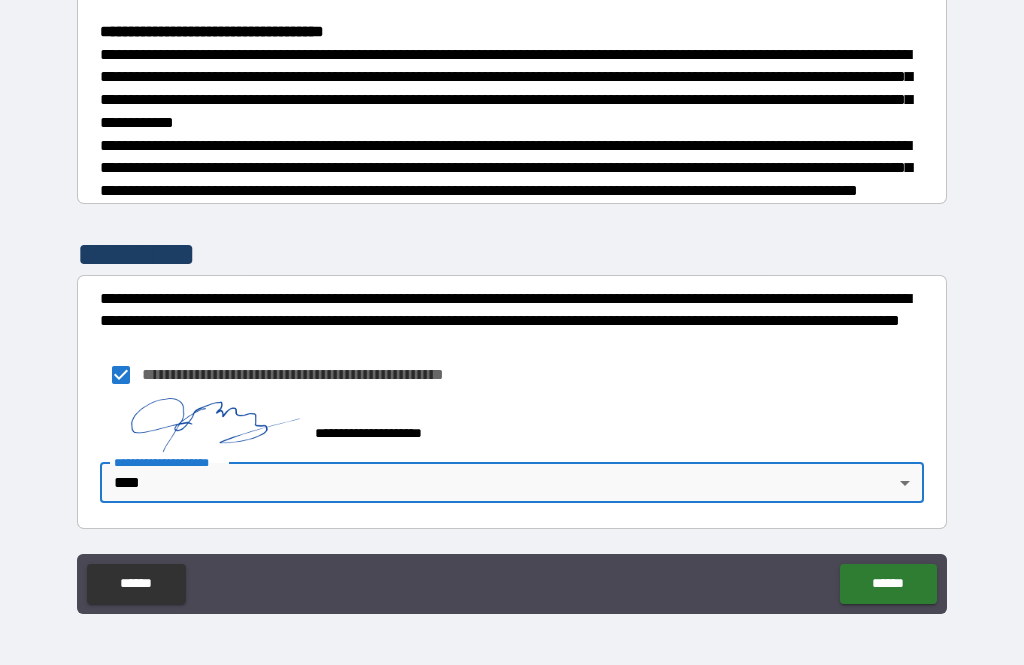 type on "*" 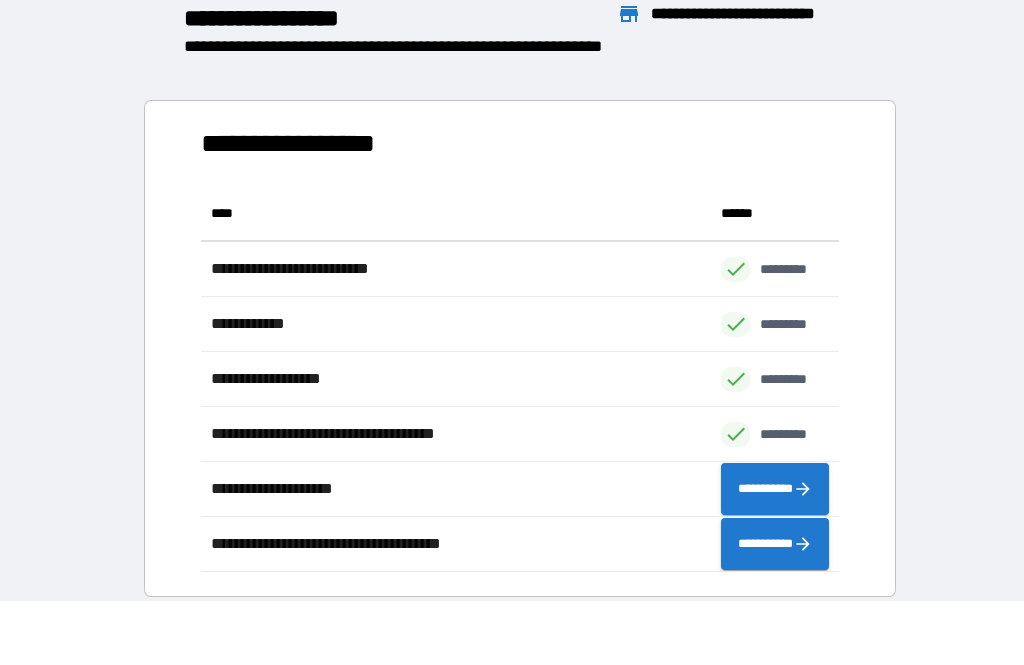 scroll, scrollTop: 1, scrollLeft: 1, axis: both 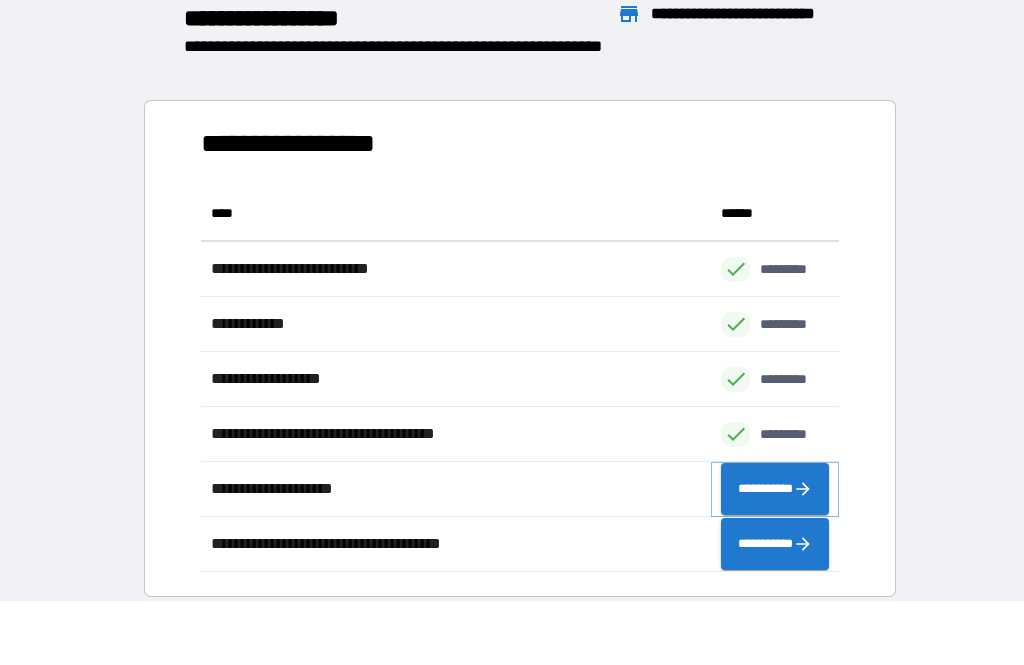 click on "**********" at bounding box center (775, 489) 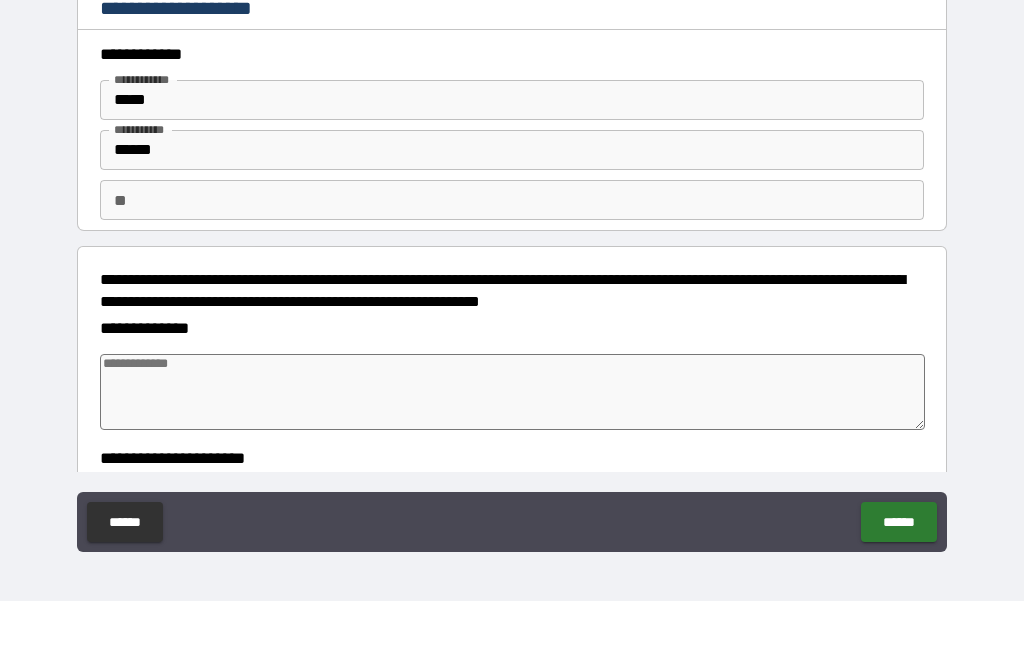 type on "*" 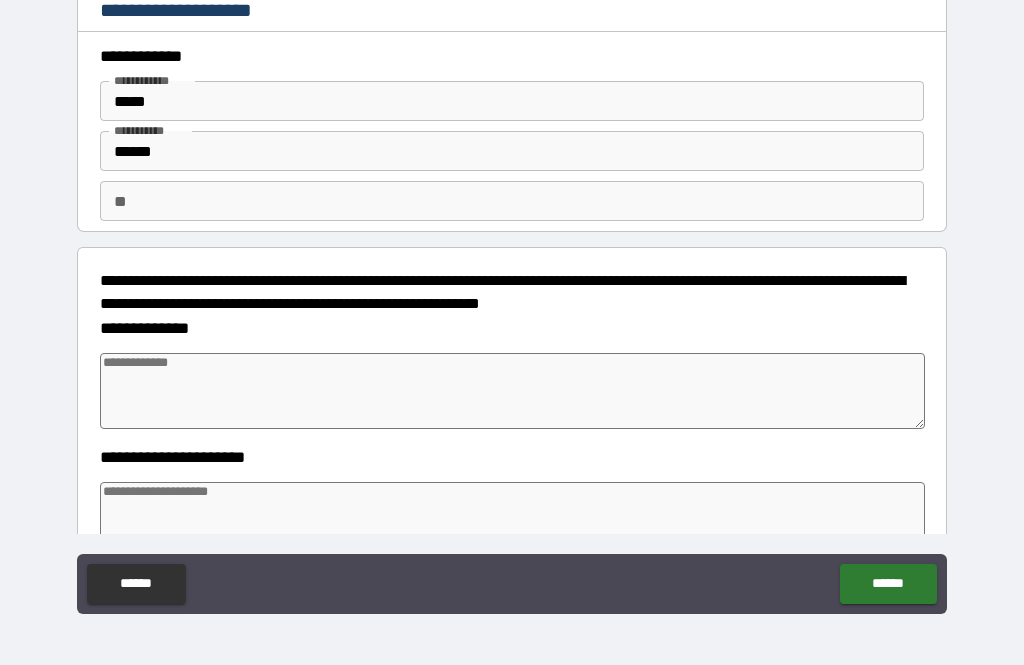 click at bounding box center (513, 391) 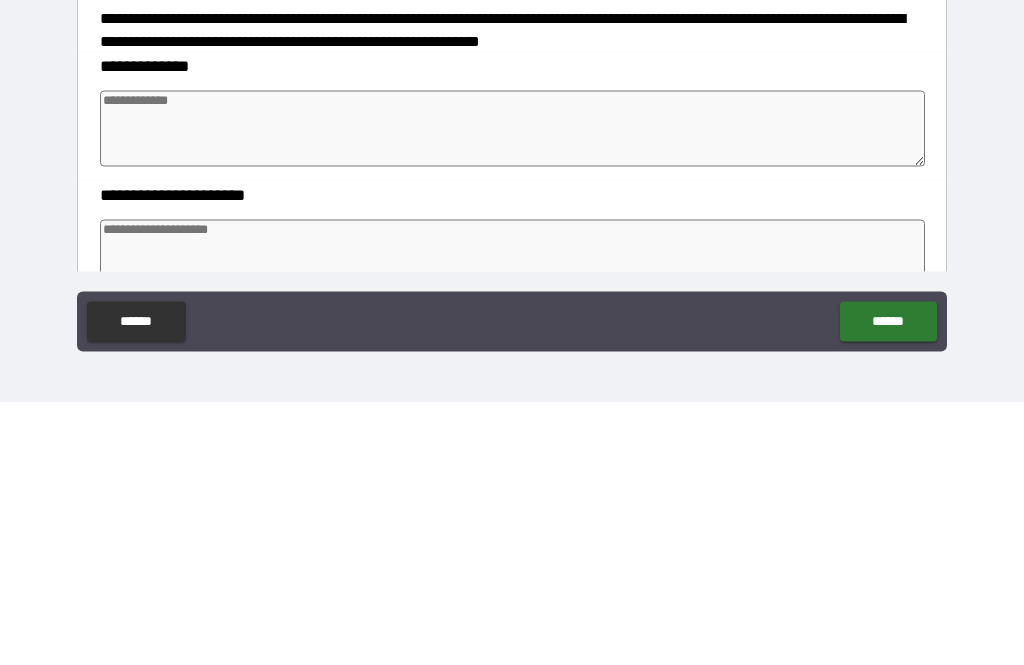 type on "*" 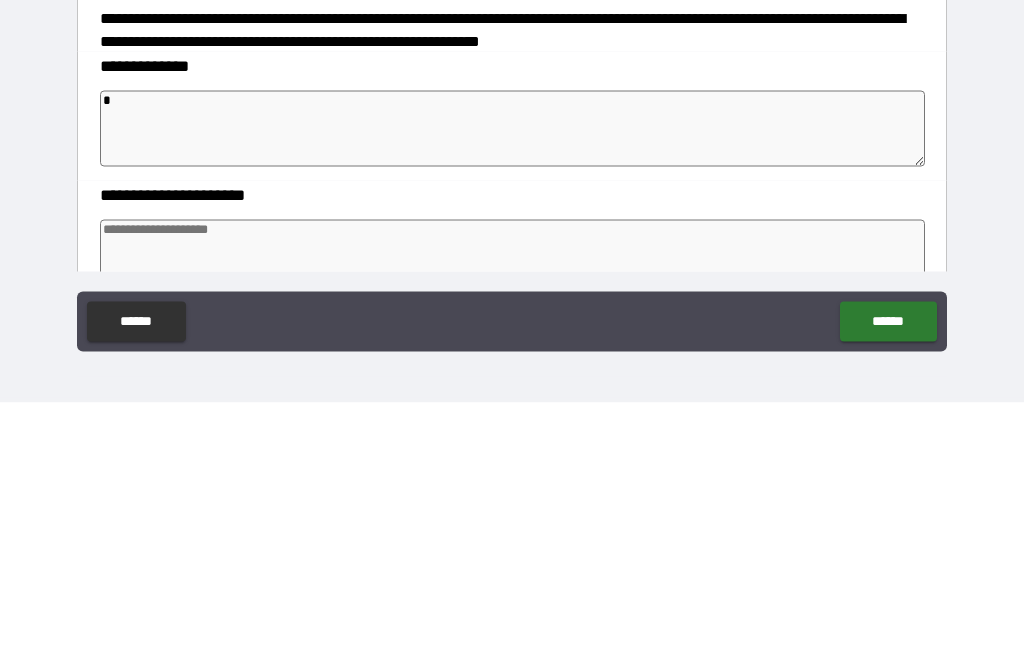 type on "*" 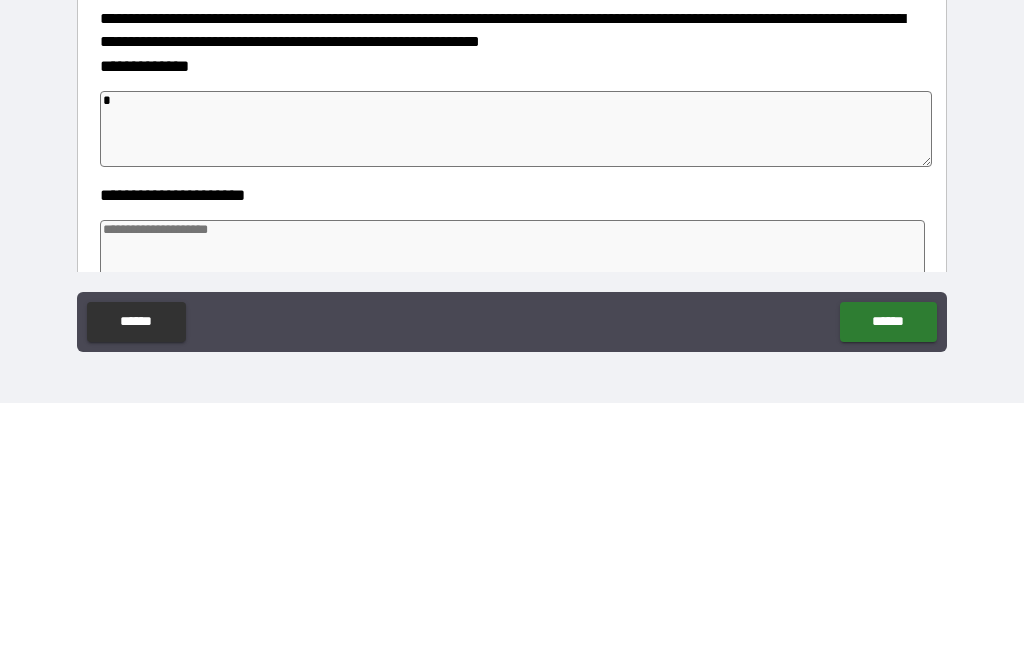 type on "*" 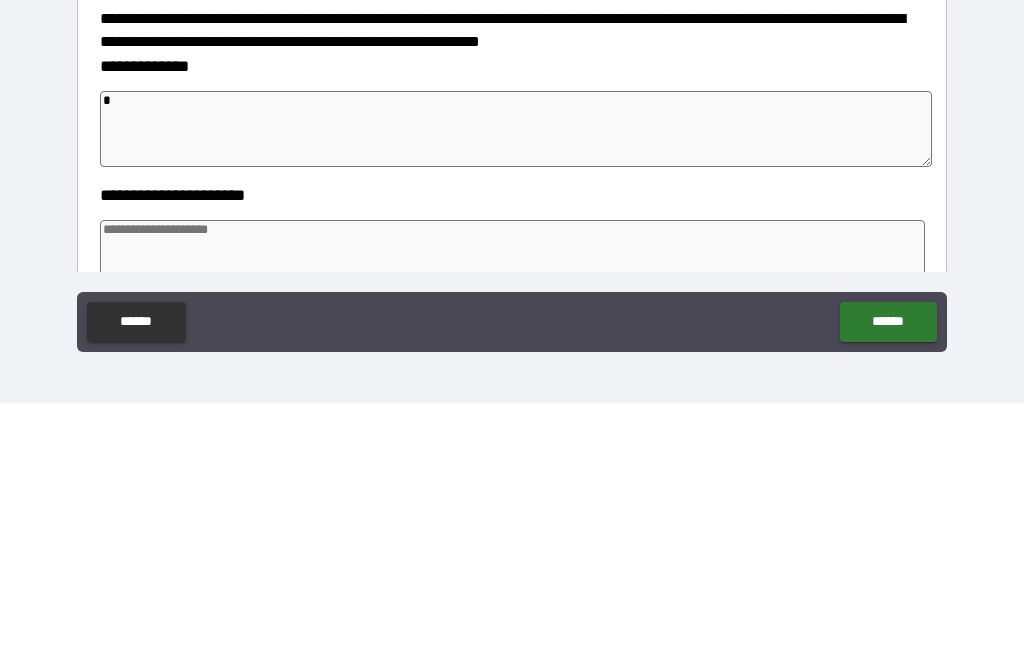 type on "*" 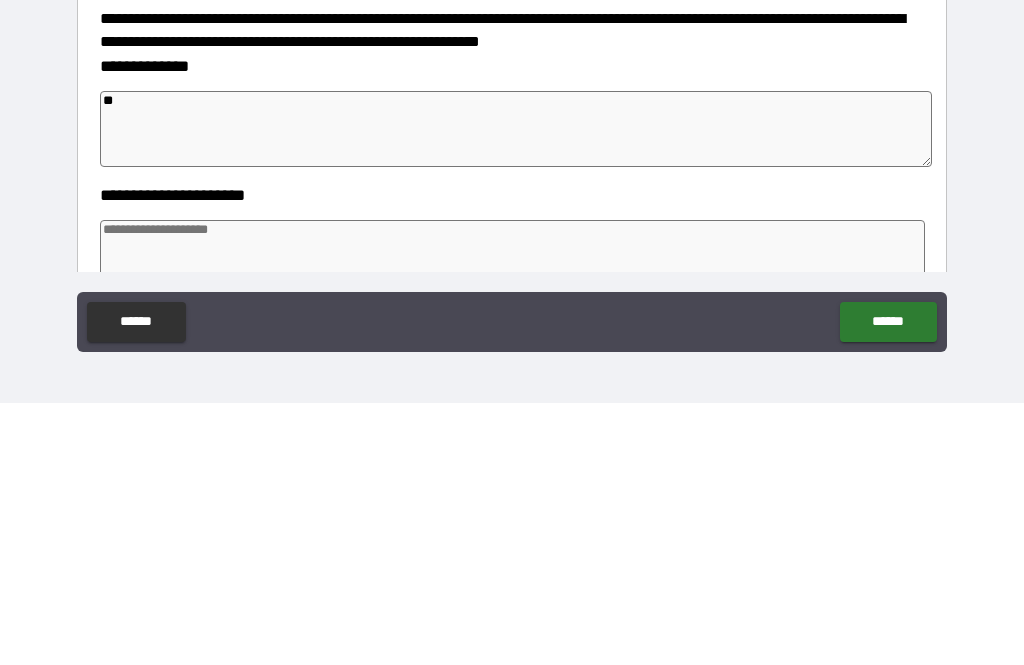 type on "*" 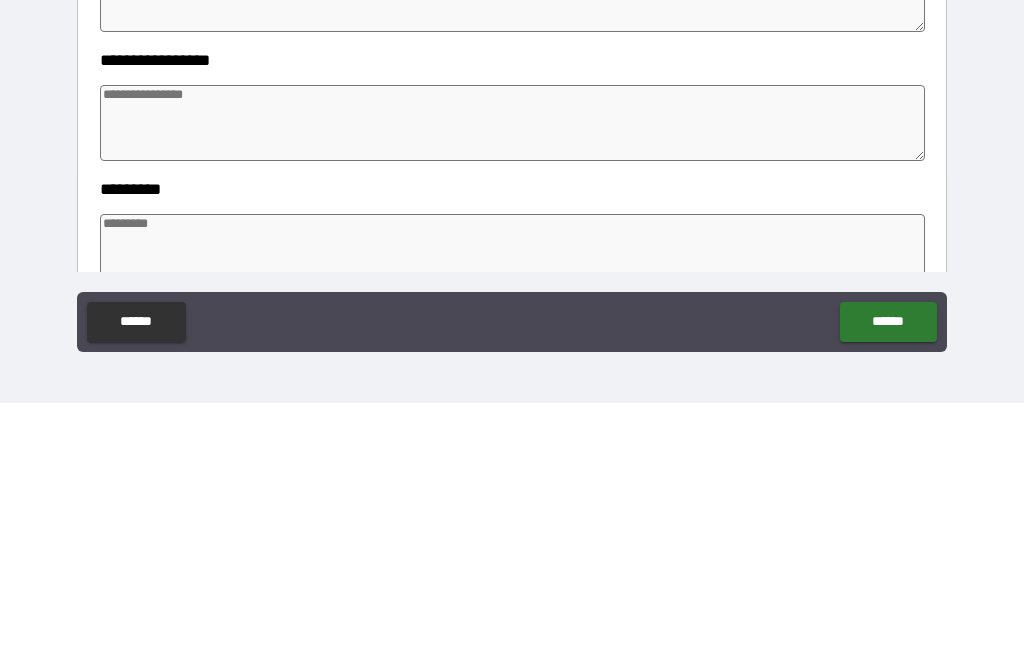 scroll, scrollTop: 265, scrollLeft: 0, axis: vertical 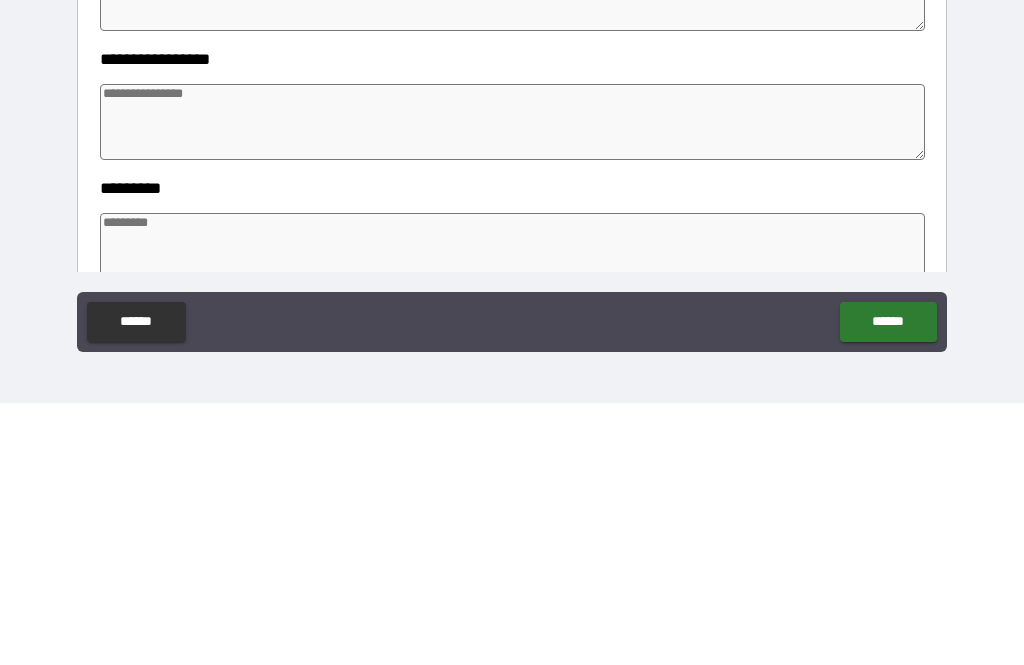 click at bounding box center [513, 384] 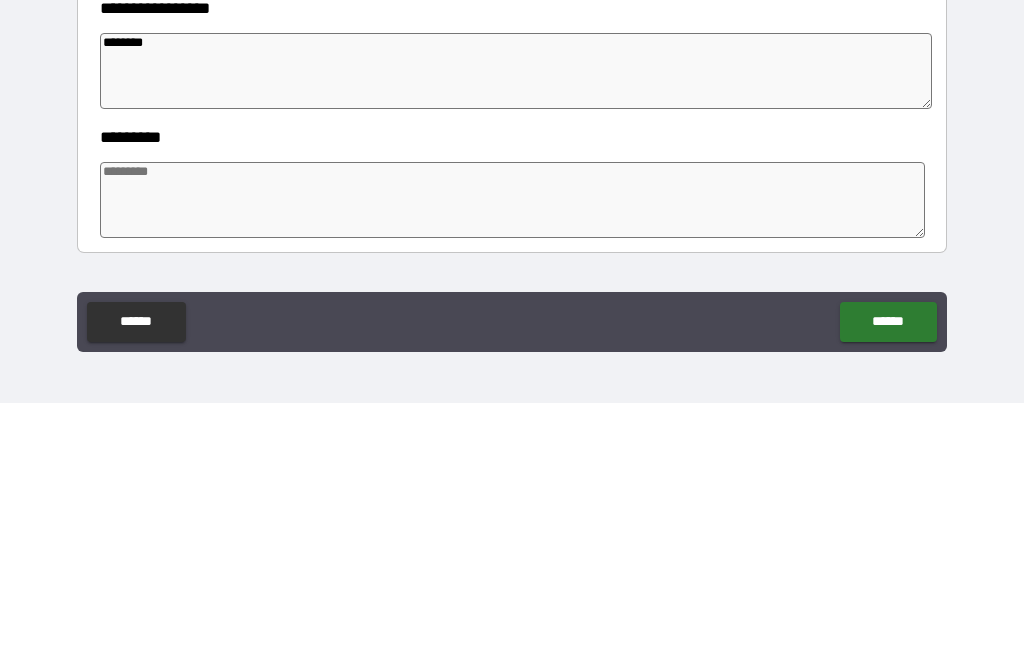 scroll, scrollTop: 305, scrollLeft: 0, axis: vertical 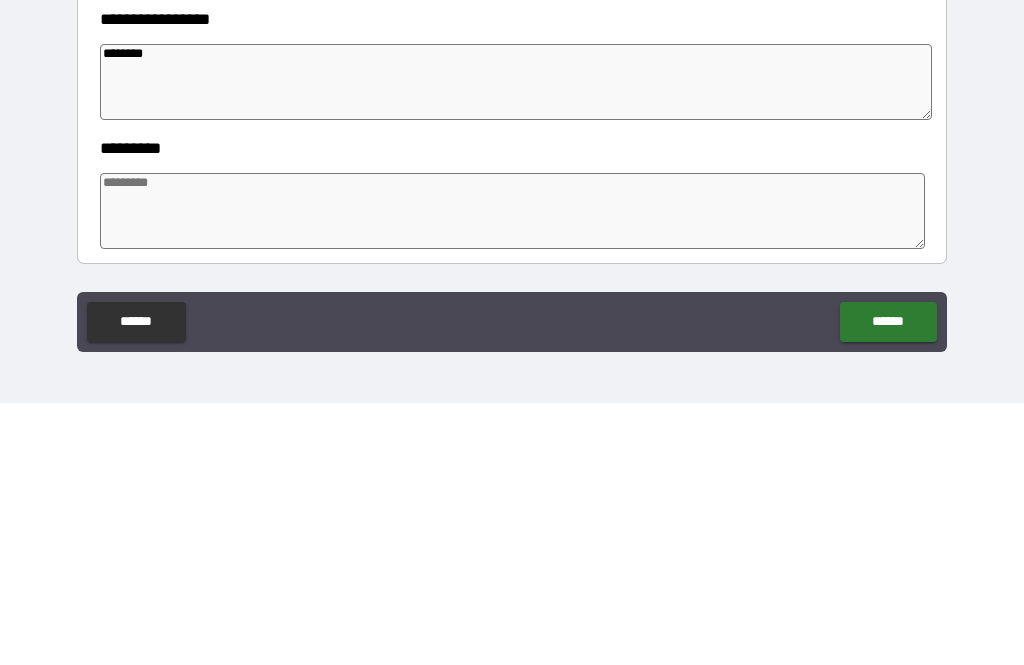 click at bounding box center (513, 473) 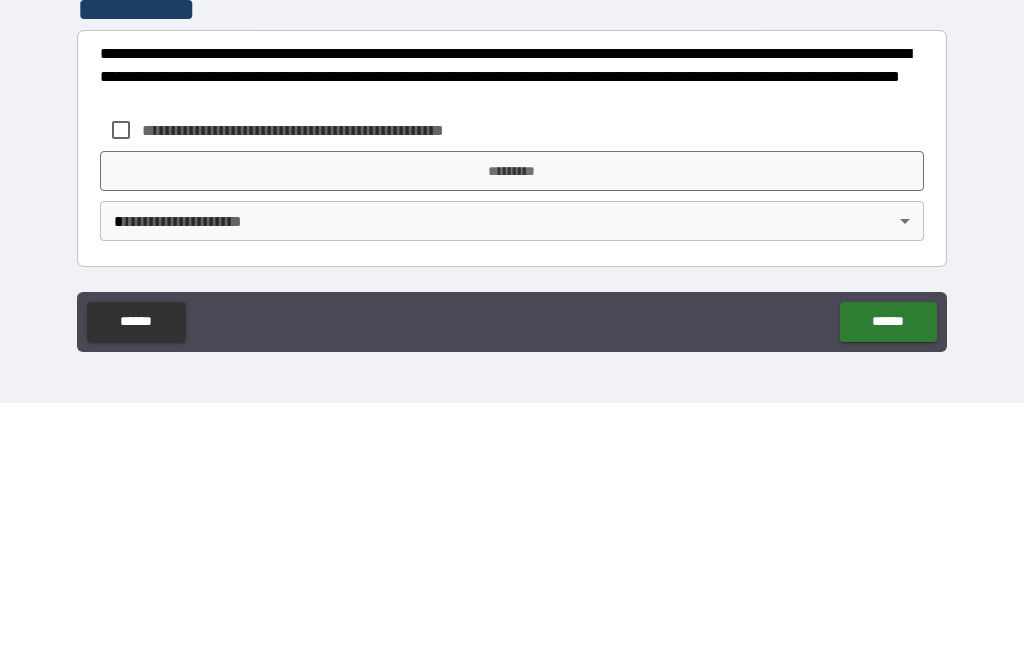 scroll, scrollTop: 610, scrollLeft: 0, axis: vertical 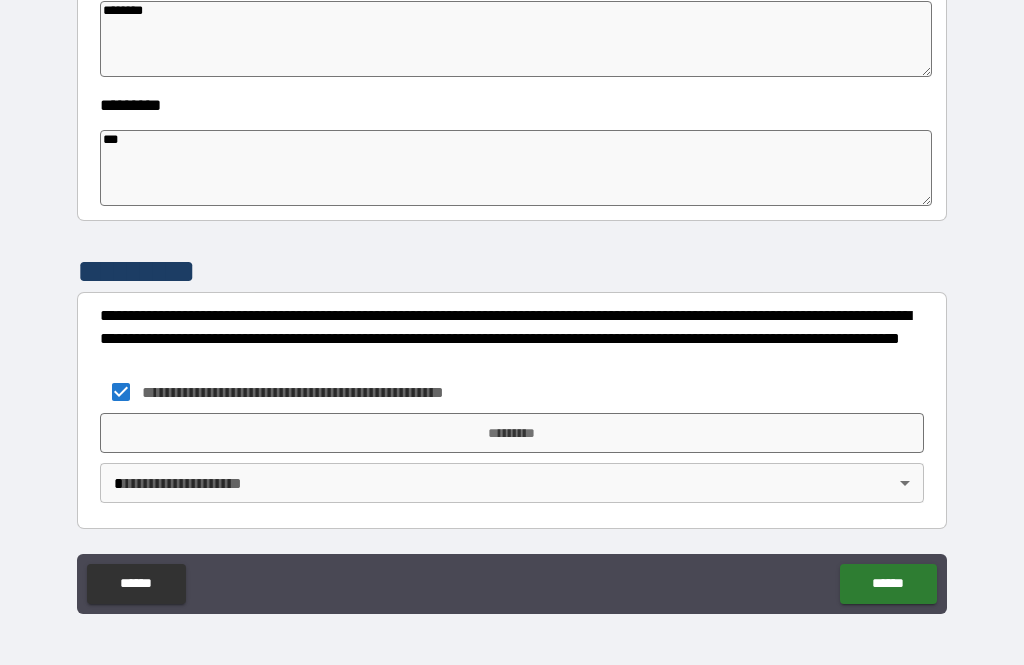 click on "*********" at bounding box center [512, 433] 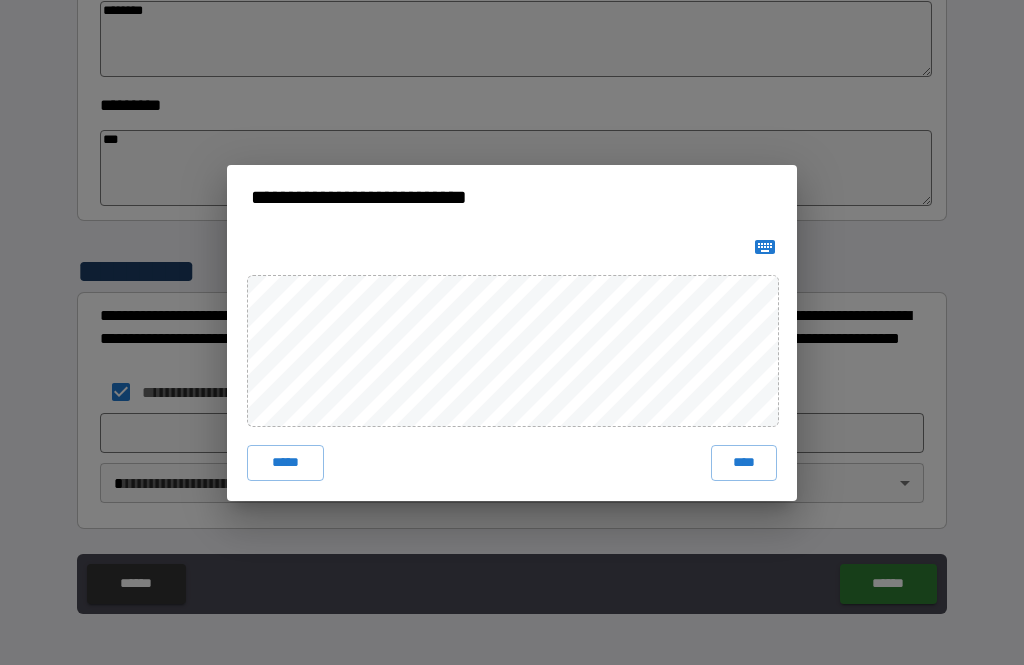click on "****" at bounding box center [744, 463] 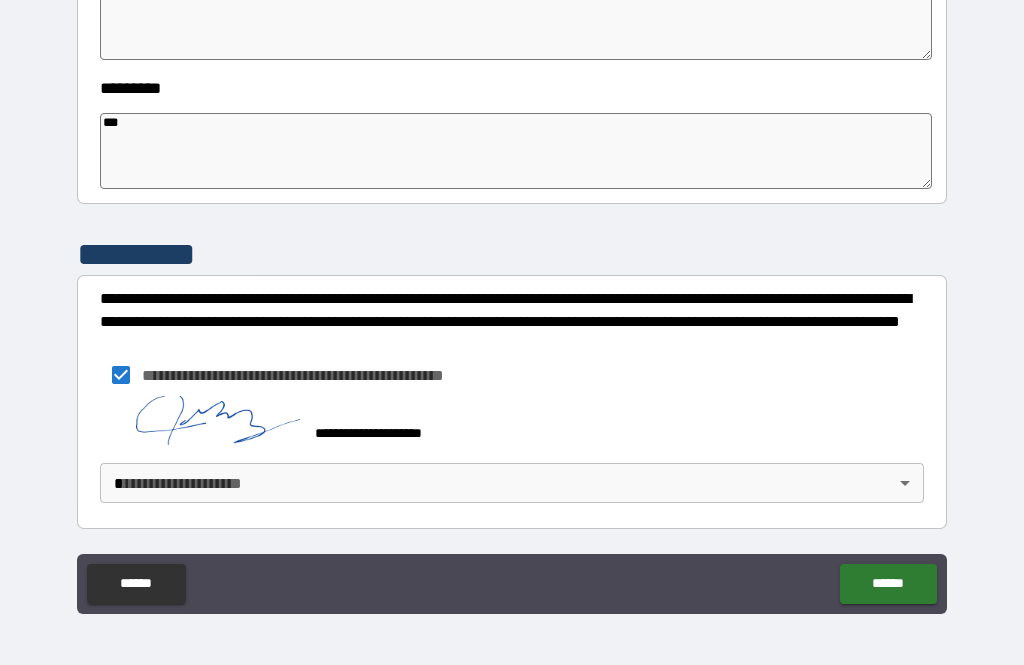 click on "**********" at bounding box center [512, 300] 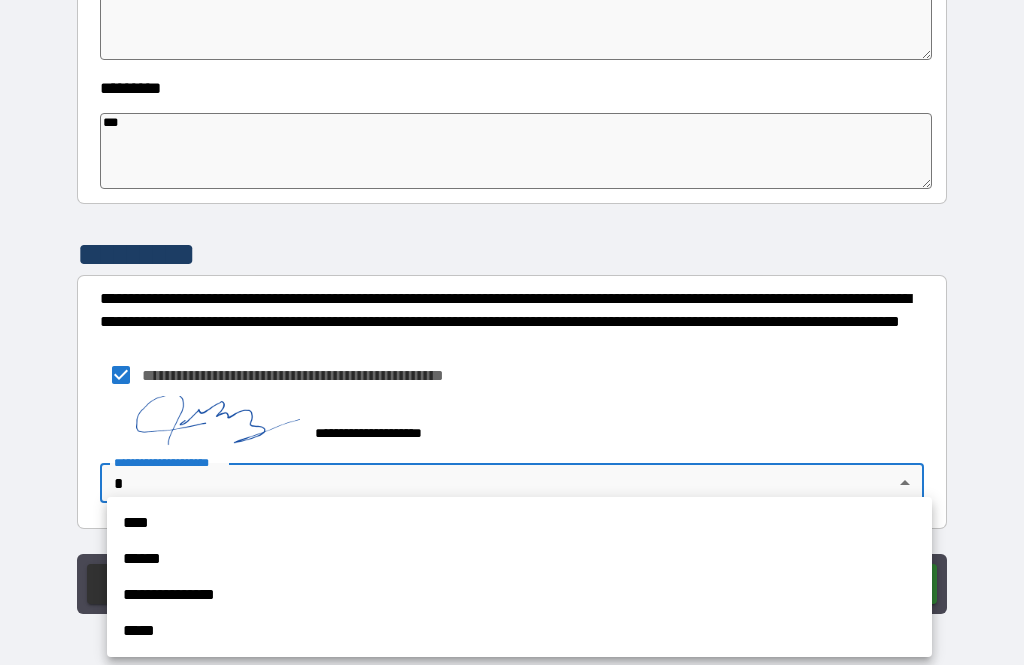 click on "****" at bounding box center (519, 523) 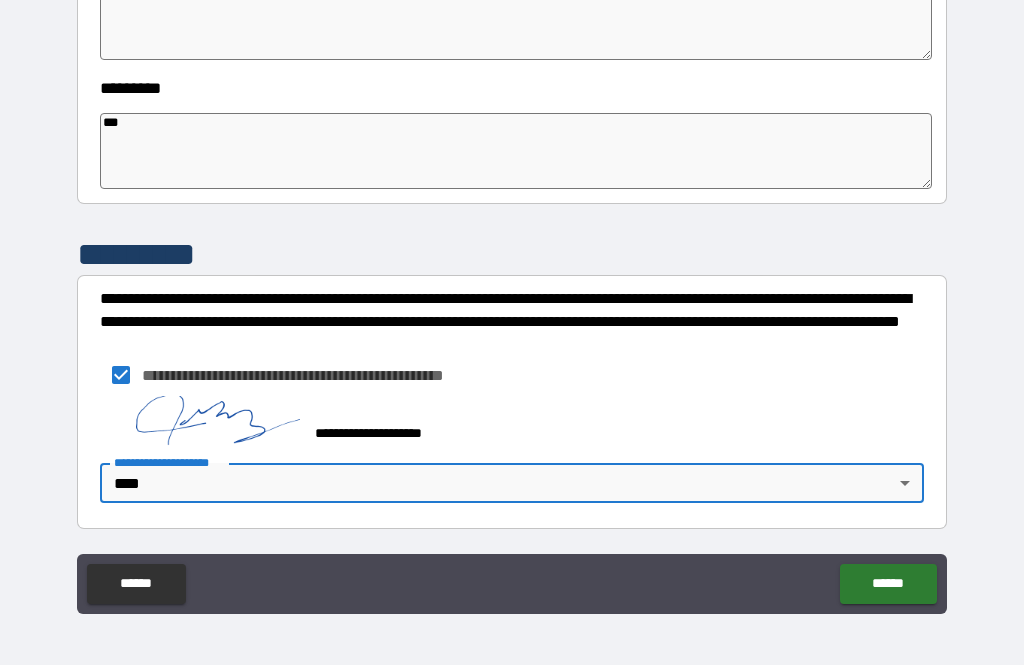 click on "******" at bounding box center (888, 584) 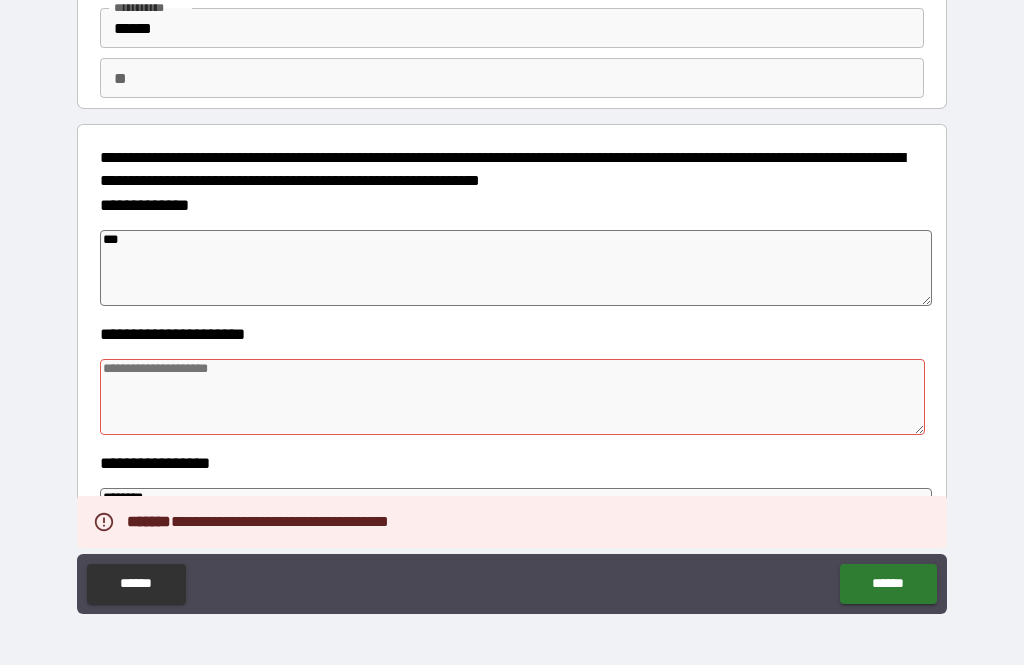 scroll, scrollTop: 122, scrollLeft: 0, axis: vertical 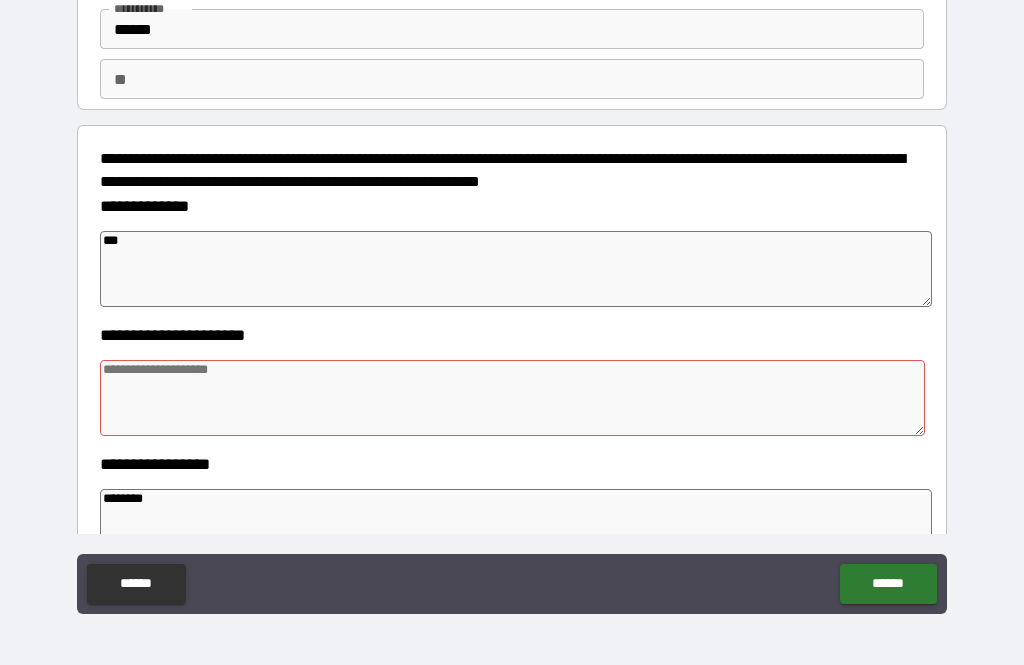 click at bounding box center [513, 398] 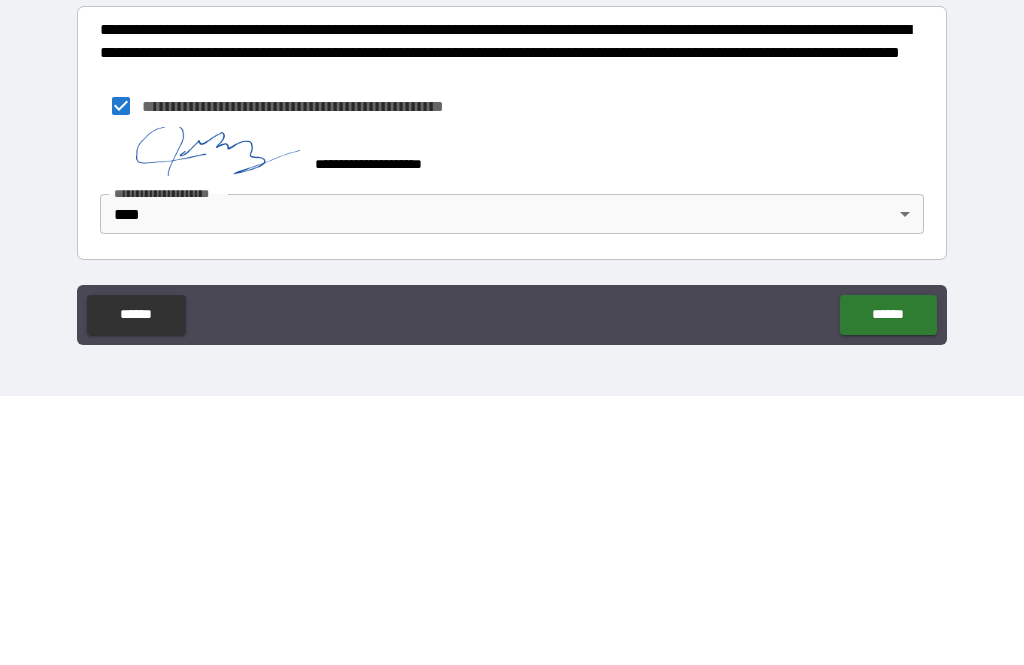 scroll, scrollTop: 627, scrollLeft: 0, axis: vertical 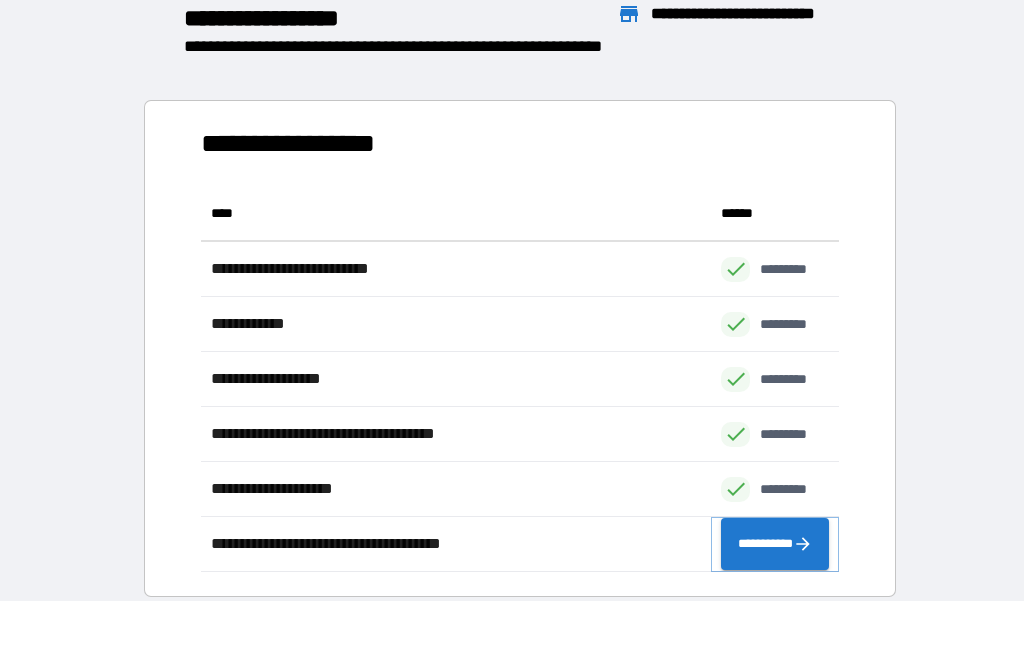 click on "**********" at bounding box center [775, 544] 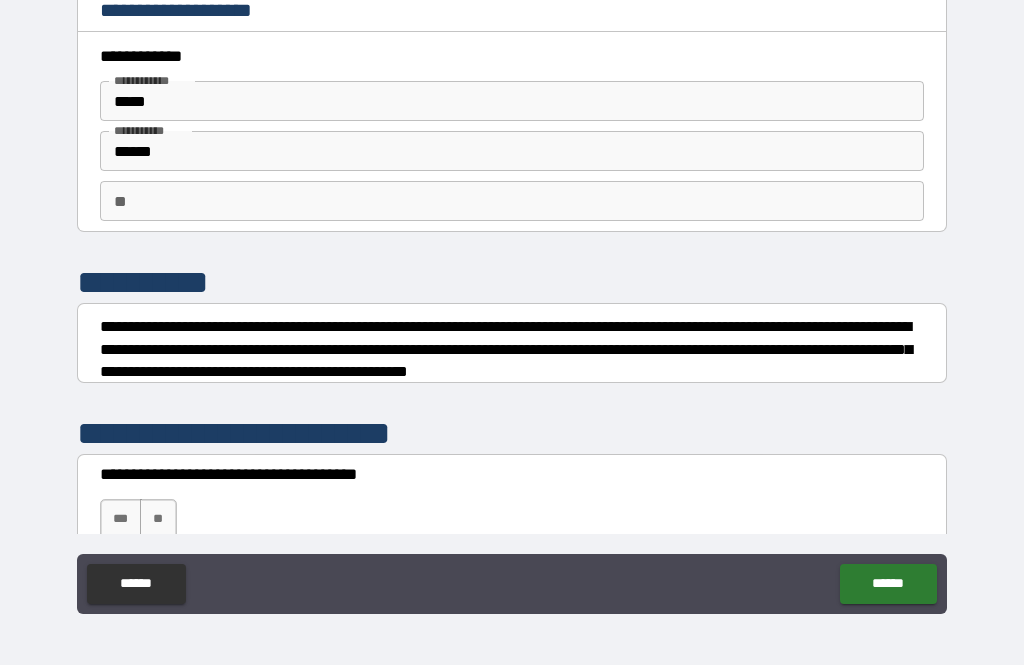 click on "**" at bounding box center (158, 519) 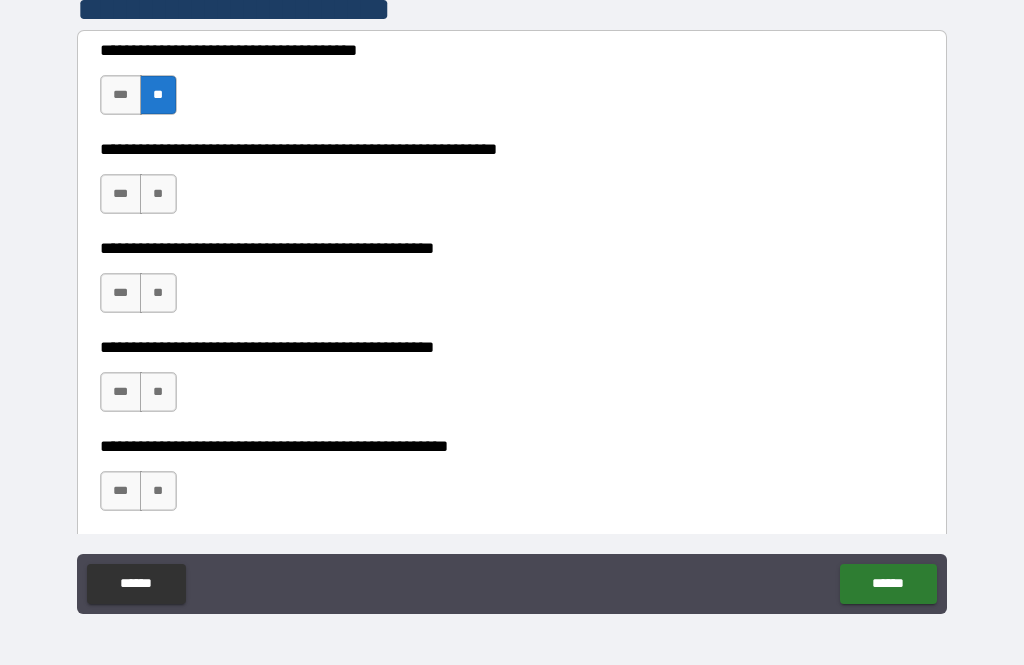 scroll, scrollTop: 425, scrollLeft: 0, axis: vertical 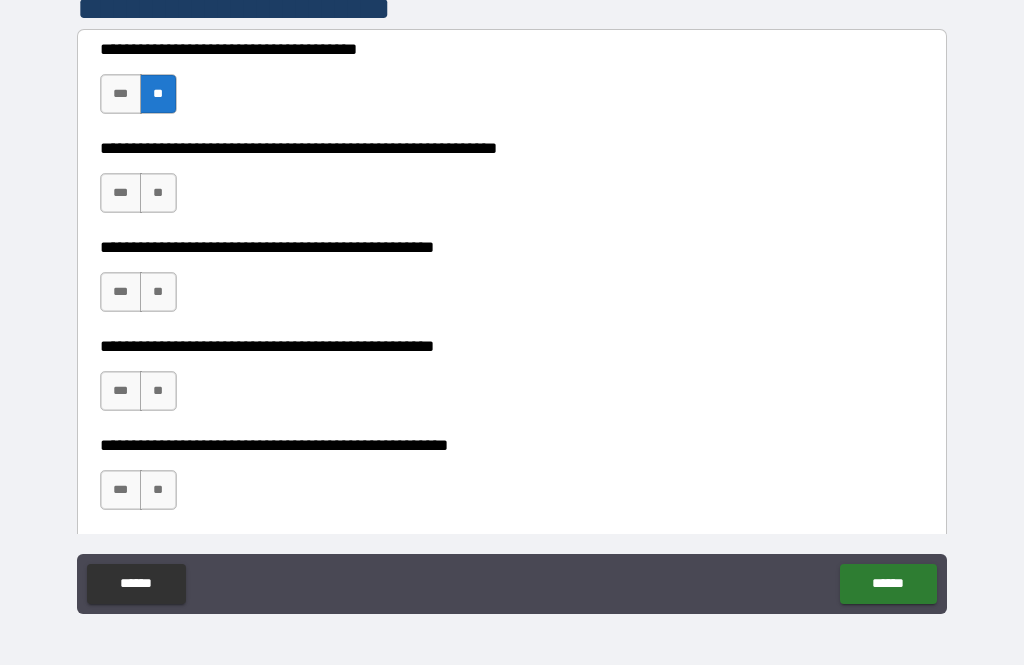 click on "***" at bounding box center [121, 193] 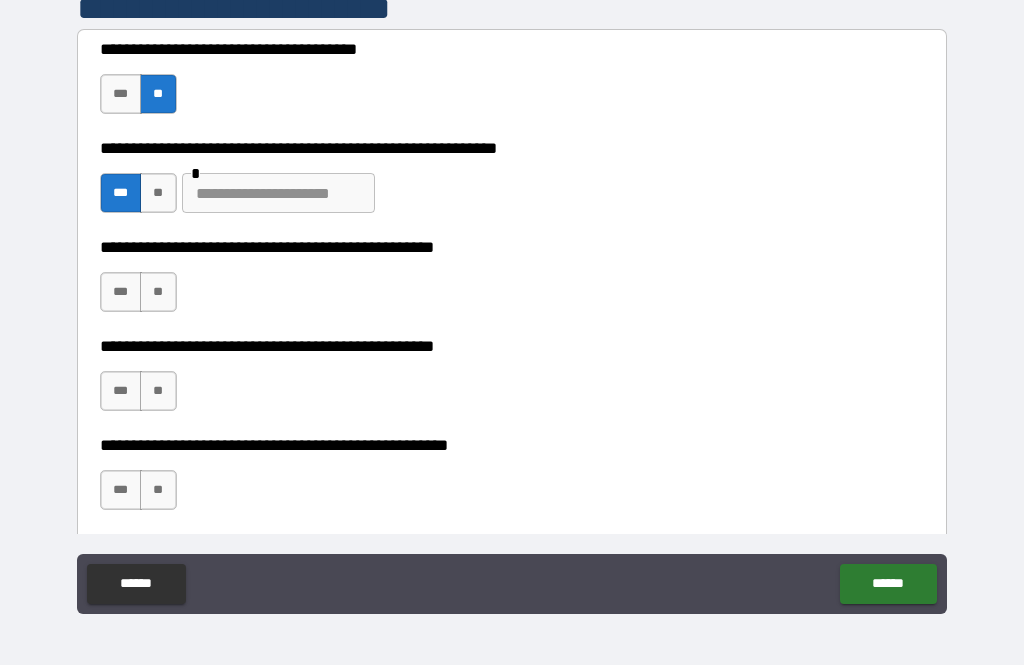 click at bounding box center [278, 193] 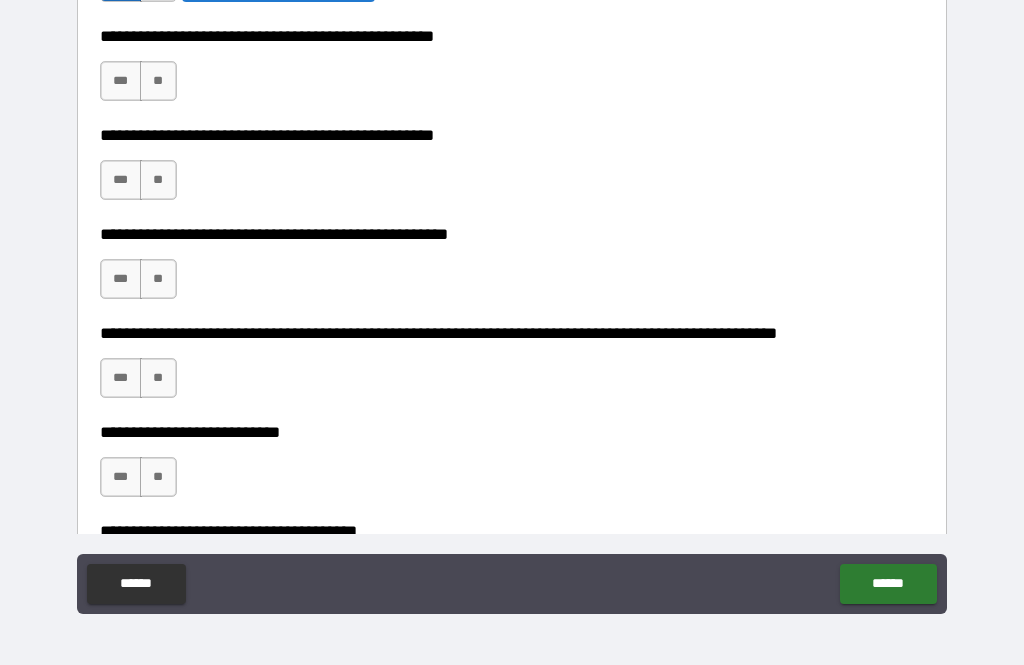 scroll, scrollTop: 624, scrollLeft: 0, axis: vertical 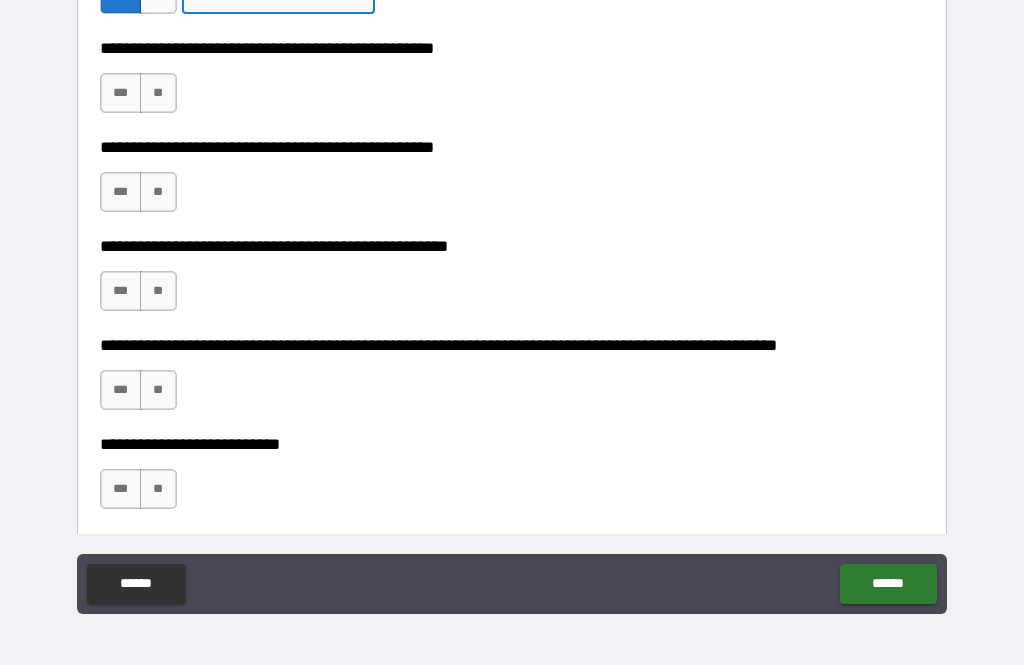 click on "**" at bounding box center (158, 93) 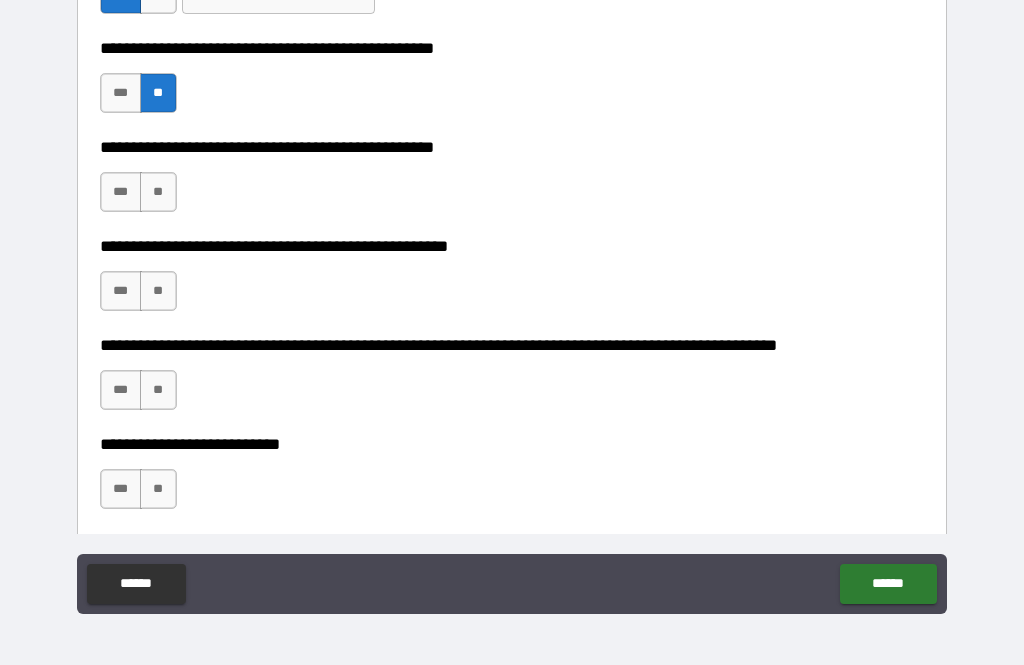 click on "***" at bounding box center [121, 192] 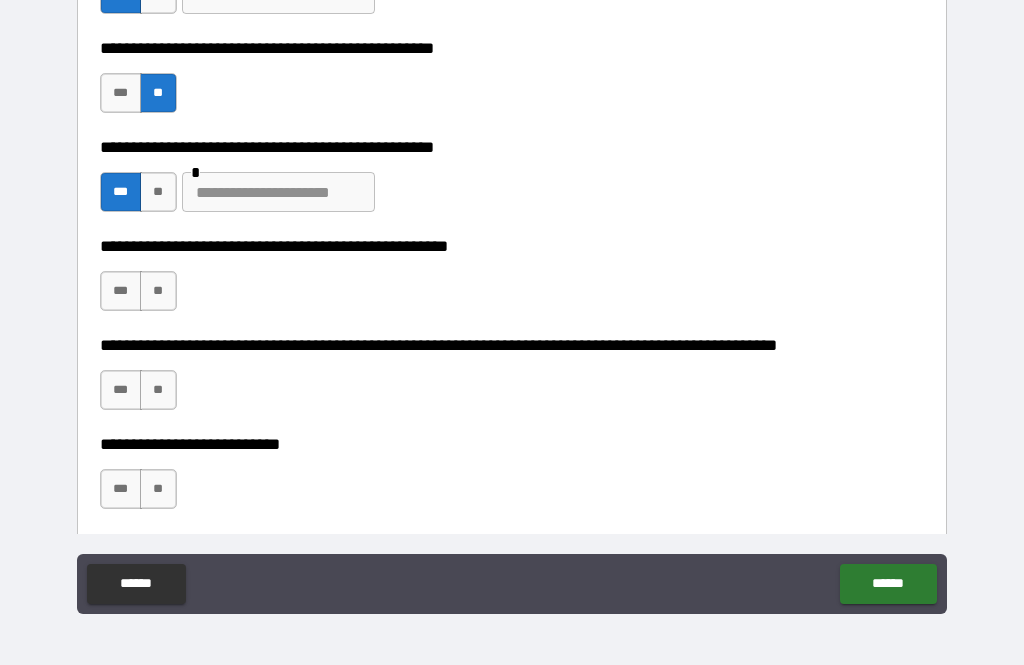 click at bounding box center [278, 192] 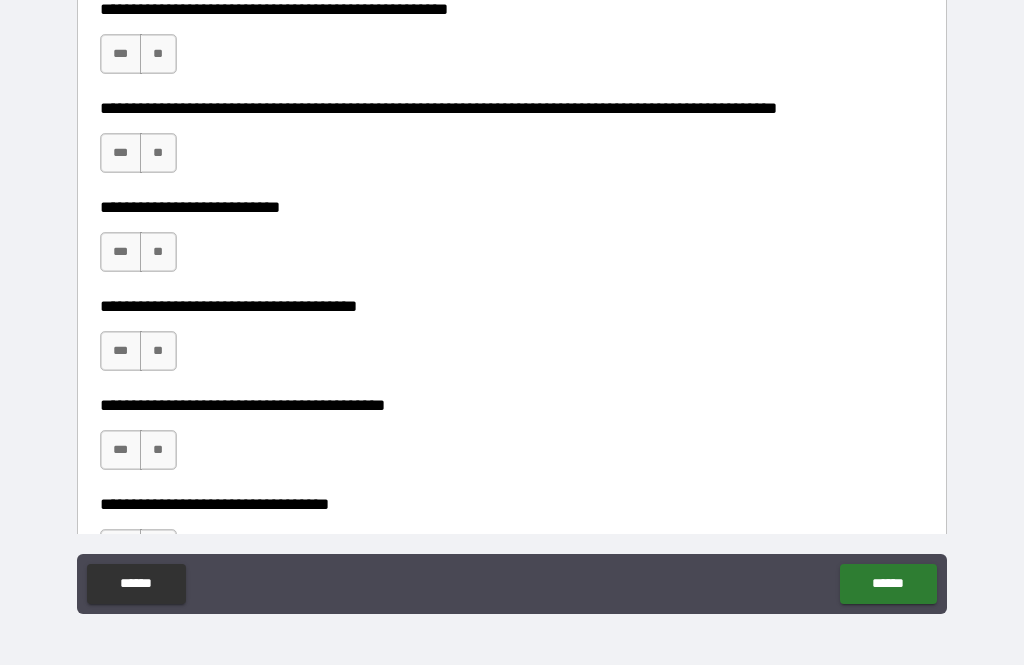 scroll, scrollTop: 840, scrollLeft: 0, axis: vertical 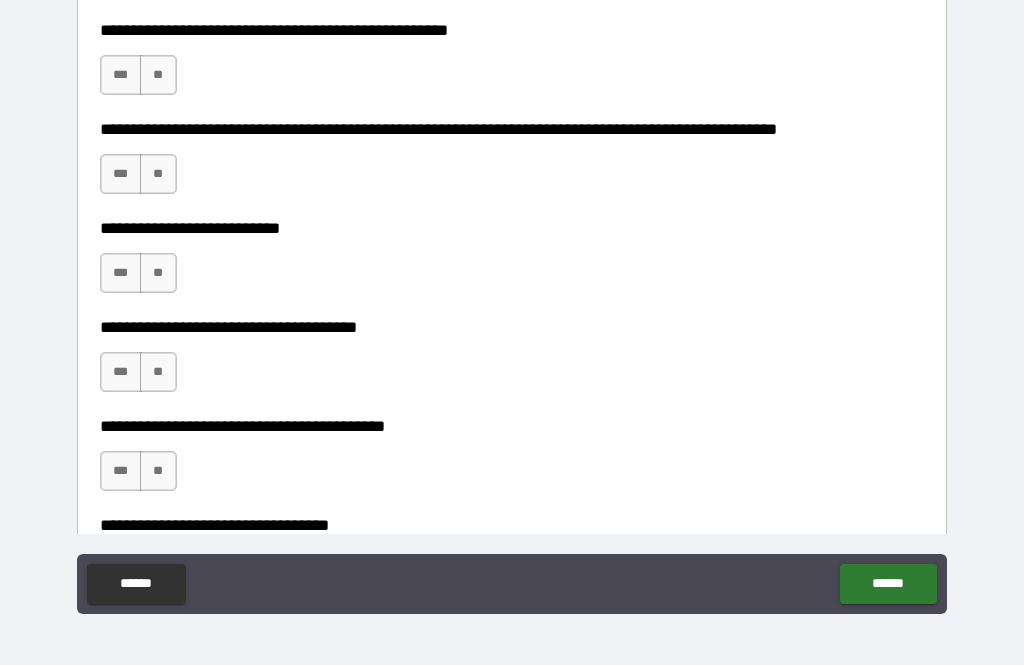 click on "**" at bounding box center (158, 75) 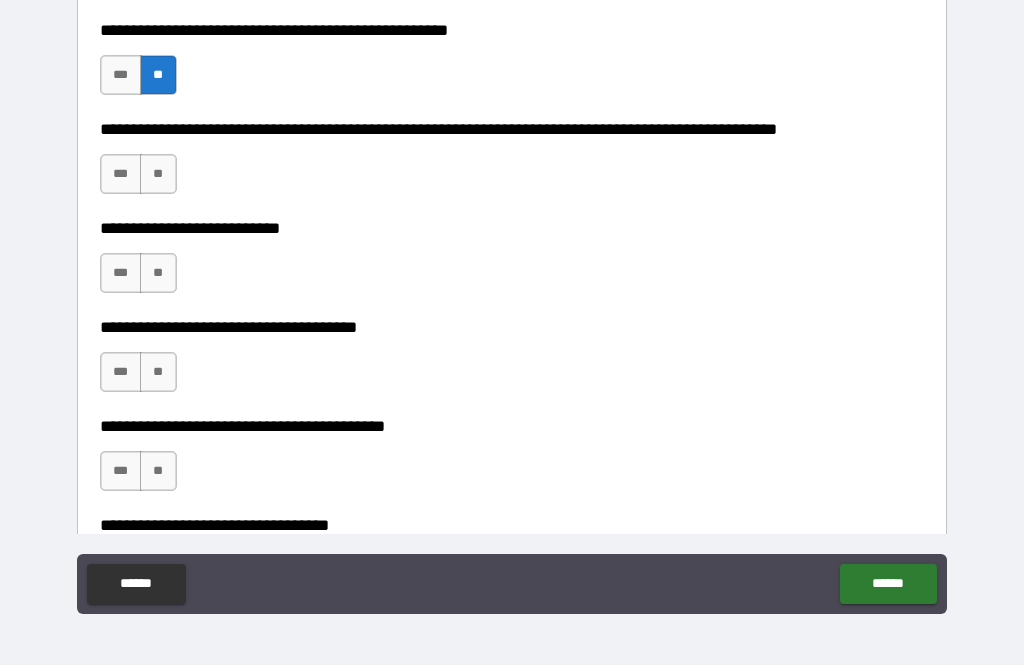 click on "**" at bounding box center (158, 174) 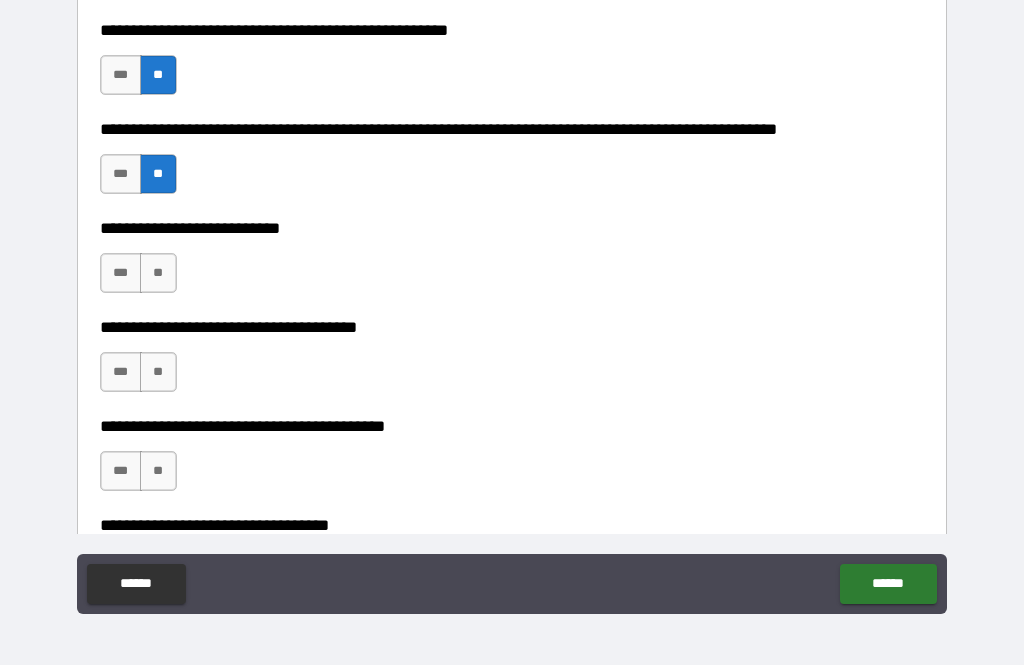 click on "**" at bounding box center (158, 273) 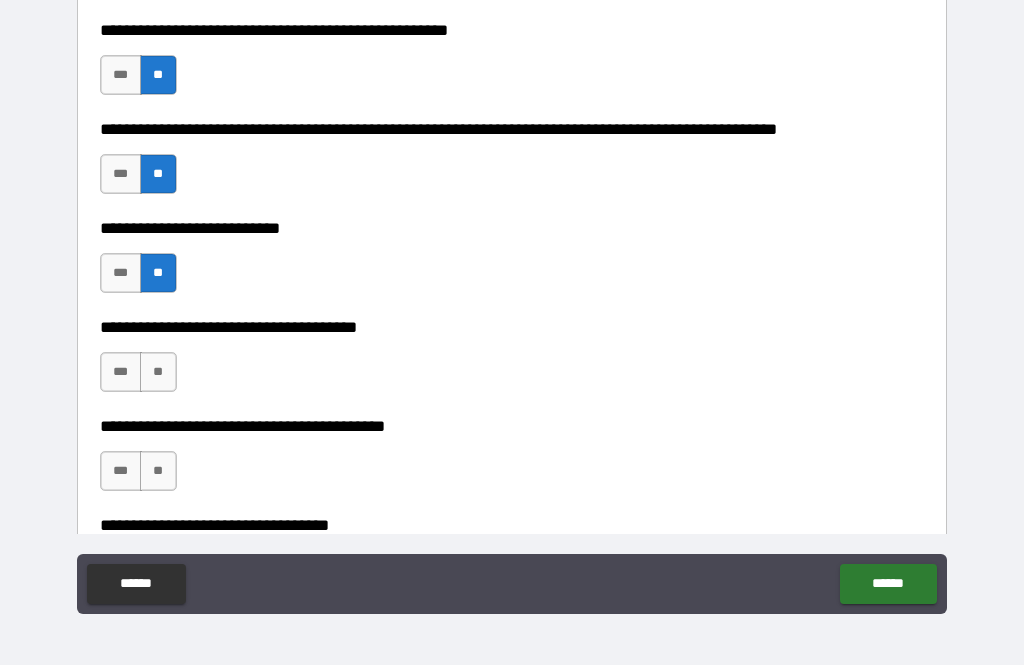 click on "**" at bounding box center (158, 372) 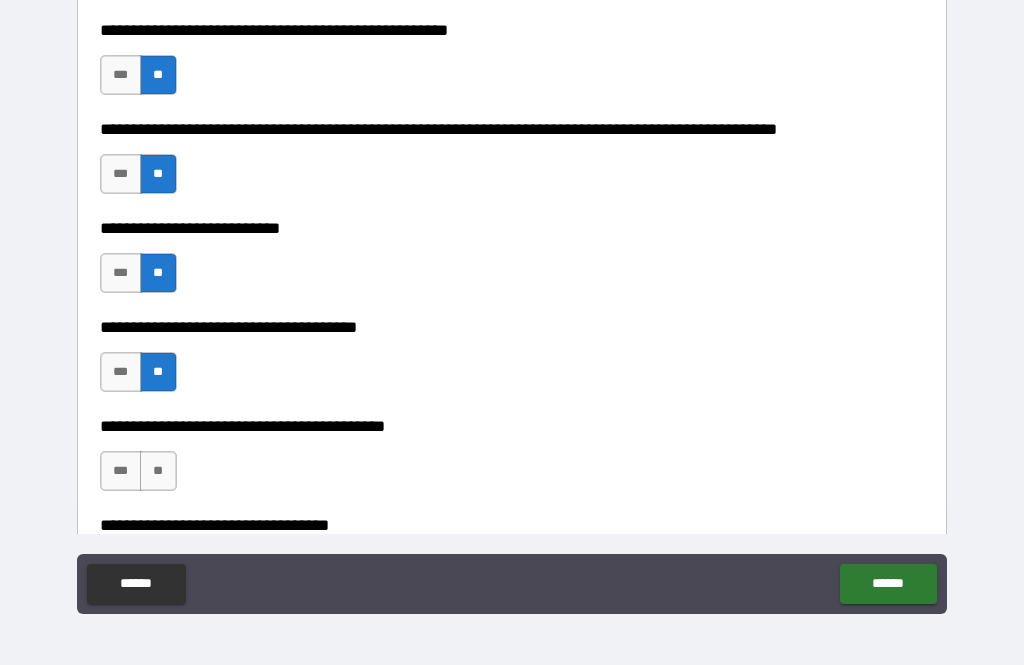 click on "**" at bounding box center [158, 471] 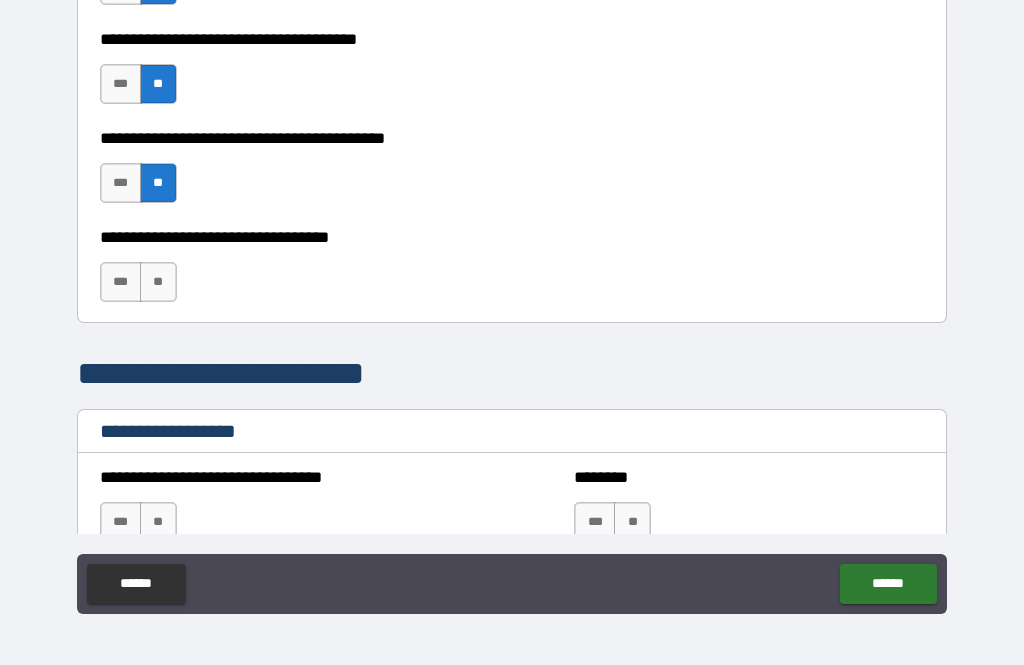 scroll, scrollTop: 1128, scrollLeft: 0, axis: vertical 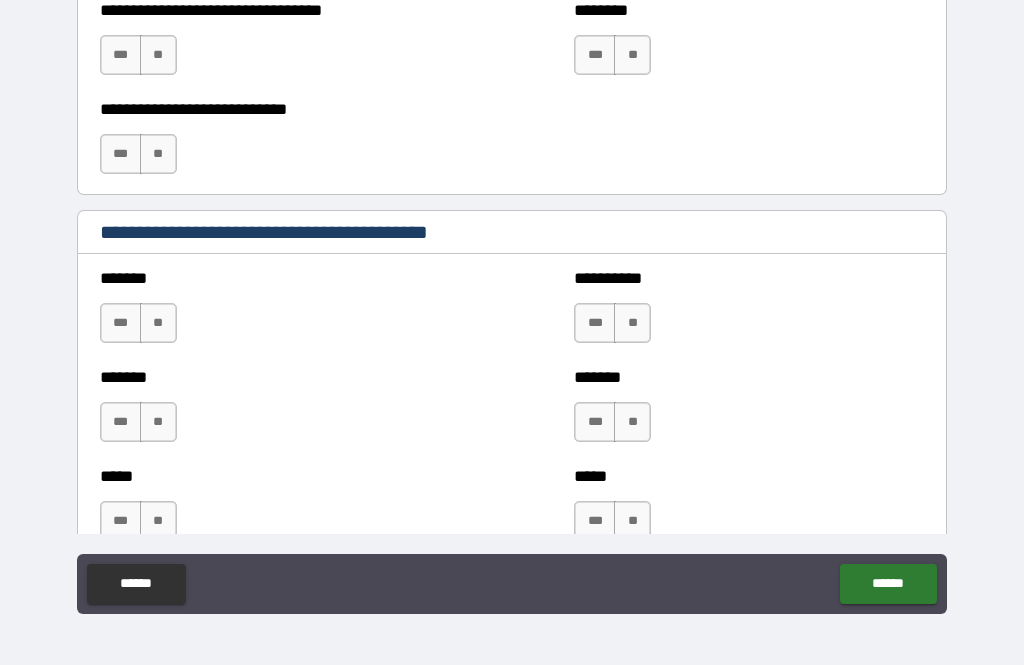 click on "**" at bounding box center (158, 323) 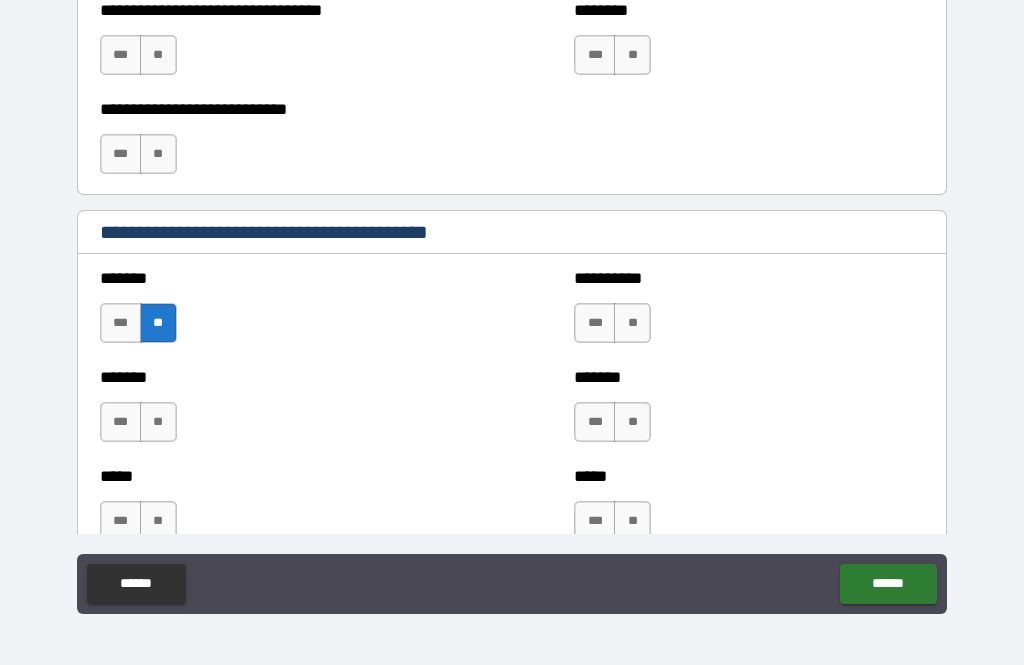 click on "**" at bounding box center (158, 422) 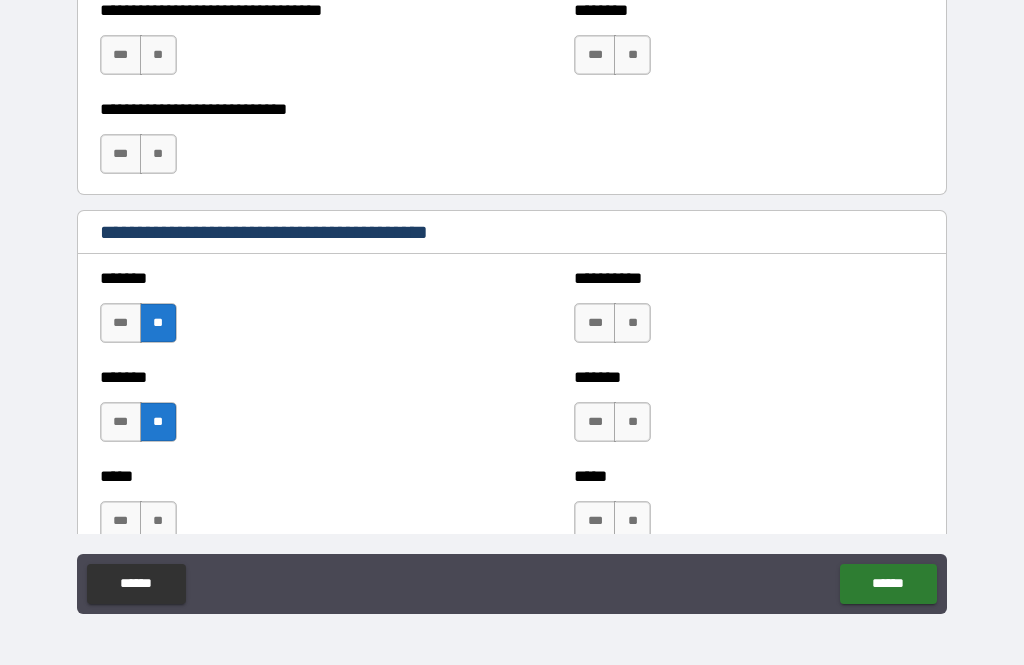 click on "**" at bounding box center [158, 521] 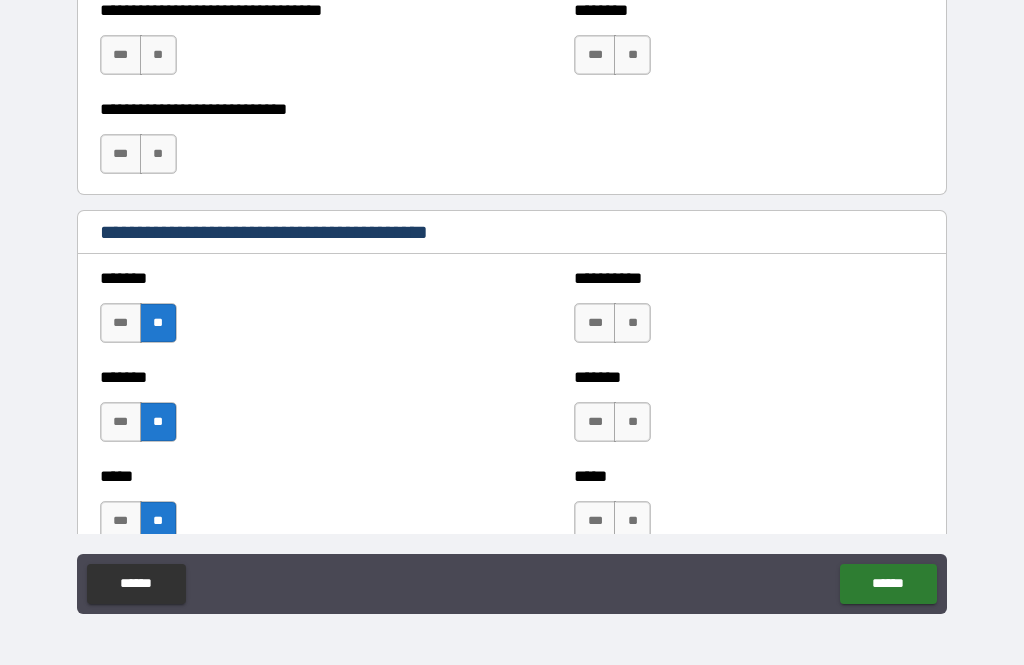 click on "**" at bounding box center [632, 521] 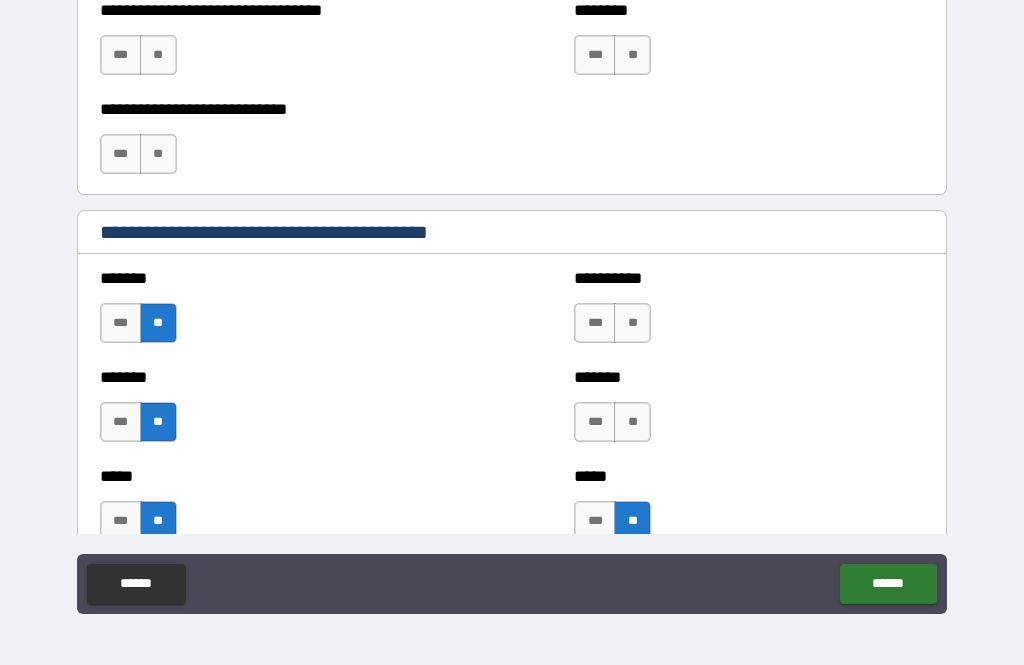 click on "**" at bounding box center (632, 422) 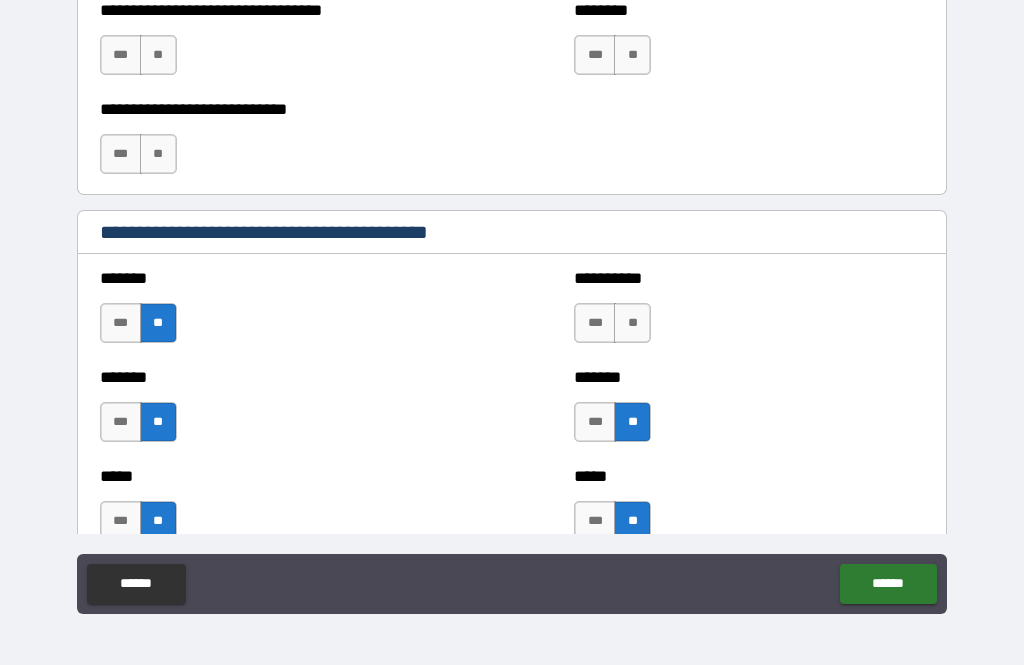 click on "**" at bounding box center (632, 323) 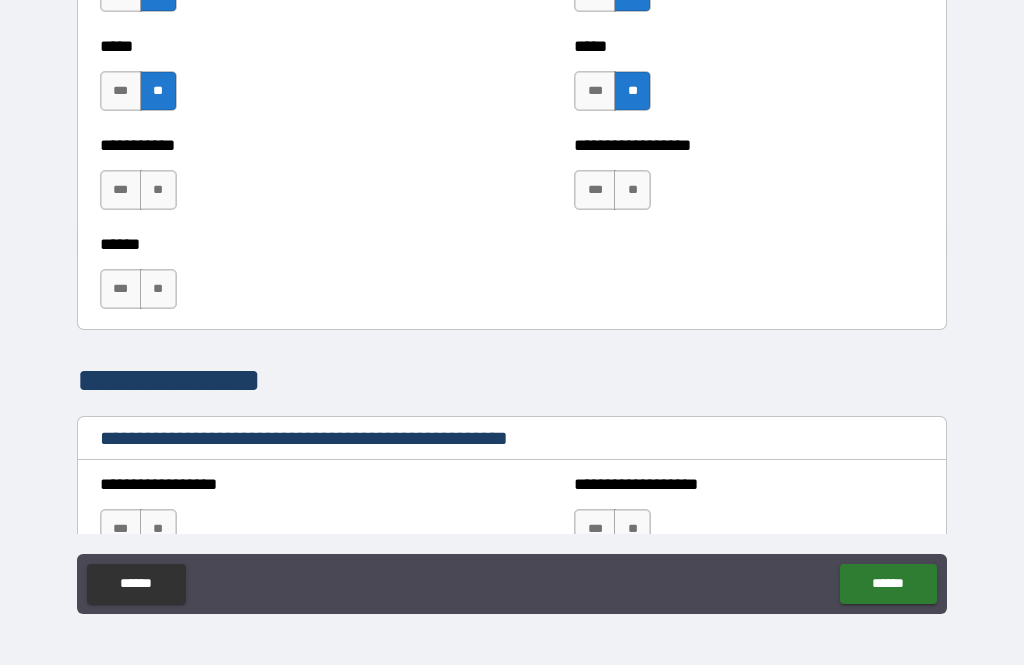 scroll, scrollTop: 2052, scrollLeft: 0, axis: vertical 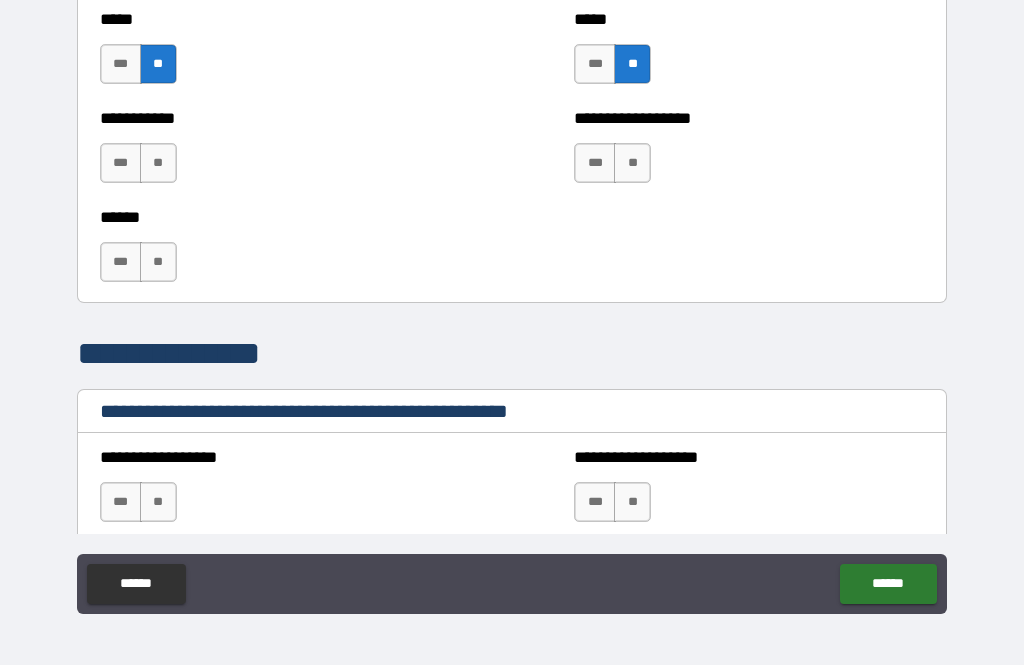 click on "**" at bounding box center [158, 163] 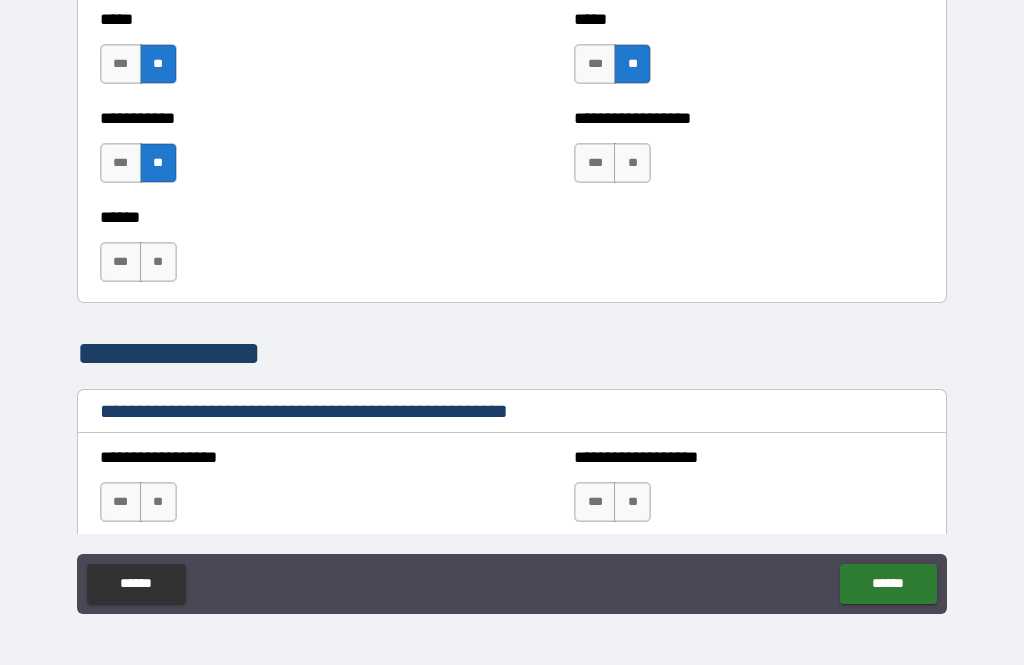 click on "**" at bounding box center (158, 262) 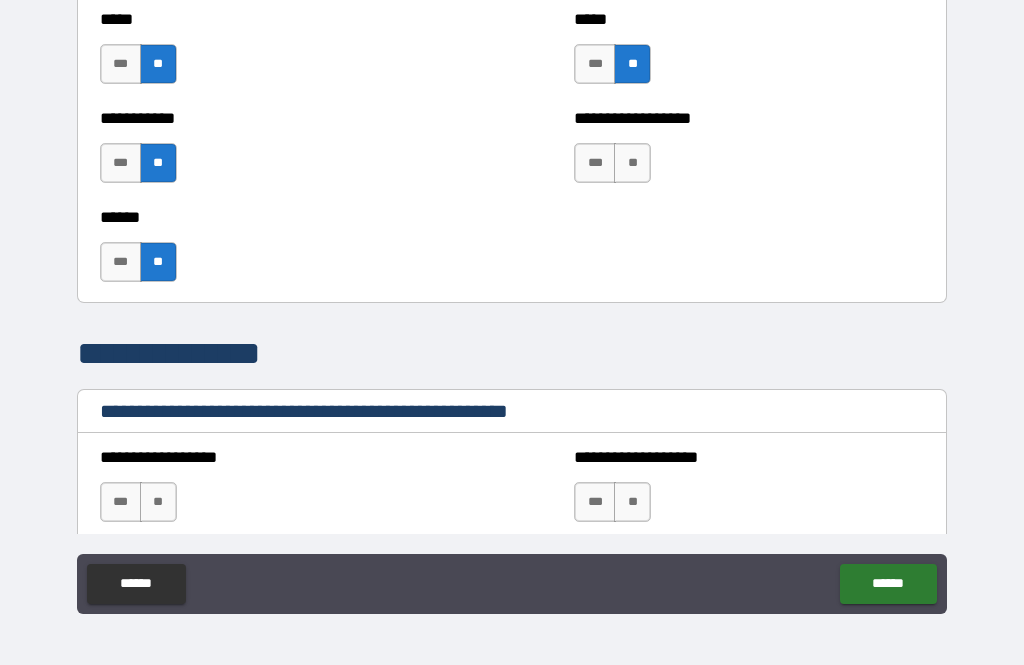 click on "**" at bounding box center (632, 163) 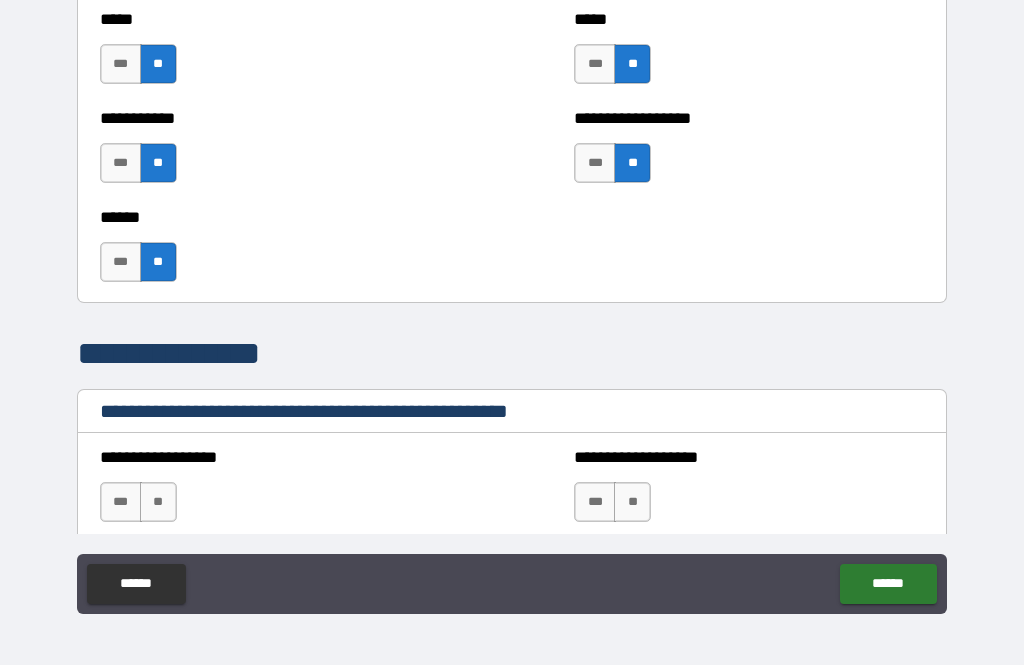 click on "**" at bounding box center [158, 502] 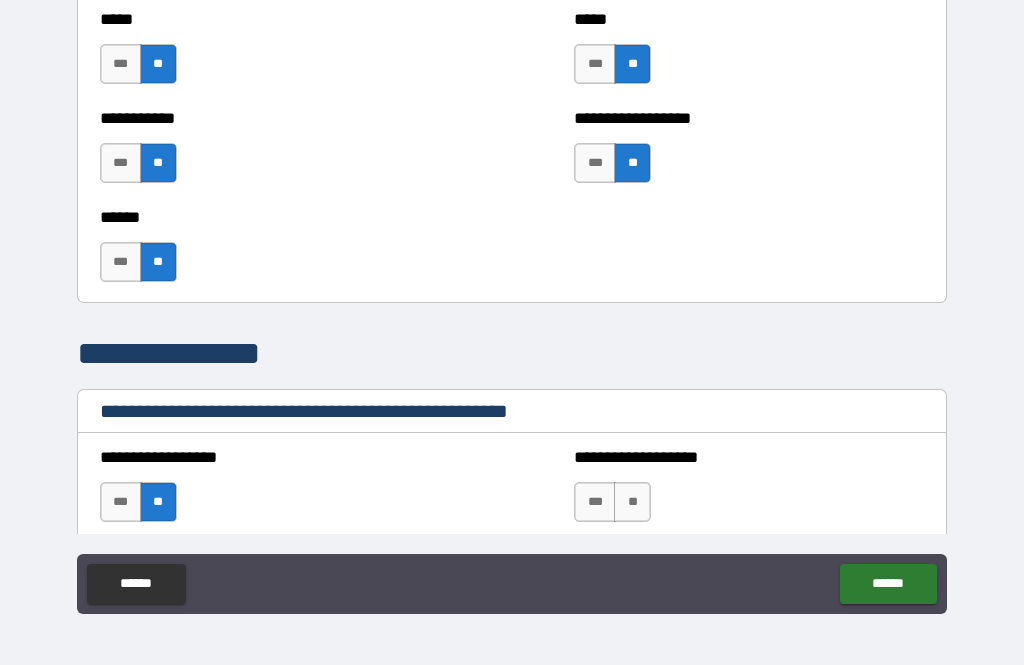 click on "**" at bounding box center [632, 502] 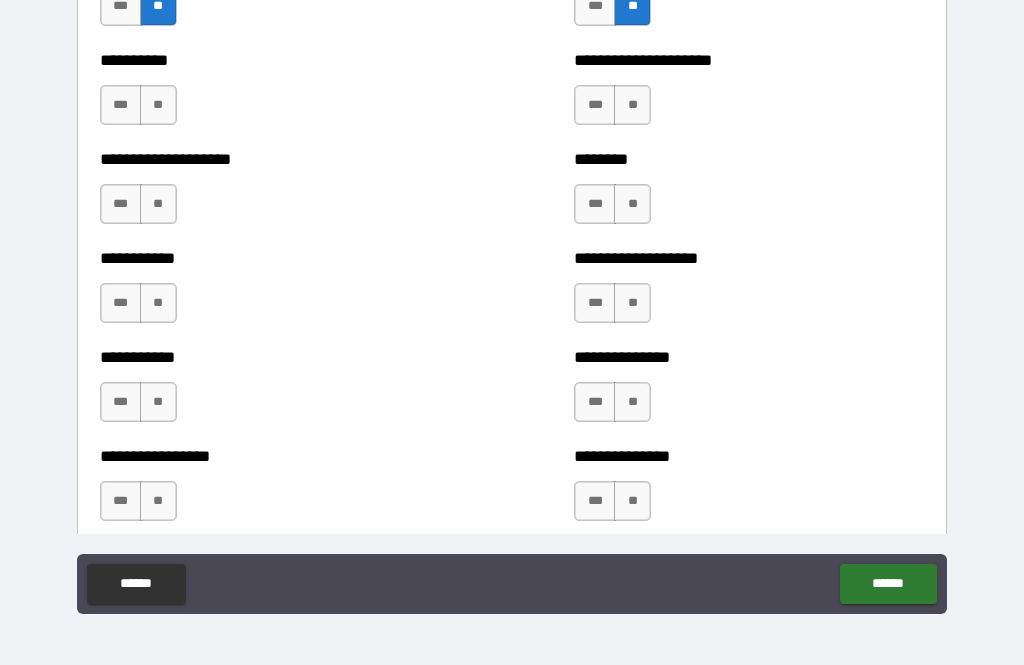 click on "**********" at bounding box center [512, 303] 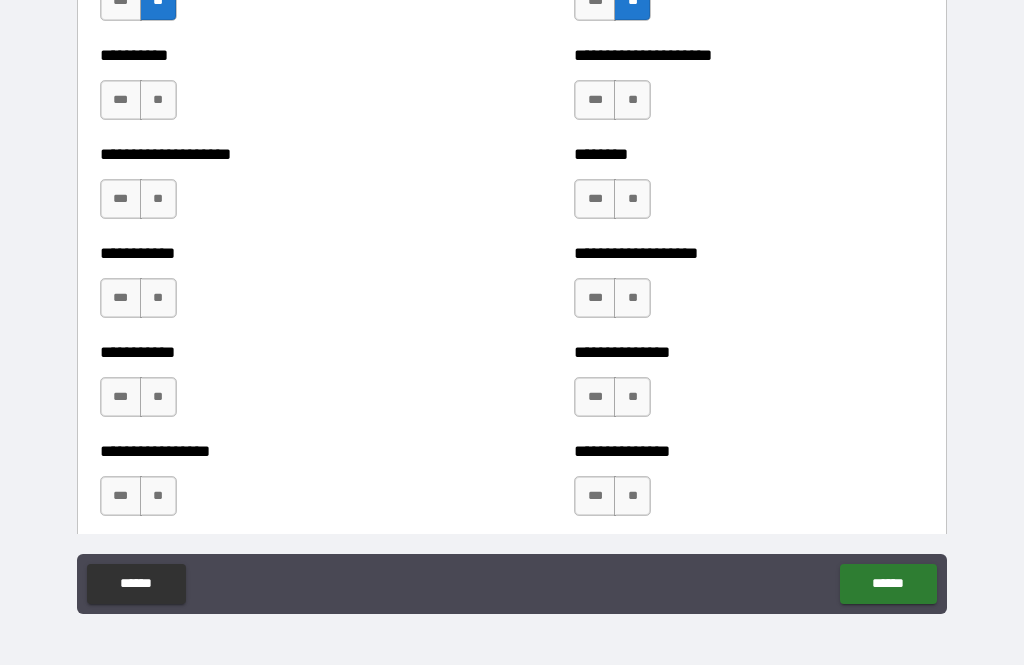 scroll, scrollTop: 2555, scrollLeft: 0, axis: vertical 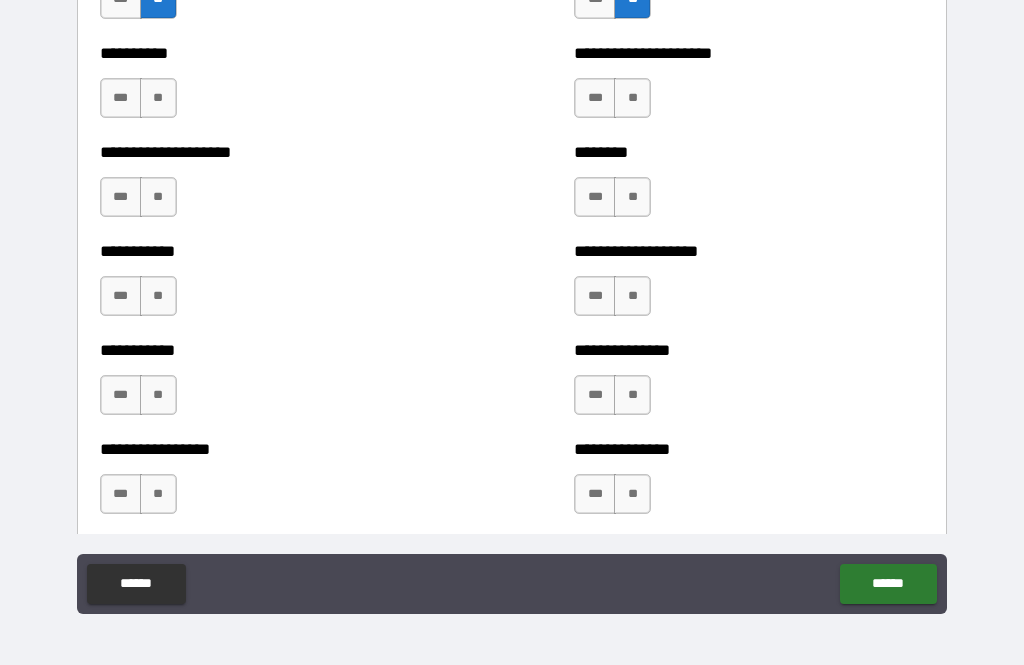 click on "**" at bounding box center [158, 98] 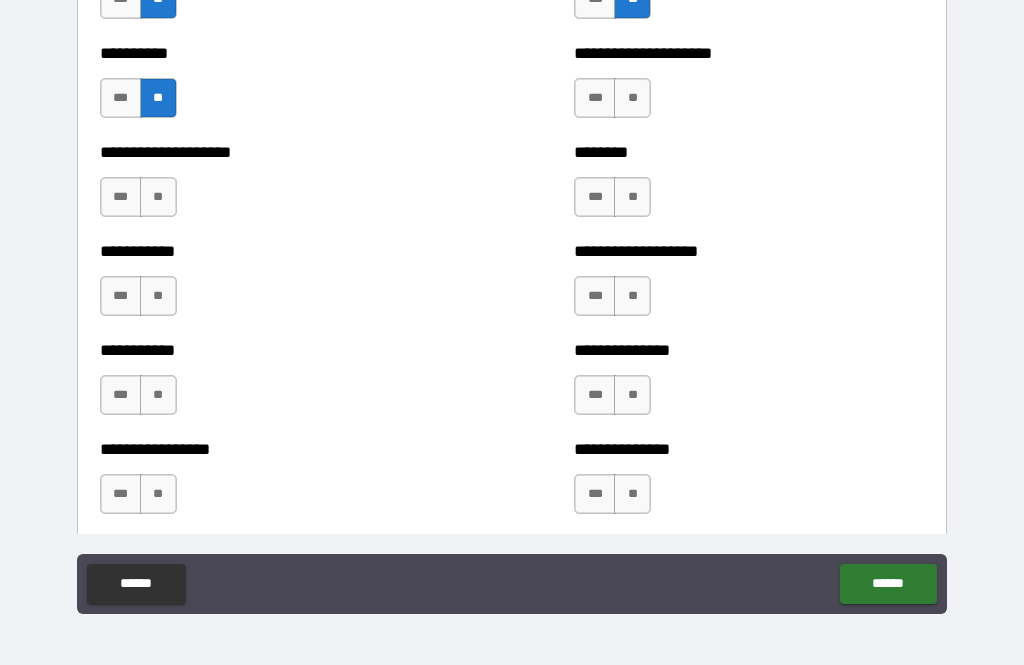 click on "**" at bounding box center (158, 197) 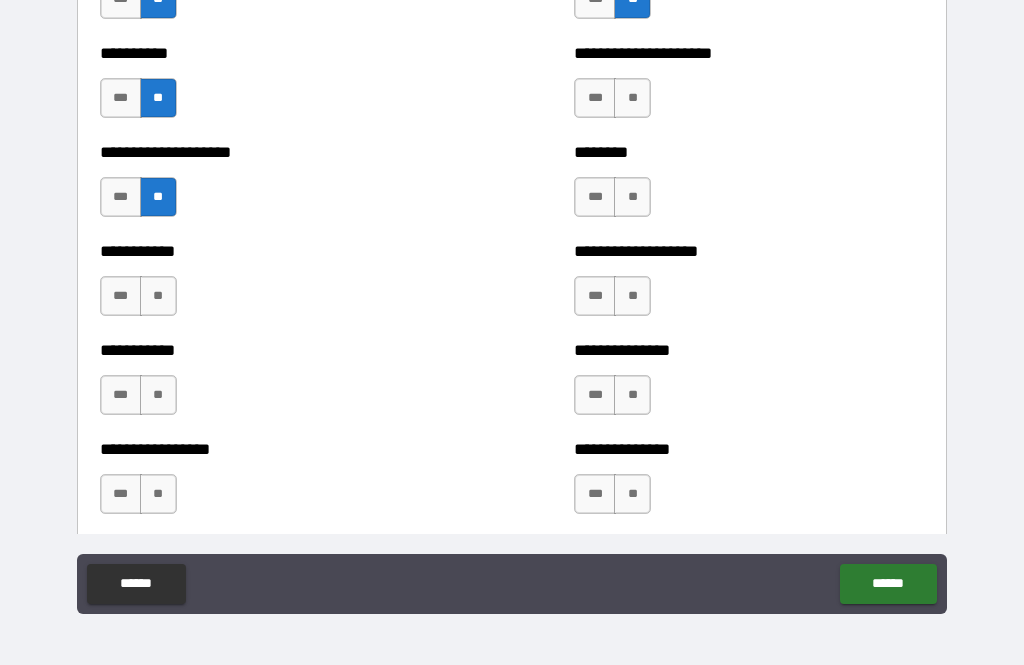 click on "**" at bounding box center [158, 296] 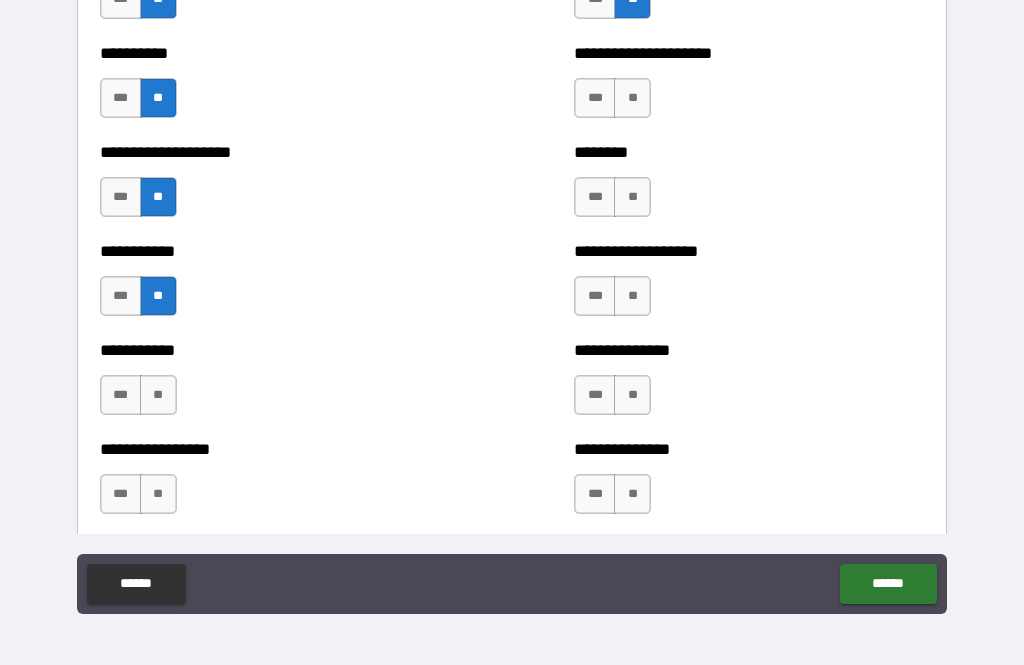 click on "**" at bounding box center [158, 395] 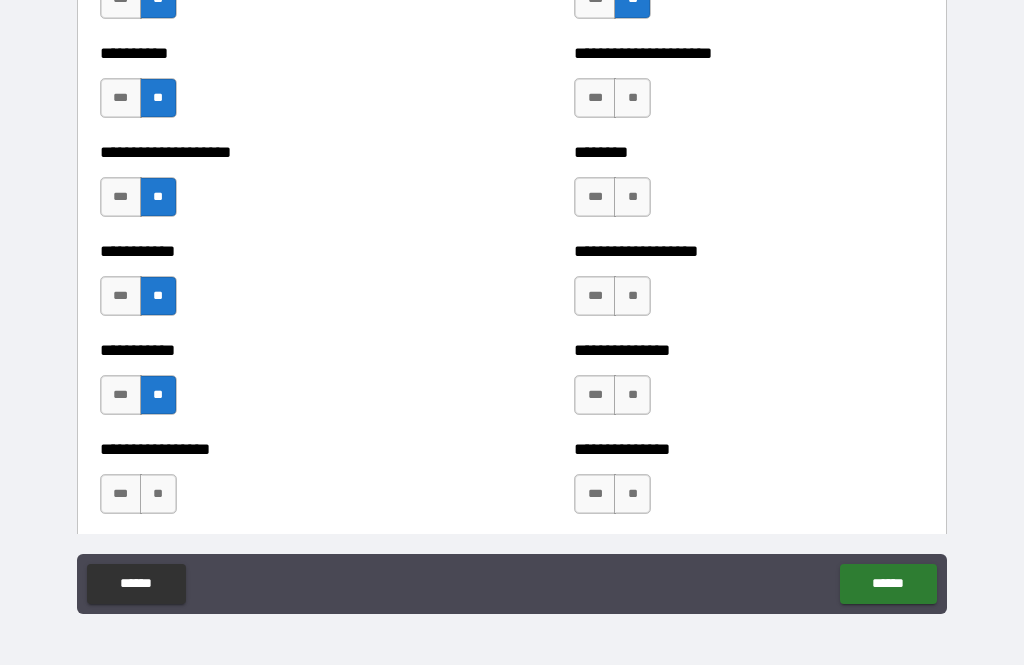 click on "**" at bounding box center [158, 494] 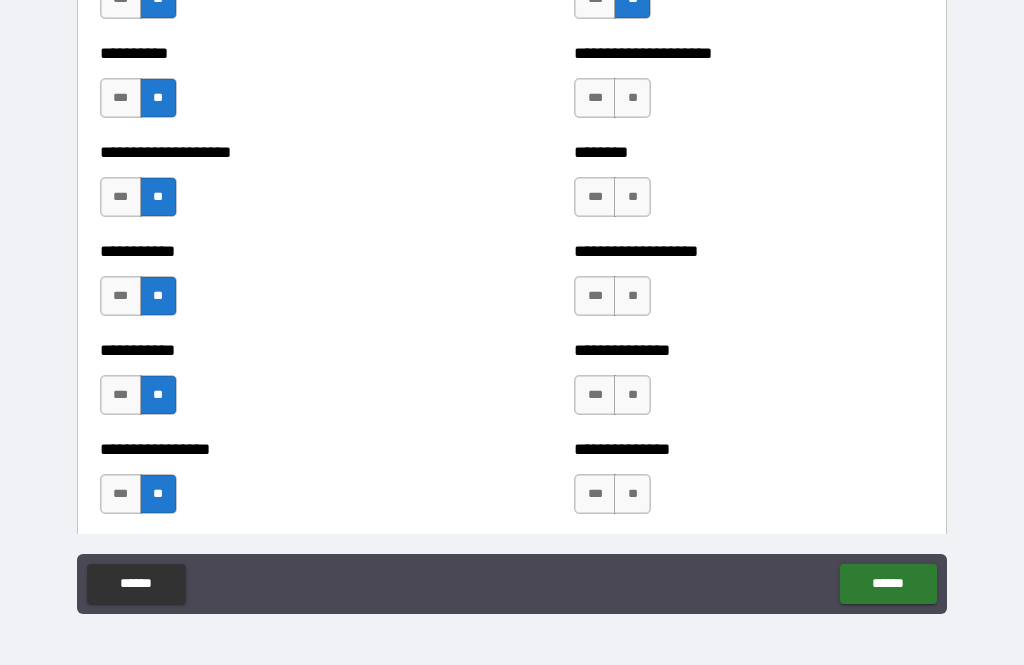 click on "**" at bounding box center [632, 494] 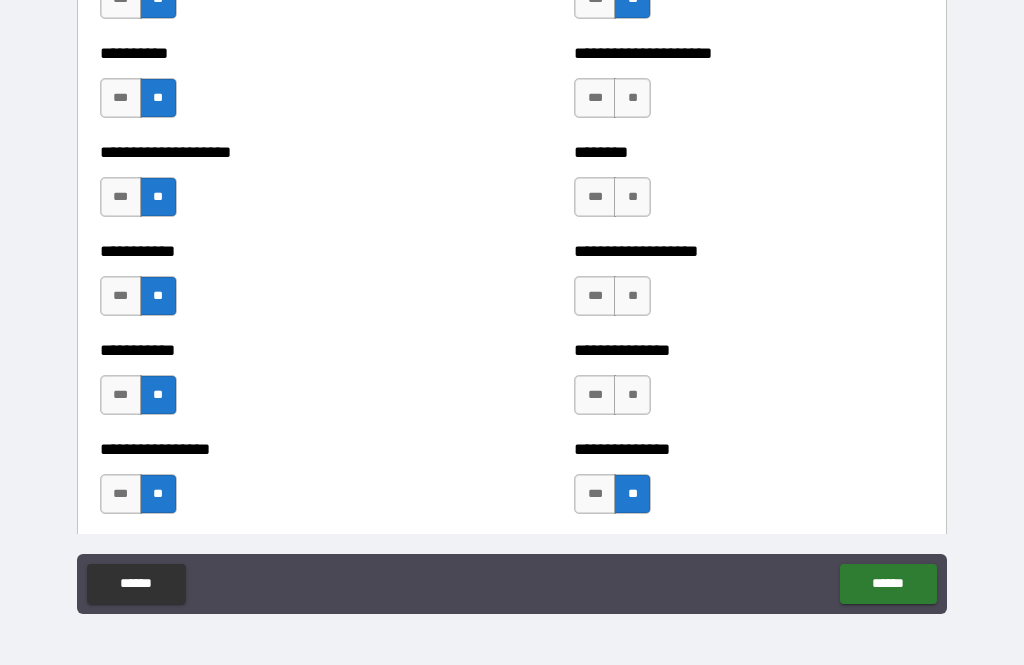 click on "**" at bounding box center [632, 395] 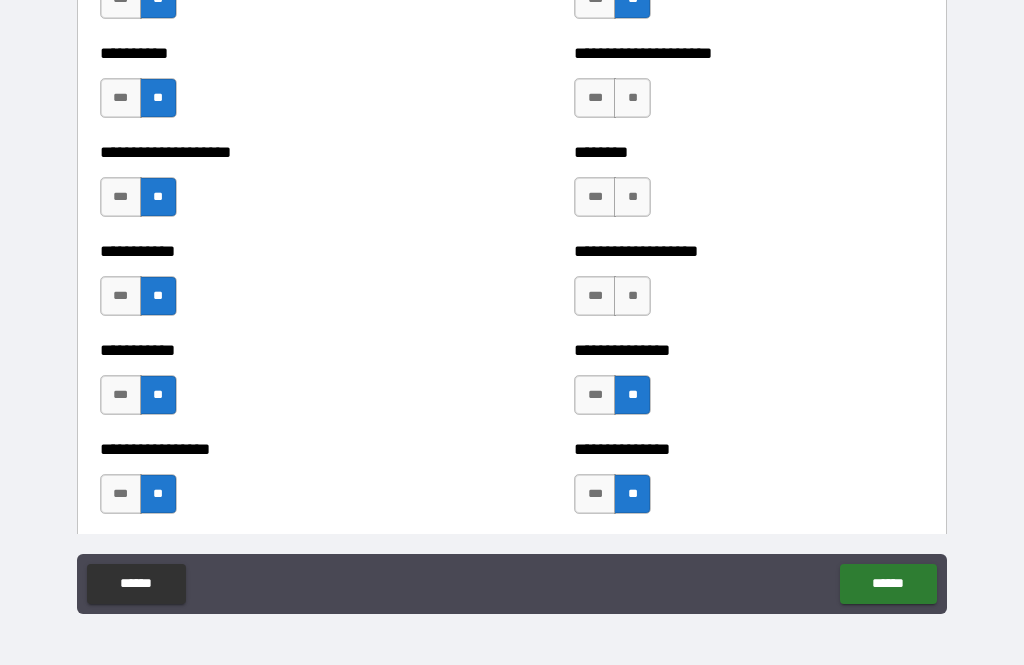 click on "**" at bounding box center (632, 296) 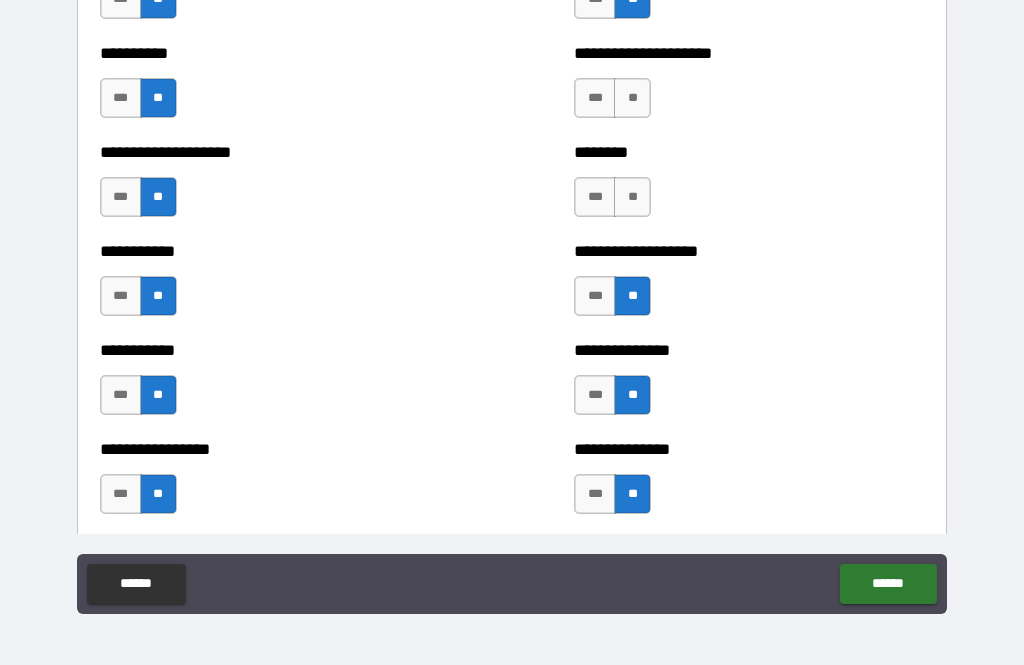 click on "**" at bounding box center [632, 197] 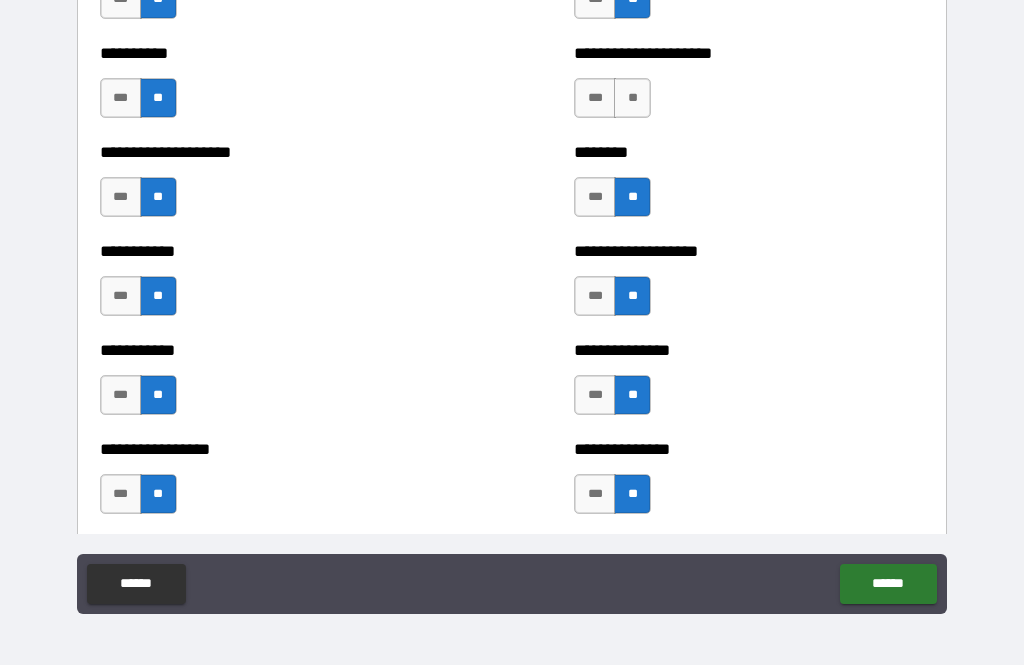 click on "**" at bounding box center (632, 98) 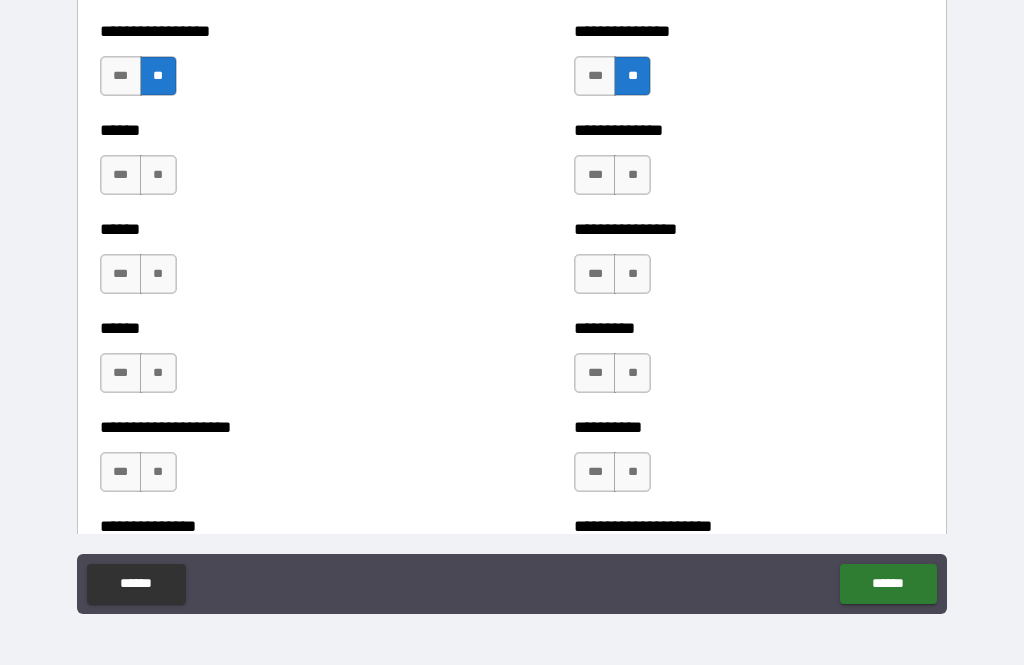 scroll, scrollTop: 2973, scrollLeft: 0, axis: vertical 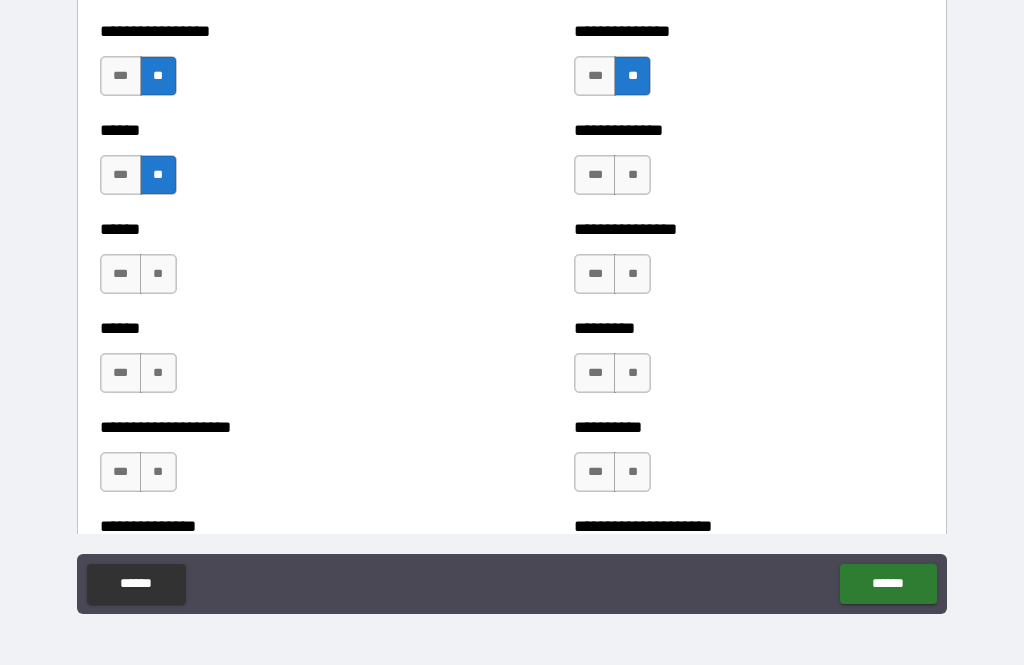 click on "**" at bounding box center [158, 274] 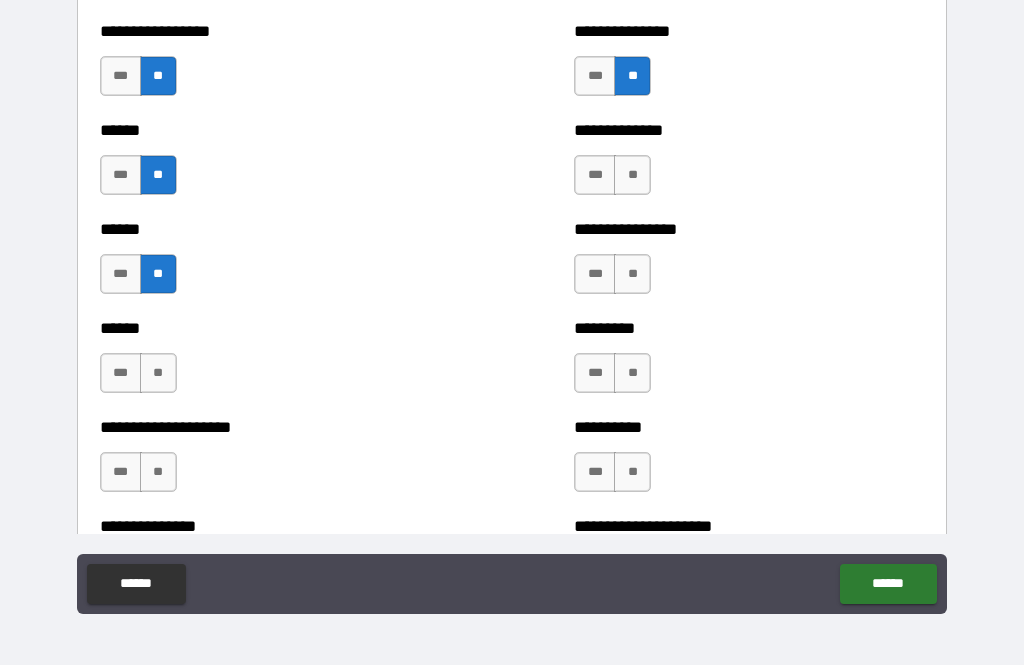 click on "**" at bounding box center (158, 373) 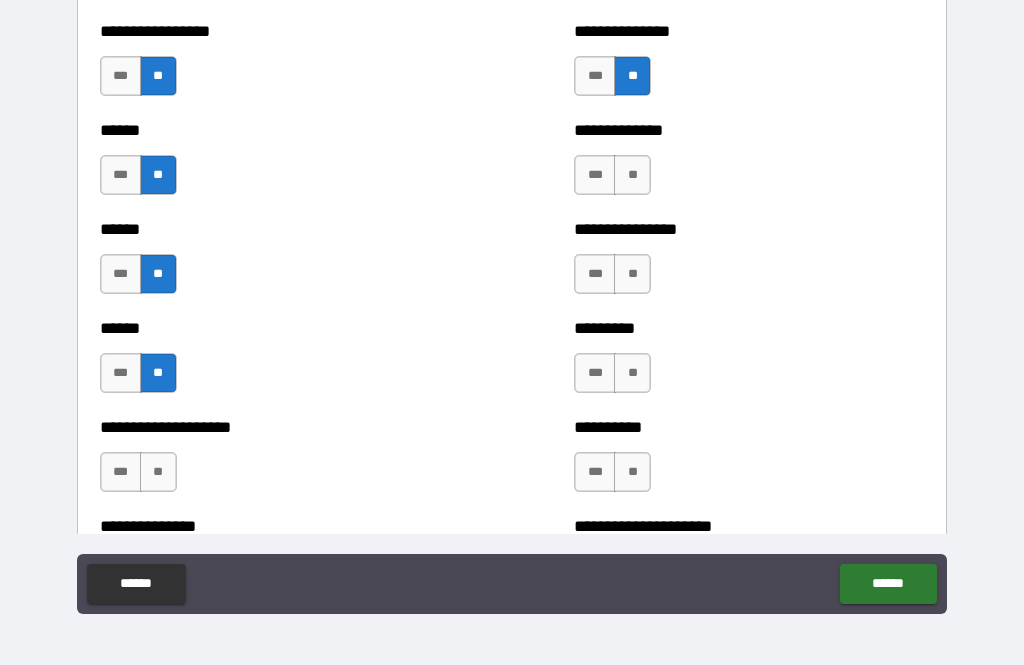 click on "***" at bounding box center (121, 472) 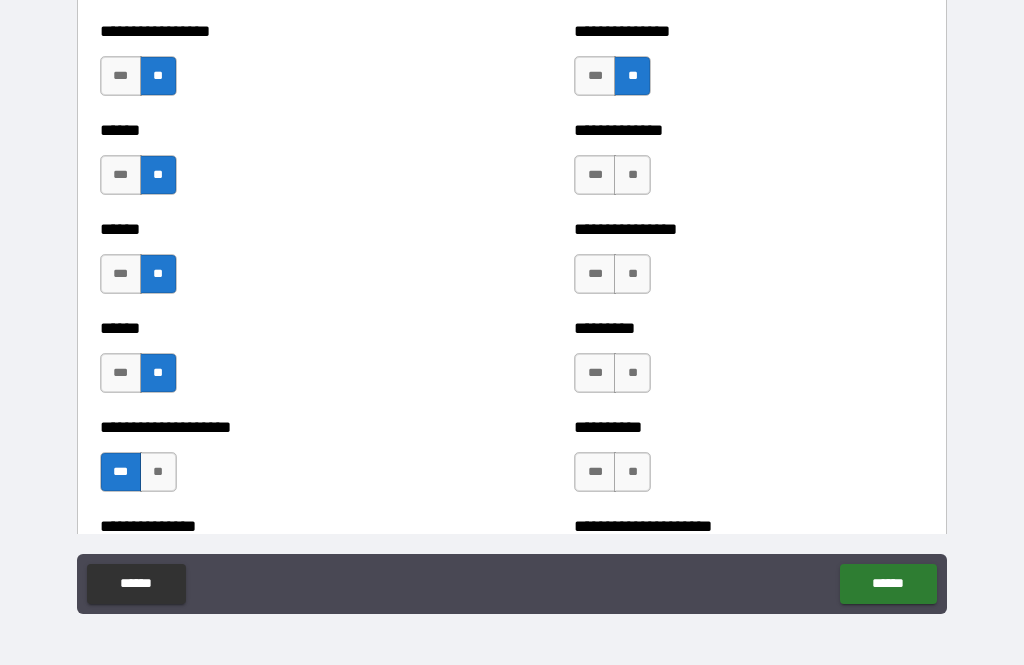 click on "**" at bounding box center (632, 373) 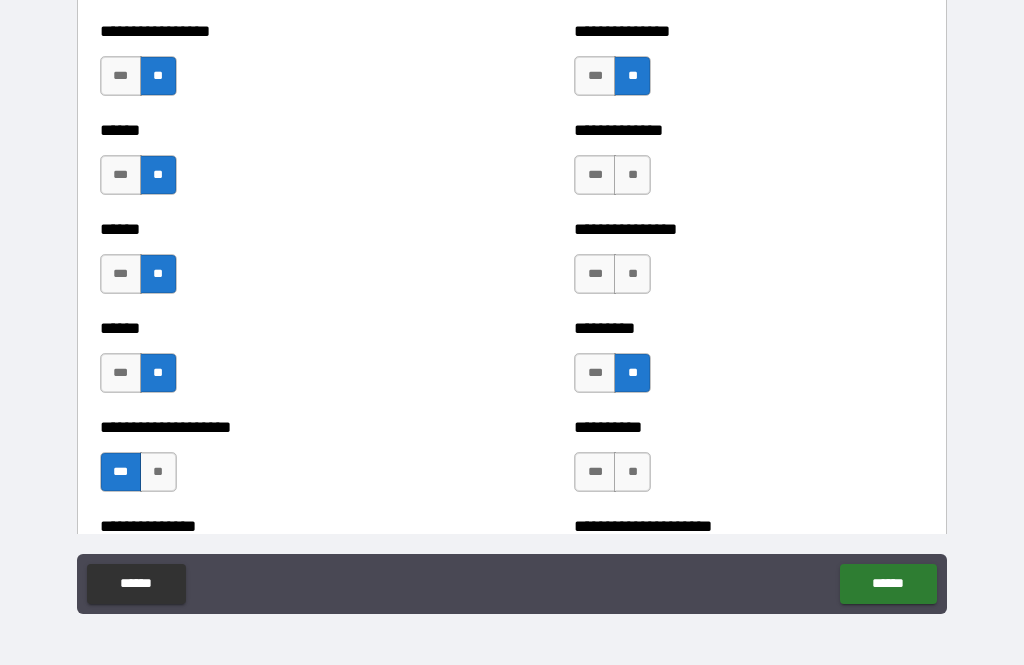 click on "**" at bounding box center (632, 472) 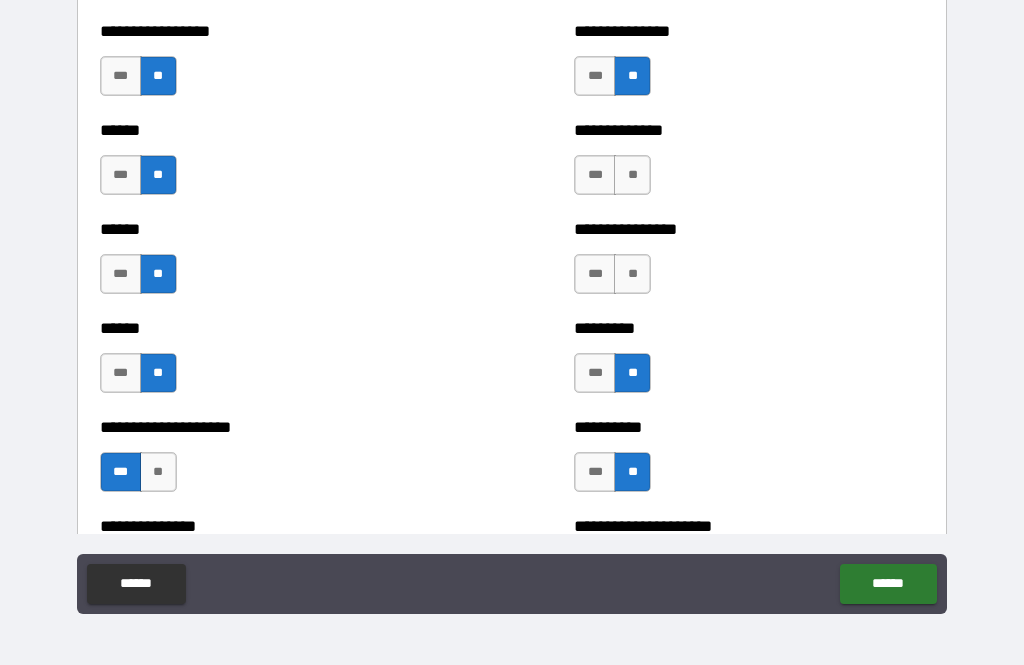 click on "**" at bounding box center (632, 274) 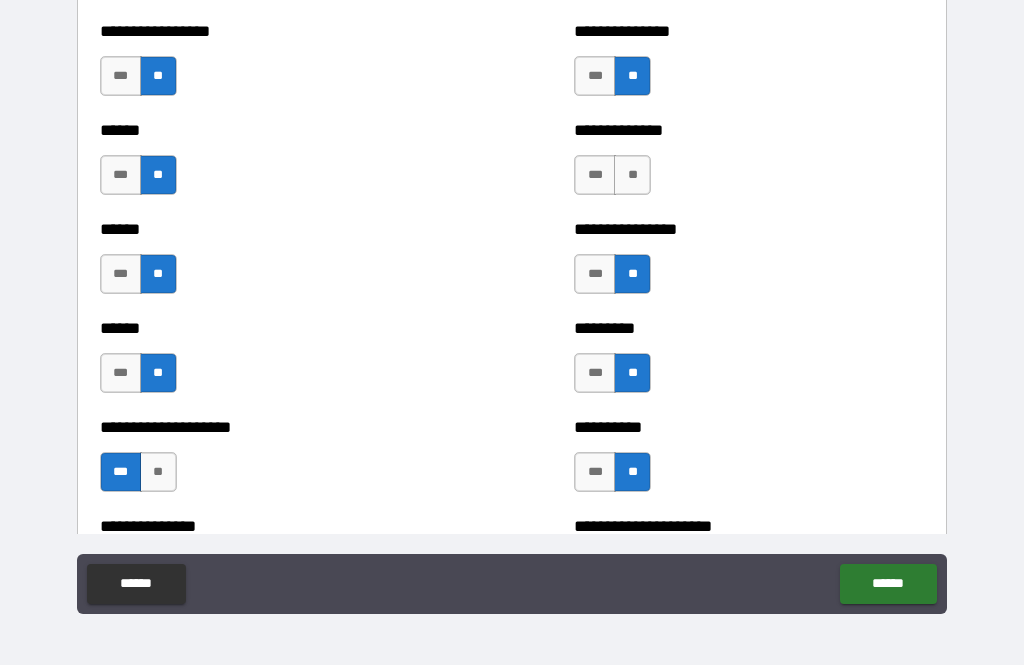click on "**" at bounding box center (632, 175) 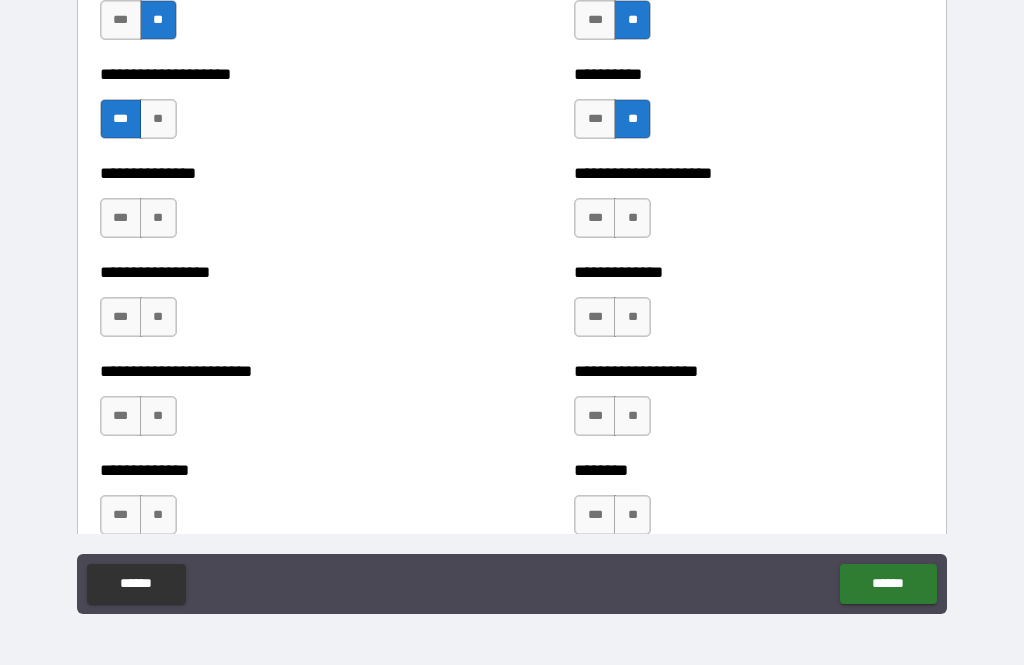 scroll, scrollTop: 3327, scrollLeft: 0, axis: vertical 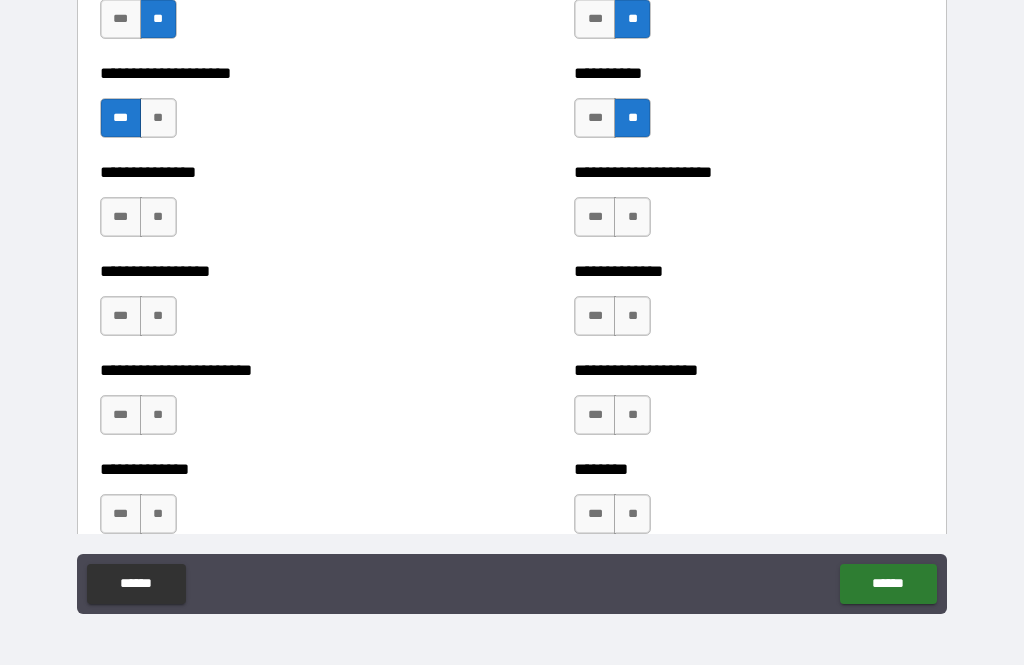click on "**" at bounding box center [632, 217] 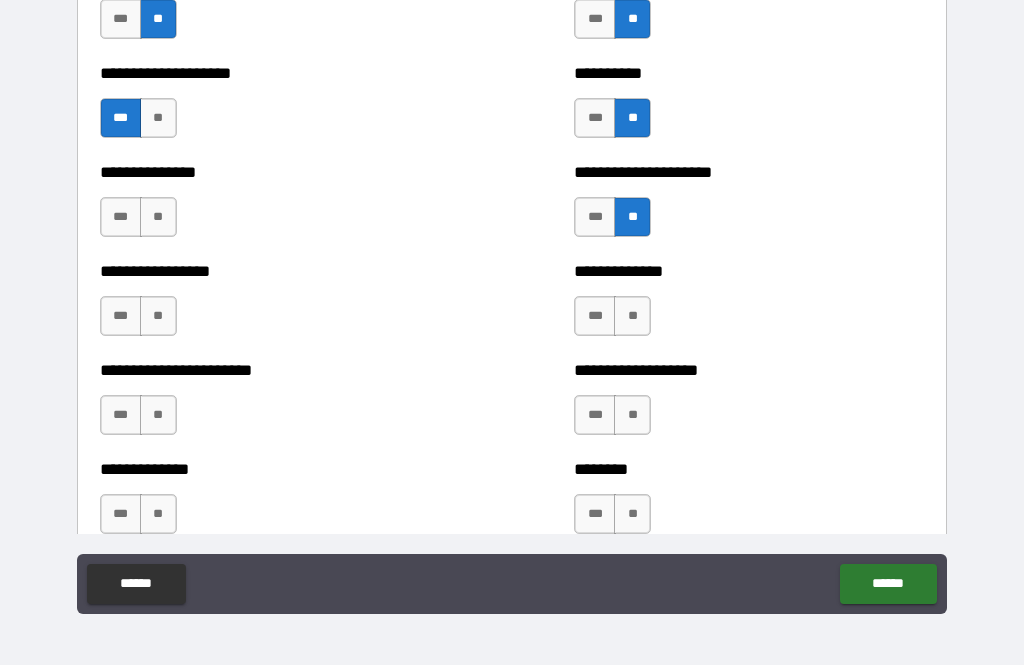 click on "**" at bounding box center (632, 316) 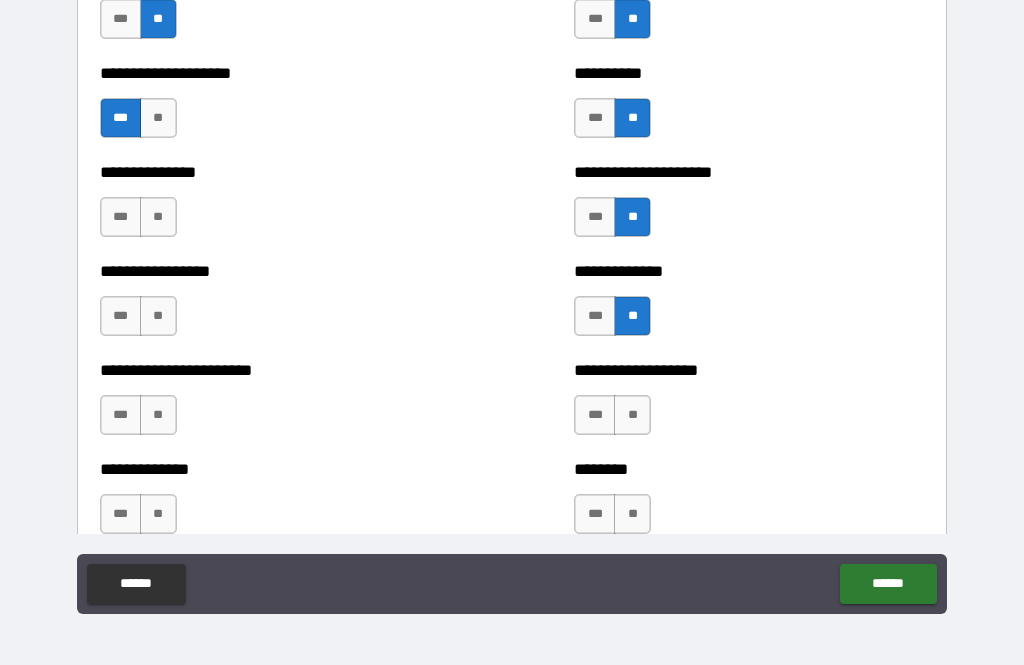click on "**" at bounding box center [632, 415] 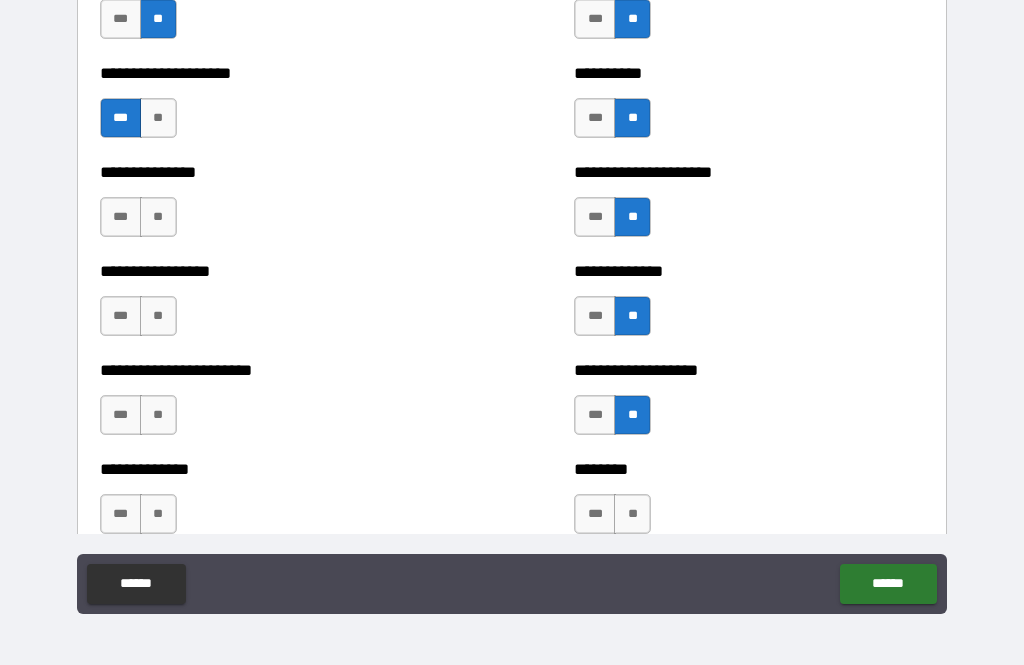 click on "**" at bounding box center [632, 514] 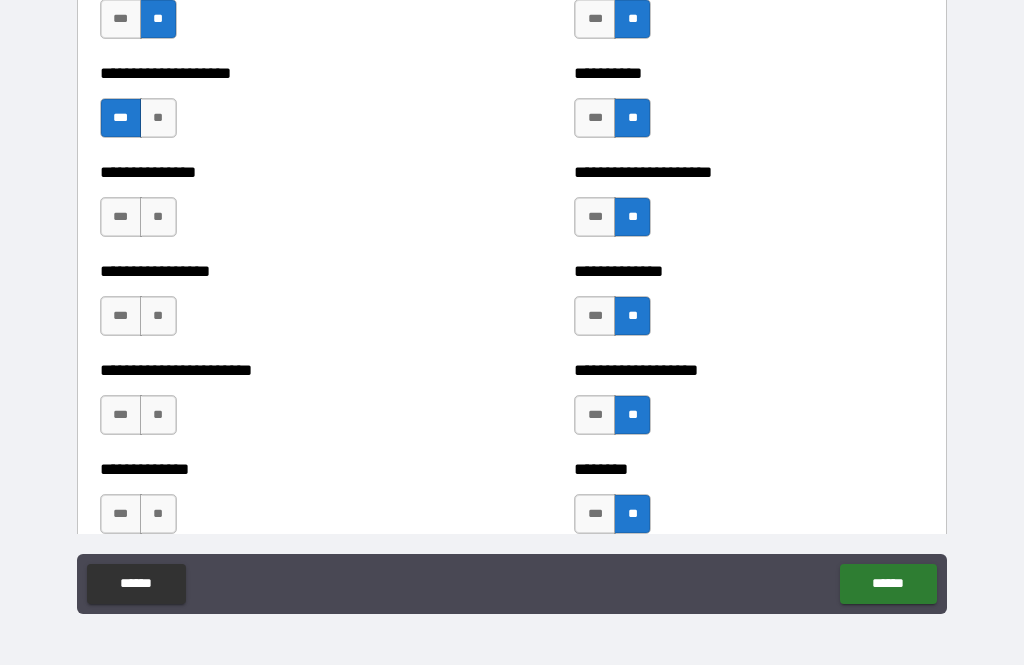 click on "**" at bounding box center [158, 514] 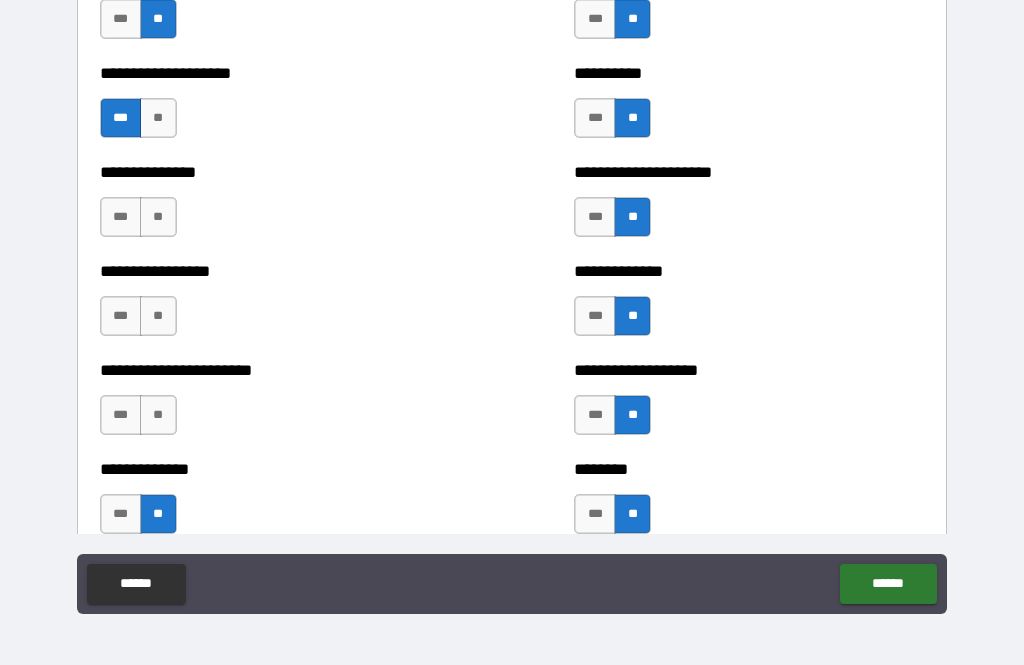 click on "**" at bounding box center (158, 415) 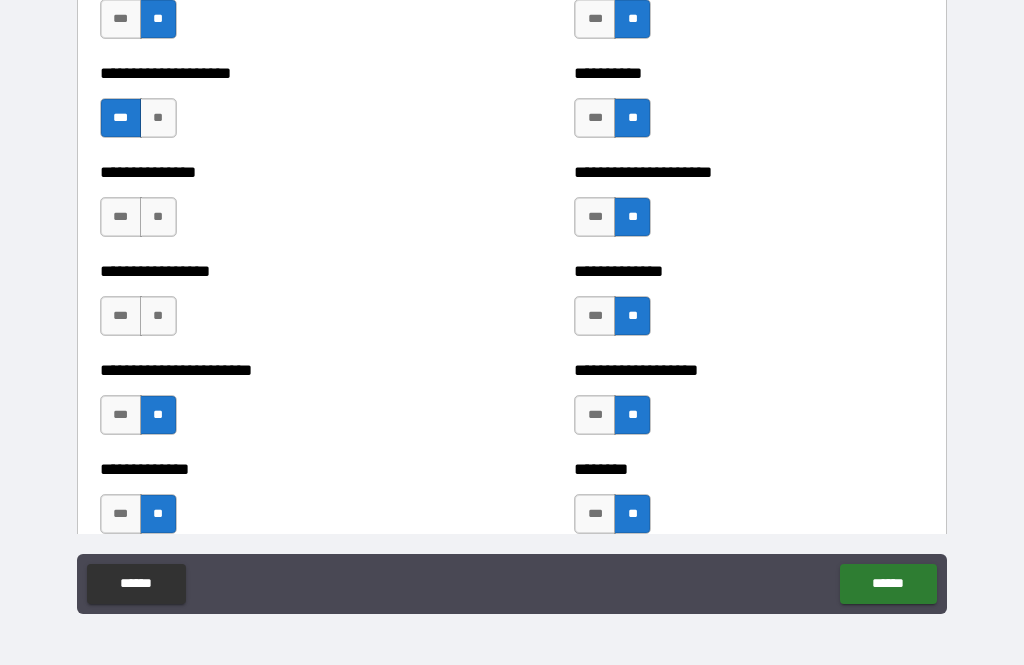 click on "**" at bounding box center [158, 316] 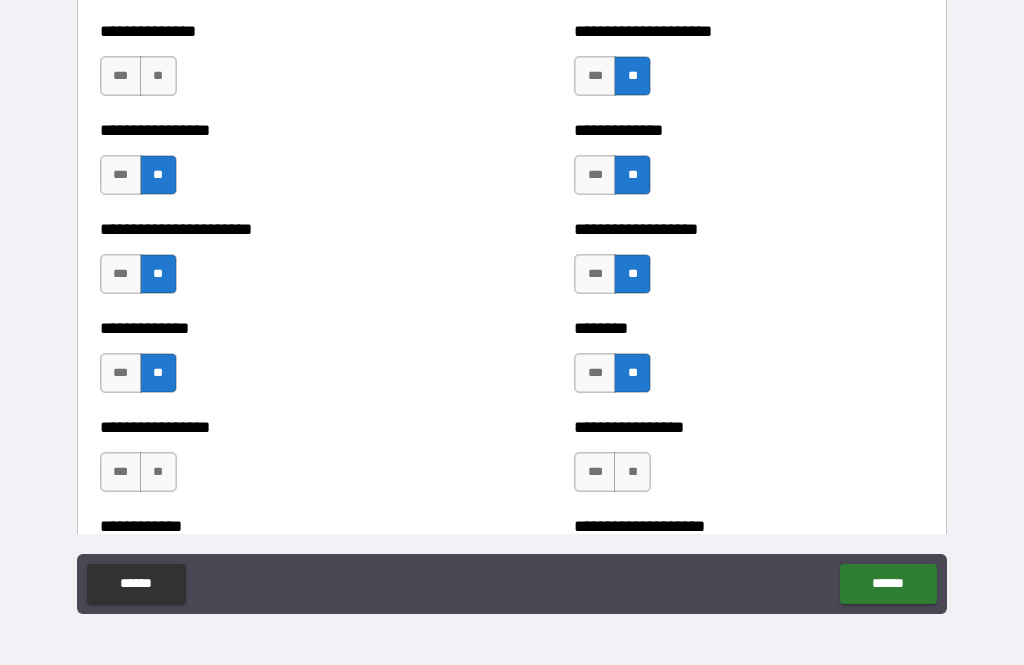 scroll, scrollTop: 3470, scrollLeft: 0, axis: vertical 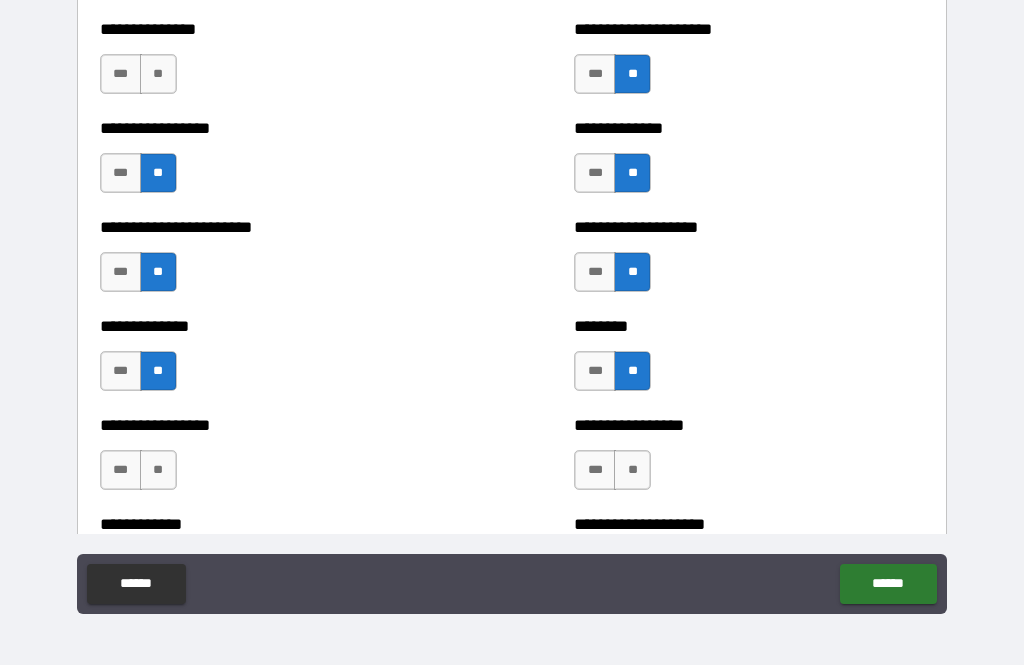 click on "**" at bounding box center [158, 74] 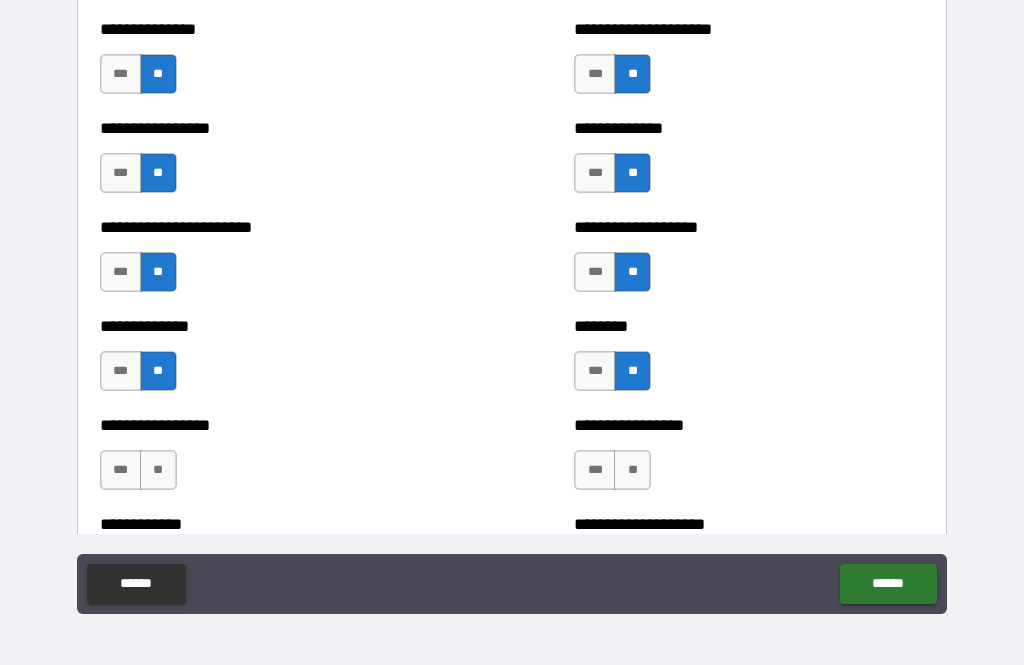 click on "***" at bounding box center [121, 173] 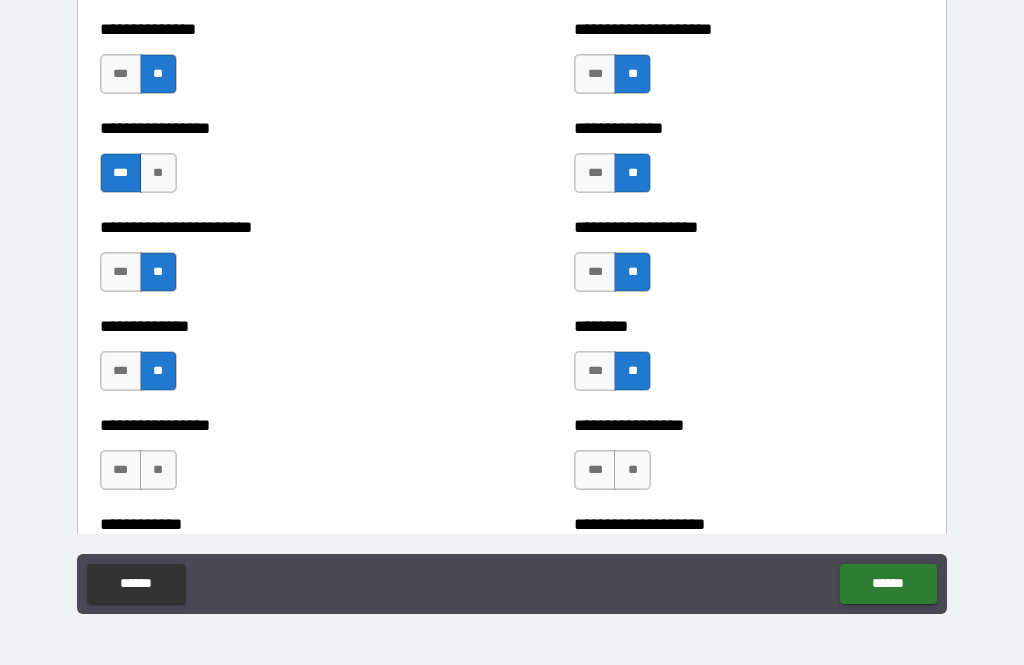 click on "**" at bounding box center (632, 470) 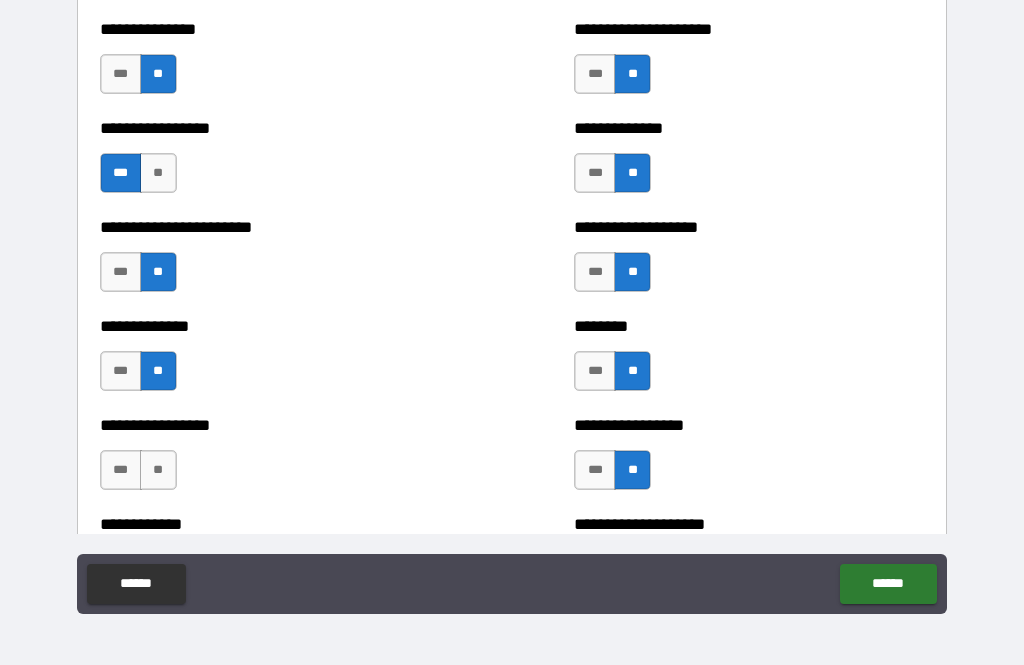 click on "**" at bounding box center [158, 470] 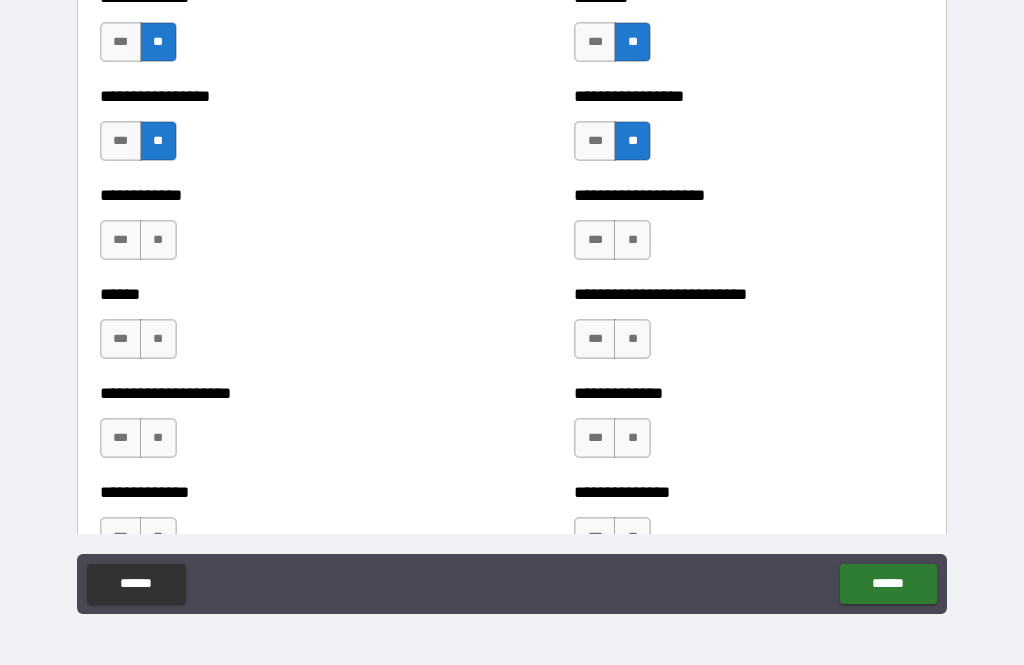 scroll, scrollTop: 3804, scrollLeft: 0, axis: vertical 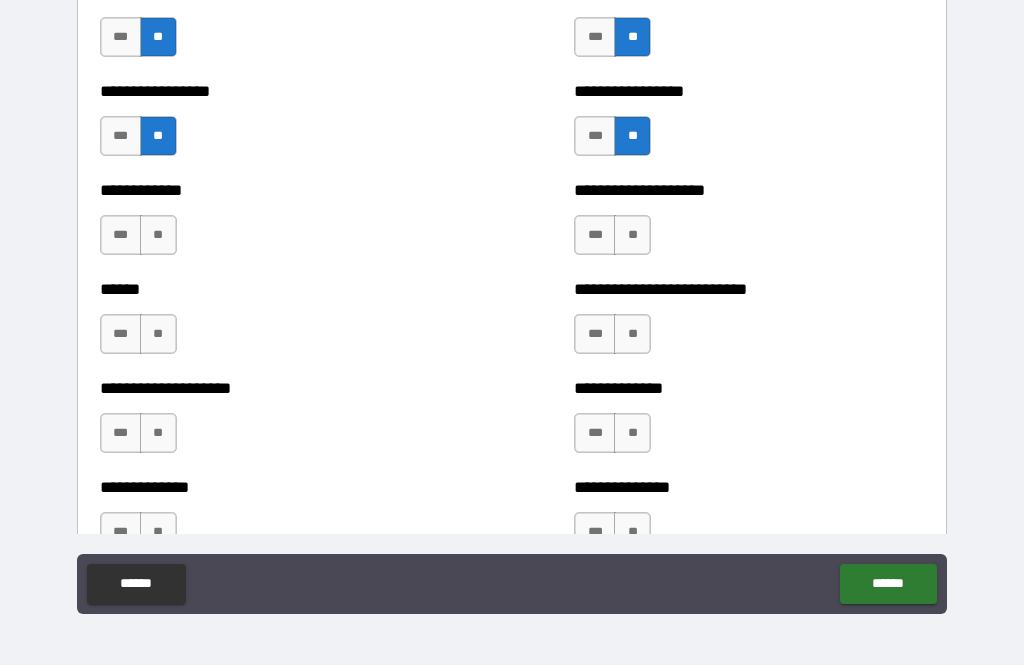 click on "**" at bounding box center (158, 235) 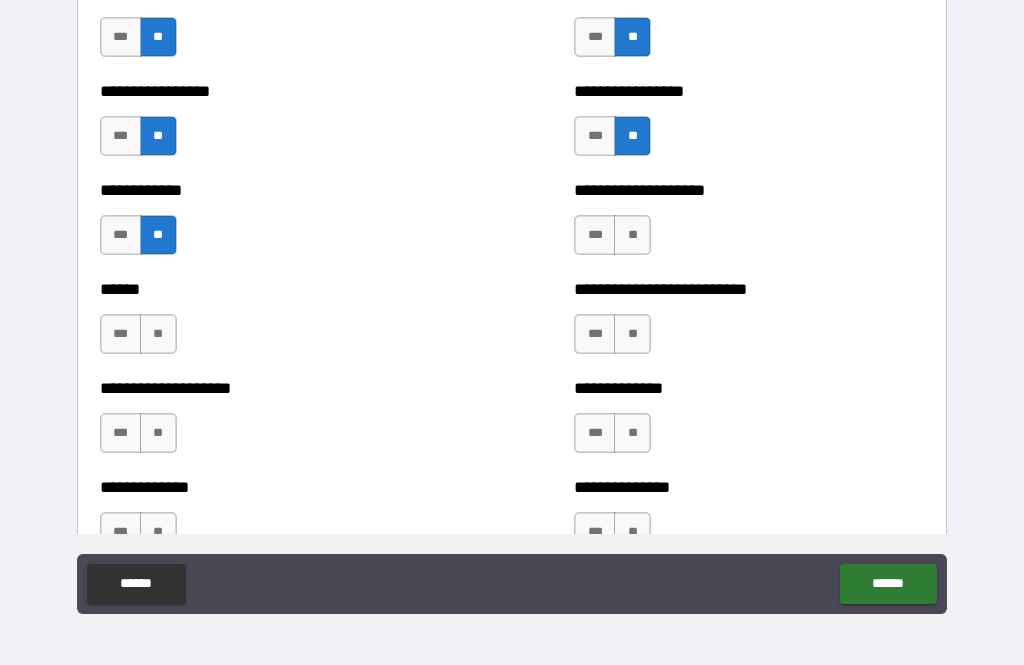 click on "**" at bounding box center (158, 334) 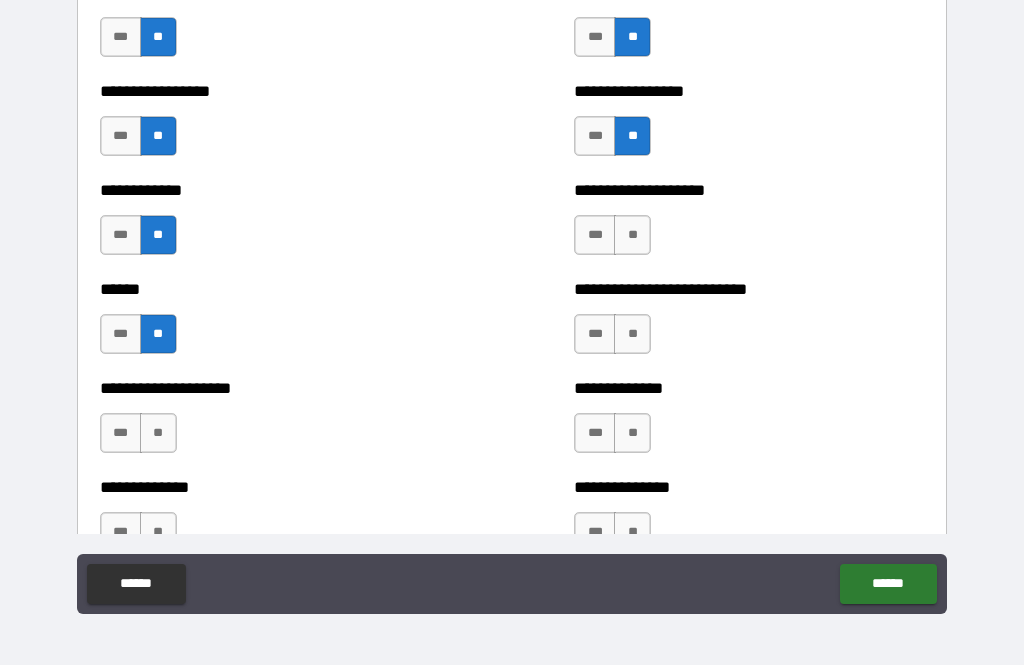 click on "**" at bounding box center [632, 334] 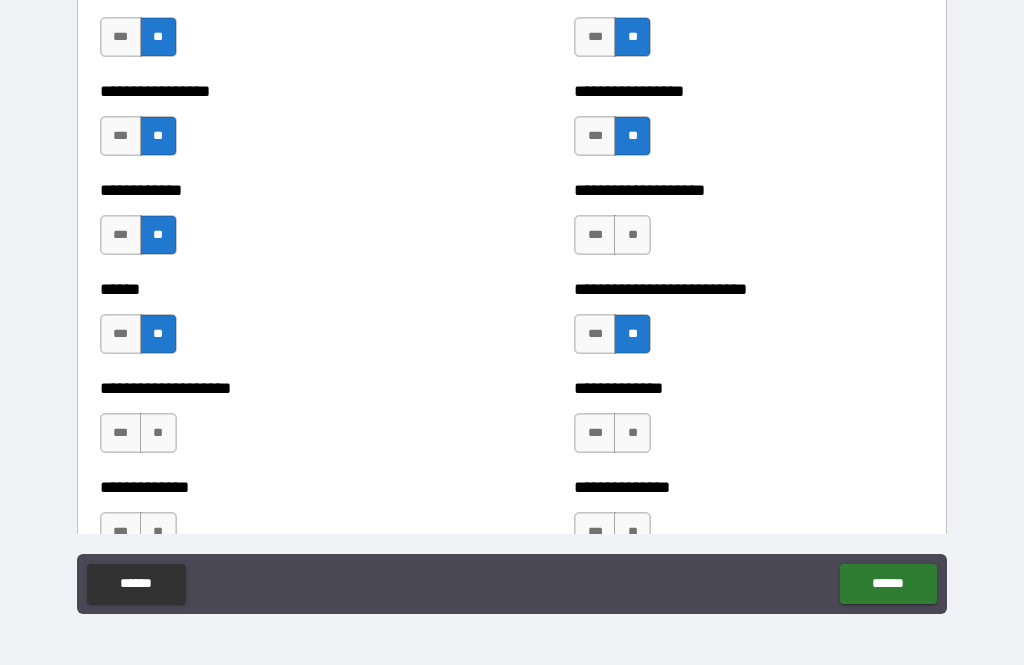 click on "**" at bounding box center [632, 433] 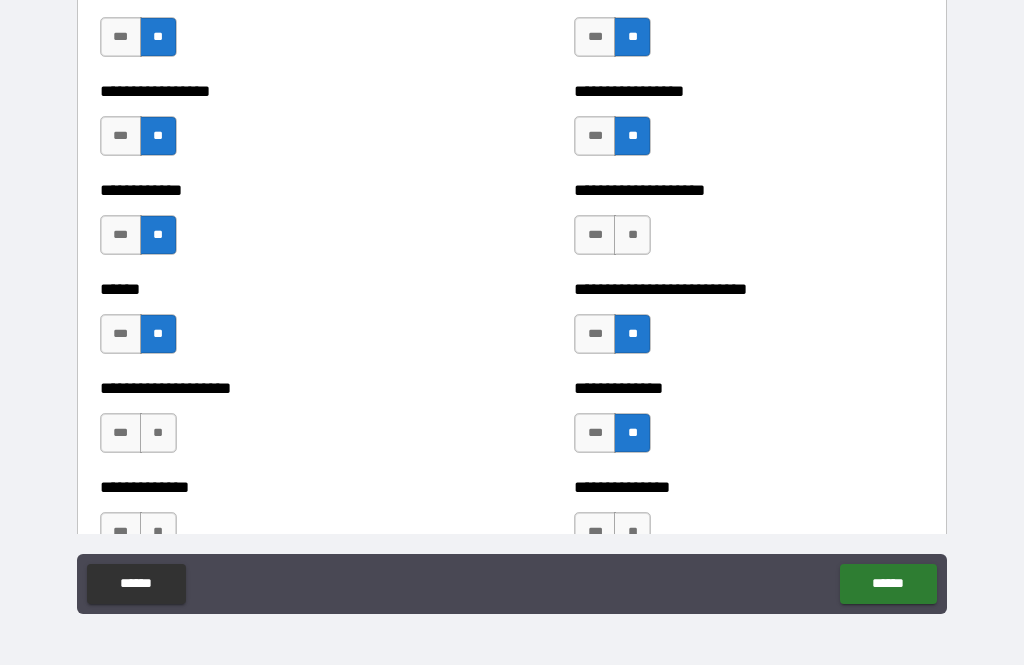 click on "**" at bounding box center (158, 433) 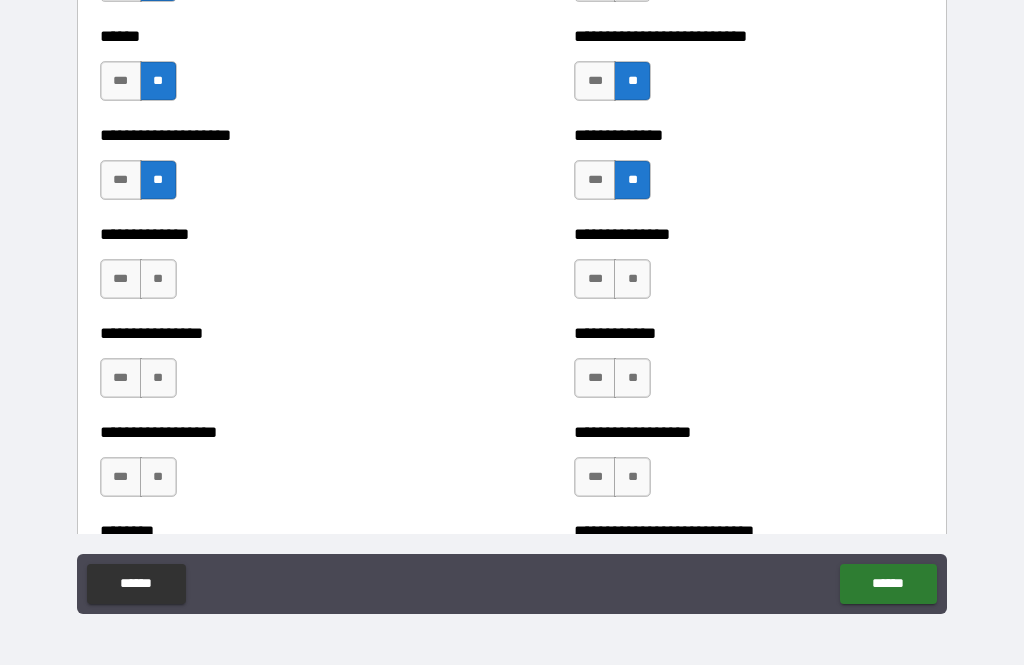 scroll, scrollTop: 4063, scrollLeft: 0, axis: vertical 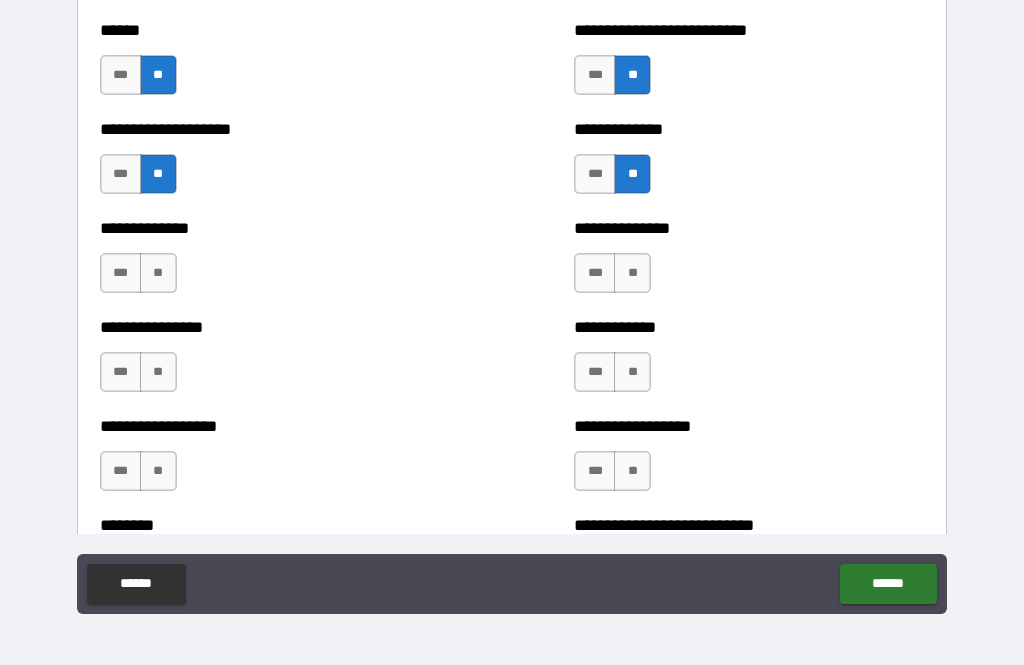 click on "**" at bounding box center (632, 273) 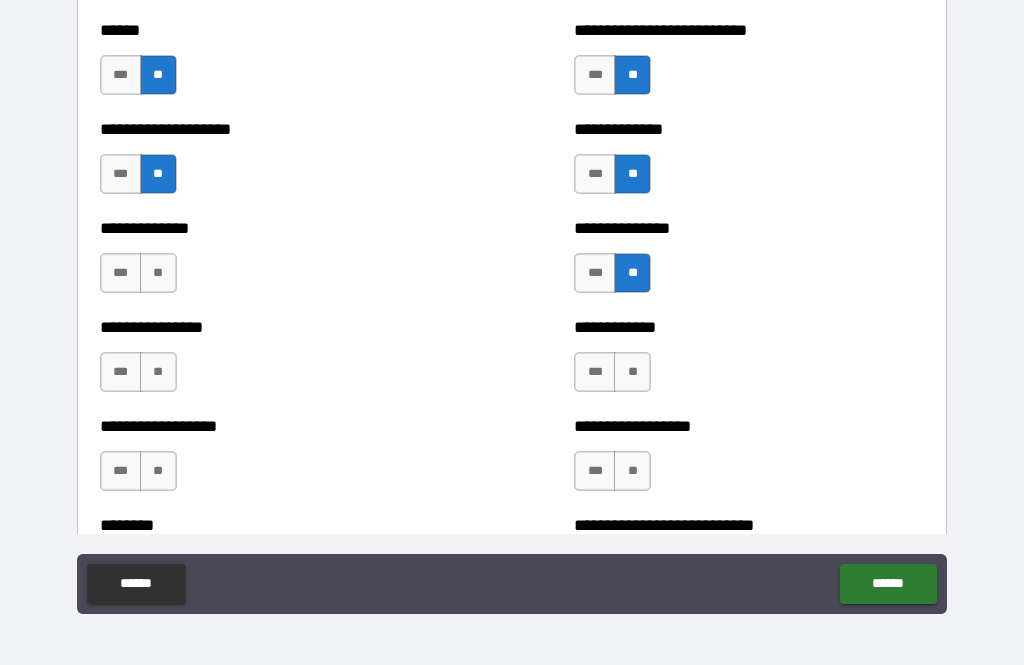 click on "**" at bounding box center (632, 372) 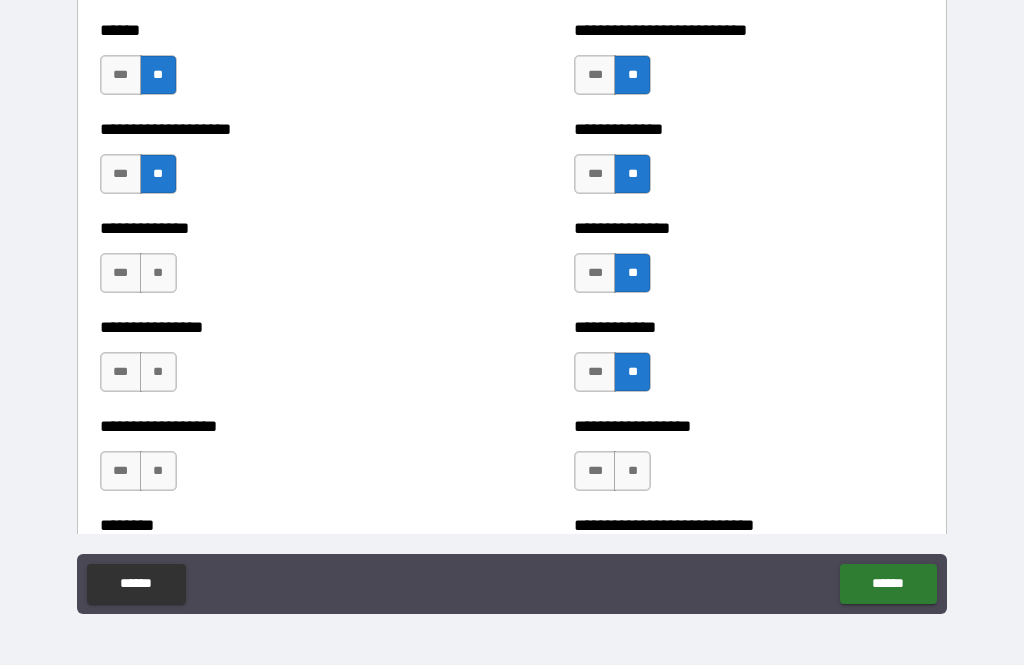 click on "**" at bounding box center (158, 273) 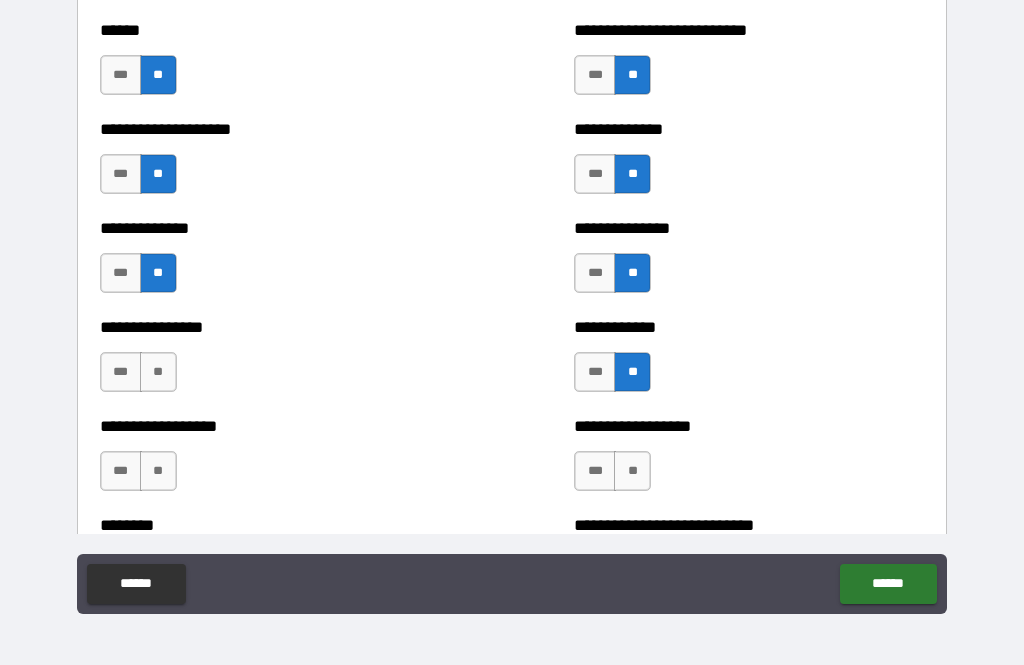 click on "**" at bounding box center (158, 372) 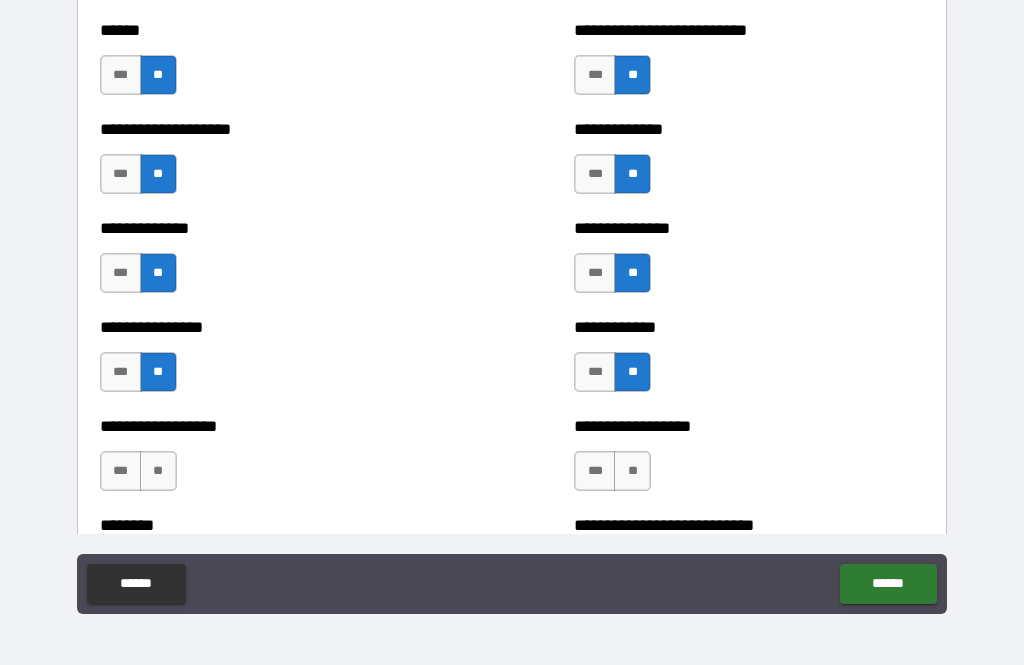 click on "**" at bounding box center [158, 471] 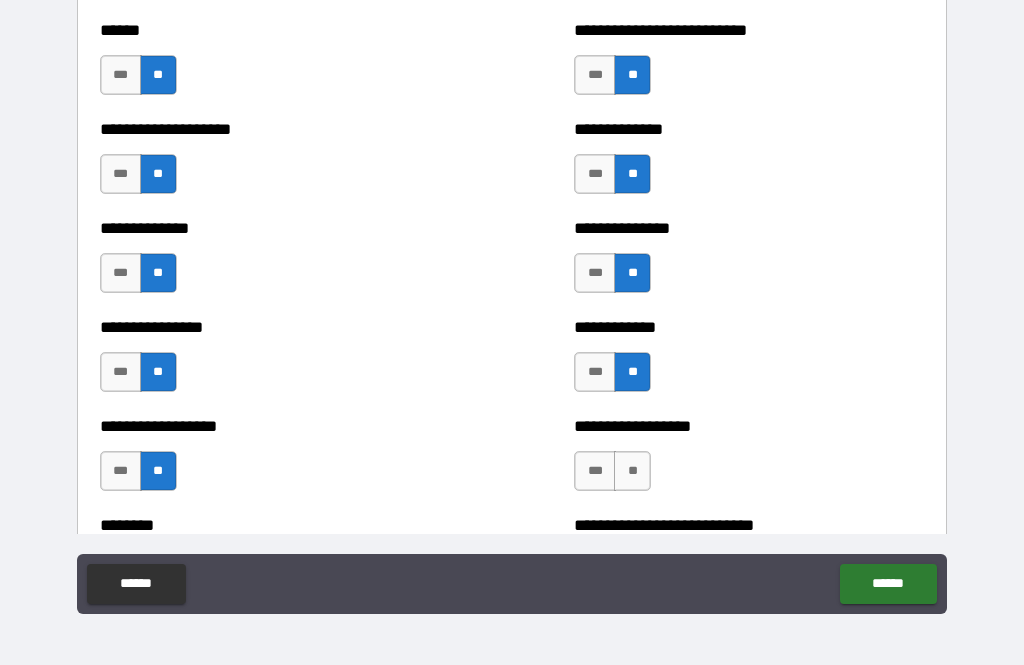 click on "**" at bounding box center (632, 471) 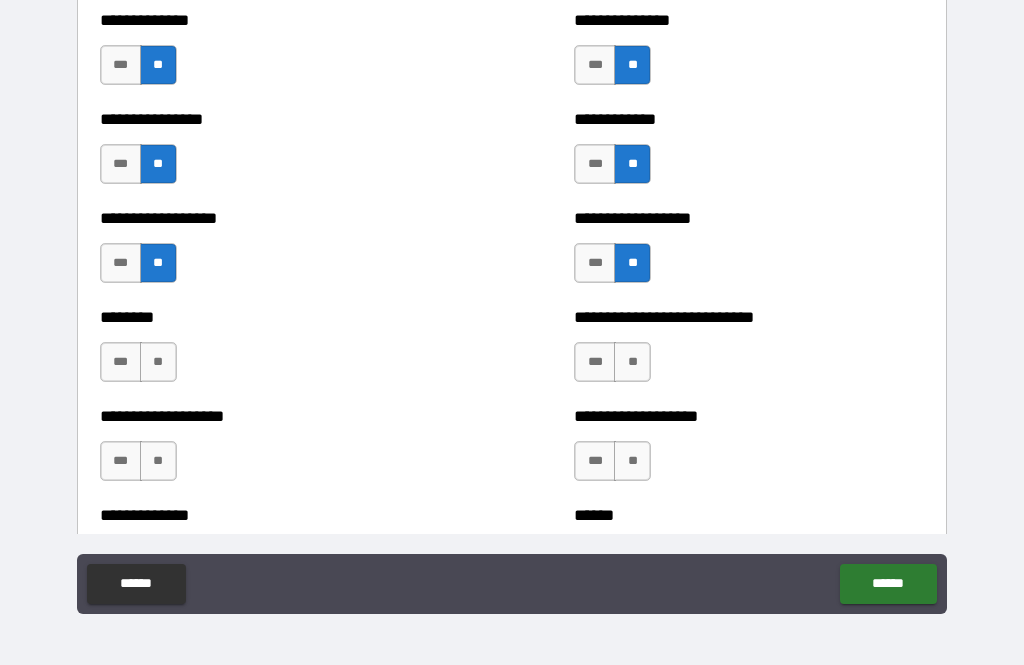 scroll, scrollTop: 4279, scrollLeft: 0, axis: vertical 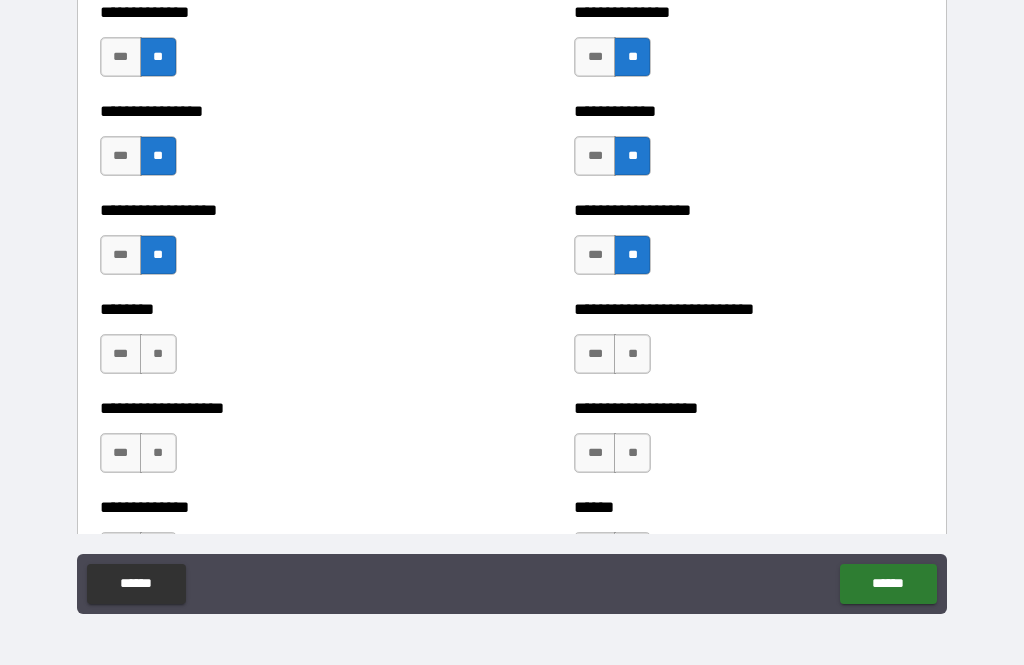 click on "**" at bounding box center [632, 354] 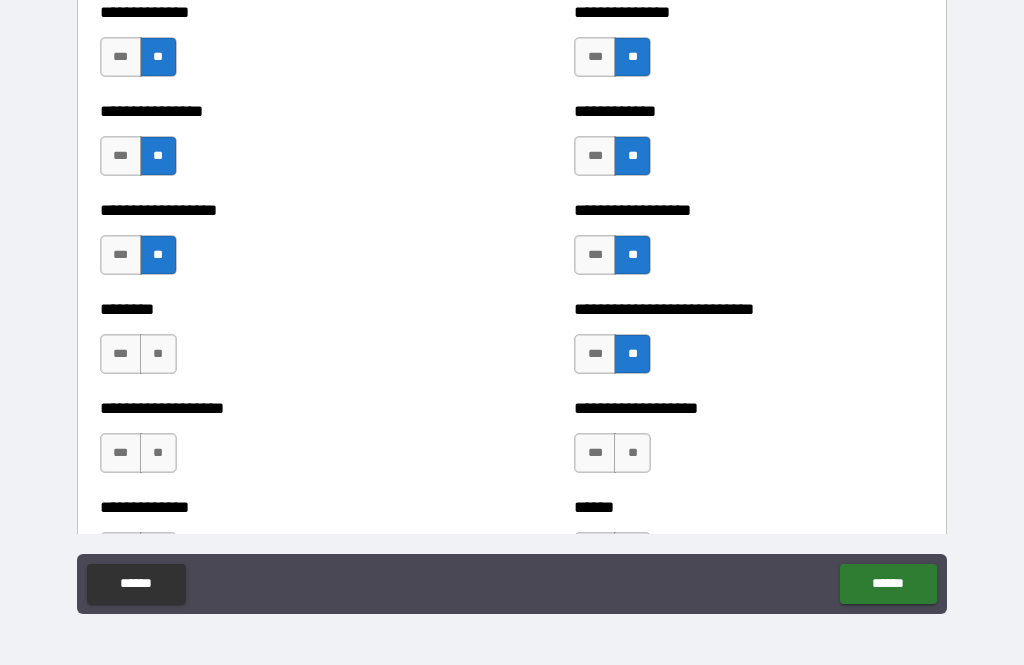click on "**" at bounding box center (632, 453) 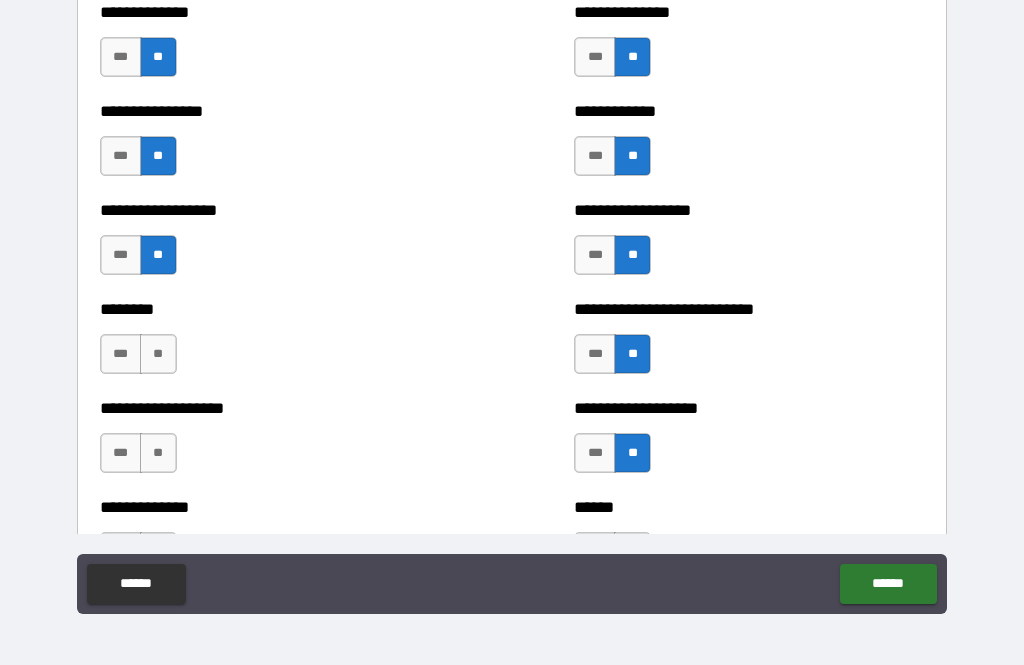 click on "**" at bounding box center [158, 453] 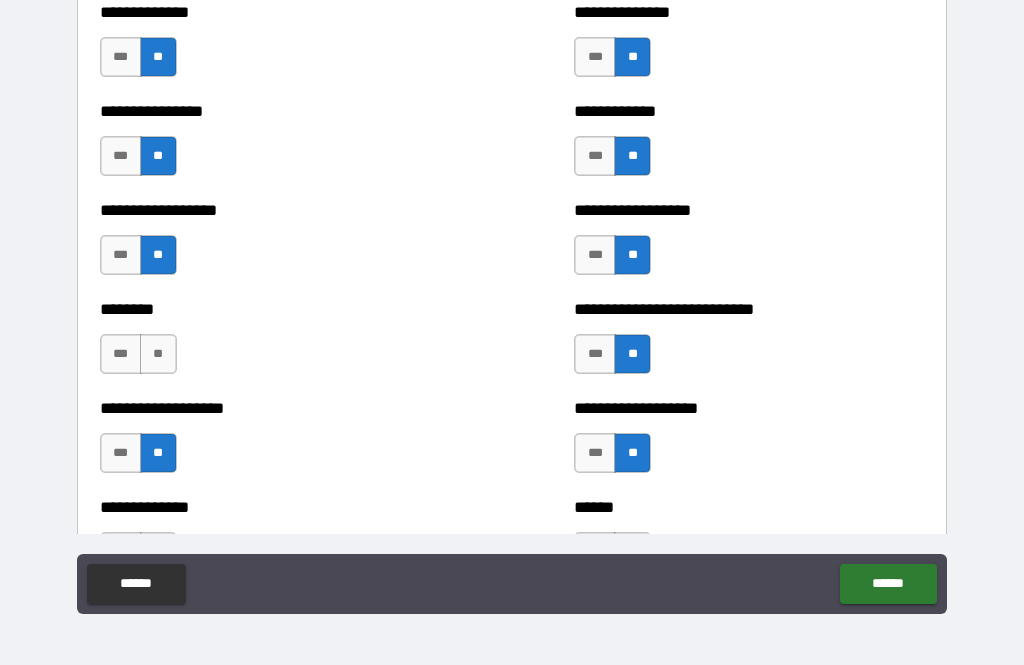 click on "**" at bounding box center (158, 354) 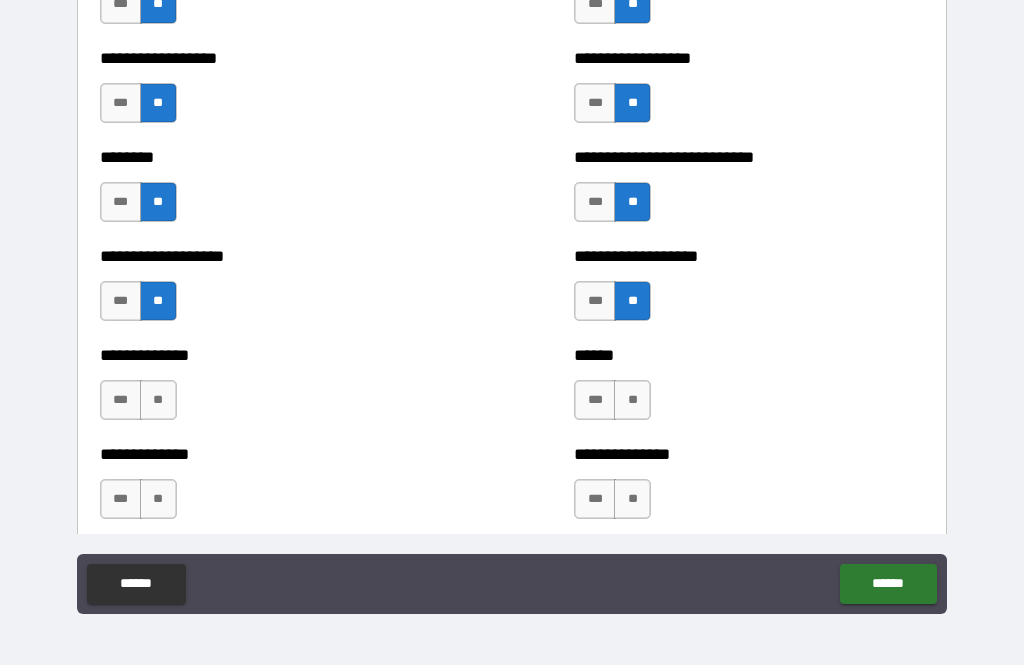 scroll, scrollTop: 4431, scrollLeft: 0, axis: vertical 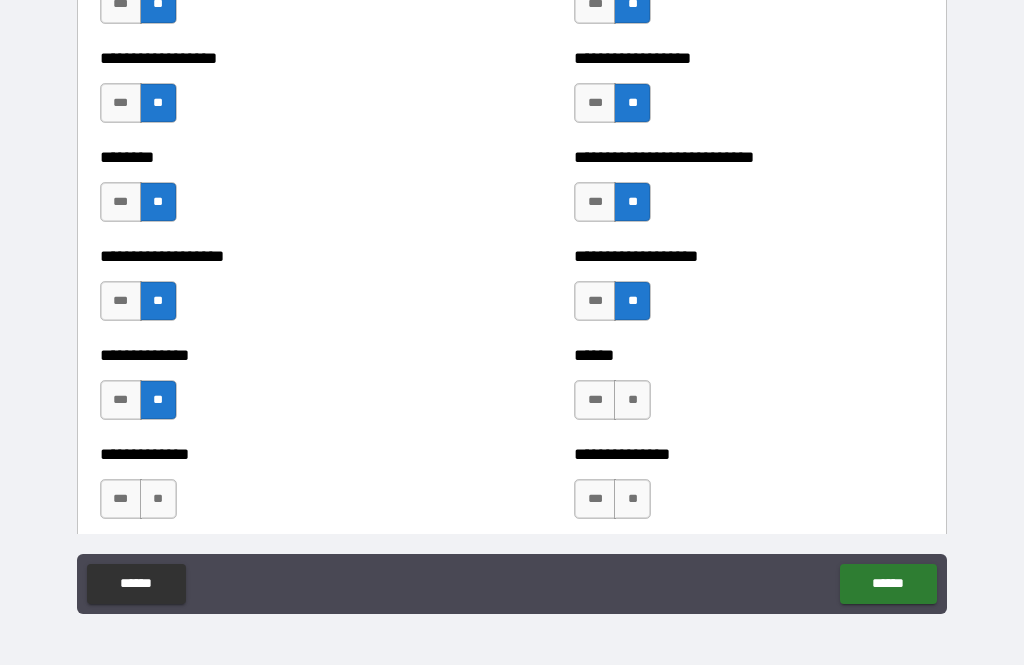click on "**" at bounding box center [632, 400] 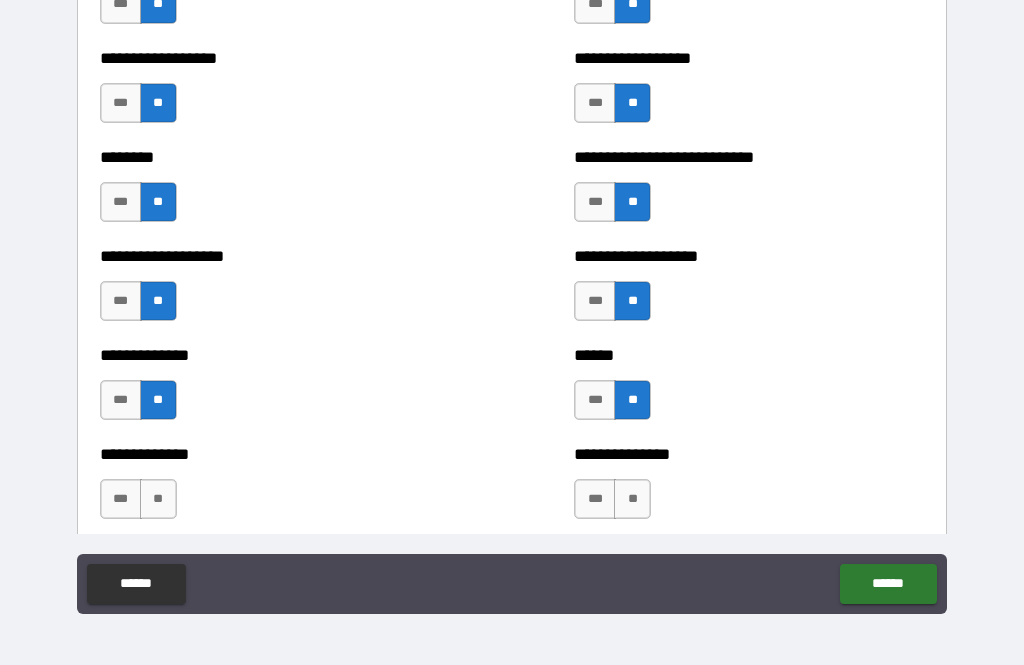 click on "**" at bounding box center [632, 499] 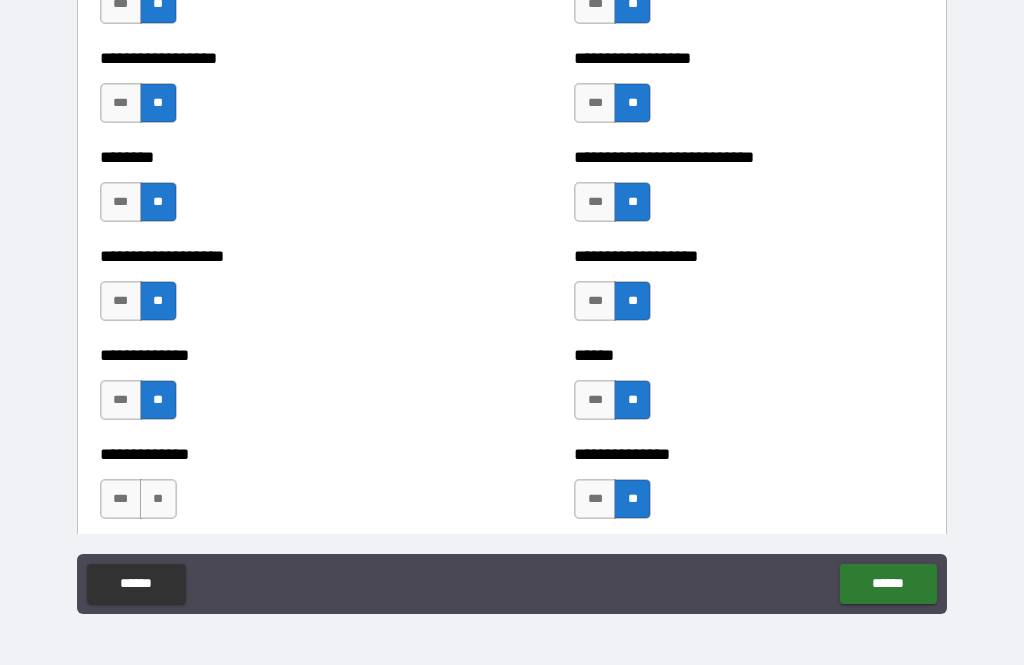 click on "**" at bounding box center [158, 499] 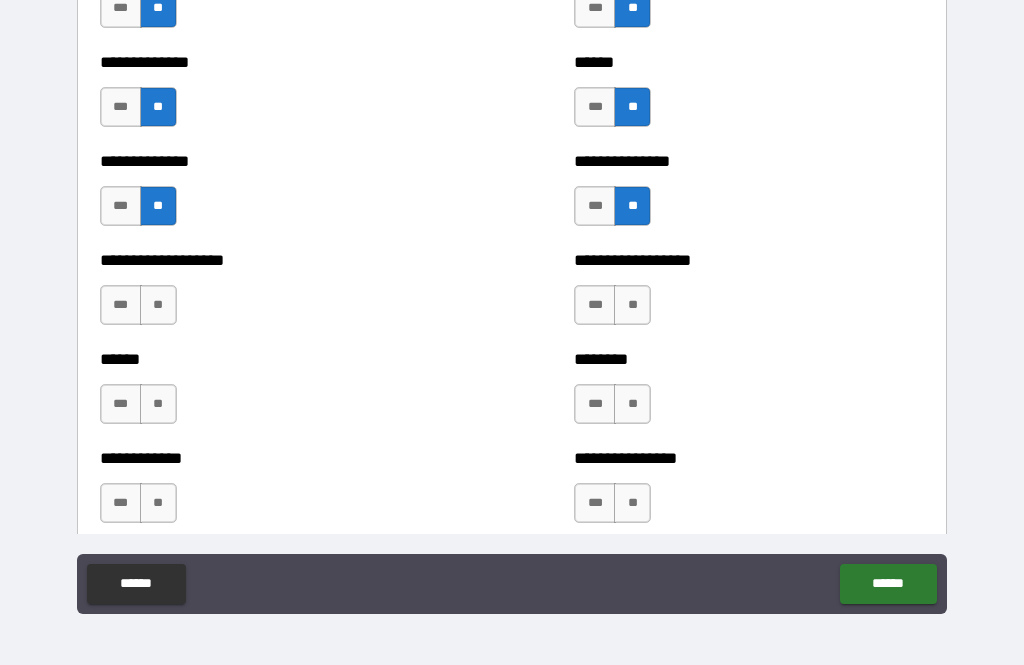 scroll, scrollTop: 4724, scrollLeft: 0, axis: vertical 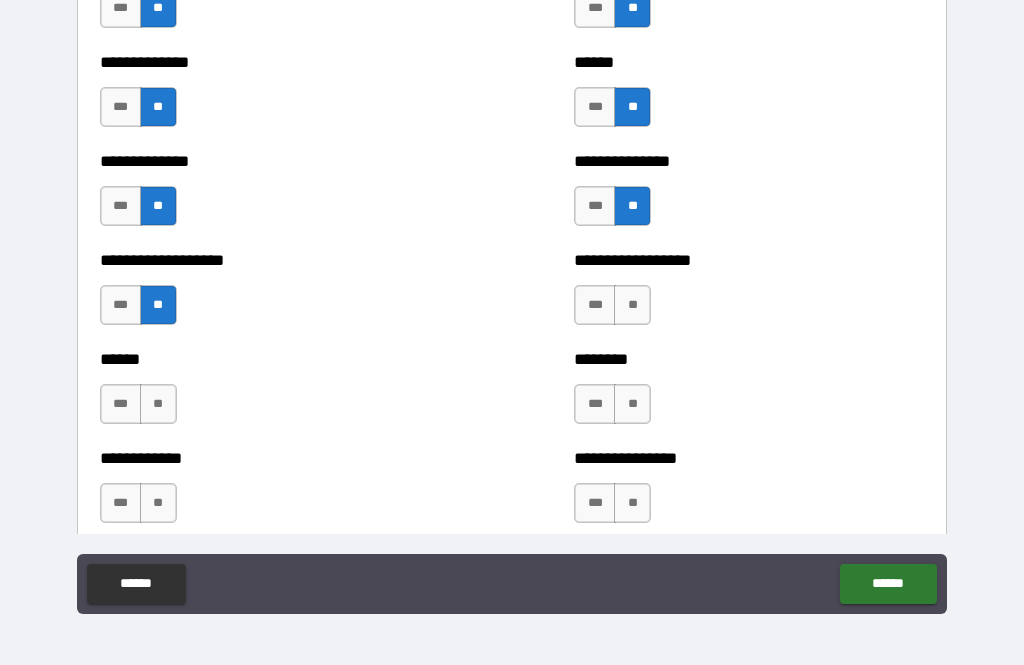 click on "**" at bounding box center (632, 305) 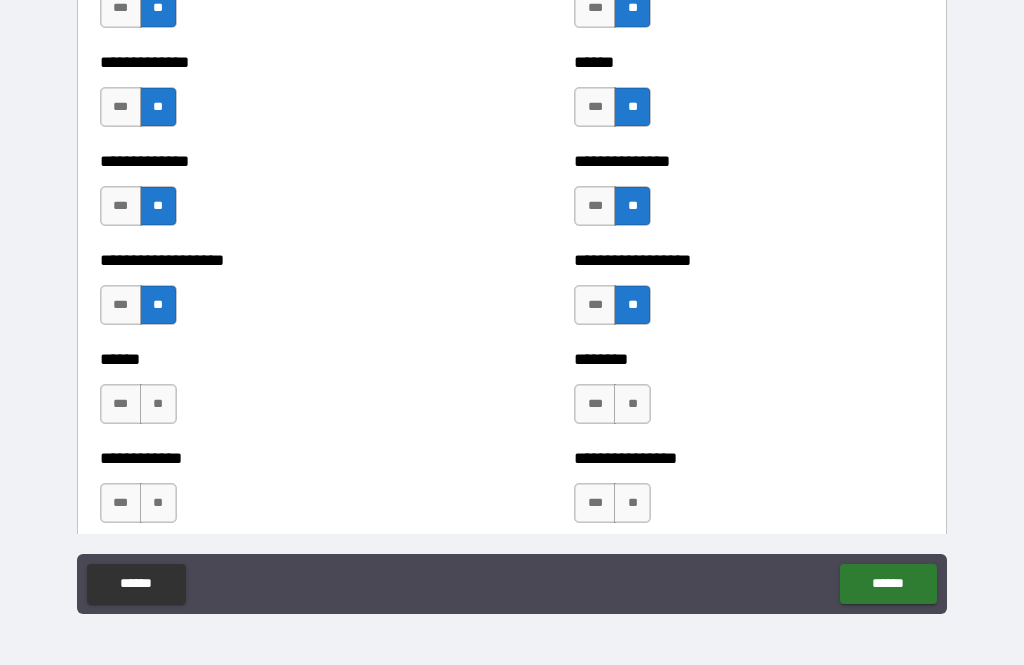 click on "**" at bounding box center (632, 404) 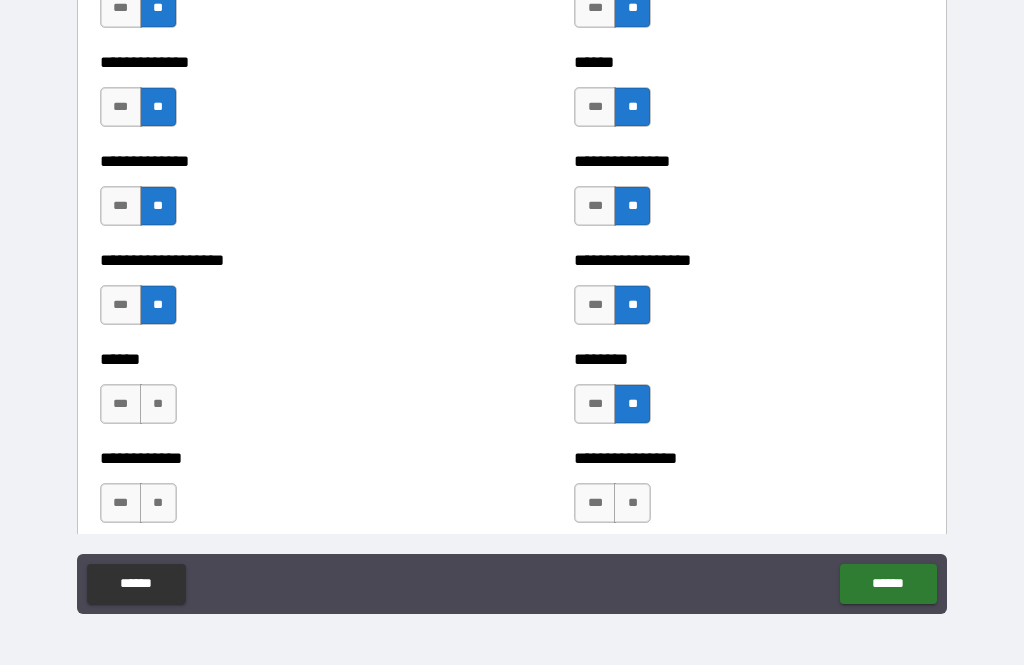 click on "**" at bounding box center [158, 404] 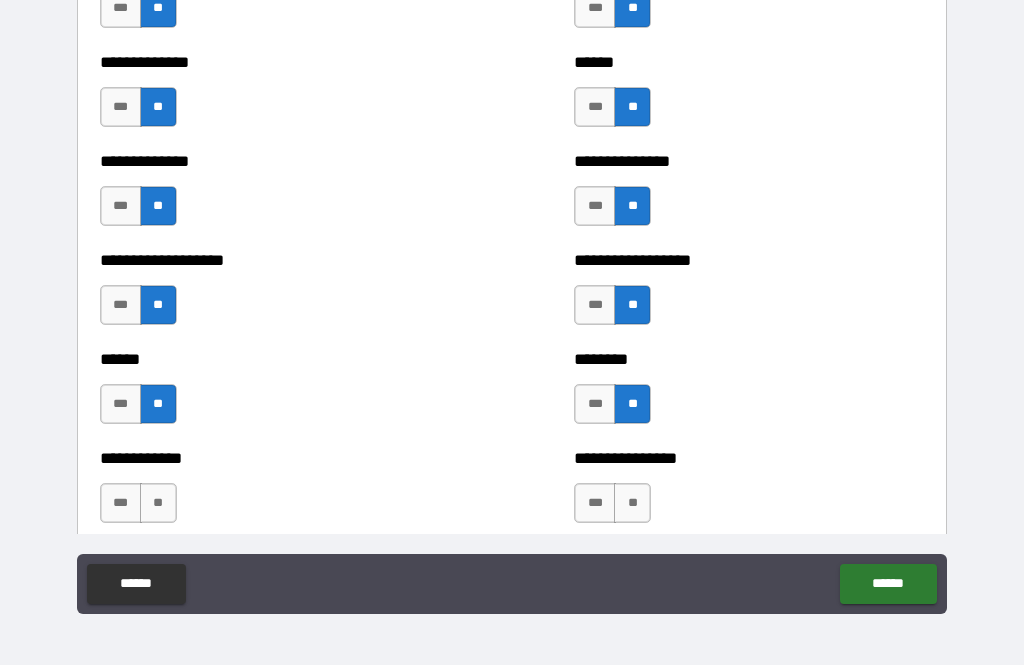 click on "**" at bounding box center (158, 503) 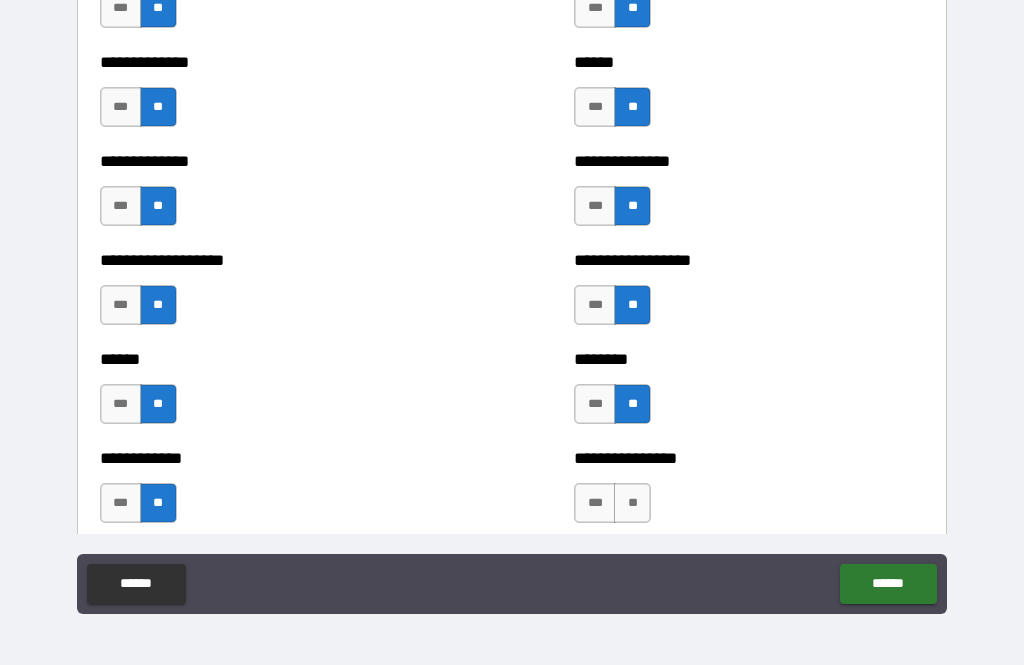 click on "**" at bounding box center [632, 503] 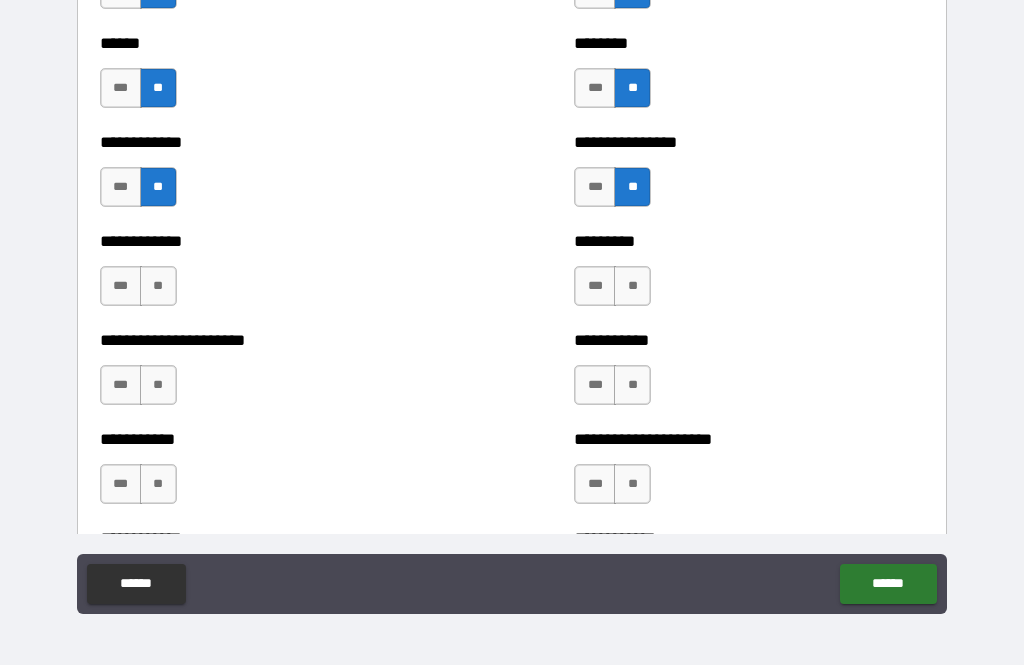scroll, scrollTop: 5042, scrollLeft: 0, axis: vertical 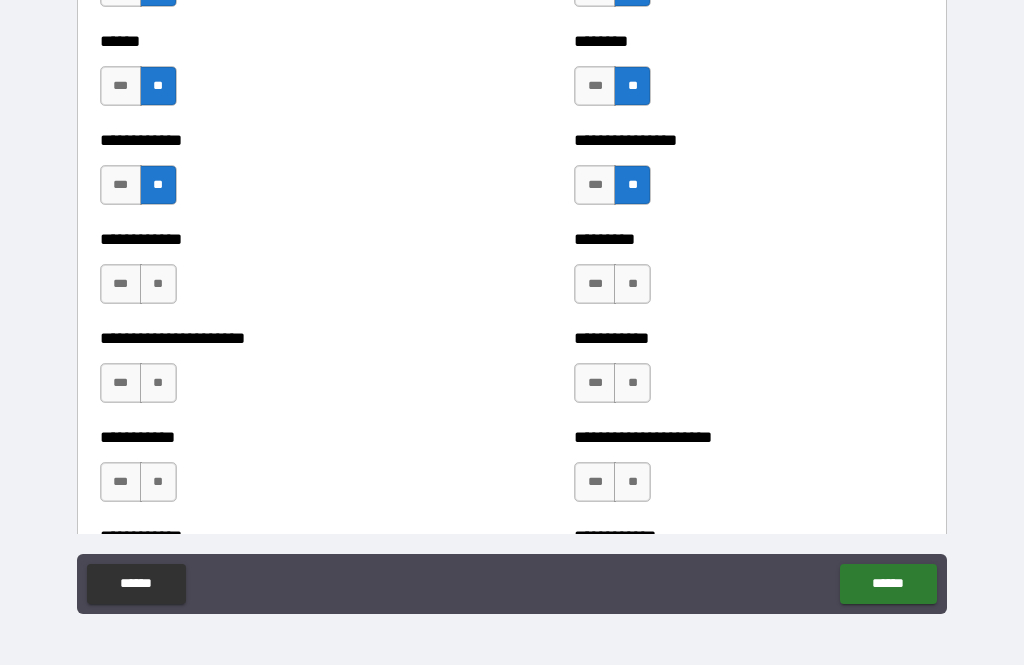 click on "**" at bounding box center [632, 284] 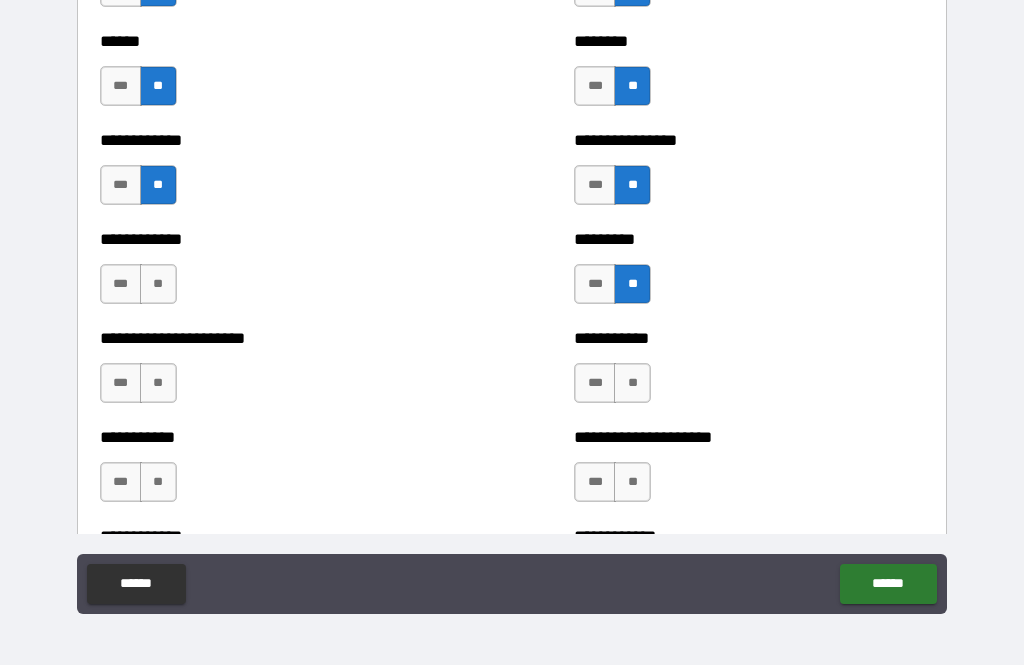 click on "**" at bounding box center [632, 383] 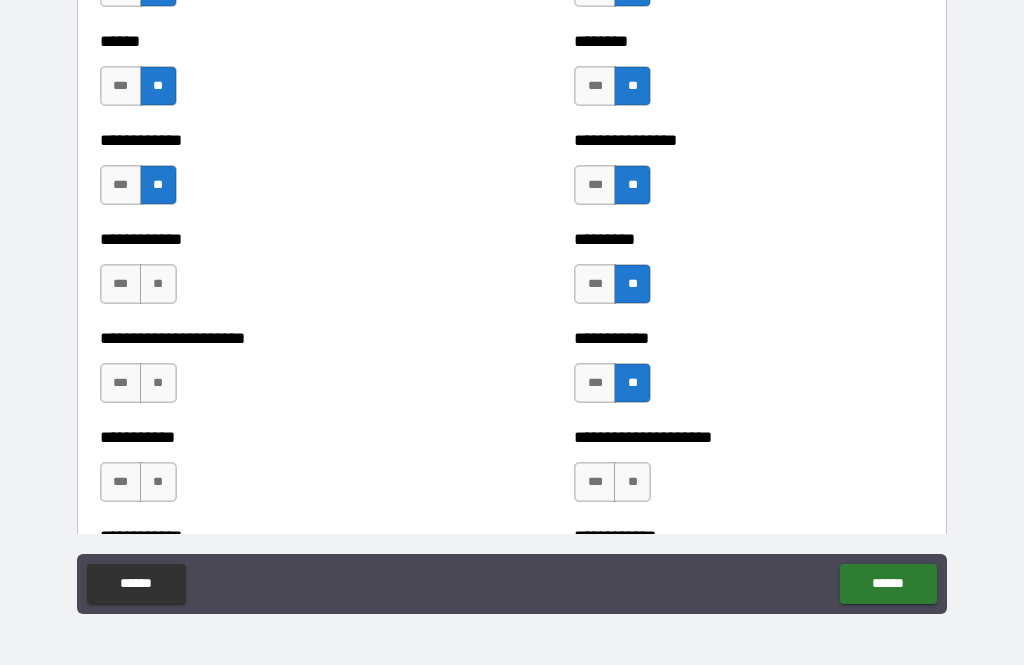click on "**" at bounding box center [158, 383] 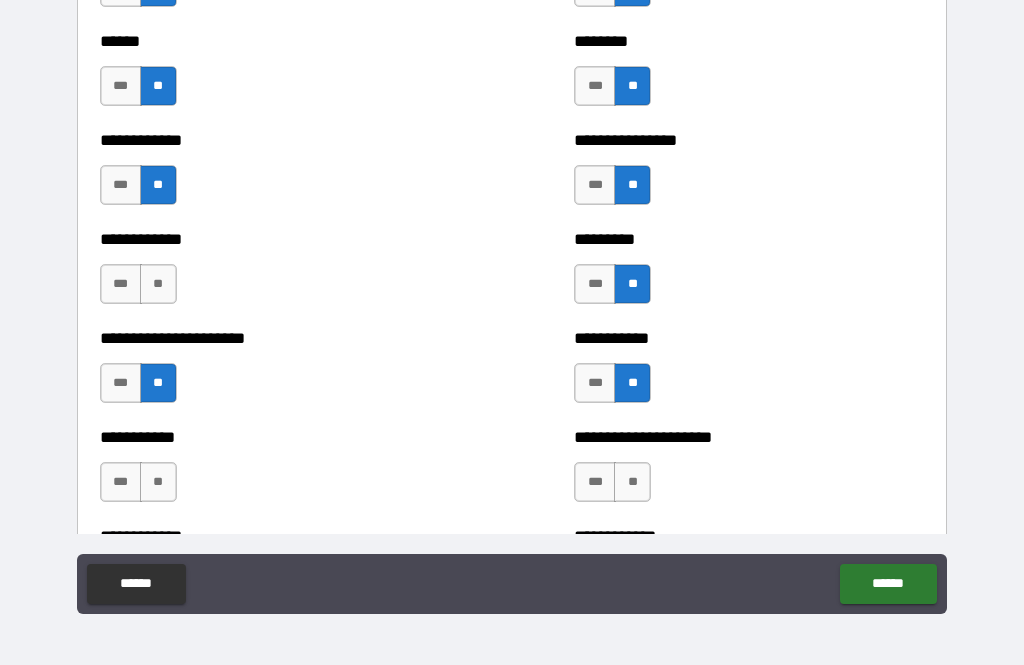 click on "**" at bounding box center (158, 482) 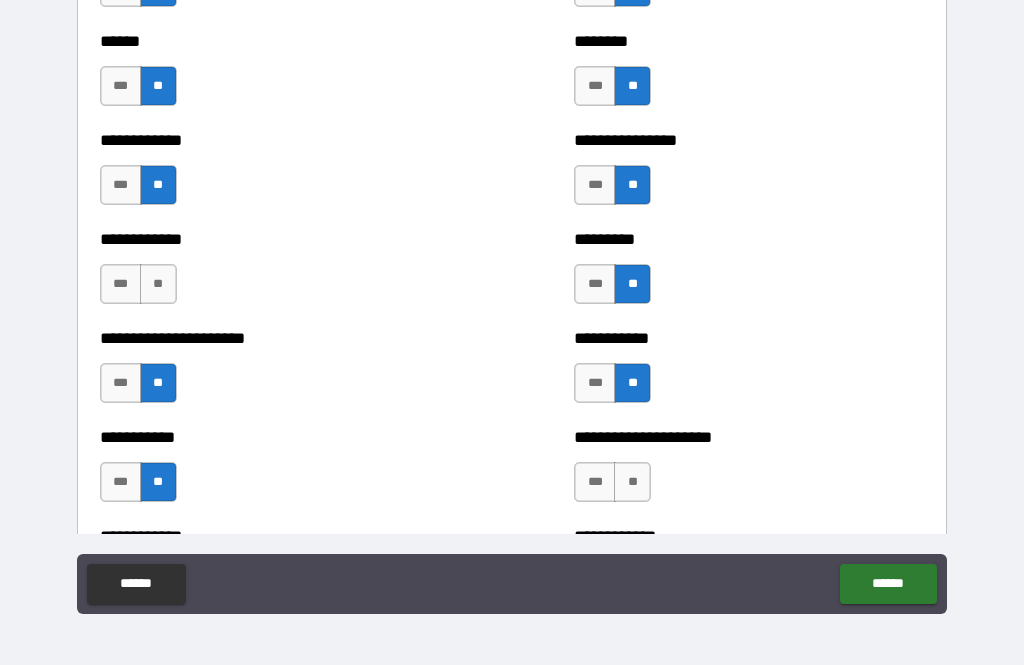 click on "***" at bounding box center [595, 482] 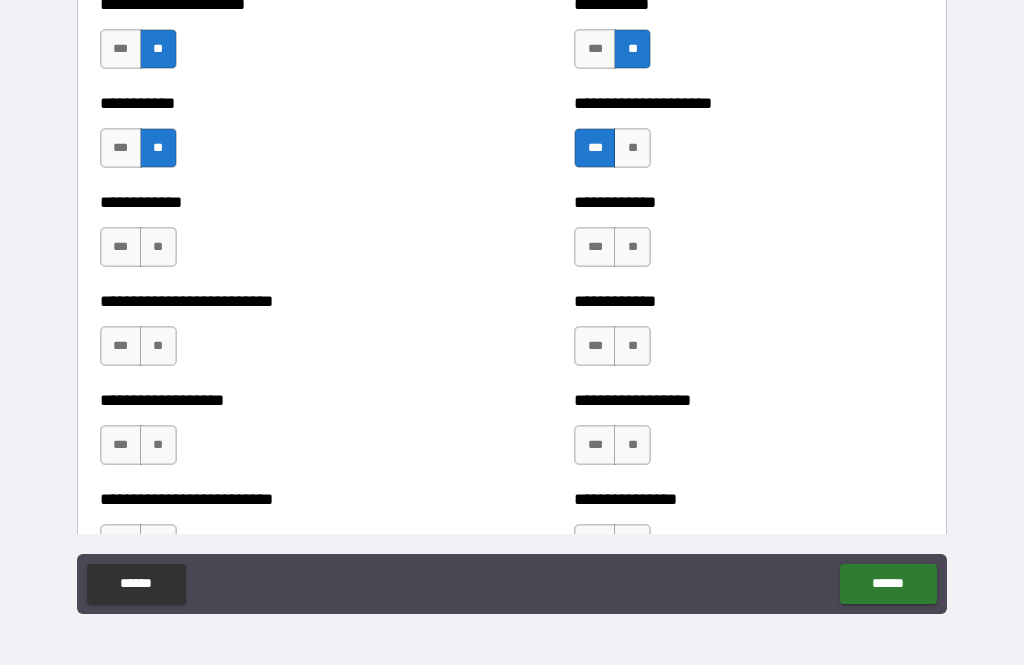 scroll, scrollTop: 5377, scrollLeft: 0, axis: vertical 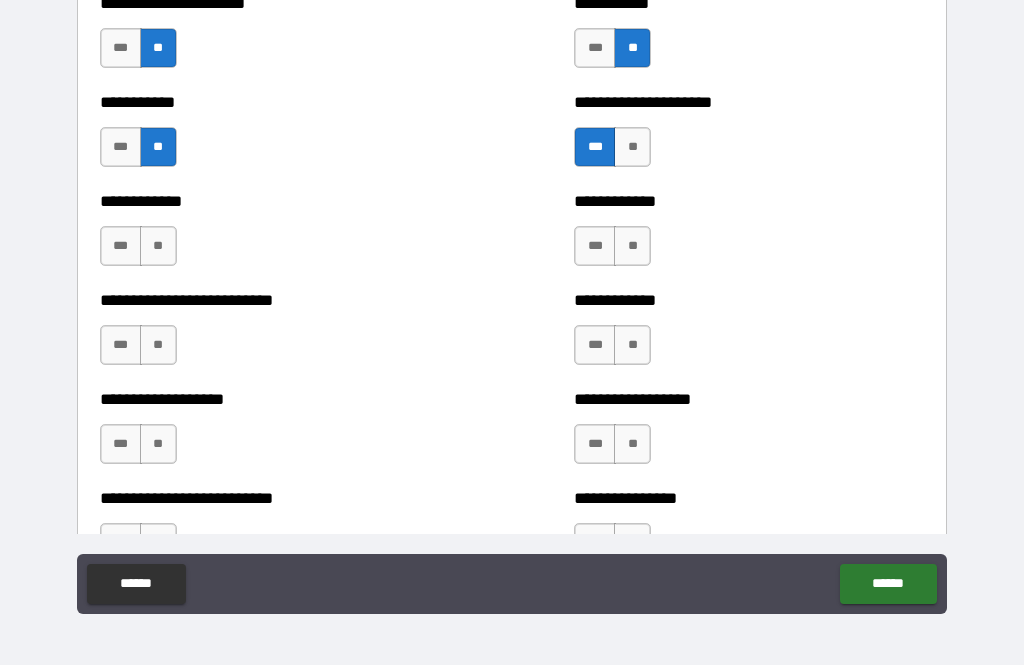 click on "**" at bounding box center (158, 246) 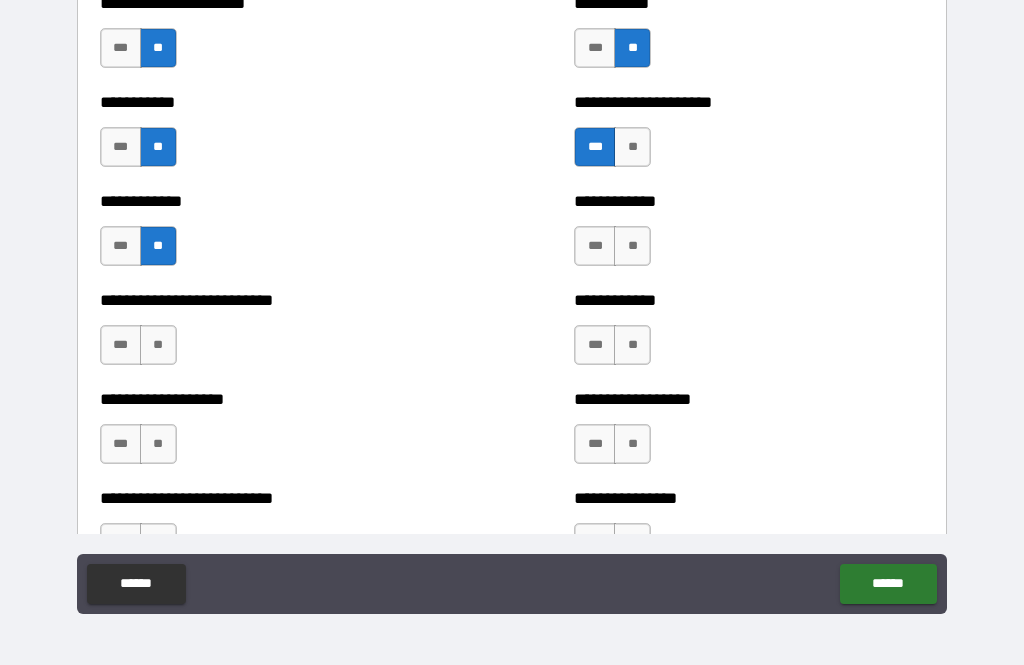 click on "**" at bounding box center (158, 345) 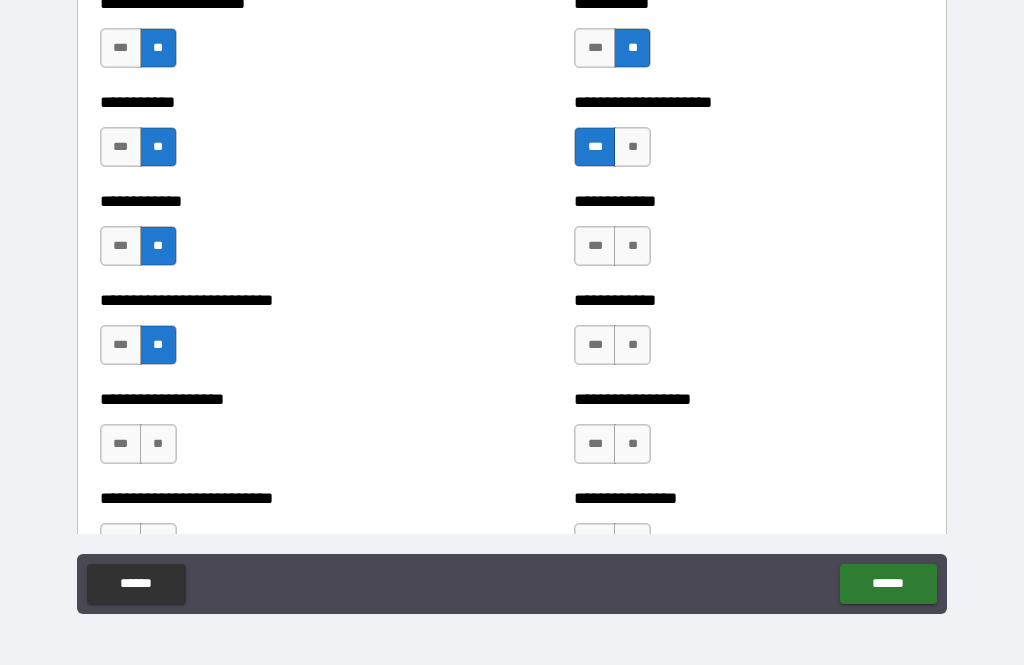 click on "**" at bounding box center (632, 246) 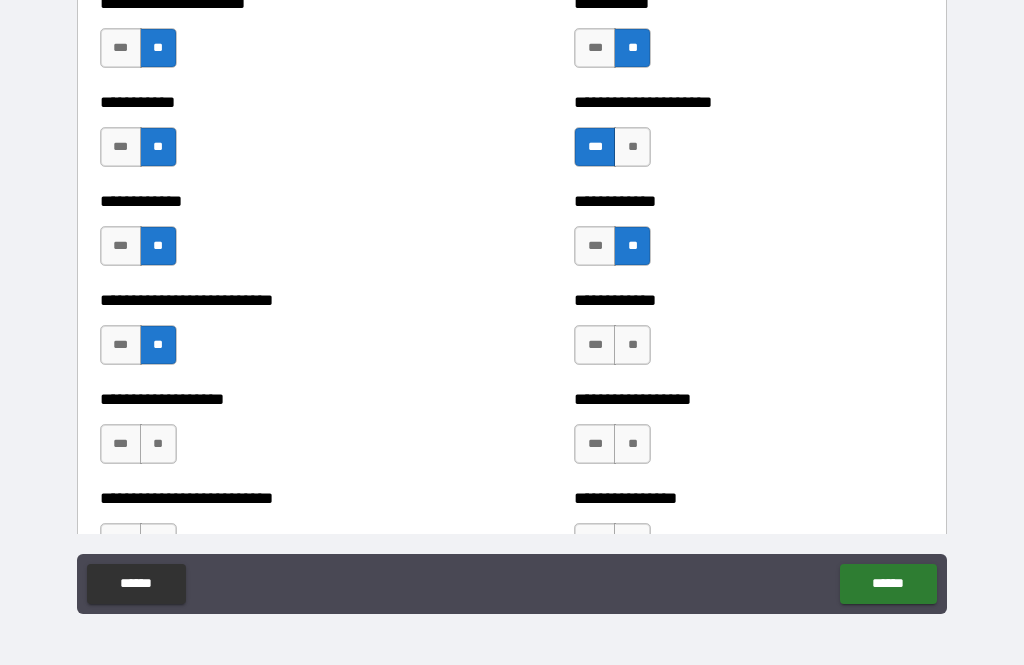 click on "**" at bounding box center [632, 345] 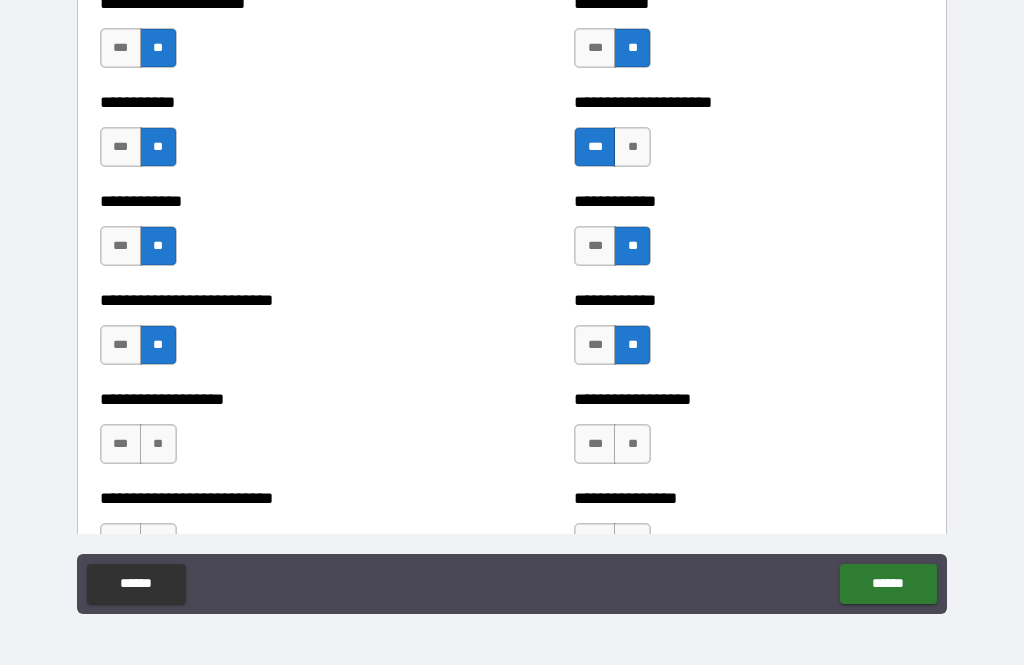 click on "**" at bounding box center (632, 444) 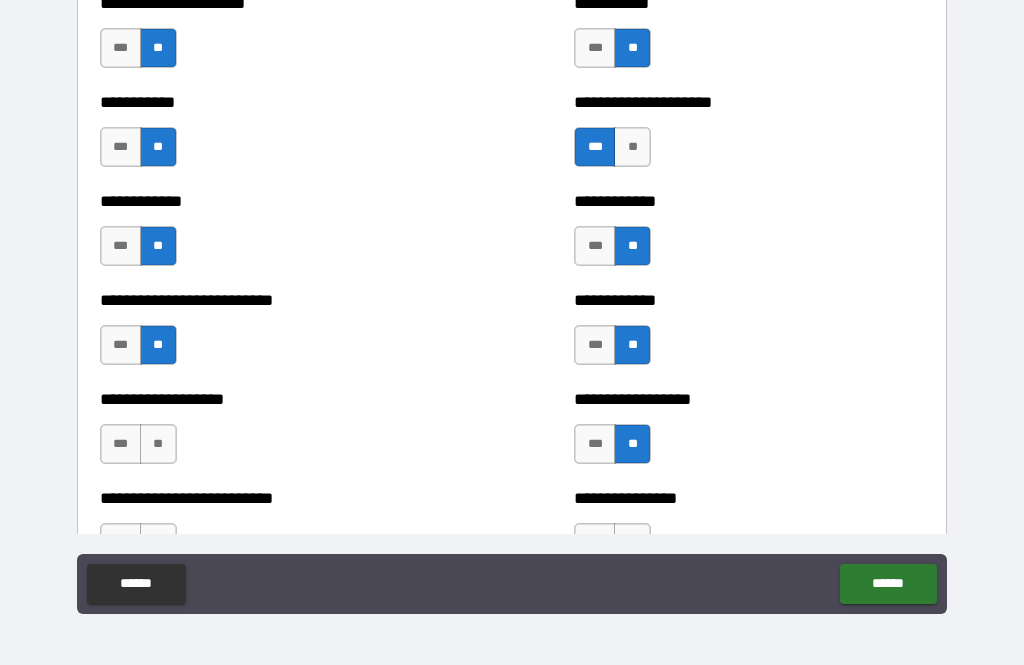 click on "**" at bounding box center (158, 444) 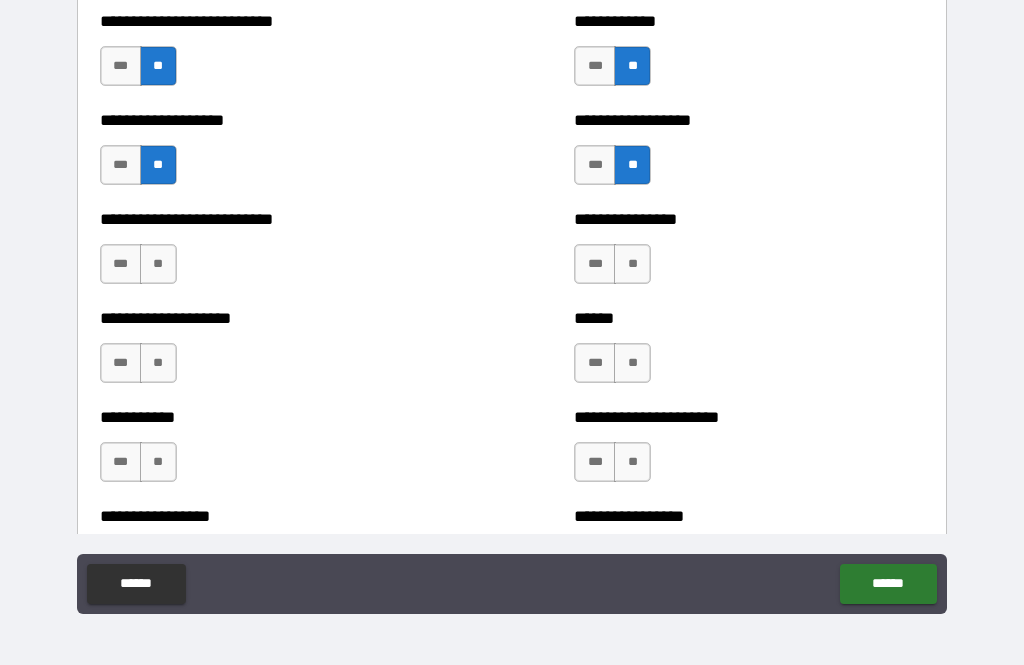 scroll, scrollTop: 5657, scrollLeft: 0, axis: vertical 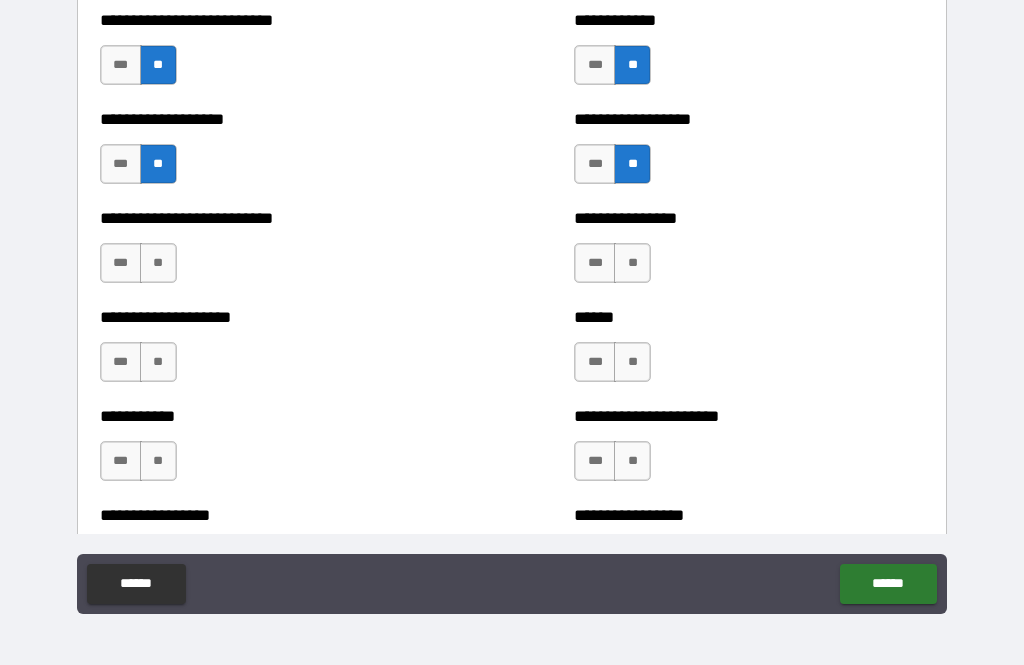 click on "***" at bounding box center (121, 263) 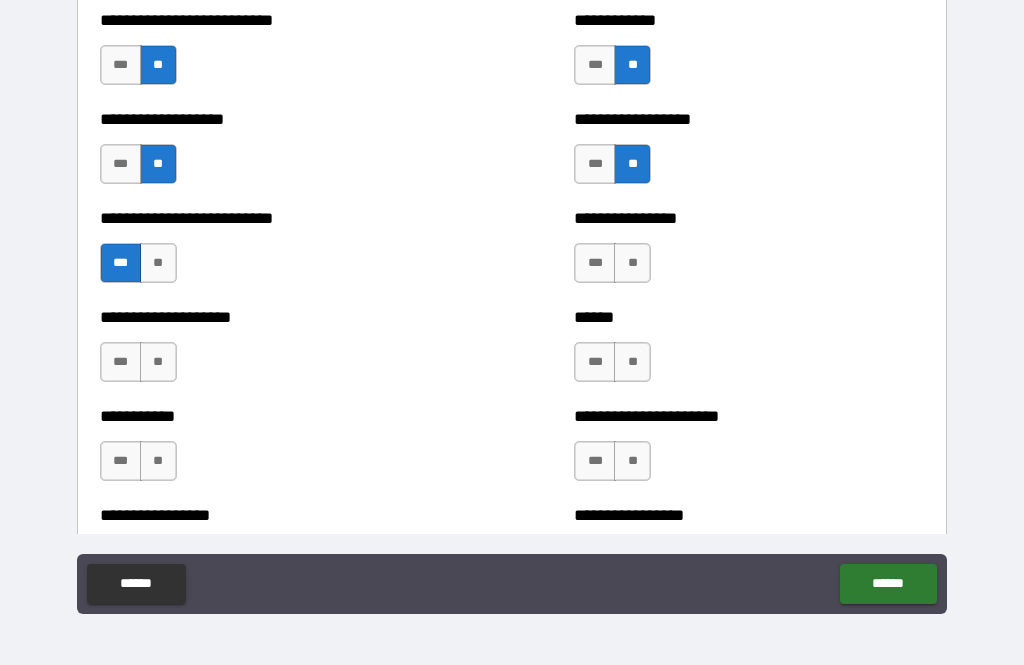 click on "**" at bounding box center (632, 263) 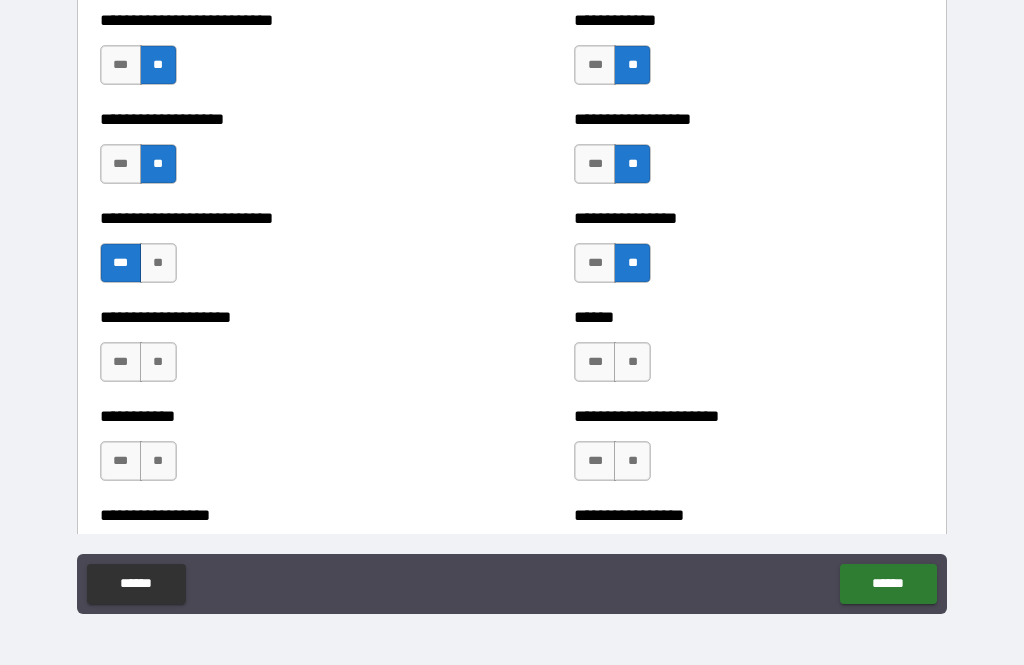click on "**" at bounding box center [632, 362] 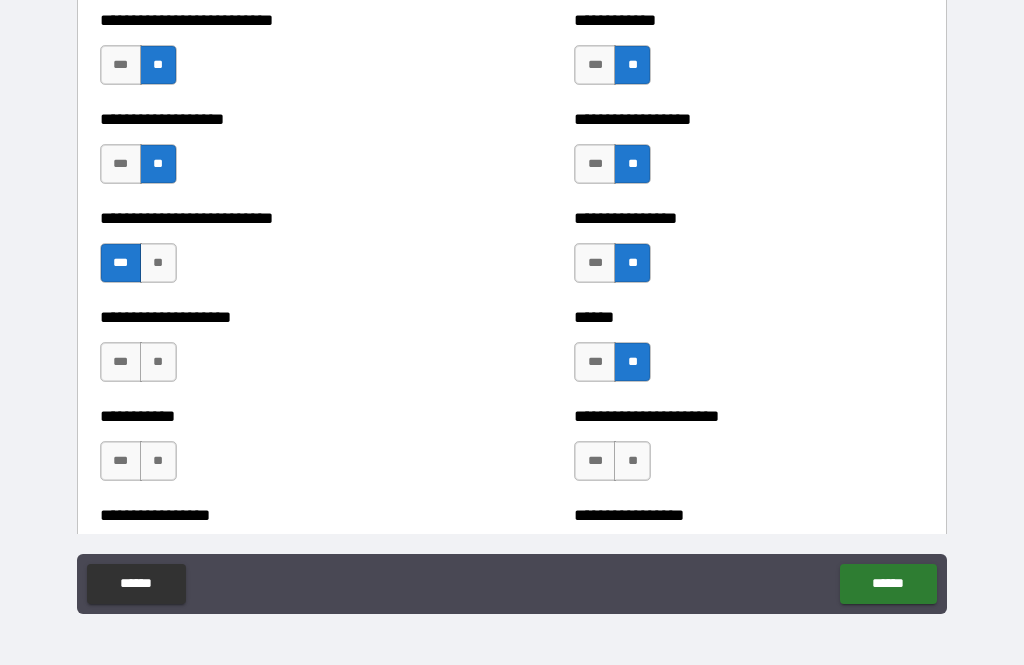 click on "**" at bounding box center (632, 461) 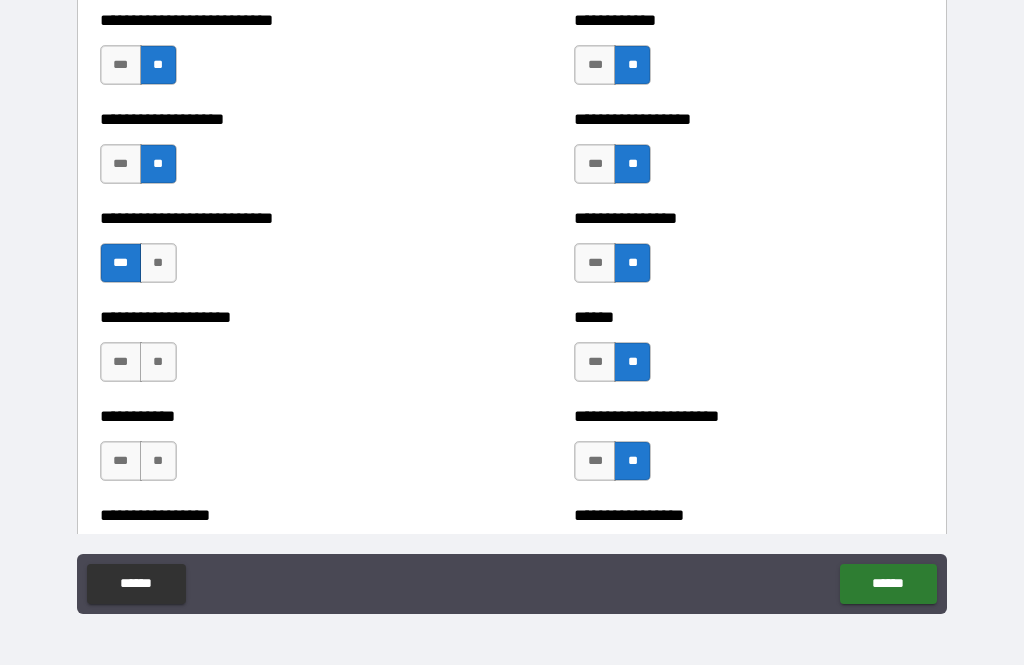 click on "**" at bounding box center (158, 461) 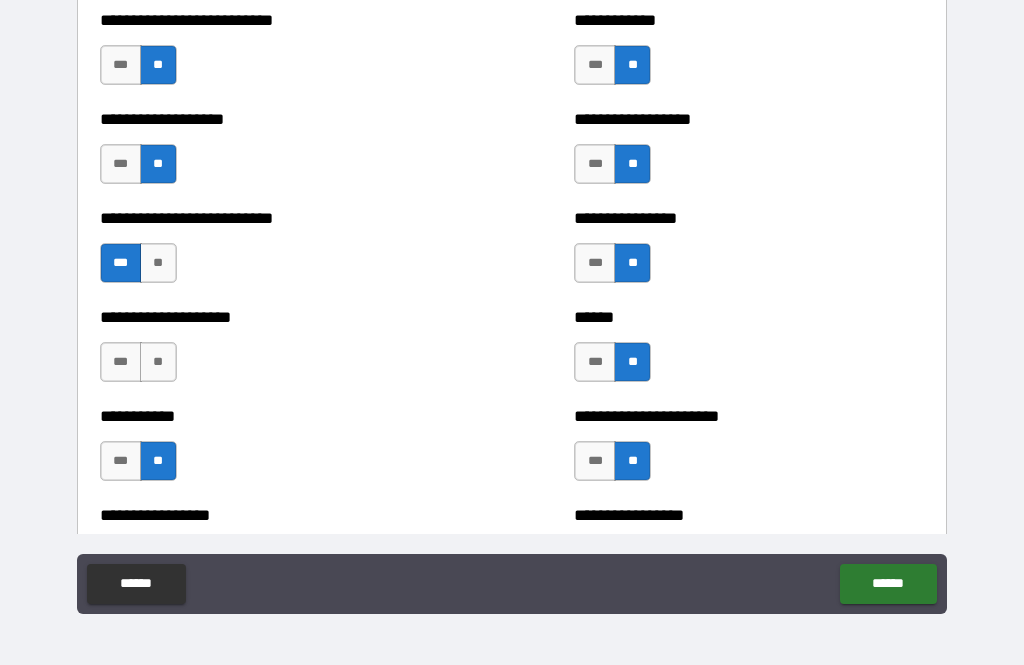 click on "**" at bounding box center (158, 362) 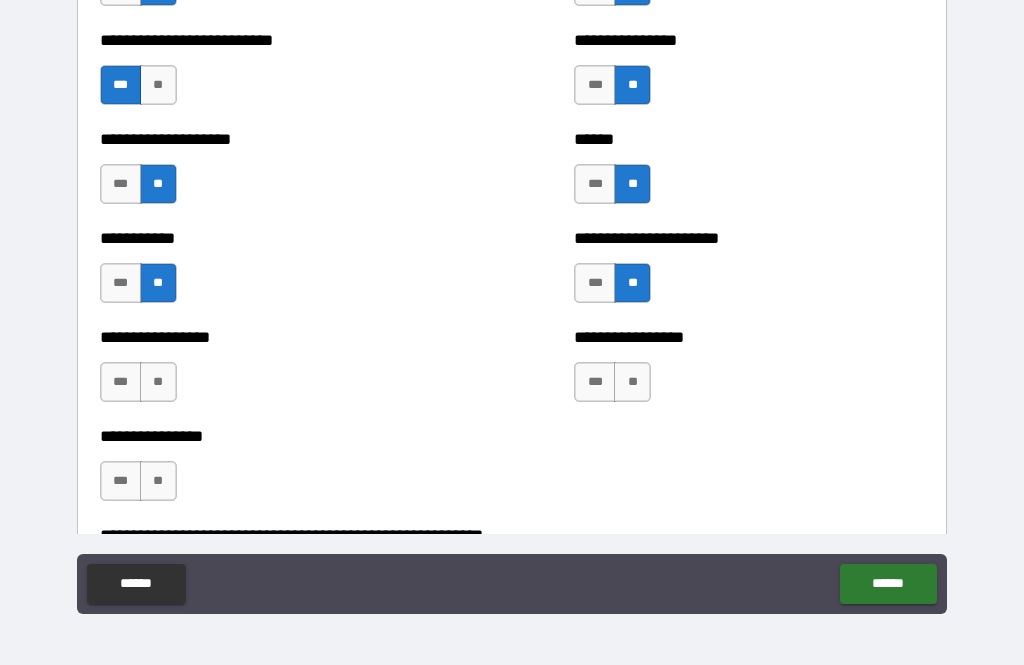 scroll, scrollTop: 5842, scrollLeft: 0, axis: vertical 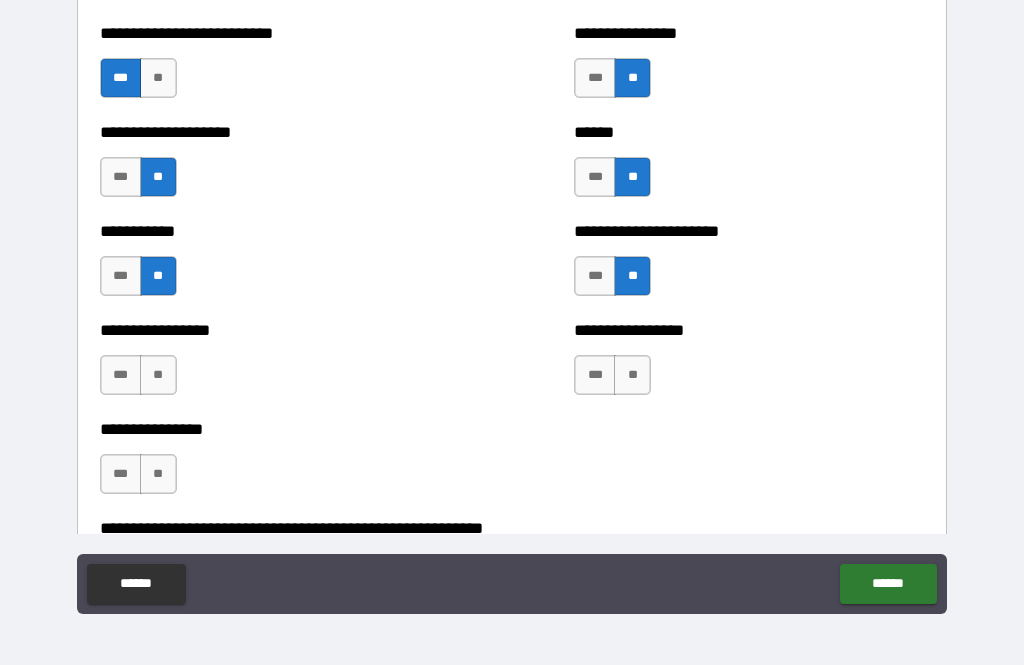 click on "**" at bounding box center (632, 375) 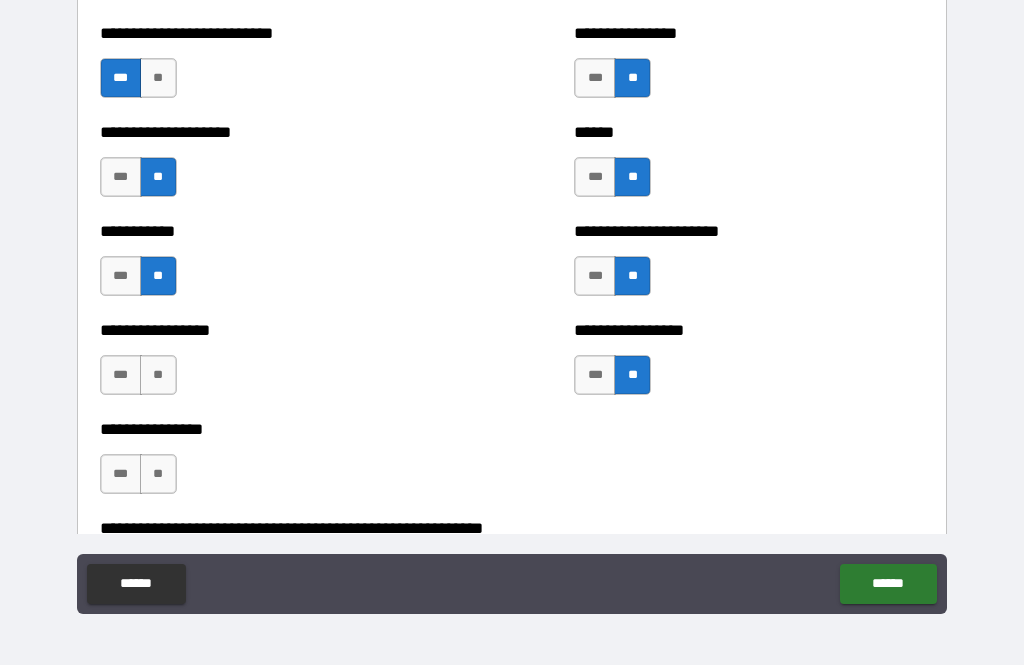 click on "**" at bounding box center [158, 375] 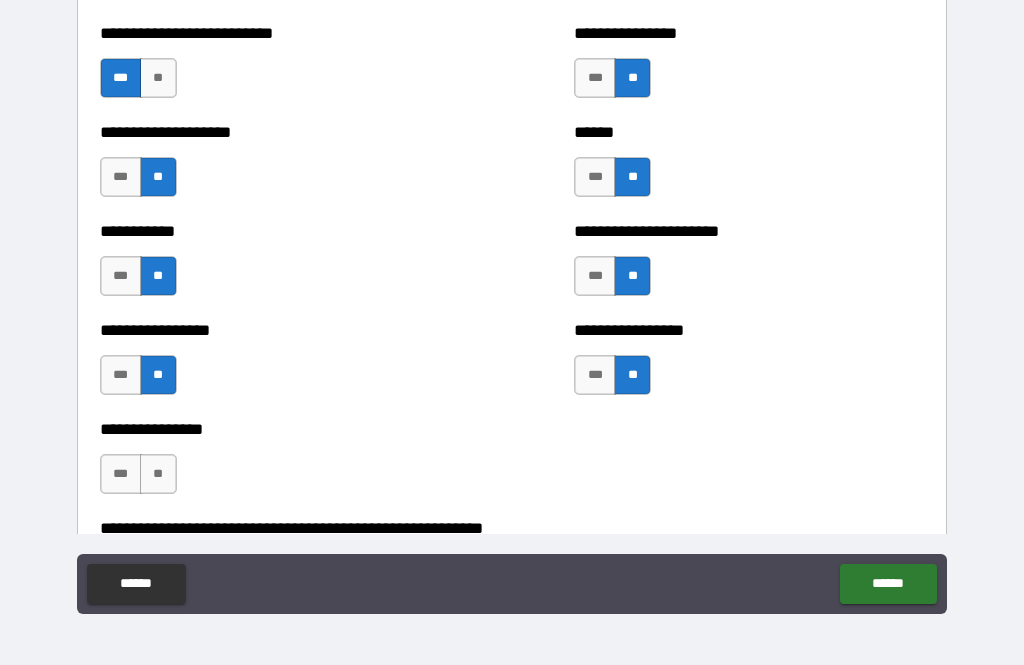 click on "**" at bounding box center (158, 474) 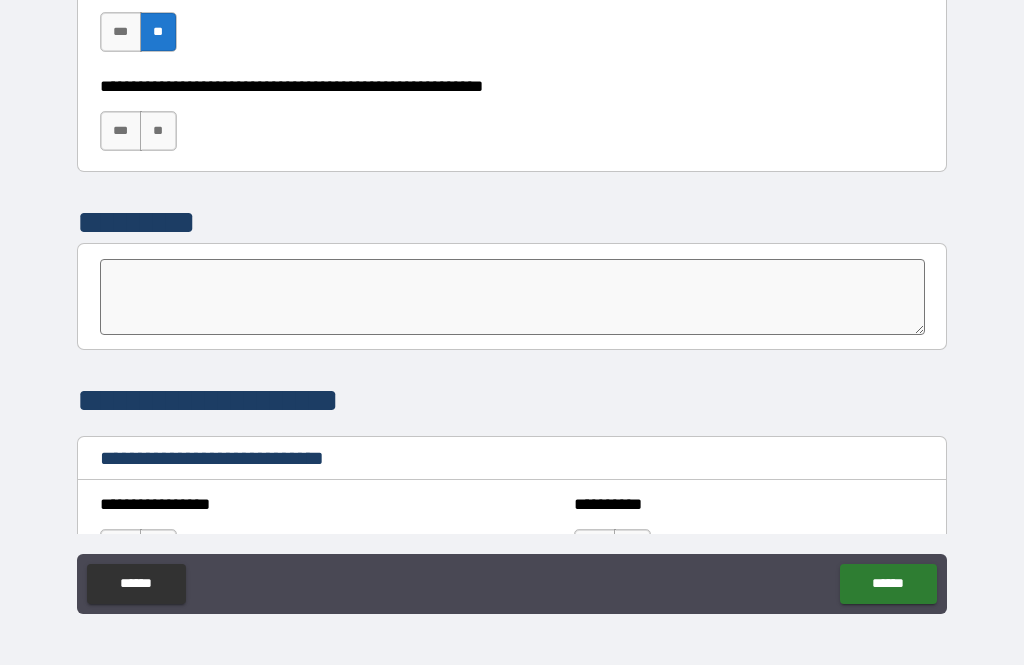 scroll, scrollTop: 6284, scrollLeft: 0, axis: vertical 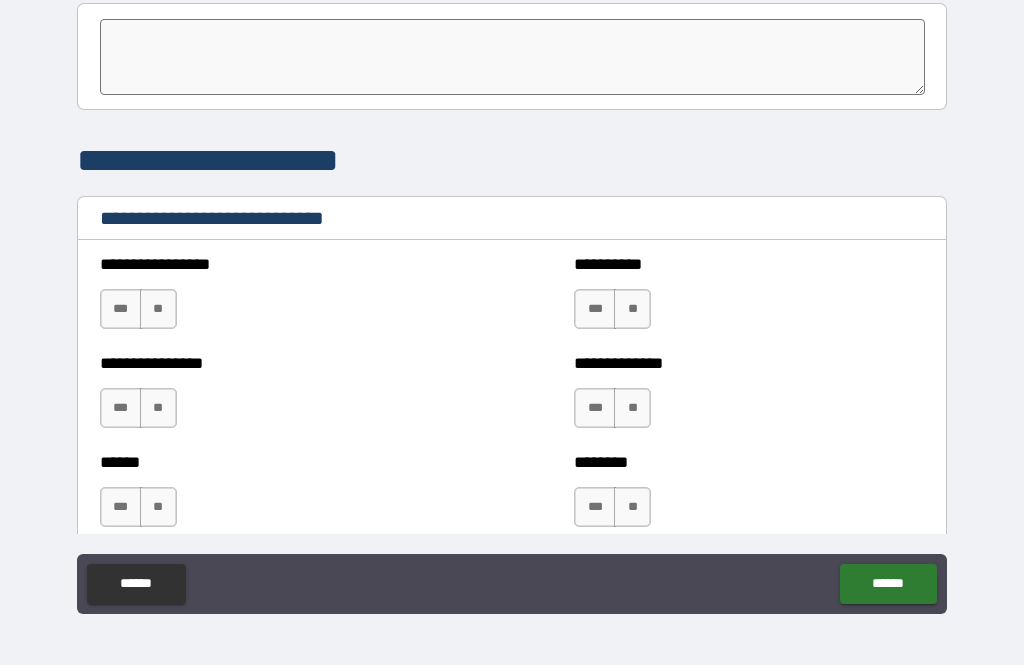 click on "***" at bounding box center (121, 309) 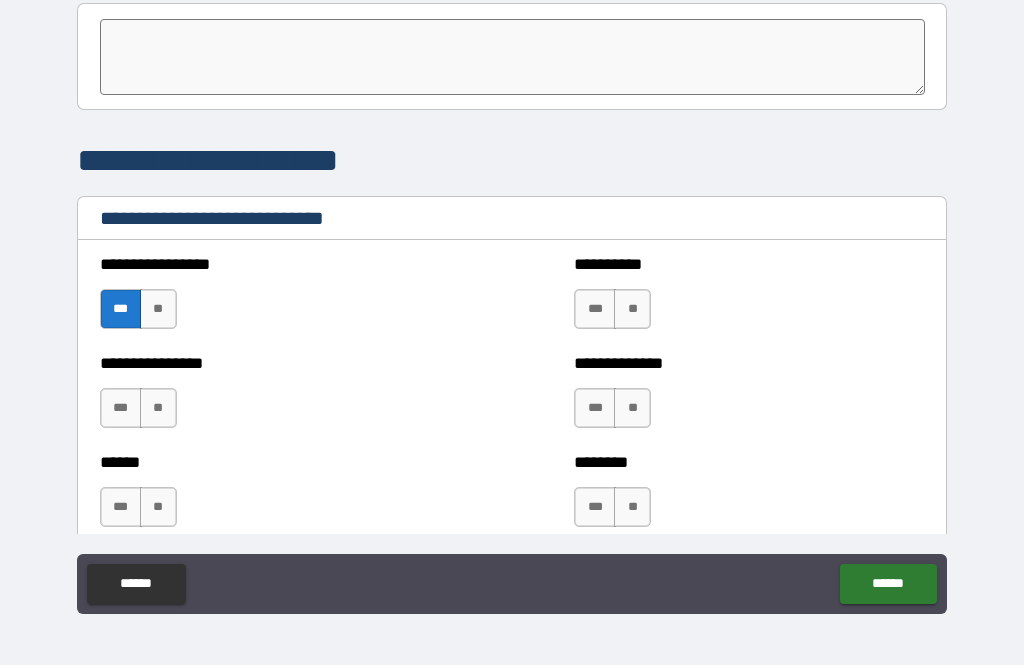 click on "***" at bounding box center (121, 408) 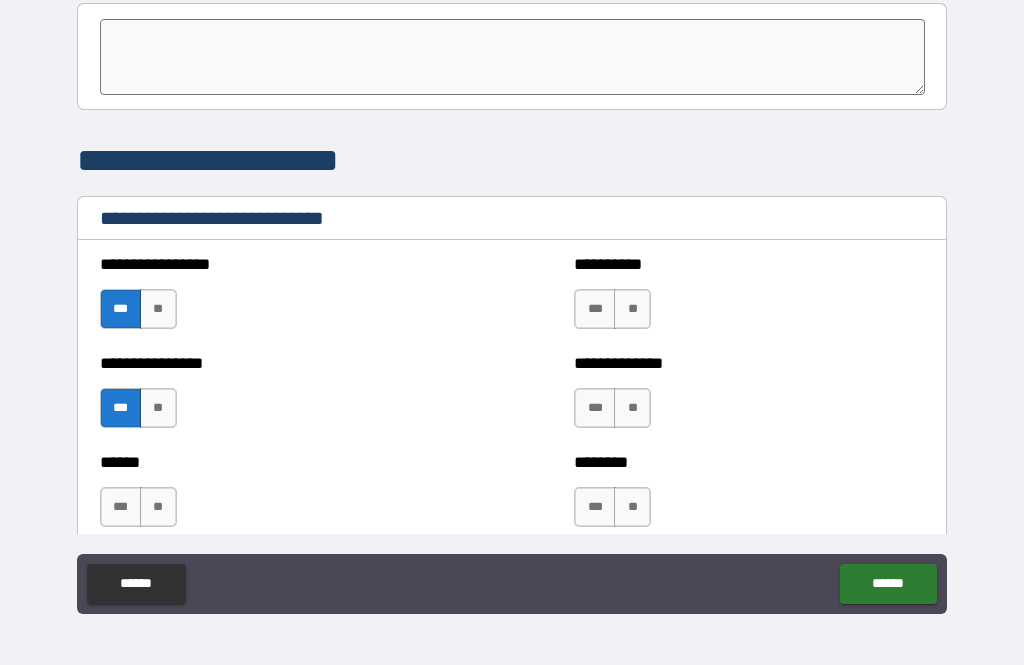 click on "**" at bounding box center (158, 507) 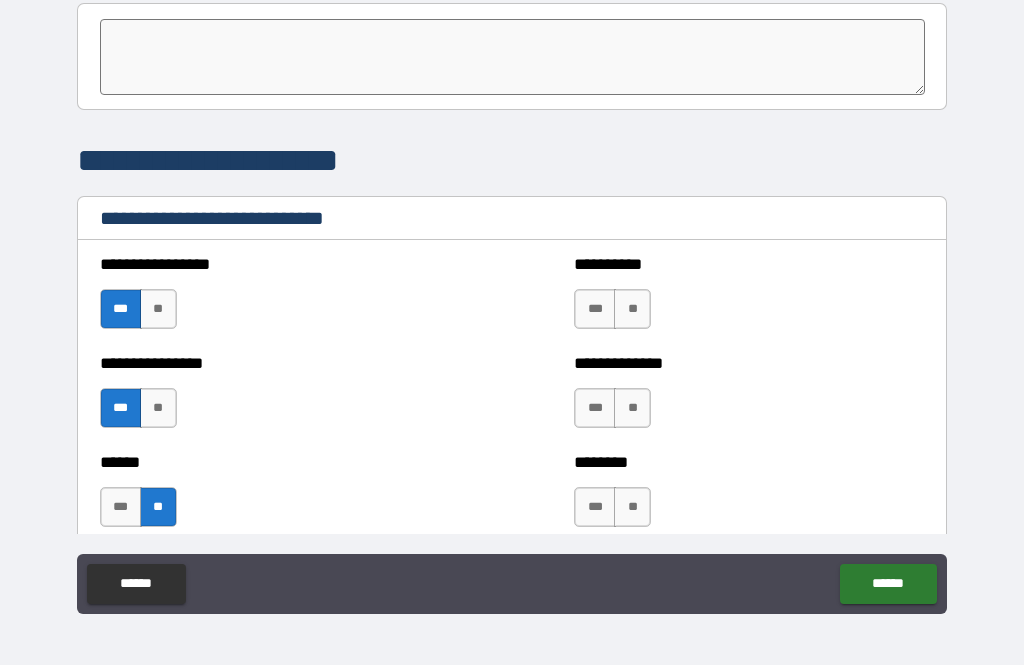 click on "***" at bounding box center (595, 309) 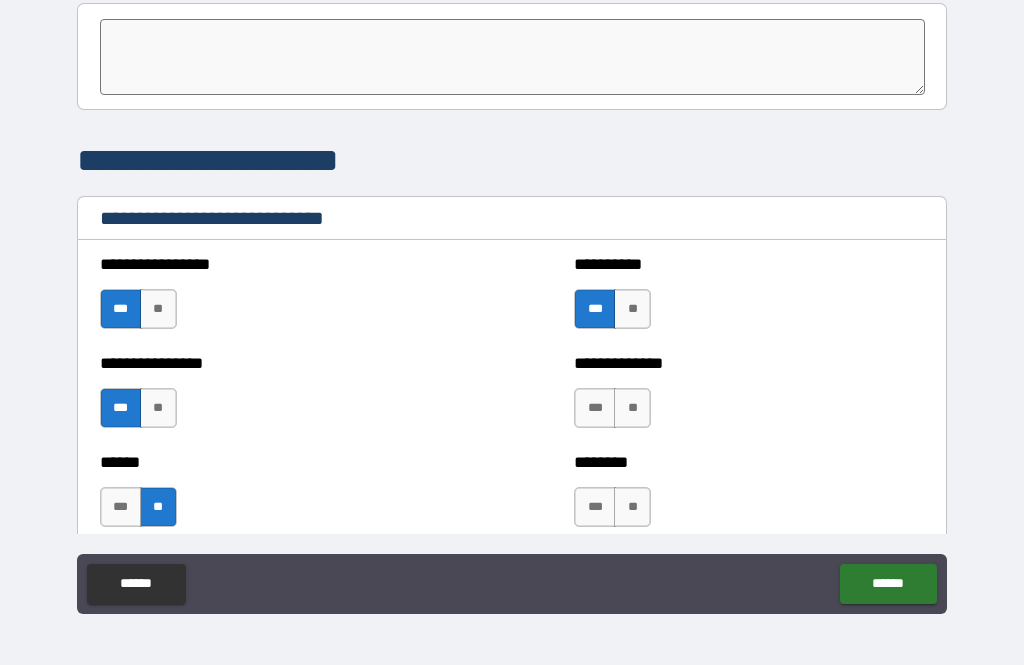 click on "**" at bounding box center [632, 408] 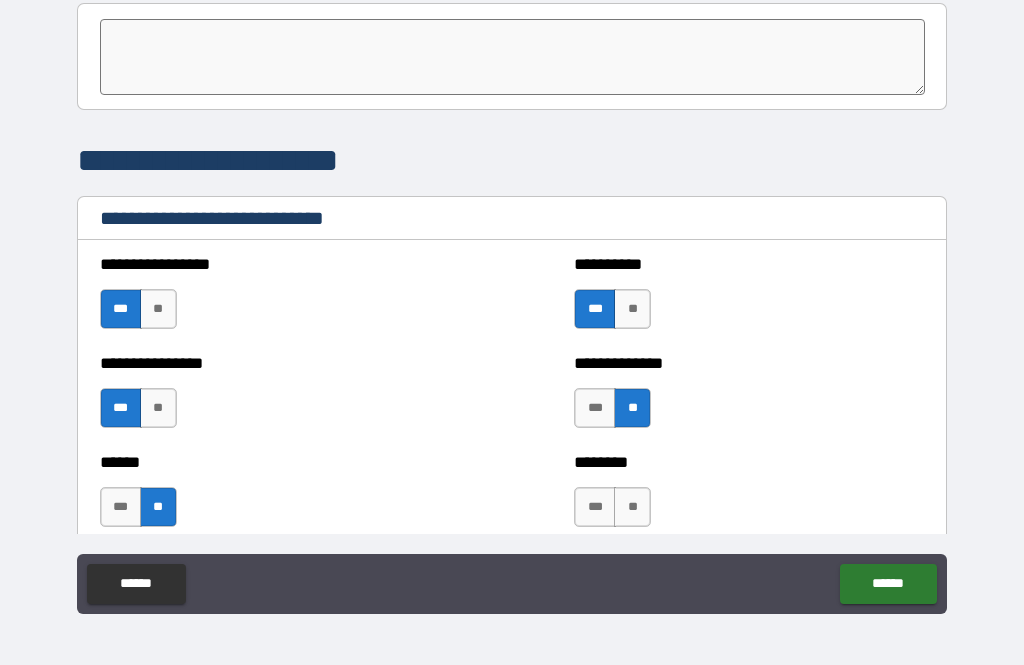 click on "**" at bounding box center [632, 507] 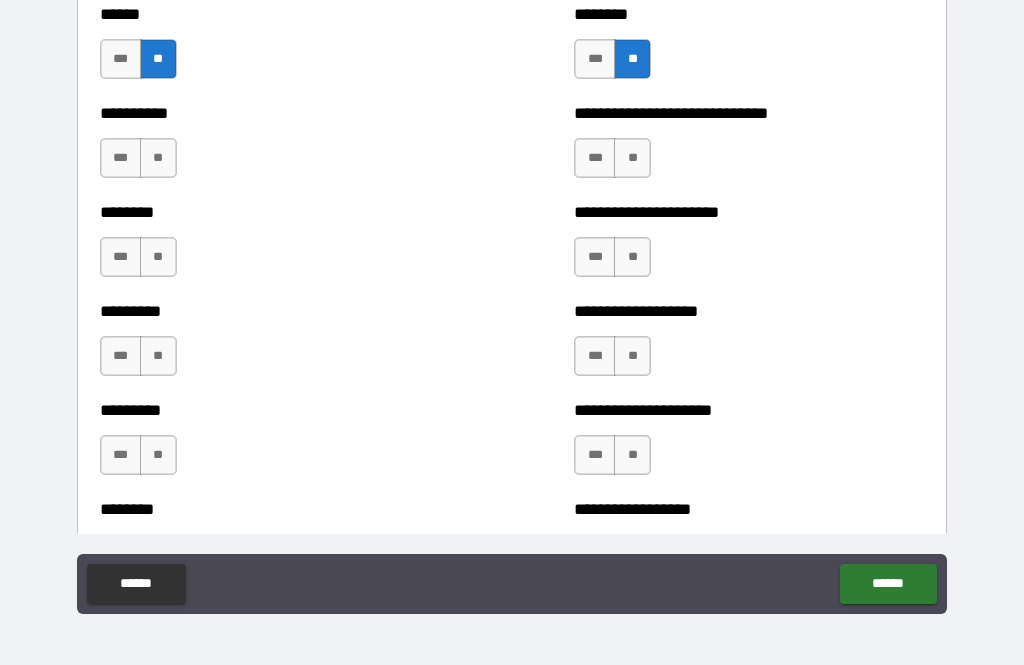 scroll, scrollTop: 6973, scrollLeft: 0, axis: vertical 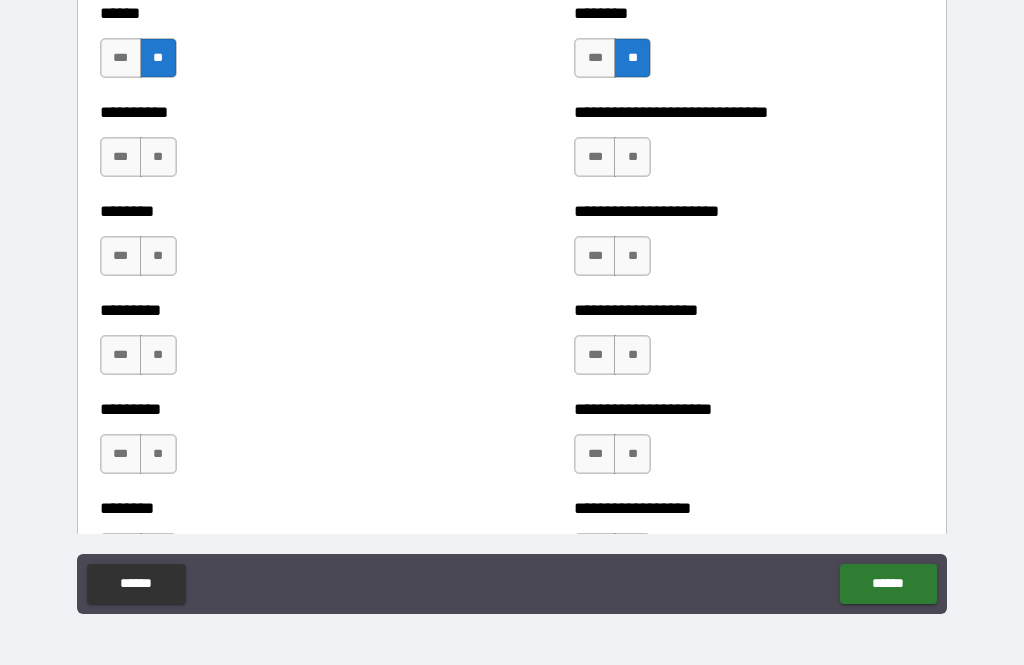 click on "***" at bounding box center [595, 157] 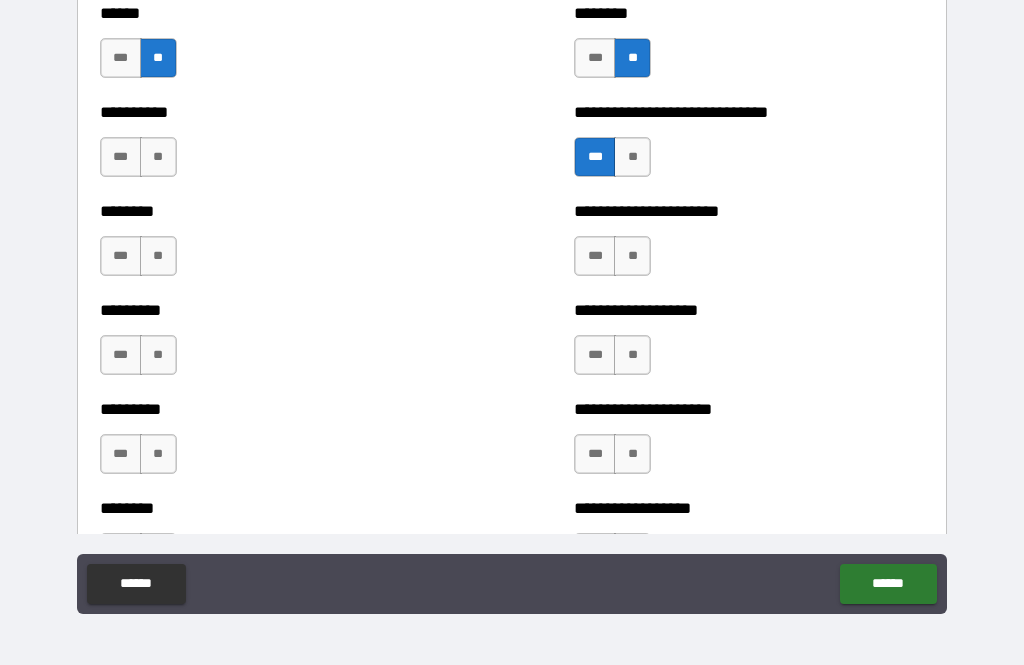 click on "***" at bounding box center [595, 256] 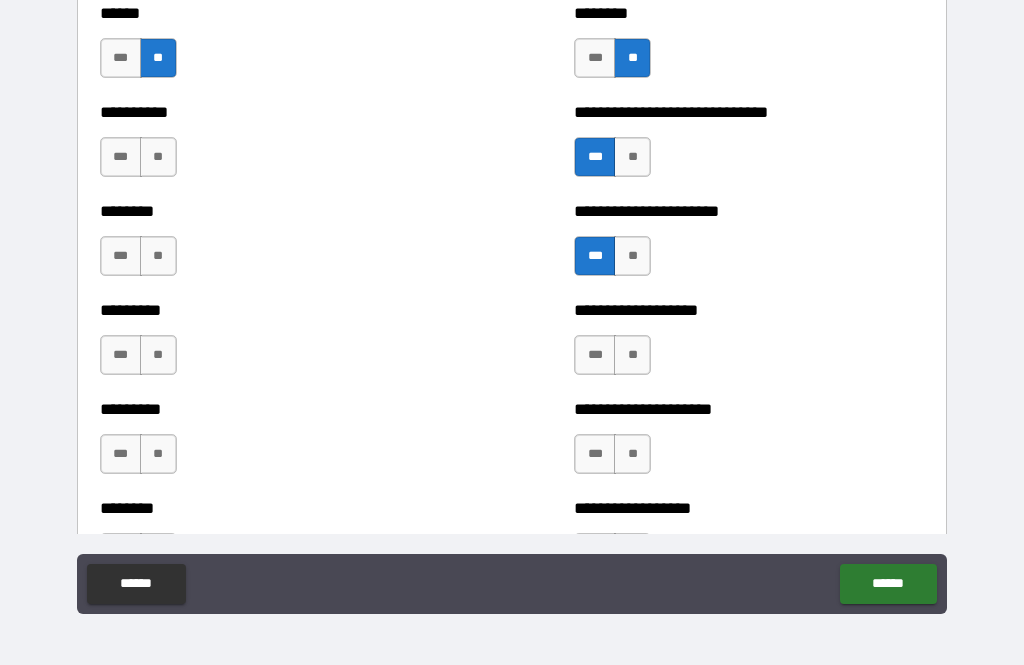 click on "***" at bounding box center (595, 355) 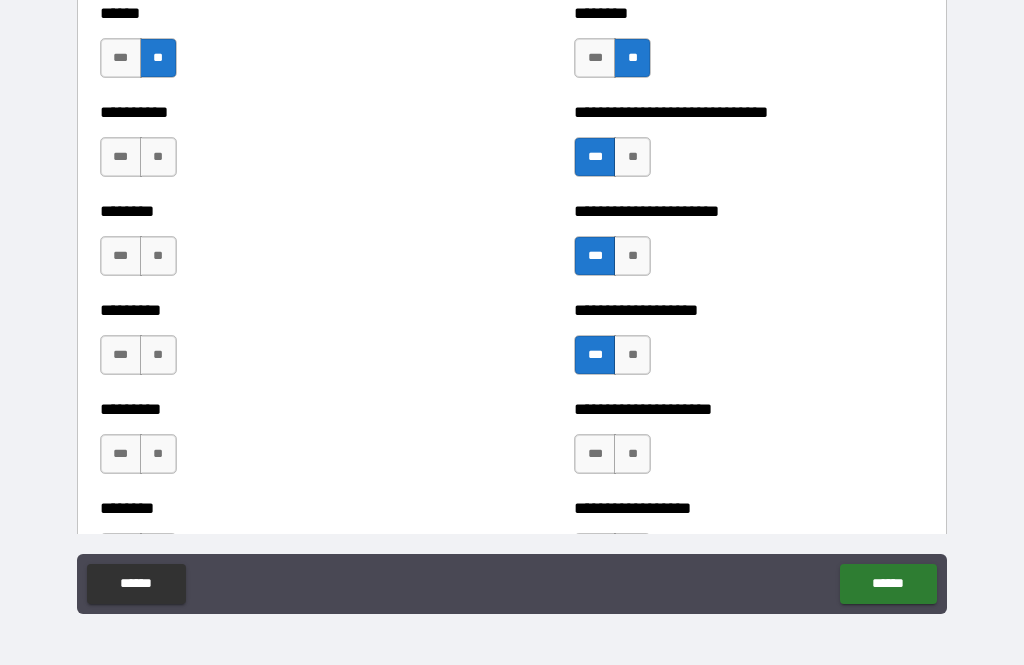 click on "**" at bounding box center (632, 454) 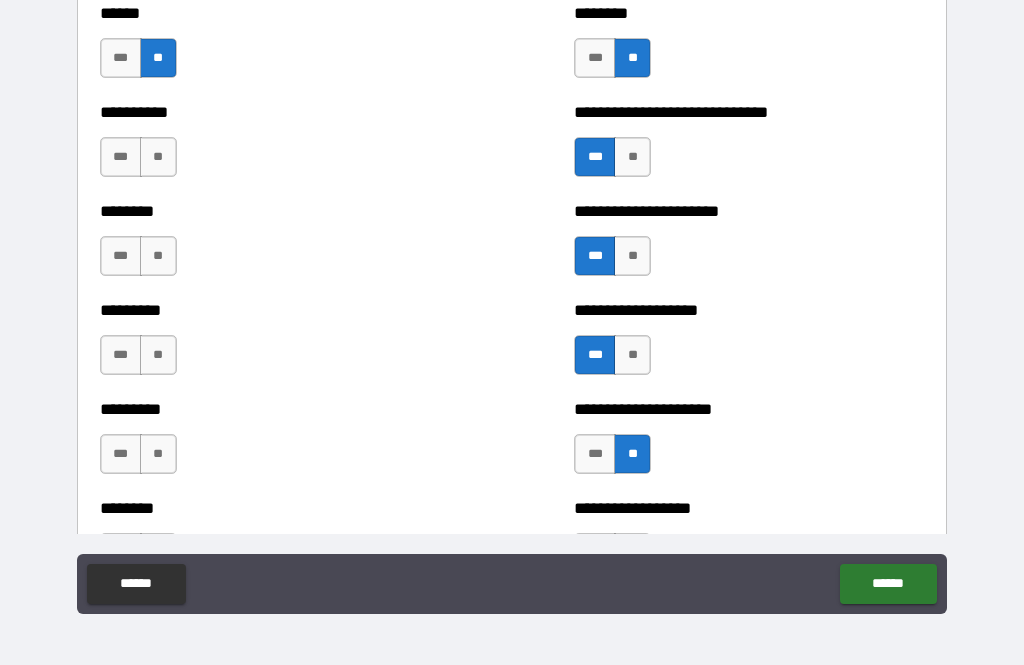 click on "**" at bounding box center (158, 454) 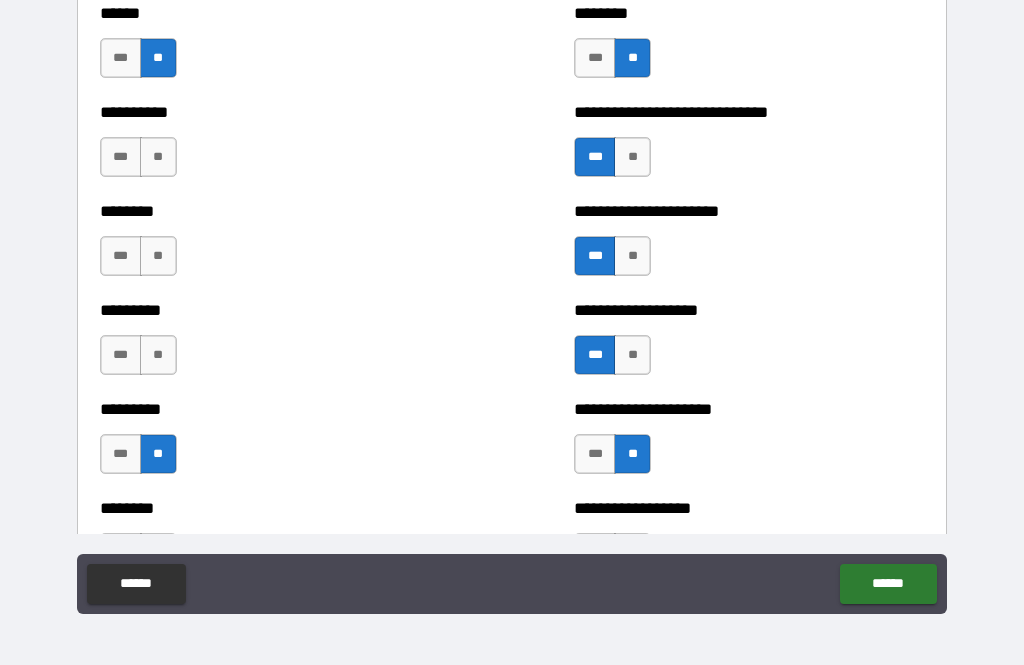 click on "**" at bounding box center [158, 355] 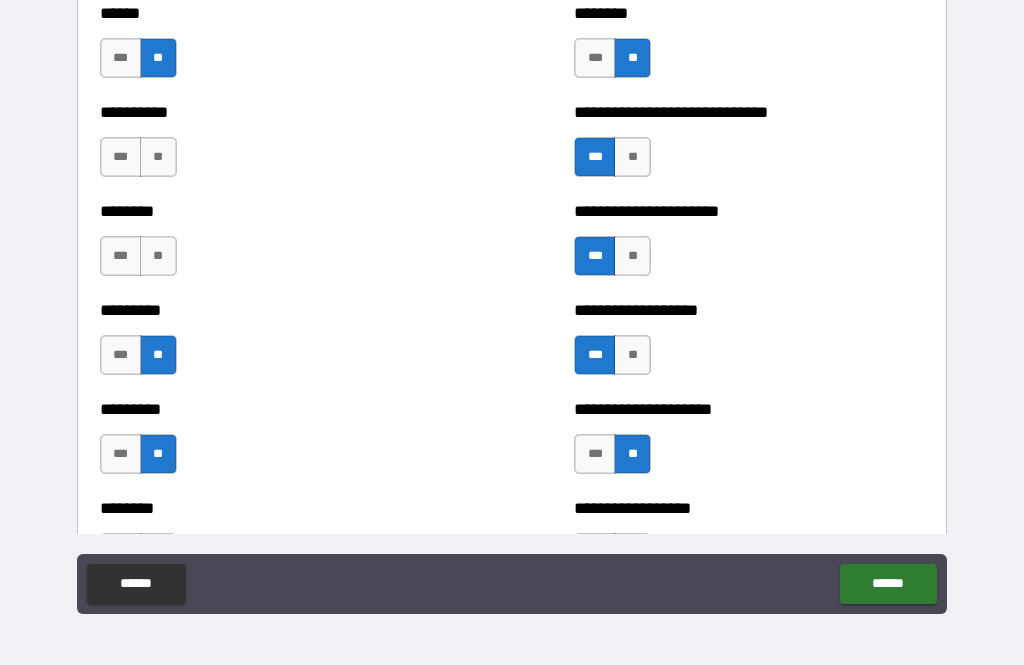 click on "**" at bounding box center (158, 256) 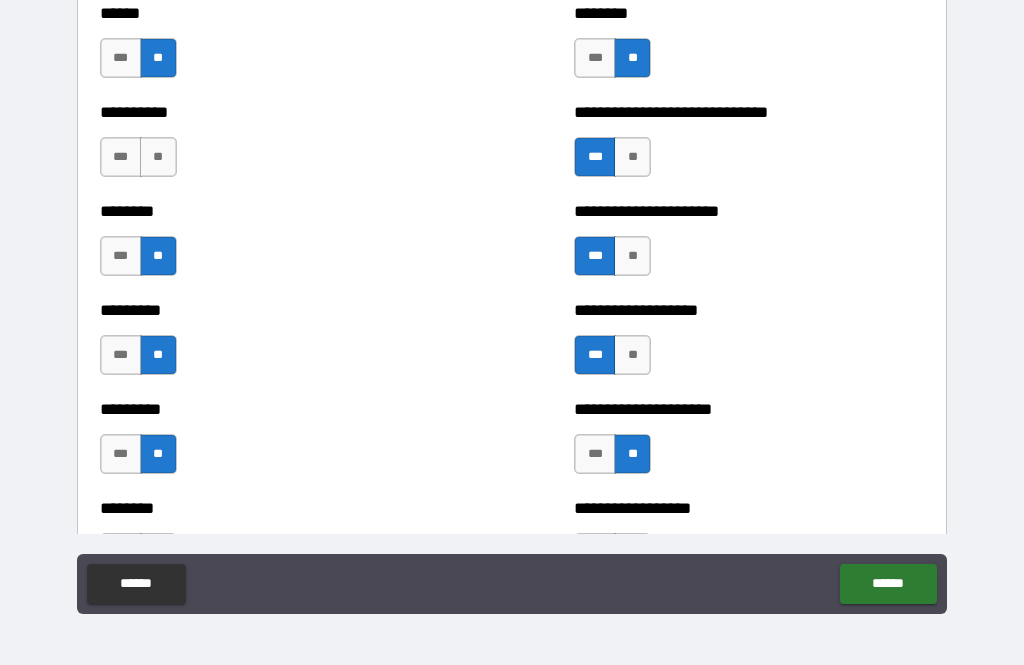 click on "**" at bounding box center [158, 157] 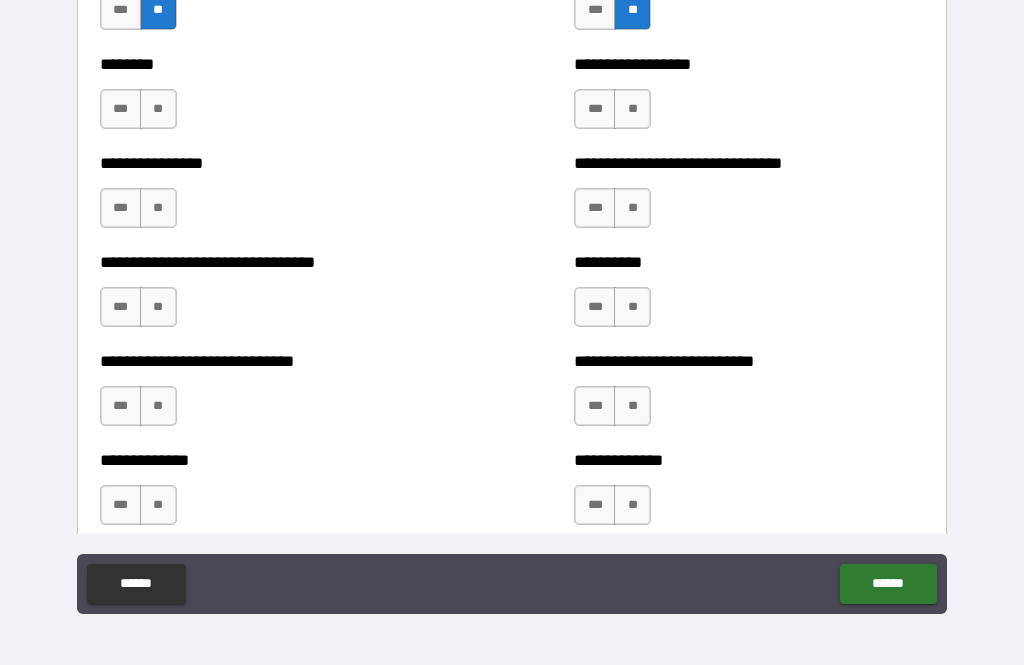 scroll, scrollTop: 7420, scrollLeft: 0, axis: vertical 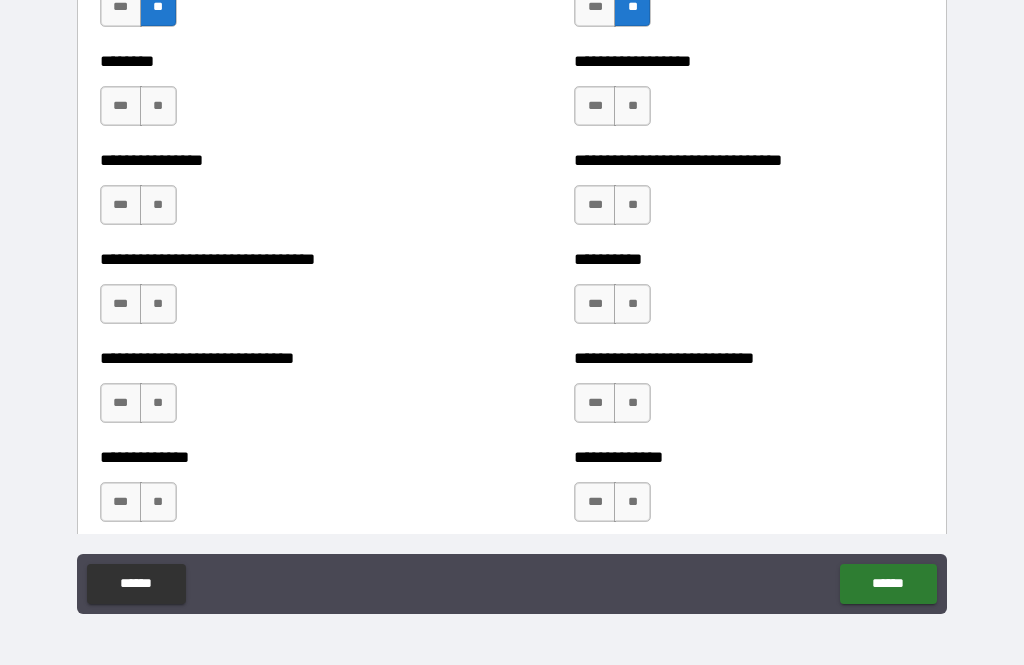 click on "**" at bounding box center [632, 106] 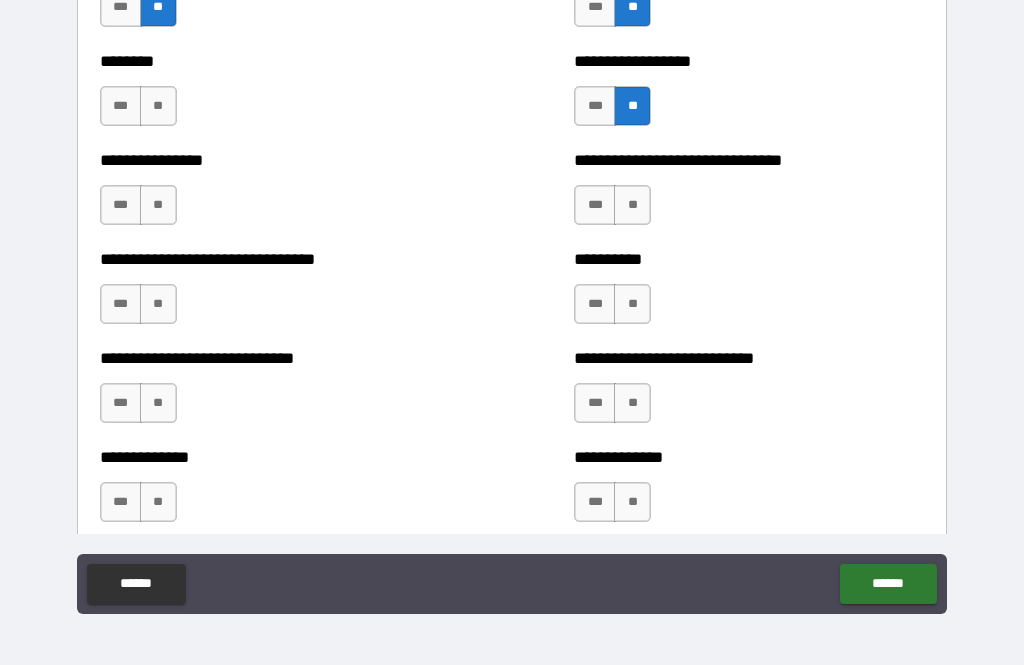 click on "**" at bounding box center [158, 106] 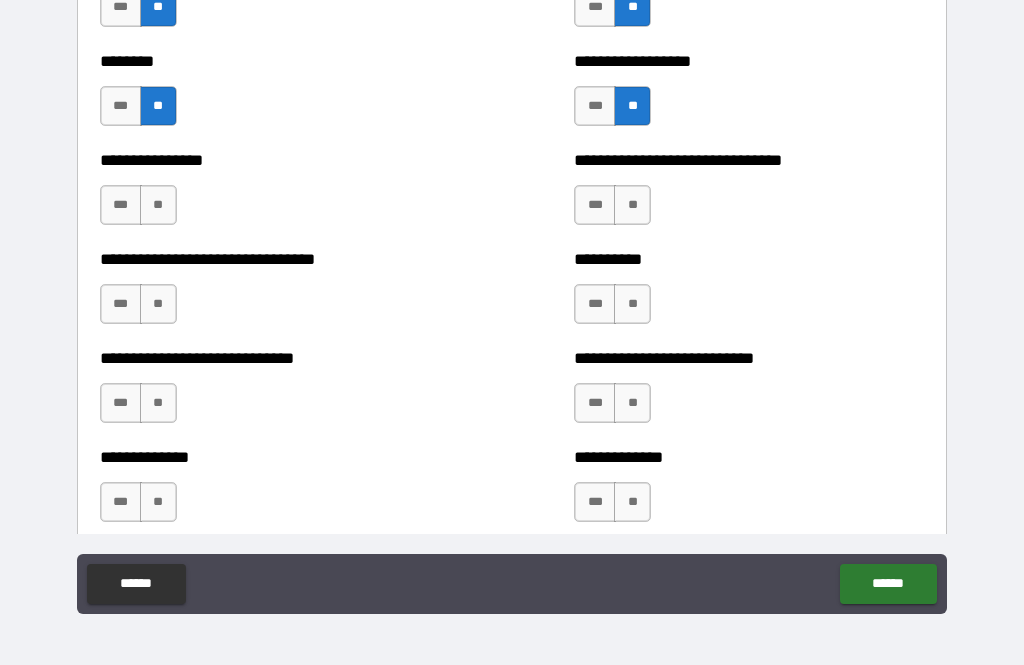 click on "**" at bounding box center [158, 205] 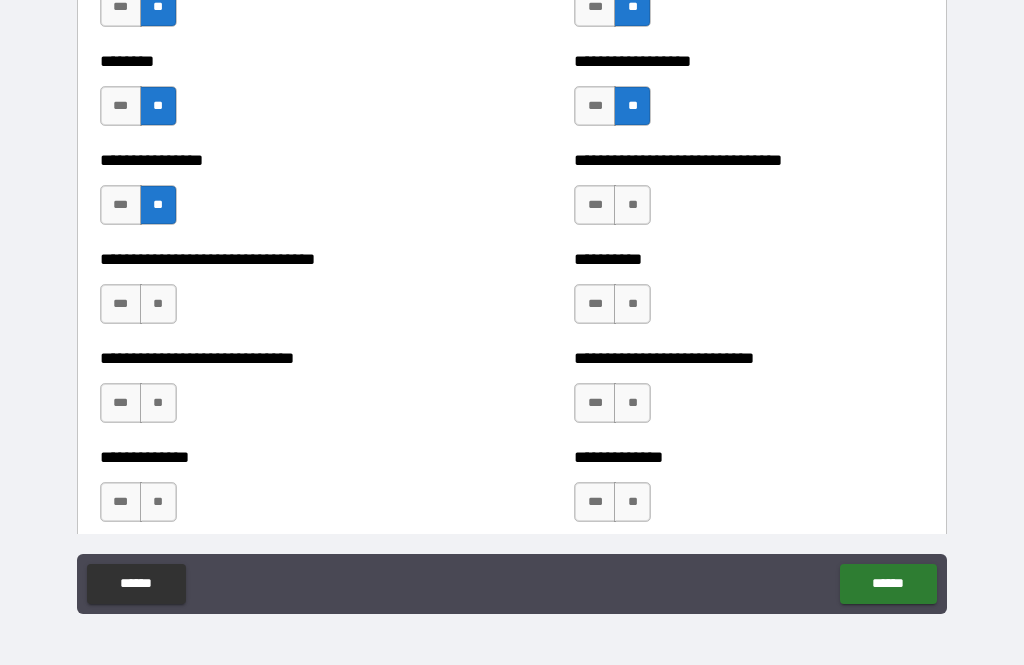 click on "***" at bounding box center (121, 205) 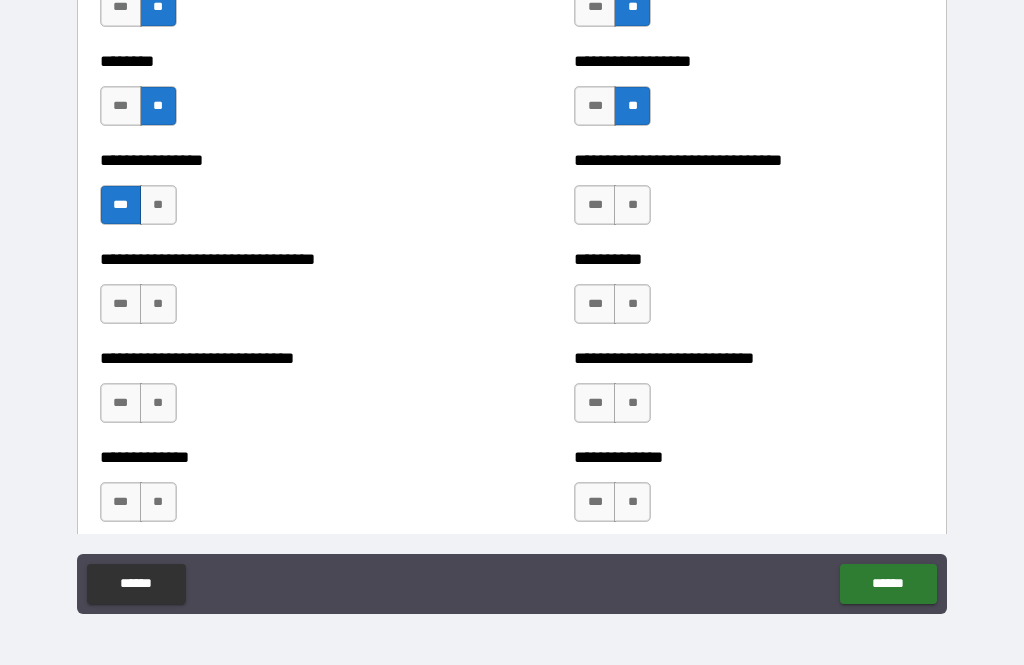 click on "***" at bounding box center (595, 205) 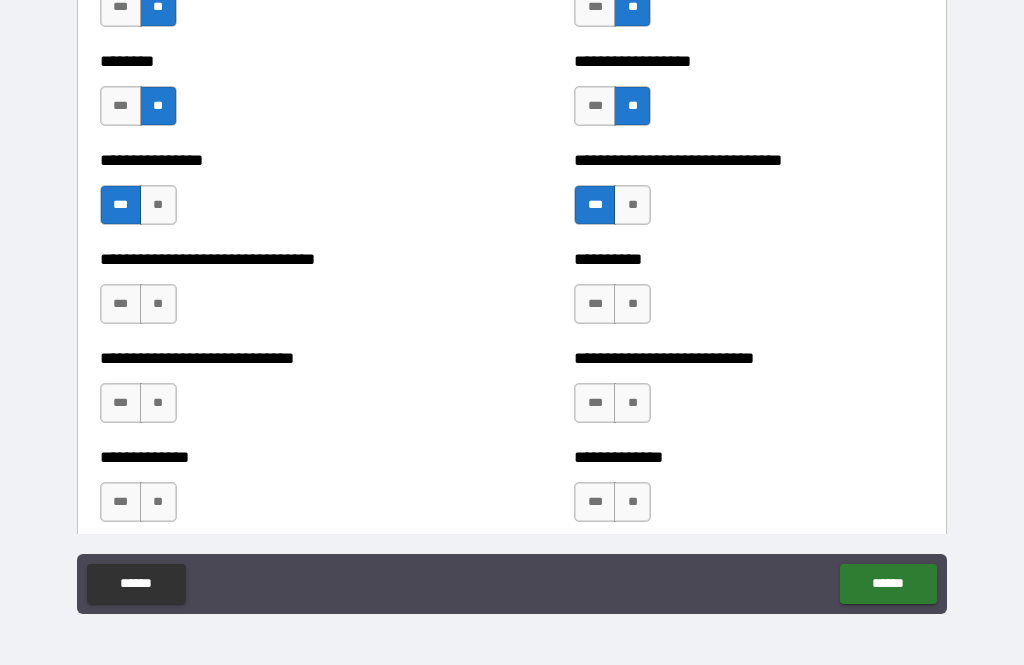 click on "**" at bounding box center [632, 304] 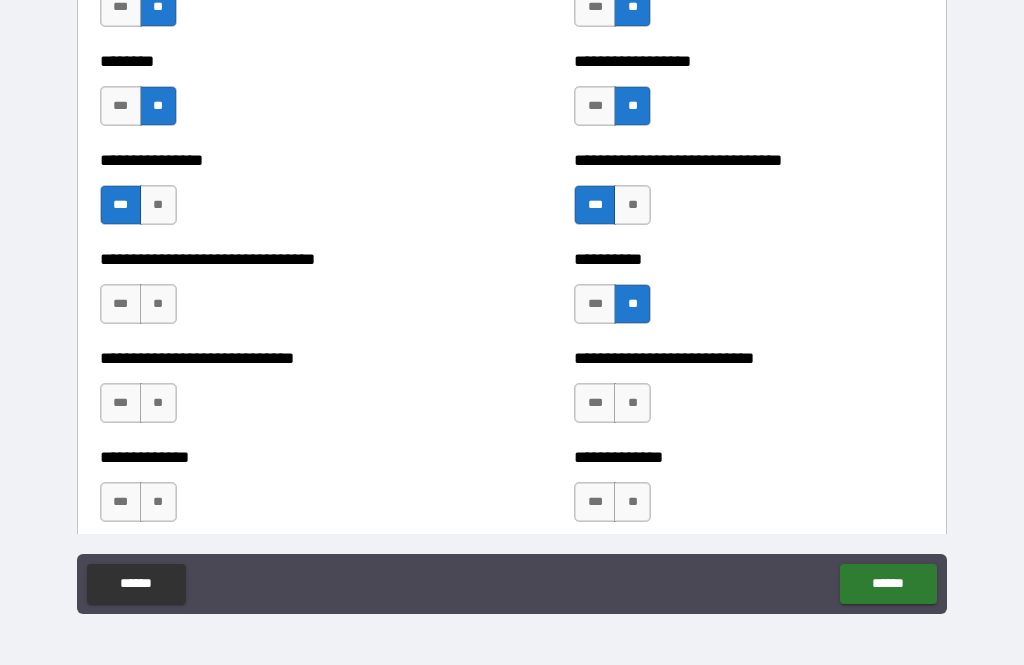 click on "**" at bounding box center (158, 304) 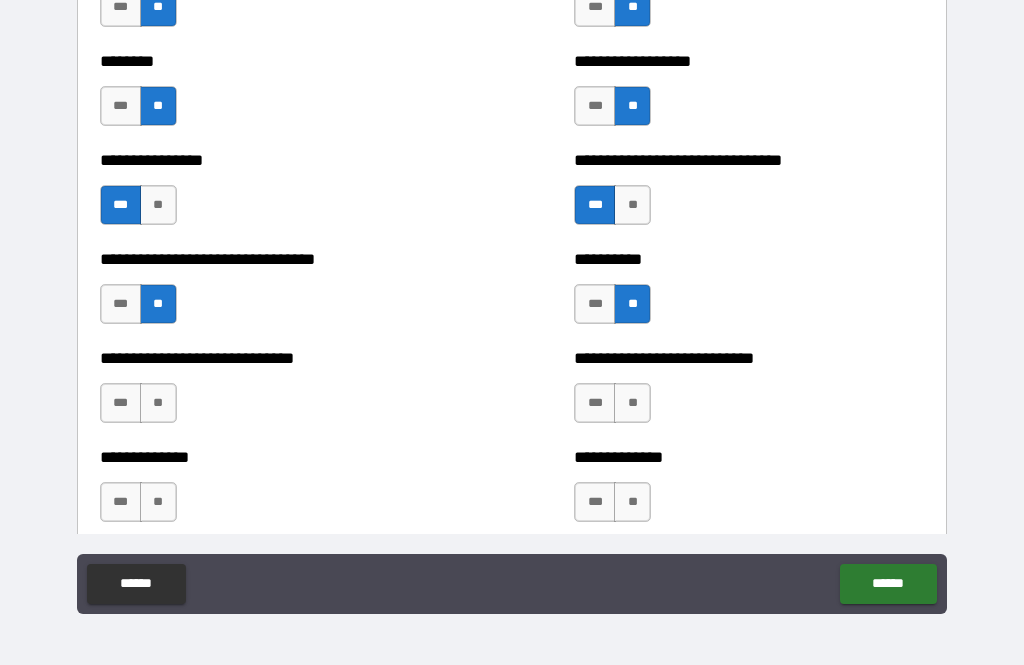 click on "**" at bounding box center (158, 403) 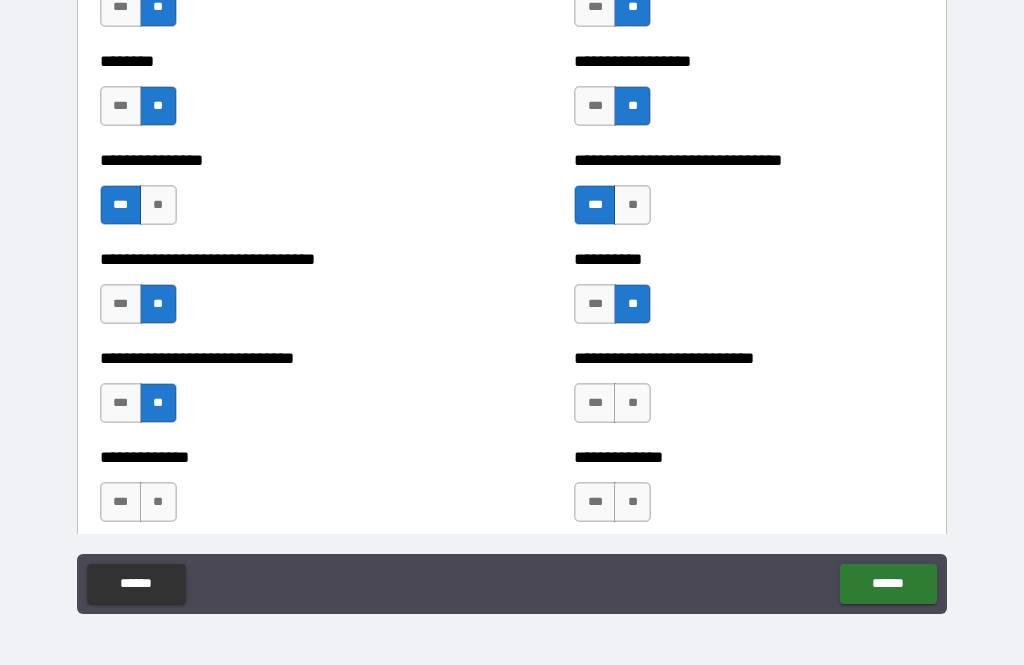 click on "**" at bounding box center [632, 403] 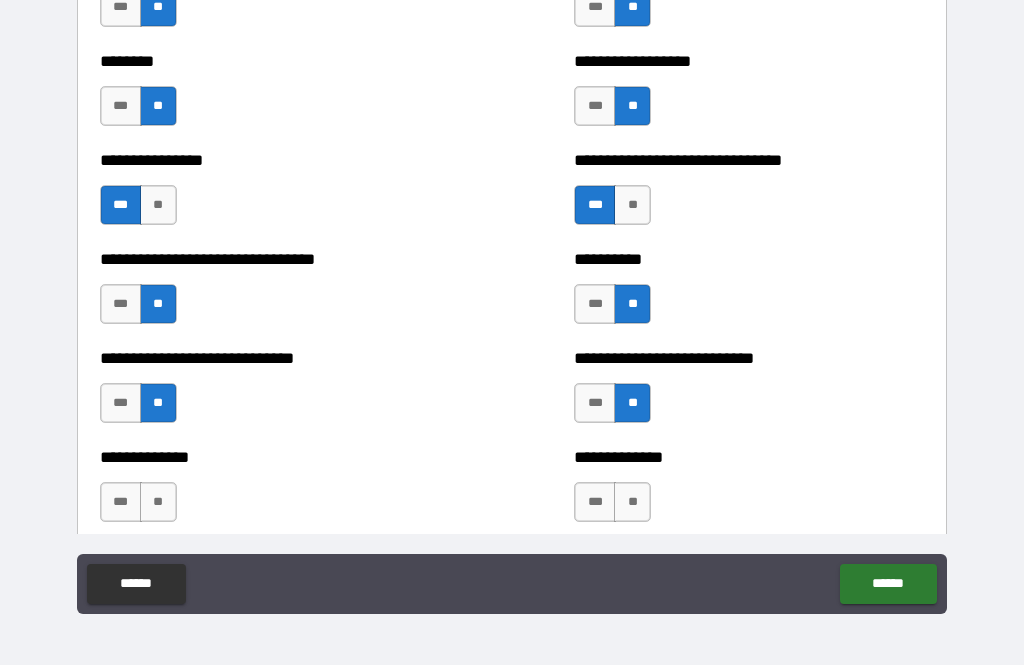 click on "**" at bounding box center [632, 502] 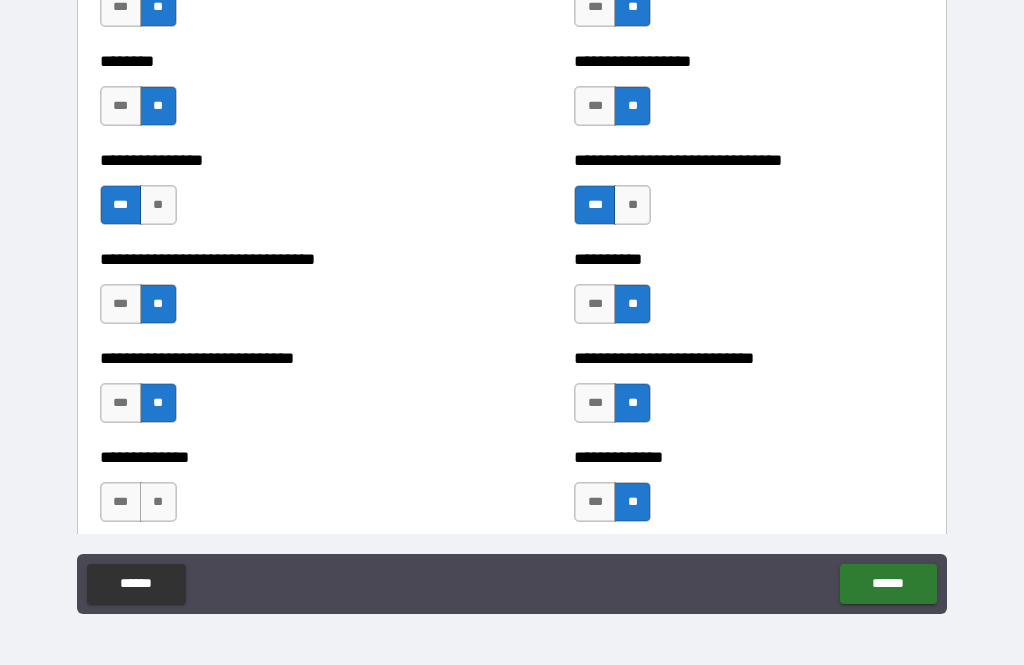 click on "**" at bounding box center (158, 502) 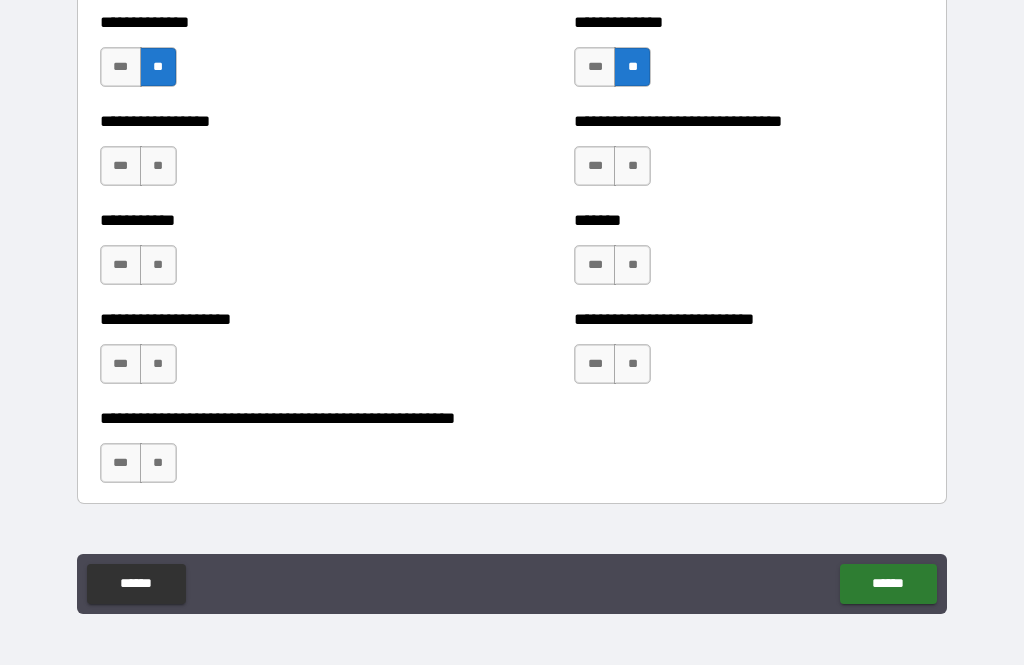 scroll, scrollTop: 7856, scrollLeft: 0, axis: vertical 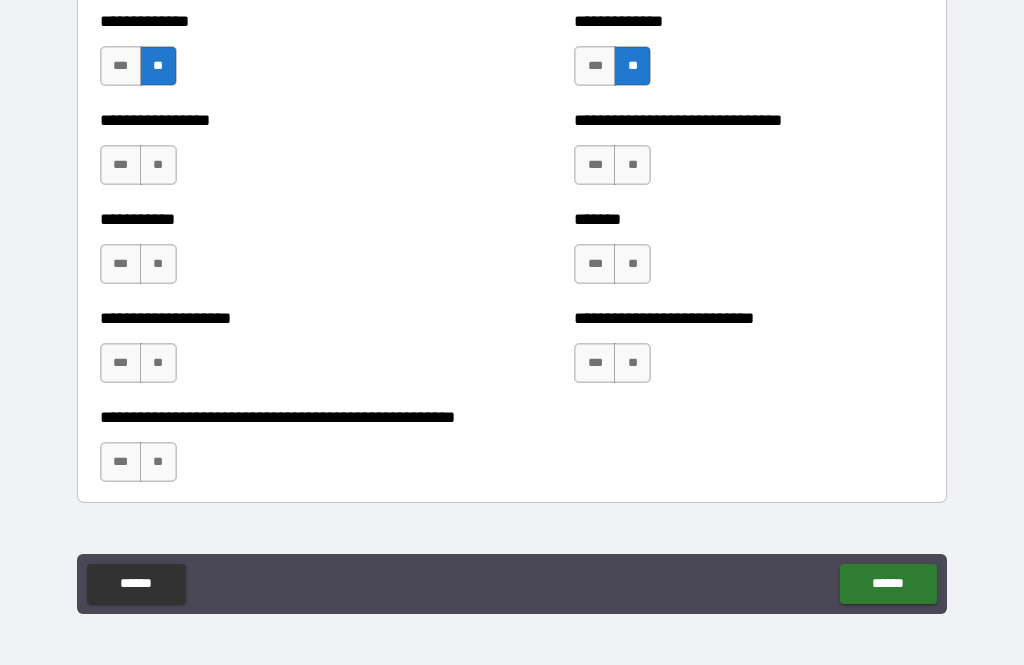 click on "**" at bounding box center (632, 165) 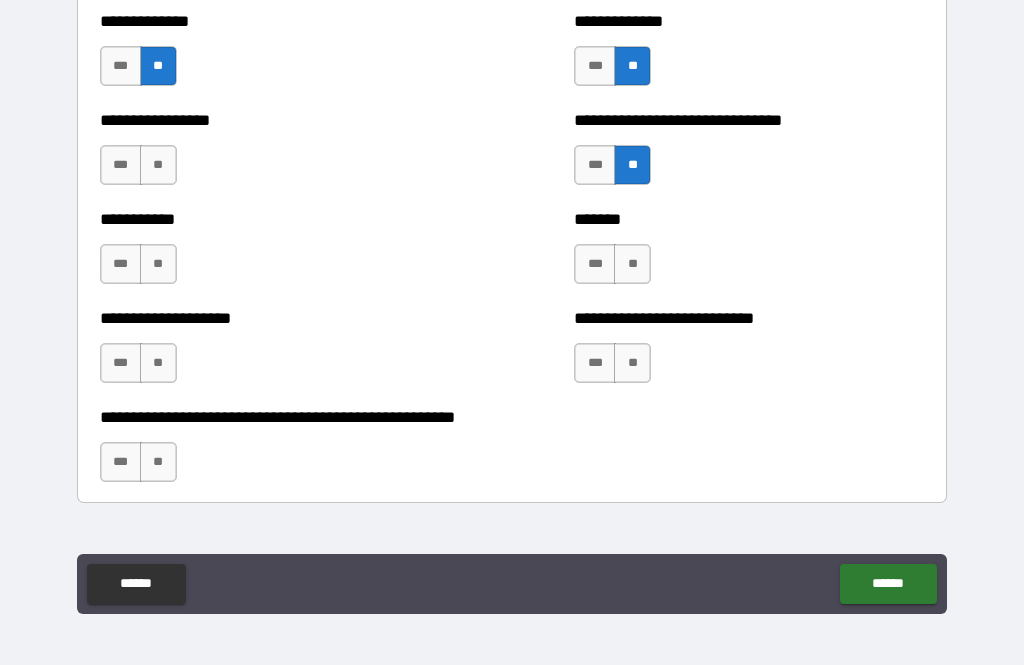 click on "**" at bounding box center (158, 165) 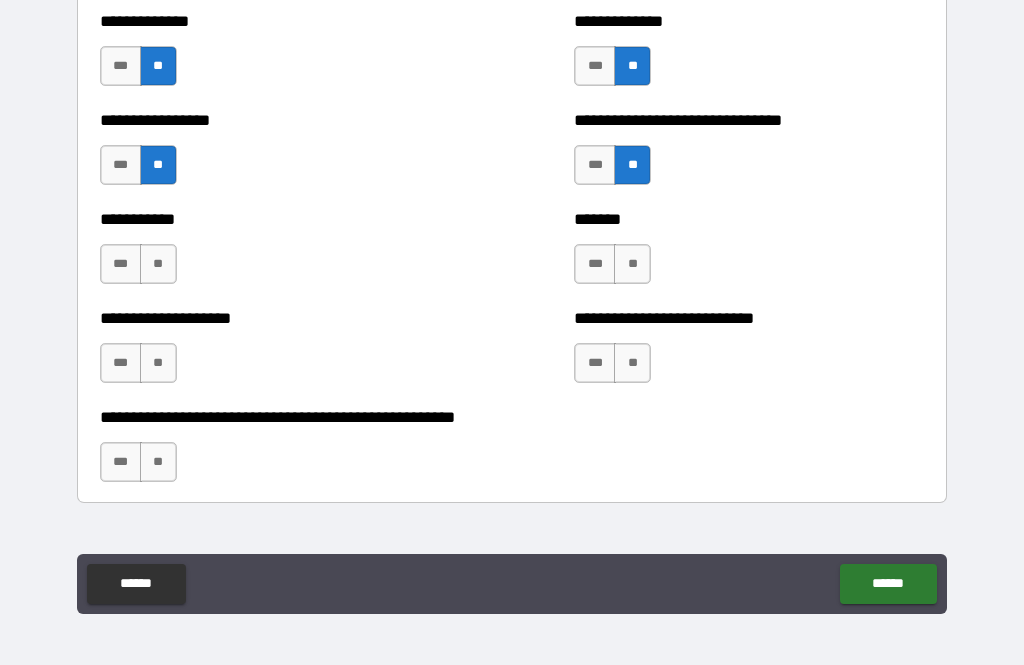 click on "**" at bounding box center (158, 264) 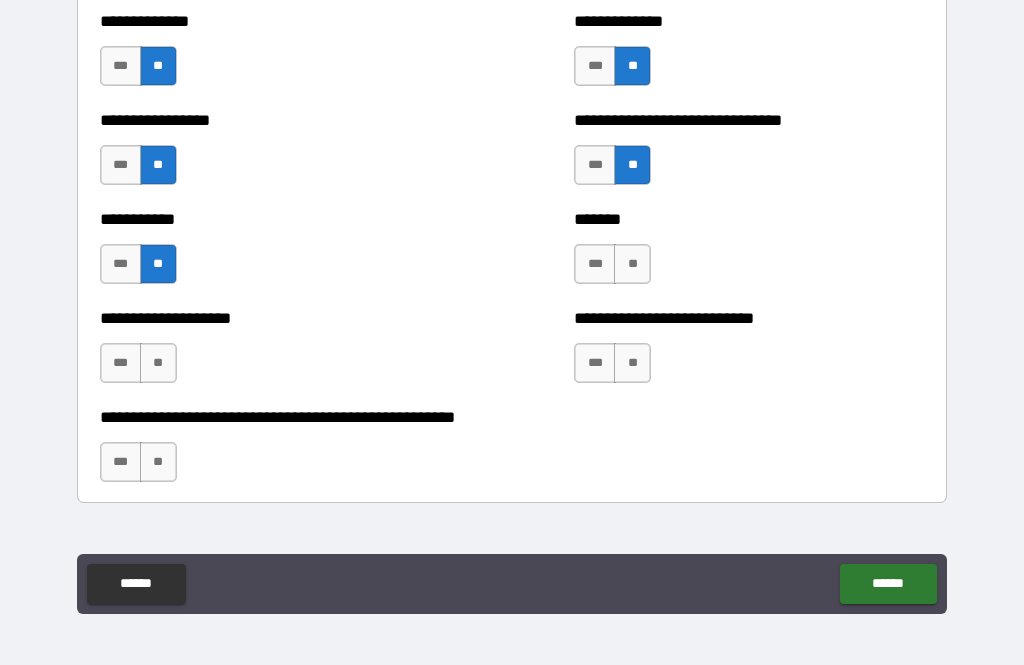 click on "***" at bounding box center [595, 264] 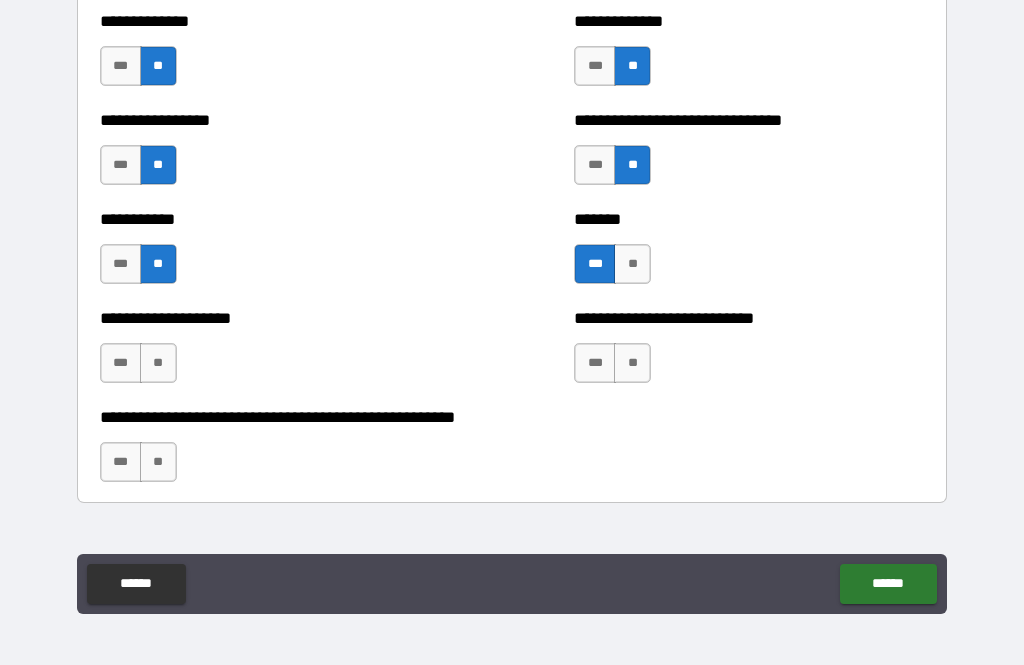 click on "**" at bounding box center [632, 363] 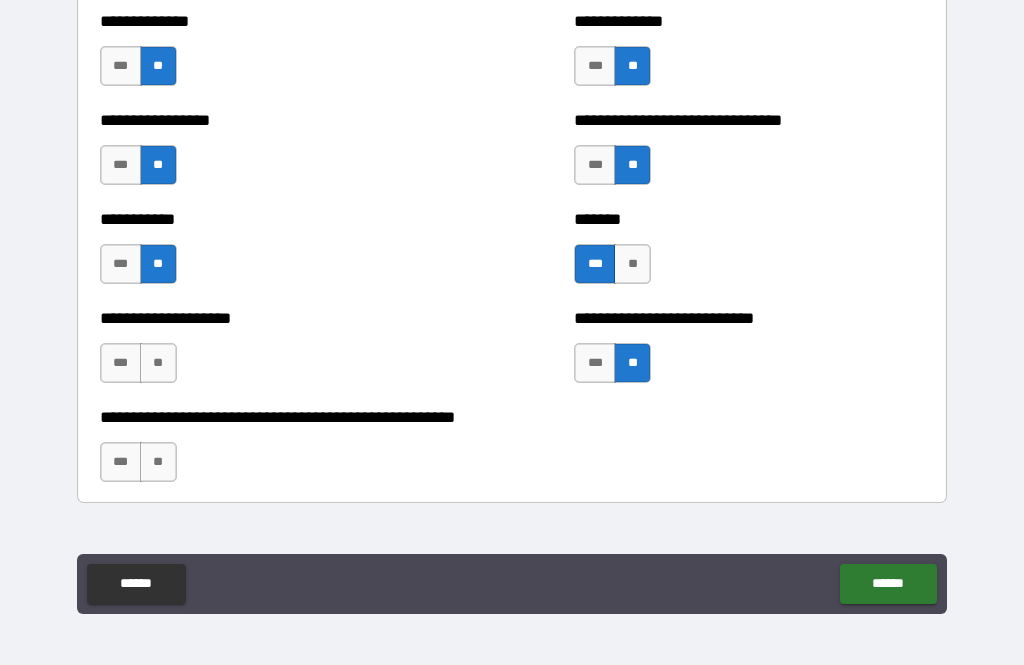click on "***" at bounding box center (121, 363) 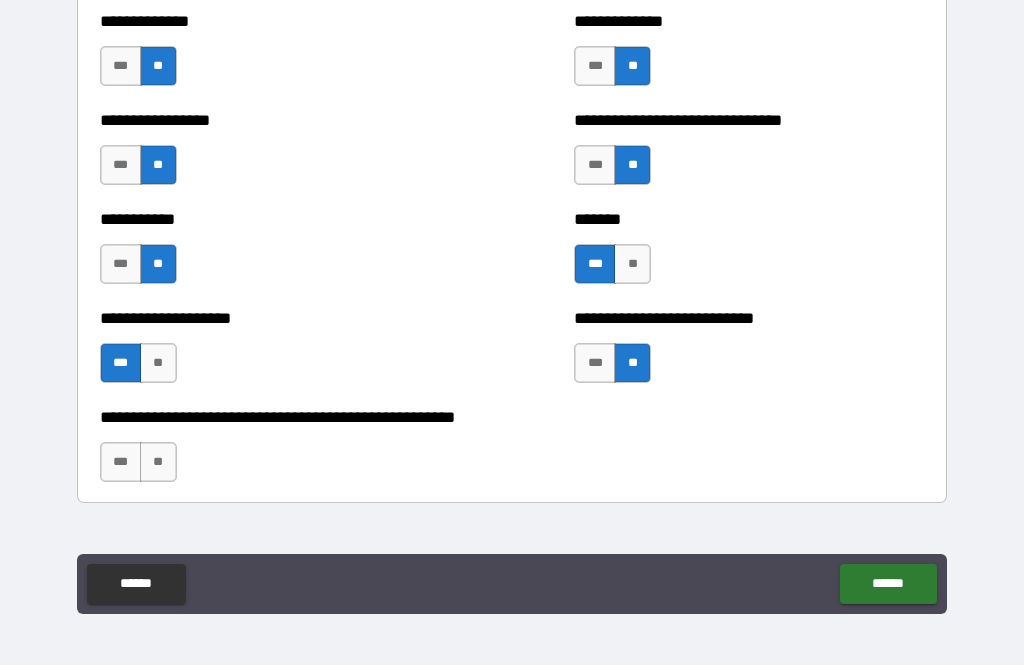 click on "**" at bounding box center (158, 462) 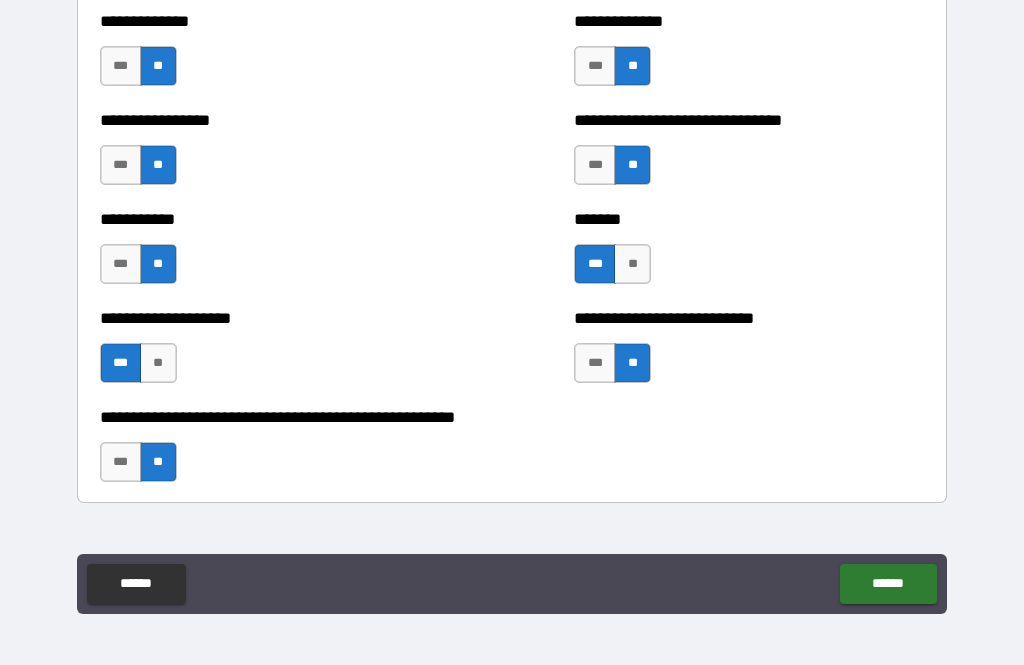 click on "******" at bounding box center (888, 584) 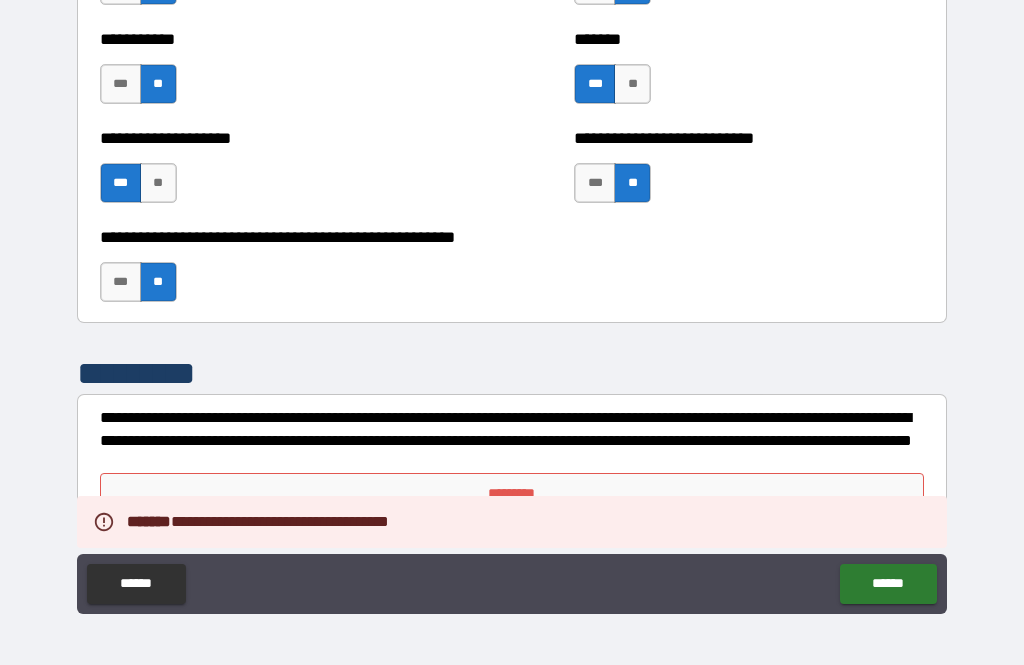 scroll, scrollTop: 8036, scrollLeft: 0, axis: vertical 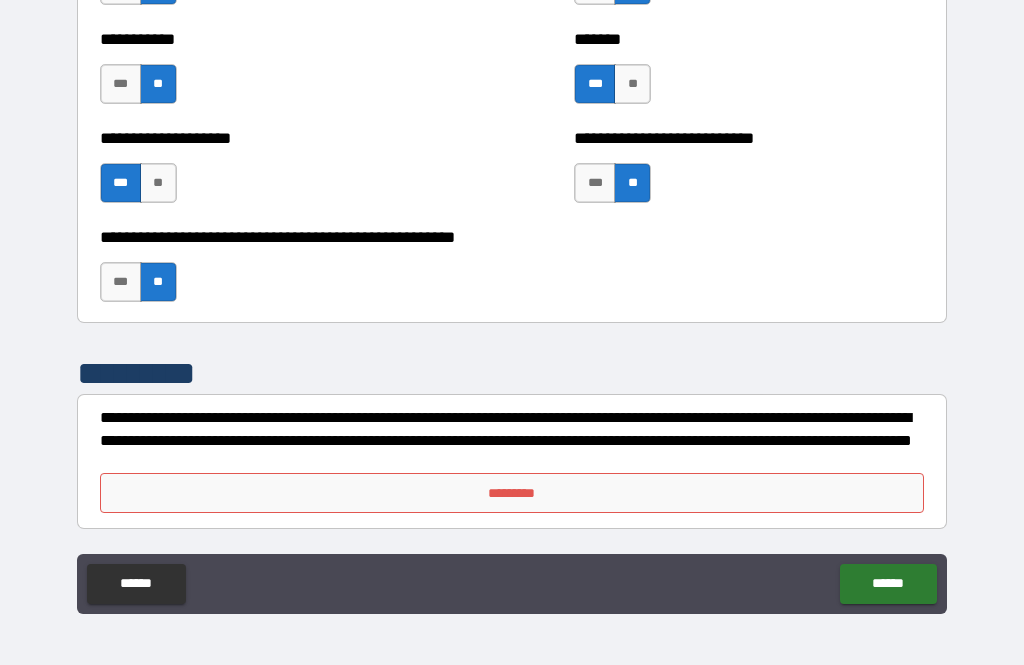 click on "*********" at bounding box center (512, 493) 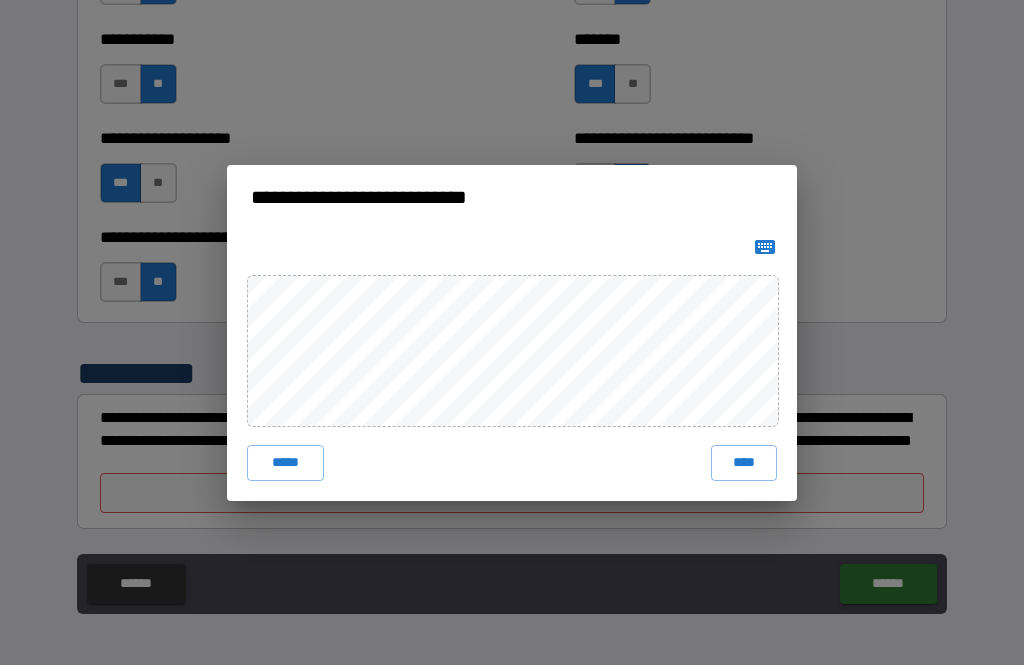click on "****" at bounding box center [744, 463] 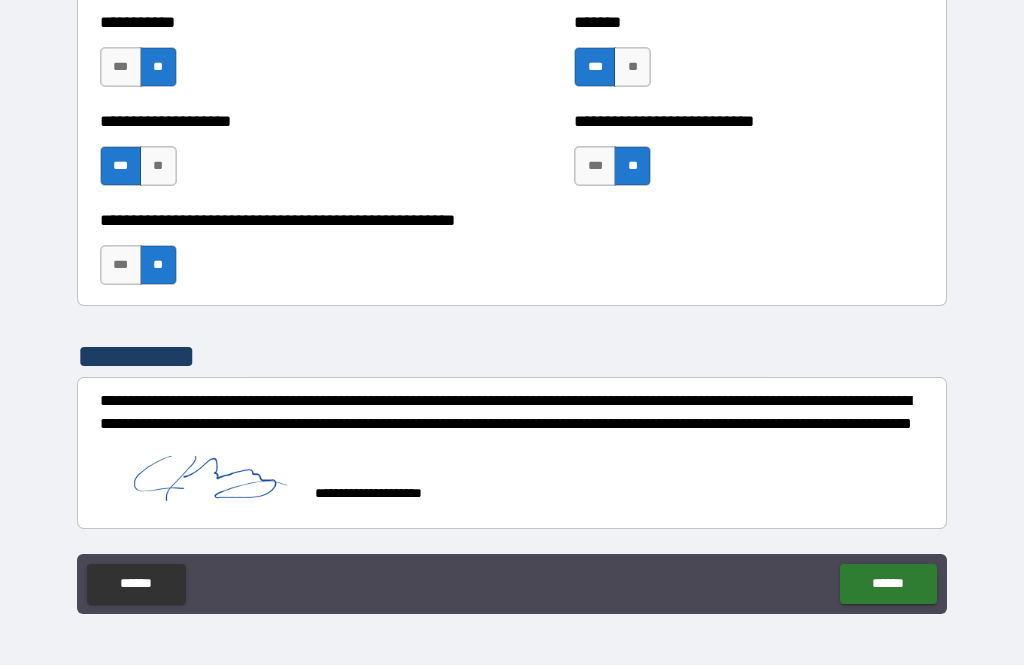 scroll, scrollTop: 8053, scrollLeft: 0, axis: vertical 